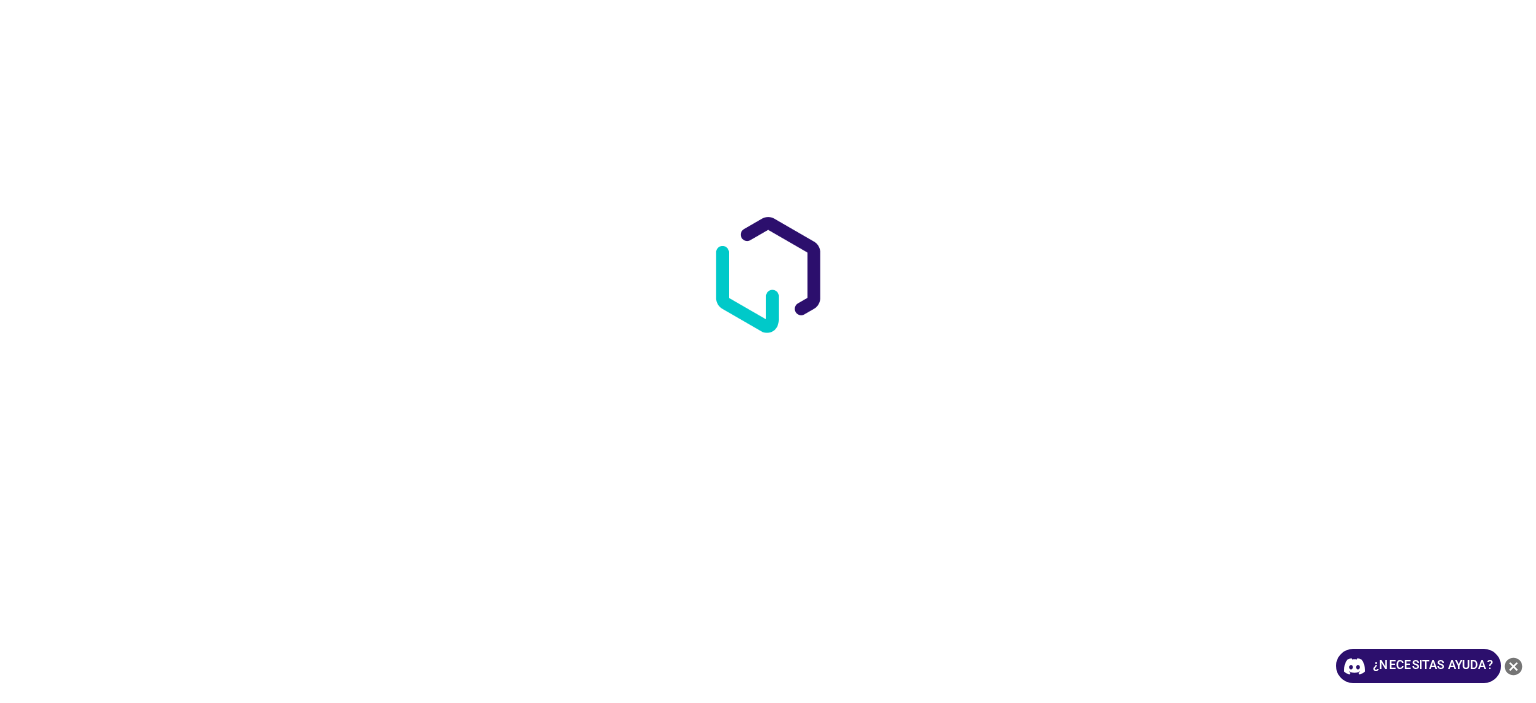 scroll, scrollTop: 0, scrollLeft: 0, axis: both 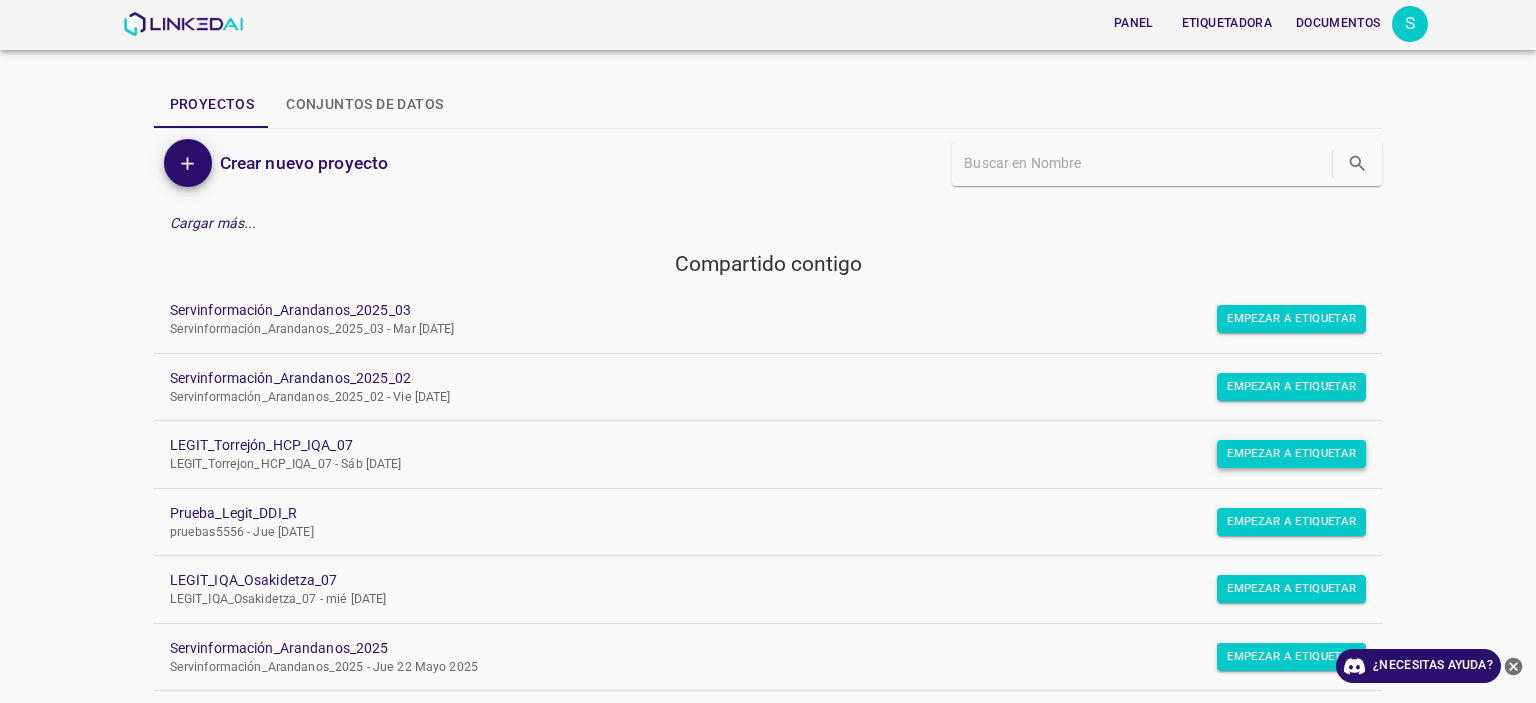 click on "Empezar a etiquetar" at bounding box center [1291, 319] 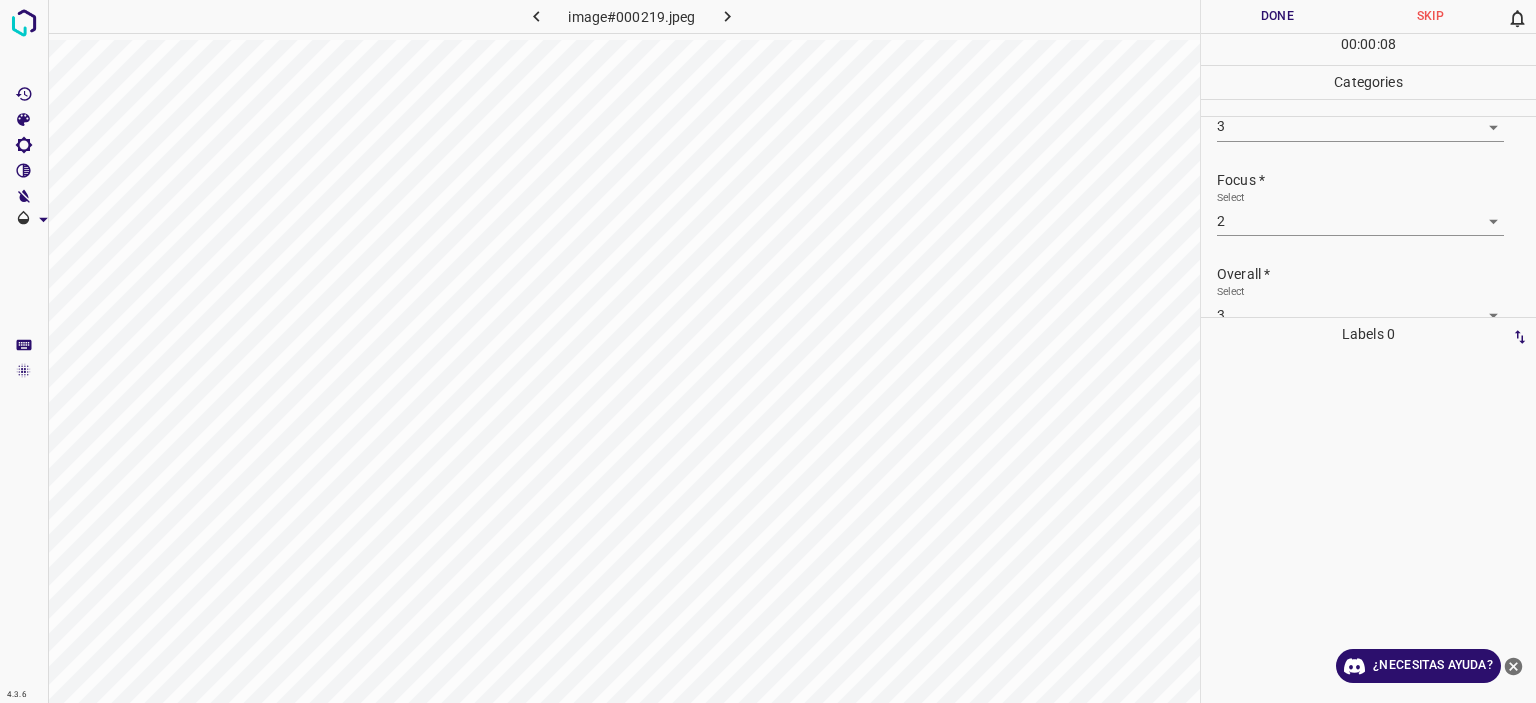 scroll, scrollTop: 98, scrollLeft: 0, axis: vertical 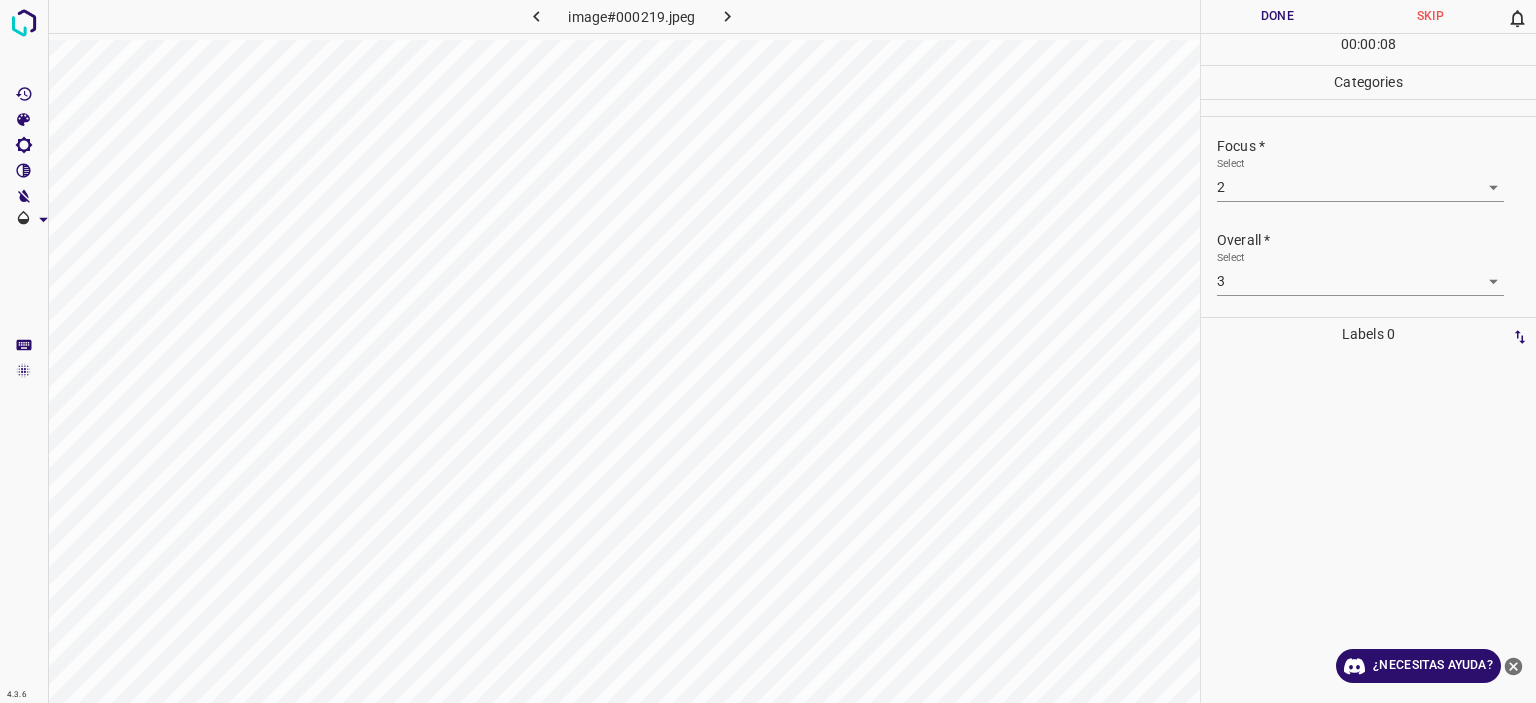 click on "Done" at bounding box center [1277, 16] 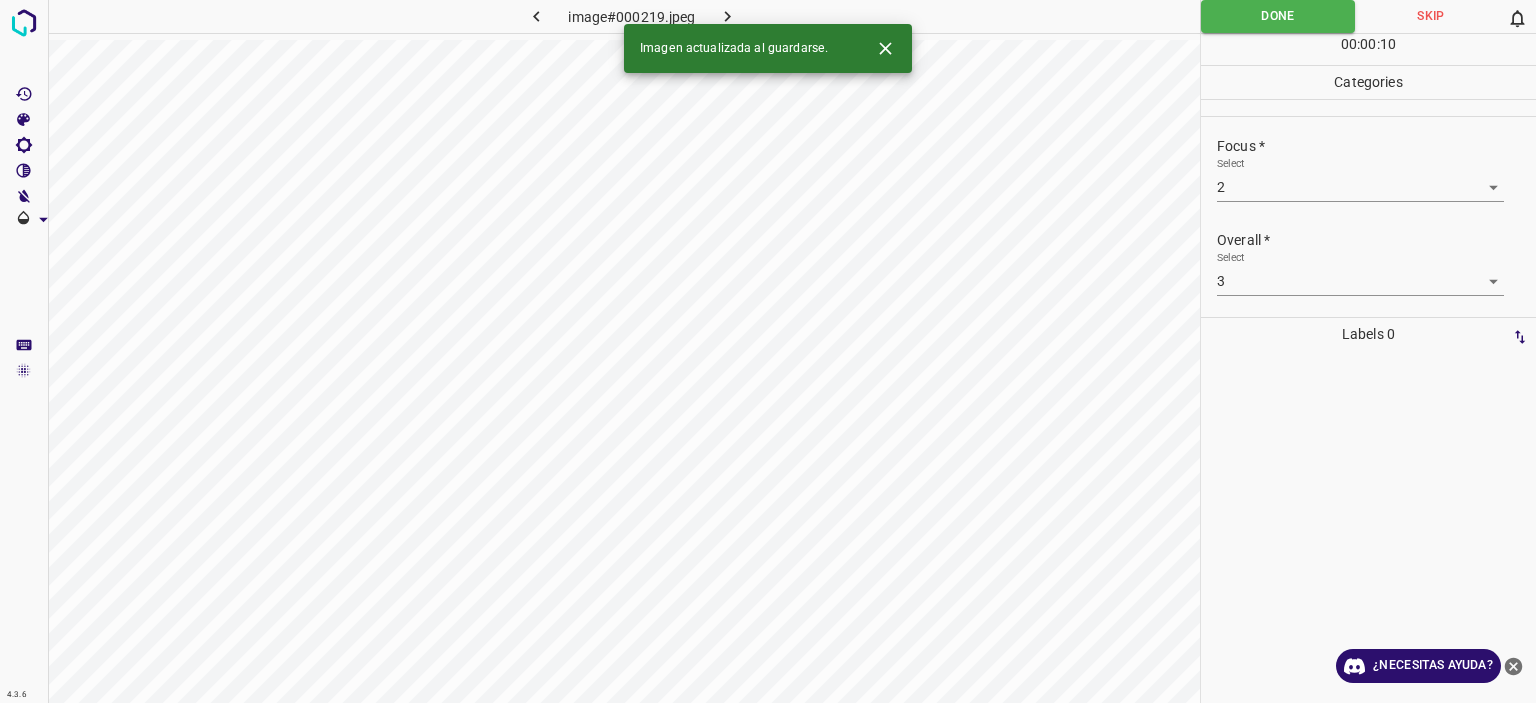 click 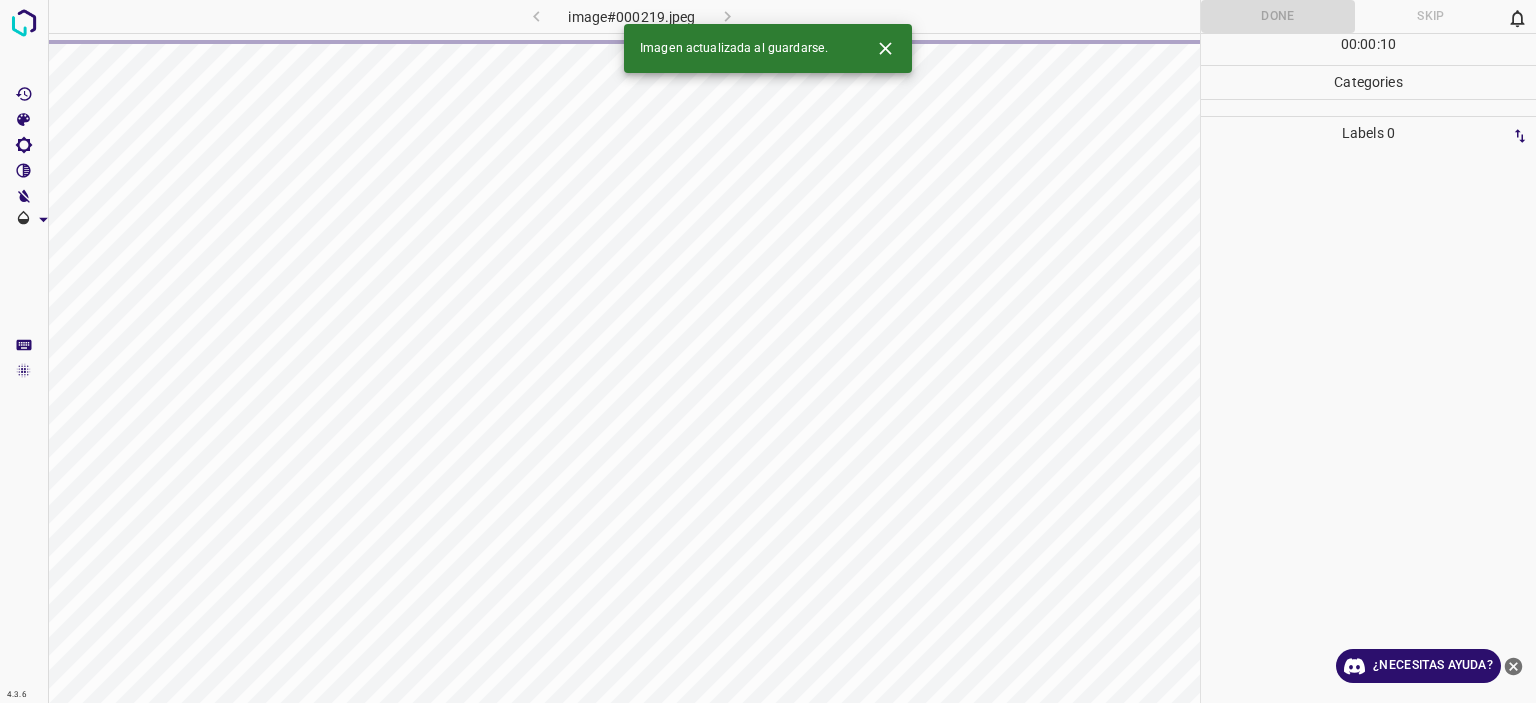 click at bounding box center (885, 48) 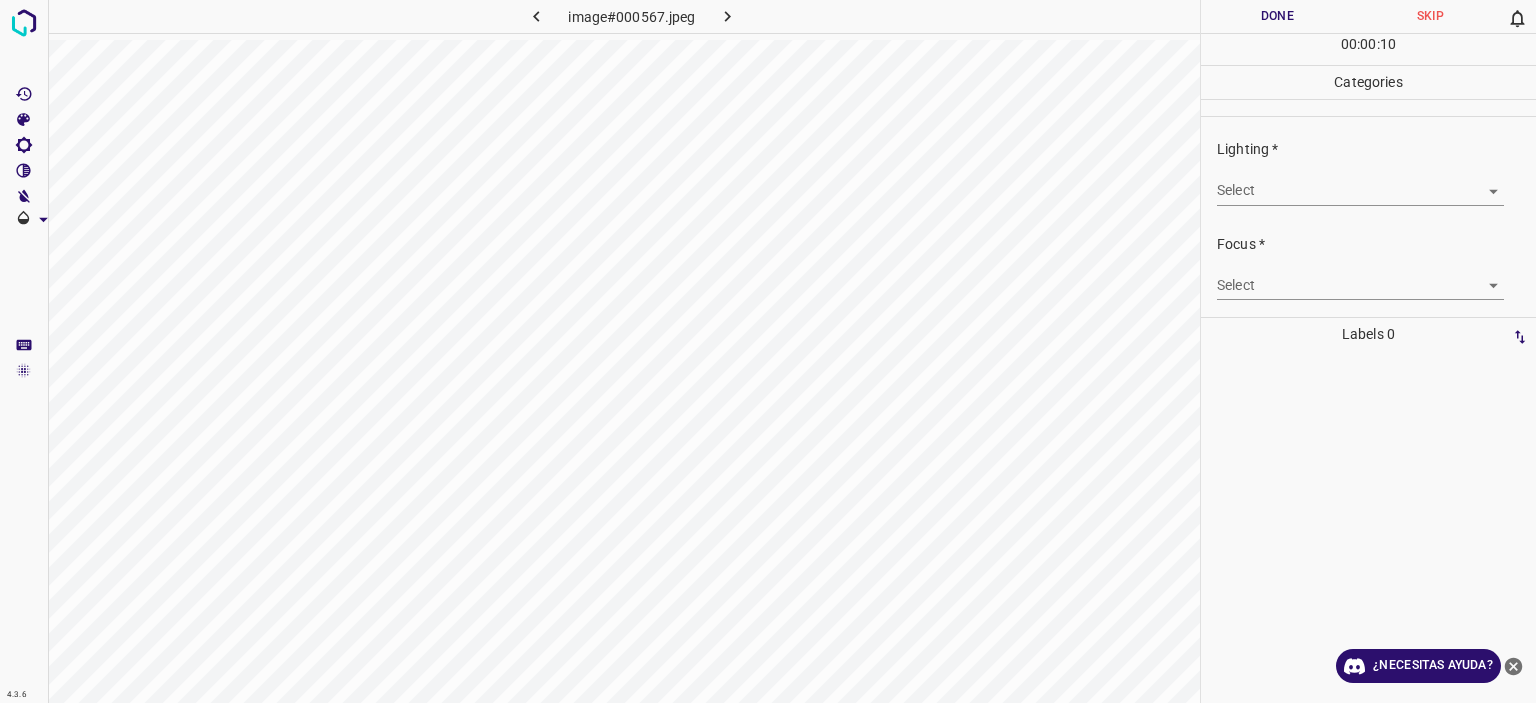 click on "Texto original Valora esta traducción Tu opinión servirá para ayudar a mejorar el Traductor de Google 4.3.6  image#000567.jpeg Done Skip 0 00   : 00   : 10   Categories Lighting *  Select ​ Focus *  Select ​ Overall *  Select ​ Labels   0 Categories 1 Lighting 2 Focus 3 Overall Tools Space Change between modes (Draw & Edit) I Auto labeling R Restore zoom M Zoom in N Zoom out Delete Delete selecte label Filters Z Restore filters X Saturation filter C Brightness filter V Contrast filter B Gray scale filter General O Download ¿Necesitas ayuda? - Texto - Esconder - Borrar" at bounding box center [768, 351] 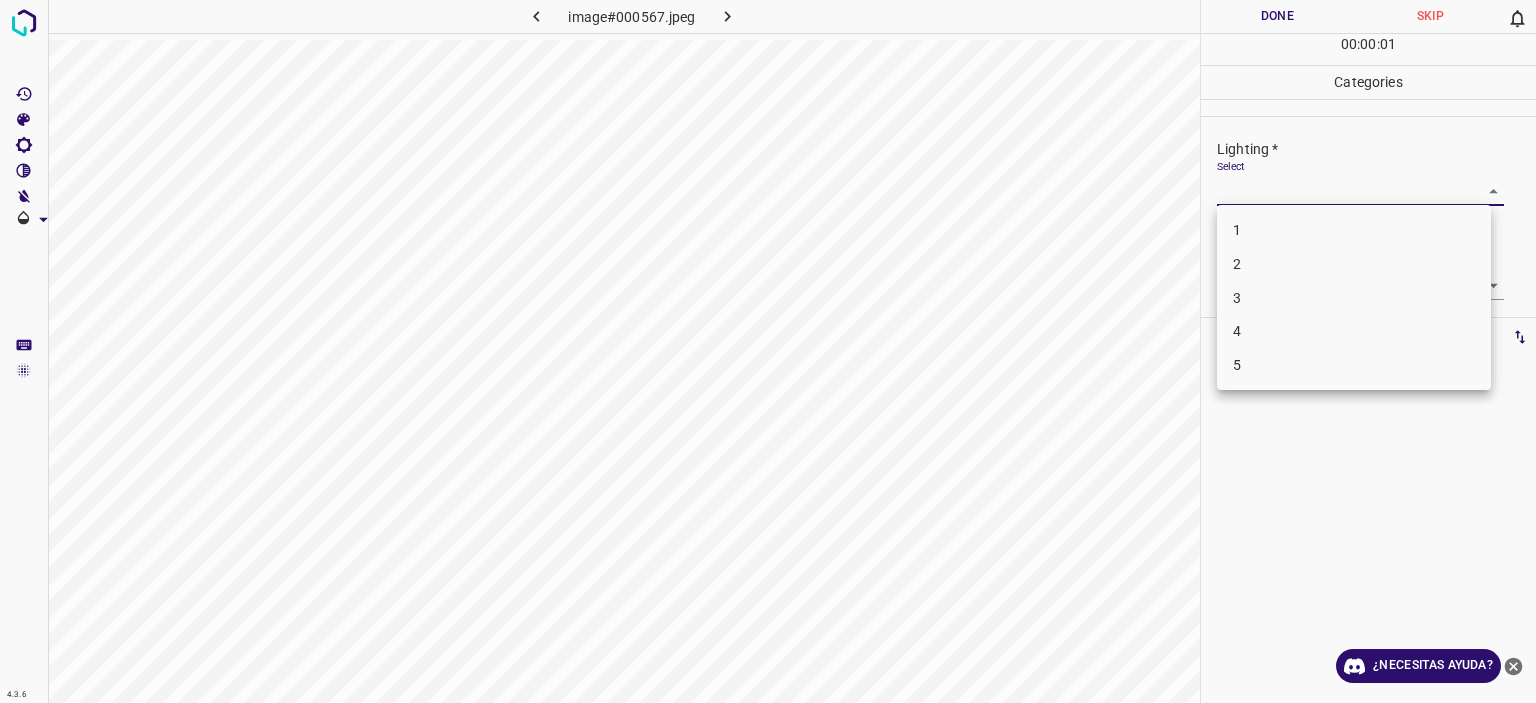 type 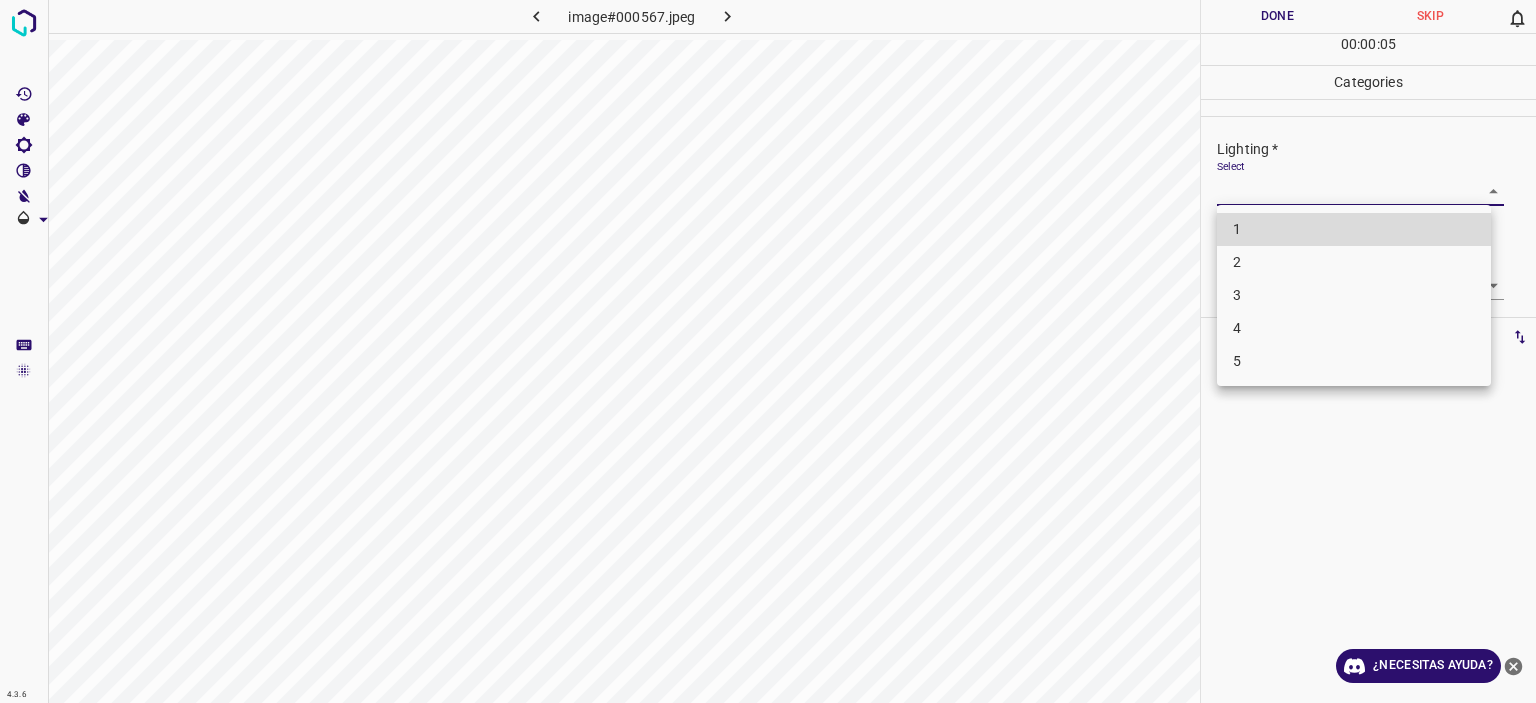 type 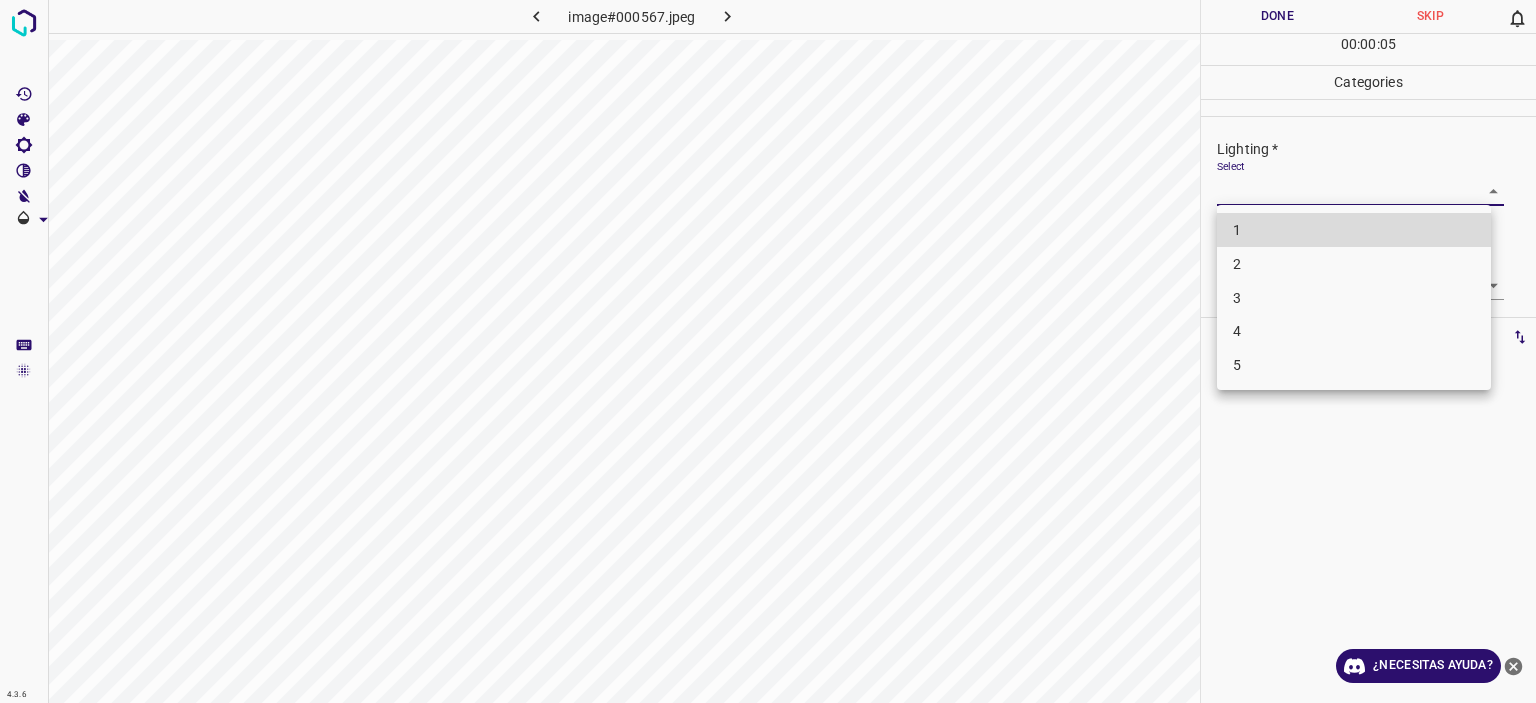 type 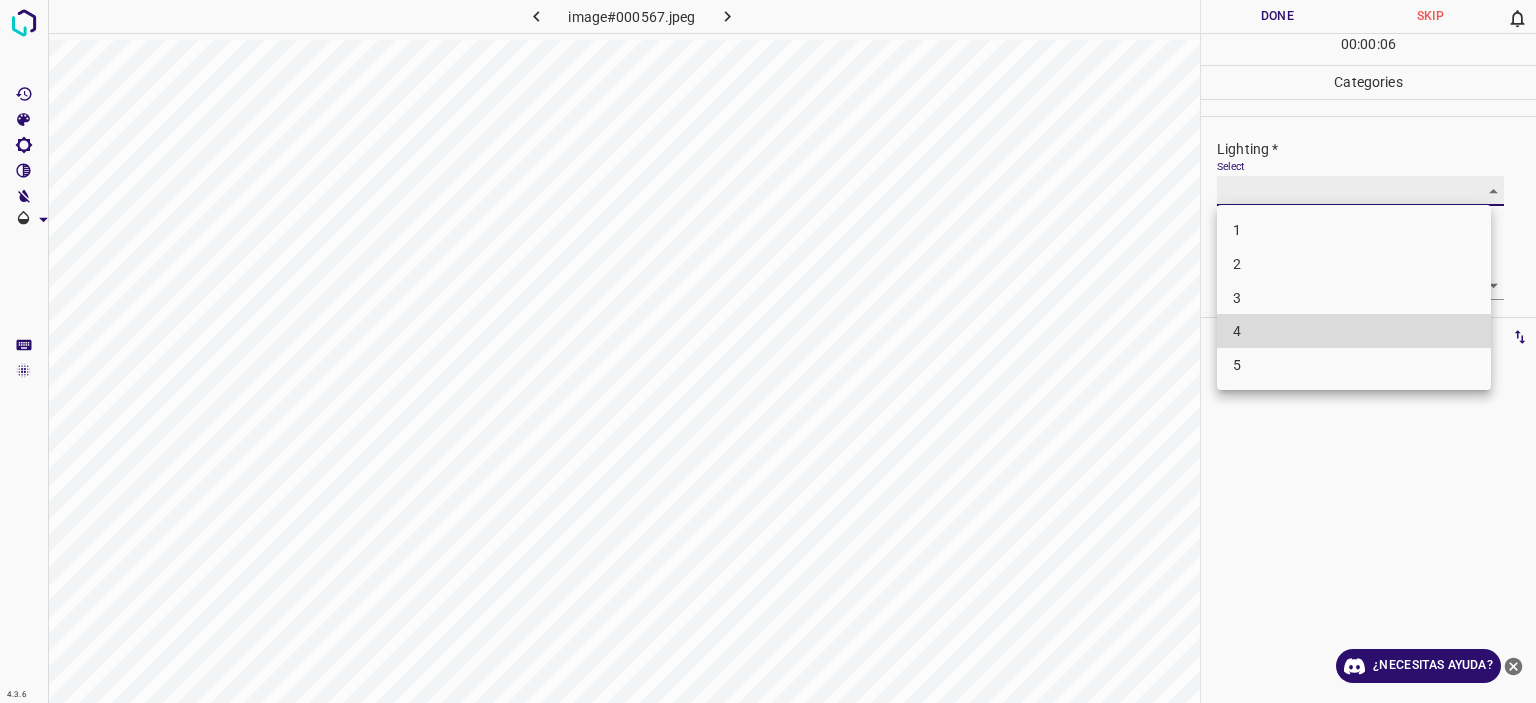 type on "4" 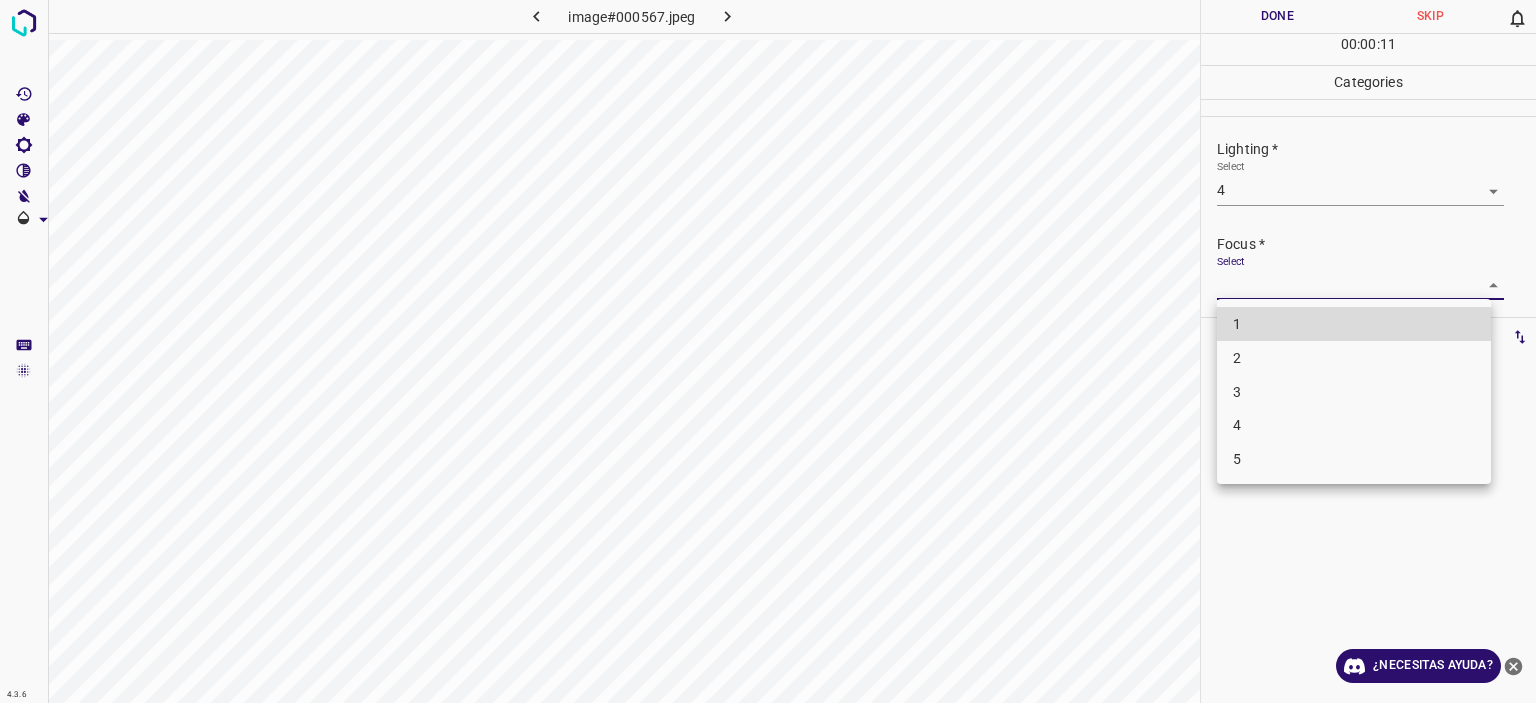 type 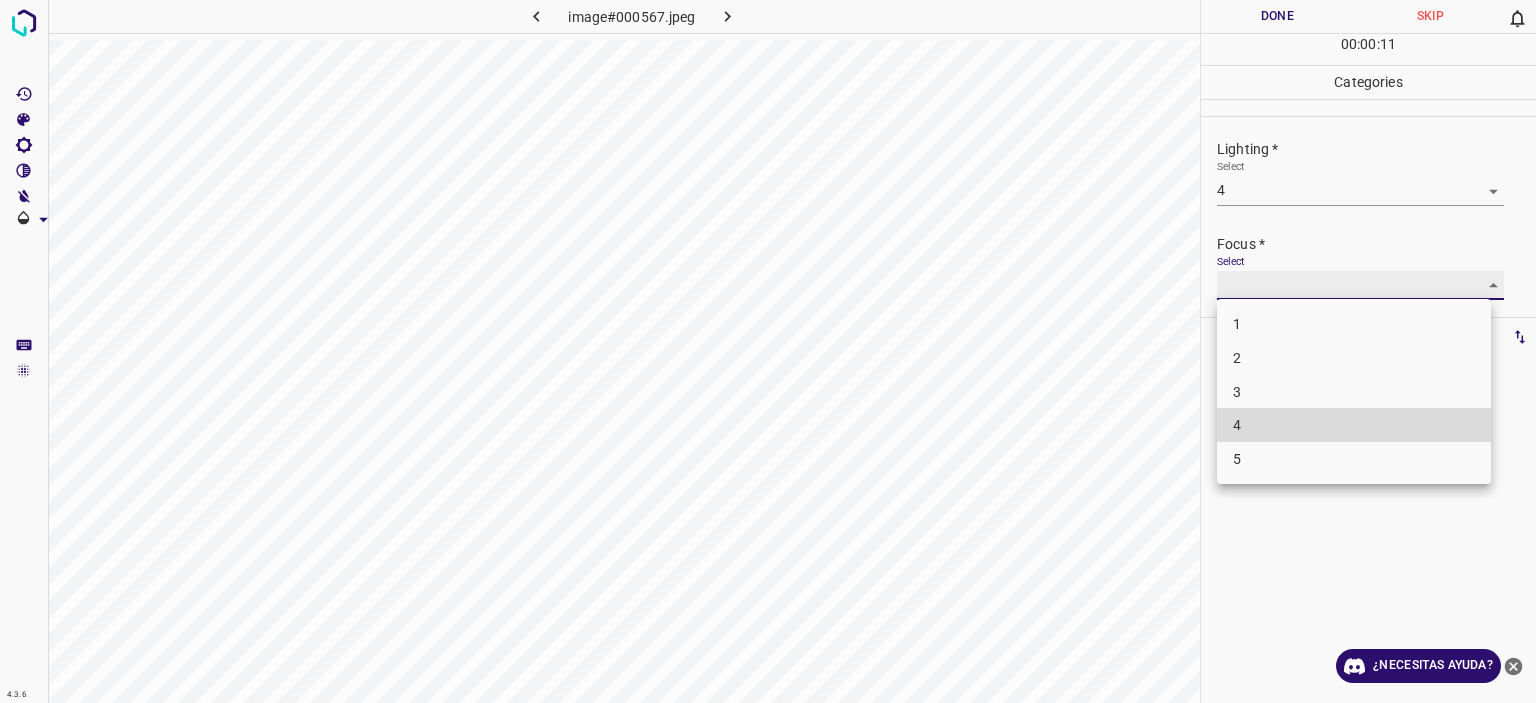 type on "4" 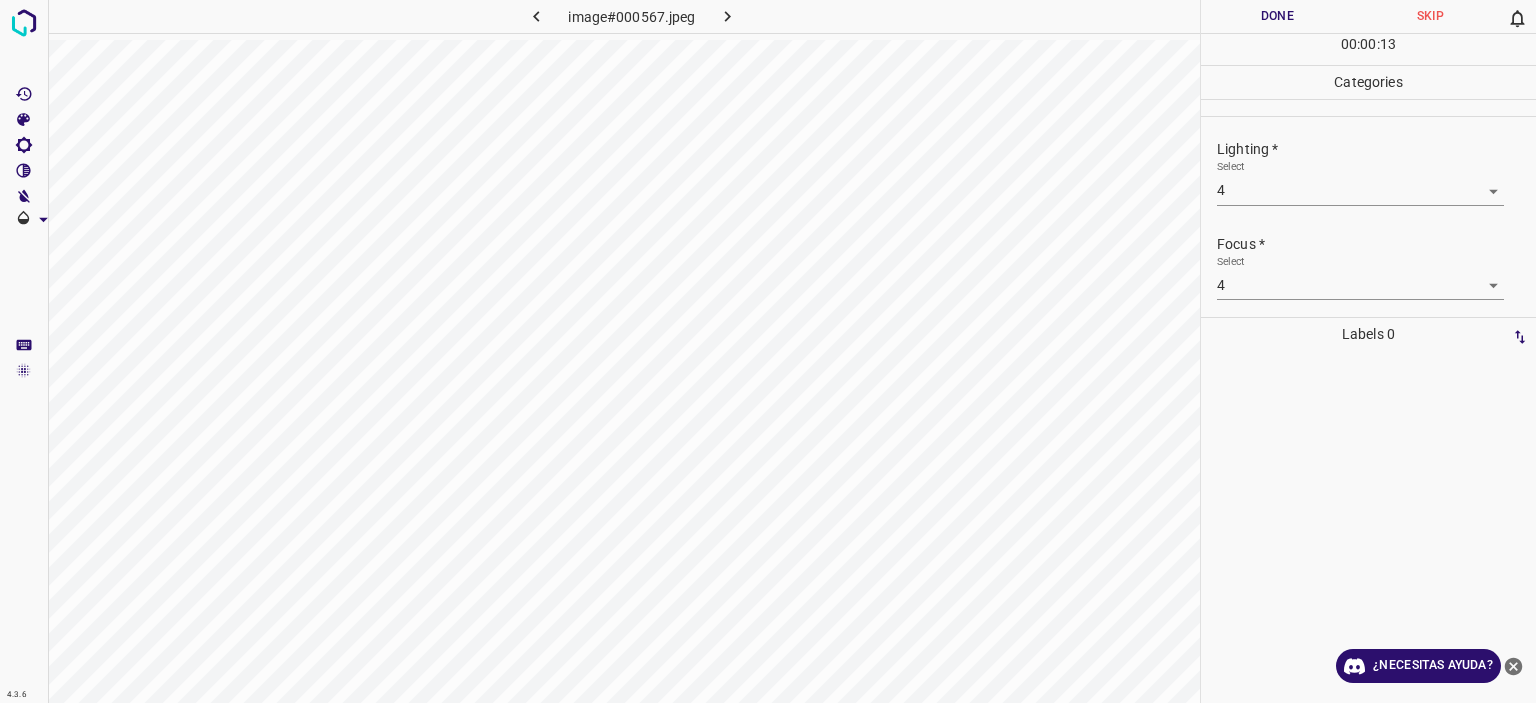 scroll, scrollTop: 98, scrollLeft: 0, axis: vertical 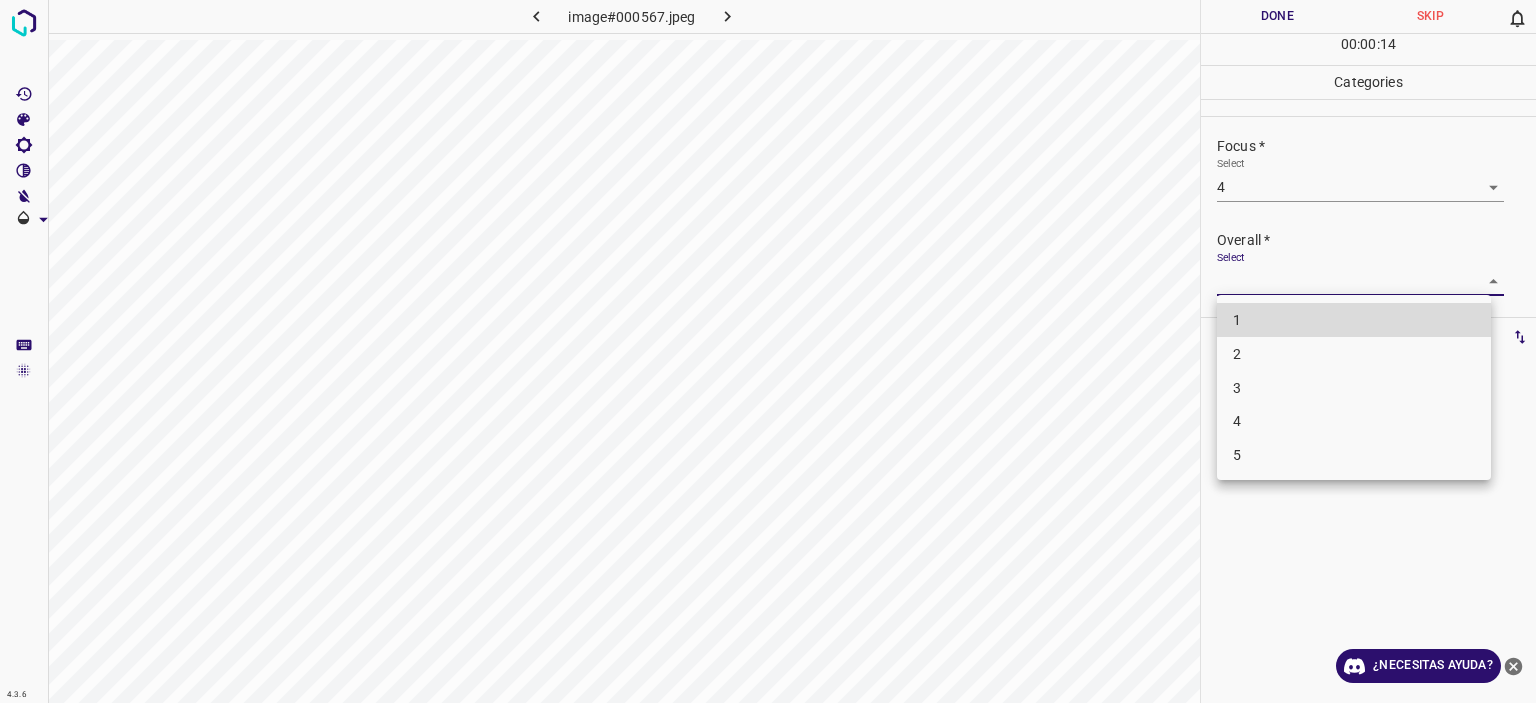 type 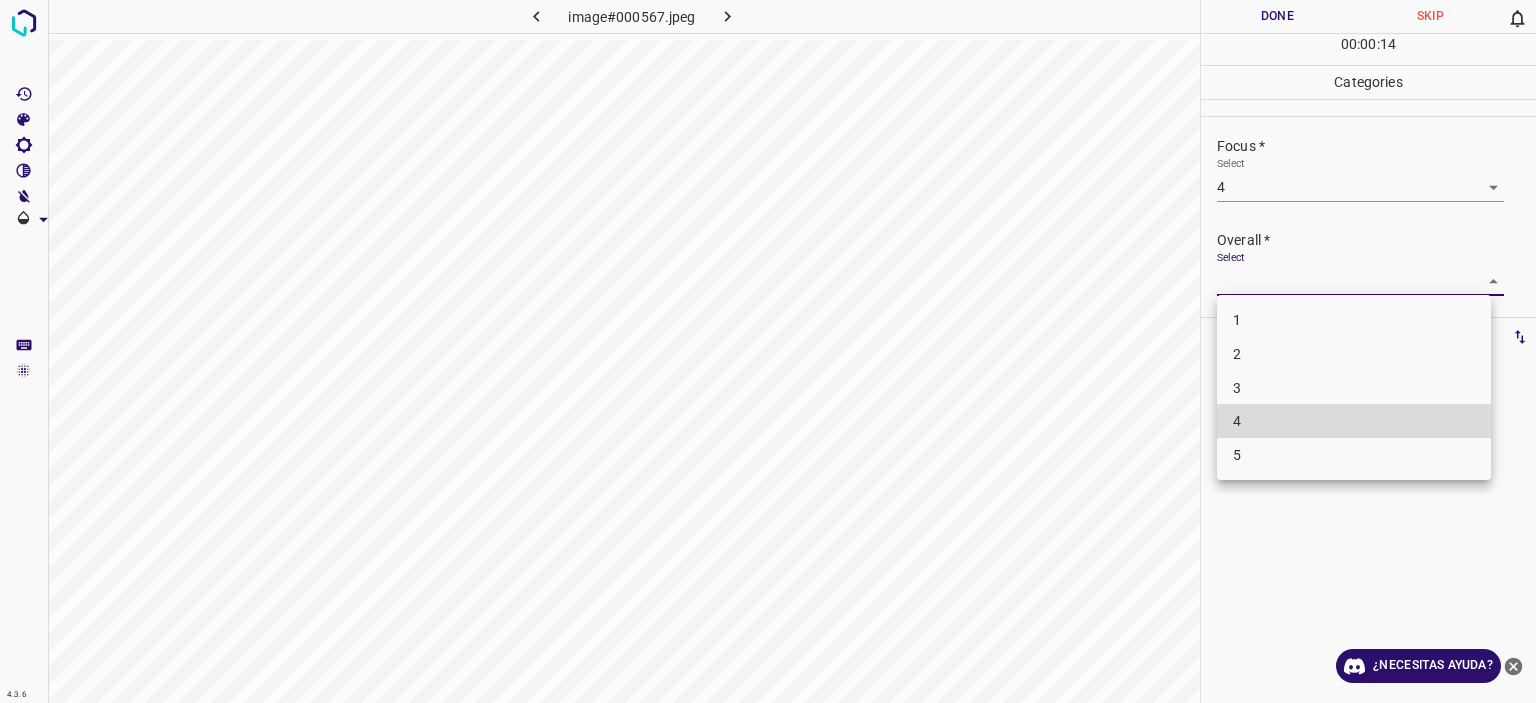 type 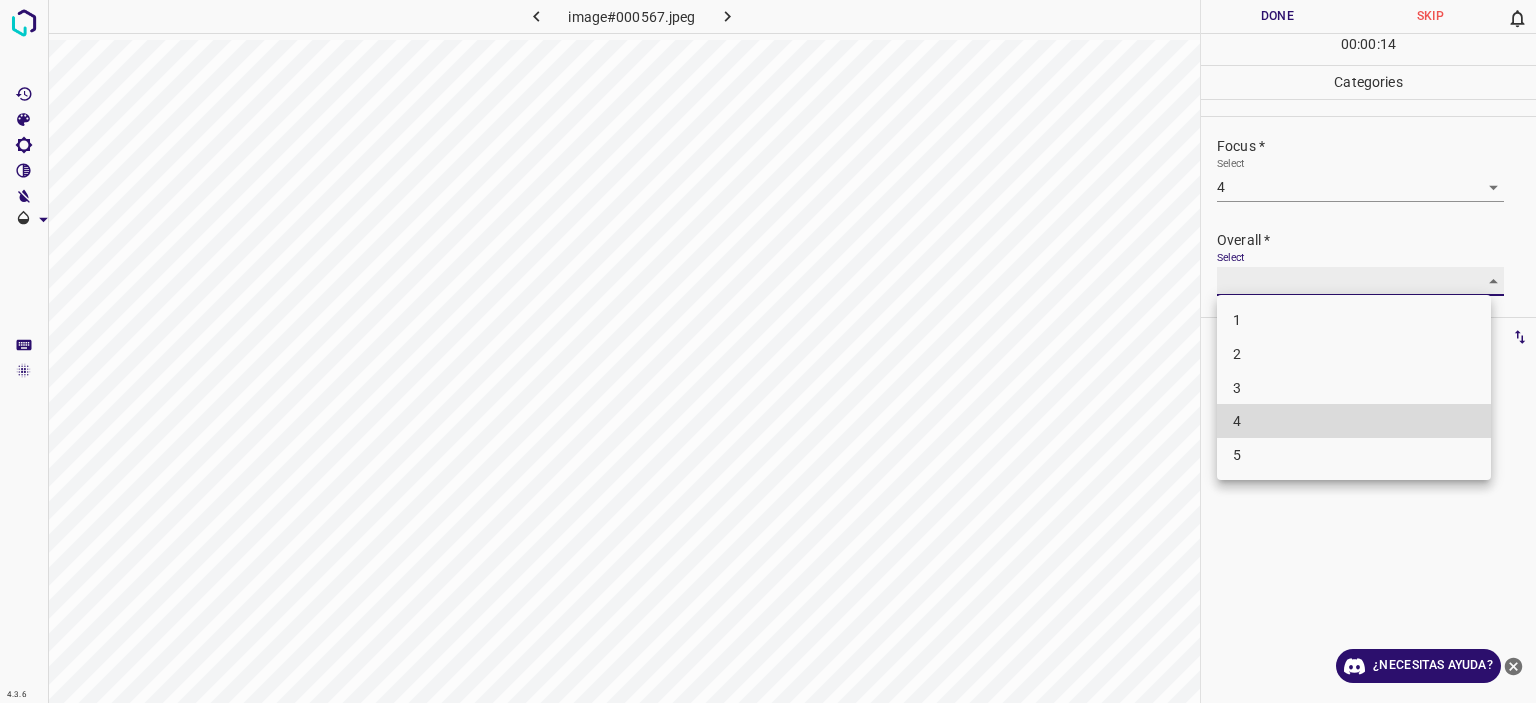 type on "4" 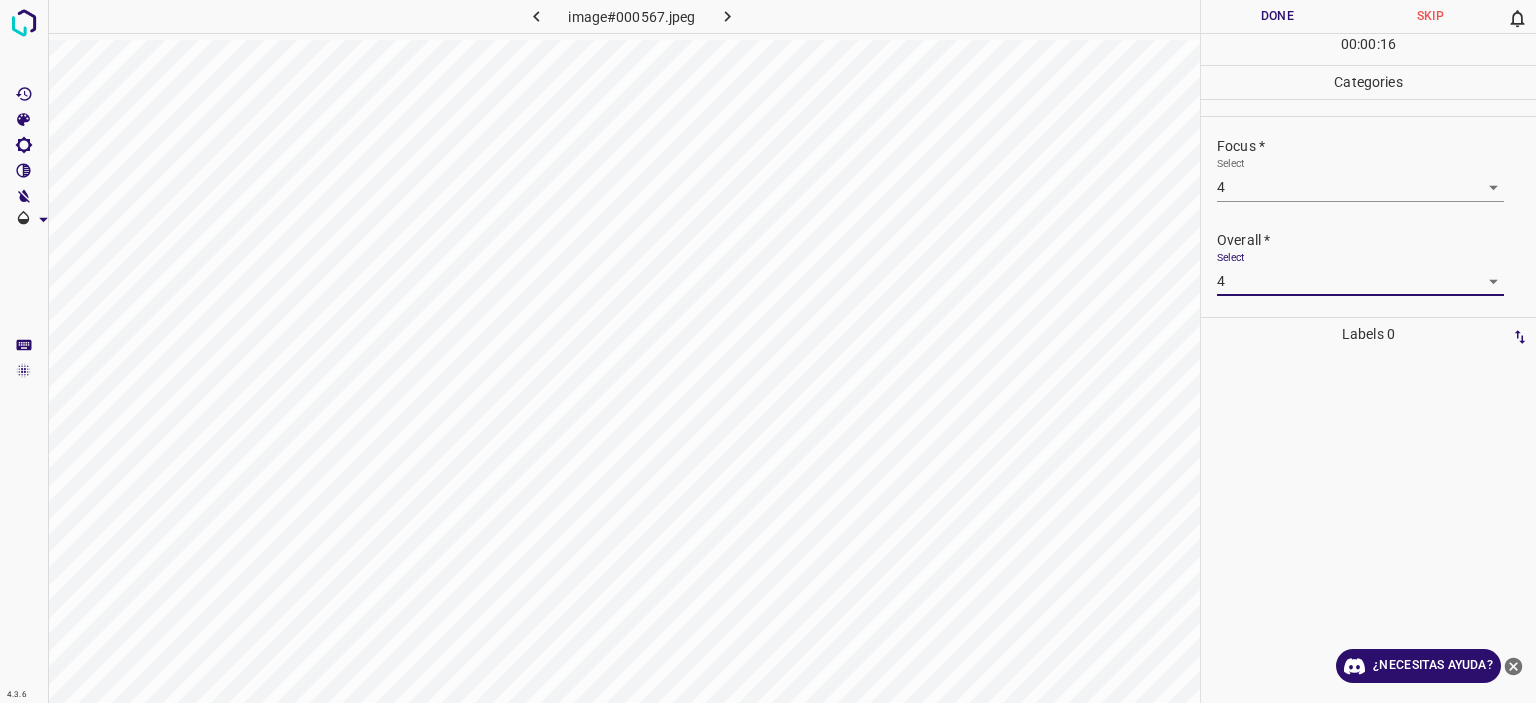 click on "Done" at bounding box center (1277, 16) 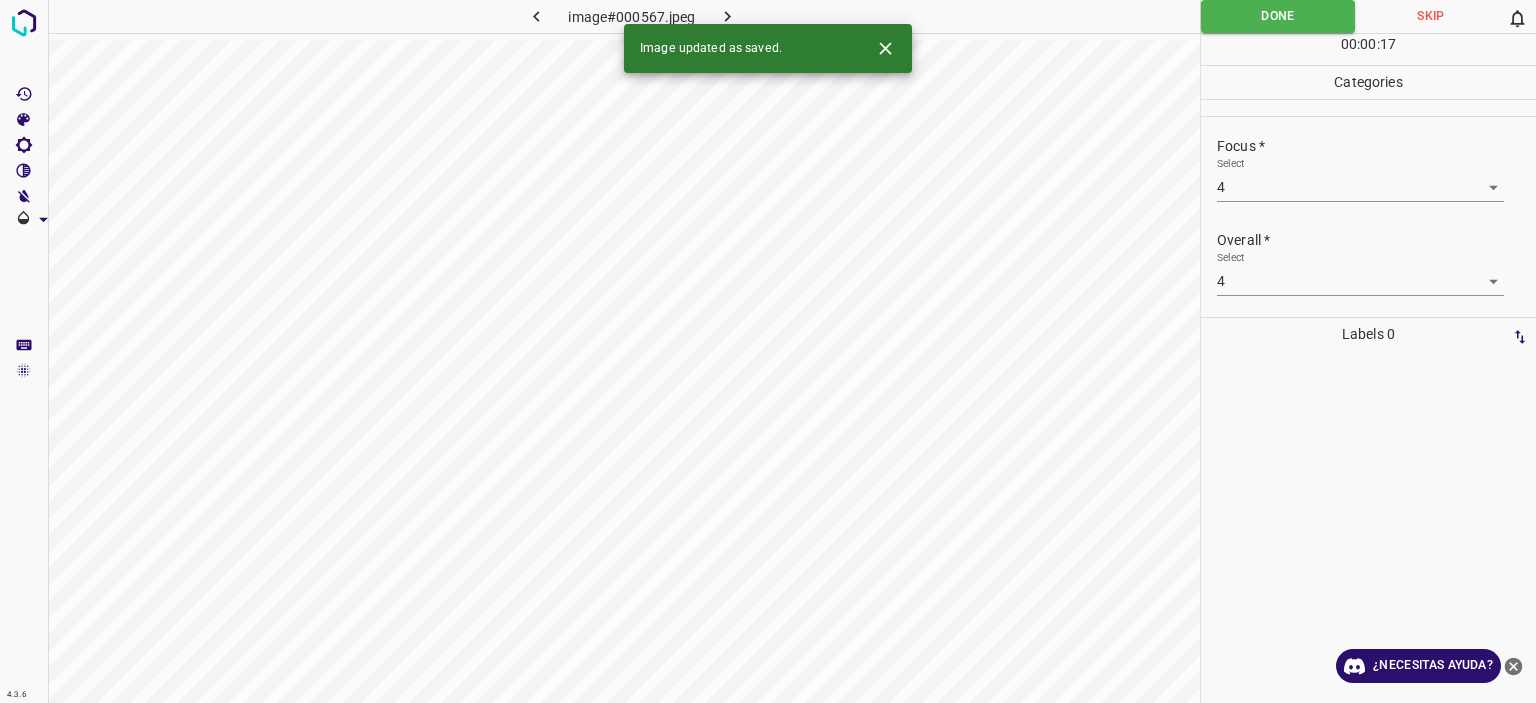 click 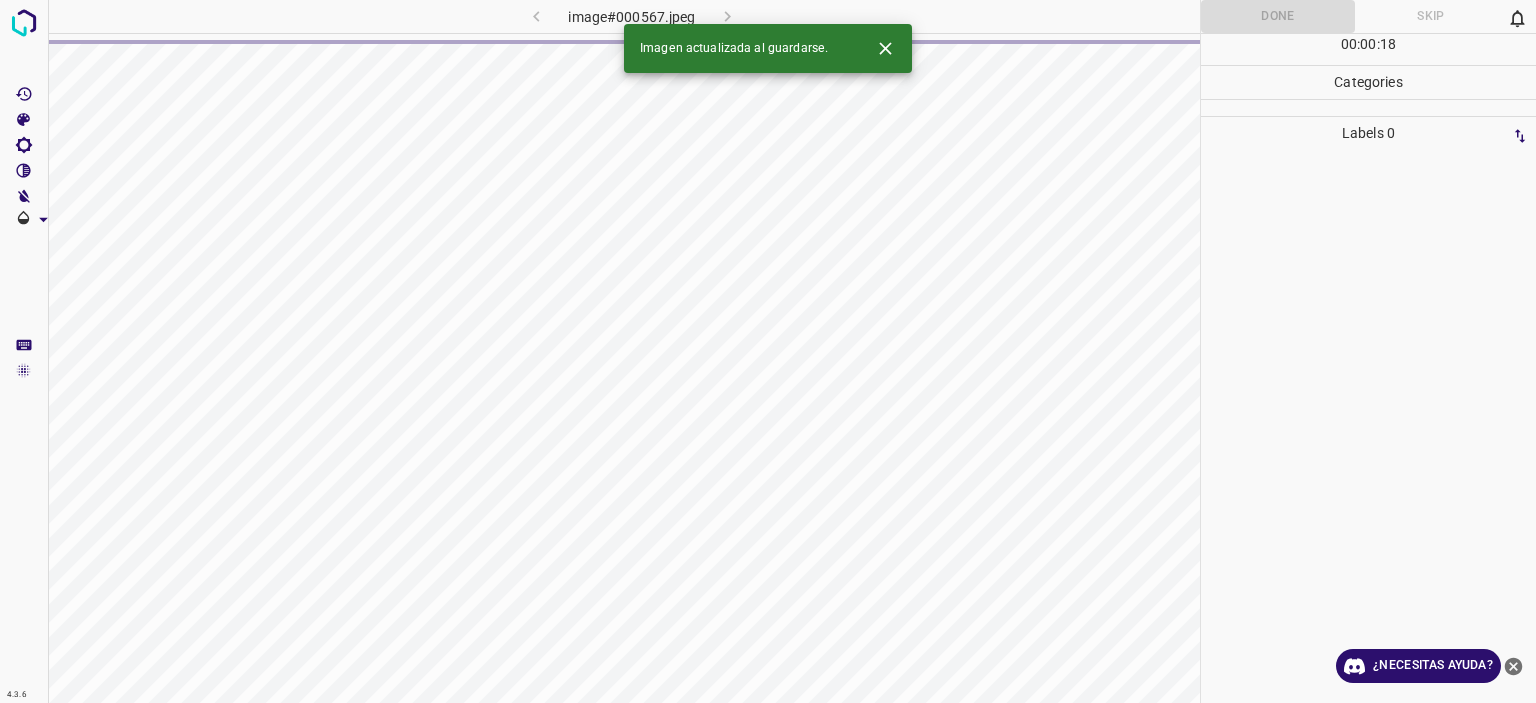 click 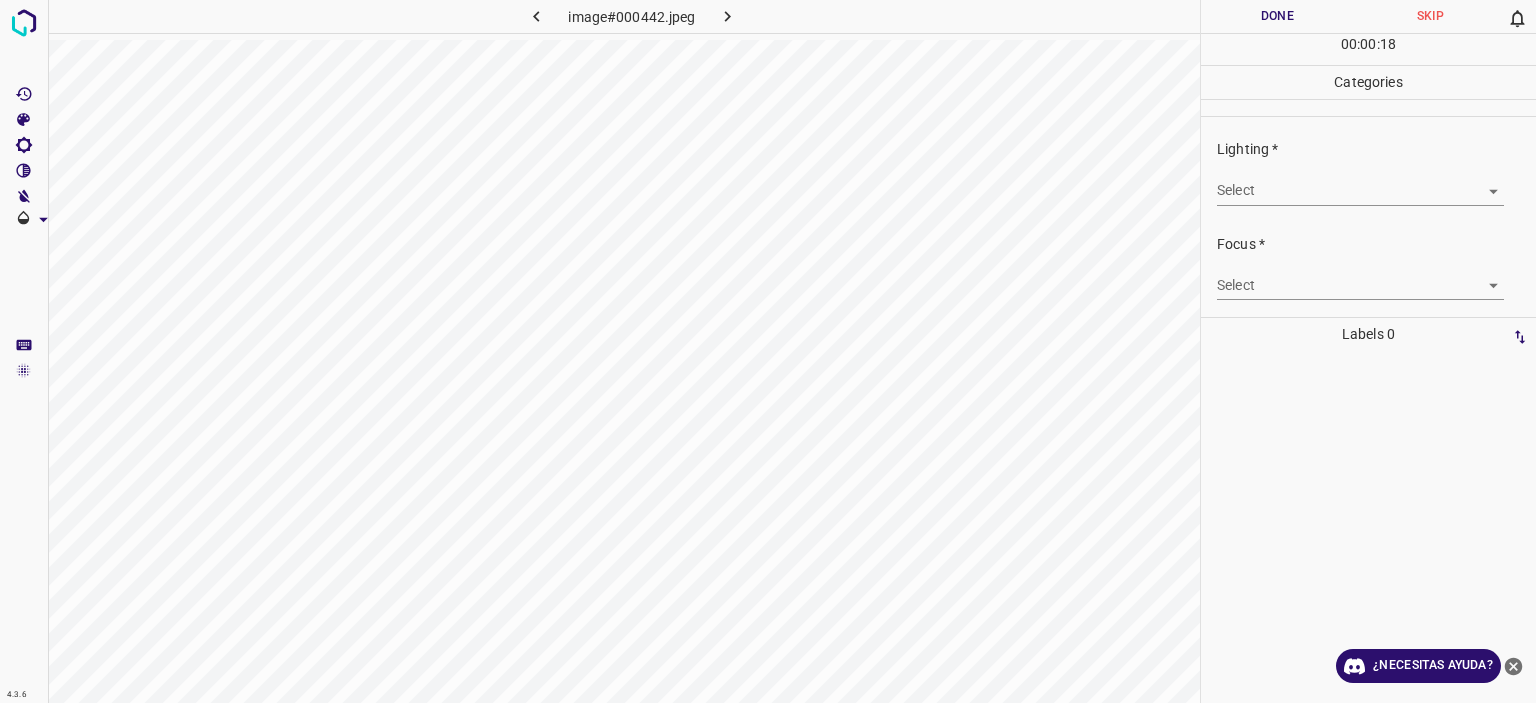 click on "Lighting *  Select ​" at bounding box center [1368, 172] 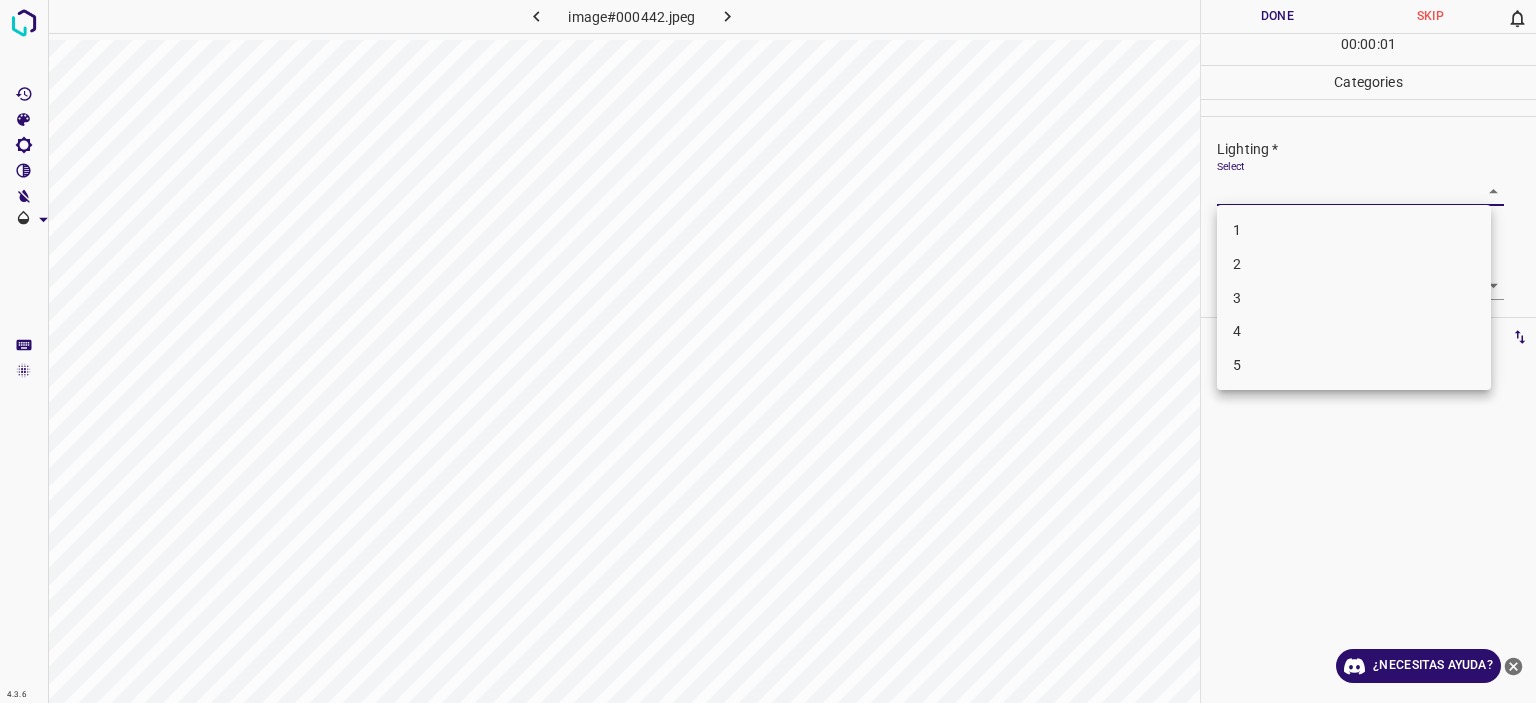 drag, startPoint x: 1248, startPoint y: 321, endPoint x: 1225, endPoint y: 309, distance: 25.942244 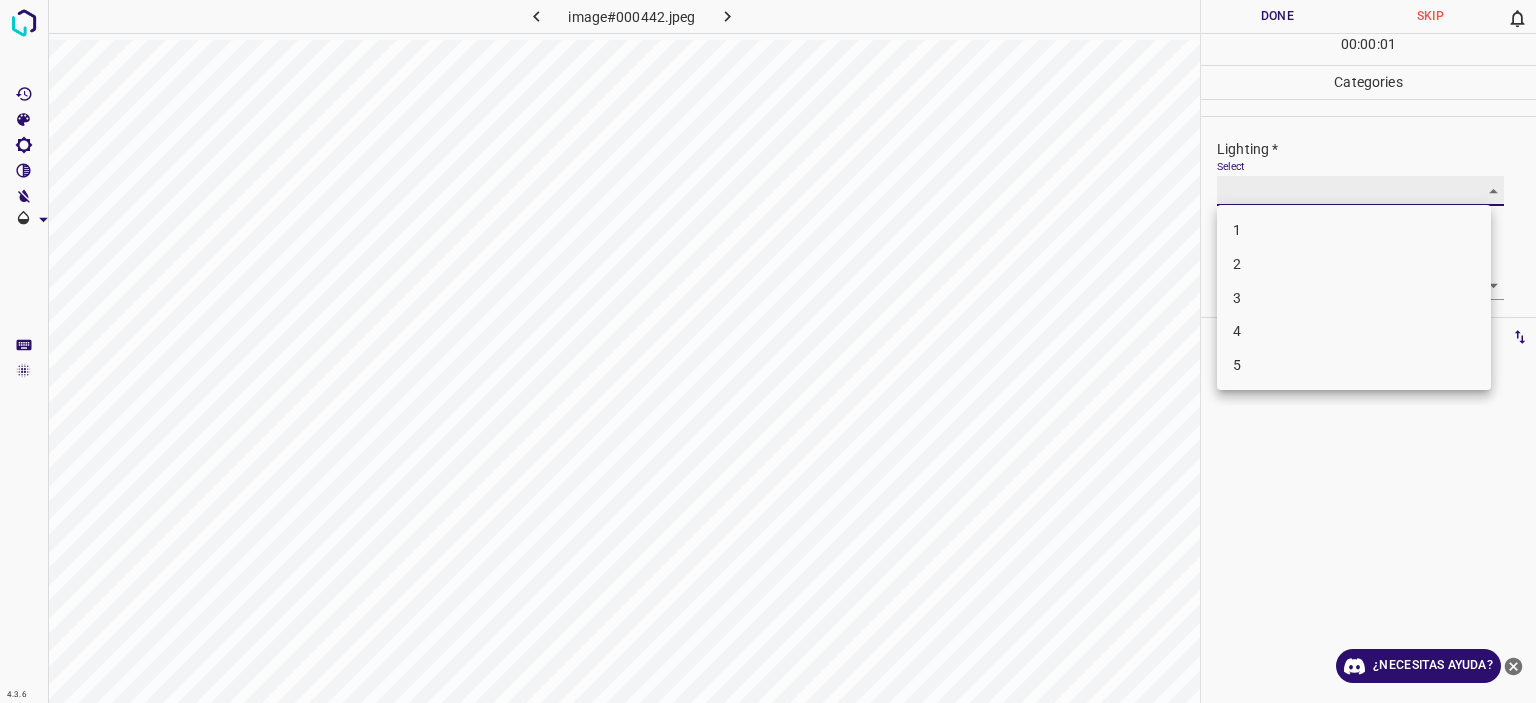 type on "4" 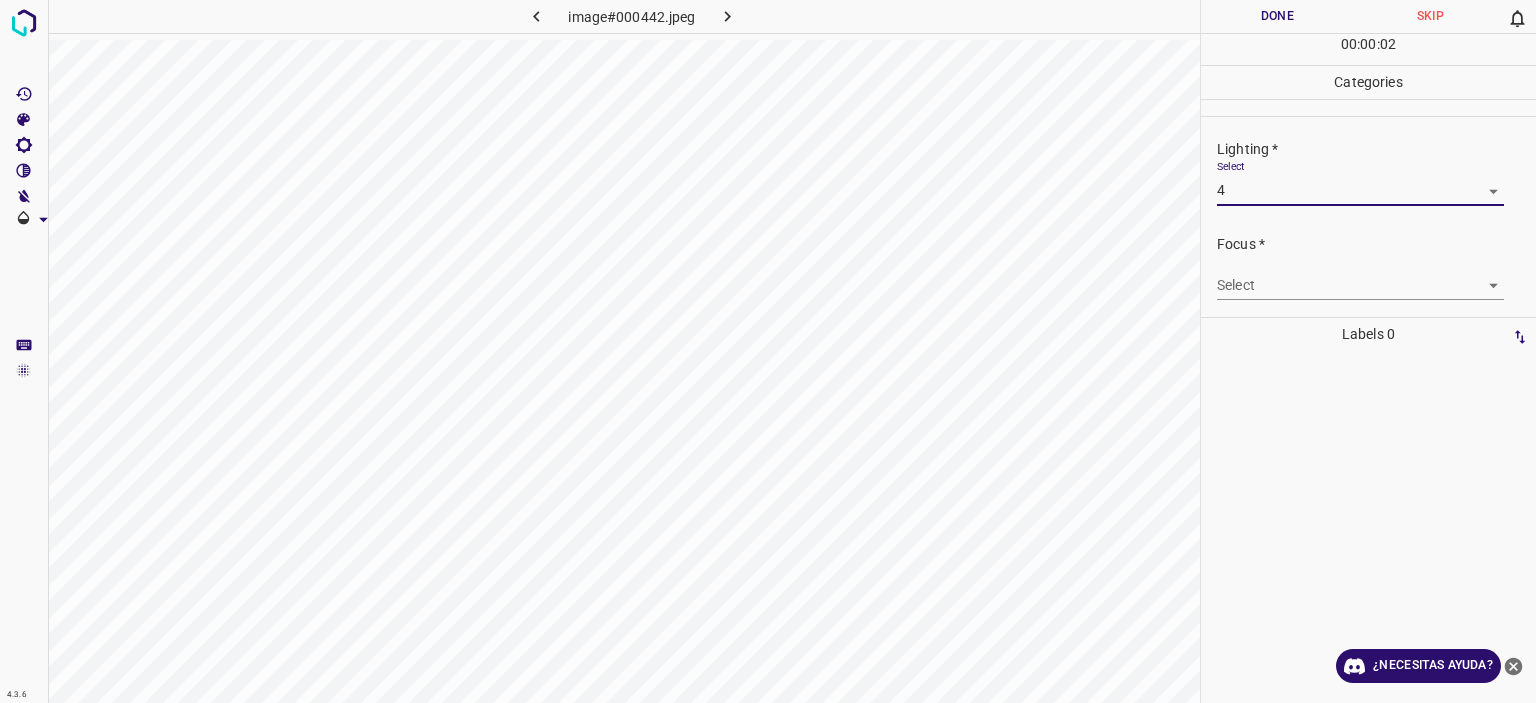 click on "1 2 3 4 5" at bounding box center (768, 351) 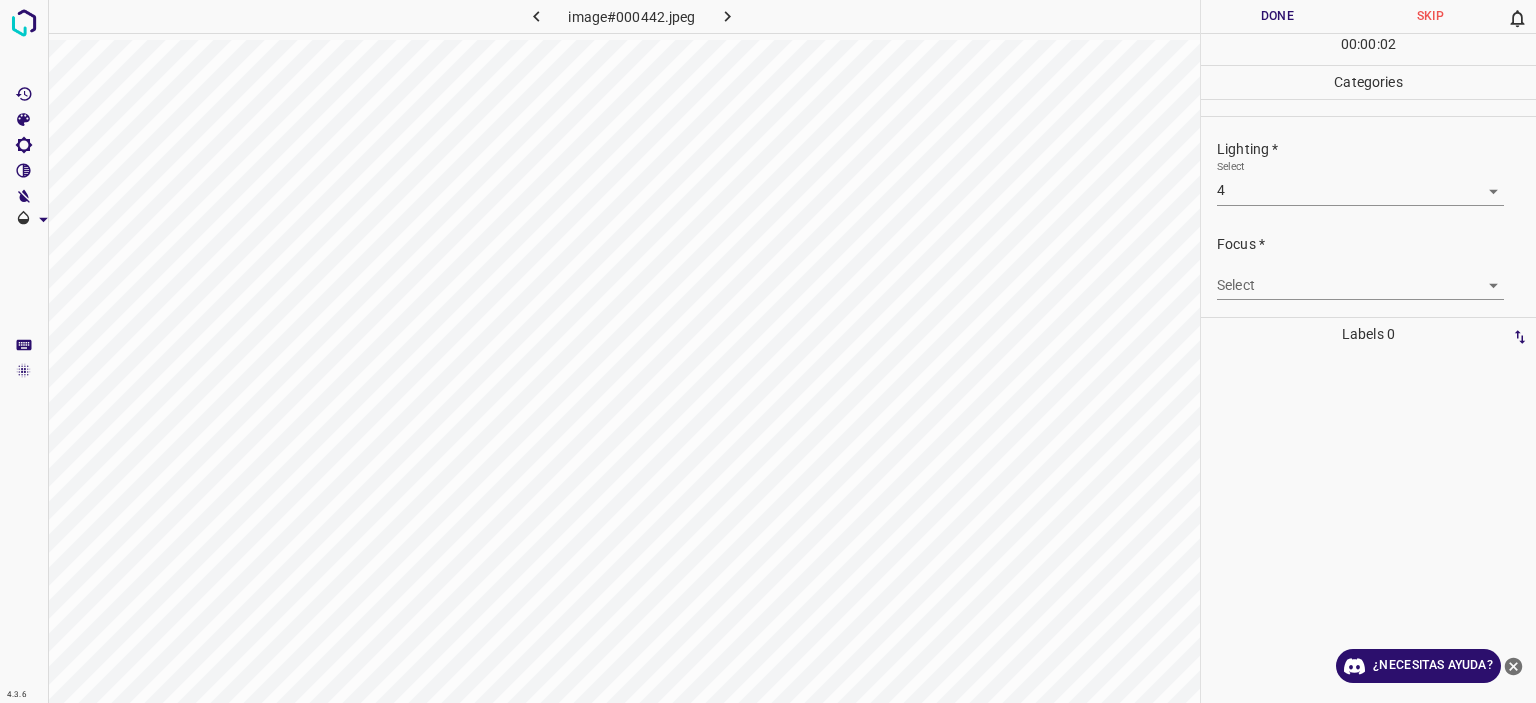 click on "Texto original Valora esta traducción Tu opinión servirá para ayudar a mejorar el Traductor de Google 4.3.6  image#000442.jpeg Done Skip 0 00   : 00   : 02   Categories Lighting *  Select 4 4 Focus *  Select ​ Overall *  Select ​ Labels   0 Categories 1 Lighting 2 Focus 3 Overall Tools Space Change between modes (Draw & Edit) I Auto labeling R Restore zoom M Zoom in N Zoom out Delete Delete selecte label Filters Z Restore filters X Saturation filter C Brightness filter V Contrast filter B Gray scale filter General O Download ¿Necesitas ayuda? - Texto - Esconder - Borrar" at bounding box center (768, 351) 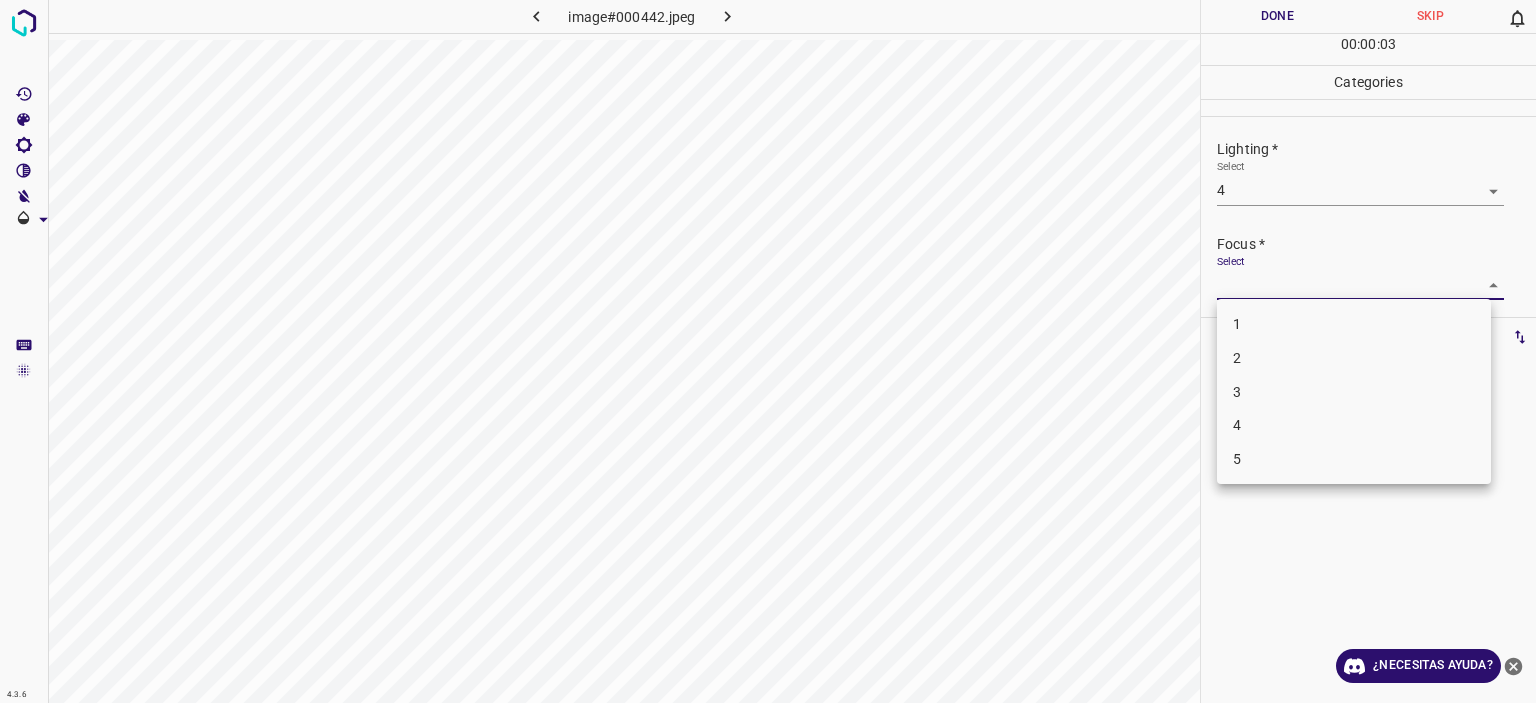 click on "4" at bounding box center [1237, 425] 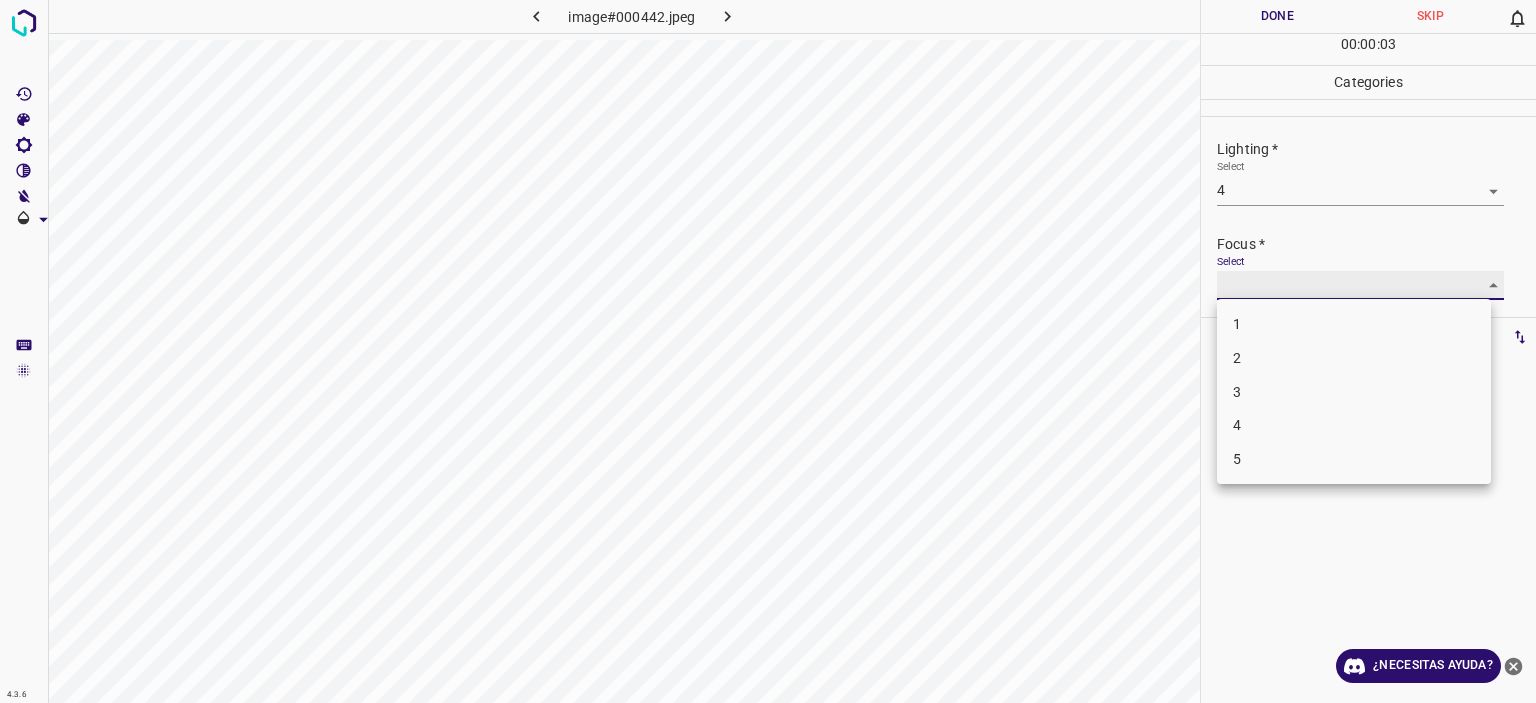 type on "4" 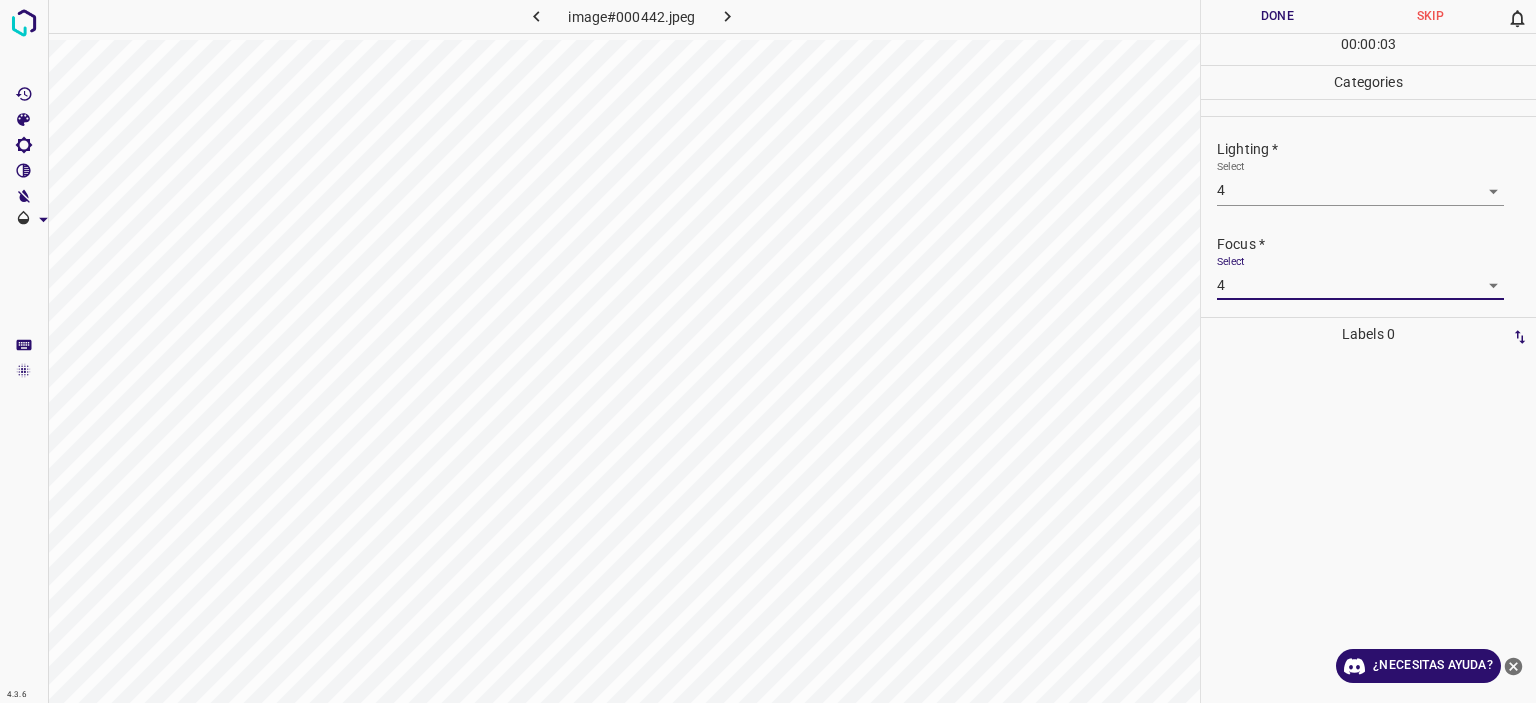 click at bounding box center [768, 351] 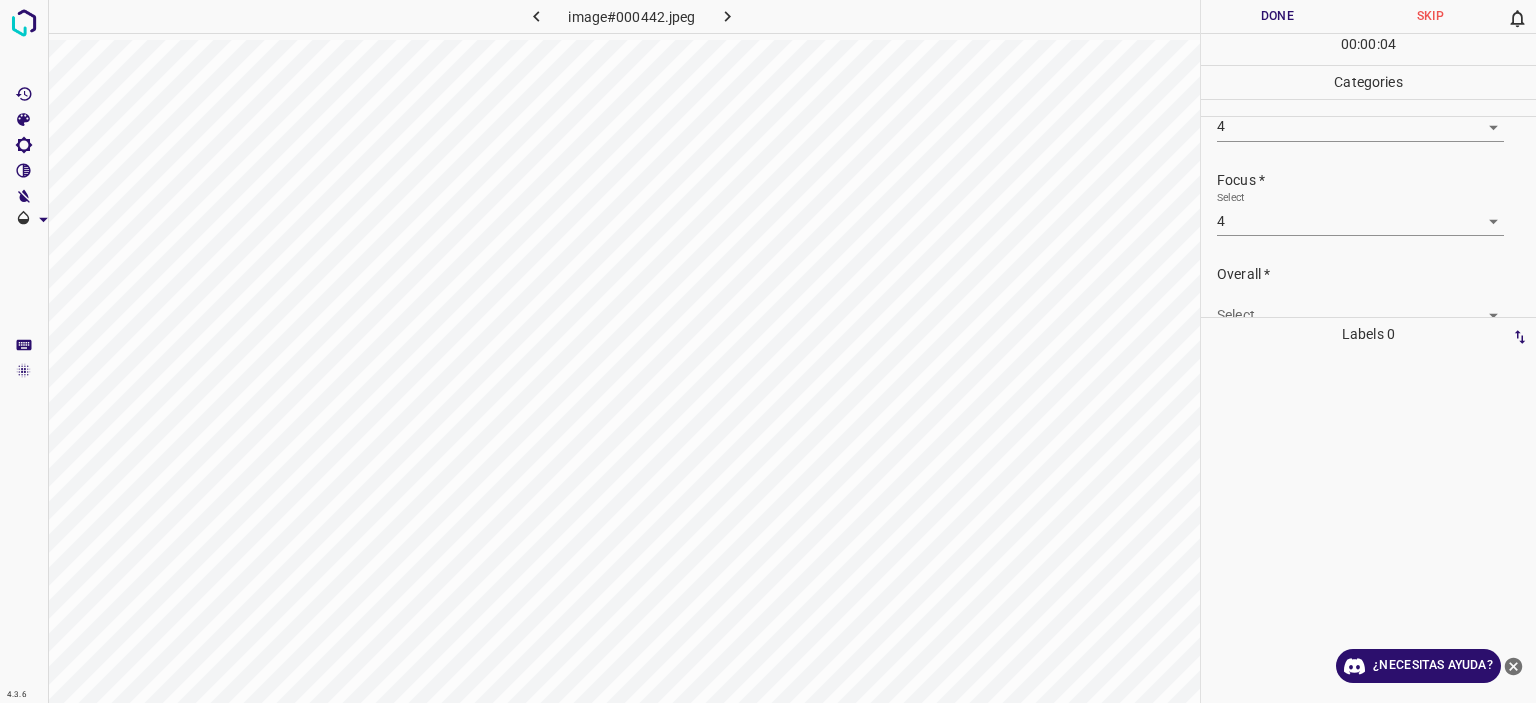 scroll, scrollTop: 98, scrollLeft: 0, axis: vertical 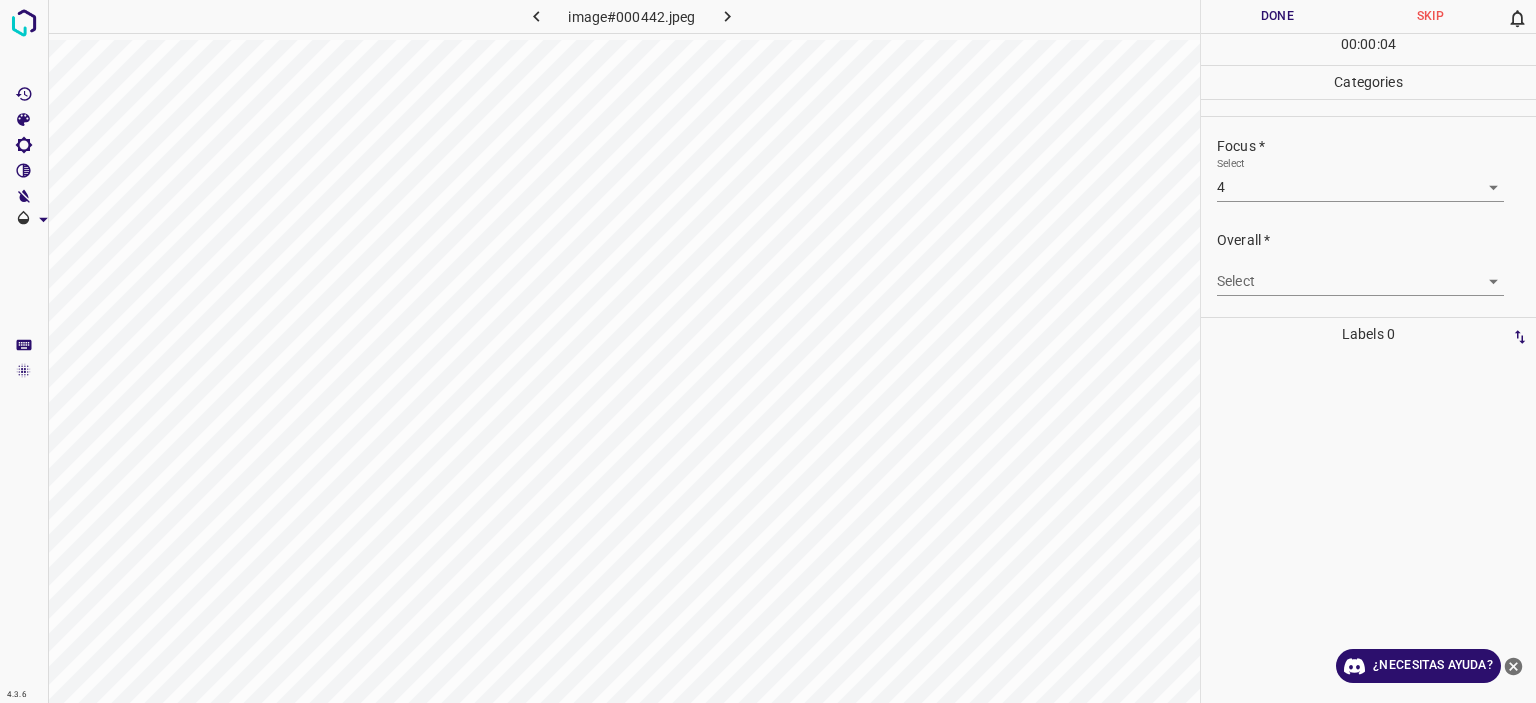 click on "Select ​" at bounding box center (1360, 273) 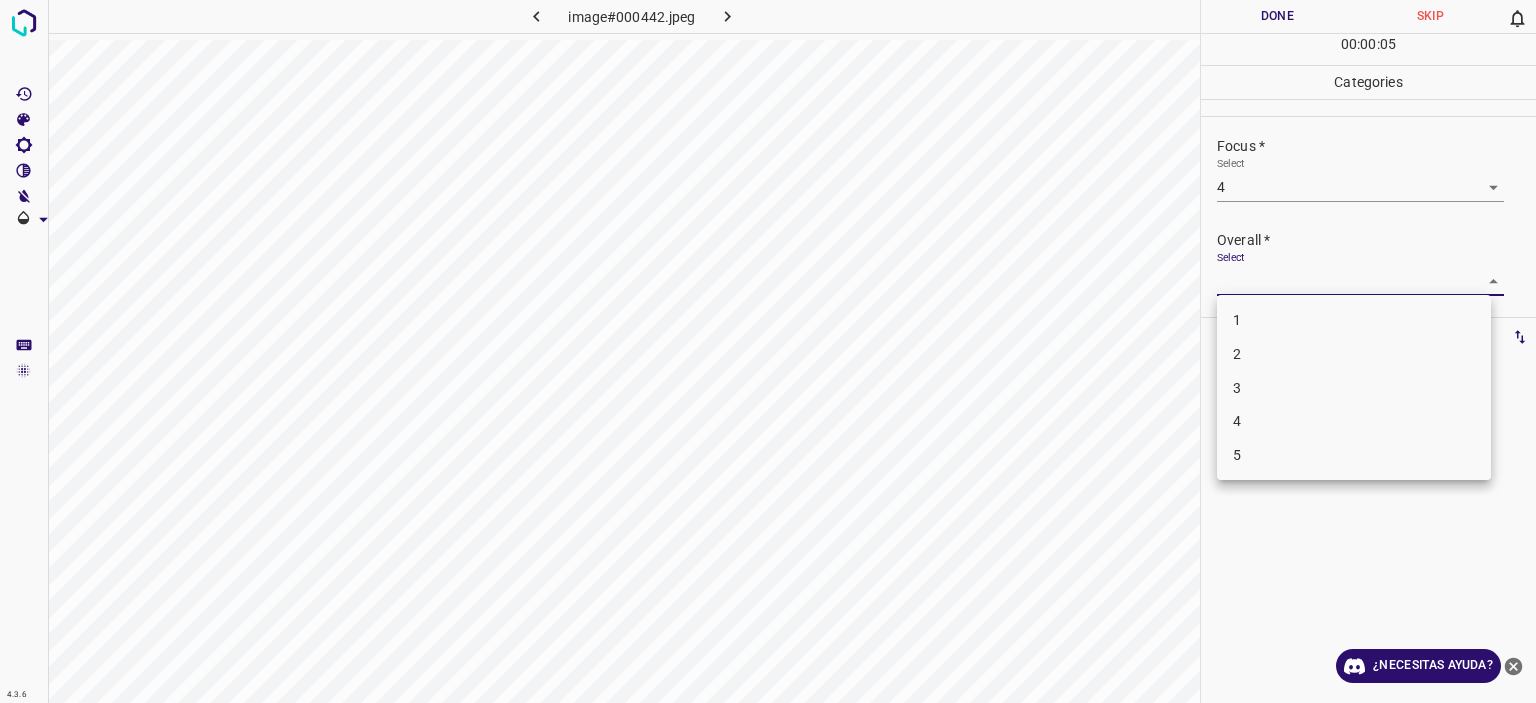 click on "4" at bounding box center [1354, 421] 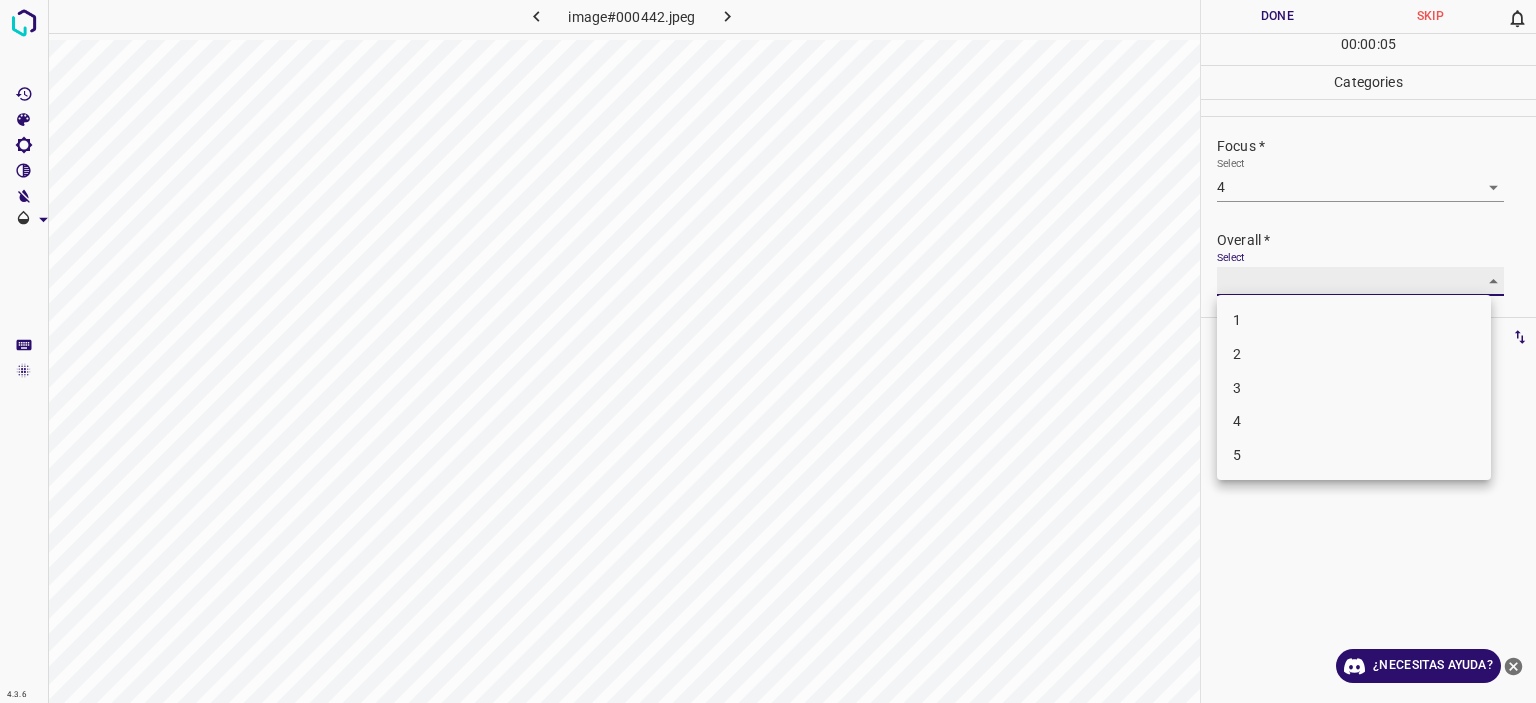 type on "4" 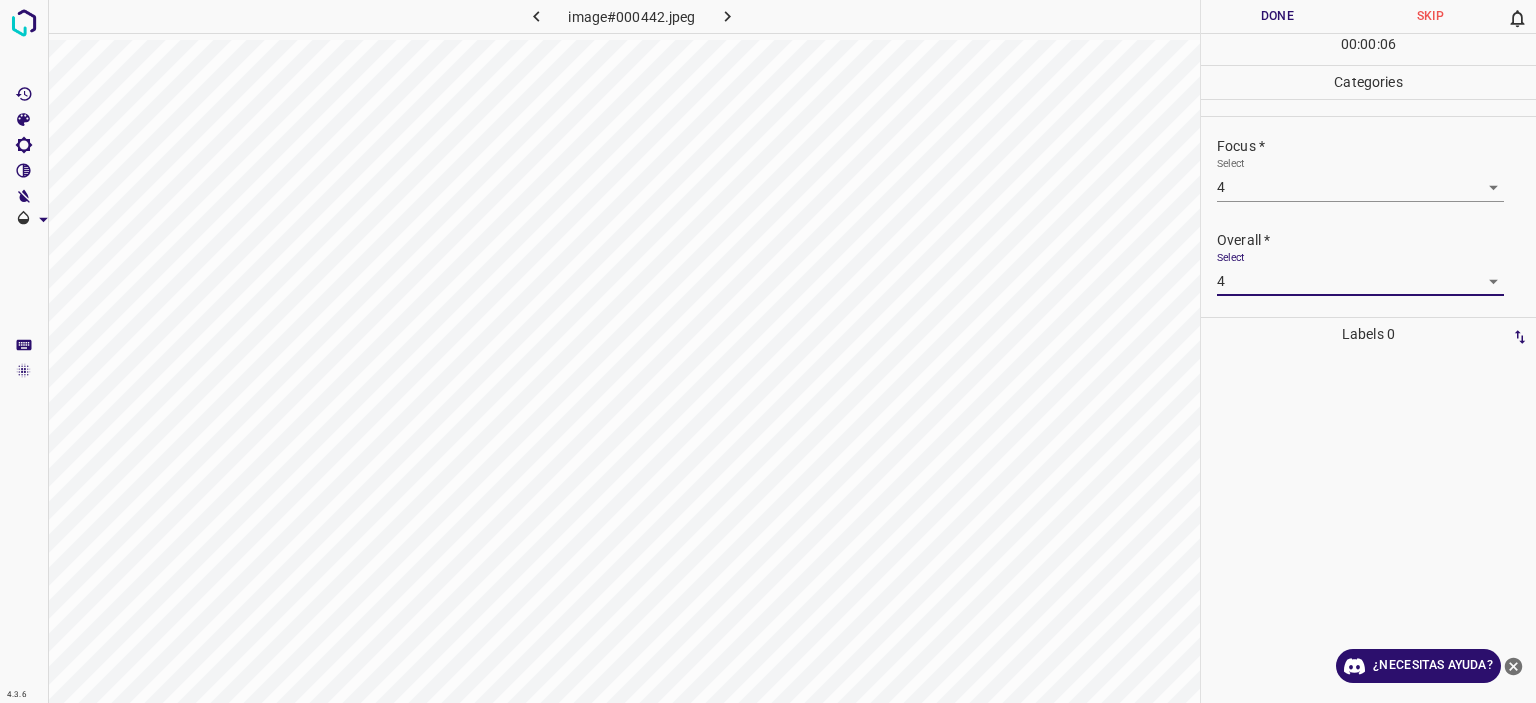 click on "Done" at bounding box center (1277, 16) 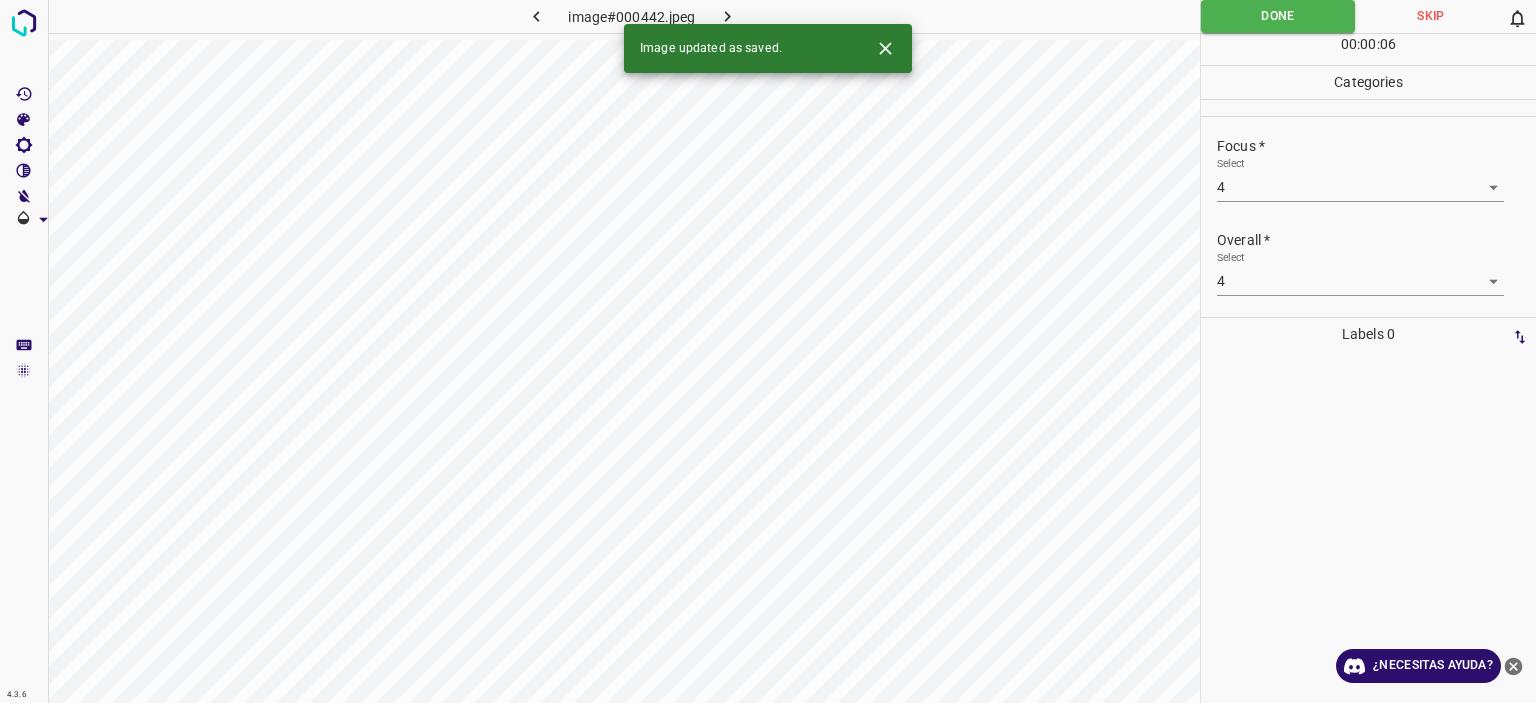 click 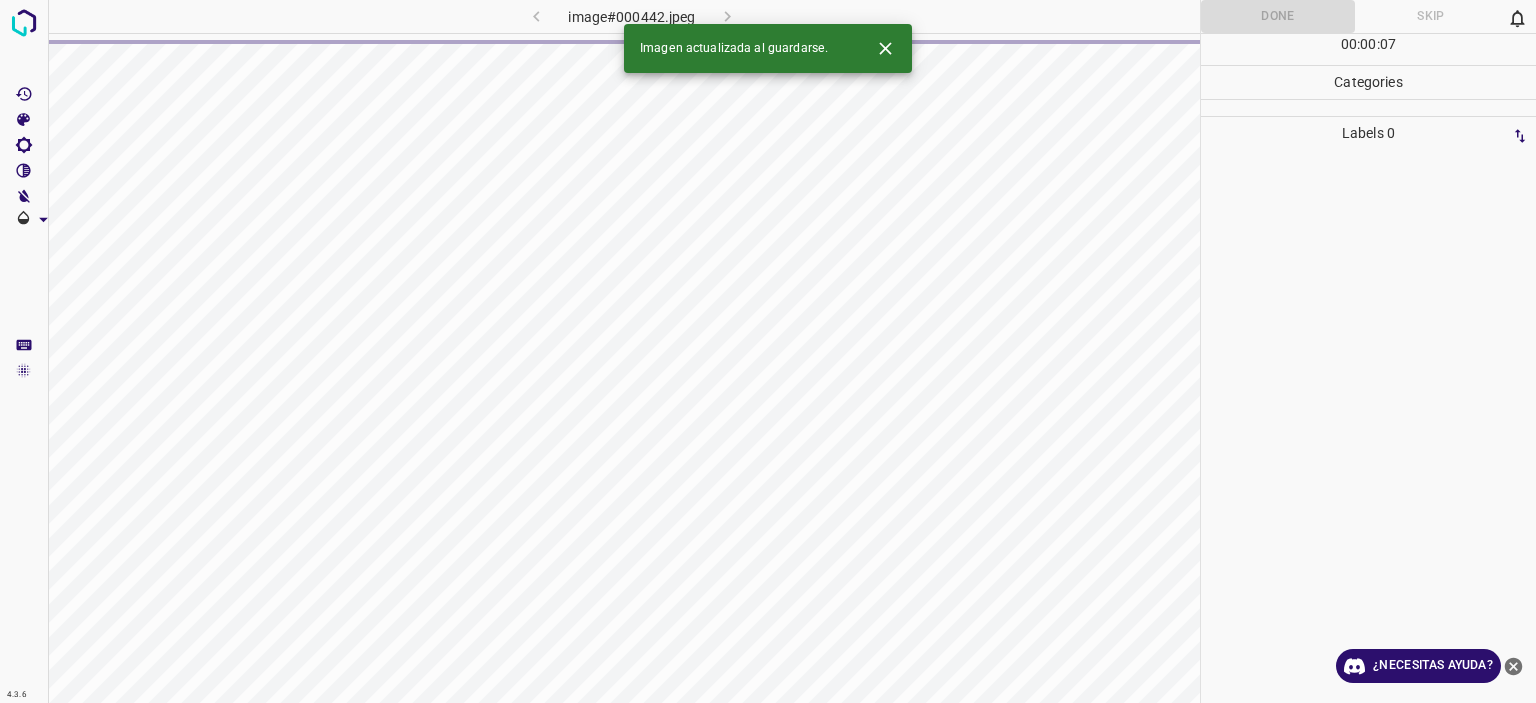 click 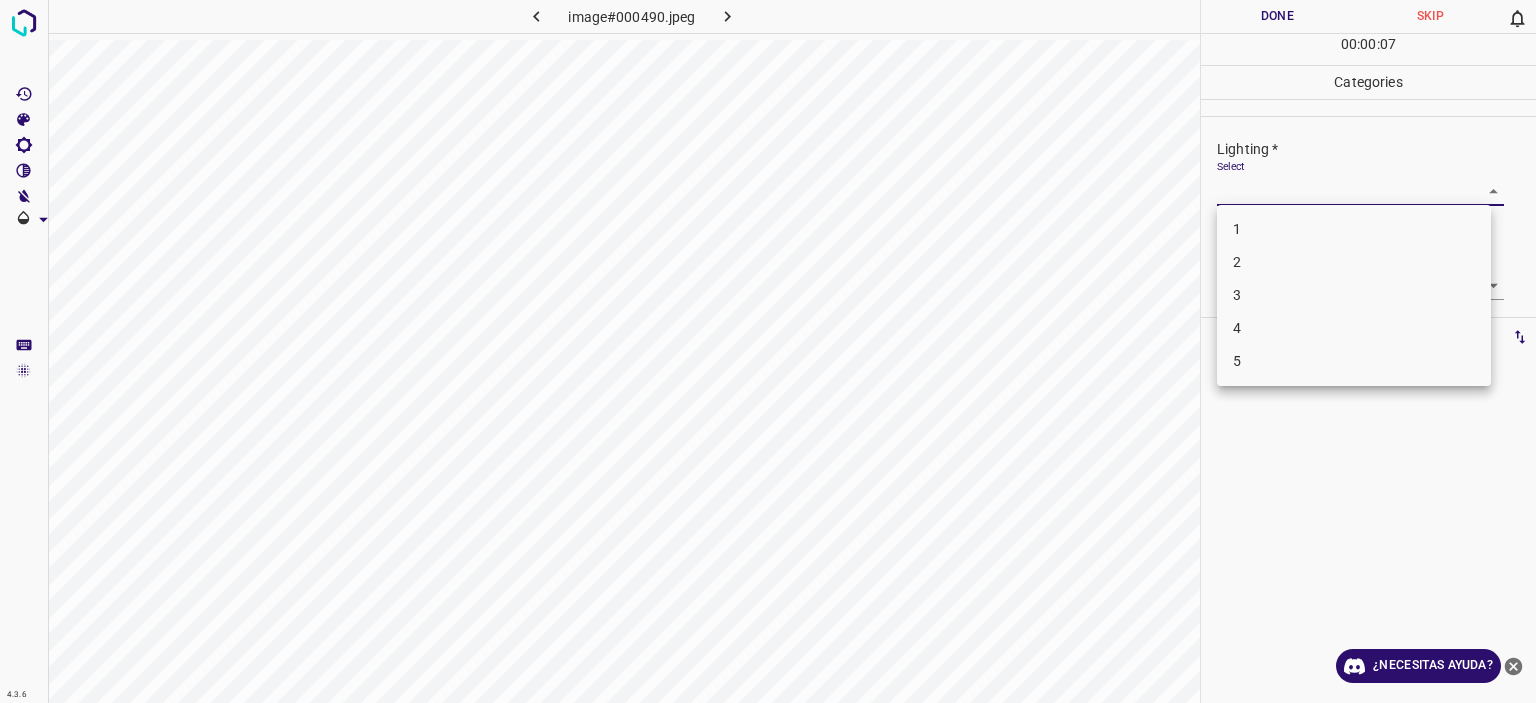 click on "Texto original Valora esta traducción Tu opinión servirá para ayudar a mejorar el Traductor de Google 4.3.6  image#000490.jpeg Done Skip 0 00   : 00   : 07   Categories Lighting *  Select ​ Focus *  Select ​ Overall *  Select ​ Labels   0 Categories 1 Lighting 2 Focus 3 Overall Tools Space Change between modes (Draw & Edit) I Auto labeling R Restore zoom M Zoom in N Zoom out Delete Delete selecte label Filters Z Restore filters X Saturation filter C Brightness filter V Contrast filter B Gray scale filter General O Download ¿Necesitas ayuda? - Texto - Esconder - Borrar 1 2 3 4 5" at bounding box center (768, 351) 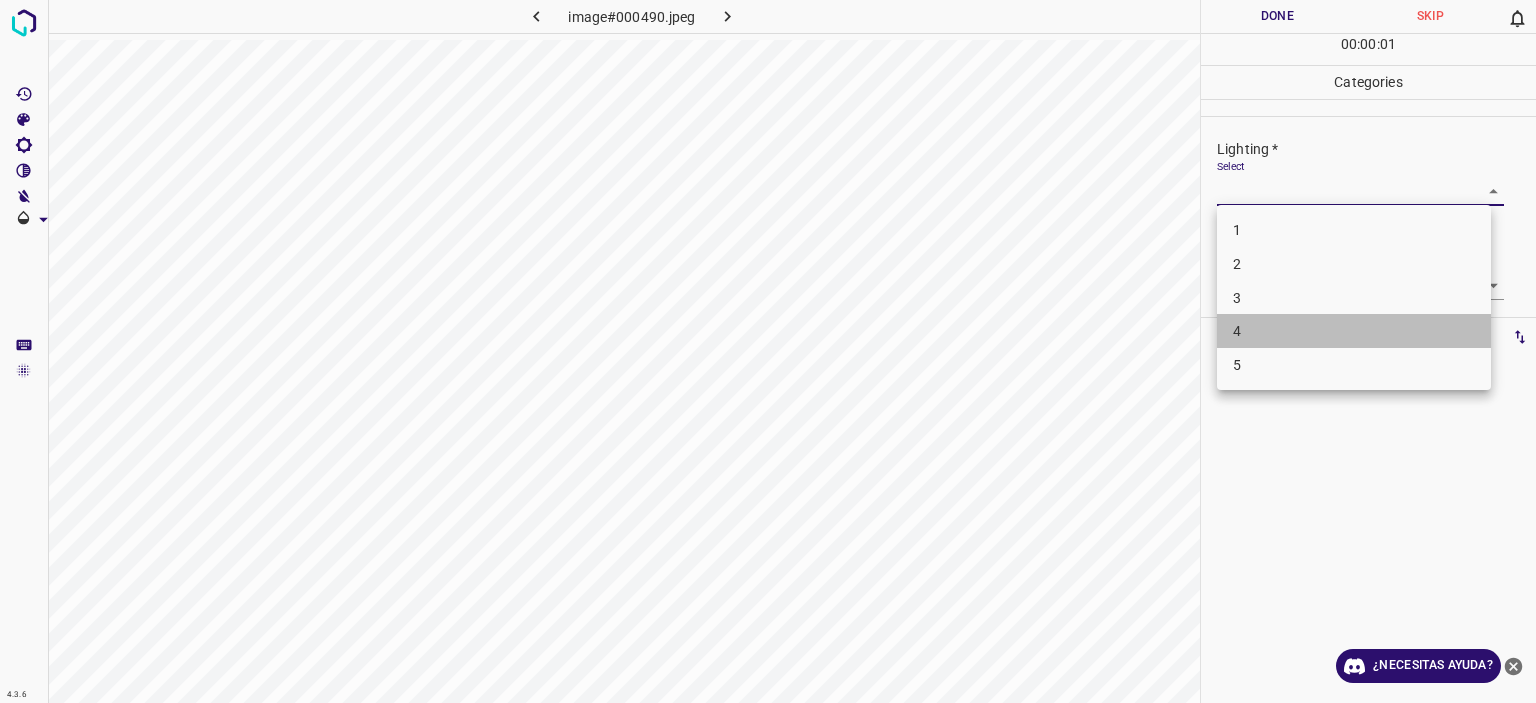 click on "4" at bounding box center (1354, 331) 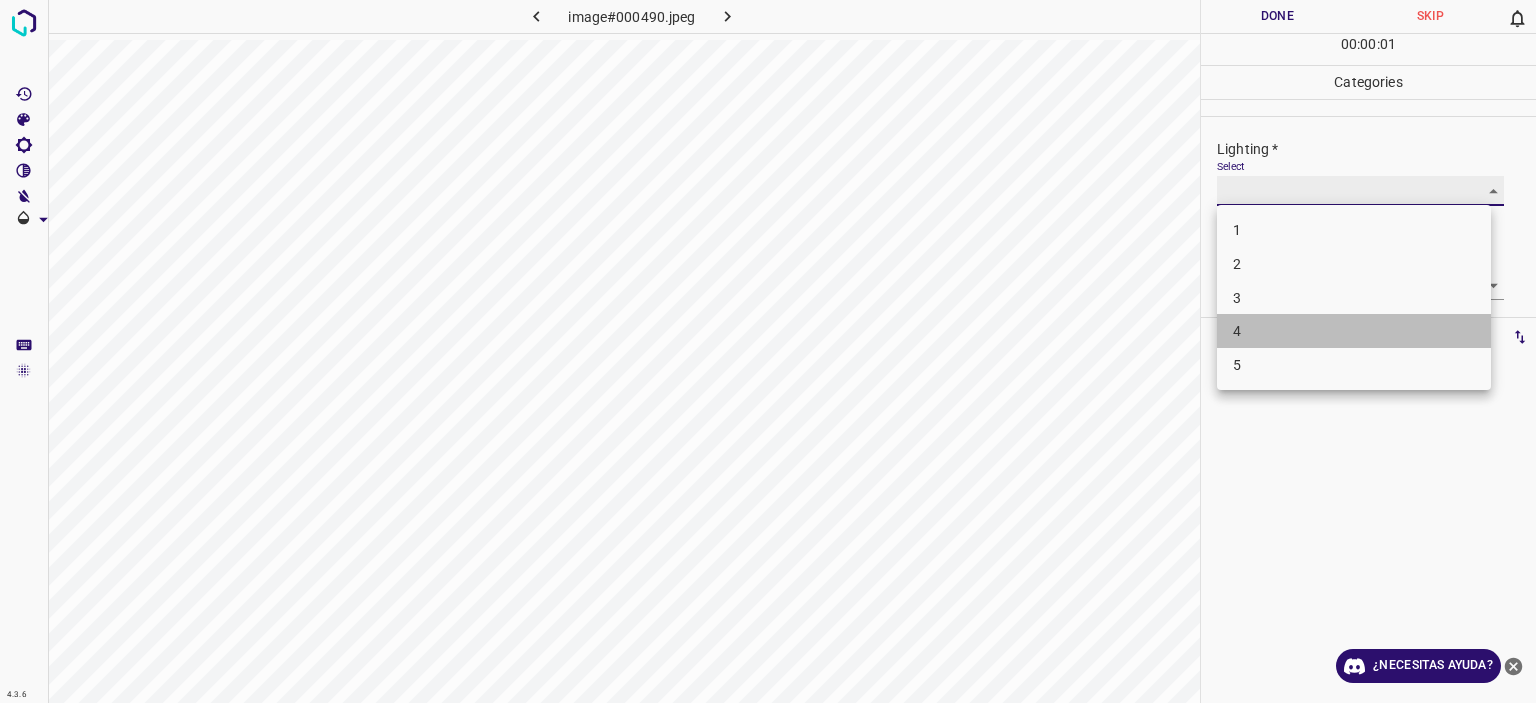 type on "4" 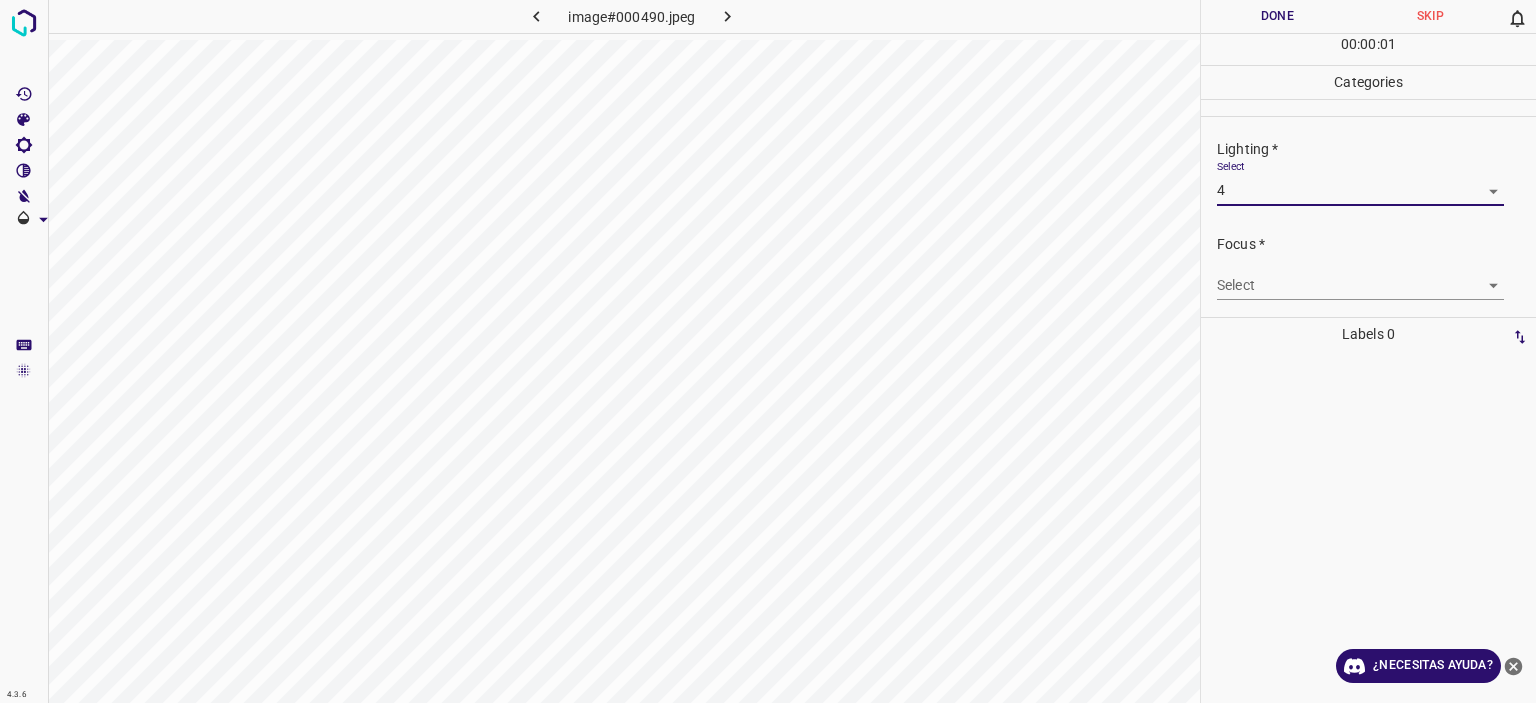 click on "Texto original Valora esta traducción Tu opinión servirá para ayudar a mejorar el Traductor de Google 4.3.6  image#000490.jpeg Done Skip 0 00   : 00   : 01   Categories Lighting *  Select 4 4 Focus *  Select ​ Overall *  Select ​ Labels   0 Categories 1 Lighting 2 Focus 3 Overall Tools Space Change between modes (Draw & Edit) I Auto labeling R Restore zoom M Zoom in N Zoom out Delete Delete selecte label Filters Z Restore filters X Saturation filter C Brightness filter V Contrast filter B Gray scale filter General O Download ¿Necesitas ayuda? - Texto - Esconder - Borrar 1 2 3 4 5" at bounding box center (768, 351) 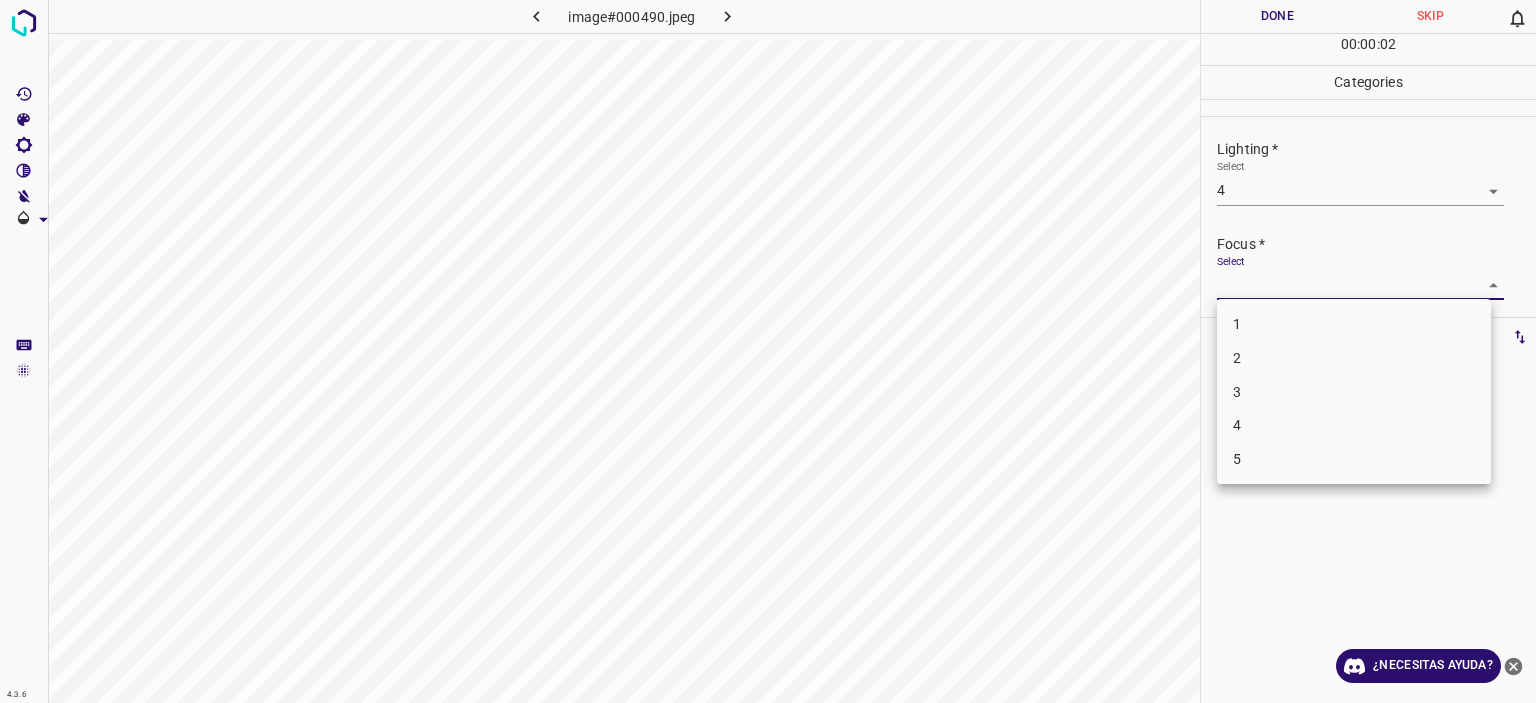 click on "4" at bounding box center (1354, 425) 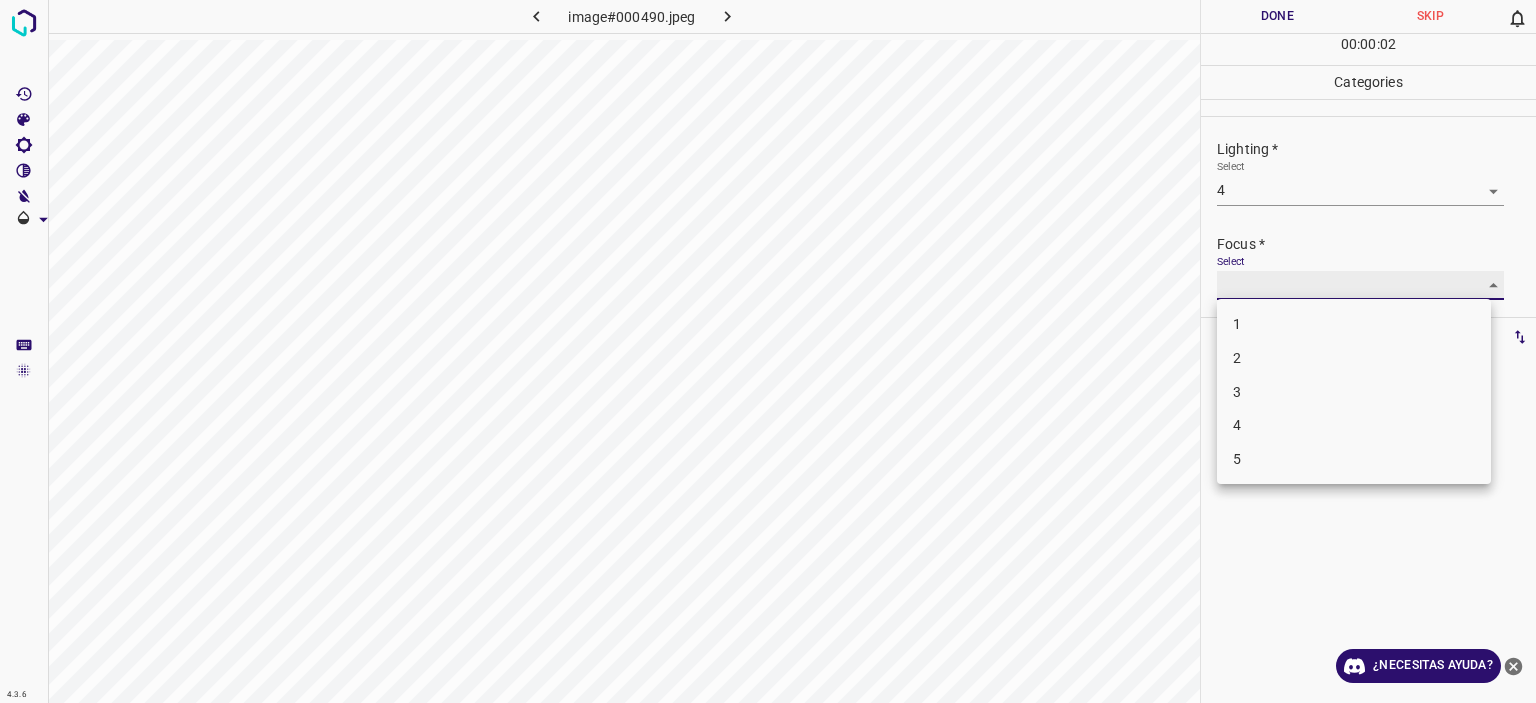 type on "4" 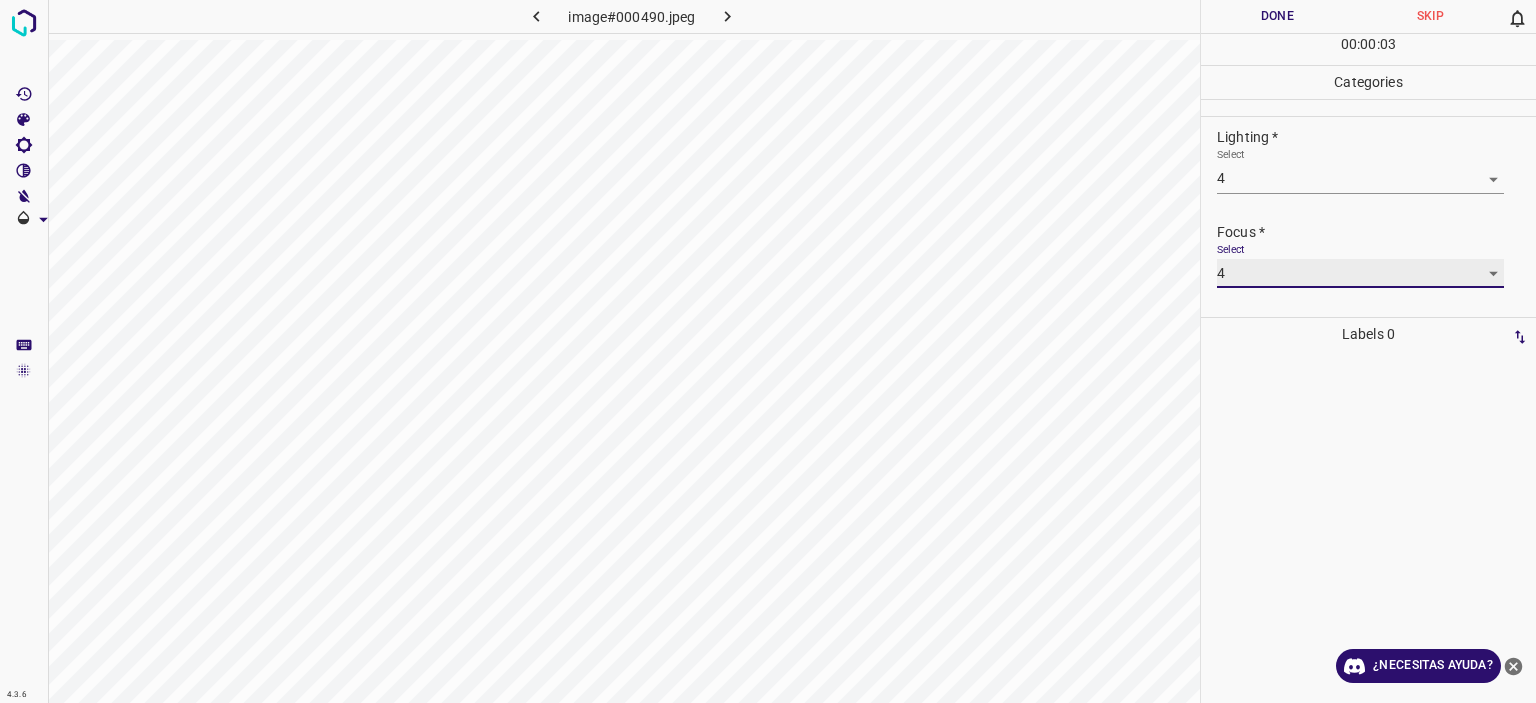 scroll, scrollTop: 98, scrollLeft: 0, axis: vertical 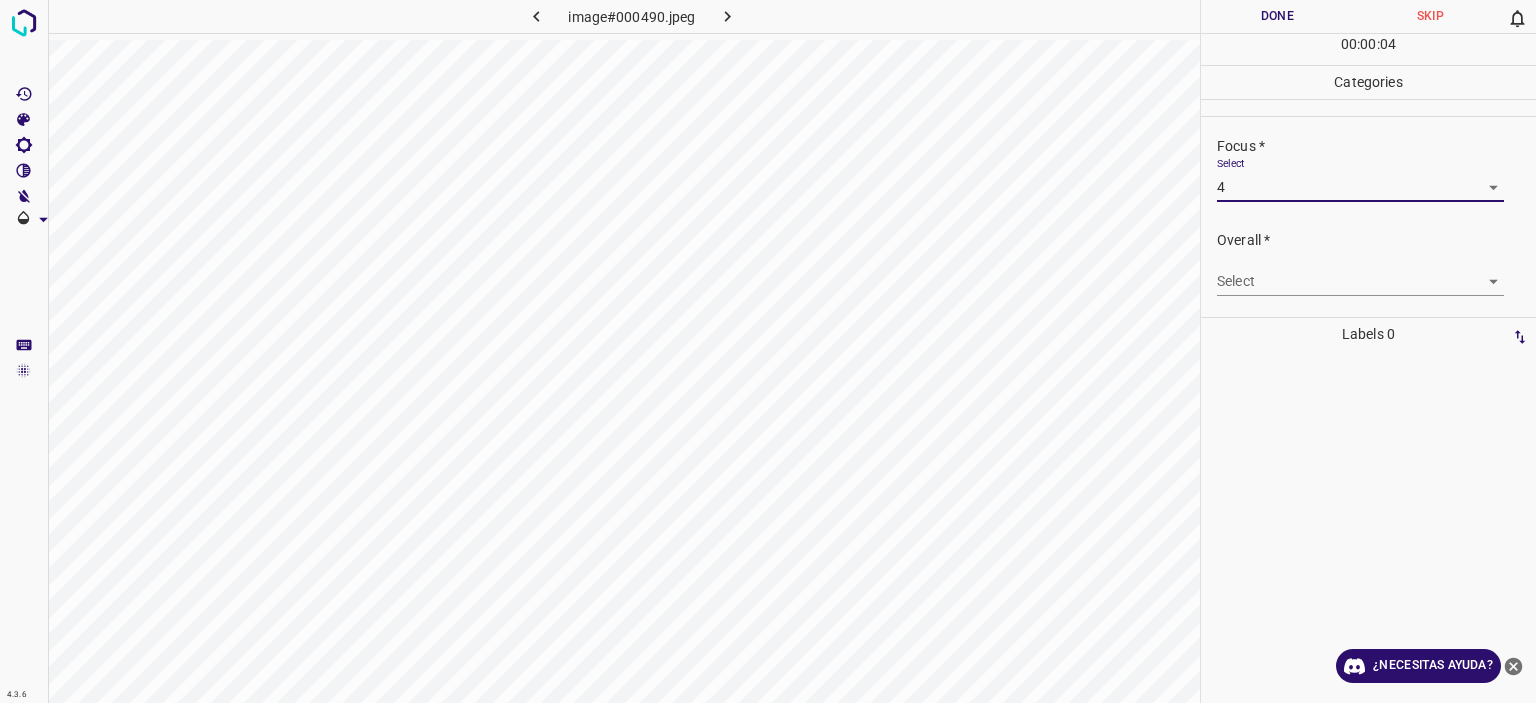 click on "Texto original Valora esta traducción Tu opinión servirá para ayudar a mejorar el Traductor de Google 4.3.6  image#000490.jpeg Done Skip 0 00   : 00   : 04   Categories Lighting *  Select 4 4 Focus *  Select 4 4 Overall *  Select ​ Labels   0 Categories 1 Lighting 2 Focus 3 Overall Tools Space Change between modes (Draw & Edit) I Auto labeling R Restore zoom M Zoom in N Zoom out Delete Delete selecte label Filters Z Restore filters X Saturation filter C Brightness filter V Contrast filter B Gray scale filter General O Download ¿Necesitas ayuda? - Texto - Esconder - Borrar" at bounding box center (768, 351) 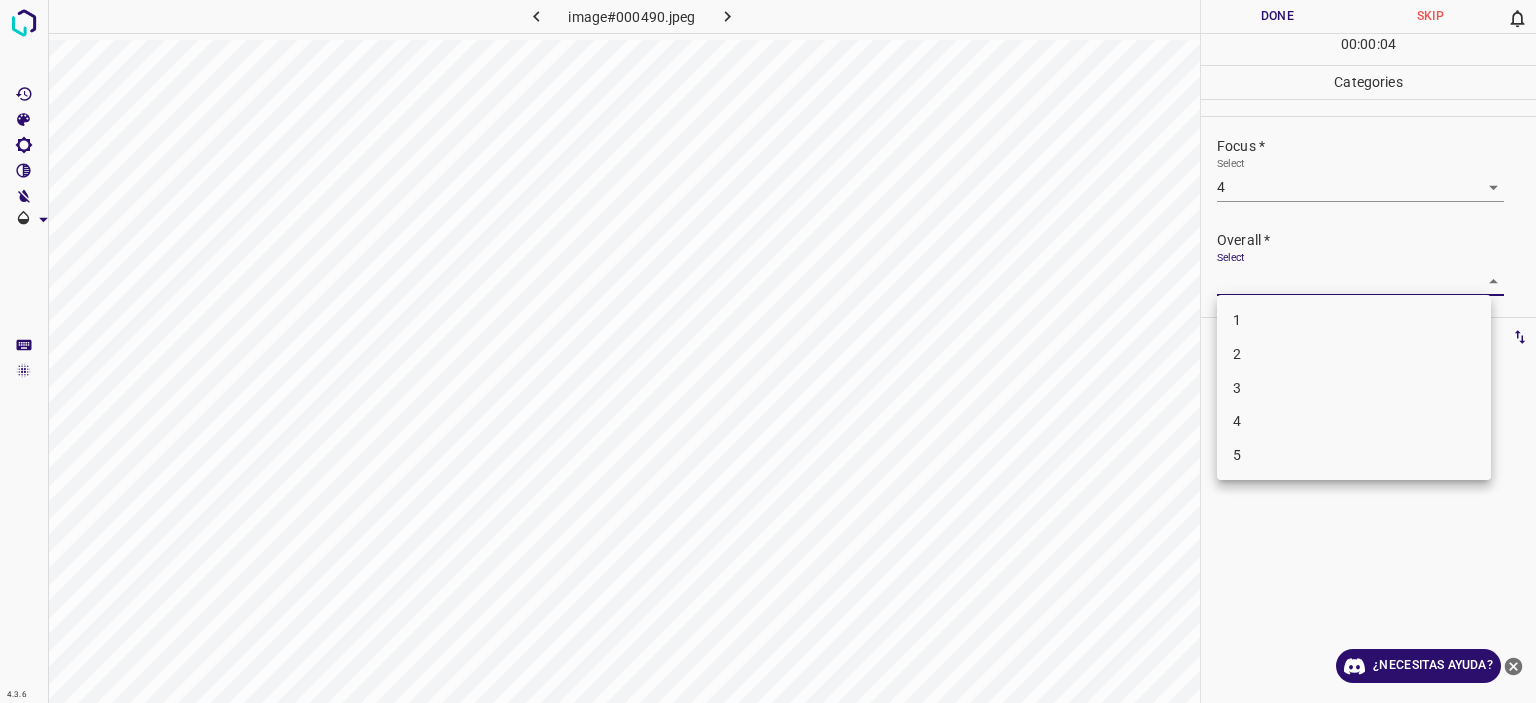 click on "4" at bounding box center [1354, 421] 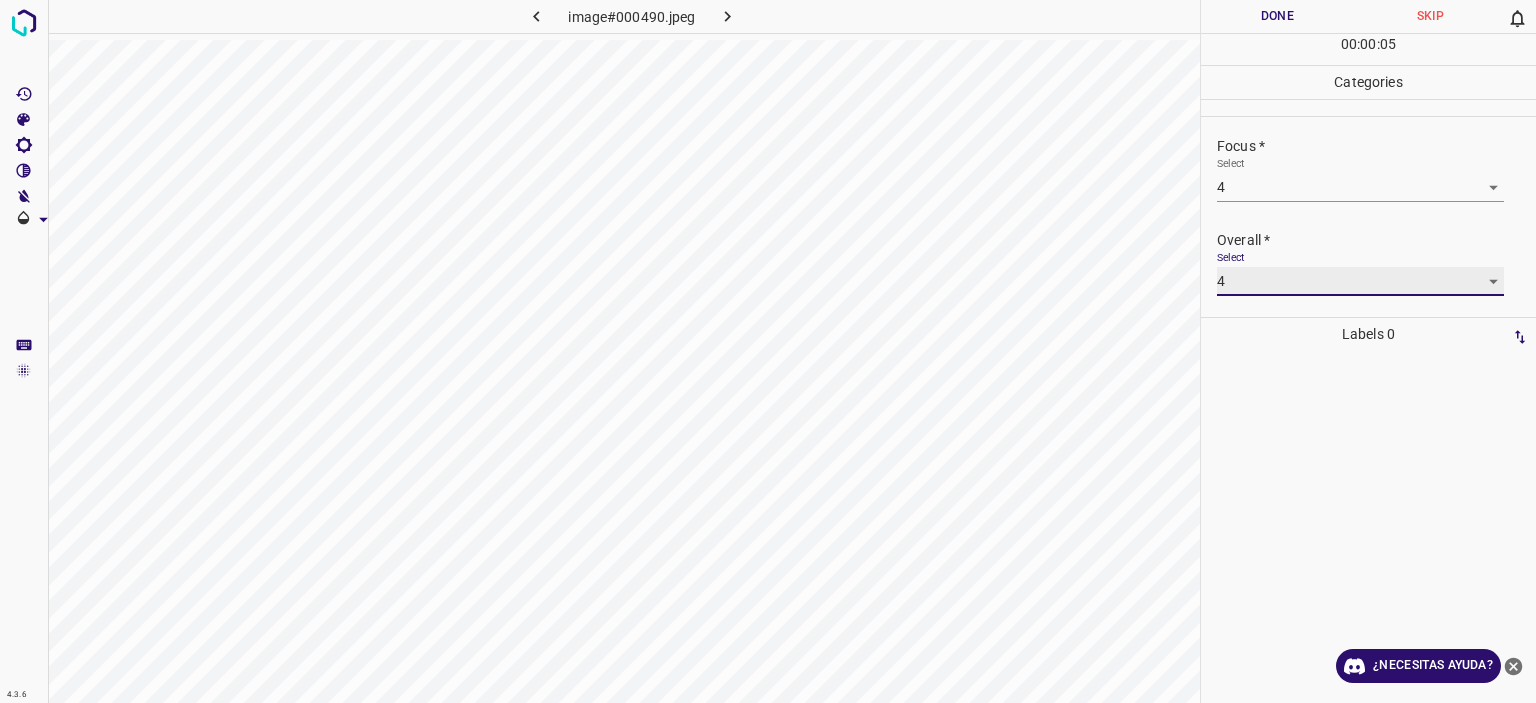 type on "4" 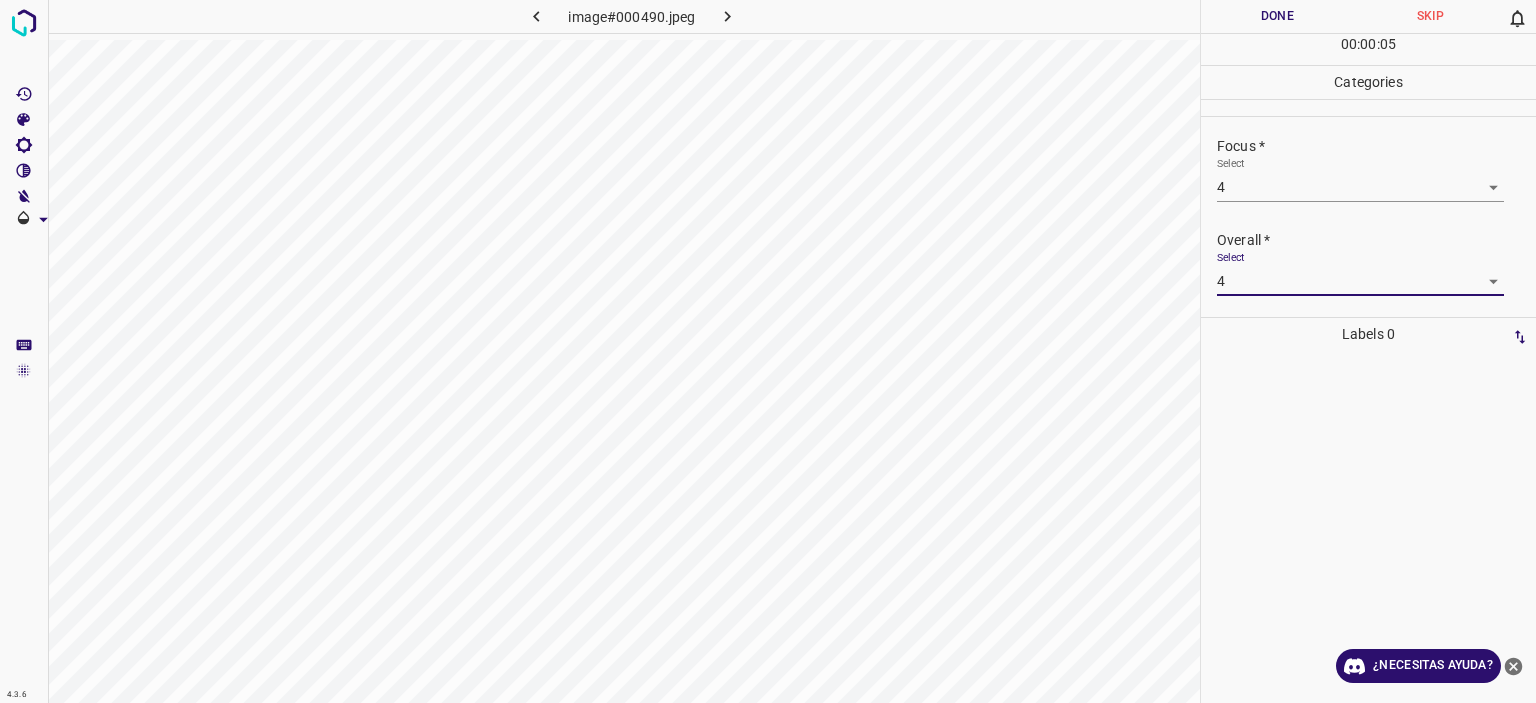 click on "Done" at bounding box center (1277, 16) 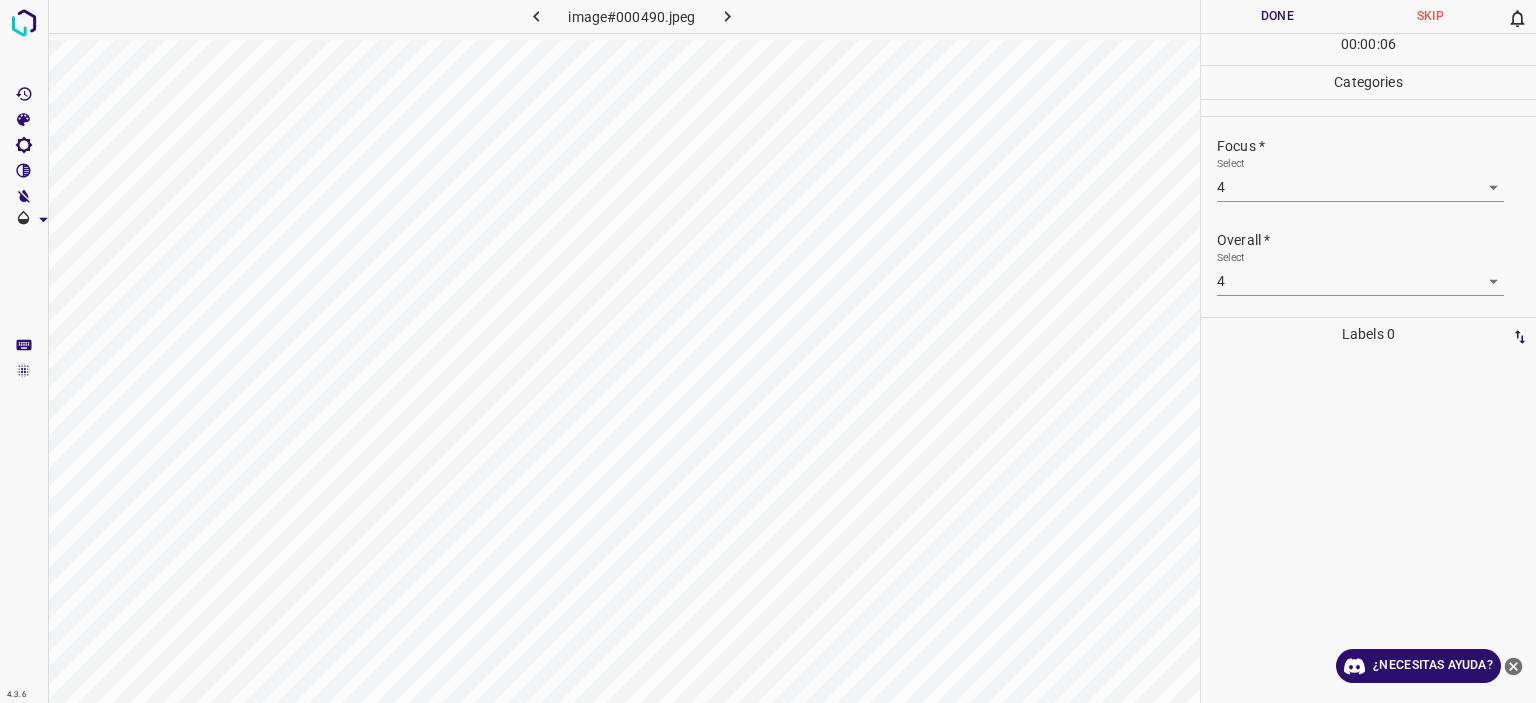 click 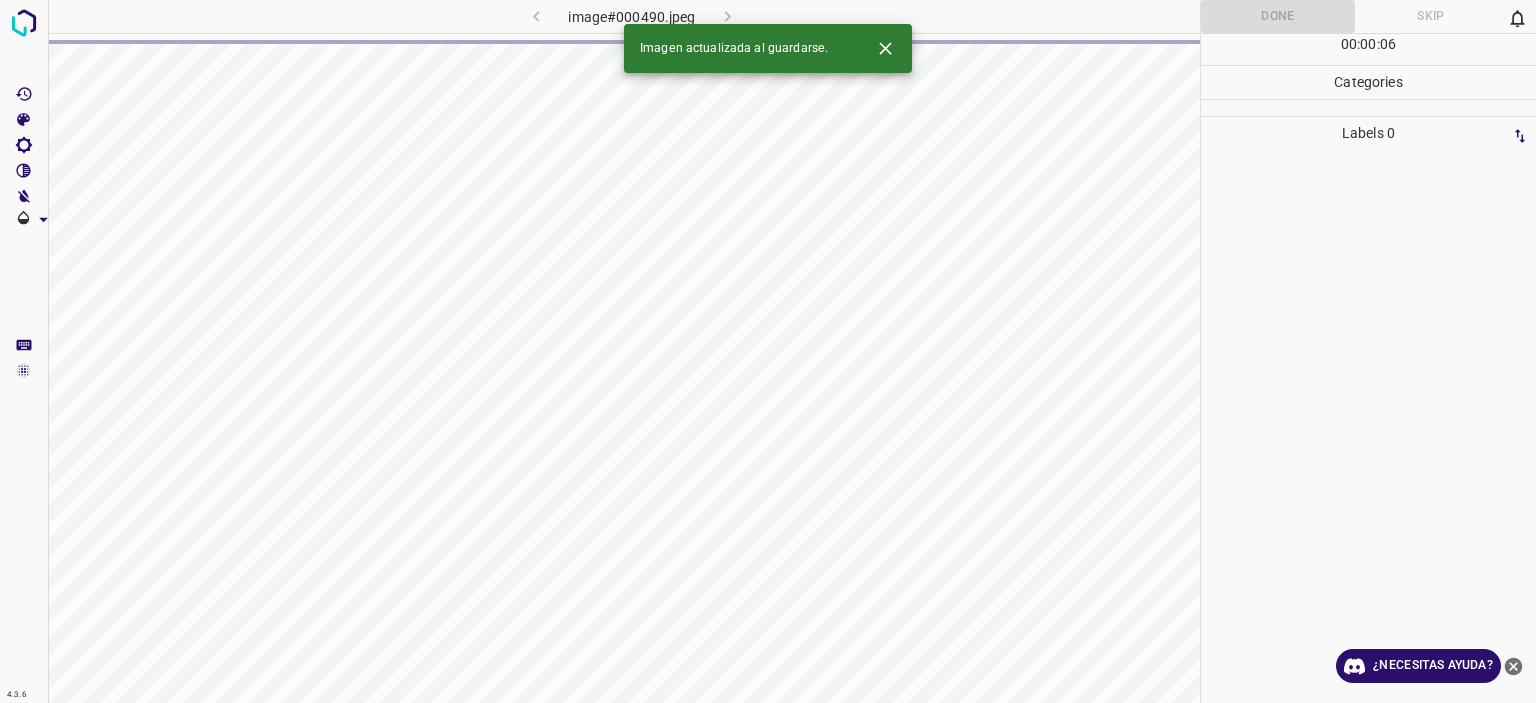click at bounding box center (885, 48) 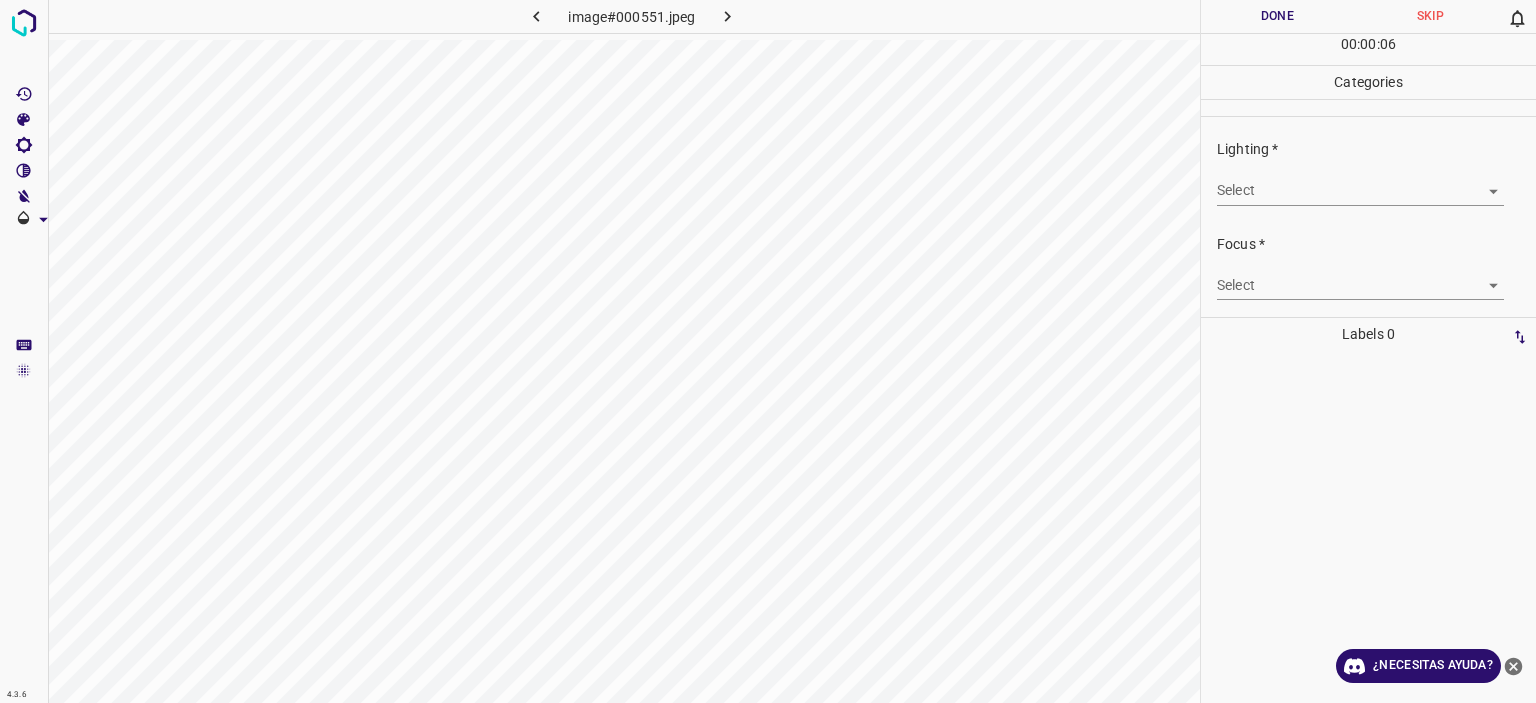 click on "Texto original Valora esta traducción Tu opinión servirá para ayudar a mejorar el Traductor de Google 4.3.6  image#000551.jpeg Done Skip 0 00   : 00   : 06   Categories Lighting *  Select ​ Focus *  Select ​ Overall *  Select ​ Labels   0 Categories 1 Lighting 2 Focus 3 Overall Tools Space Change between modes (Draw & Edit) I Auto labeling R Restore zoom M Zoom in N Zoom out Delete Delete selecte label Filters Z Restore filters X Saturation filter C Brightness filter V Contrast filter B Gray scale filter General O Download ¿Necesitas ayuda? - Texto - Esconder - Borrar" at bounding box center (768, 351) 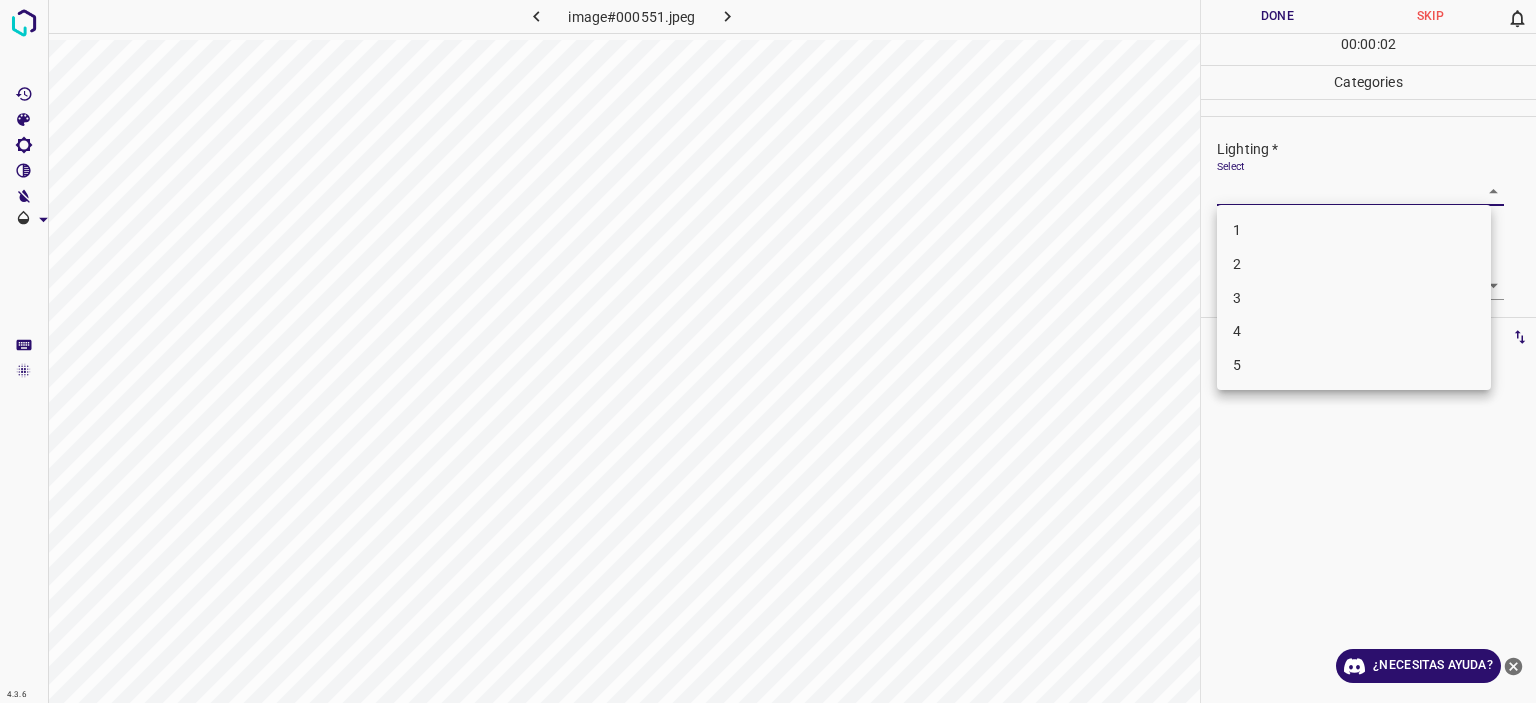 click on "3" at bounding box center [1354, 298] 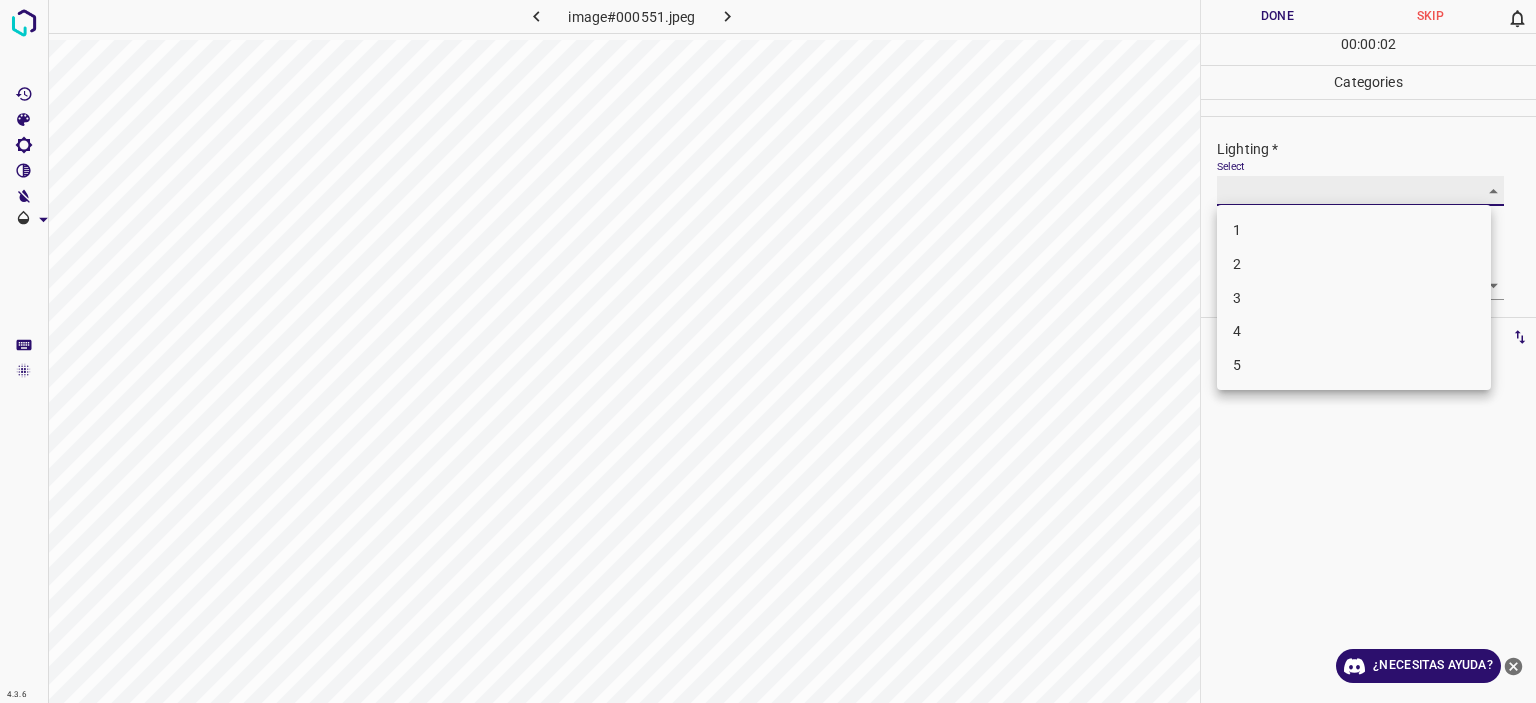 type on "3" 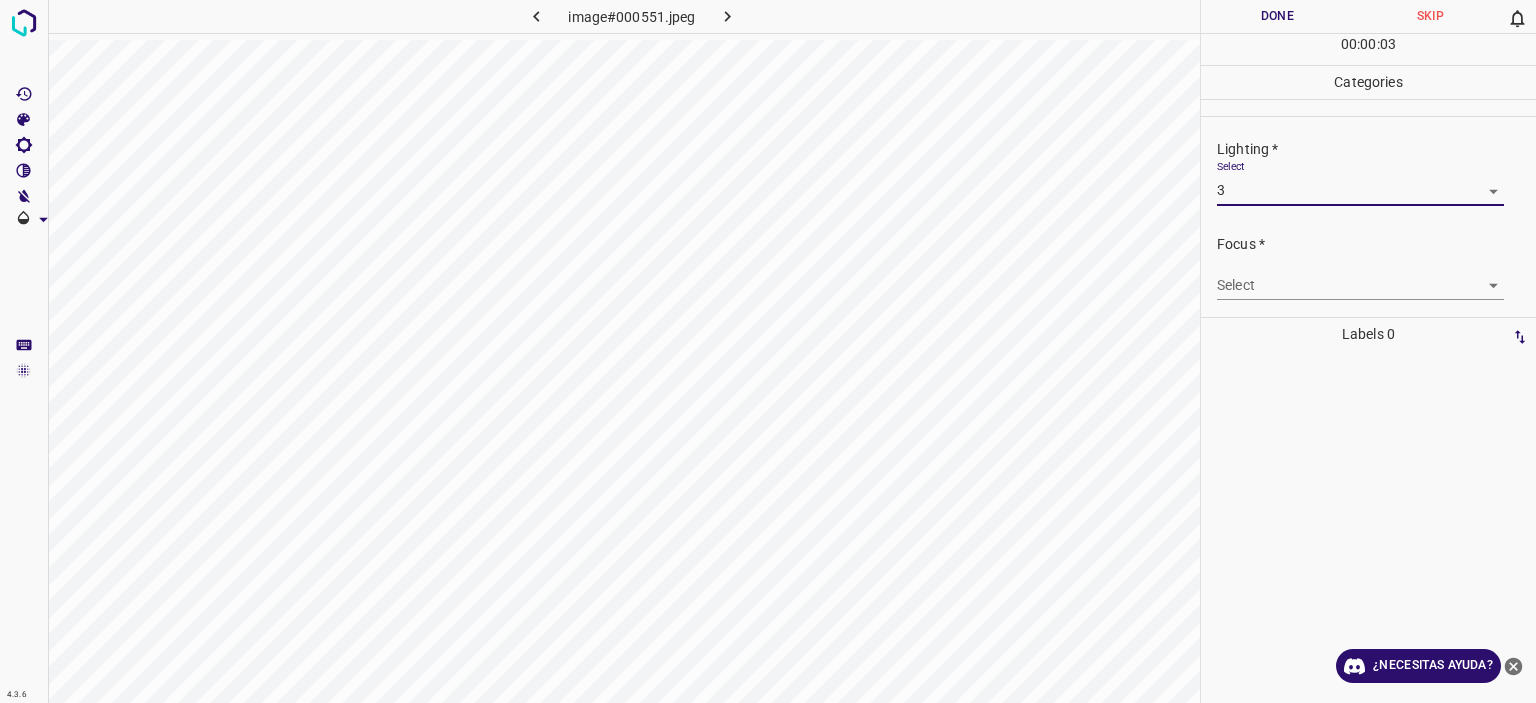 click on "Texto original Valora esta traducción Tu opinión servirá para ayudar a mejorar el Traductor de Google 4.3.6  image#000551.jpeg Done Skip 0 00   : 00   : 03   Categories Lighting *  Select 3 3 Focus *  Select ​ Overall *  Select ​ Labels   0 Categories 1 Lighting 2 Focus 3 Overall Tools Space Change between modes (Draw & Edit) I Auto labeling R Restore zoom M Zoom in N Zoom out Delete Delete selecte label Filters Z Restore filters X Saturation filter C Brightness filter V Contrast filter B Gray scale filter General O Download ¿Necesitas ayuda? - Texto - Esconder - Borrar" at bounding box center [768, 351] 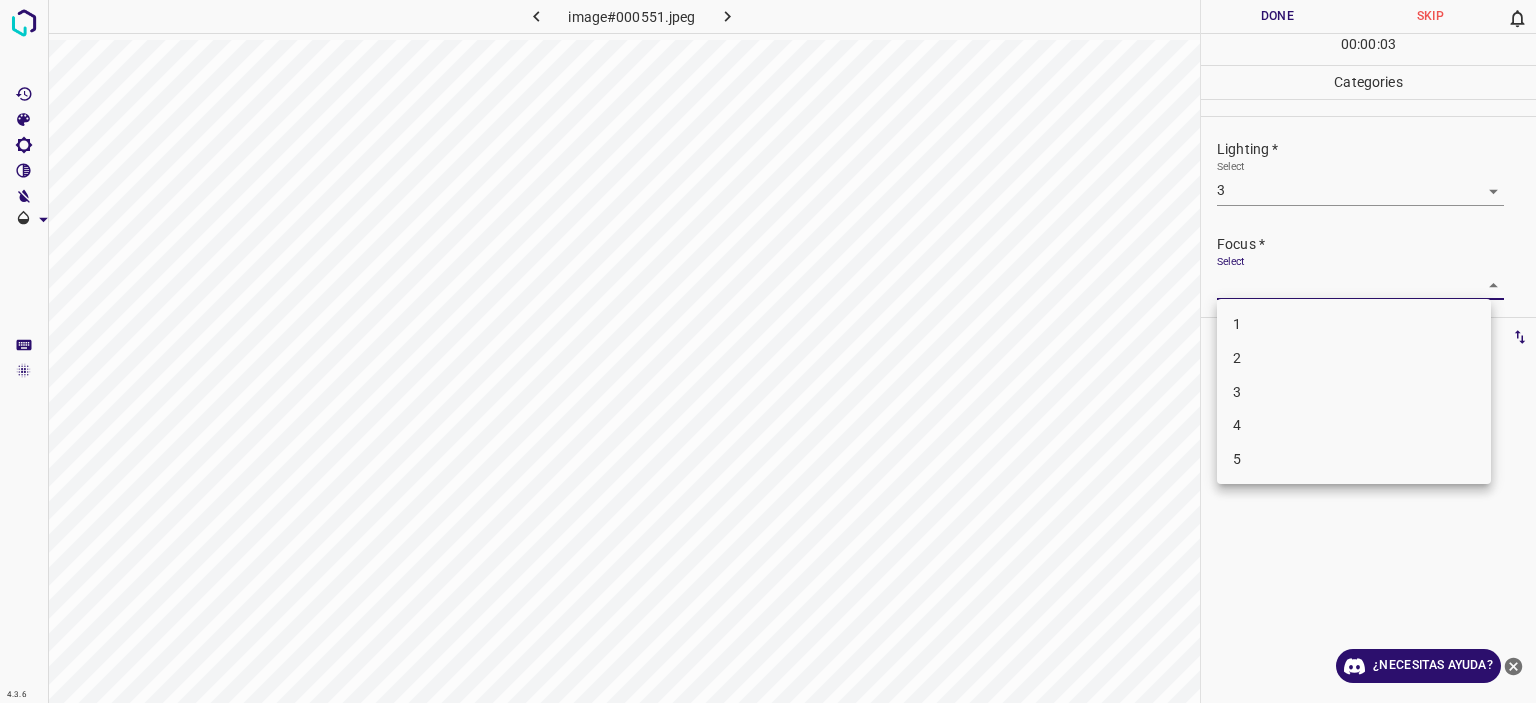click on "3" at bounding box center [1354, 392] 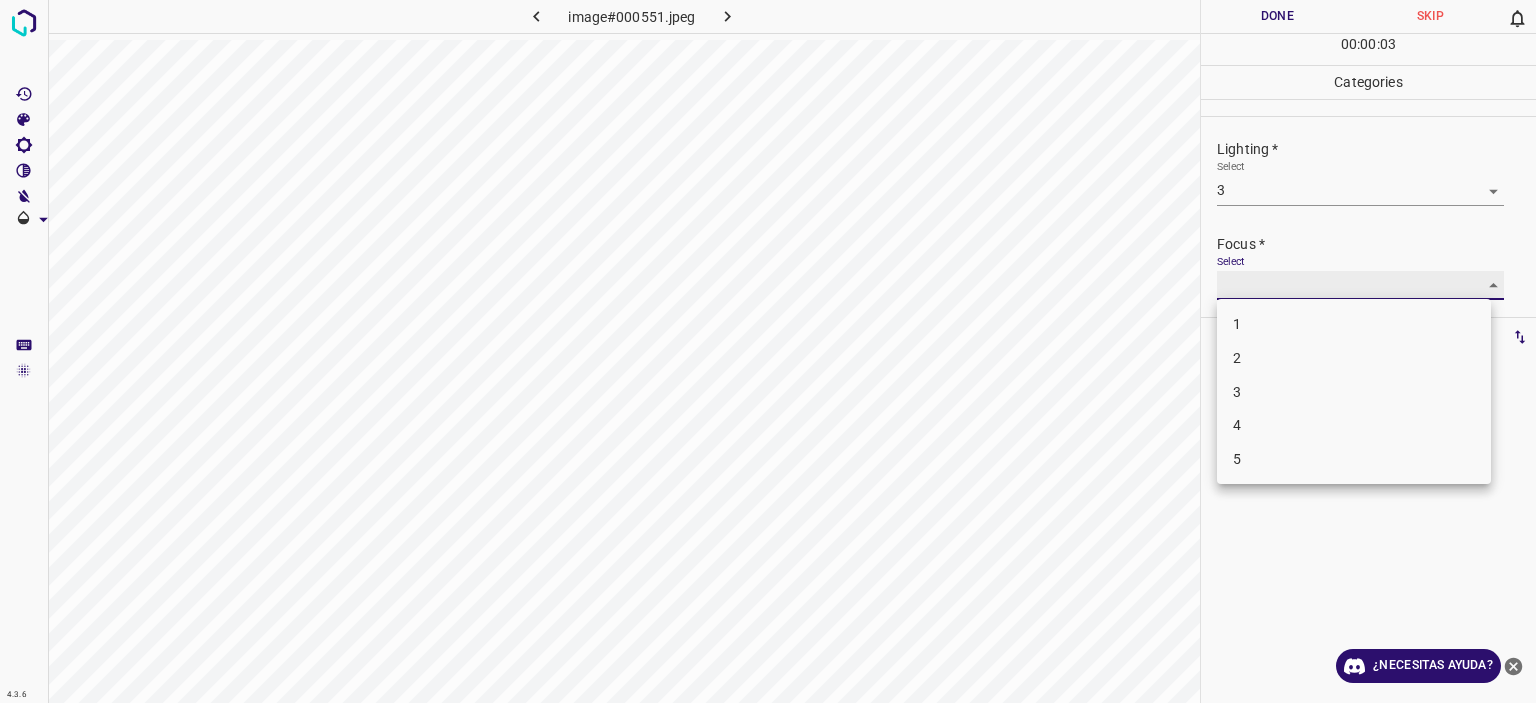 type on "3" 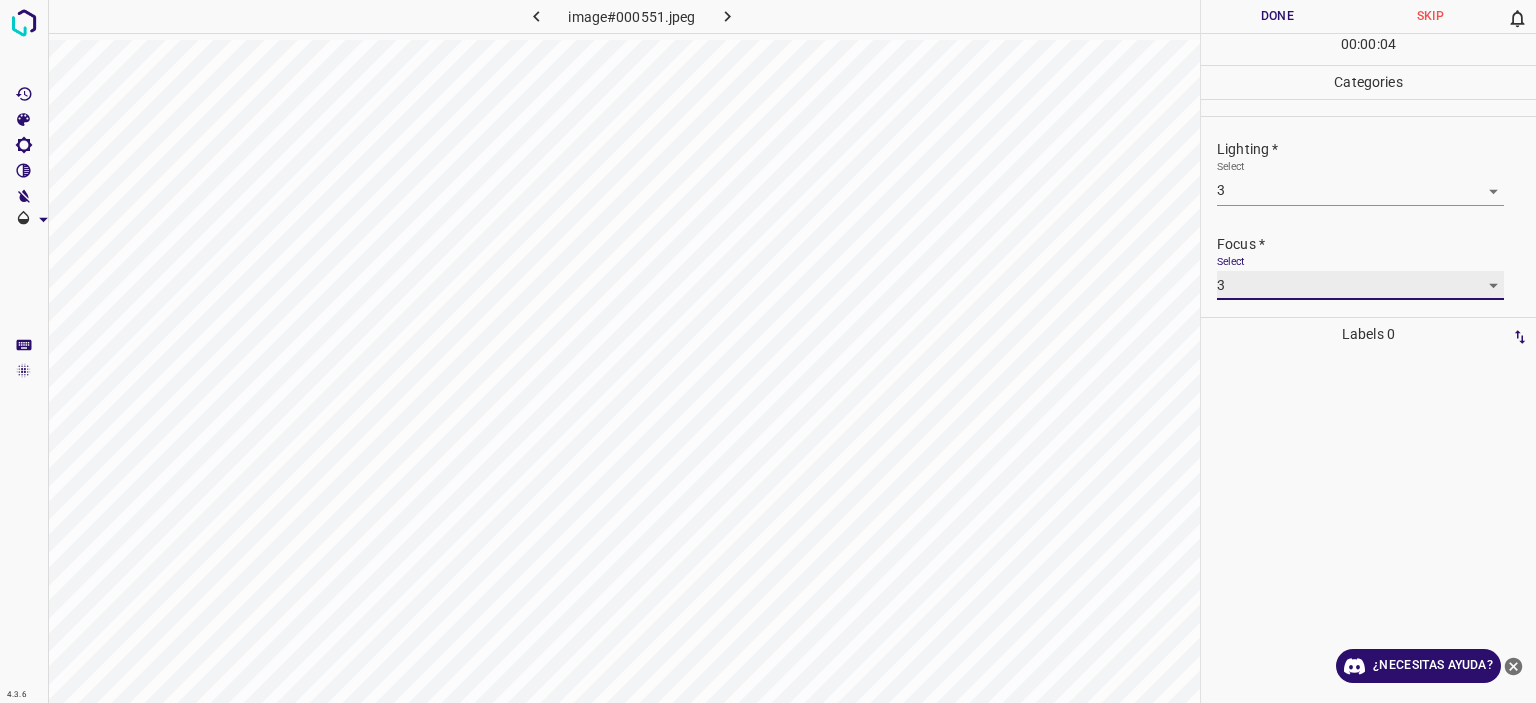 scroll, scrollTop: 98, scrollLeft: 0, axis: vertical 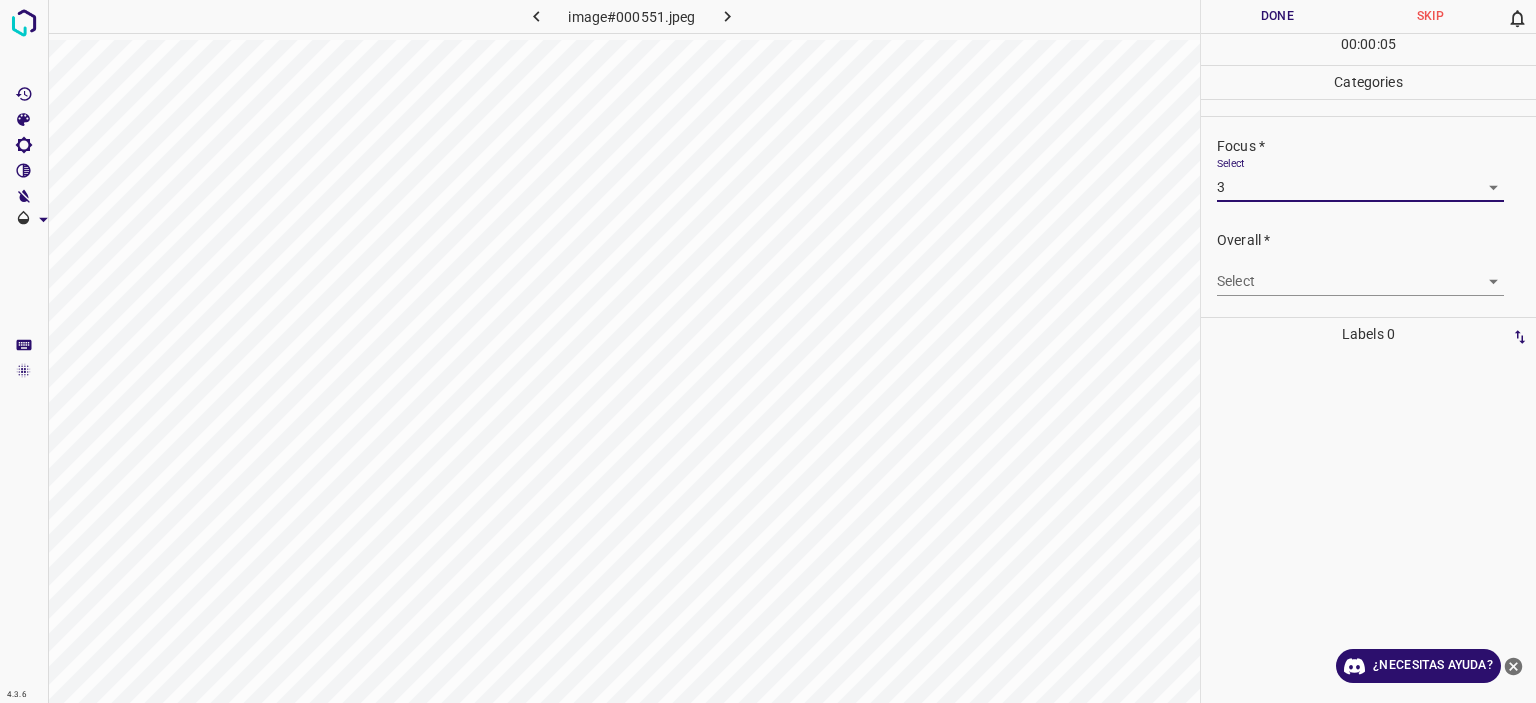 click on "Select ​" at bounding box center [1360, 273] 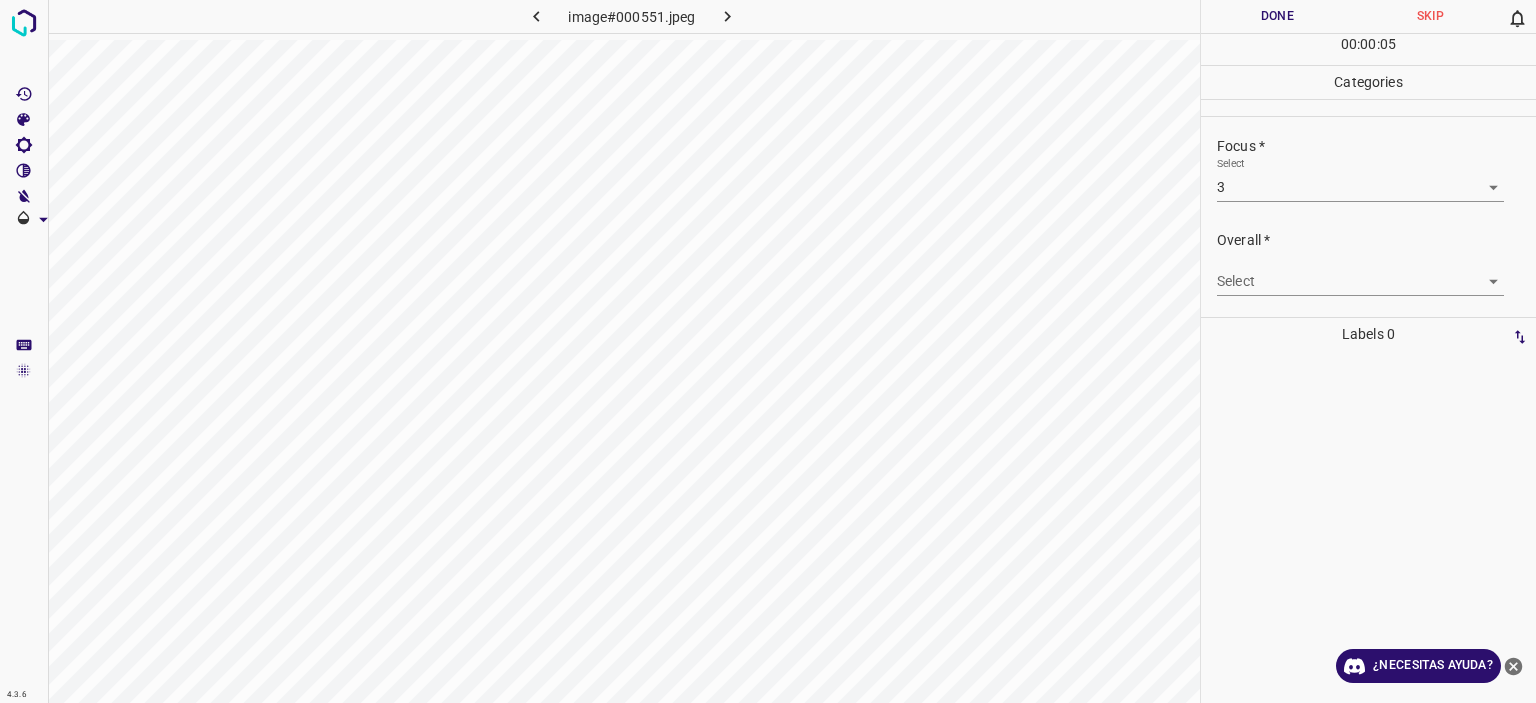 click on "Texto original Valora esta traducción Tu opinión servirá para ayudar a mejorar el Traductor de Google 4.3.6  image#000551.jpeg Done Skip 0 00   : 00   : 05   Categories Lighting *  Select 3 3 Focus *  Select 3 3 Overall *  Select ​ Labels   0 Categories 1 Lighting 2 Focus 3 Overall Tools Space Change between modes (Draw & Edit) I Auto labeling R Restore zoom M Zoom in N Zoom out Delete Delete selecte label Filters Z Restore filters X Saturation filter C Brightness filter V Contrast filter B Gray scale filter General O Download ¿Necesitas ayuda? - Texto - Esconder - Borrar" at bounding box center (768, 351) 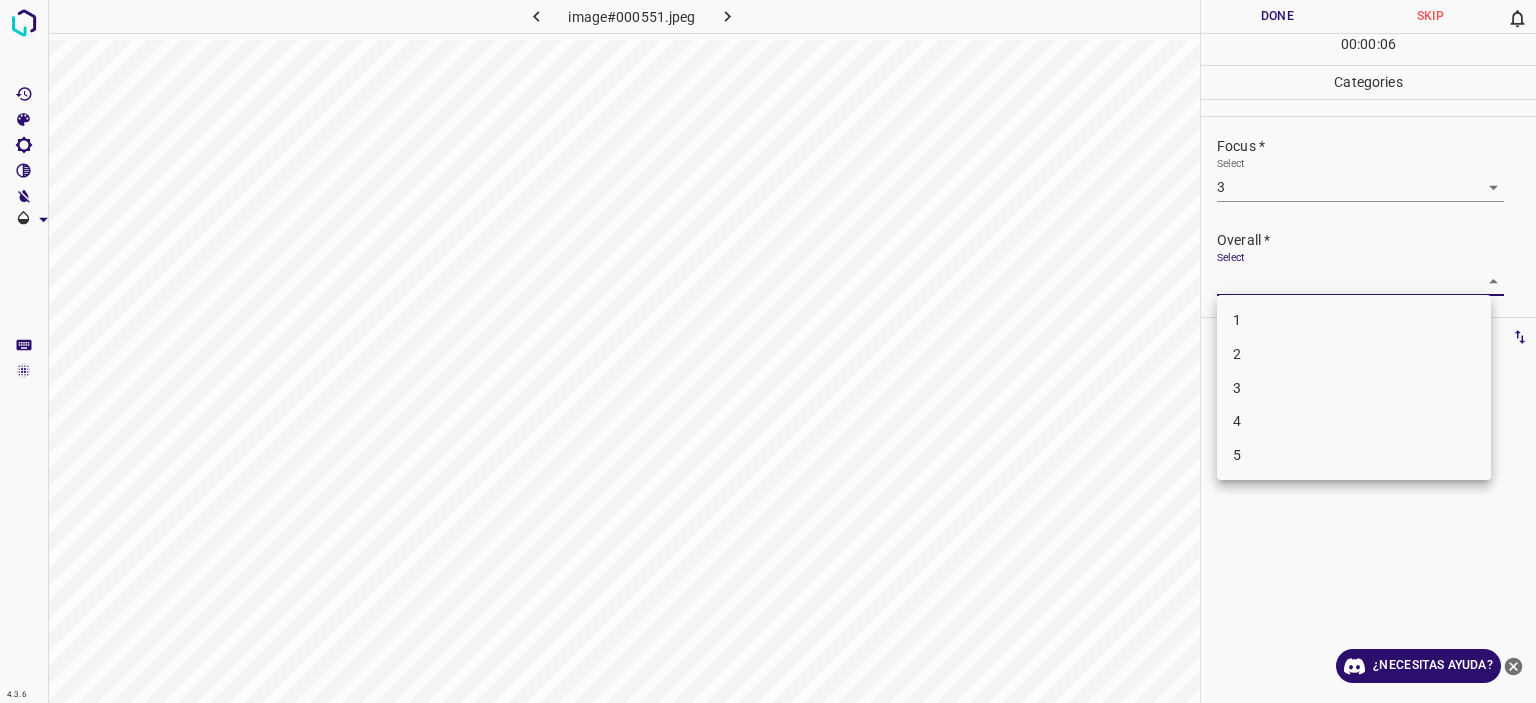 click on "3" at bounding box center [1354, 388] 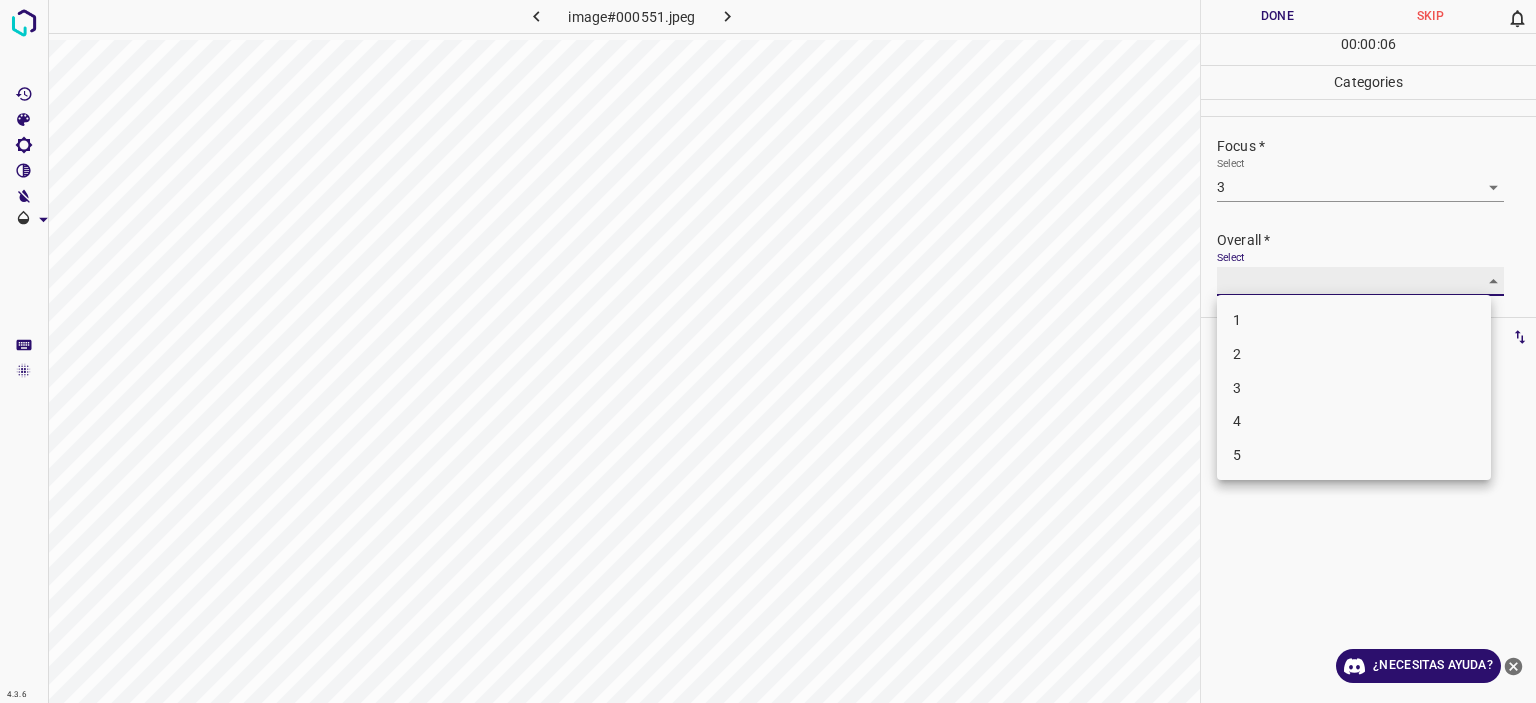 type on "3" 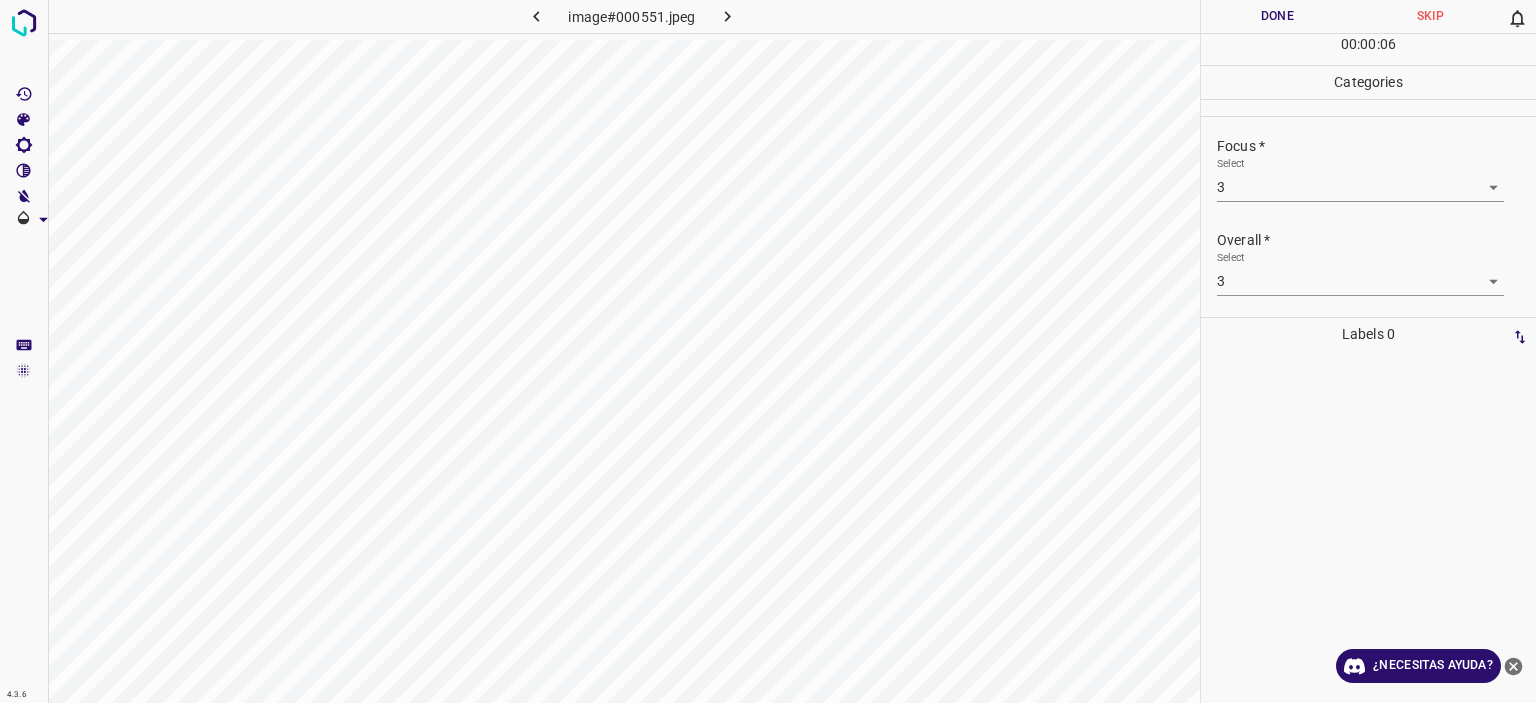 click on "00   : 00   : 06" at bounding box center (1368, 49) 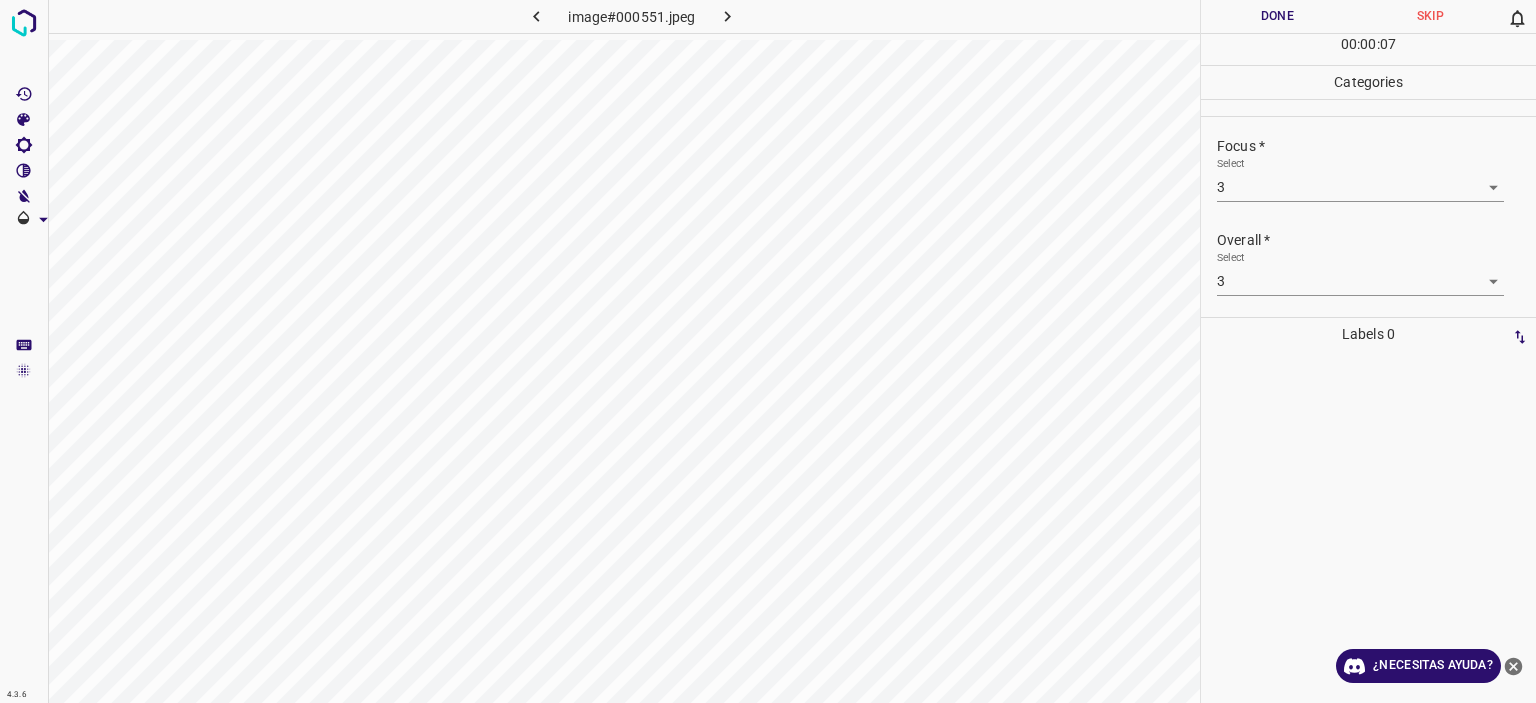 click on "Done" at bounding box center (1277, 16) 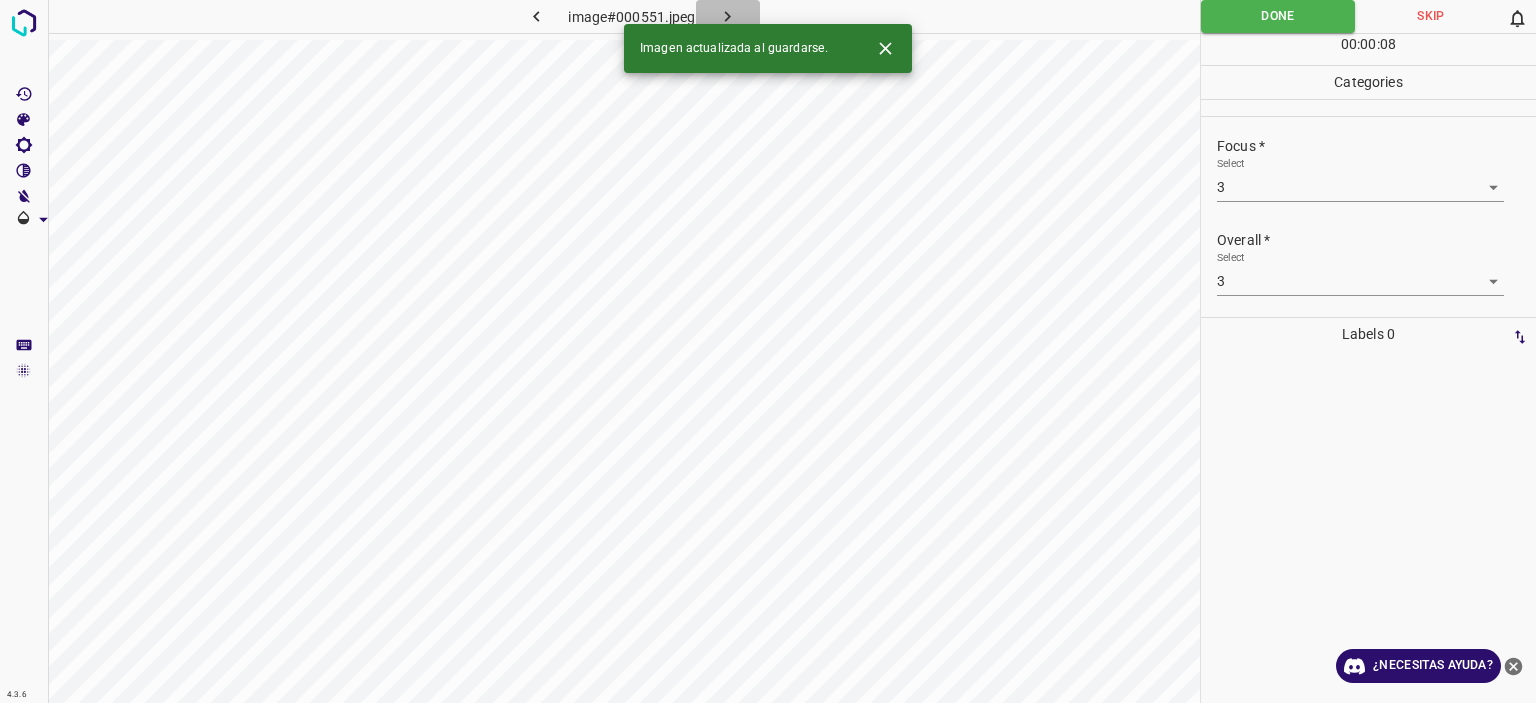click 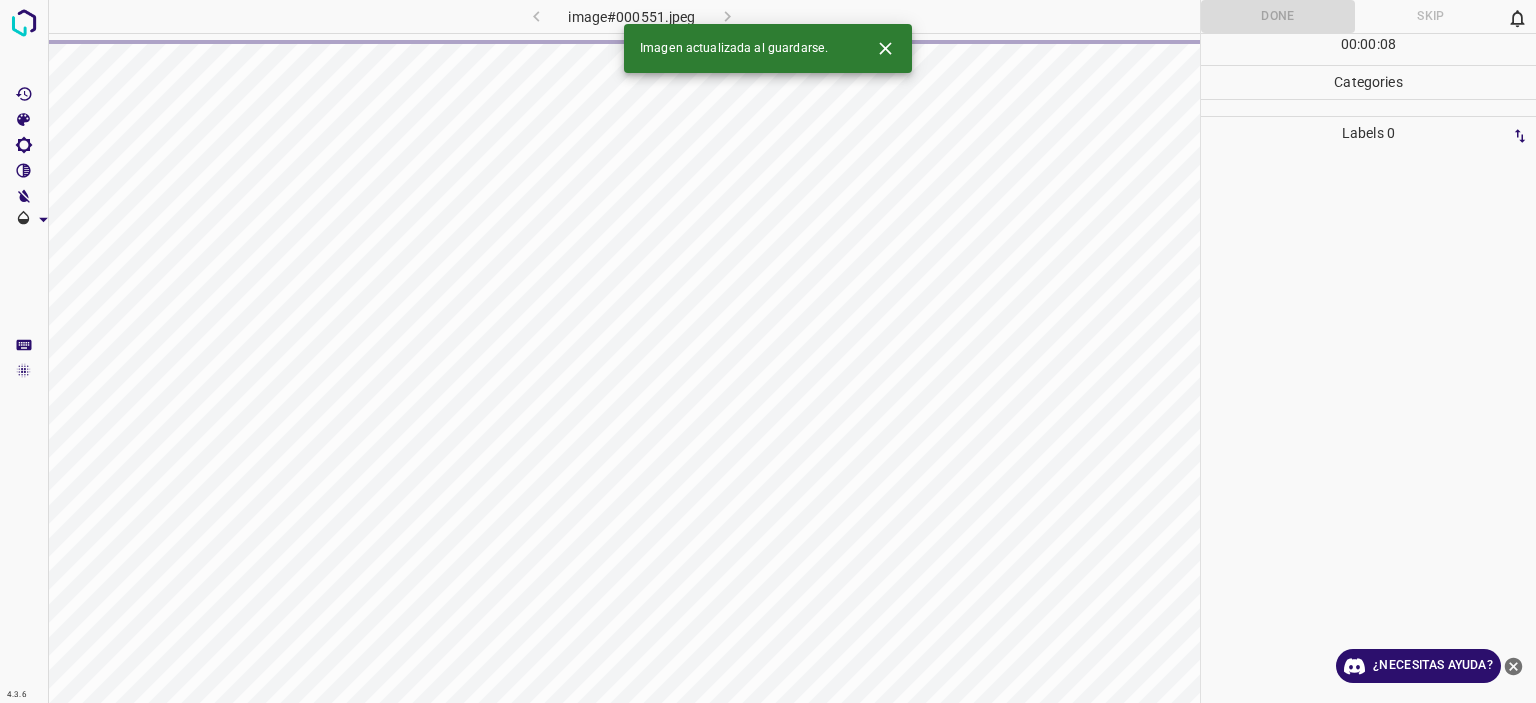 click 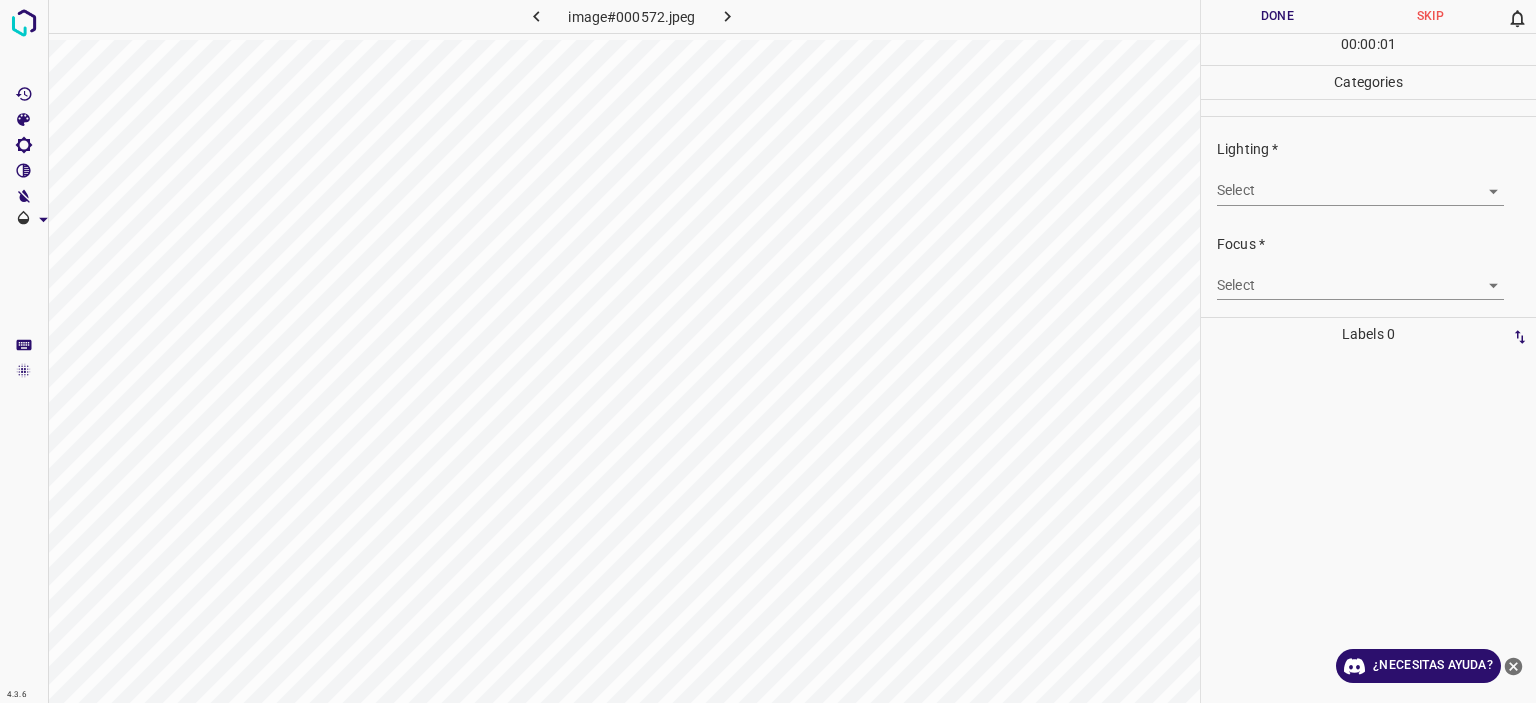 click on "Texto original Valora esta traducción Tu opinión servirá para ayudar a mejorar el Traductor de Google 4.3.6  image#000572.jpeg Done Skip 0 00   : 00   : 01   Categories Lighting *  Select ​ Focus *  Select ​ Overall *  Select ​ Labels   0 Categories 1 Lighting 2 Focus 3 Overall Tools Space Change between modes (Draw & Edit) I Auto labeling R Restore zoom M Zoom in N Zoom out Delete Delete selecte label Filters Z Restore filters X Saturation filter C Brightness filter V Contrast filter B Gray scale filter General O Download ¿Necesitas ayuda? - Texto - Esconder - Borrar" at bounding box center [768, 351] 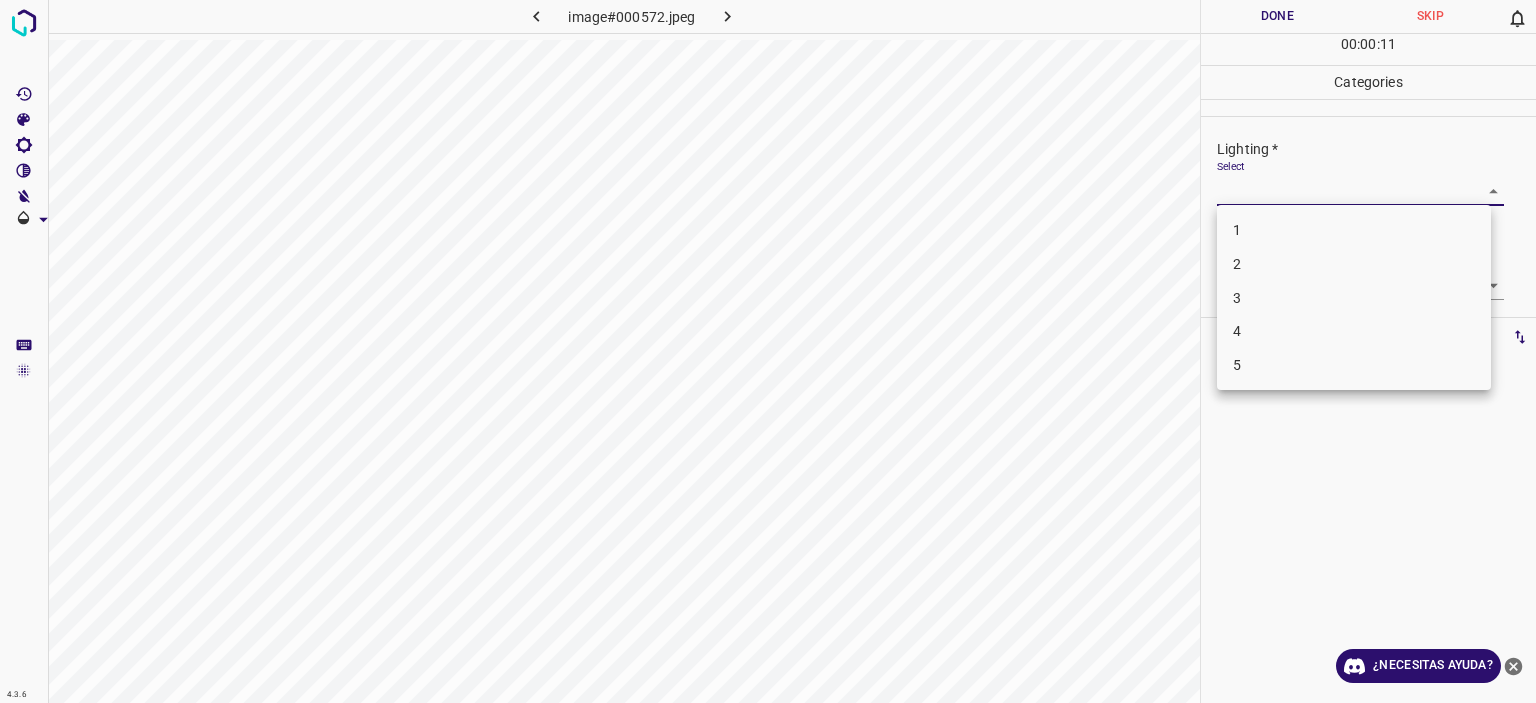 click on "3" at bounding box center (1354, 298) 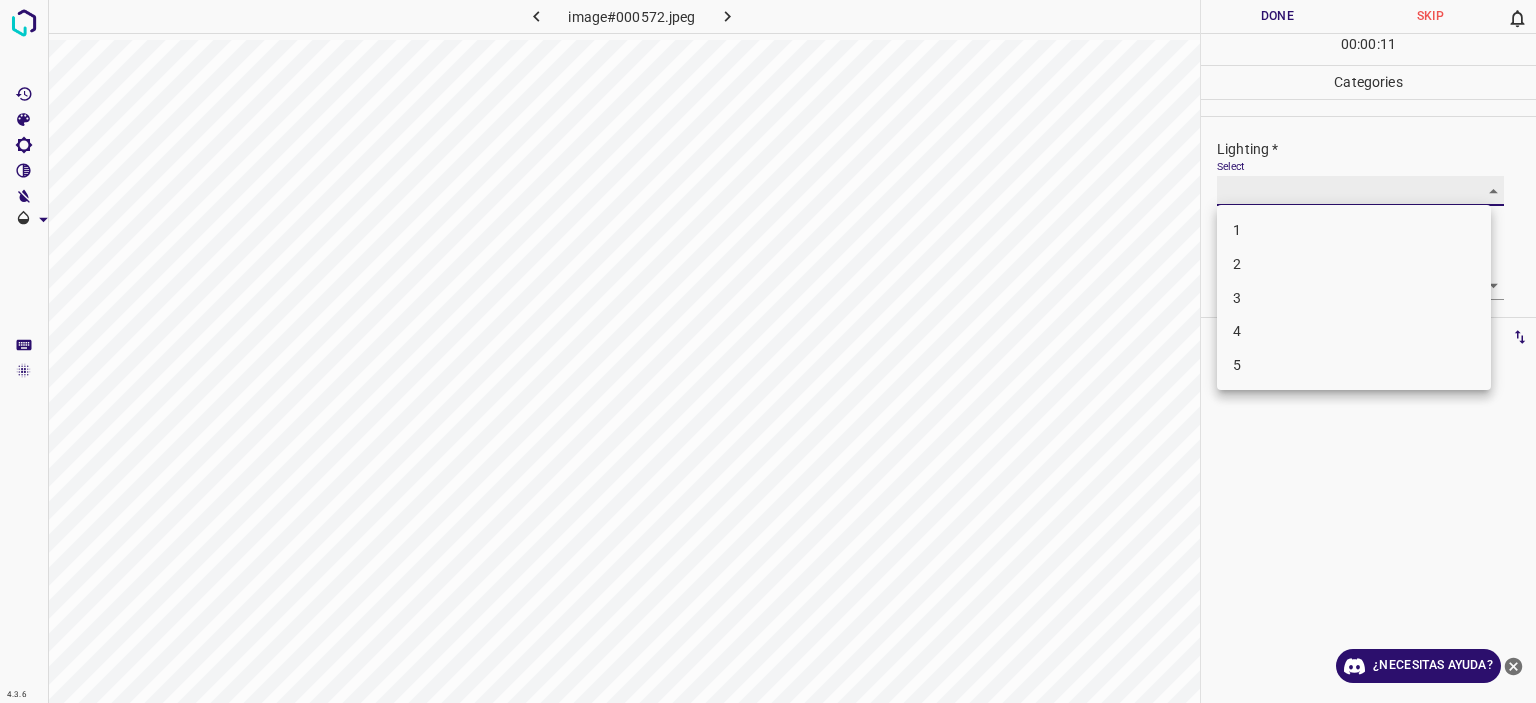type on "3" 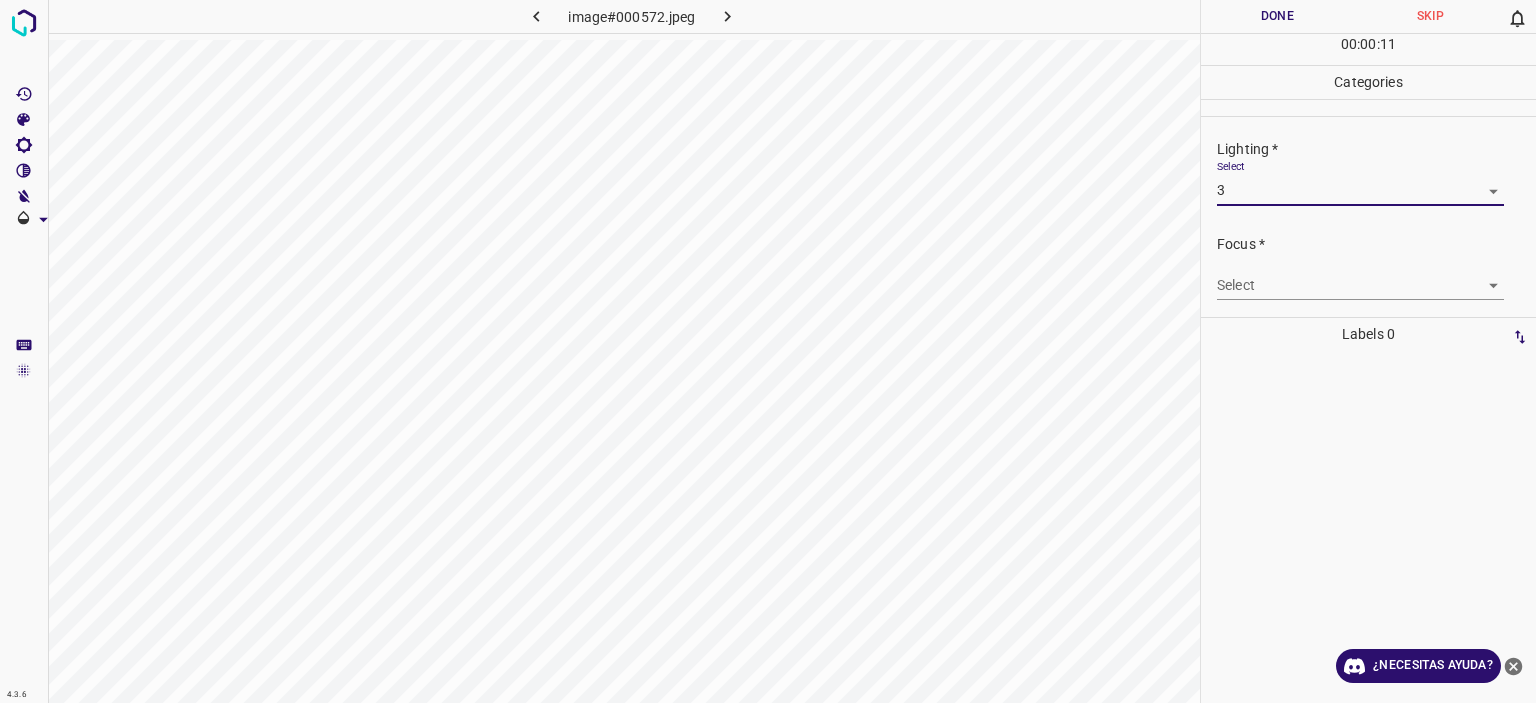 click on "Texto original Valora esta traducción Tu opinión servirá para ayudar a mejorar el Traductor de Google 4.3.6  image#000572.jpeg Done Skip 0 00   : 00   : 11   Categories Lighting *  Select 3 3 Focus *  Select ​ Overall *  Select ​ Labels   0 Categories 1 Lighting 2 Focus 3 Overall Tools Space Change between modes (Draw & Edit) I Auto labeling R Restore zoom M Zoom in N Zoom out Delete Delete selecte label Filters Z Restore filters X Saturation filter C Brightness filter V Contrast filter B Gray scale filter General O Download ¿Necesitas ayuda? - Texto - Esconder - Borrar" at bounding box center (768, 351) 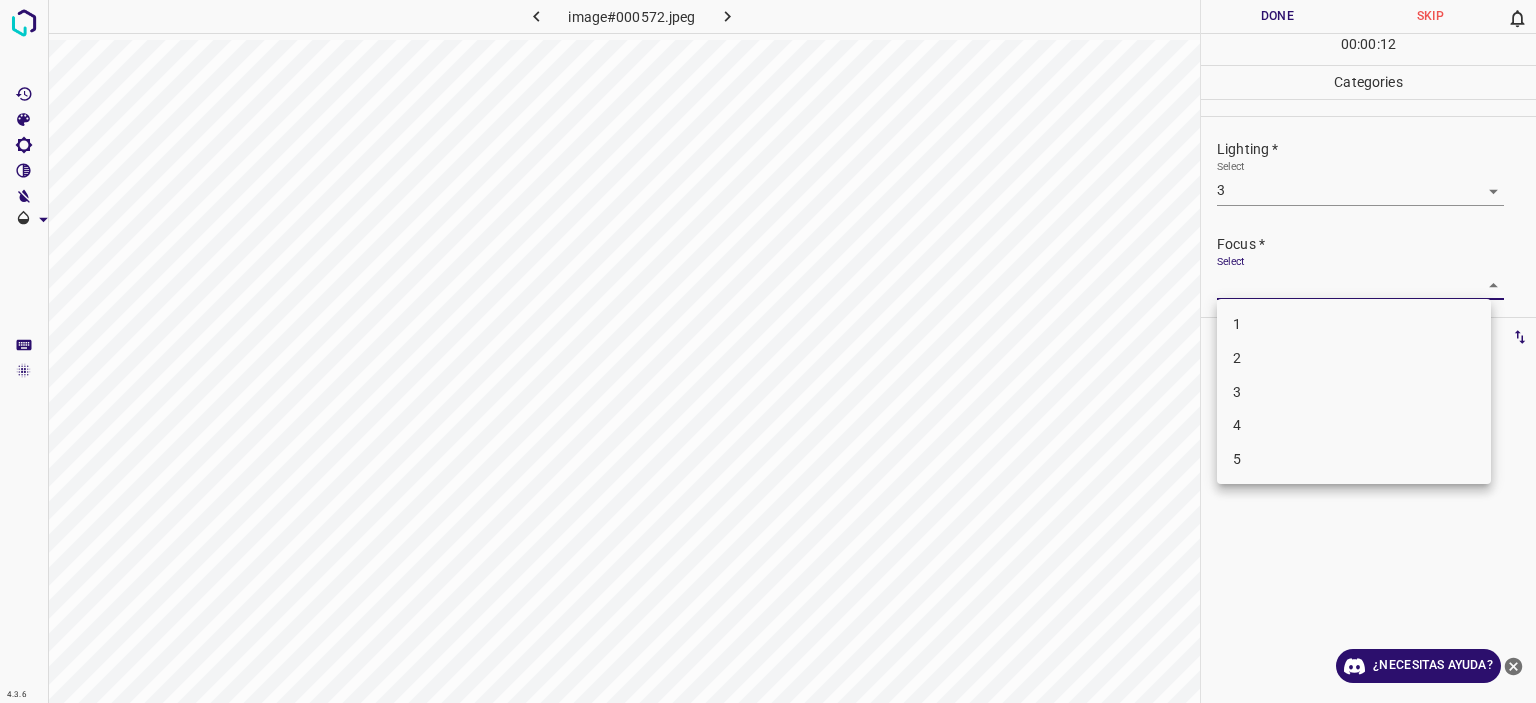 click on "3" at bounding box center (1354, 392) 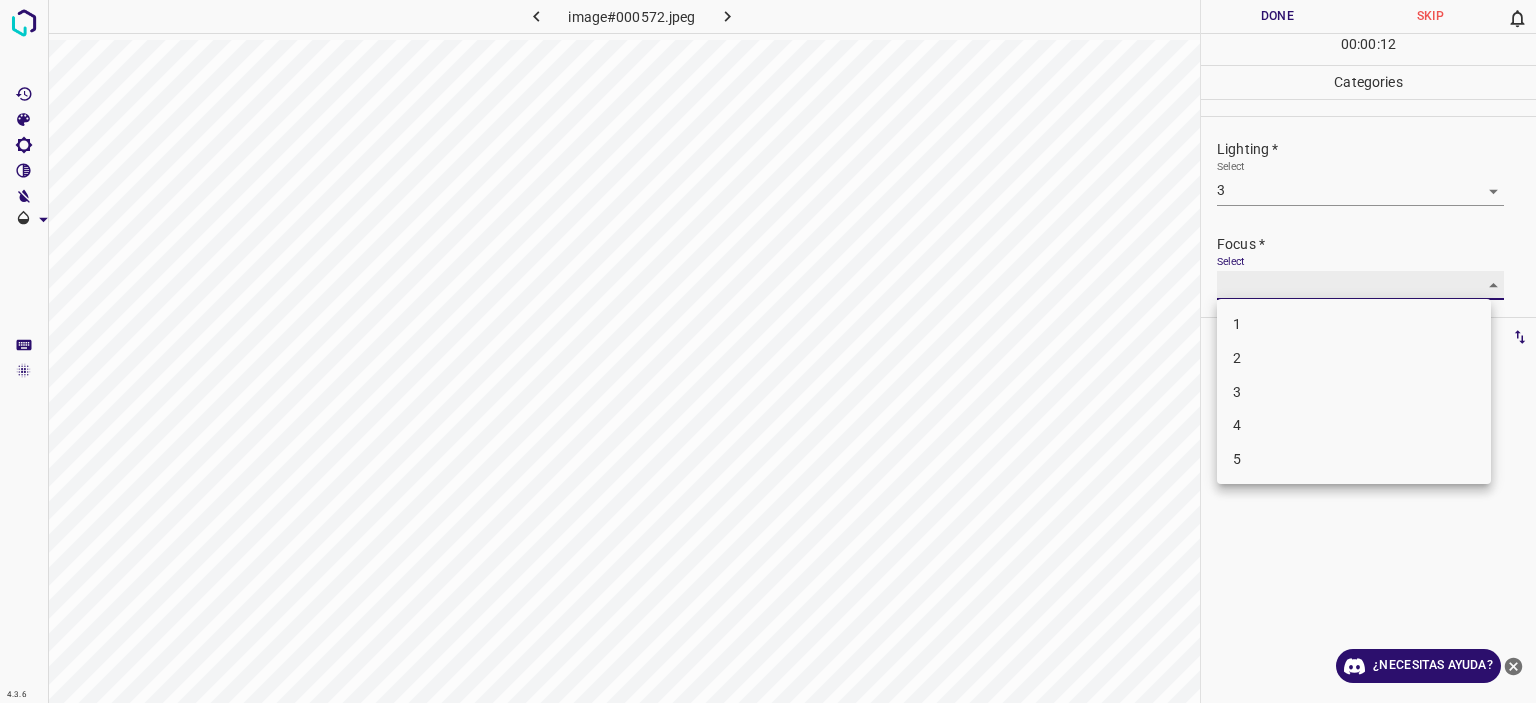 type on "3" 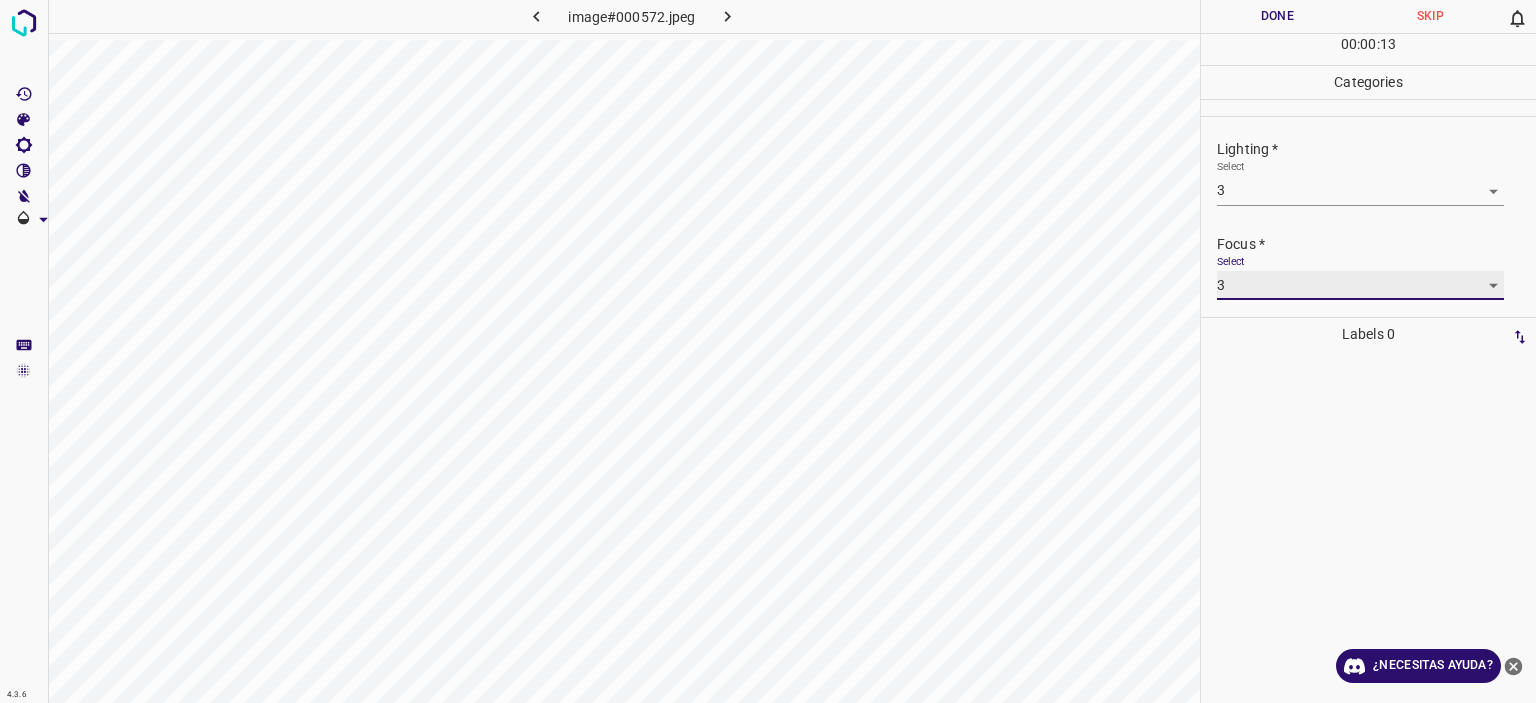 scroll, scrollTop: 98, scrollLeft: 0, axis: vertical 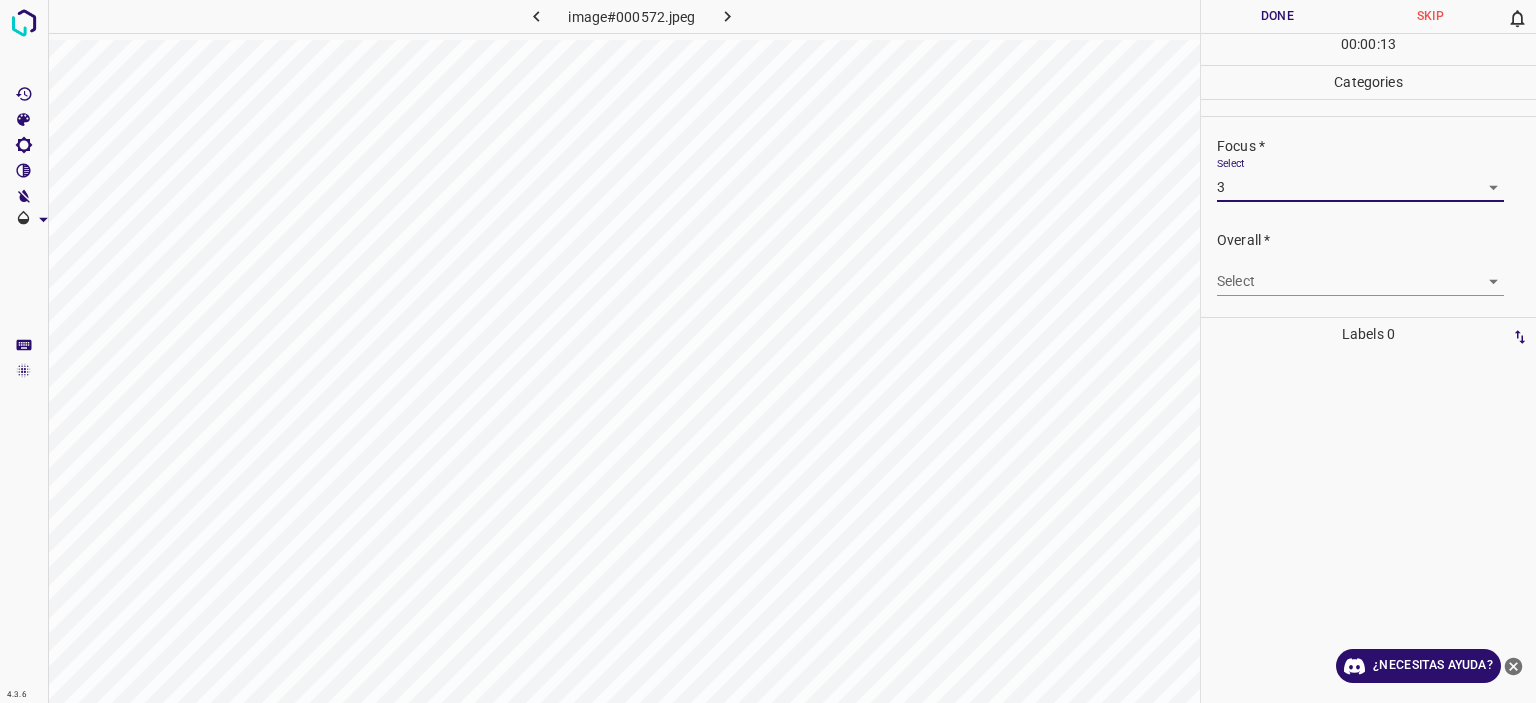 click on "Texto original Valora esta traducción Tu opinión servirá para ayudar a mejorar el Traductor de Google 4.3.6  image#000572.jpeg Done Skip 0 00   : 00   : 13   Categories Lighting *  Select 3 3 Focus *  Select 3 3 Overall *  Select ​ Labels   0 Categories 1 Lighting 2 Focus 3 Overall Tools Space Change between modes (Draw & Edit) I Auto labeling R Restore zoom M Zoom in N Zoom out Delete Delete selecte label Filters Z Restore filters X Saturation filter C Brightness filter V Contrast filter B Gray scale filter General O Download ¿Necesitas ayuda? - Texto - Esconder - Borrar" at bounding box center [768, 351] 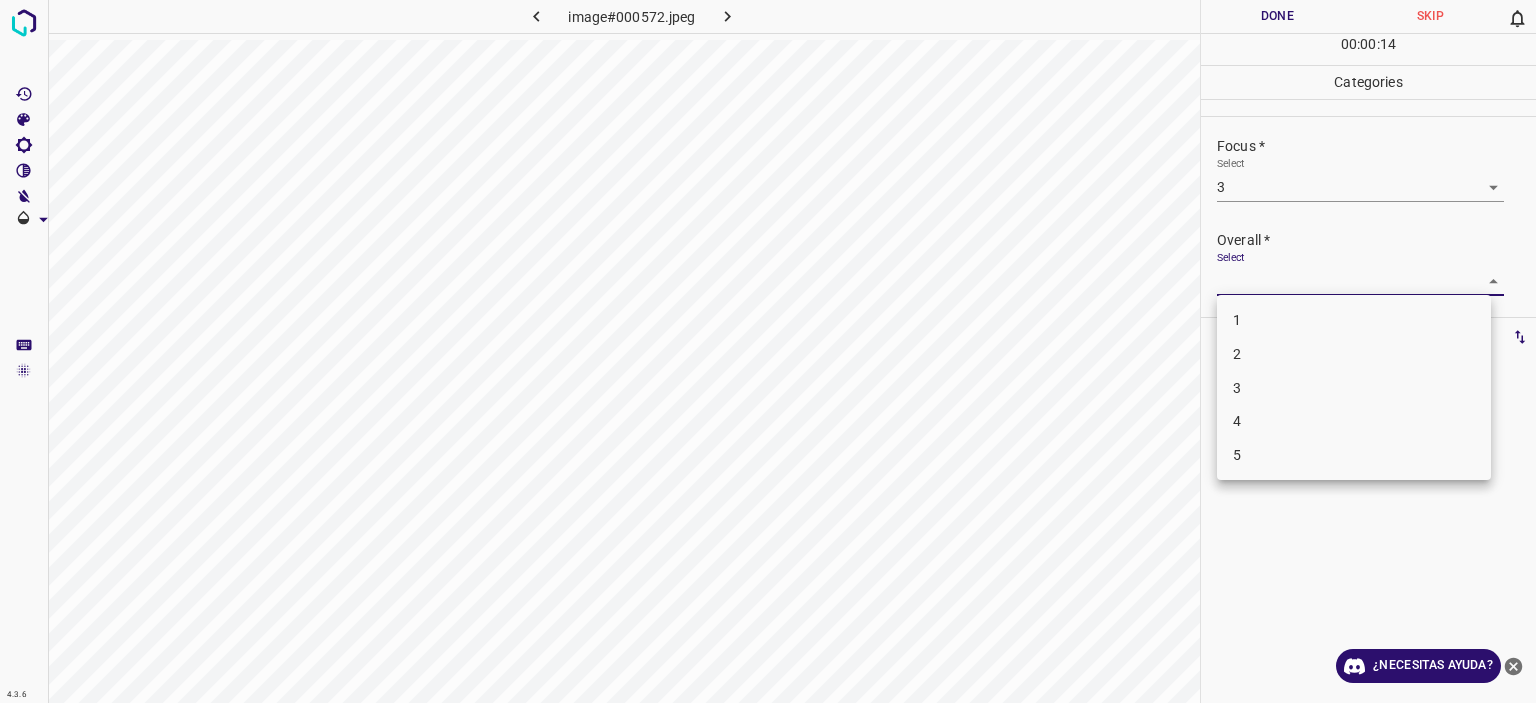 click on "3" at bounding box center (1354, 388) 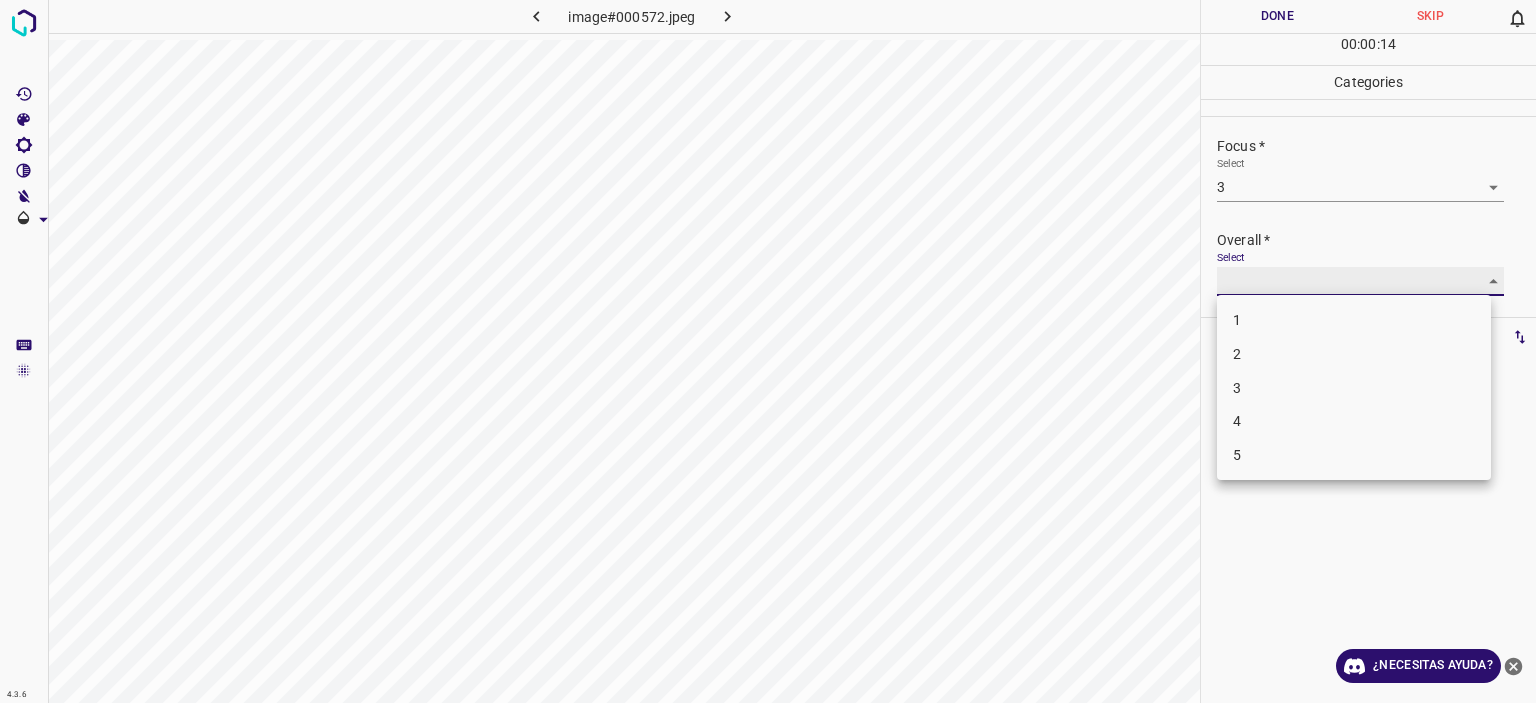 type on "3" 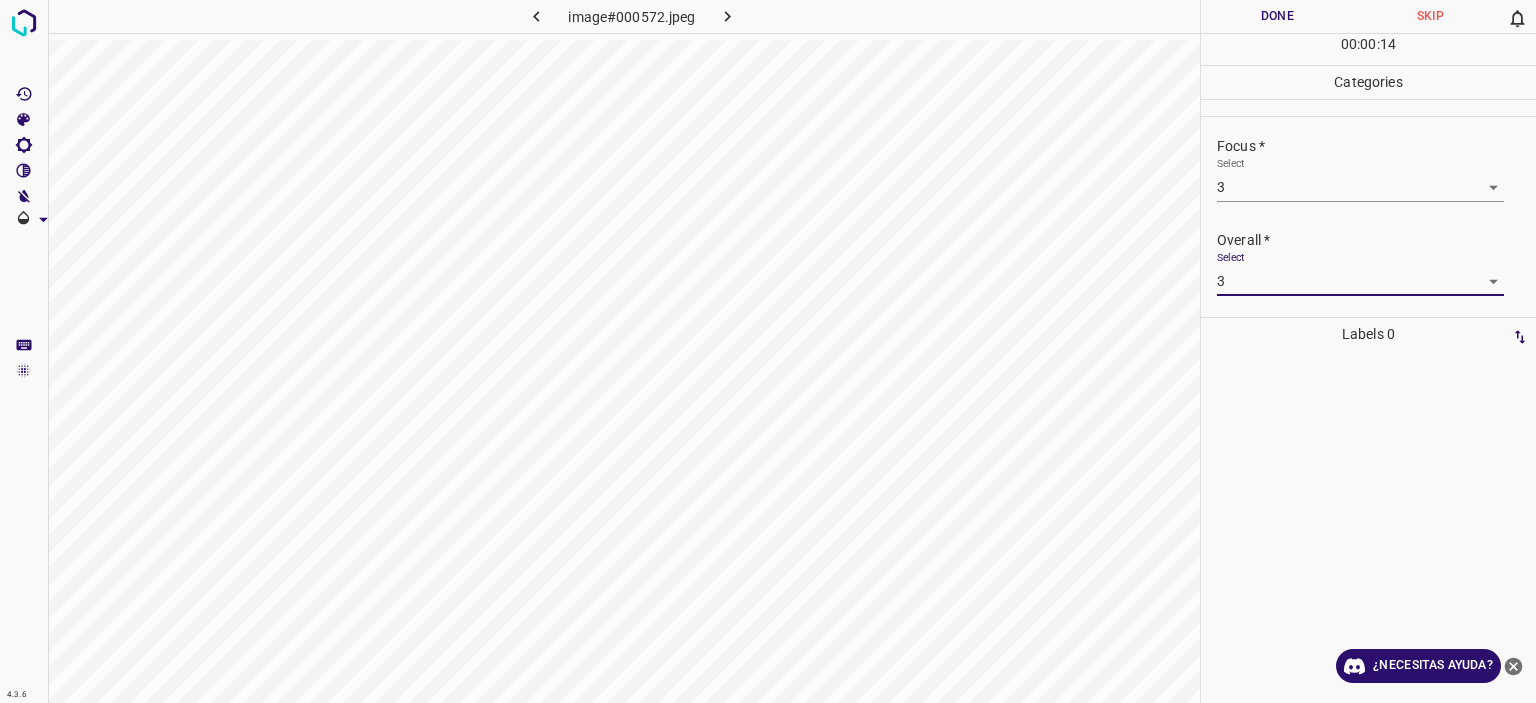 click on "Done" at bounding box center [1277, 16] 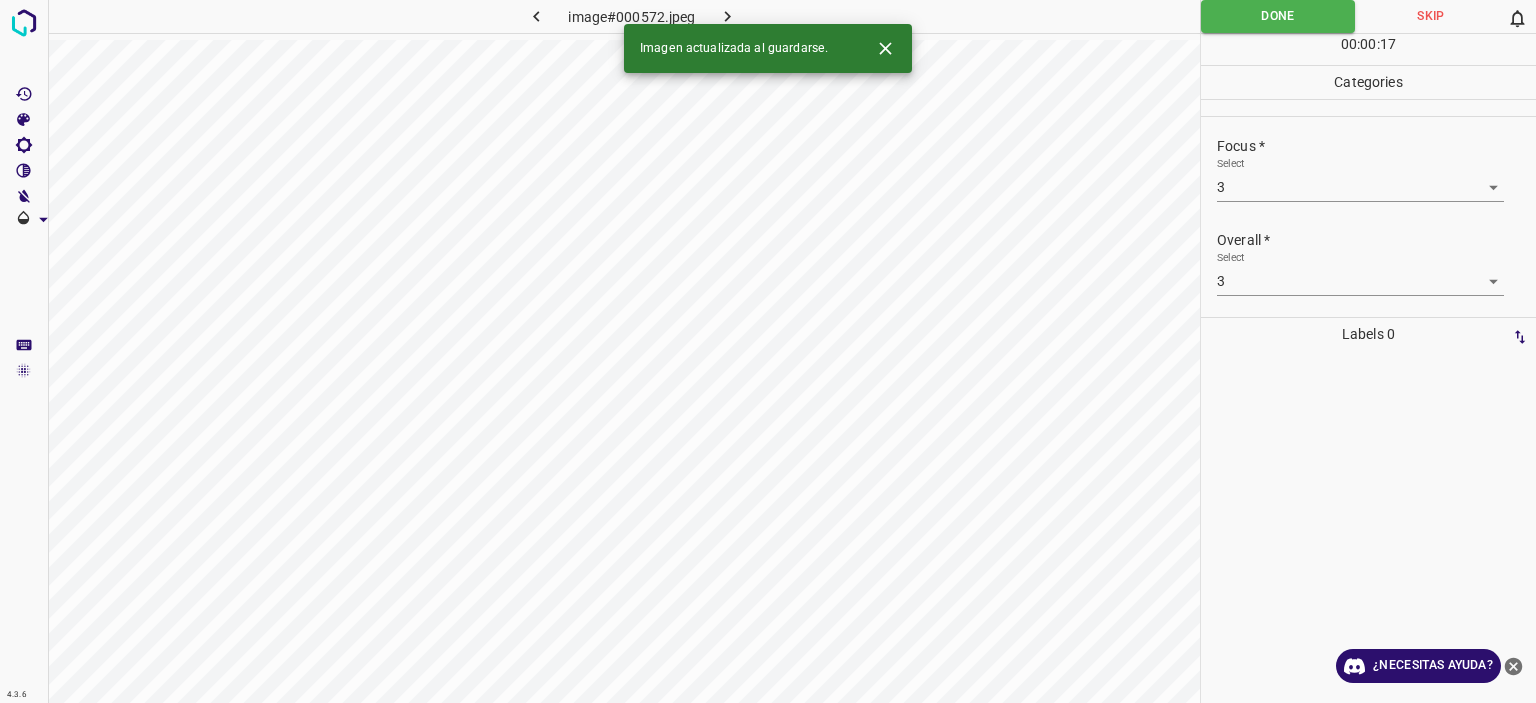 click 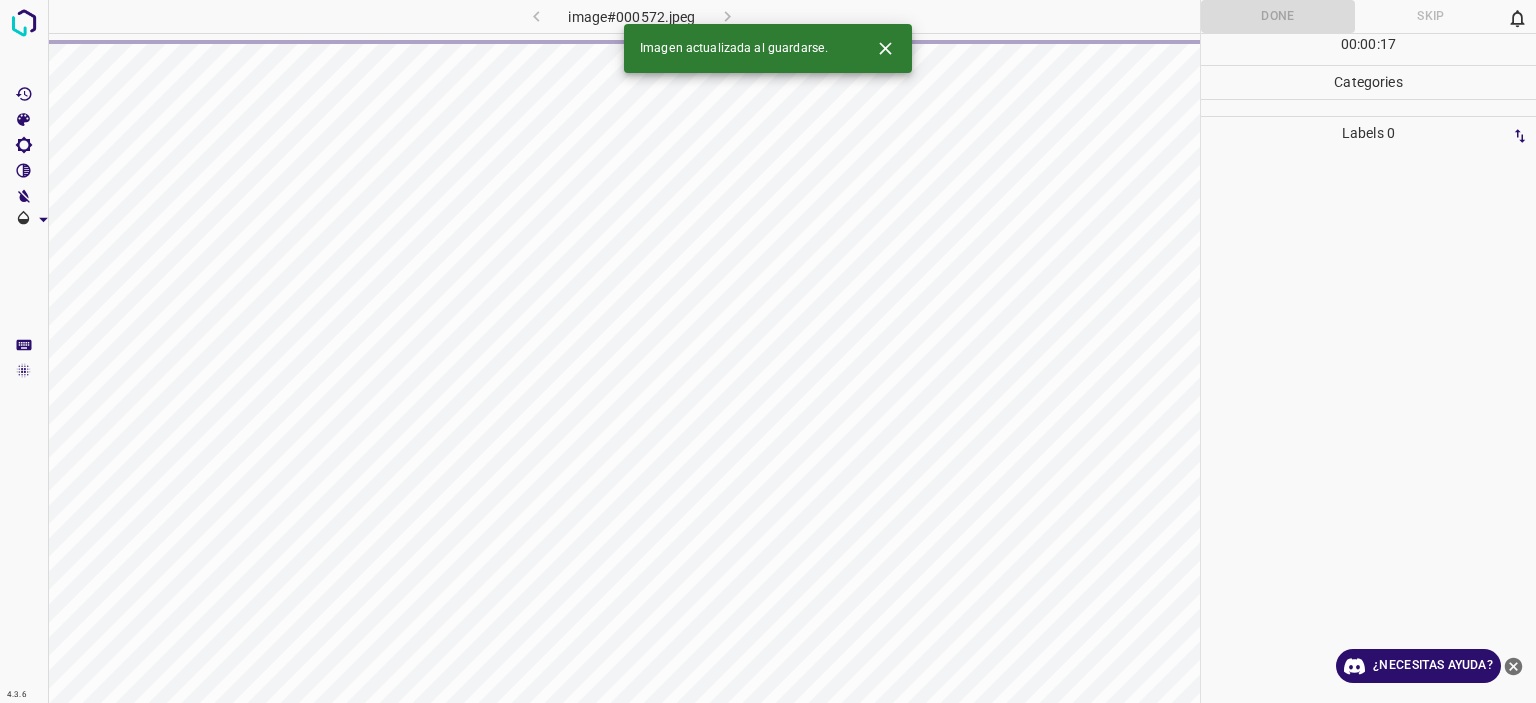 click 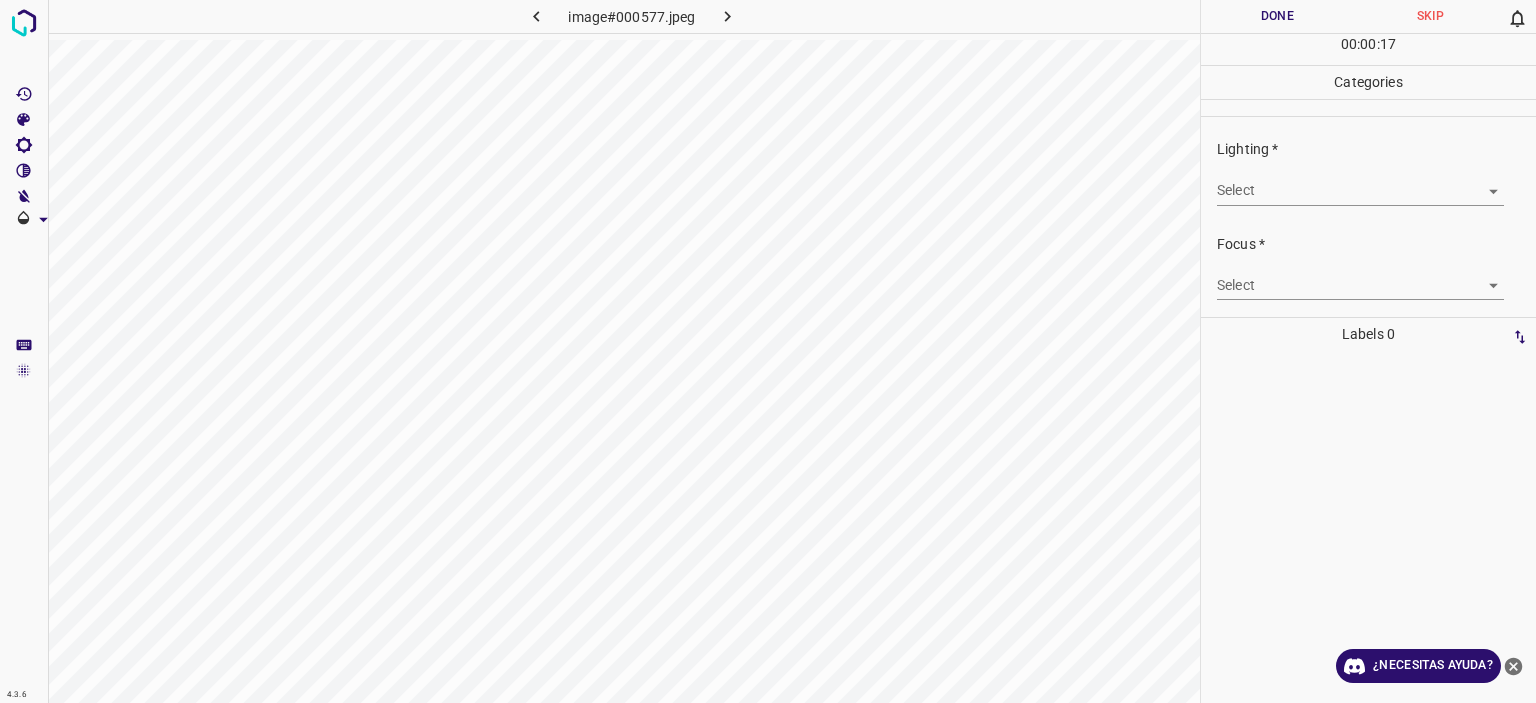 click on "Texto original Valora esta traducción Tu opinión servirá para ayudar a mejorar el Traductor de Google 4.3.6  image#000577.jpeg Done Skip 0 00   : 00   : 17   Categories Lighting *  Select ​ Focus *  Select ​ Overall *  Select ​ Labels   0 Categories 1 Lighting 2 Focus 3 Overall Tools Space Change between modes (Draw & Edit) I Auto labeling R Restore zoom M Zoom in N Zoom out Delete Delete selecte label Filters Z Restore filters X Saturation filter C Brightness filter V Contrast filter B Gray scale filter General O Download ¿Necesitas ayuda? - Texto - Esconder - Borrar" at bounding box center (768, 351) 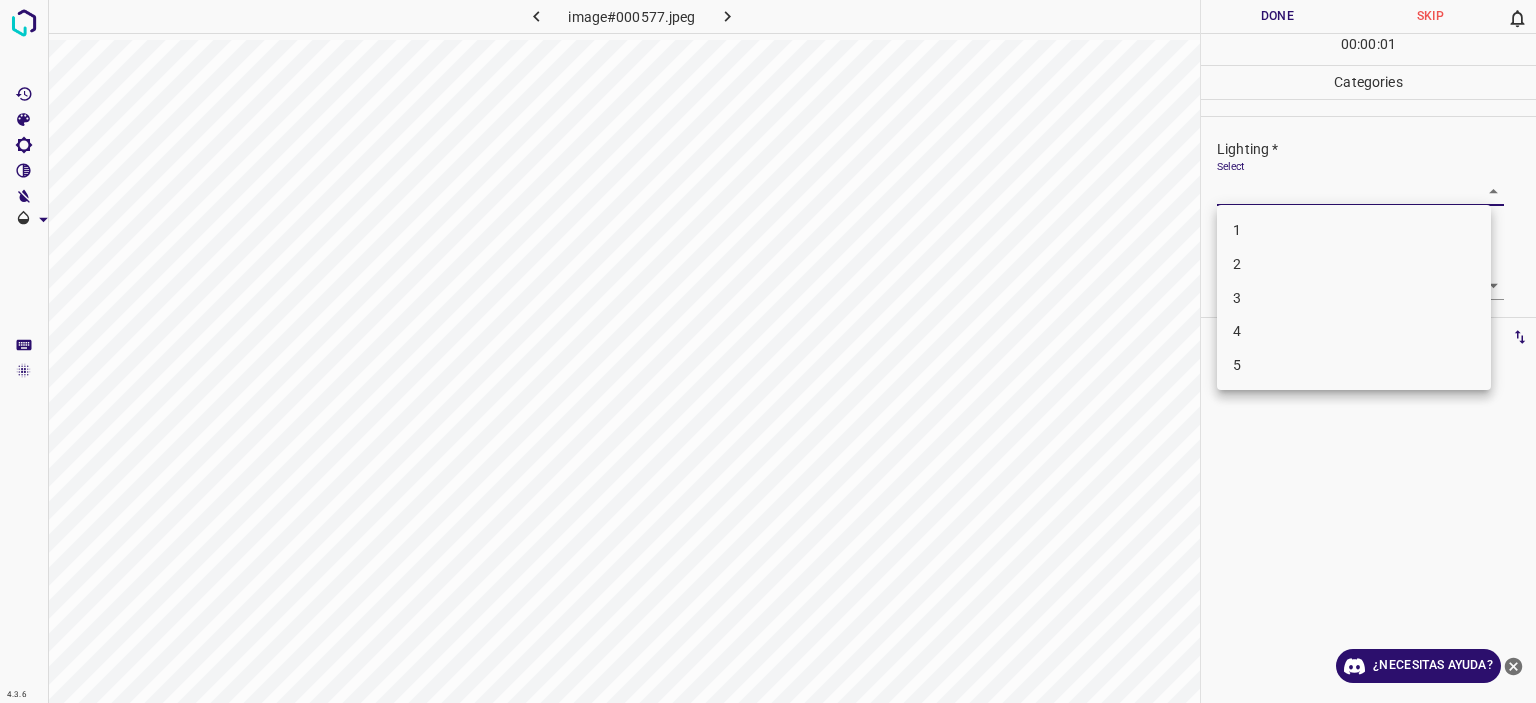 click on "4" at bounding box center (1354, 331) 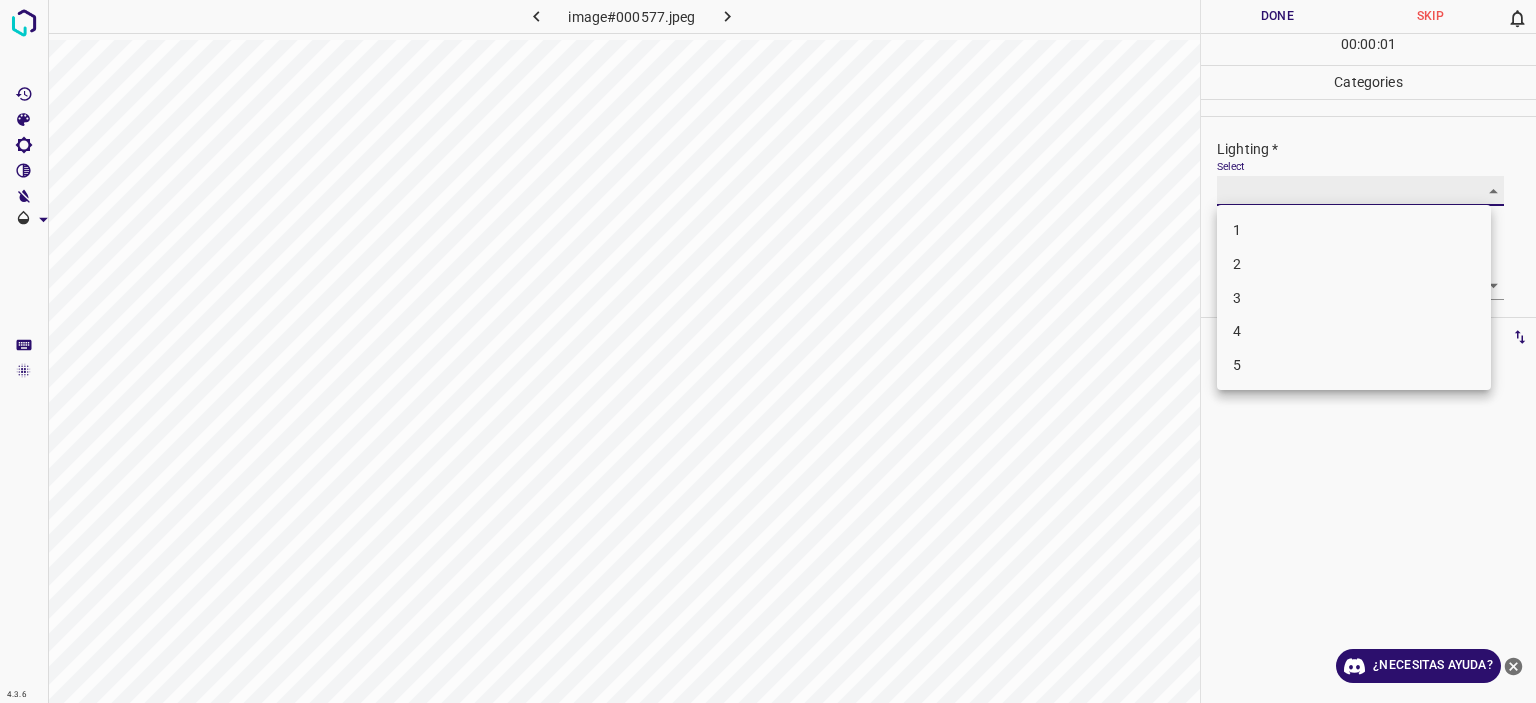 type on "4" 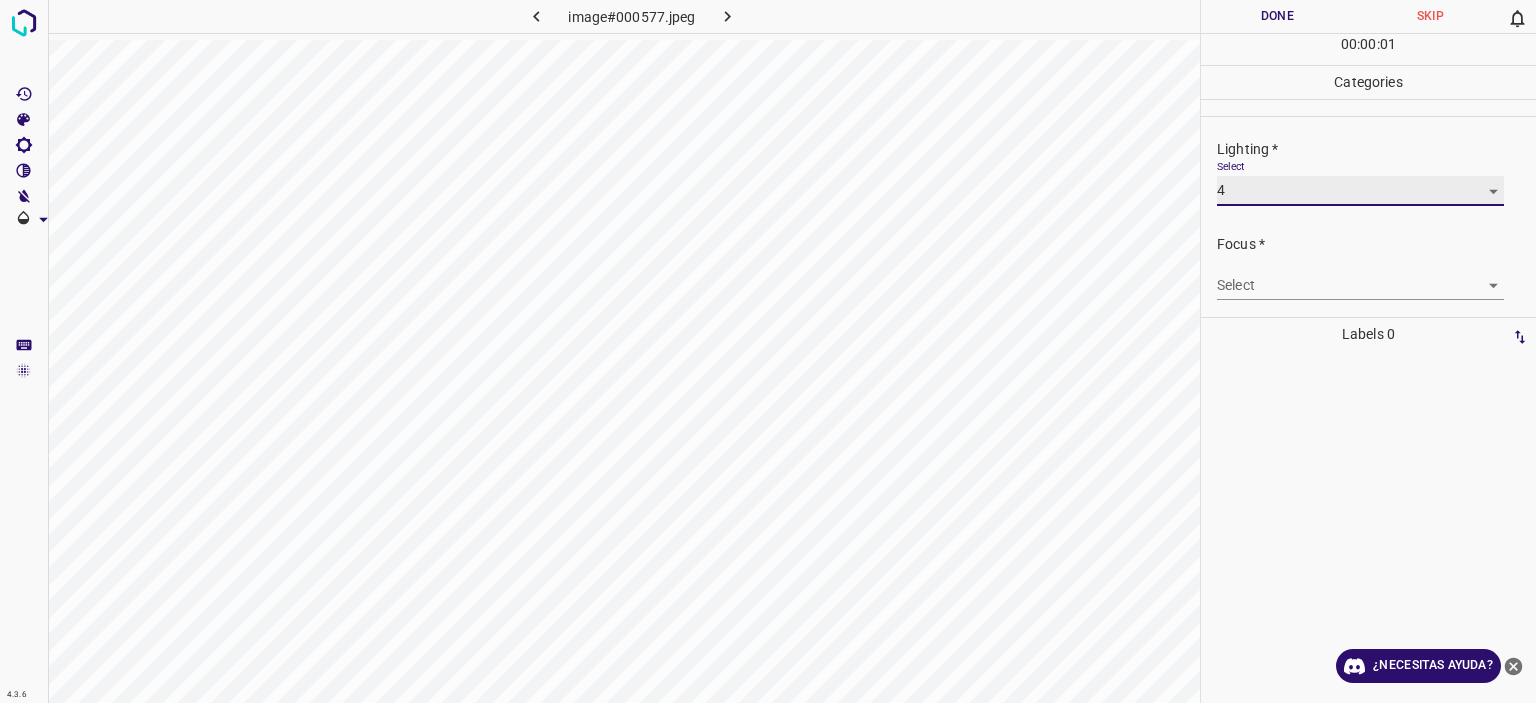 scroll, scrollTop: 98, scrollLeft: 0, axis: vertical 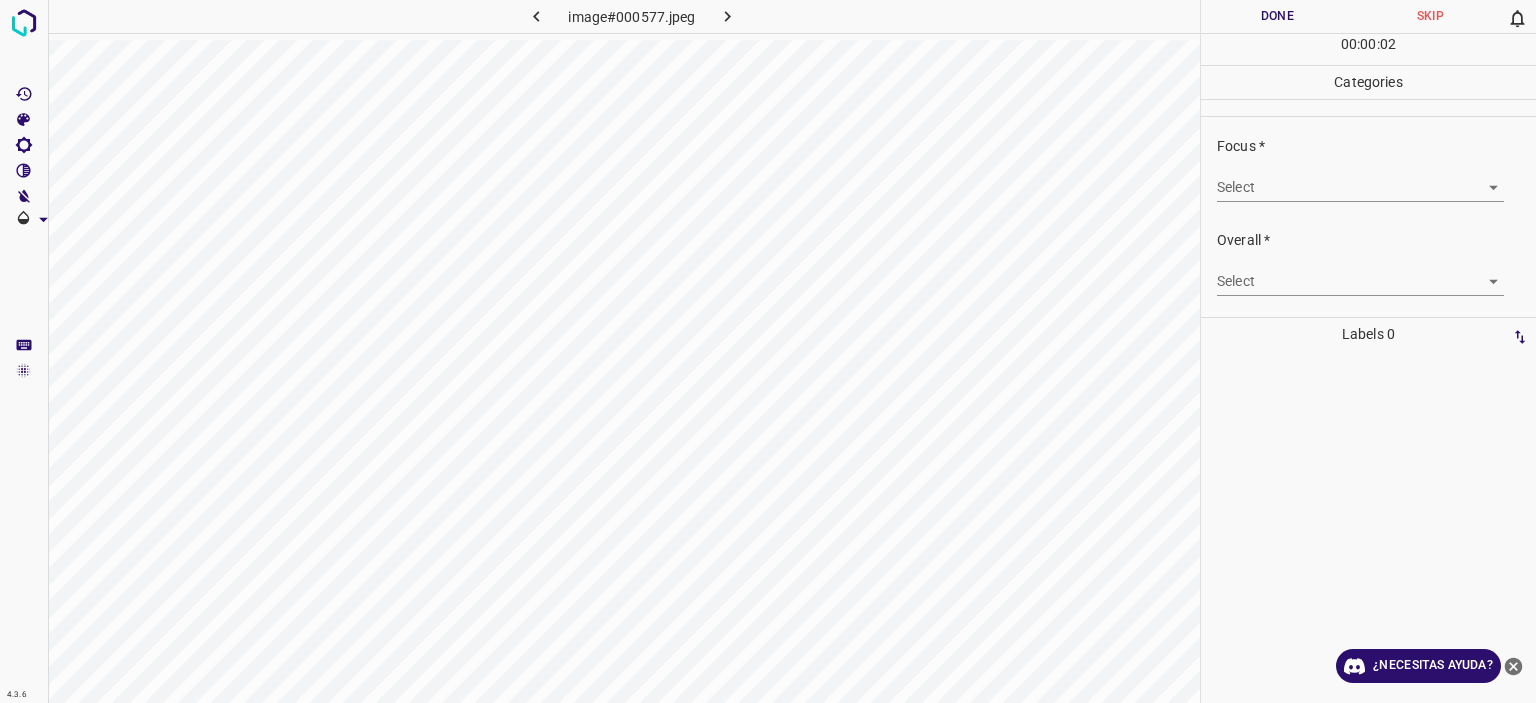 click on "Focus *  Select ​" at bounding box center (1368, 169) 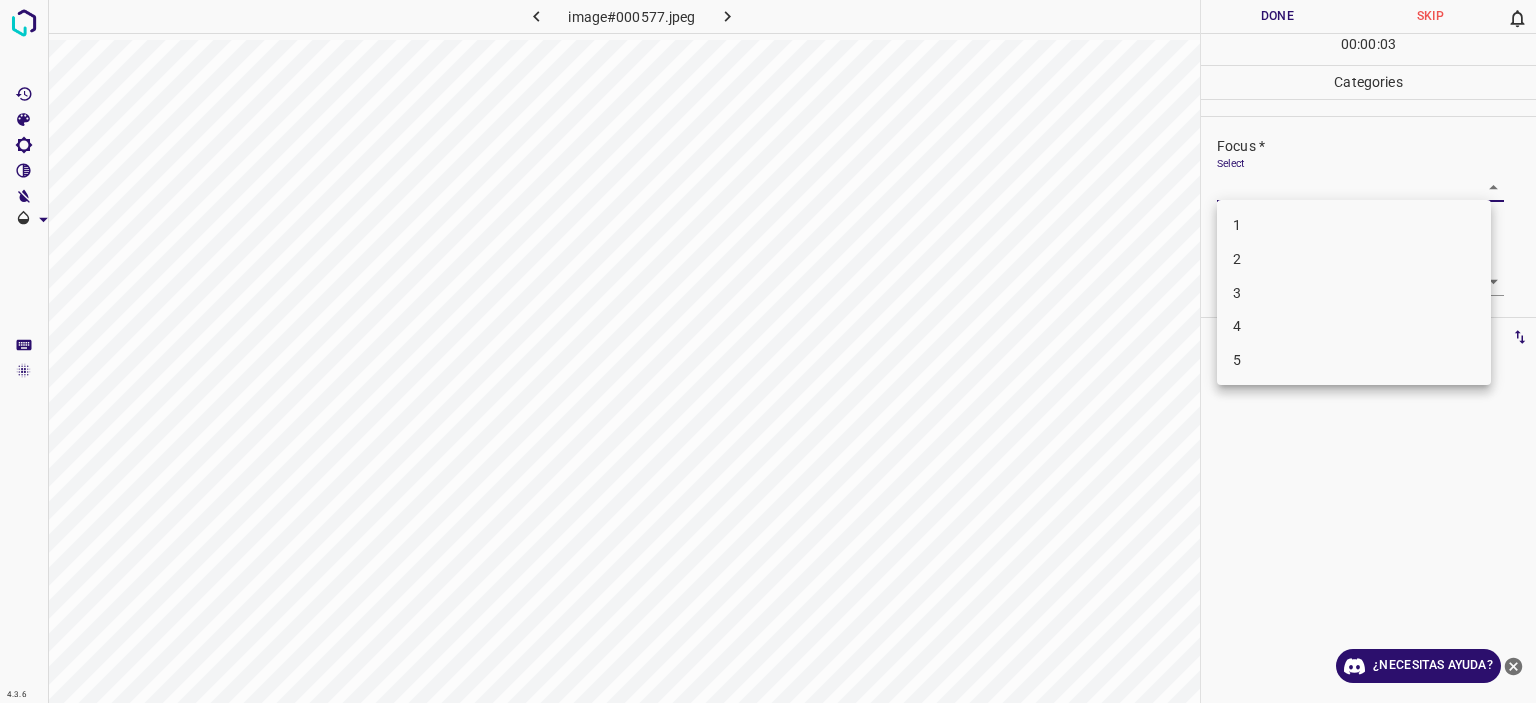 click on "3" at bounding box center (1354, 293) 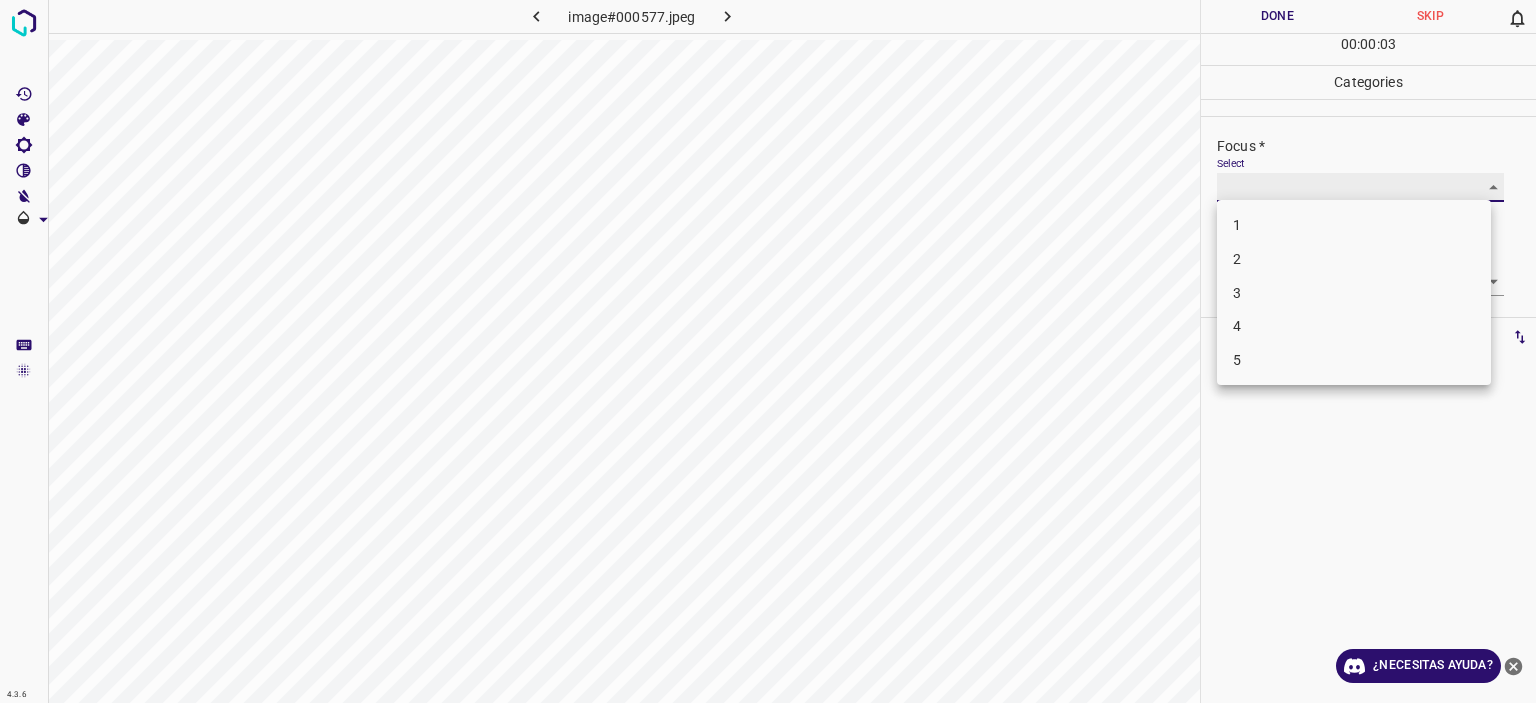 type on "3" 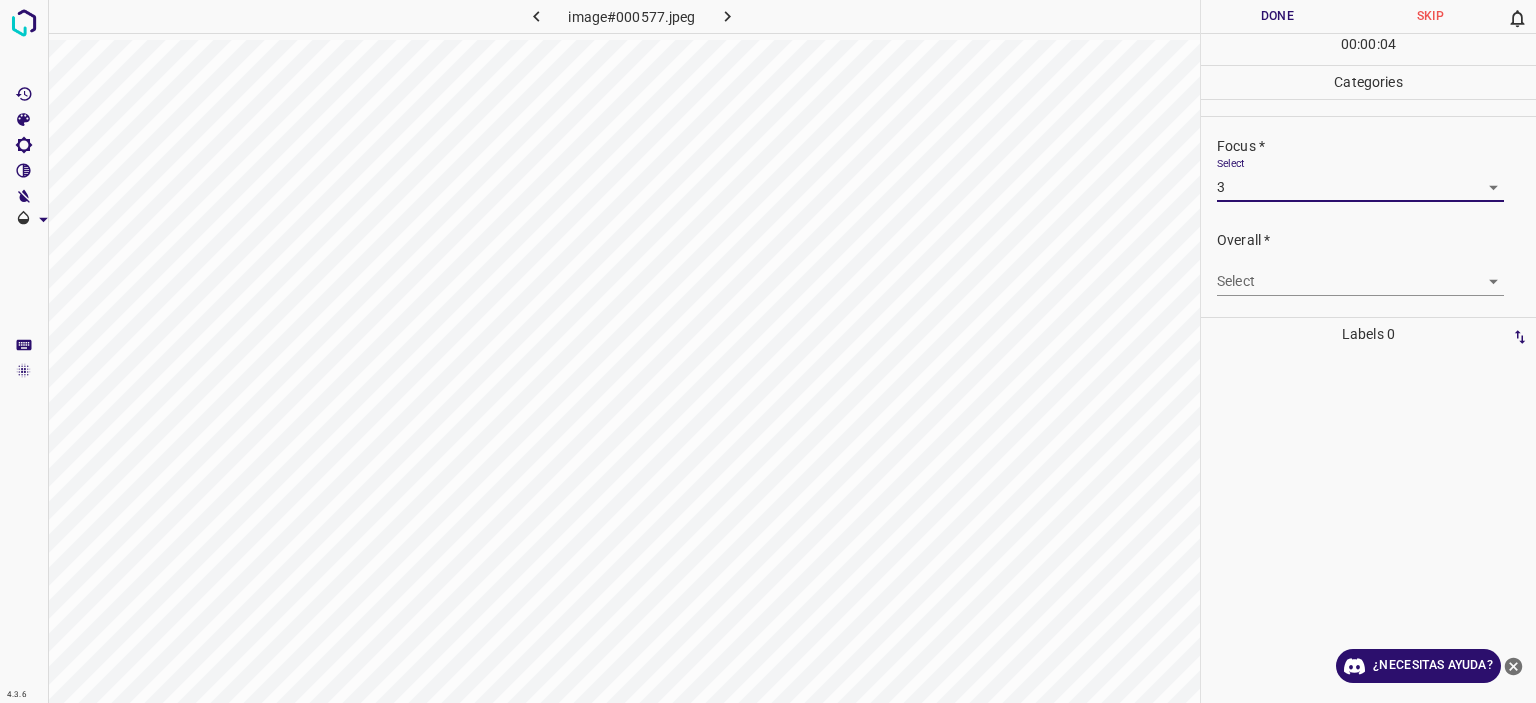 click on "Texto original Valora esta traducción Tu opinión servirá para ayudar a mejorar el Traductor de Google 4.3.6  image#000577.jpeg Done Skip 0 00   : 00   : 04   Categories Lighting *  Select 4 4 Focus *  Select 3 3 Overall *  Select ​ Labels   0 Categories 1 Lighting 2 Focus 3 Overall Tools Space Change between modes (Draw & Edit) I Auto labeling R Restore zoom M Zoom in N Zoom out Delete Delete selecte label Filters Z Restore filters X Saturation filter C Brightness filter V Contrast filter B Gray scale filter General O Download ¿Necesitas ayuda? - Texto - Esconder - Borrar" at bounding box center [768, 351] 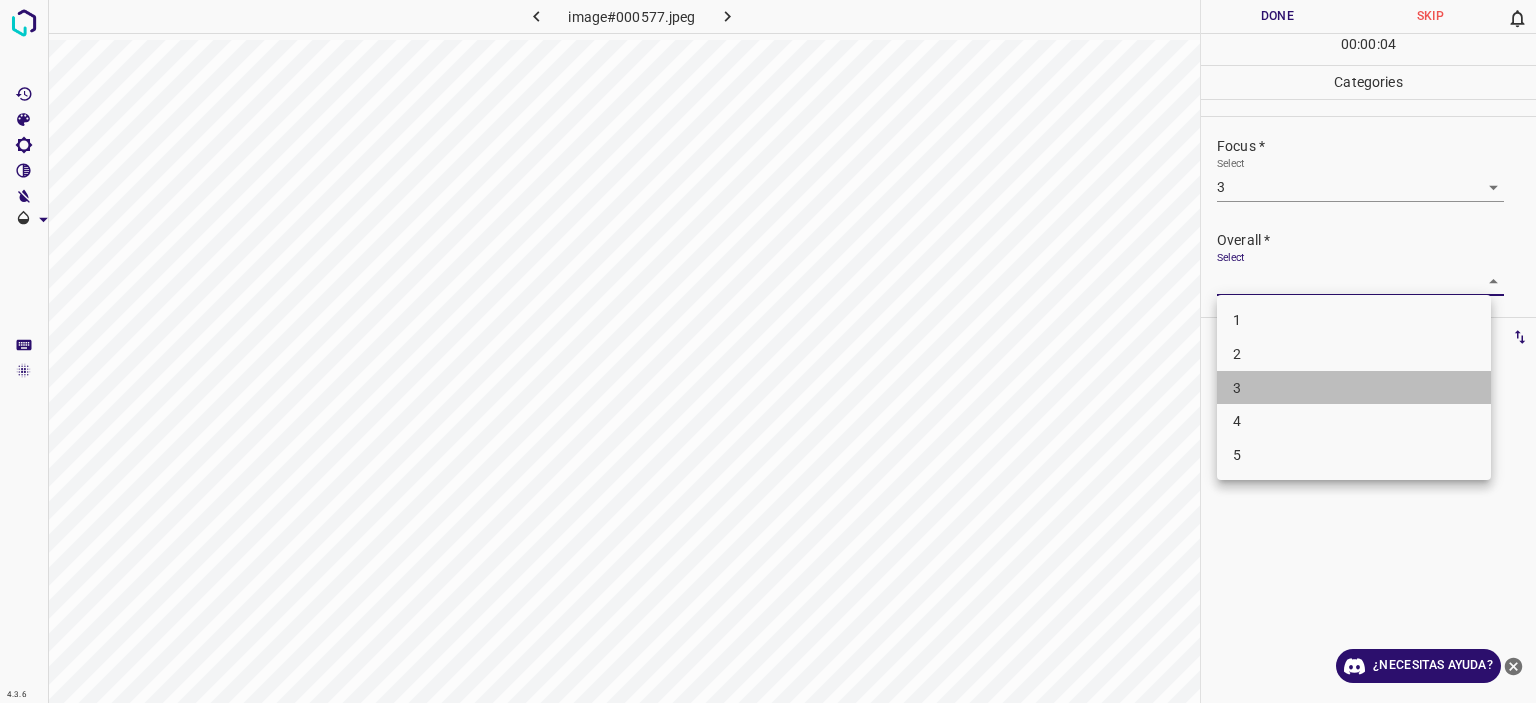 click on "3" at bounding box center [1354, 388] 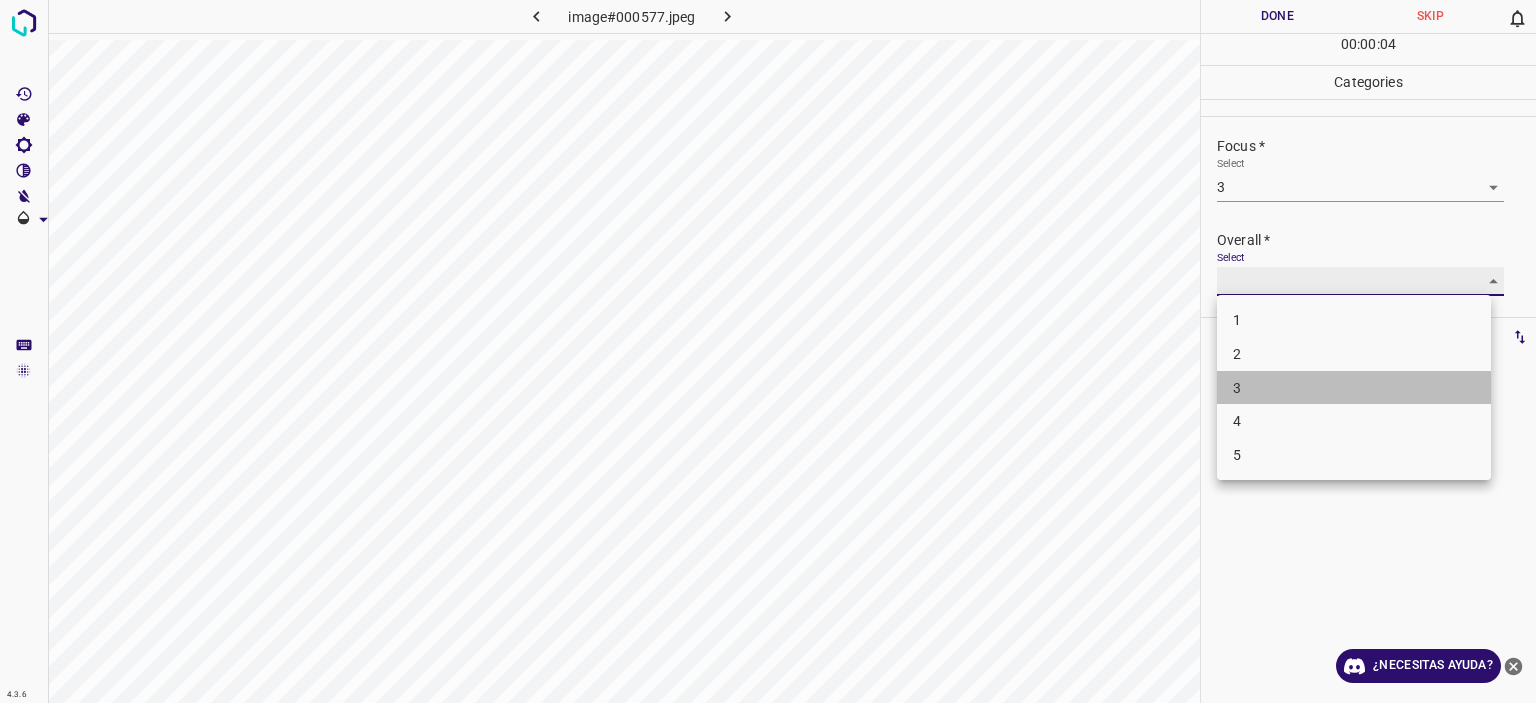 type on "3" 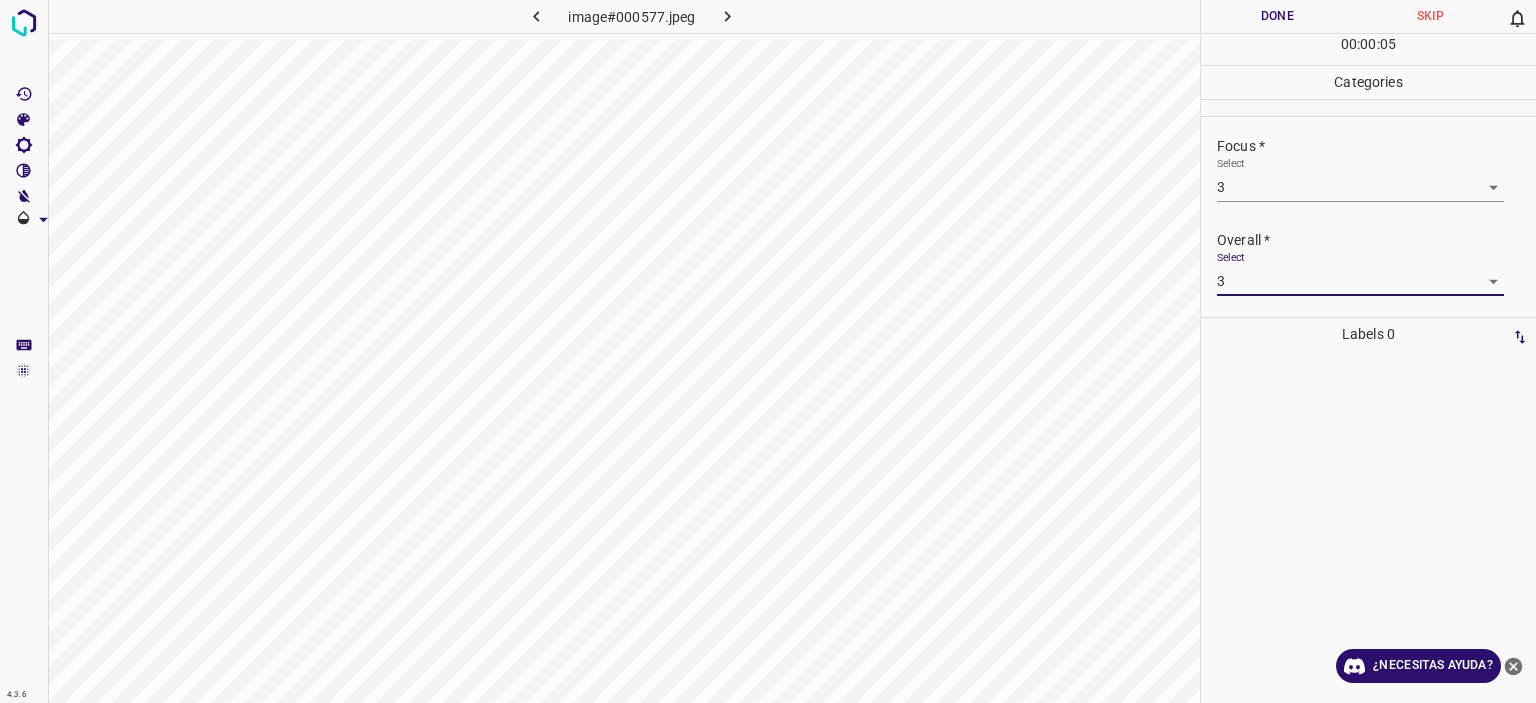 click on "Done" at bounding box center (1277, 16) 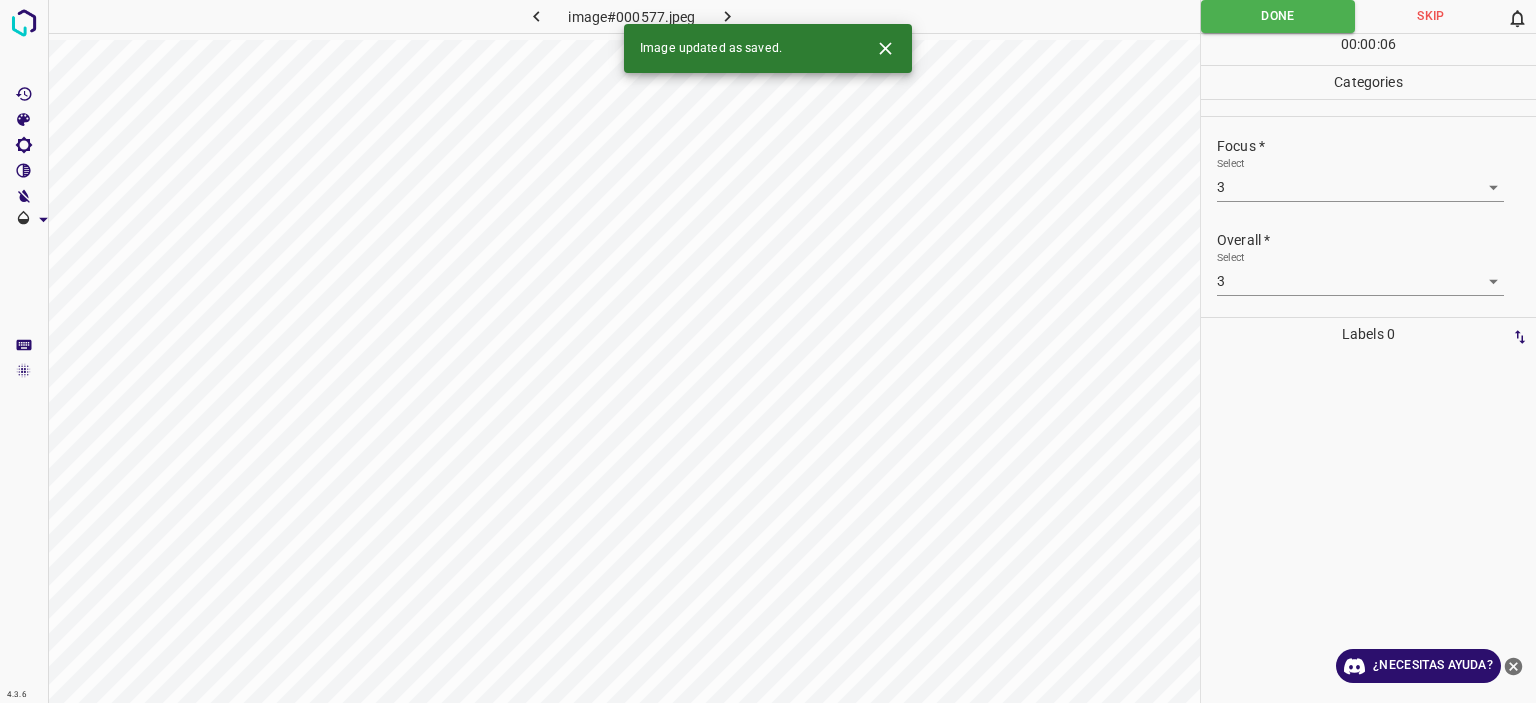 click 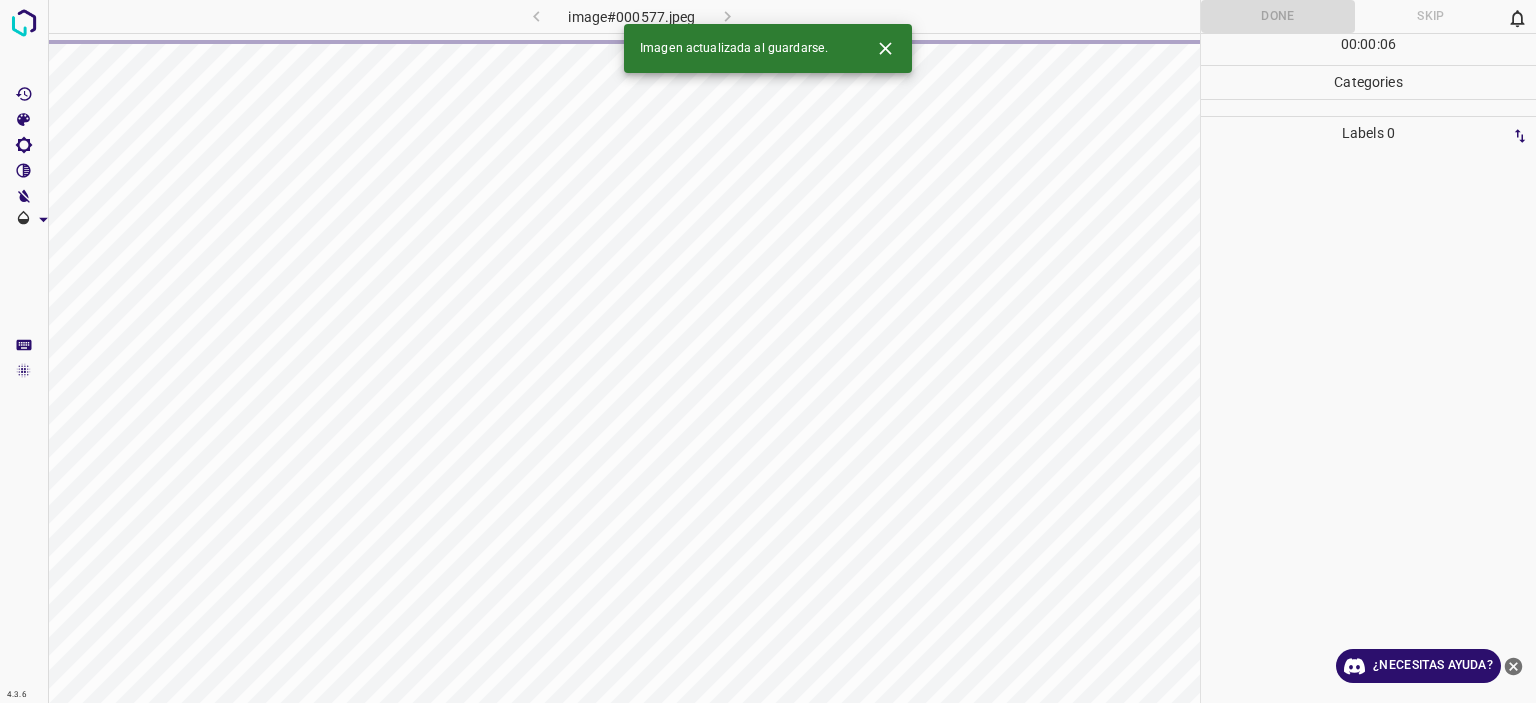 click 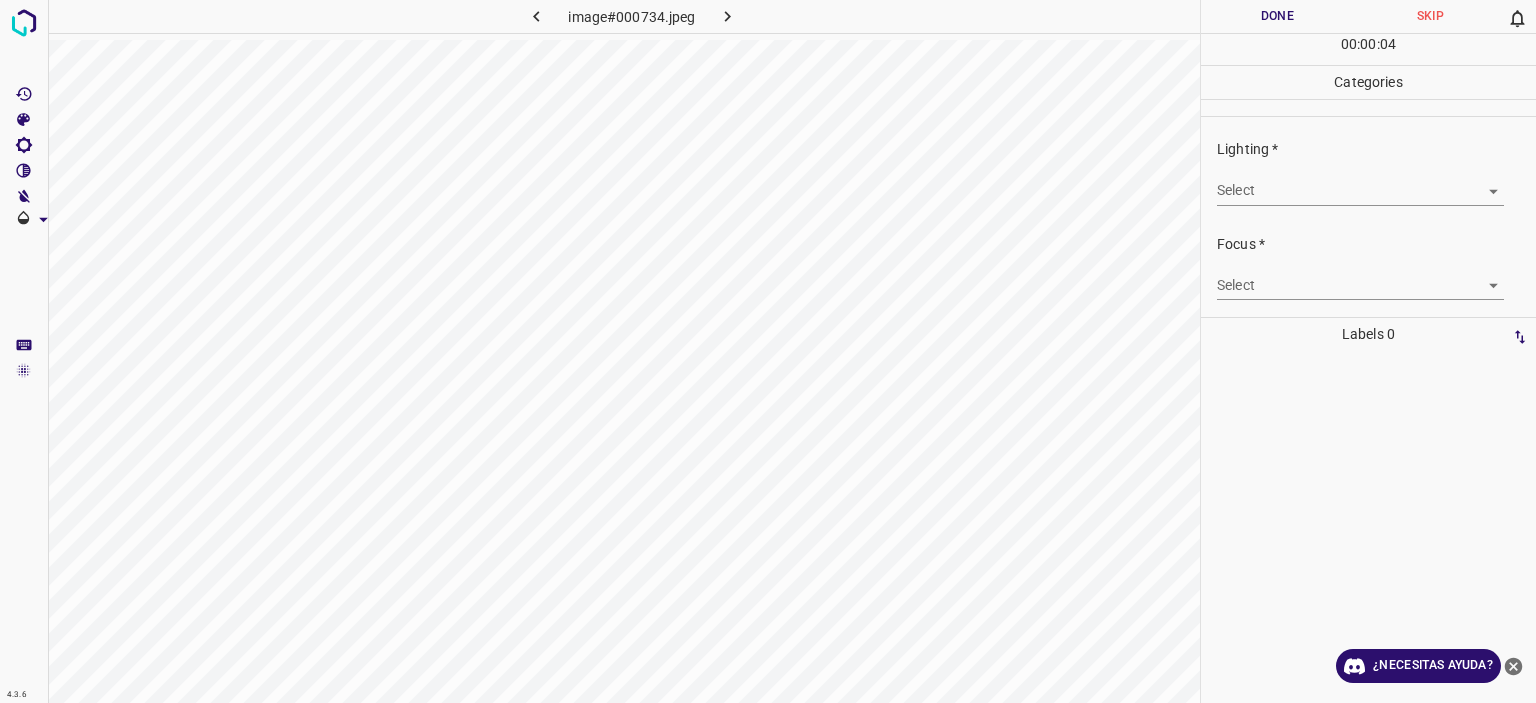 click on "Texto original Valora esta traducción Tu opinión servirá para ayudar a mejorar el Traductor de Google 4.3.6  image#000734.jpeg Done Skip 0 00   : 00   : 04   Categories Lighting *  Select ​ Focus *  Select ​ Overall *  Select ​ Labels   0 Categories 1 Lighting 2 Focus 3 Overall Tools Space Change between modes (Draw & Edit) I Auto labeling R Restore zoom M Zoom in N Zoom out Delete Delete selecte label Filters Z Restore filters X Saturation filter C Brightness filter V Contrast filter B Gray scale filter General O Download ¿Necesitas ayuda? - Texto - Esconder - Borrar" at bounding box center (768, 351) 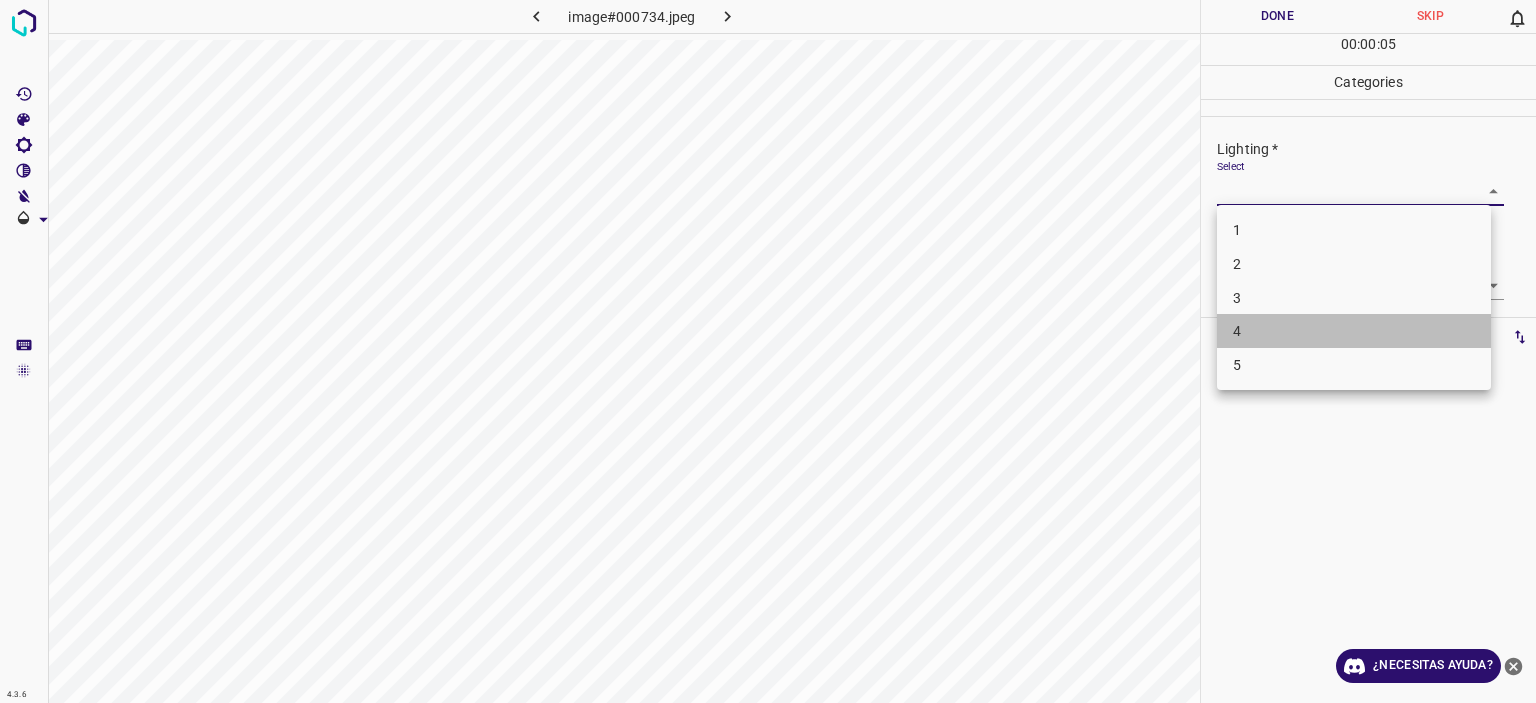 click on "4" at bounding box center (1354, 331) 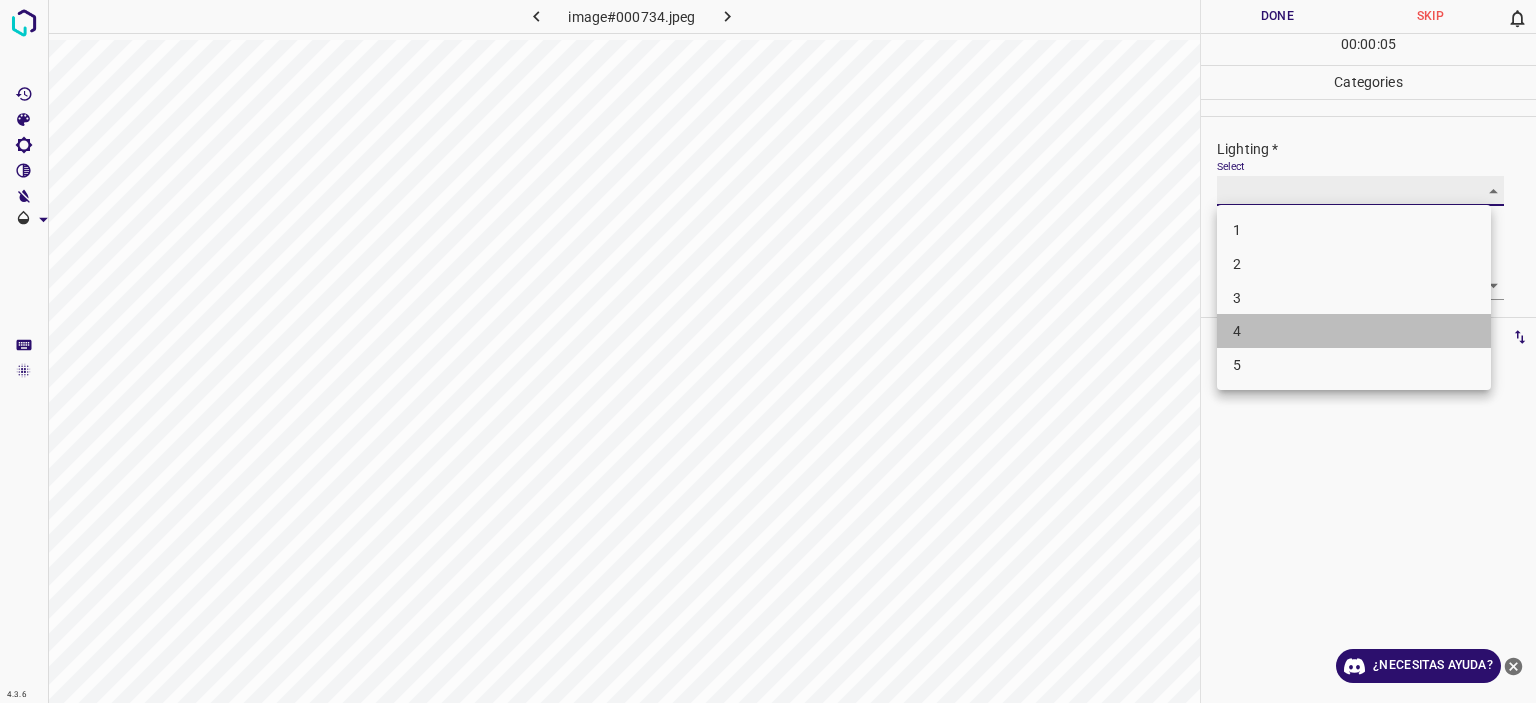 type on "4" 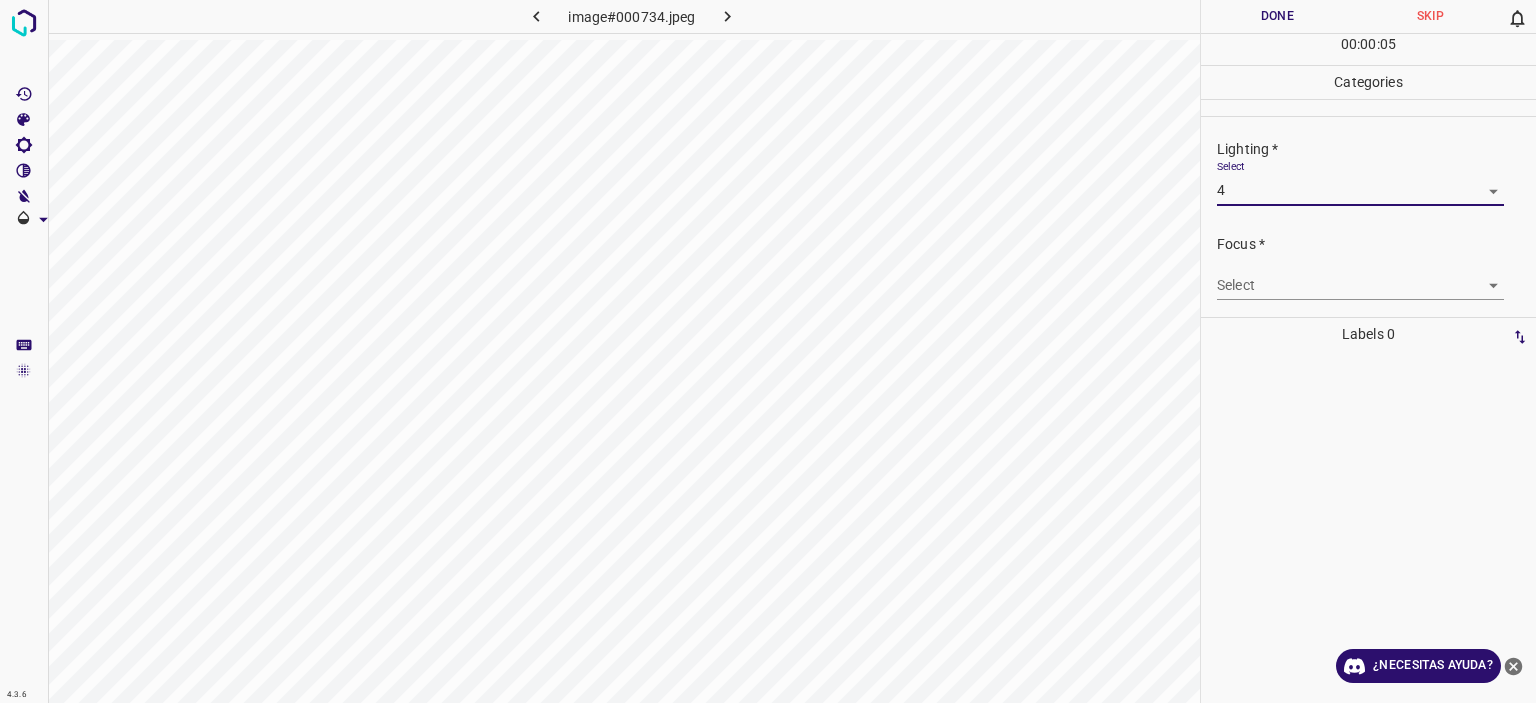 click on "Texto original Valora esta traducción Tu opinión servirá para ayudar a mejorar el Traductor de Google 4.3.6  image#000734.jpeg Done Skip 0 00   : 00   : 05   Categories Lighting *  Select 4 4 Focus *  Select ​ Overall *  Select ​ Labels   0 Categories 1 Lighting 2 Focus 3 Overall Tools Space Change between modes (Draw & Edit) I Auto labeling R Restore zoom M Zoom in N Zoom out Delete Delete selecte label Filters Z Restore filters X Saturation filter C Brightness filter V Contrast filter B Gray scale filter General O Download ¿Necesitas ayuda? - Texto - Esconder - Borrar 1 2 3 4 5" at bounding box center [768, 351] 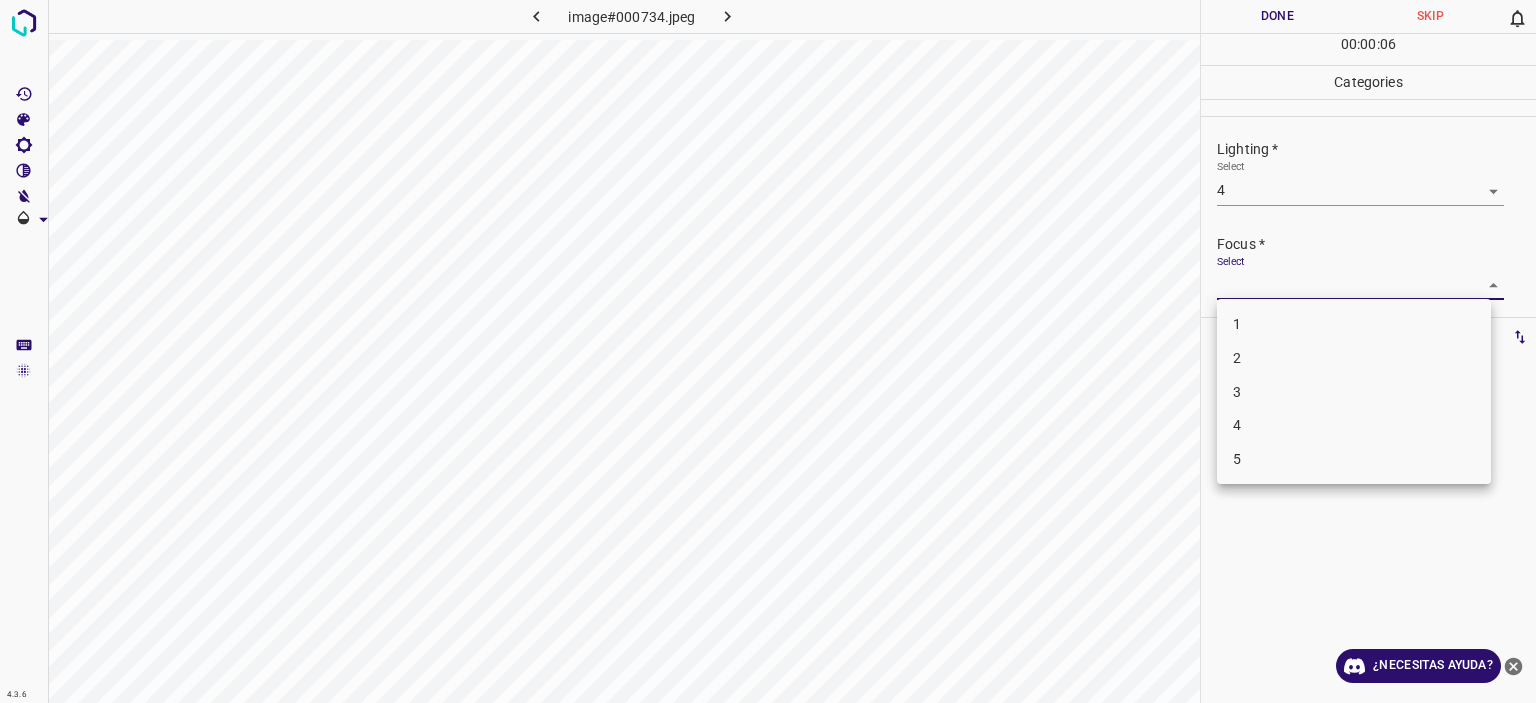 click on "4" at bounding box center (1354, 425) 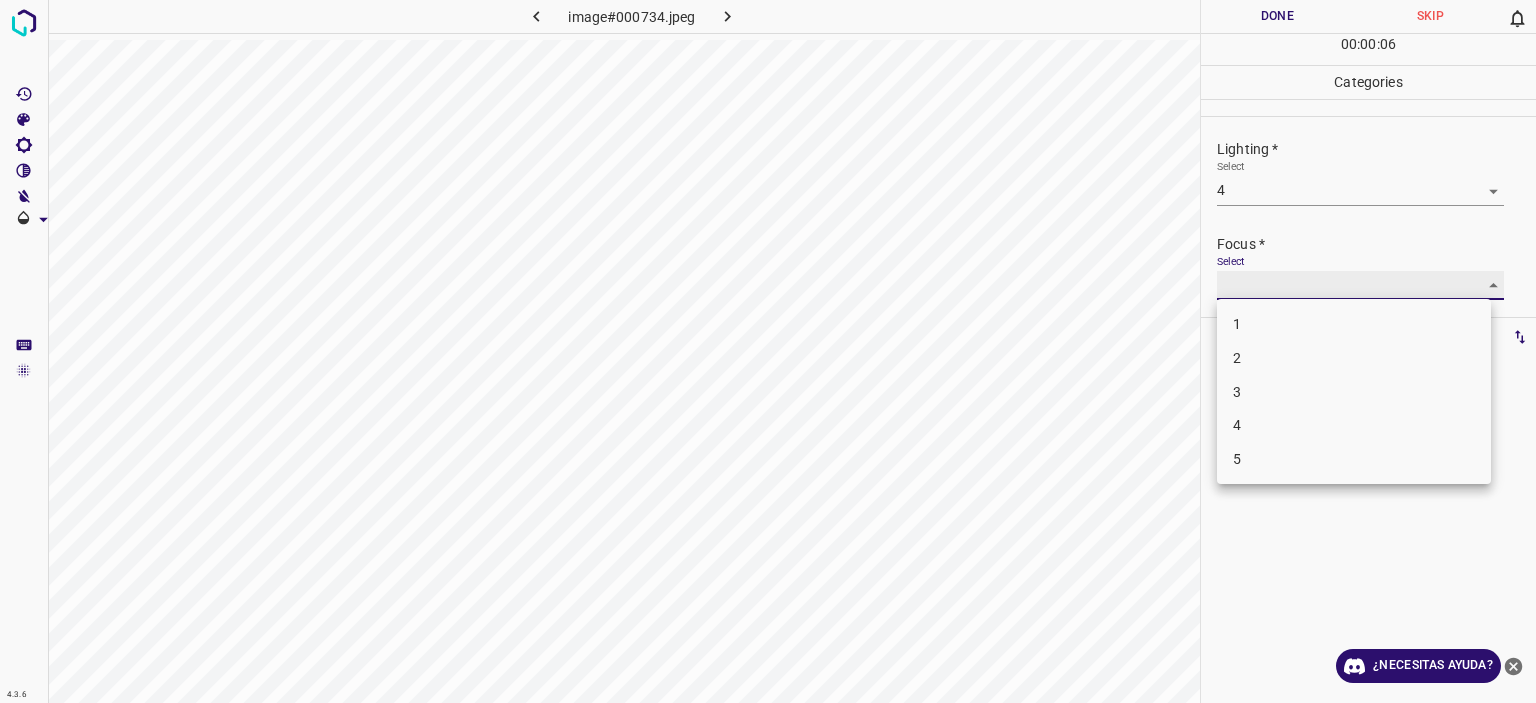 type on "4" 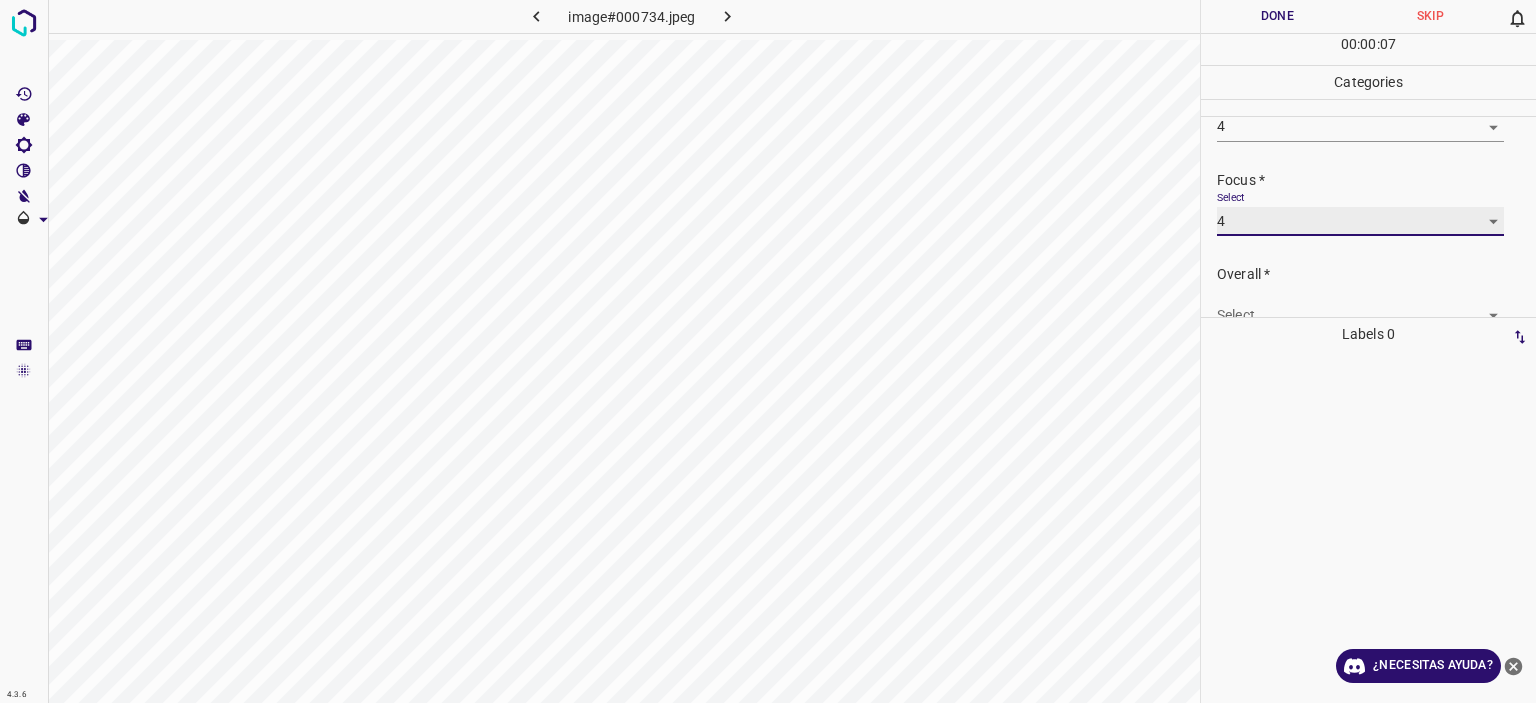 scroll, scrollTop: 98, scrollLeft: 0, axis: vertical 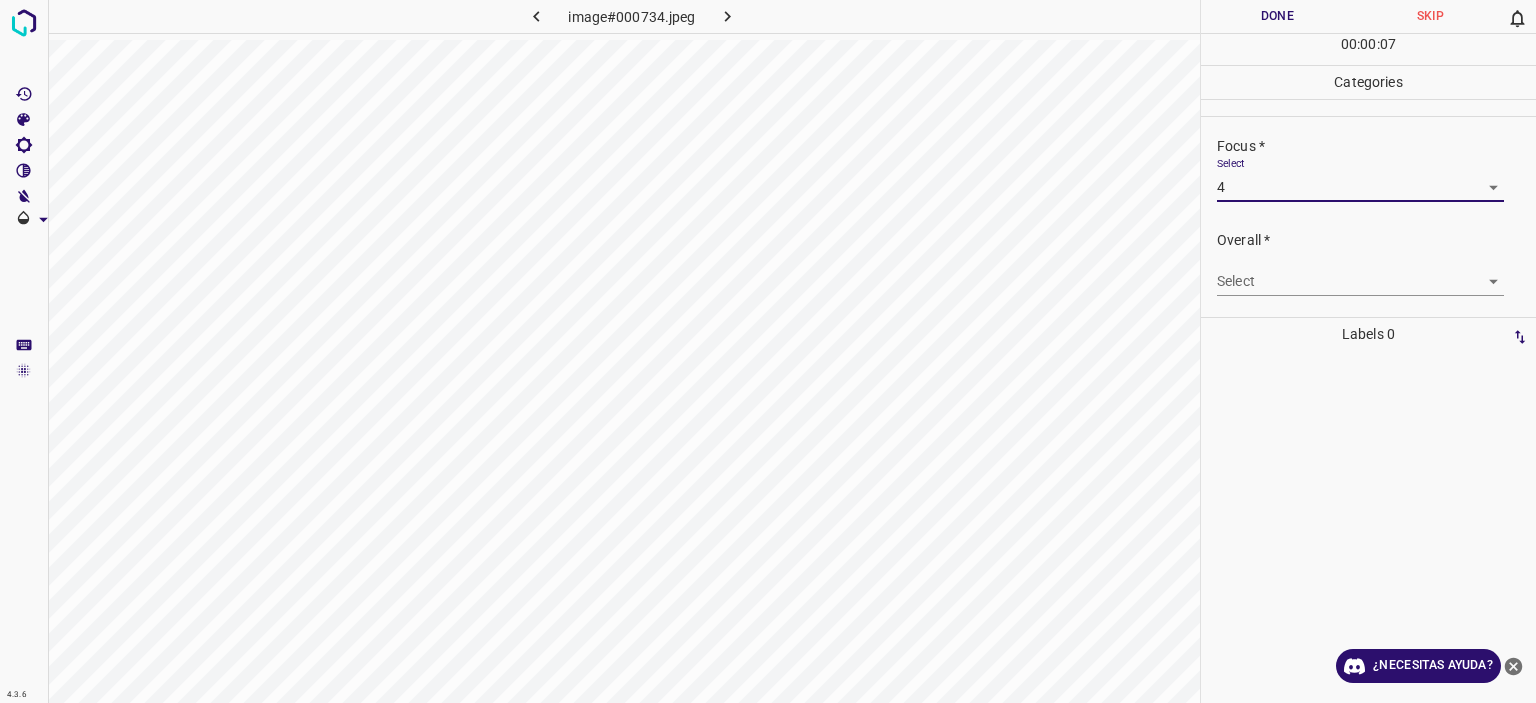 click on "Texto original Valora esta traducción Tu opinión servirá para ayudar a mejorar el Traductor de Google 4.3.6  image#000734.jpeg Done Skip 0 00   : 00   : 07   Categories Lighting *  Select 4 4 Focus *  Select 4 4 Overall *  Select ​ Labels   0 Categories 1 Lighting 2 Focus 3 Overall Tools Space Change between modes (Draw & Edit) I Auto labeling R Restore zoom M Zoom in N Zoom out Delete Delete selecte label Filters Z Restore filters X Saturation filter C Brightness filter V Contrast filter B Gray scale filter General O Download ¿Necesitas ayuda? - Texto - Esconder - Borrar" at bounding box center (768, 351) 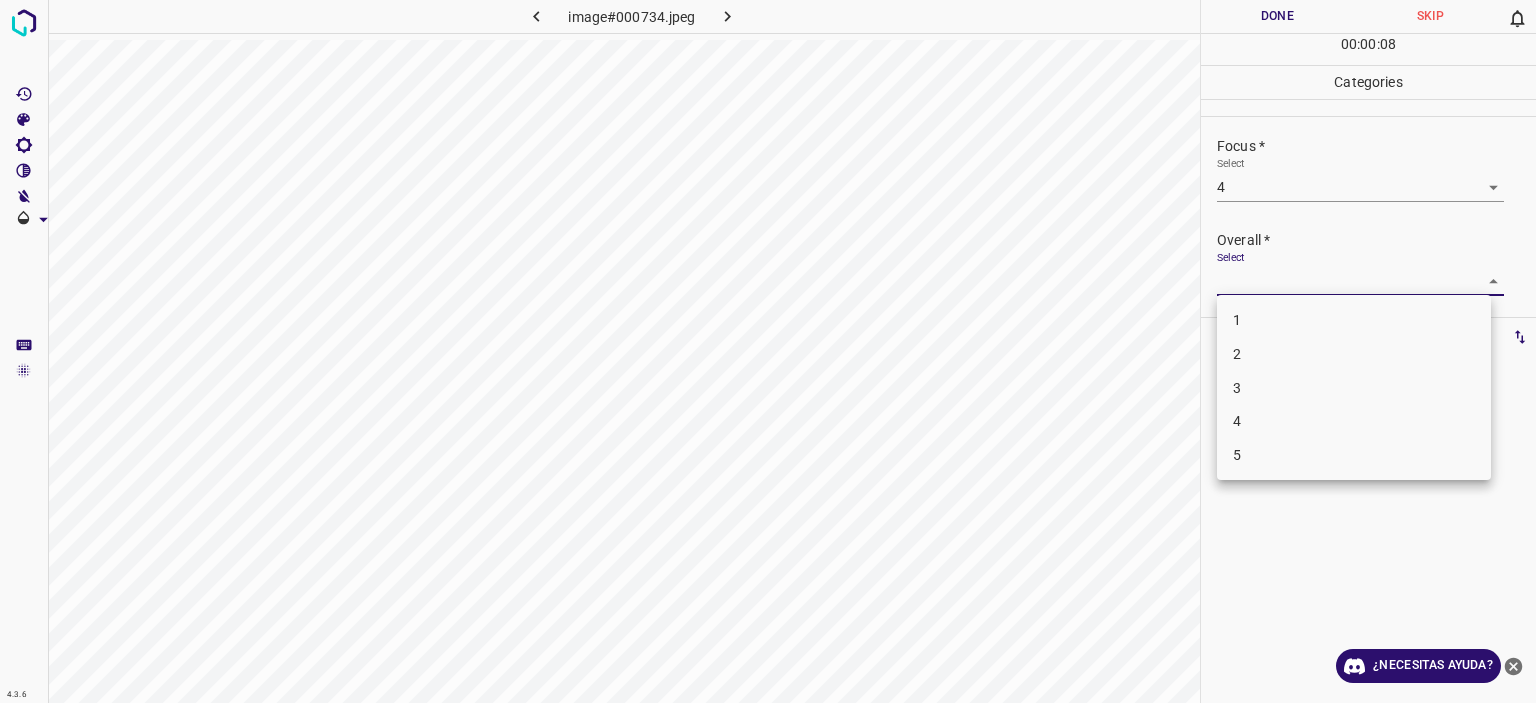 click on "4" at bounding box center (1354, 421) 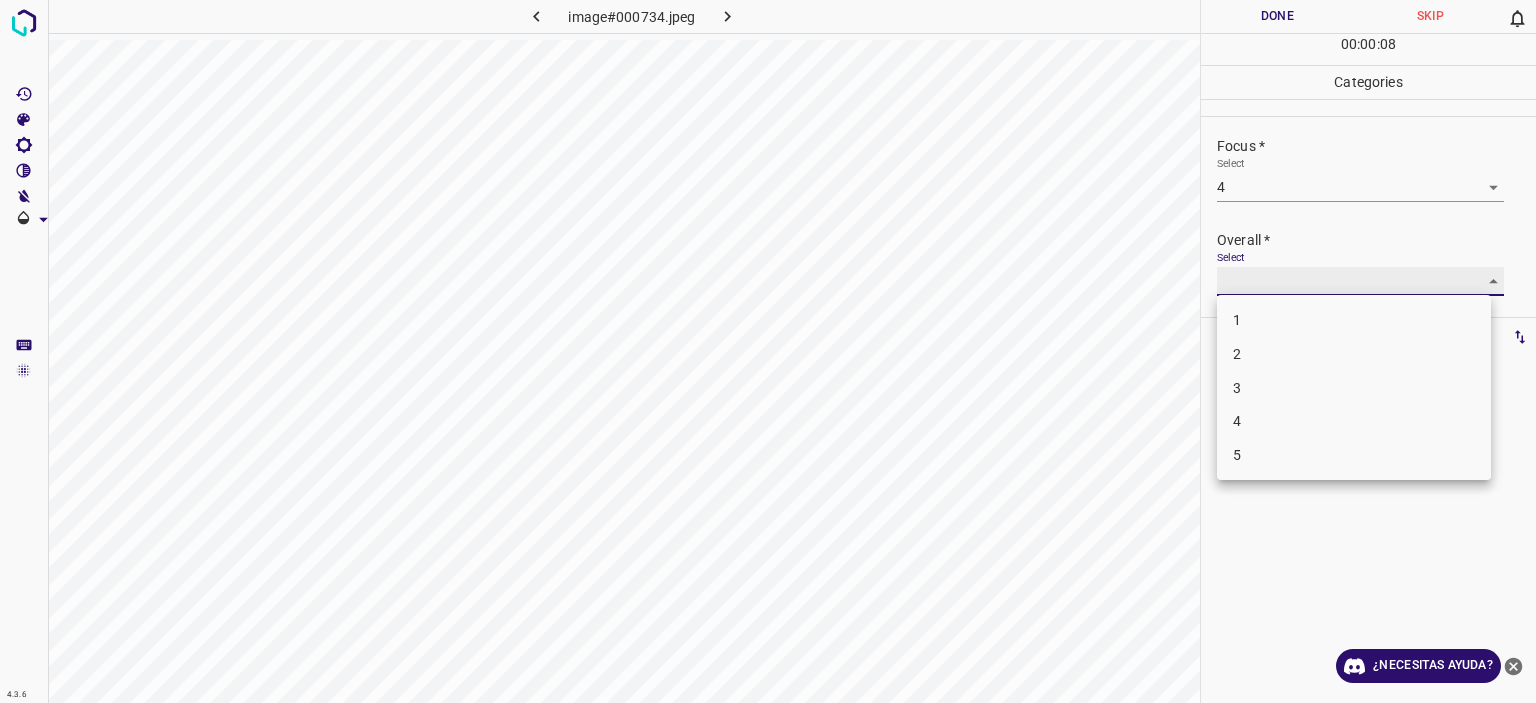 type on "4" 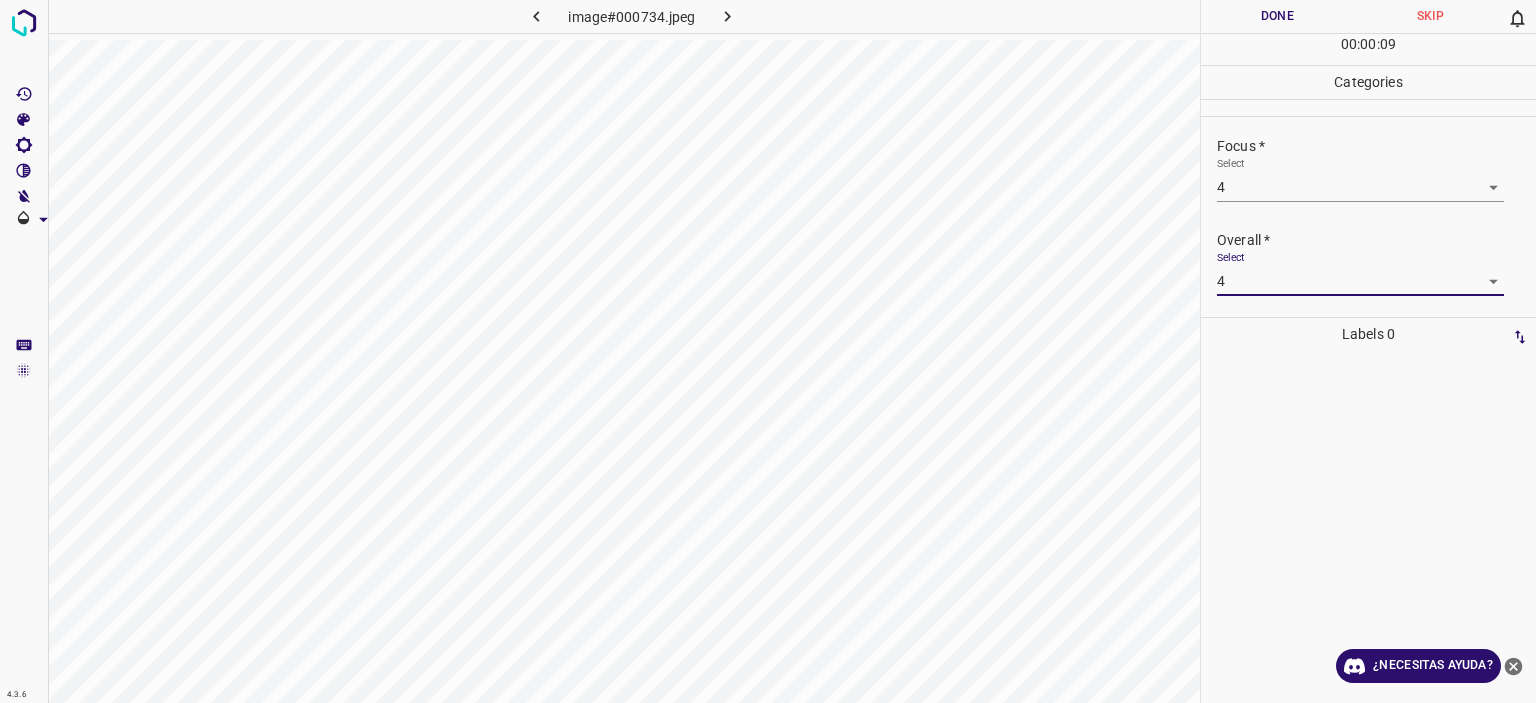 click on "Done" at bounding box center (1277, 16) 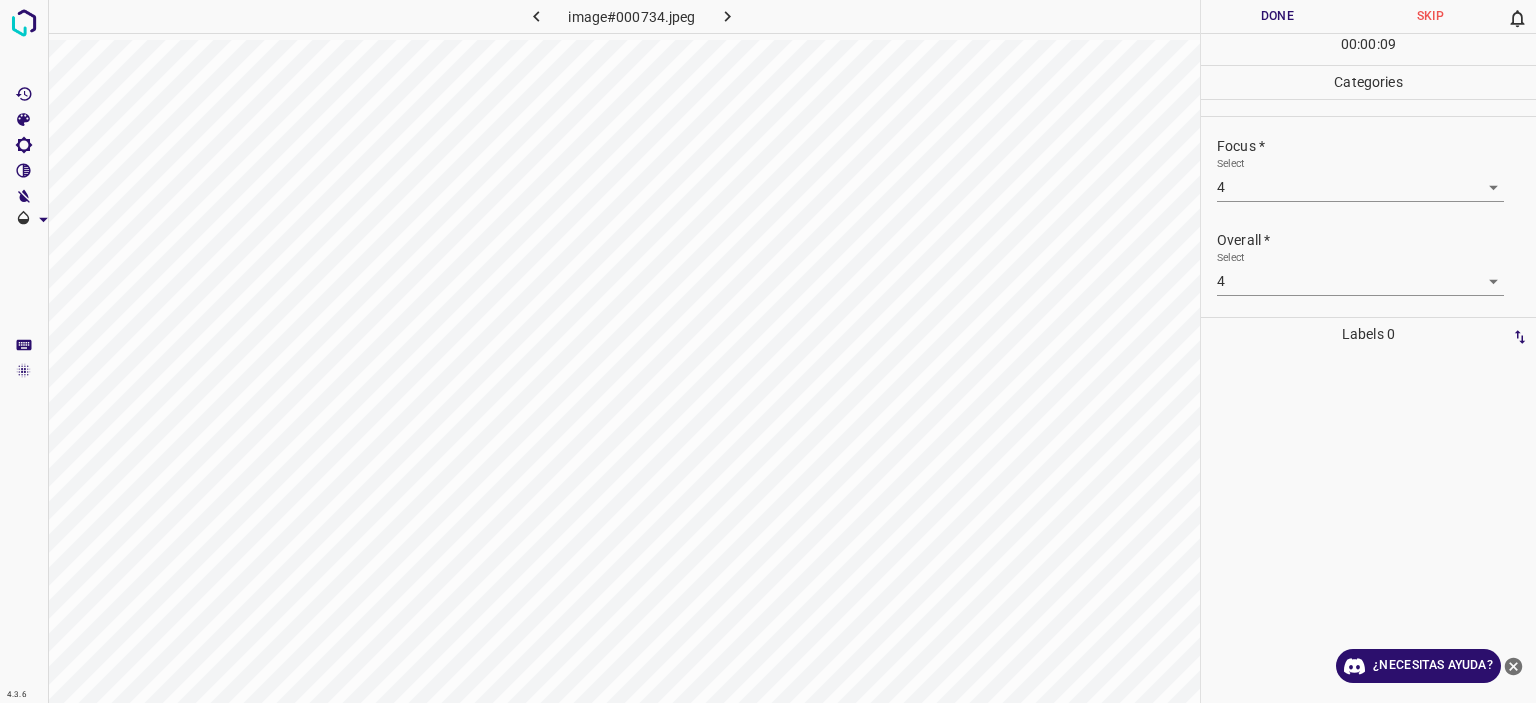 click 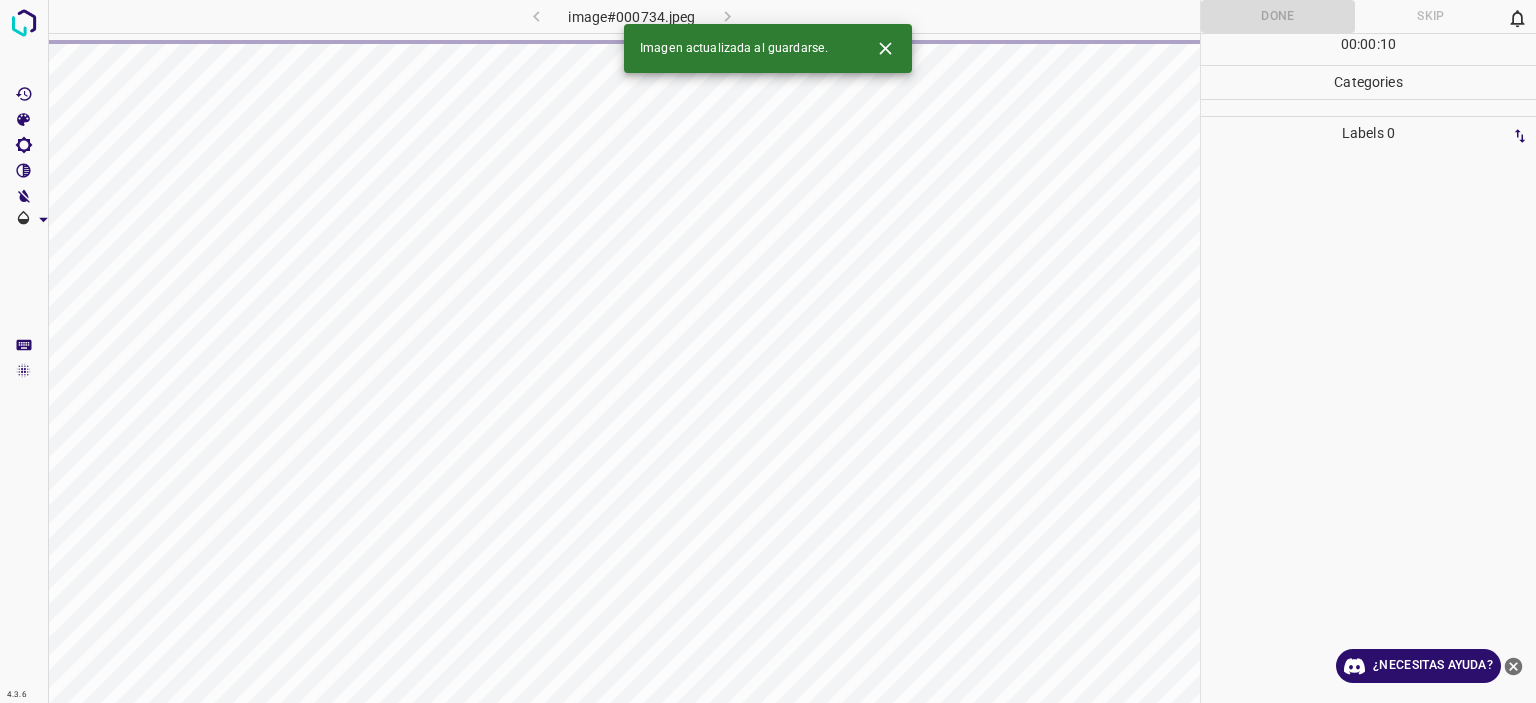 click 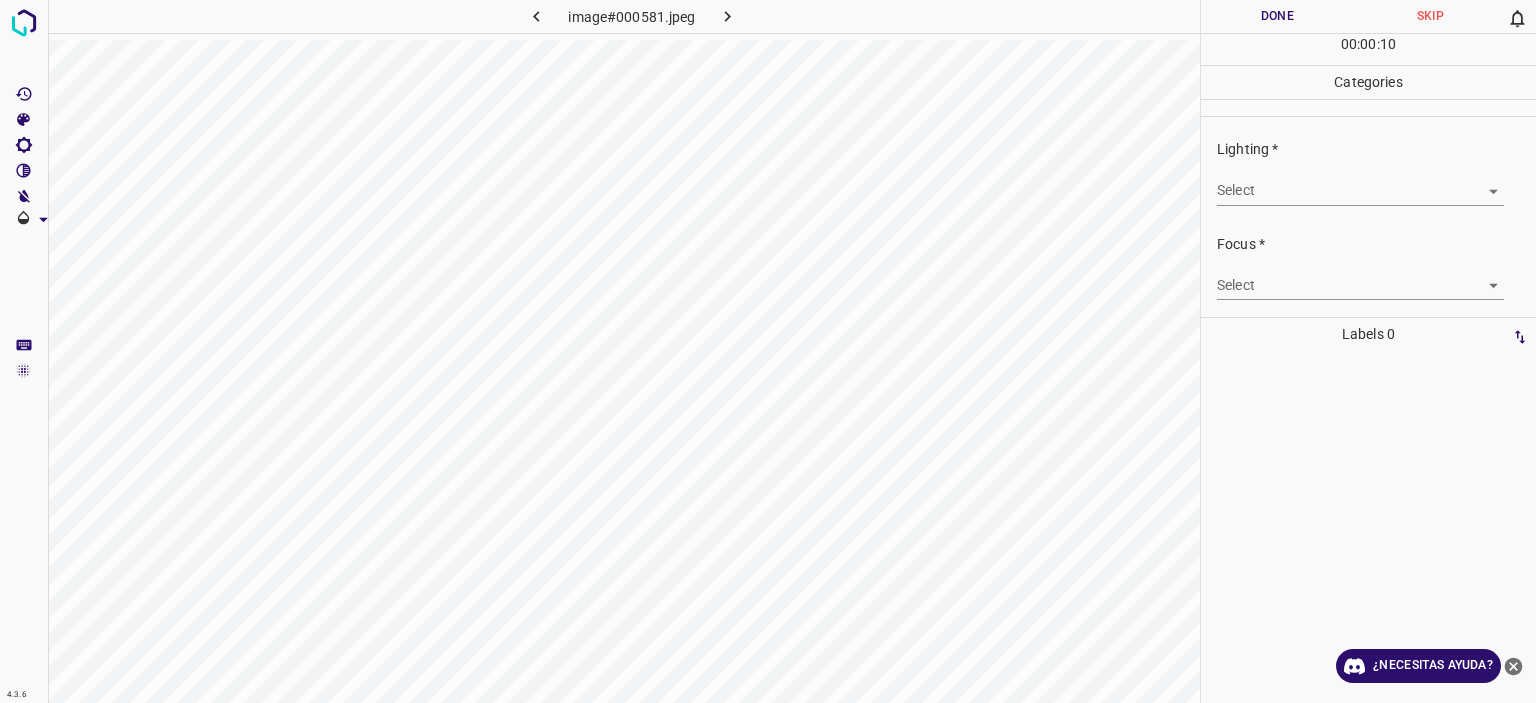 type 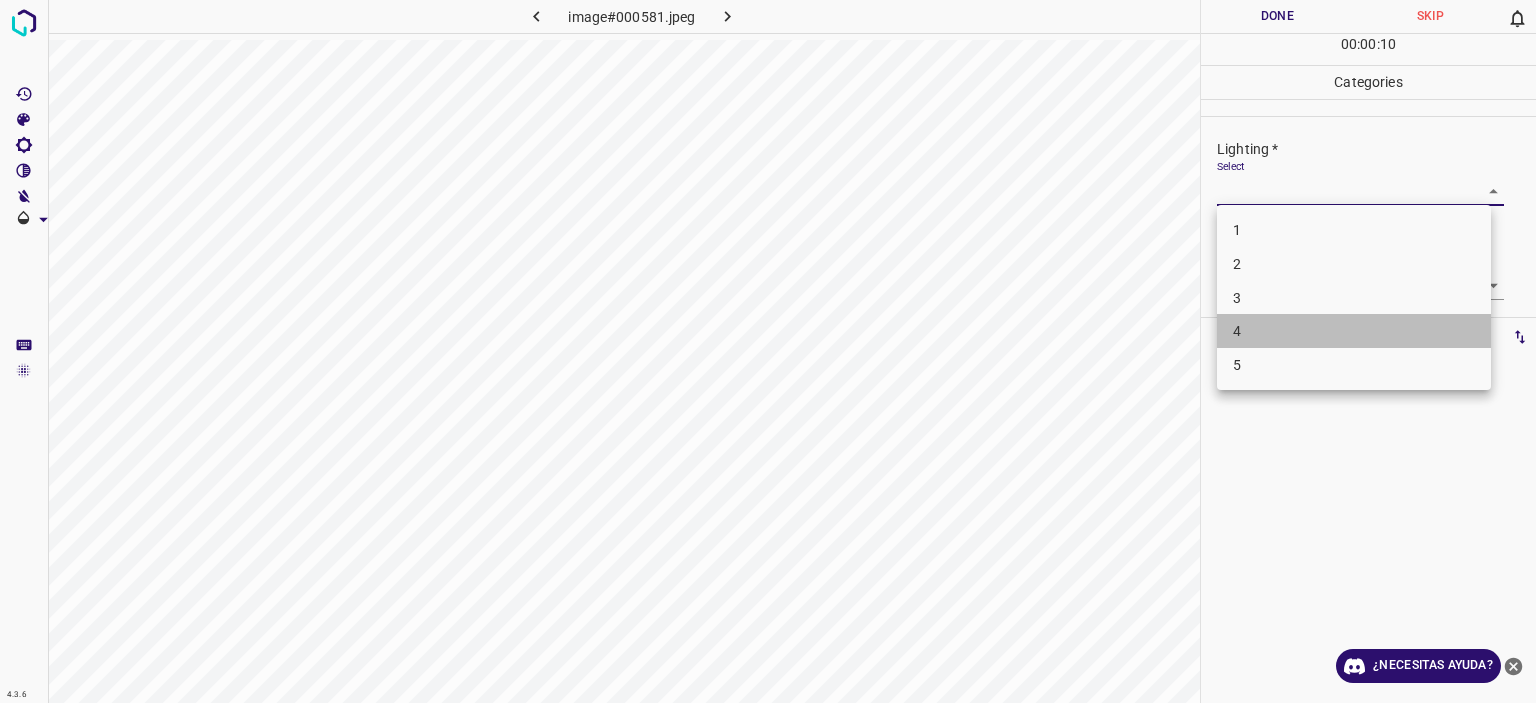 click on "4" at bounding box center [1354, 331] 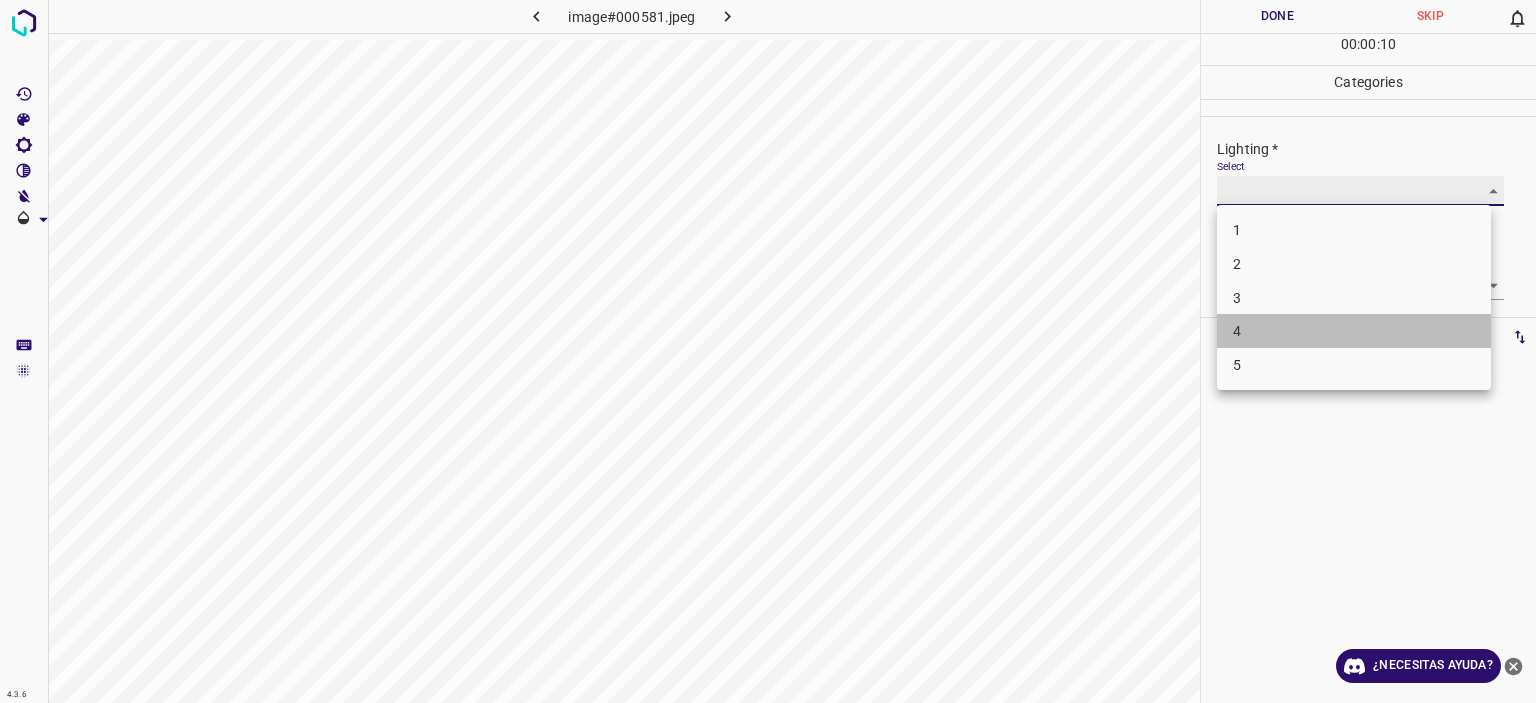 type on "4" 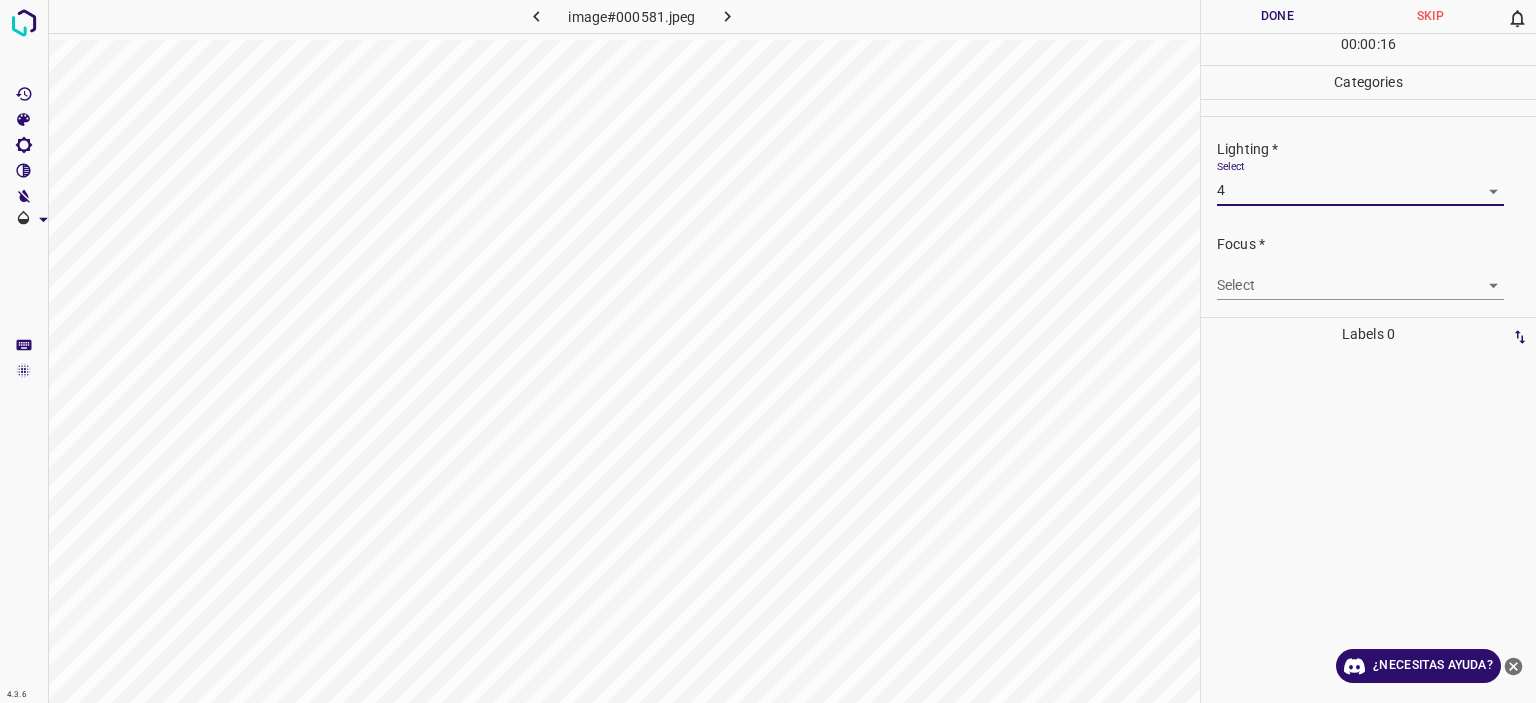 click on "Texto original Valora esta traducción Tu opinión servirá para ayudar a mejorar el Traductor de Google 4.3.6  image#000581.jpeg Done Skip 0 00   : 00   : 16   Categories Lighting *  Select 4 4 Focus *  Select ​ Overall *  Select ​ Labels   0 Categories 1 Lighting 2 Focus 3 Overall Tools Space Change between modes (Draw & Edit) I Auto labeling R Restore zoom M Zoom in N Zoom out Delete Delete selecte label Filters Z Restore filters X Saturation filter C Brightness filter V Contrast filter B Gray scale filter General O Download ¿Necesitas ayuda? - Texto - Esconder - Borrar" at bounding box center [768, 351] 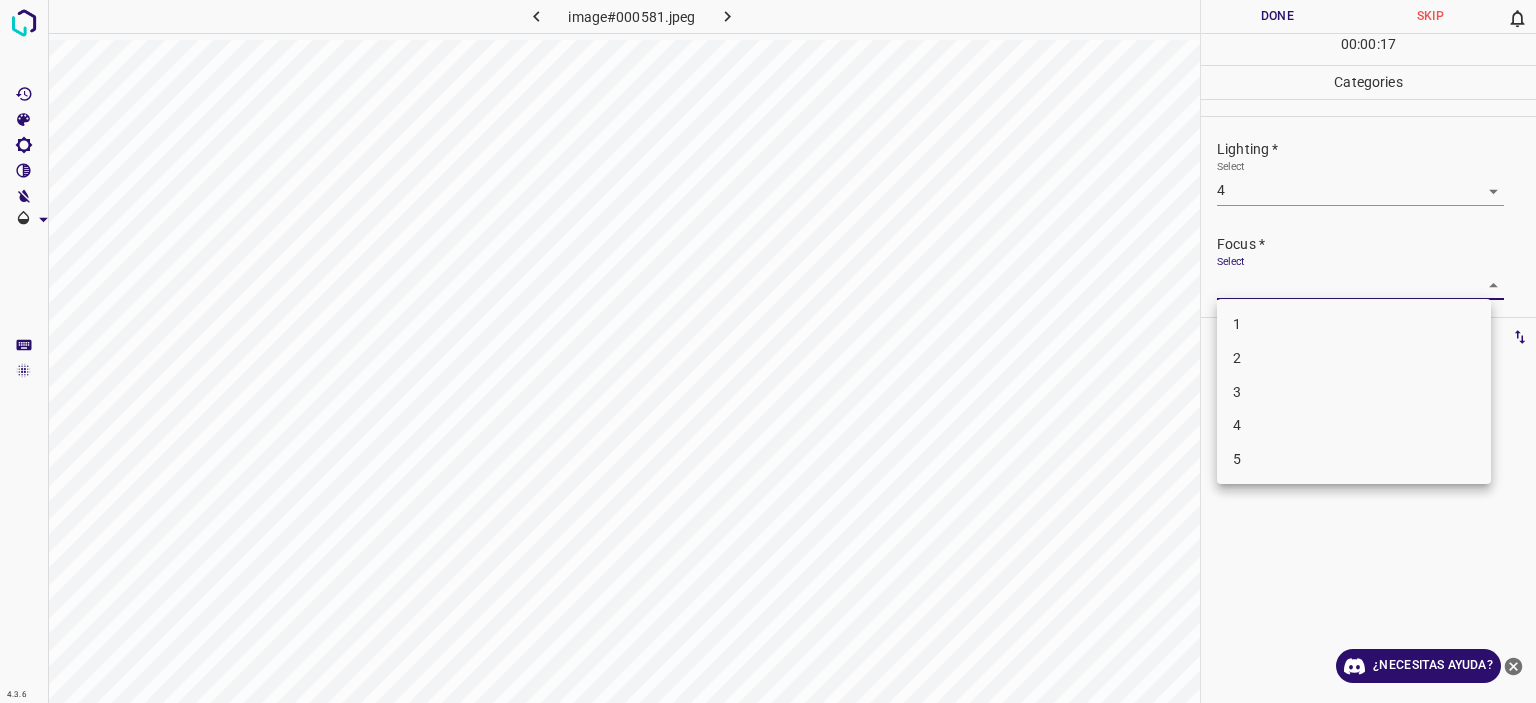 click on "4" at bounding box center [1354, 425] 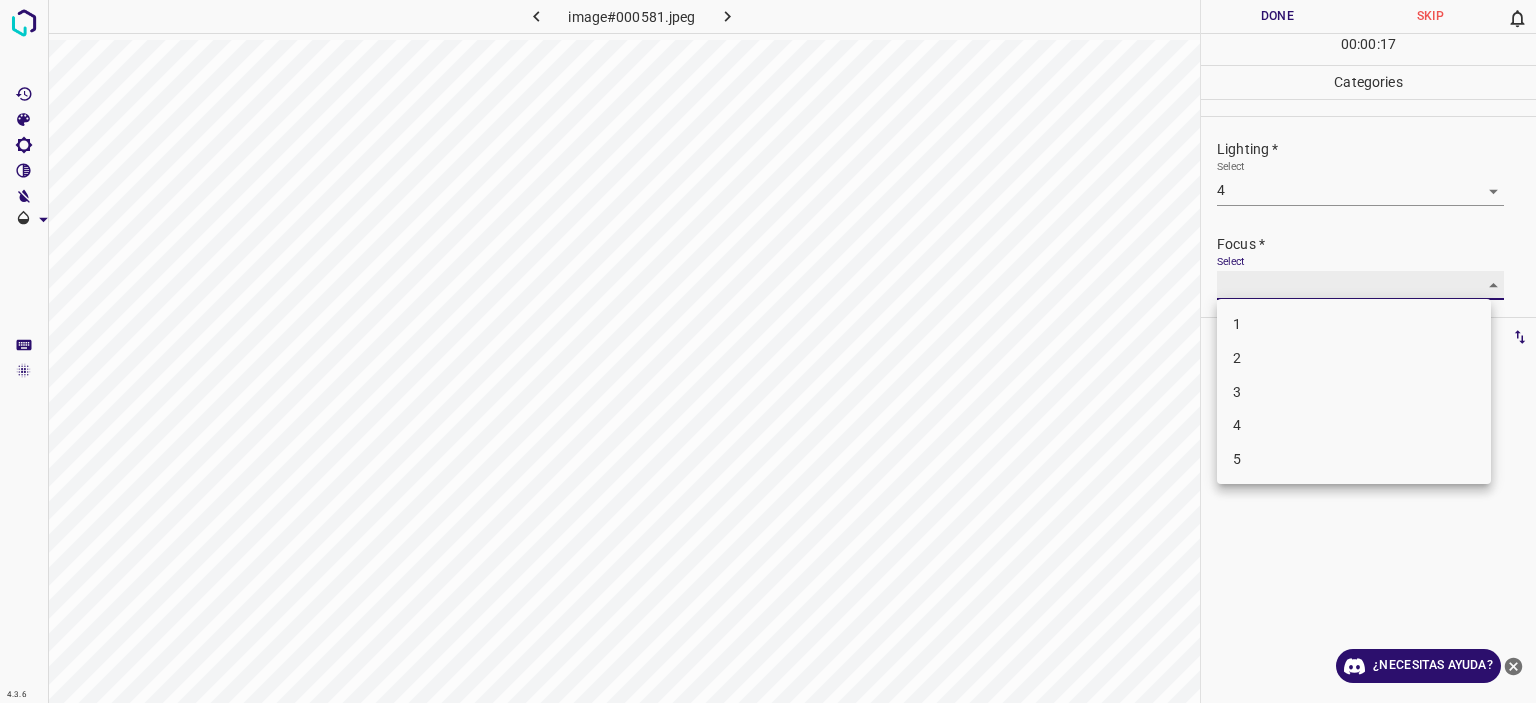 type on "4" 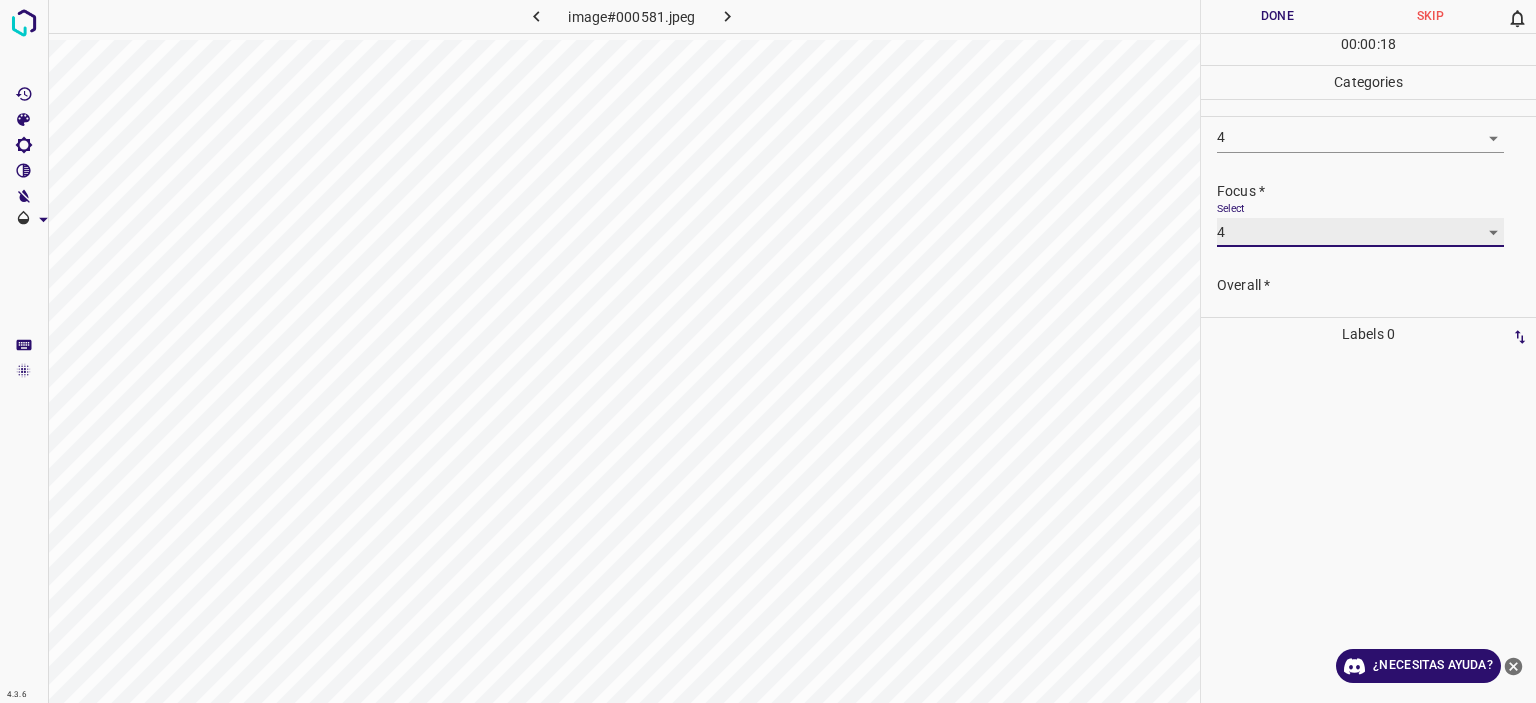 scroll, scrollTop: 98, scrollLeft: 0, axis: vertical 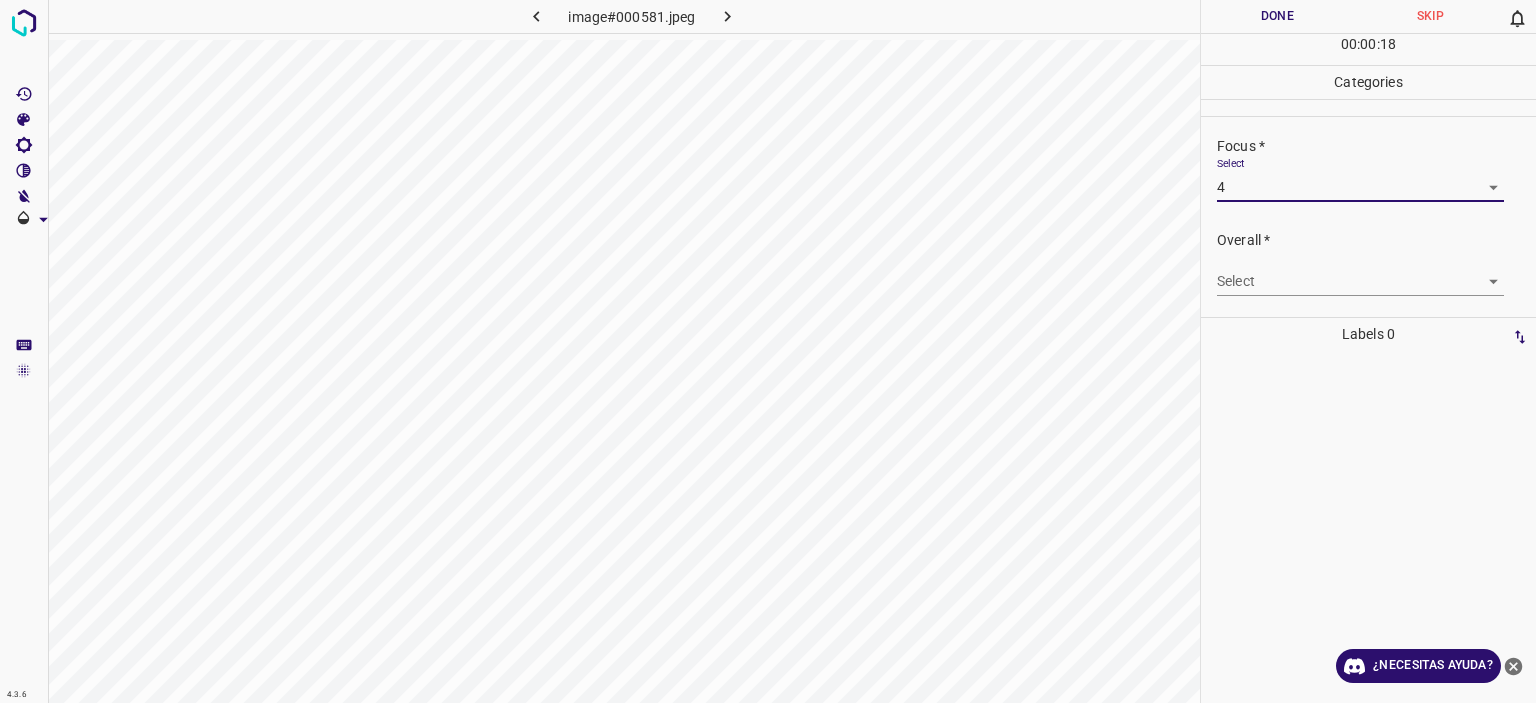 click on "Texto original Valora esta traducción Tu opinión servirá para ayudar a mejorar el Traductor de Google 4.3.6  image#000581.jpeg Done Skip 0 00   : 00   : 18   Categories Lighting *  Select 4 4 Focus *  Select 4 4 Overall *  Select ​ Labels   0 Categories 1 Lighting 2 Focus 3 Overall Tools Space Change between modes (Draw & Edit) I Auto labeling R Restore zoom M Zoom in N Zoom out Delete Delete selecte label Filters Z Restore filters X Saturation filter C Brightness filter V Contrast filter B Gray scale filter General O Download ¿Necesitas ayuda? - Texto - Esconder - Borrar" at bounding box center (768, 351) 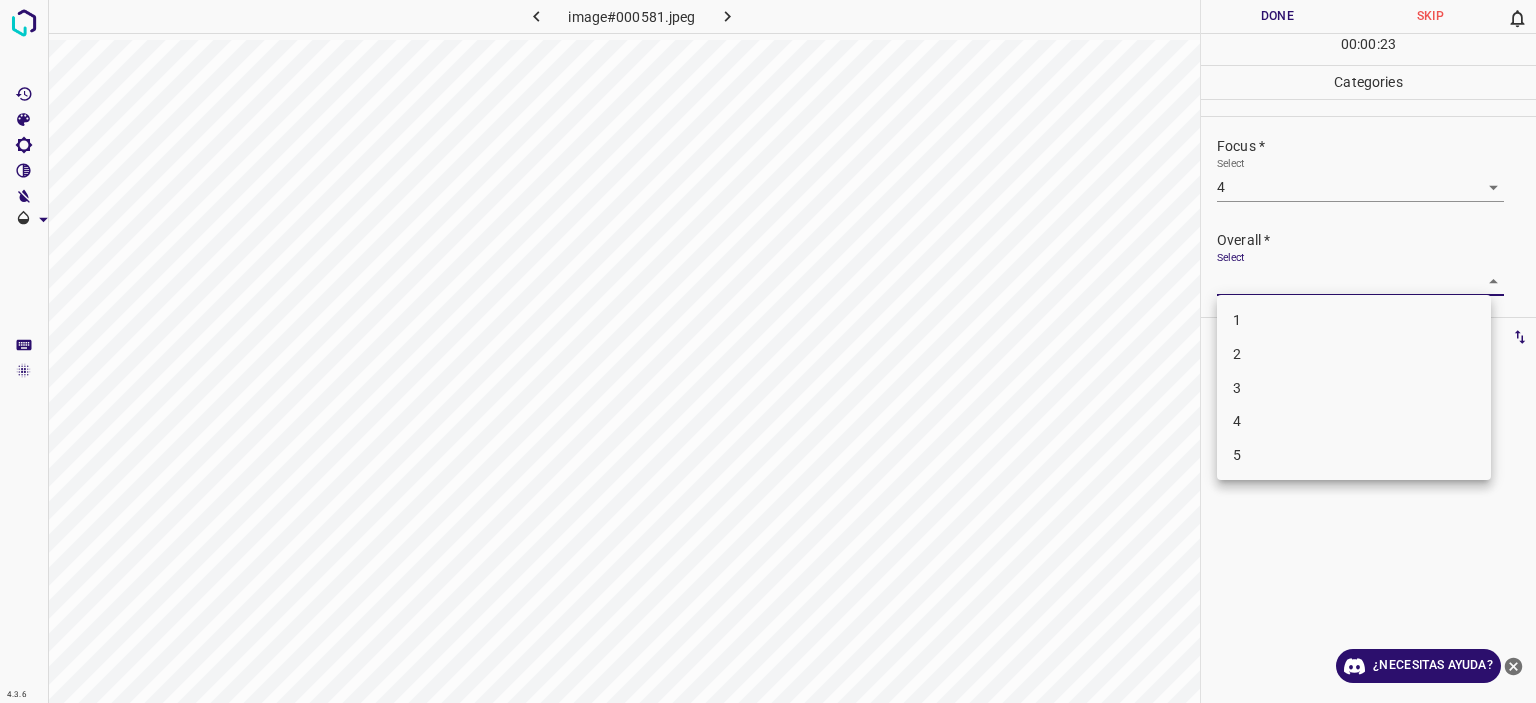 click on "4" at bounding box center (1354, 421) 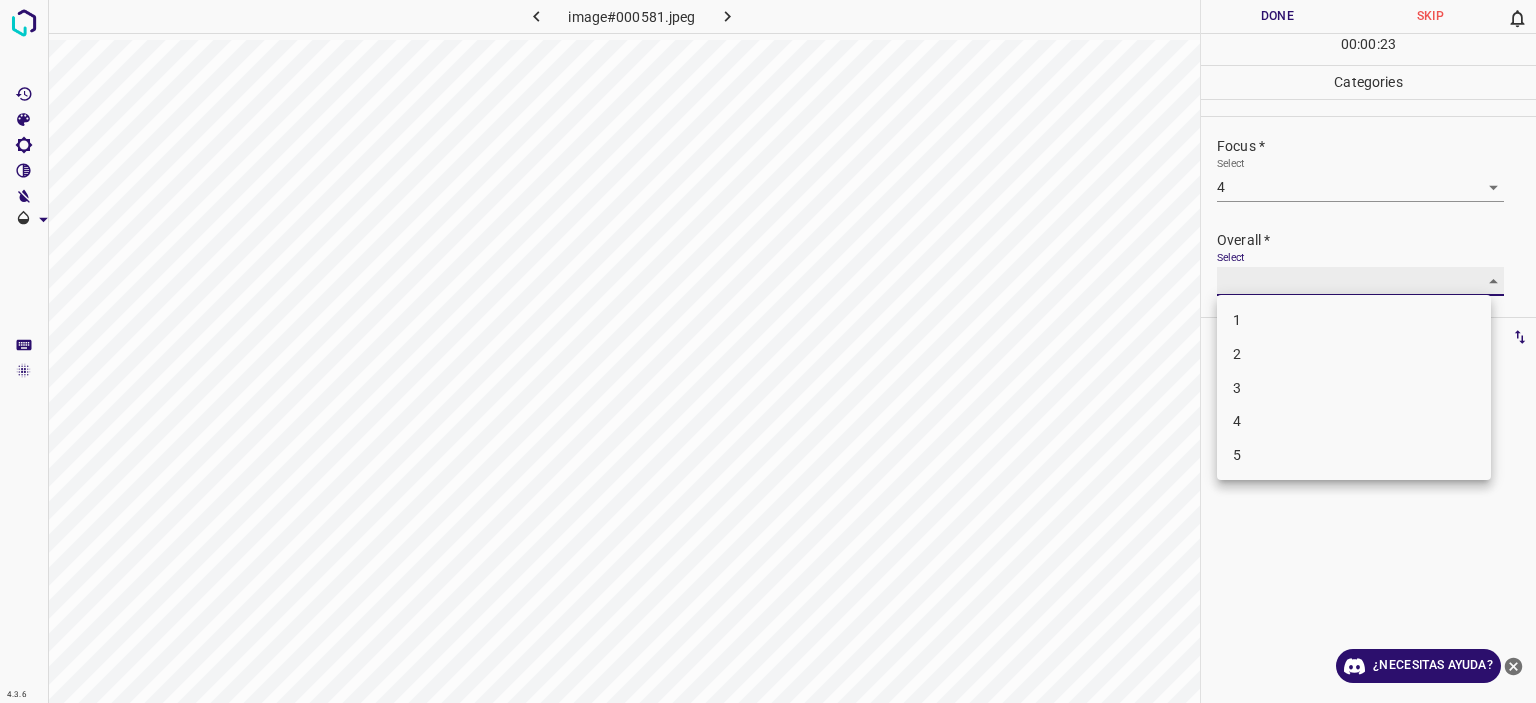 type on "4" 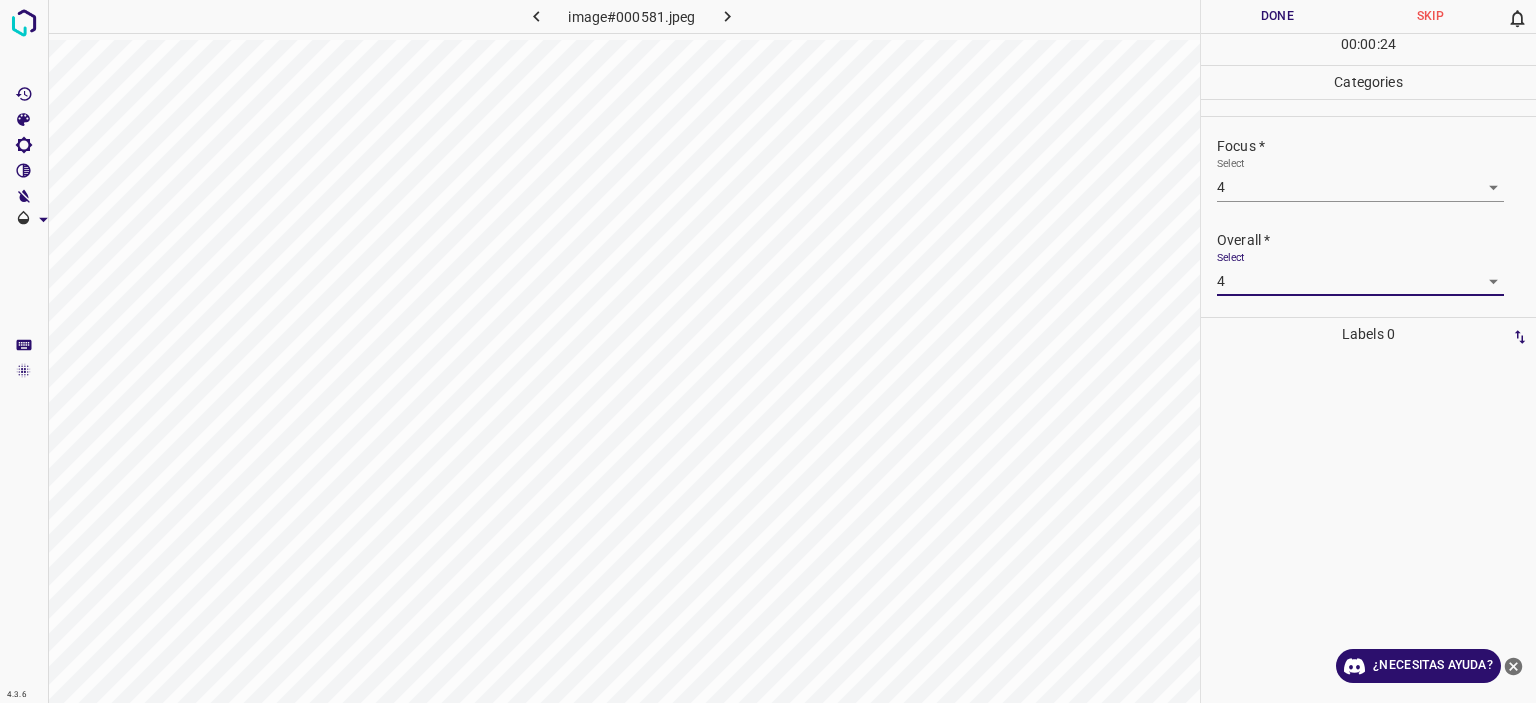 click on "Done" at bounding box center [1277, 16] 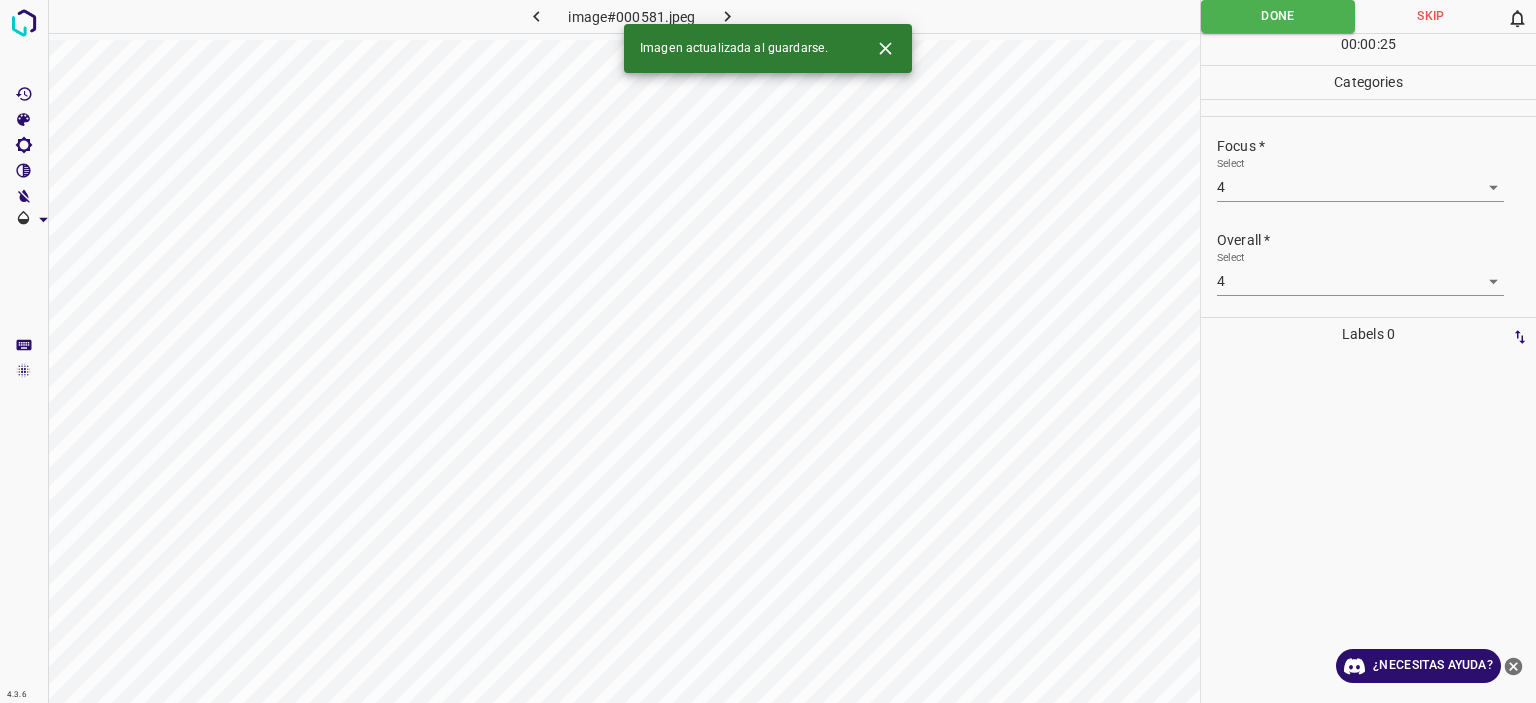 click 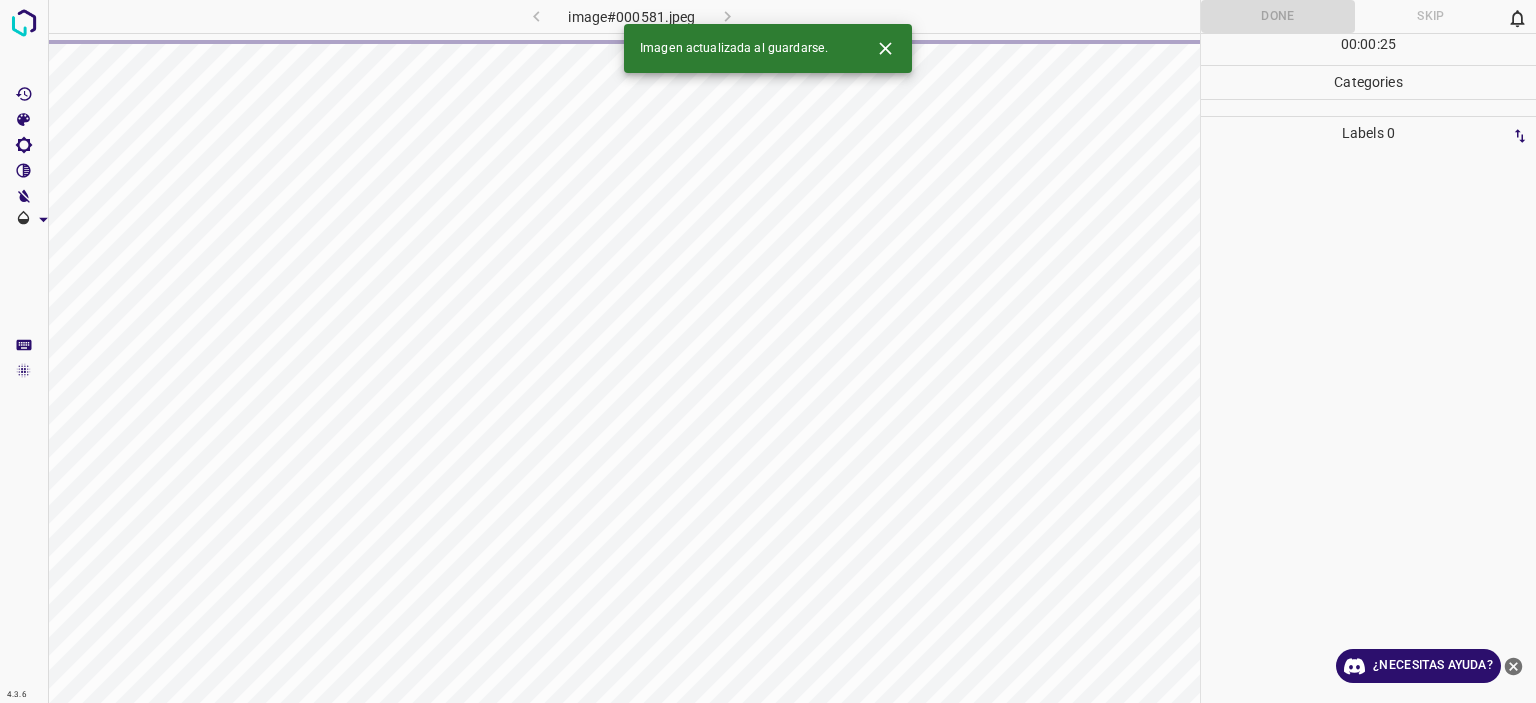click at bounding box center (885, 48) 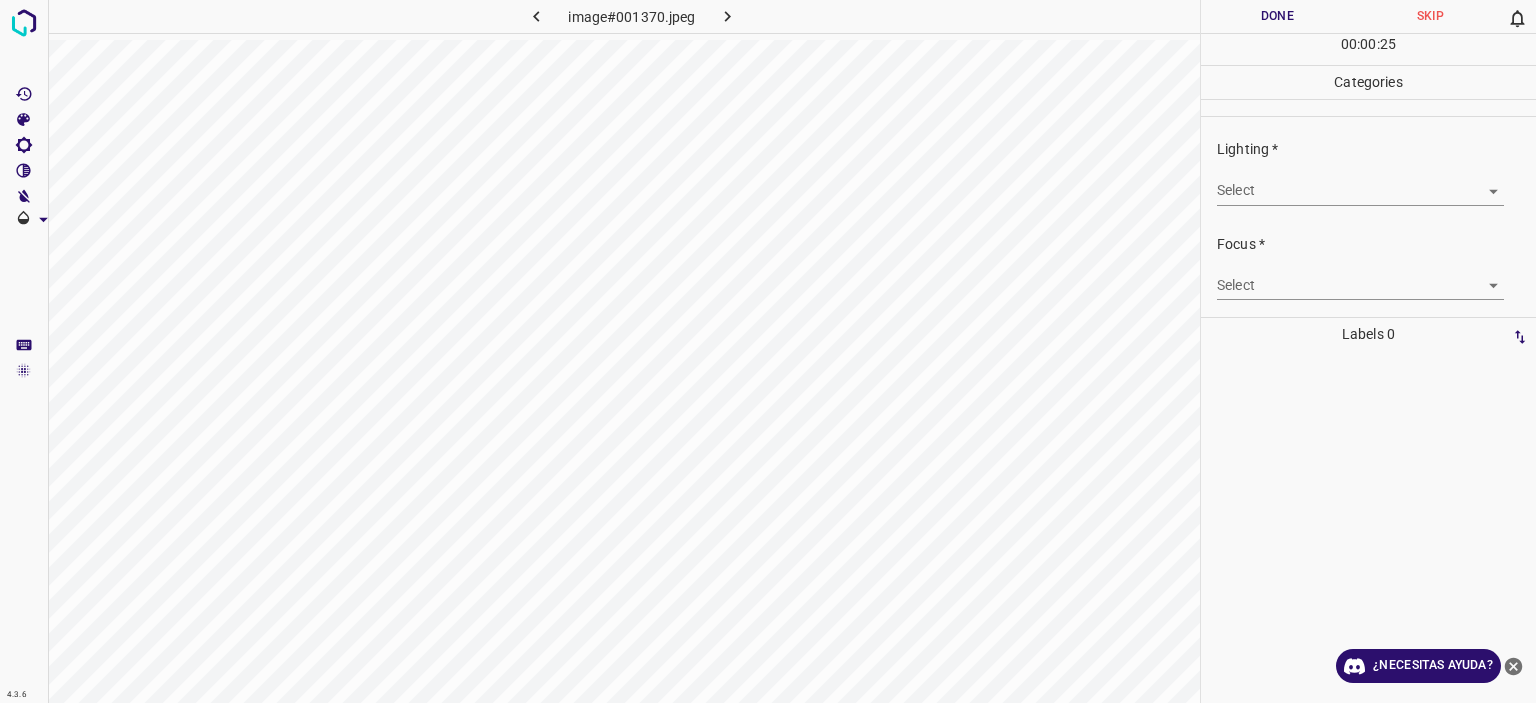 click on "Texto original Valora esta traducción Tu opinión servirá para ayudar a mejorar el Traductor de Google 4.3.6  image#001370.jpeg Done Skip 0 00   : 00   : 25   Categories Lighting *  Select ​ Focus *  Select ​ Overall *  Select ​ Labels   0 Categories 1 Lighting 2 Focus 3 Overall Tools Space Change between modes (Draw & Edit) I Auto labeling R Restore zoom M Zoom in N Zoom out Delete Delete selecte label Filters Z Restore filters X Saturation filter C Brightness filter V Contrast filter B Gray scale filter General O Download ¿Necesitas ayuda? - Texto - Esconder - Borrar" at bounding box center (768, 351) 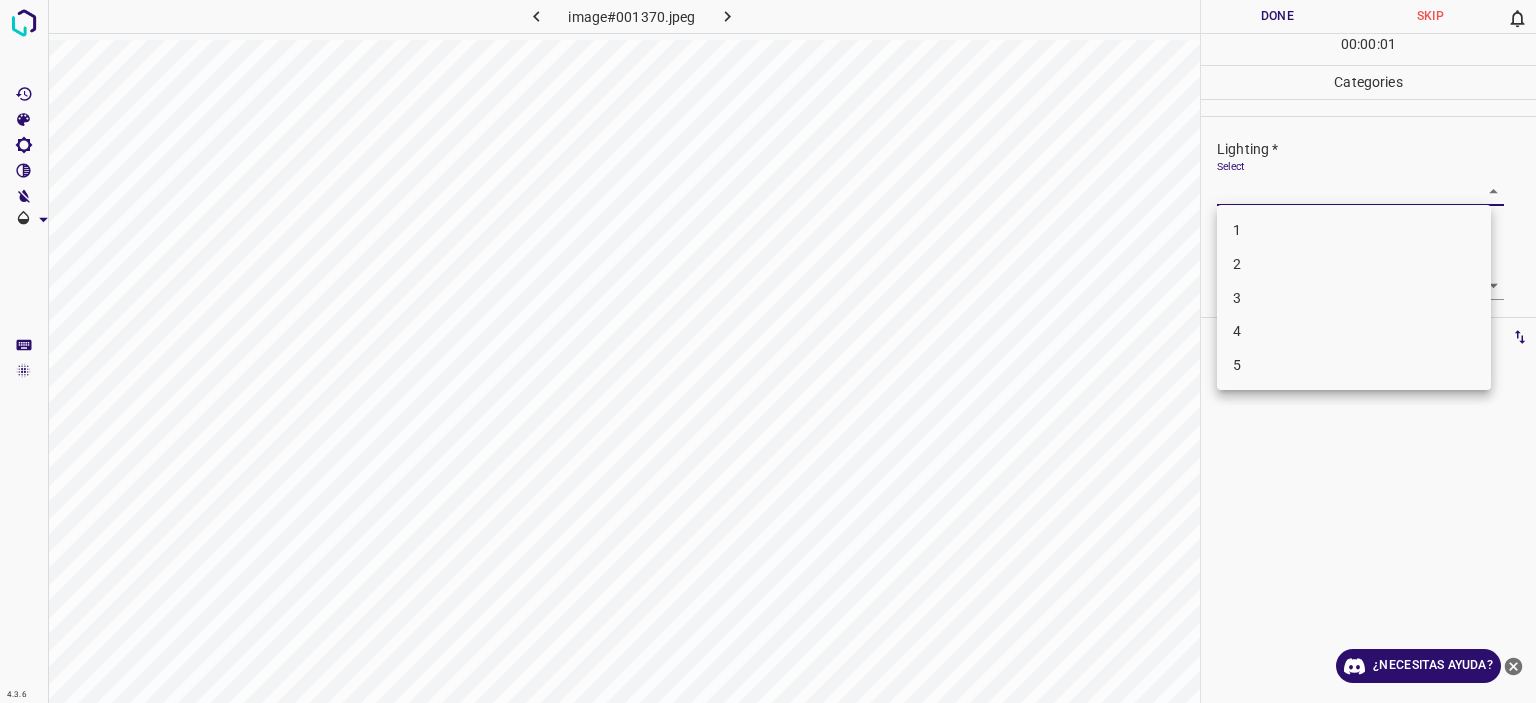 click on "4" at bounding box center [1354, 331] 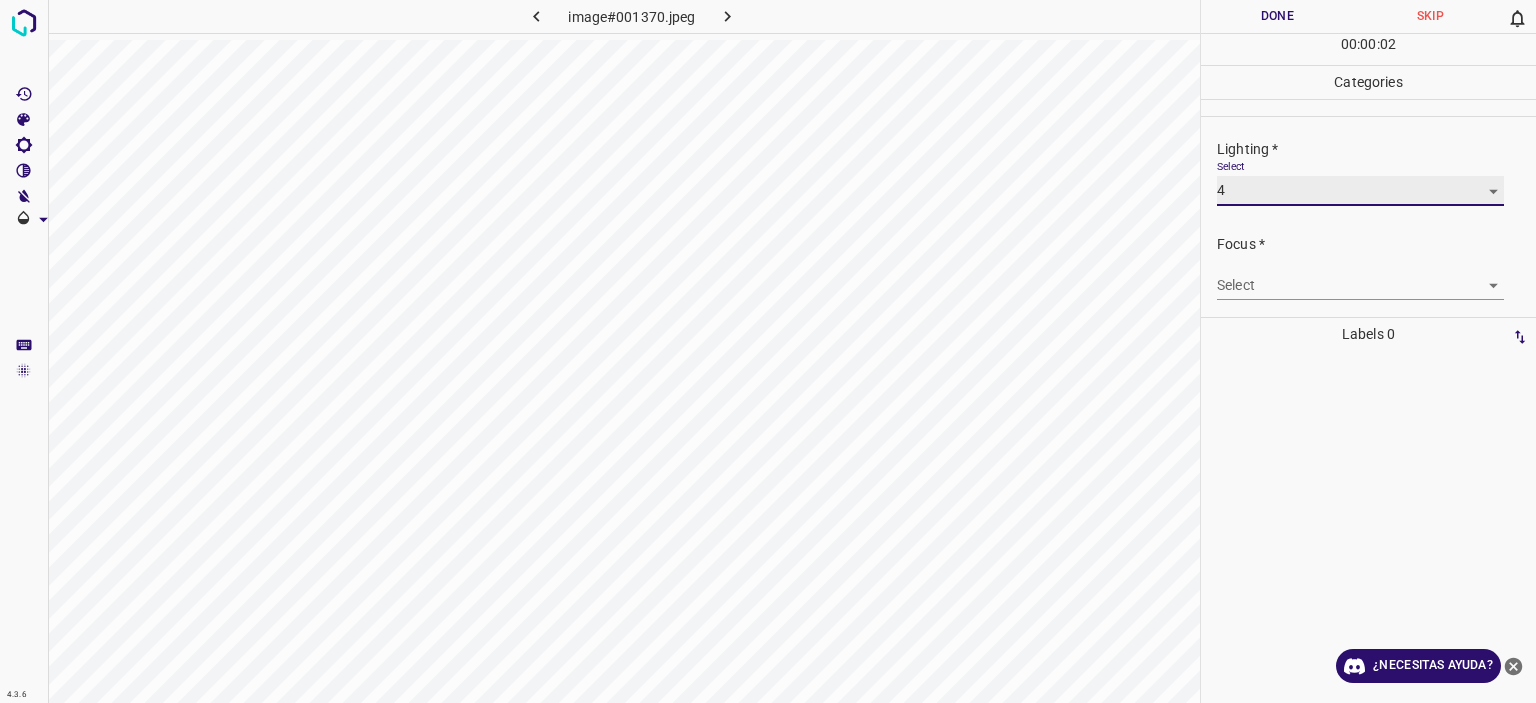 type on "4" 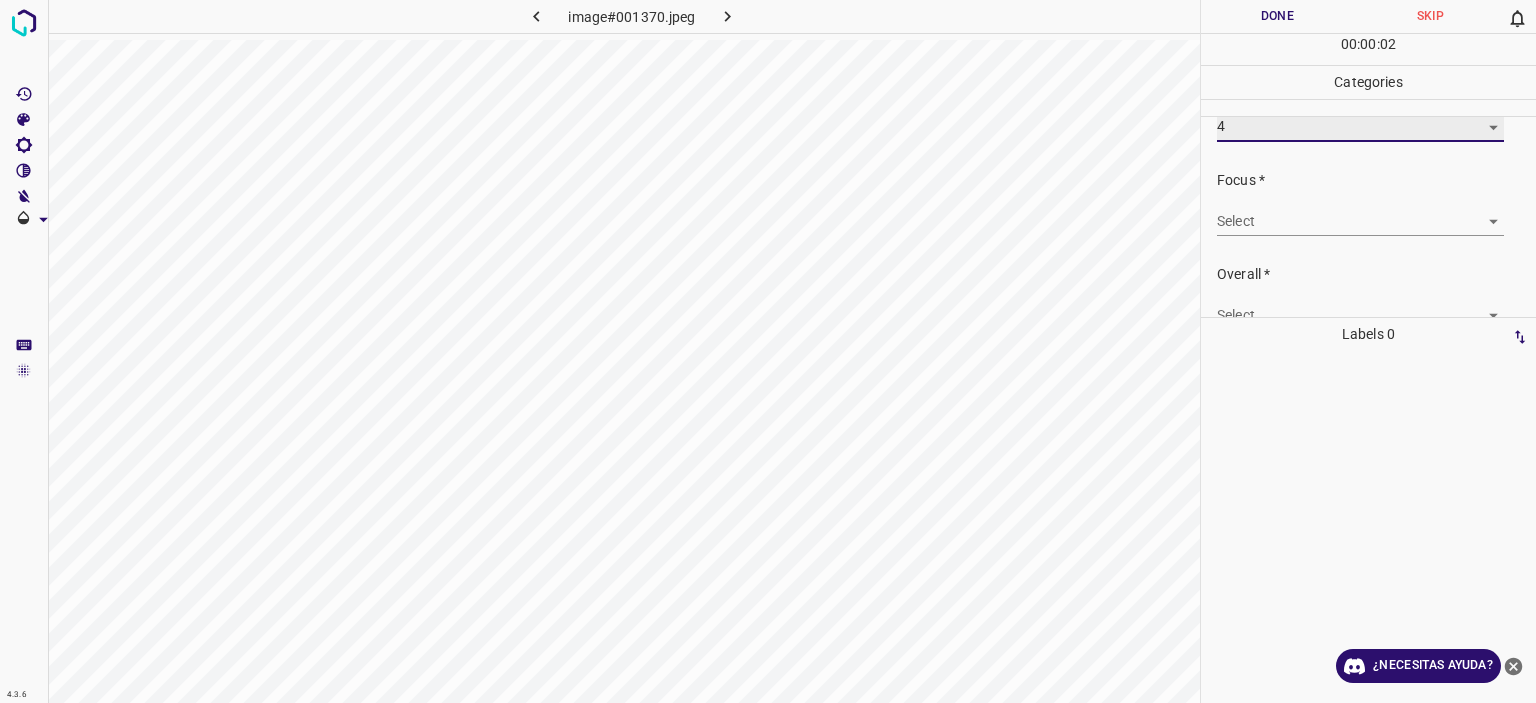scroll, scrollTop: 98, scrollLeft: 0, axis: vertical 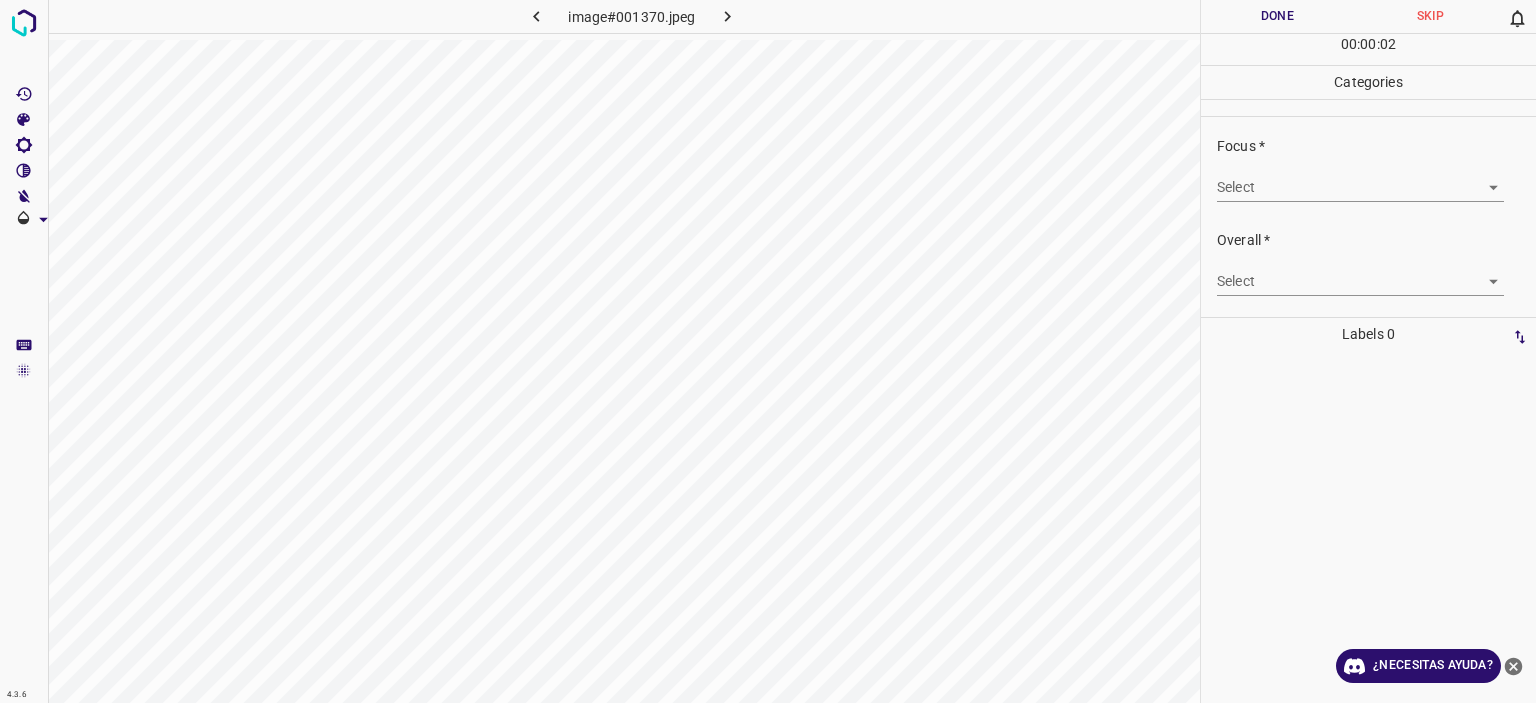 click on "Texto original Valora esta traducción Tu opinión servirá para ayudar a mejorar el Traductor de Google 4.3.6  image#001370.jpeg Done Skip 0 00   : 00   : 02   Categories Lighting *  Select 4 4 Focus *  Select ​ Overall *  Select ​ Labels   0 Categories 1 Lighting 2 Focus 3 Overall Tools Space Change between modes (Draw & Edit) I Auto labeling R Restore zoom M Zoom in N Zoom out Delete Delete selecte label Filters Z Restore filters X Saturation filter C Brightness filter V Contrast filter B Gray scale filter General O Download ¿Necesitas ayuda? - Texto - Esconder - Borrar" at bounding box center [768, 351] 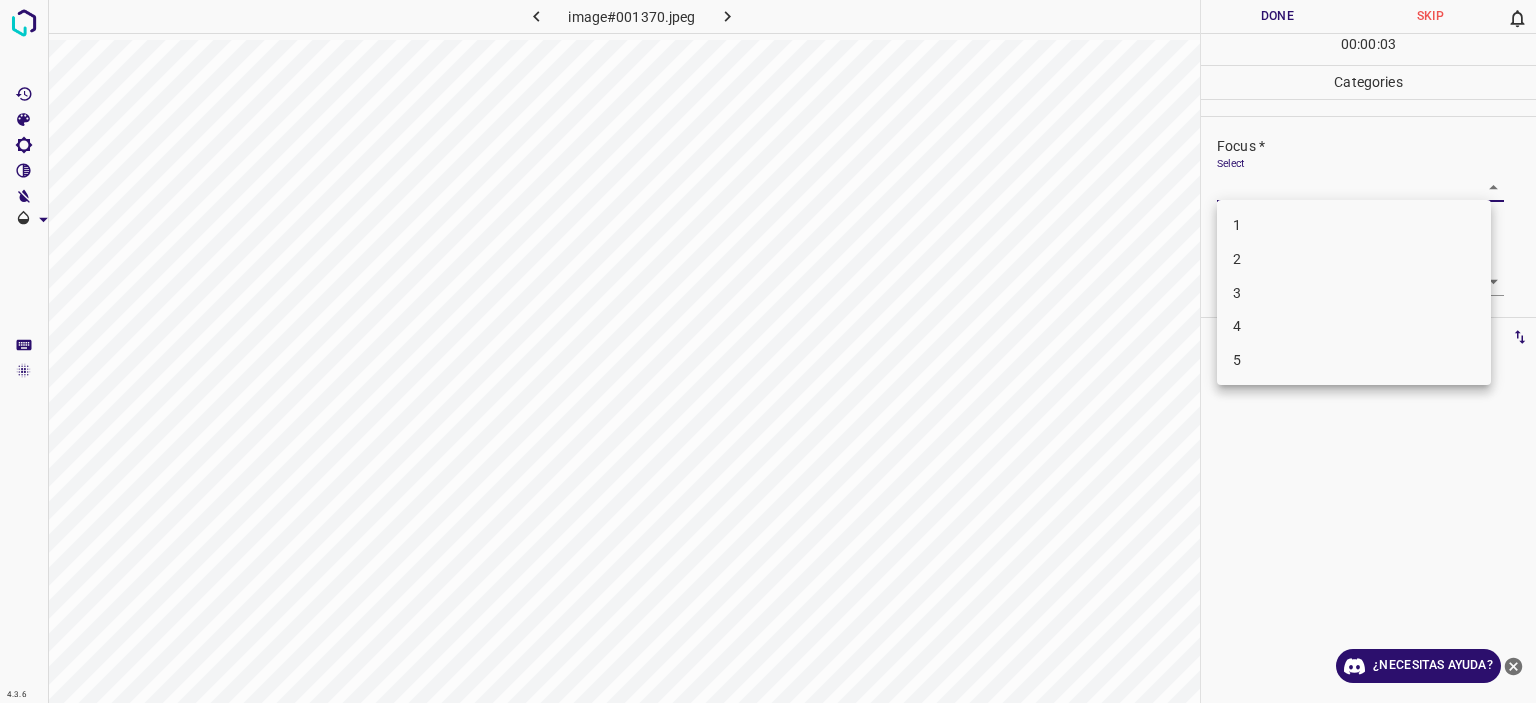 click on "3" at bounding box center (1354, 293) 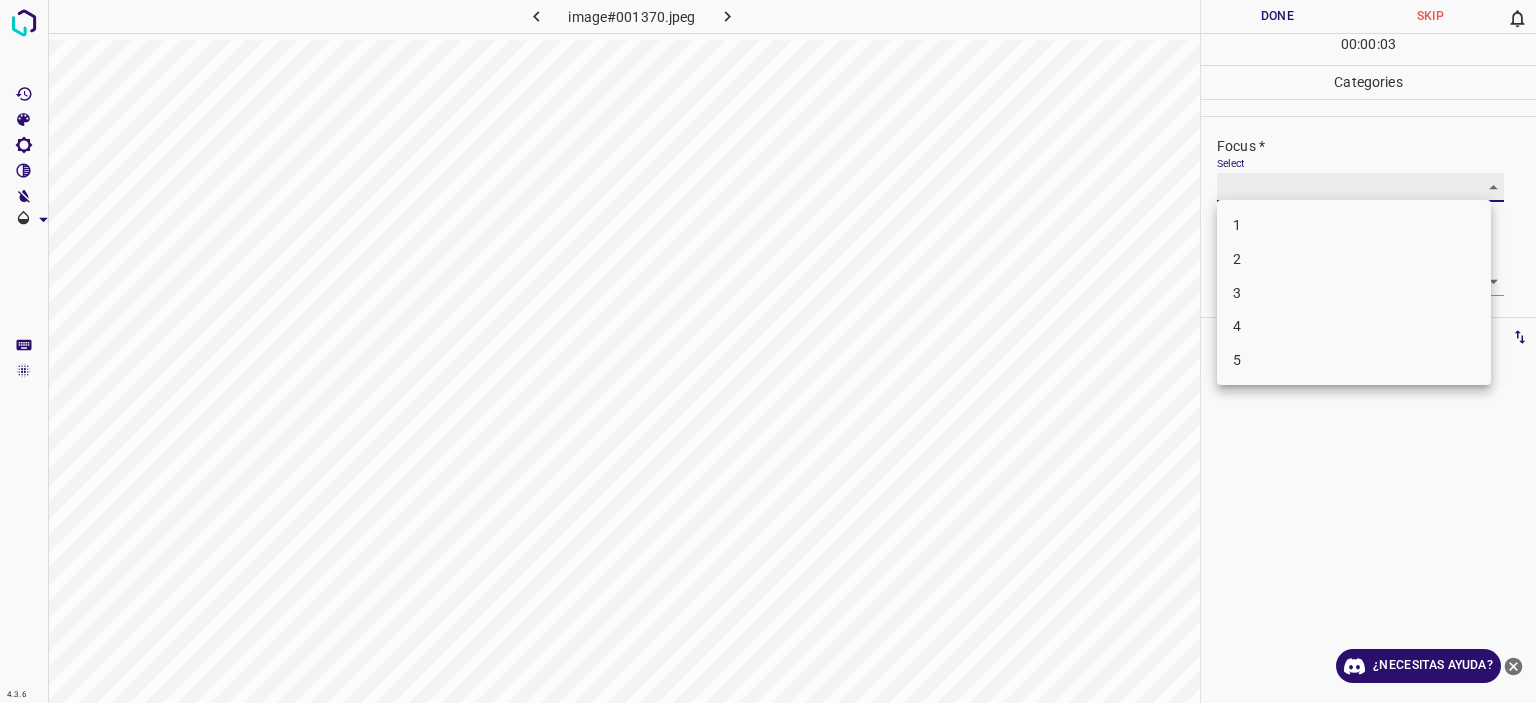 type on "3" 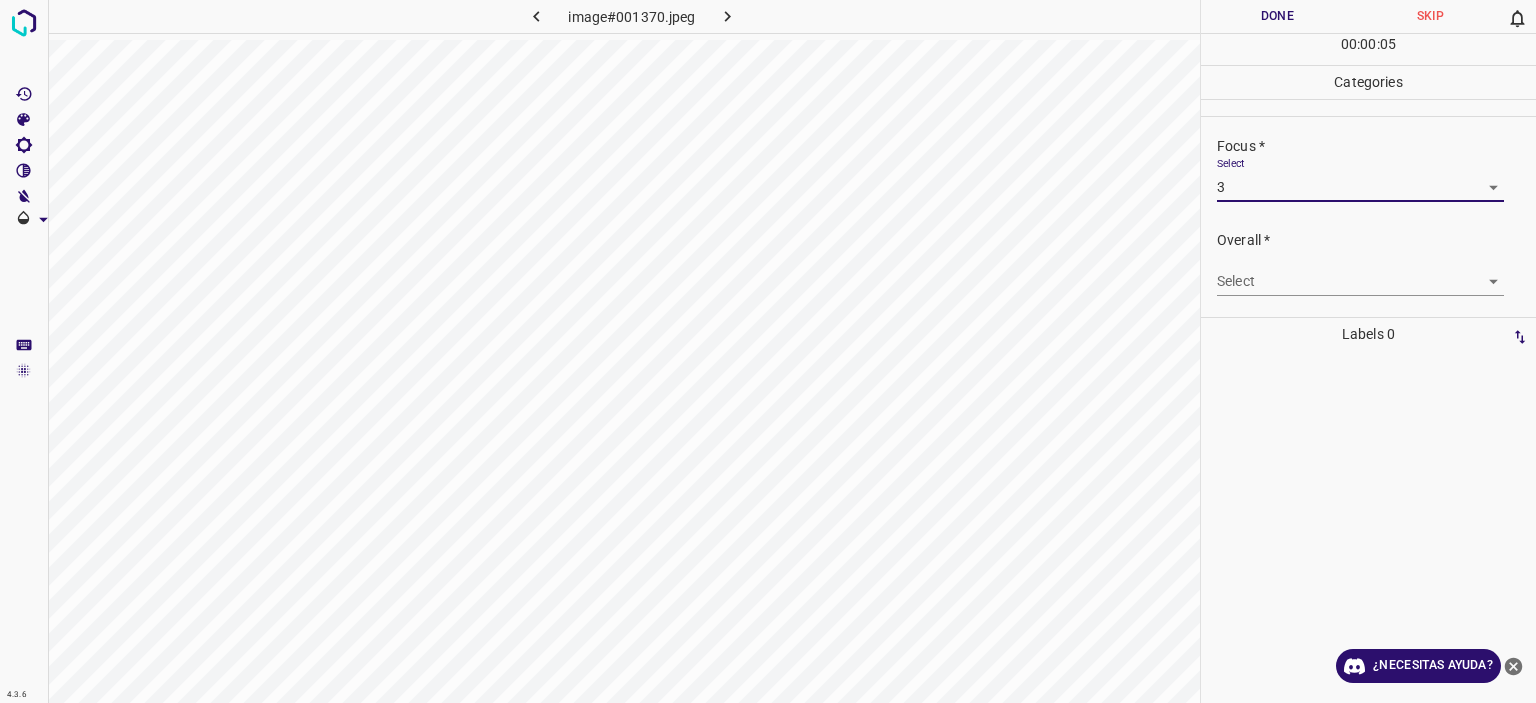 click on "Texto original Valora esta traducción Tu opinión servirá para ayudar a mejorar el Traductor de Google 4.3.6  image#001370.jpeg Done Skip 0 00   : 00   : 05   Categories Lighting *  Select 4 4 Focus *  Select 3 3 Overall *  Select ​ Labels   0 Categories 1 Lighting 2 Focus 3 Overall Tools Space Change between modes (Draw & Edit) I Auto labeling R Restore zoom M Zoom in N Zoom out Delete Delete selecte label Filters Z Restore filters X Saturation filter C Brightness filter V Contrast filter B Gray scale filter General O Download ¿Necesitas ayuda? - Texto - Esconder - Borrar" at bounding box center (768, 351) 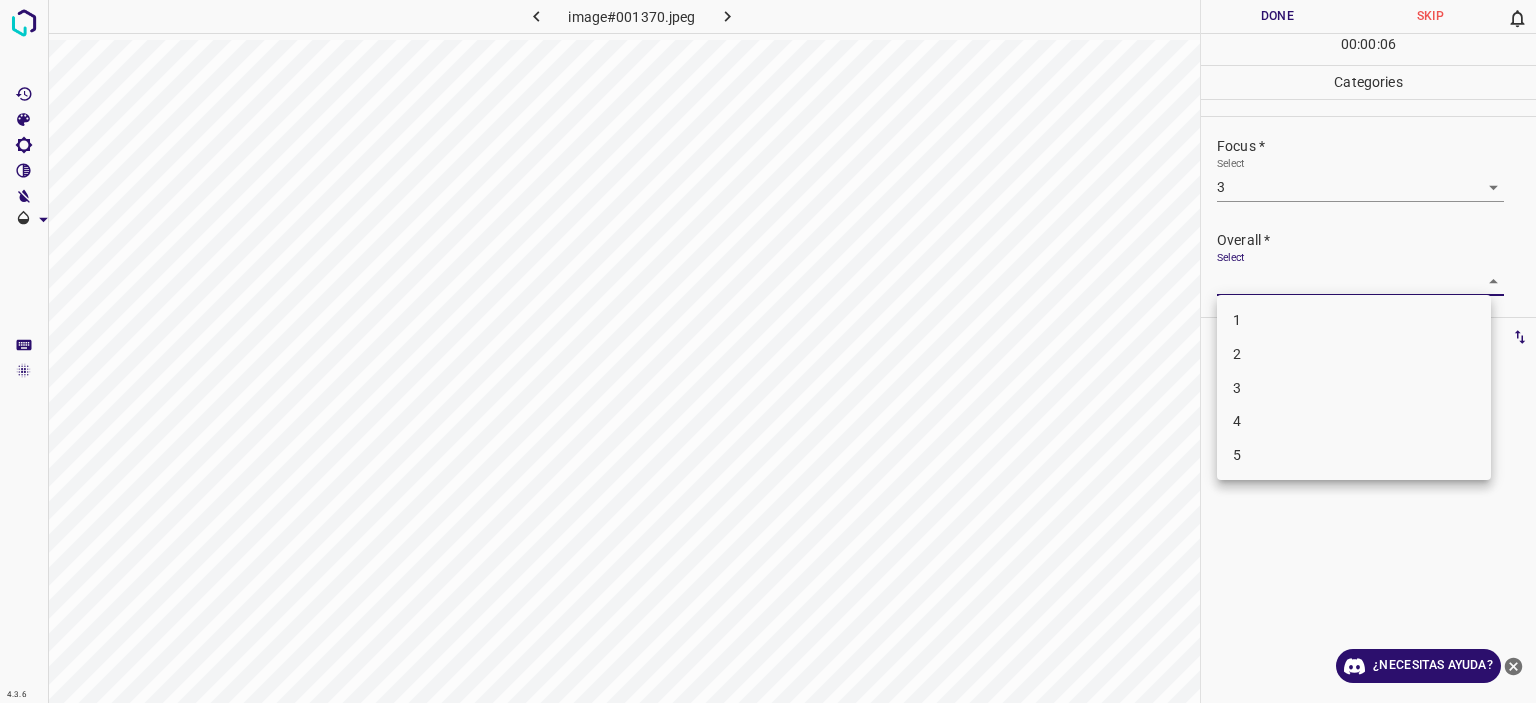 click on "4" at bounding box center (1354, 421) 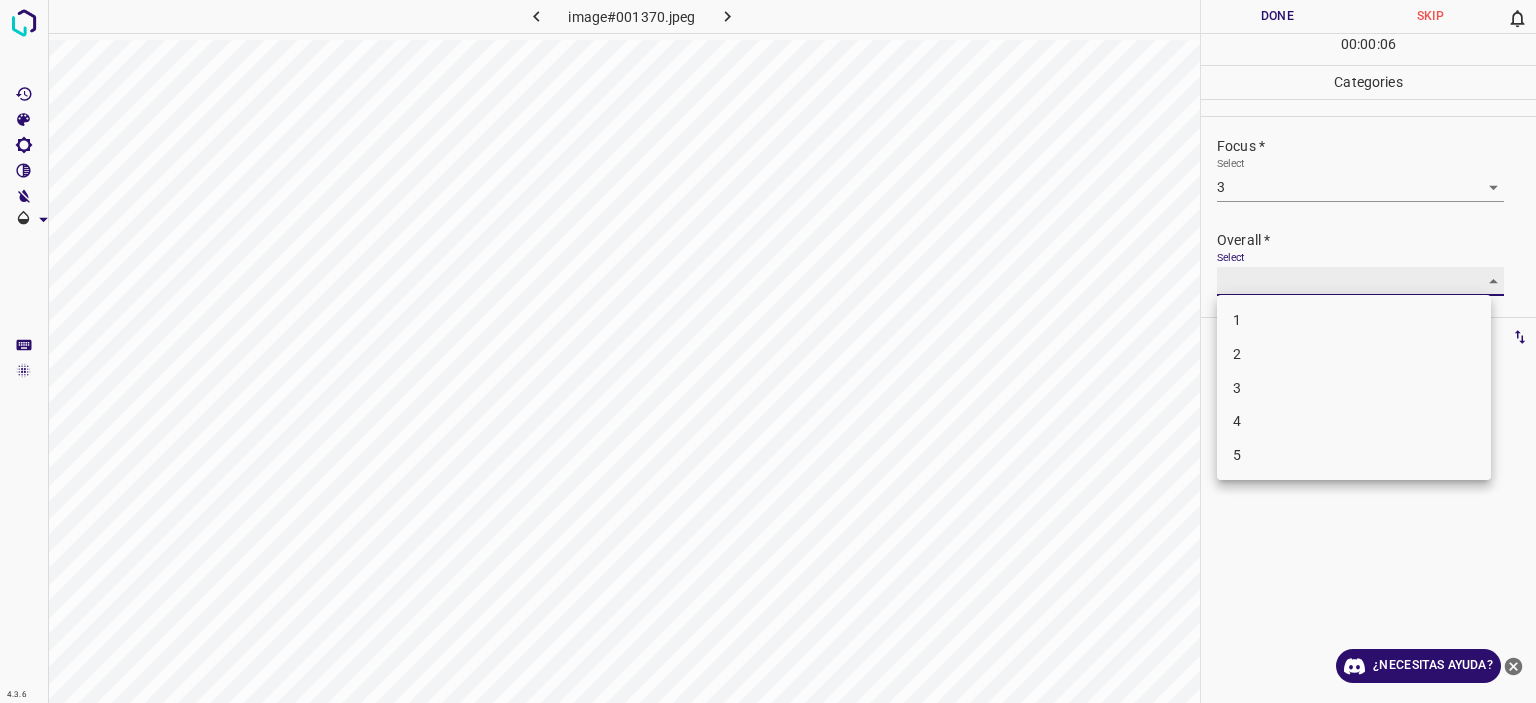 type on "4" 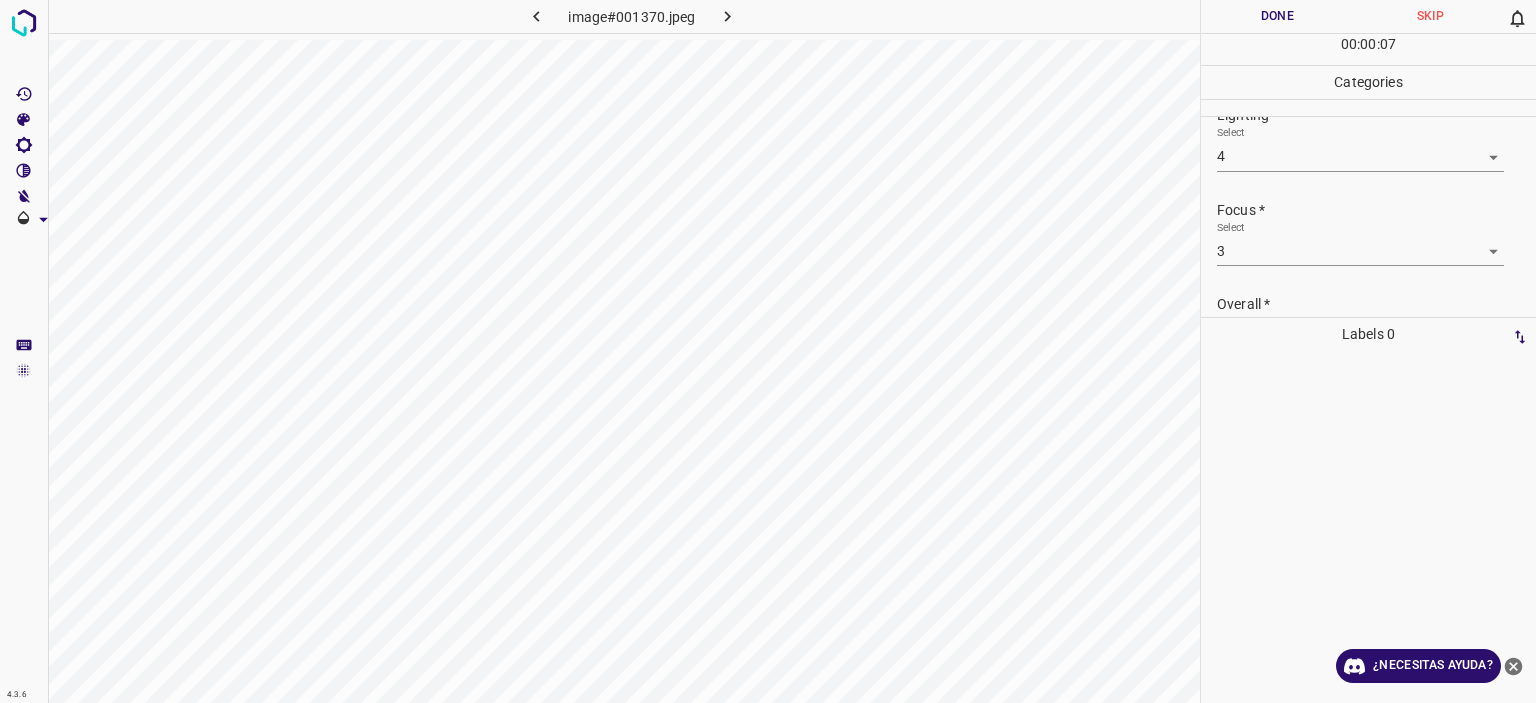 scroll, scrollTop: 0, scrollLeft: 0, axis: both 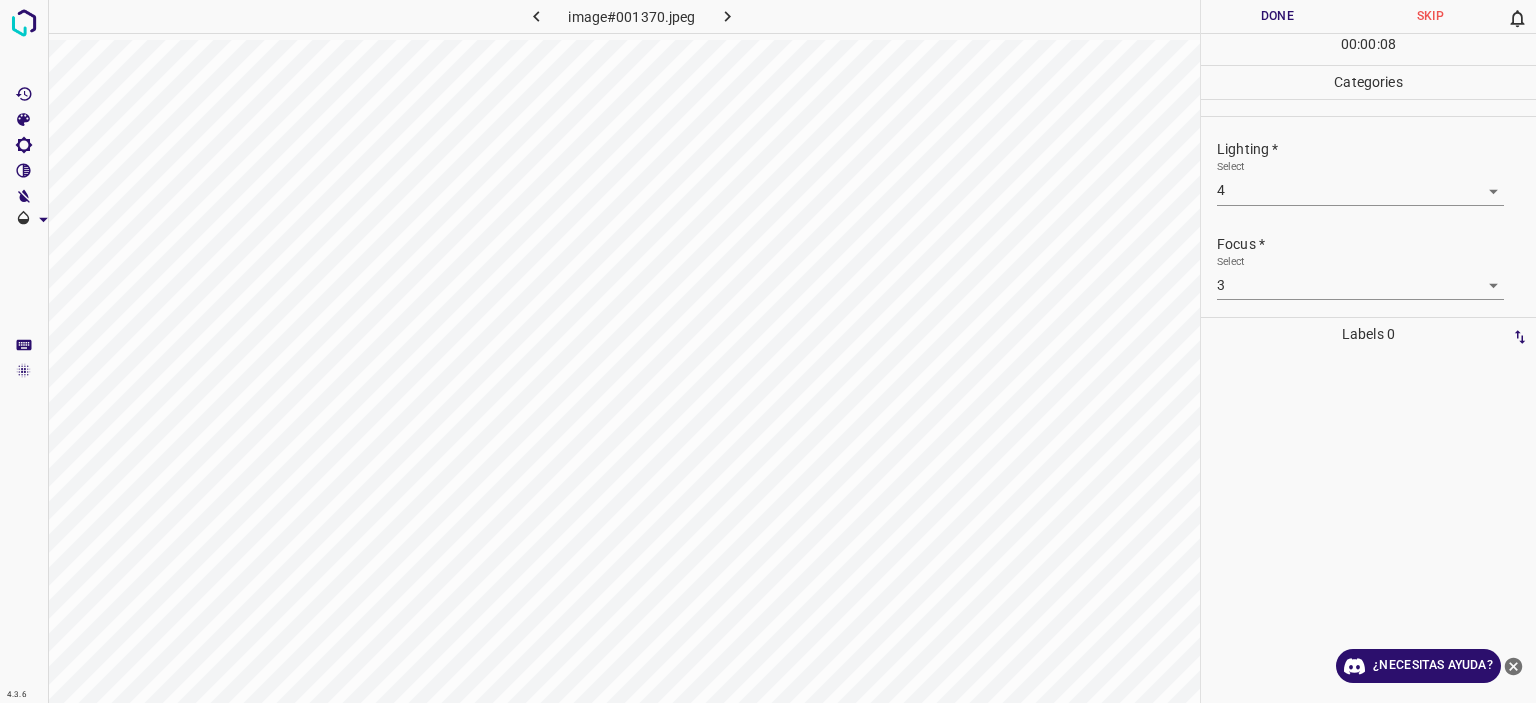 click on "Done" at bounding box center (1277, 16) 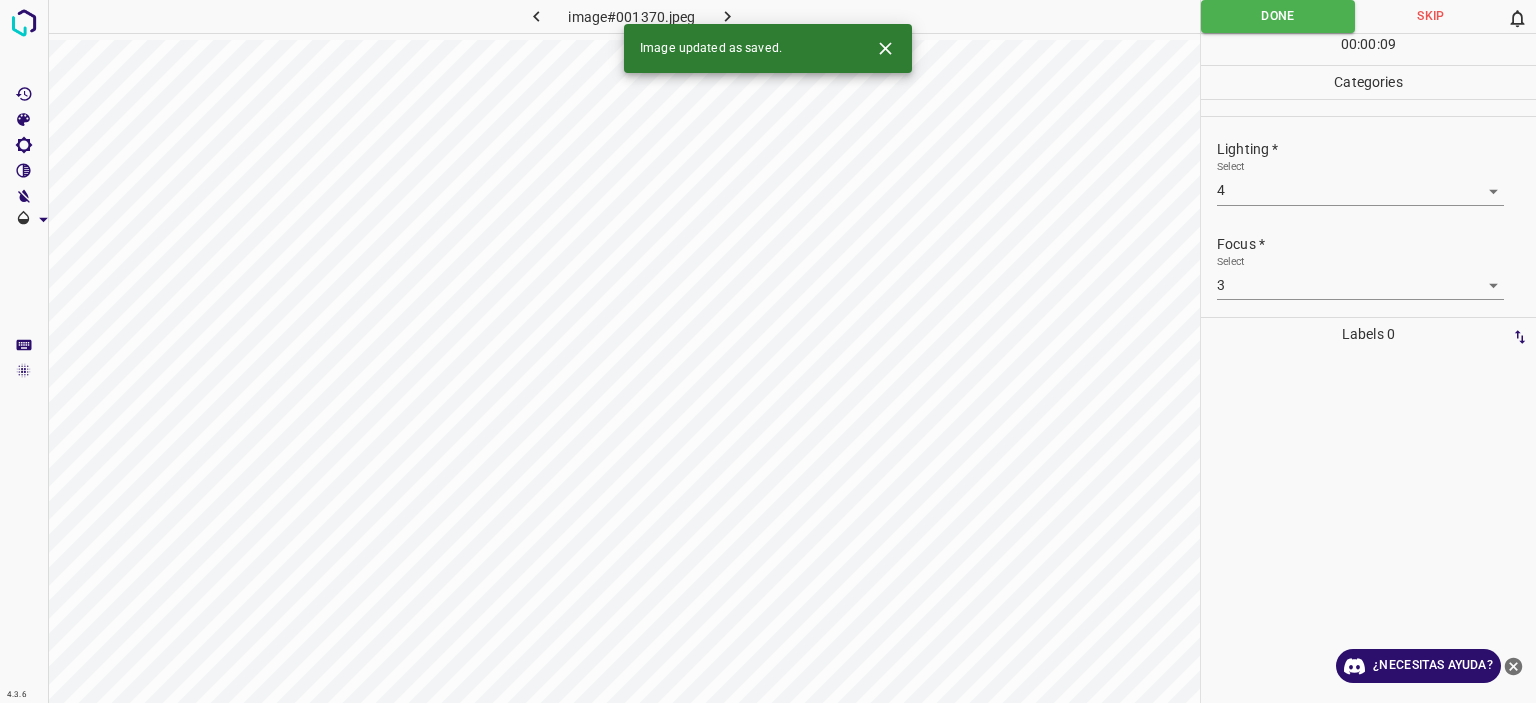 click 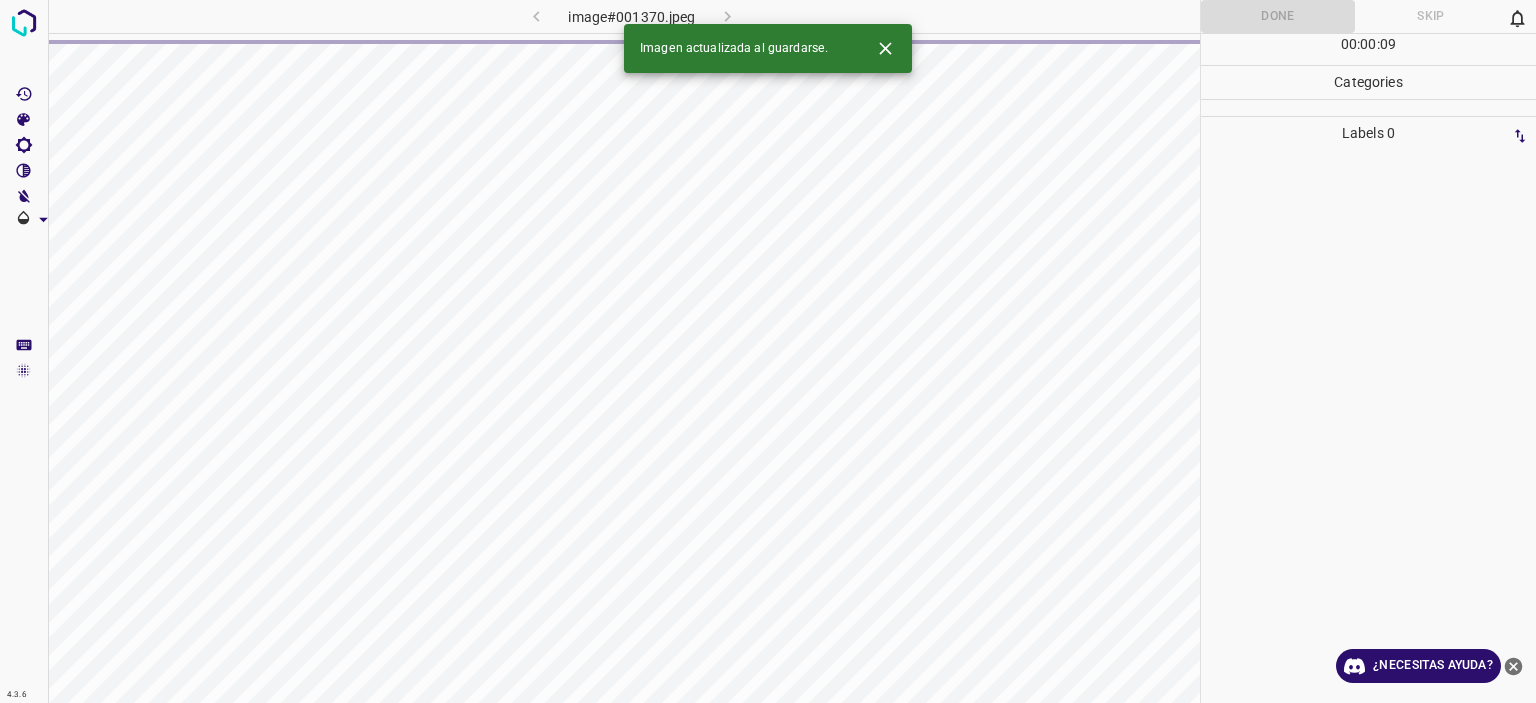 click 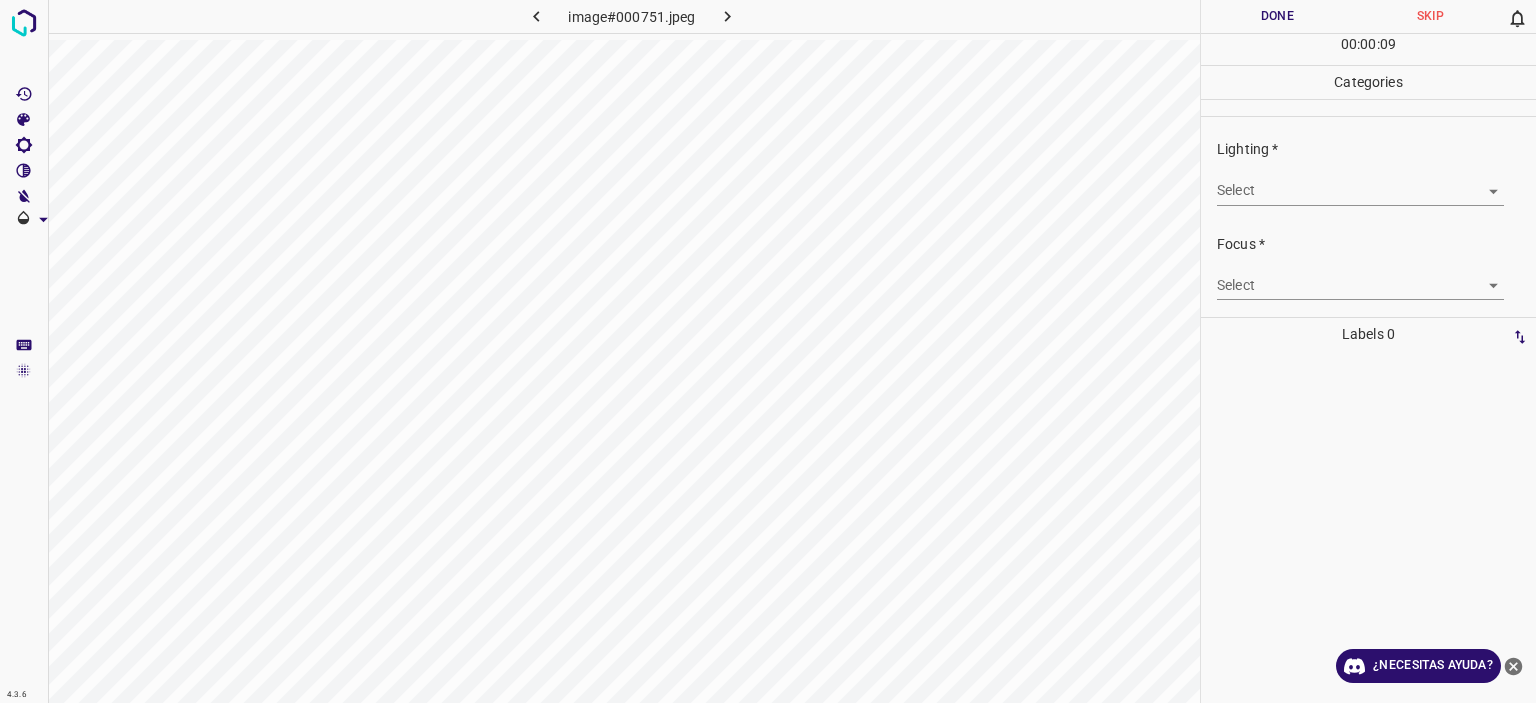 click on "Texto original Valora esta traducción Tu opinión servirá para ayudar a mejorar el Traductor de Google 4.3.6  image#000751.jpeg Done Skip 0 00   : 00   : 09   Categories Lighting *  Select ​ Focus *  Select ​ Overall *  Select ​ Labels   0 Categories 1 Lighting 2 Focus 3 Overall Tools Space Change between modes (Draw & Edit) I Auto labeling R Restore zoom M Zoom in N Zoom out Delete Delete selecte label Filters Z Restore filters X Saturation filter C Brightness filter V Contrast filter B Gray scale filter General O Download ¿Necesitas ayuda? - Texto - Esconder - Borrar" at bounding box center [768, 351] 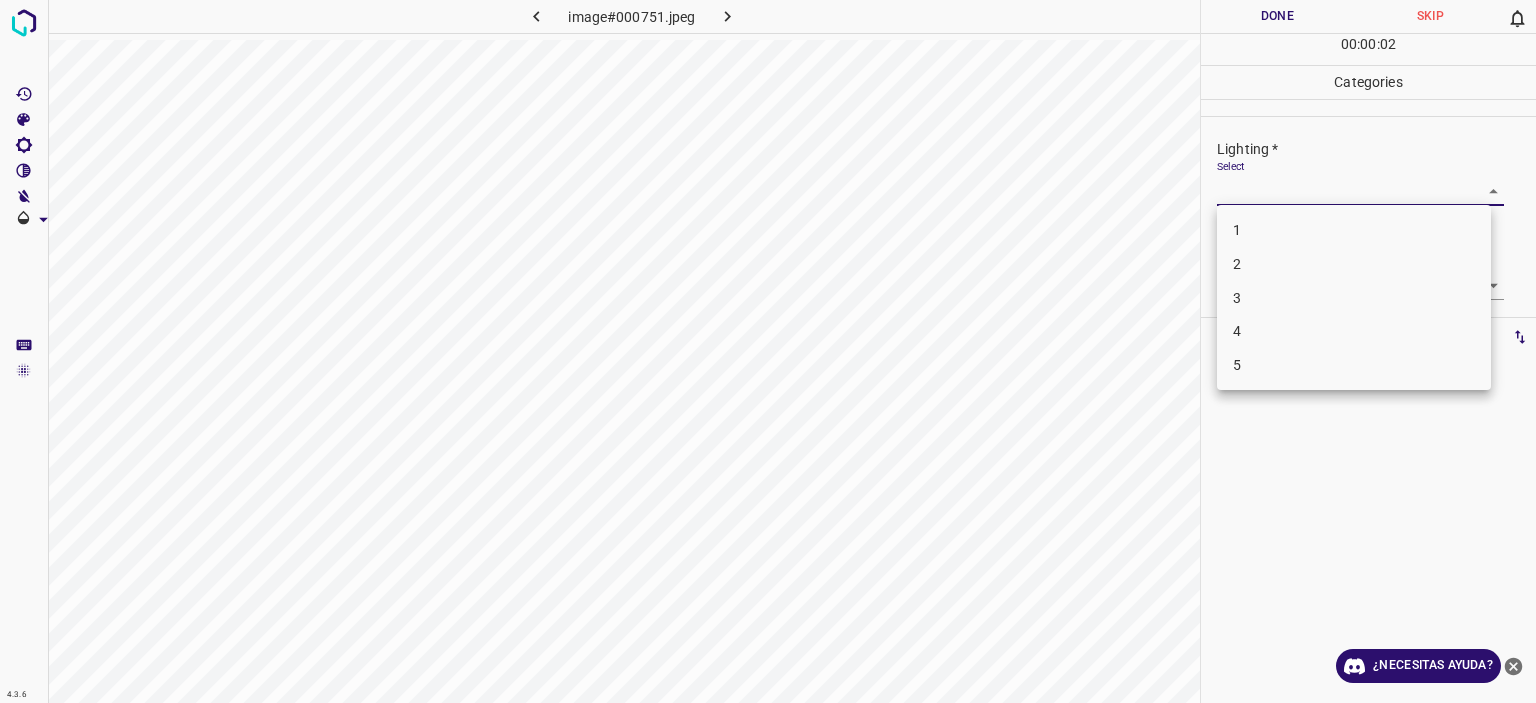 click on "4" at bounding box center (1354, 331) 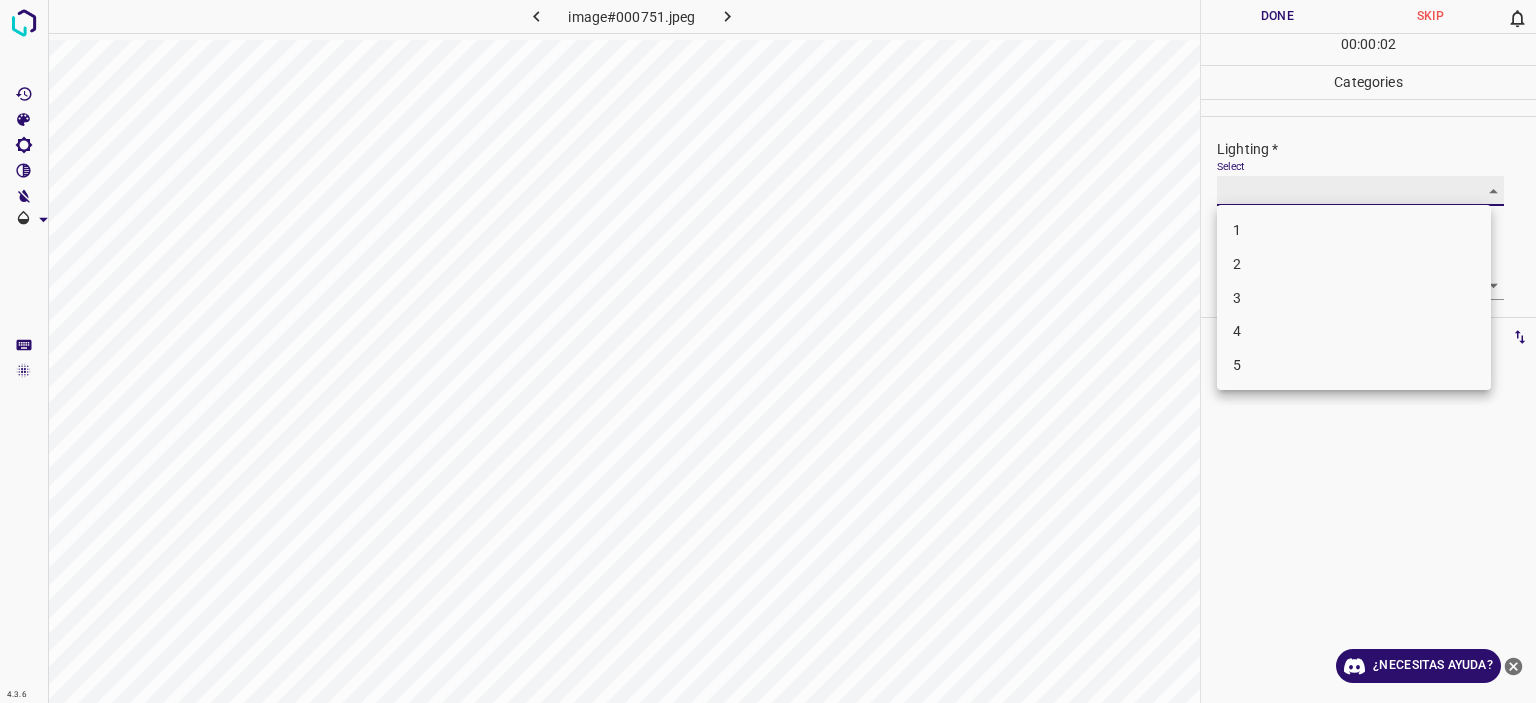 type on "4" 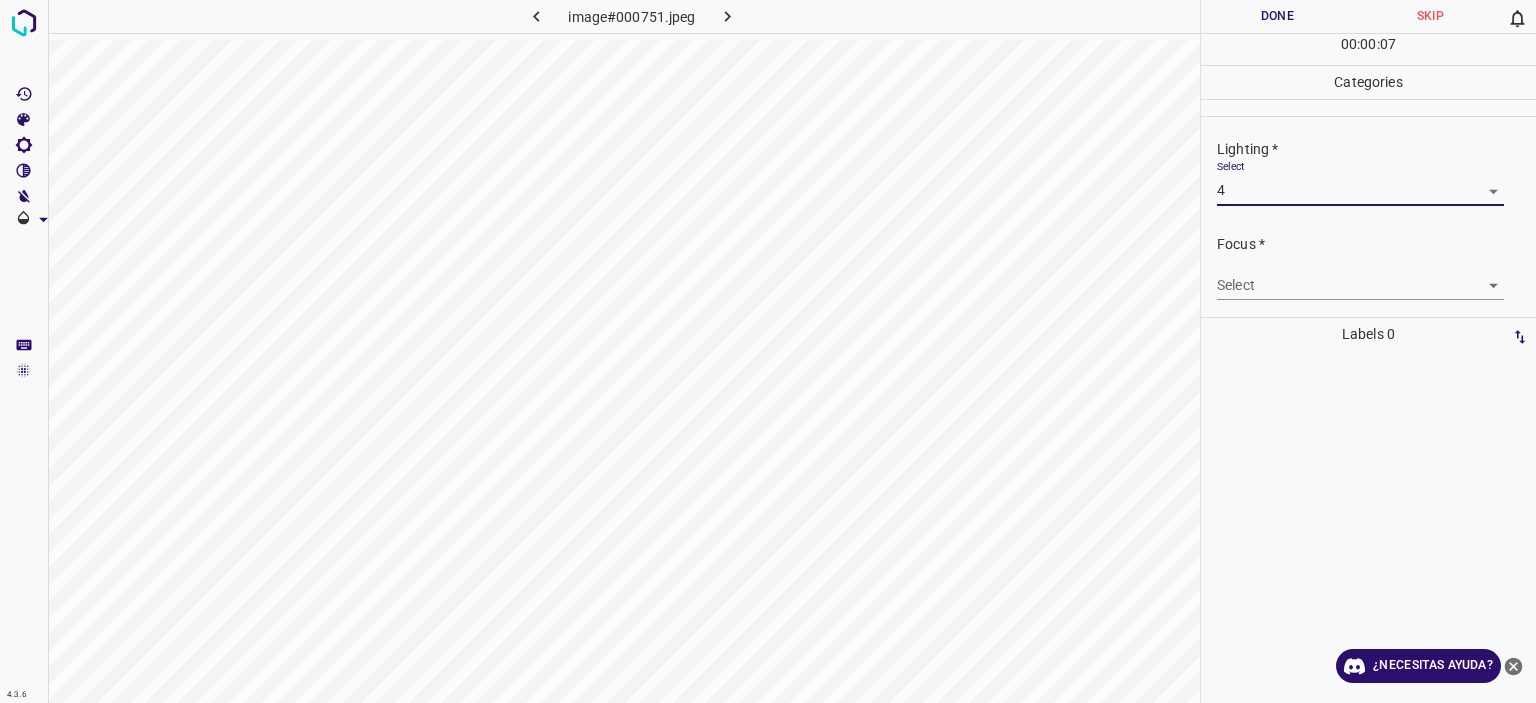 click on "Texto original Valora esta traducción Tu opinión servirá para ayudar a mejorar el Traductor de Google 4.3.6  image#000751.jpeg Done Skip 0 00   : 00   : 07   Categories Lighting *  Select 4 4 Focus *  Select ​ Overall *  Select ​ Labels   0 Categories 1 Lighting 2 Focus 3 Overall Tools Space Change between modes (Draw & Edit) I Auto labeling R Restore zoom M Zoom in N Zoom out Delete Delete selecte label Filters Z Restore filters X Saturation filter C Brightness filter V Contrast filter B Gray scale filter General O Download ¿Necesitas ayuda? - Texto - Esconder - Borrar" at bounding box center [768, 351] 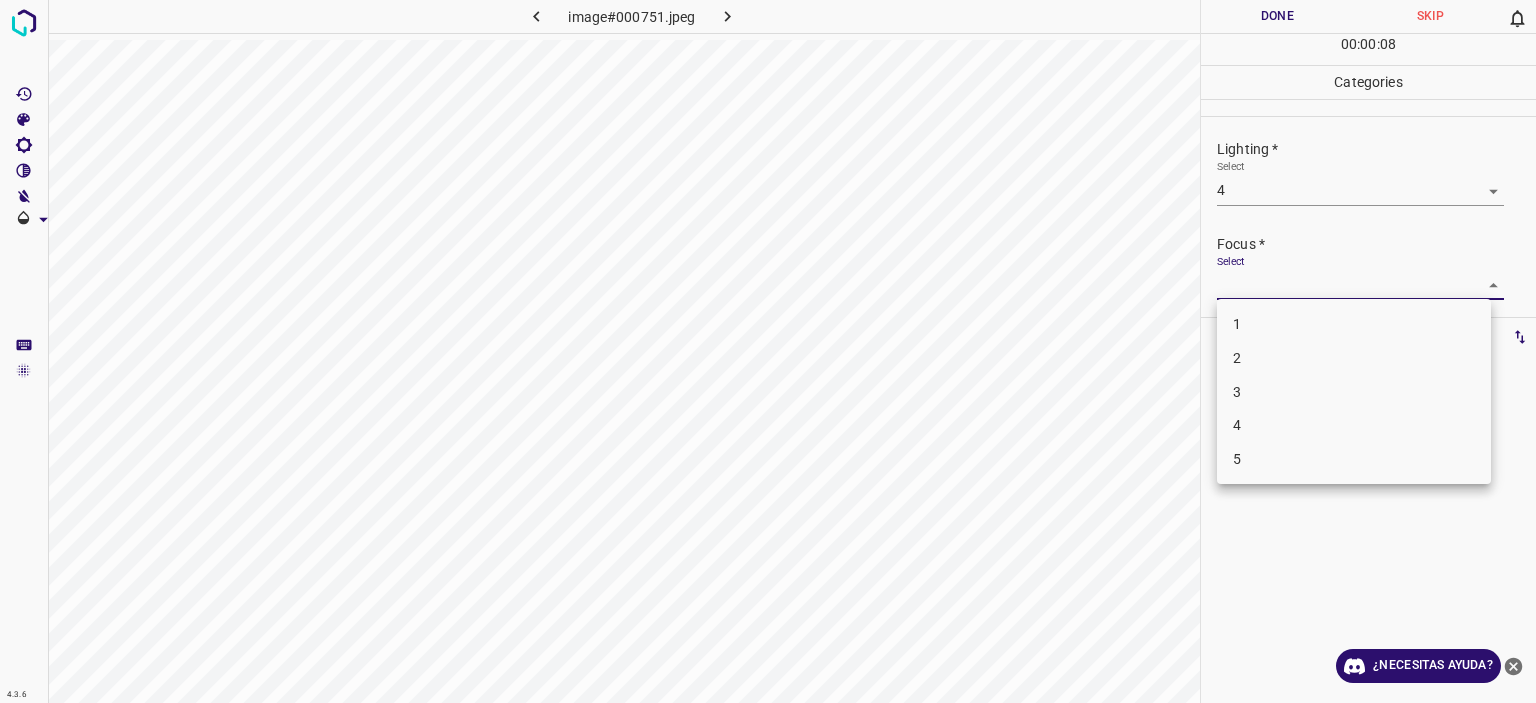 click on "4" at bounding box center [1354, 425] 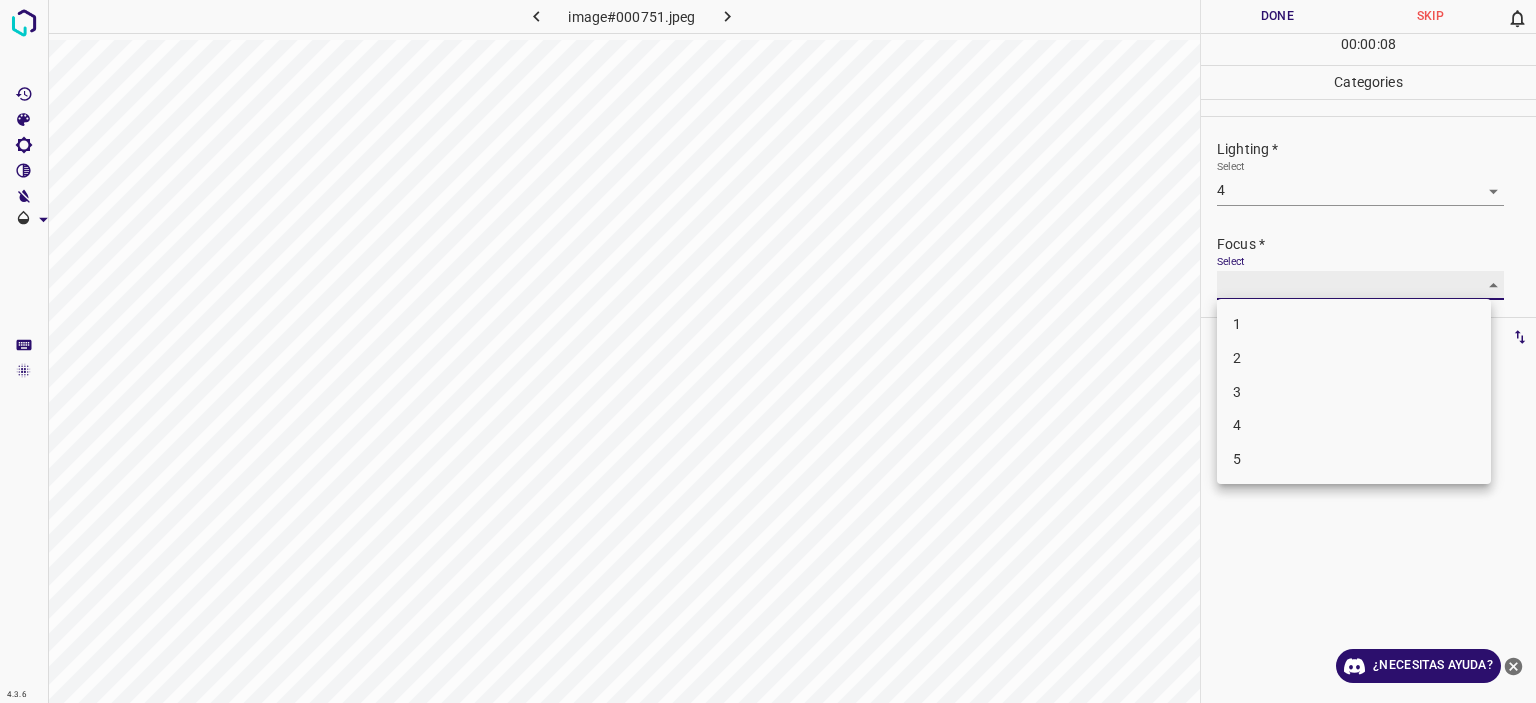 type on "4" 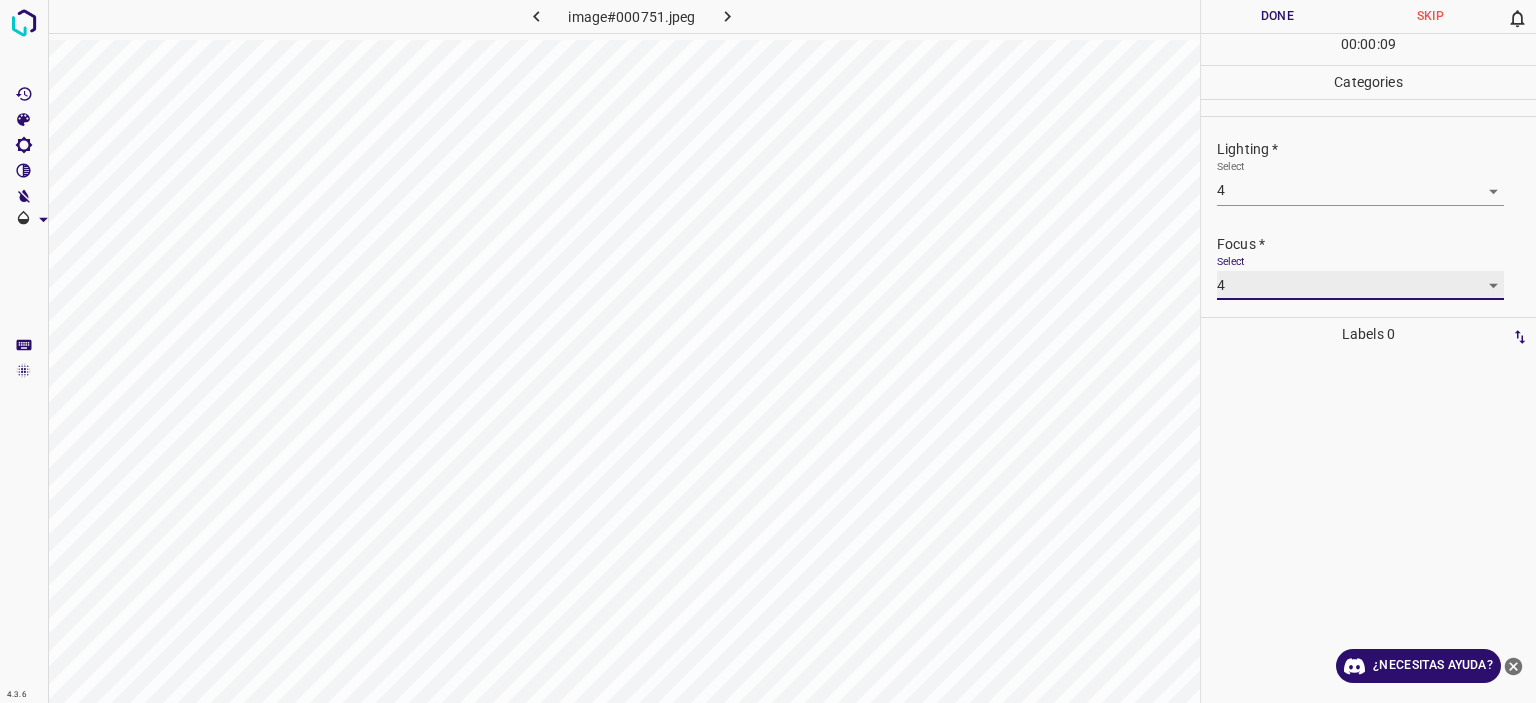 scroll, scrollTop: 98, scrollLeft: 0, axis: vertical 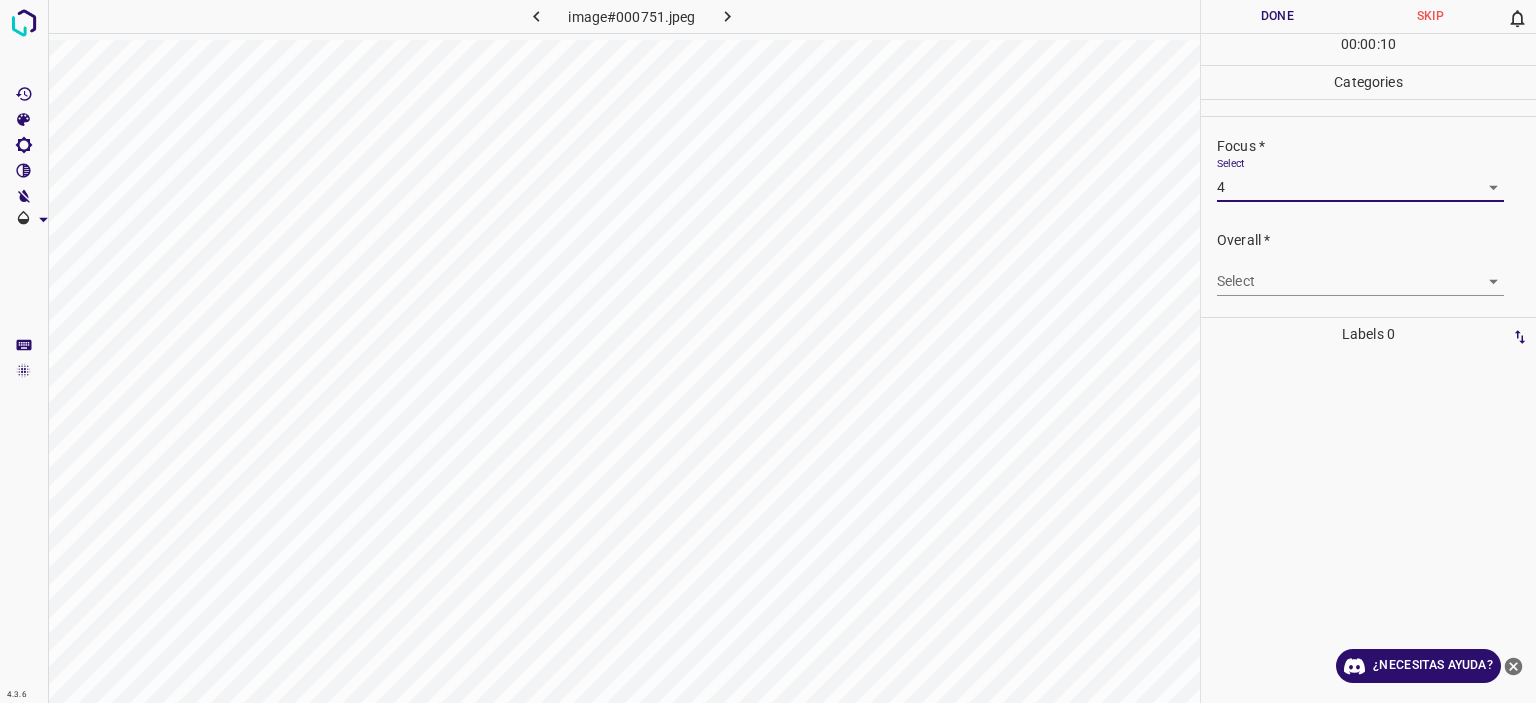click on "Texto original Valora esta traducción Tu opinión servirá para ayudar a mejorar el Traductor de Google 4.3.6  image#000751.jpeg Done Skip 0 00   : 00   : 10   Categories Lighting *  Select 4 4 Focus *  Select 4 4 Overall *  Select ​ Labels   0 Categories 1 Lighting 2 Focus 3 Overall Tools Space Change between modes (Draw & Edit) I Auto labeling R Restore zoom M Zoom in N Zoom out Delete Delete selecte label Filters Z Restore filters X Saturation filter C Brightness filter V Contrast filter B Gray scale filter General O Download ¿Necesitas ayuda? - Texto - Esconder - Borrar" at bounding box center (768, 351) 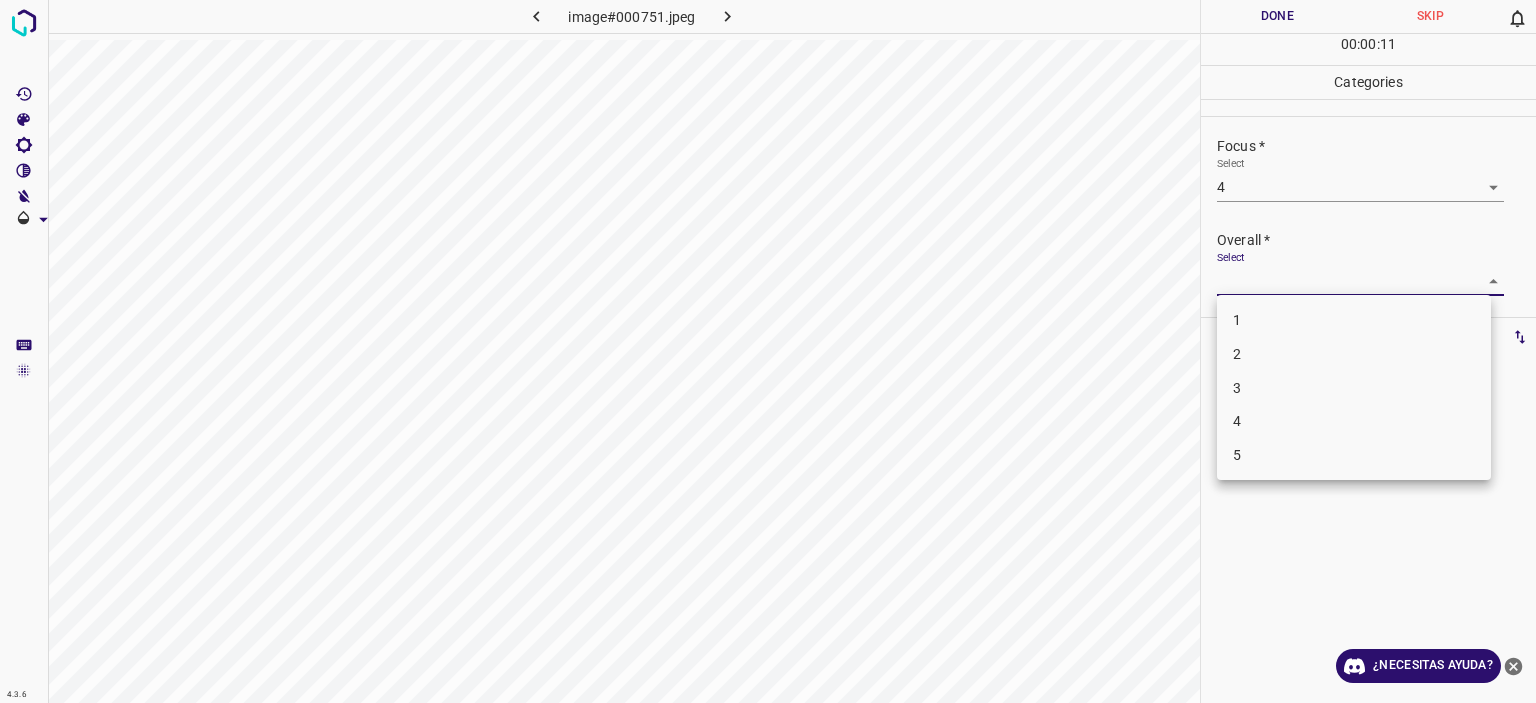 click on "4" at bounding box center [1354, 421] 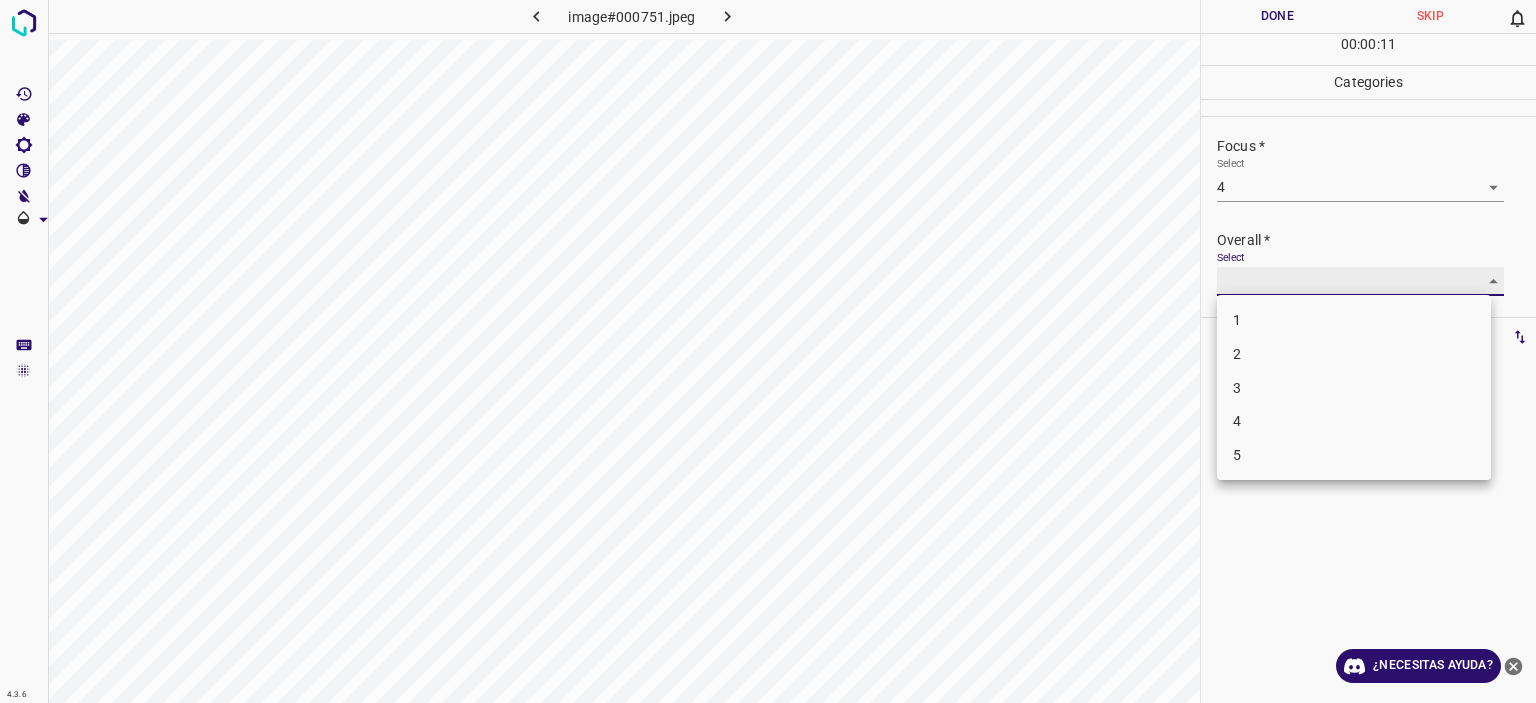type on "4" 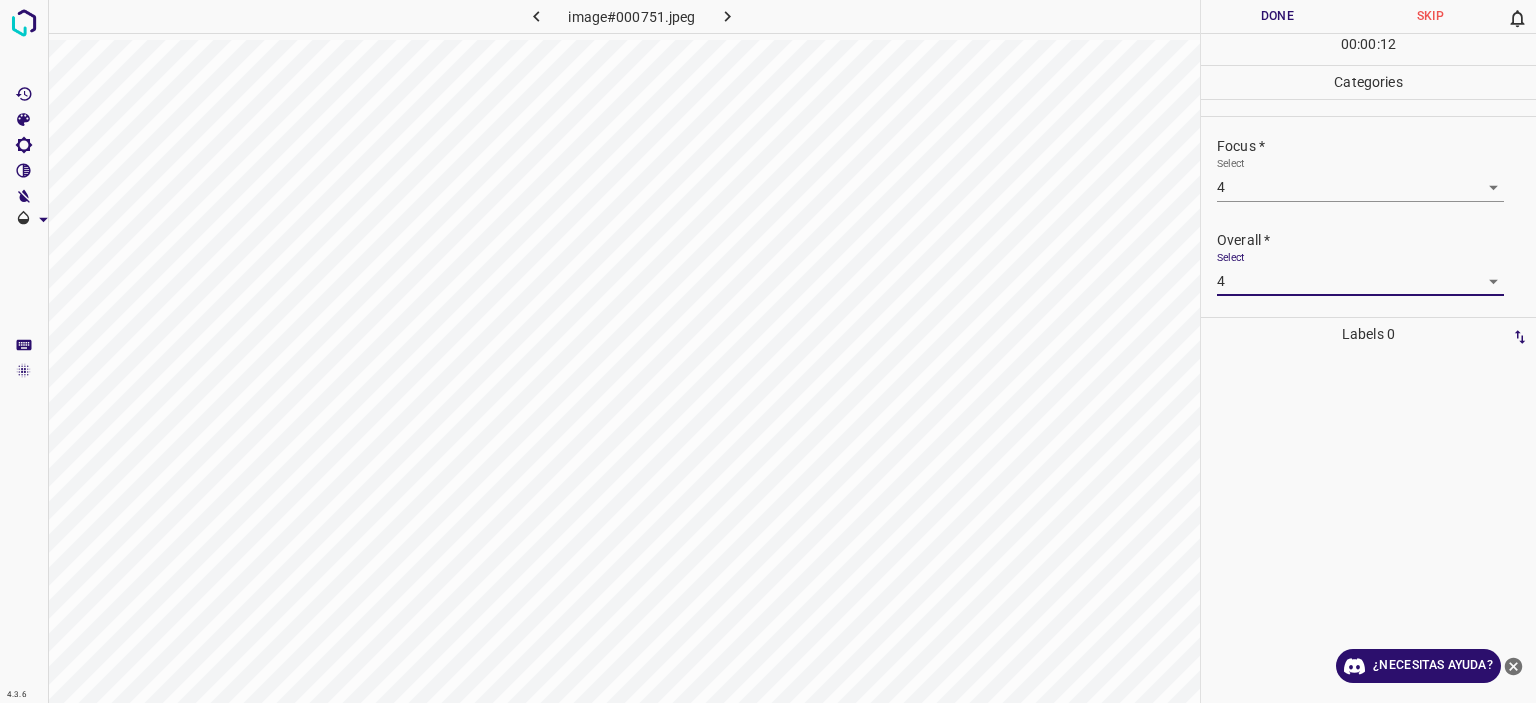 click on "Done" at bounding box center (1277, 16) 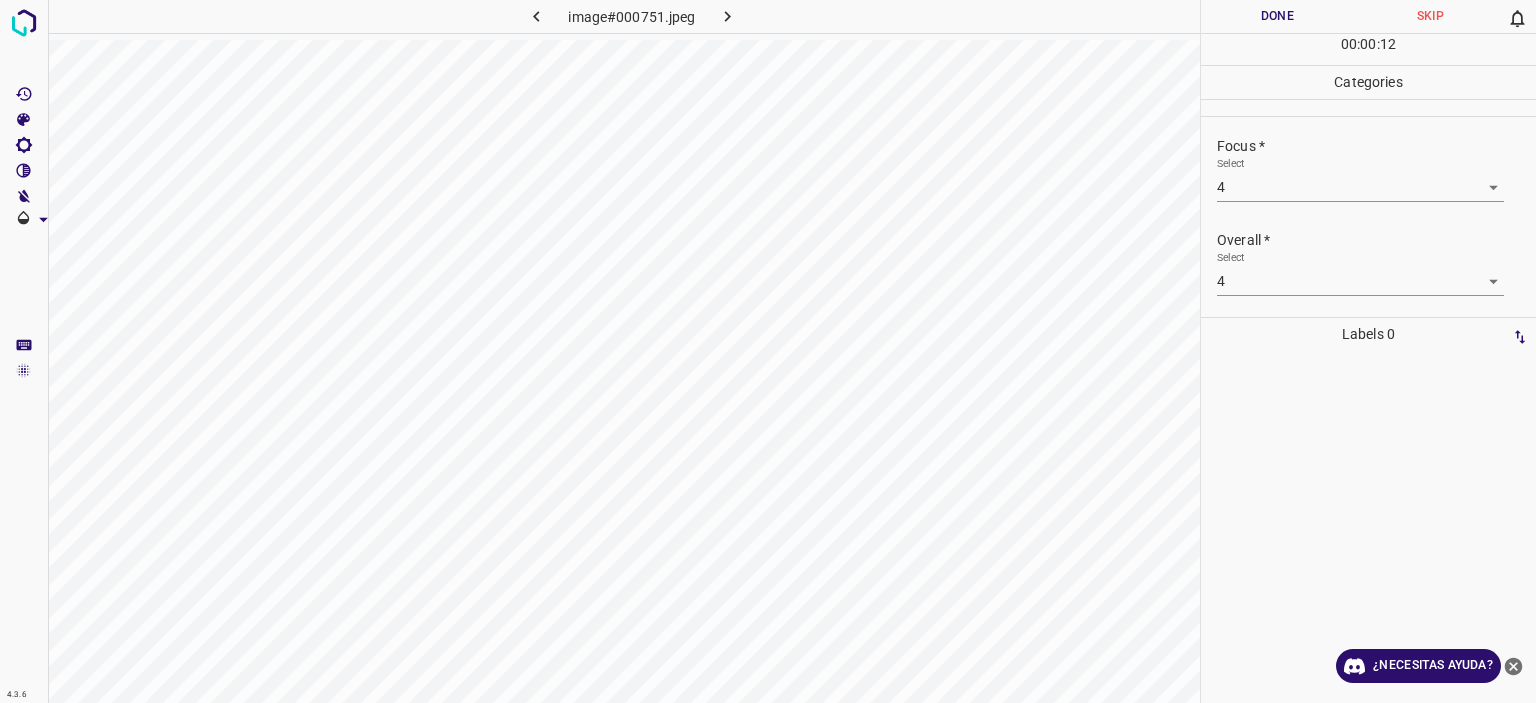 click 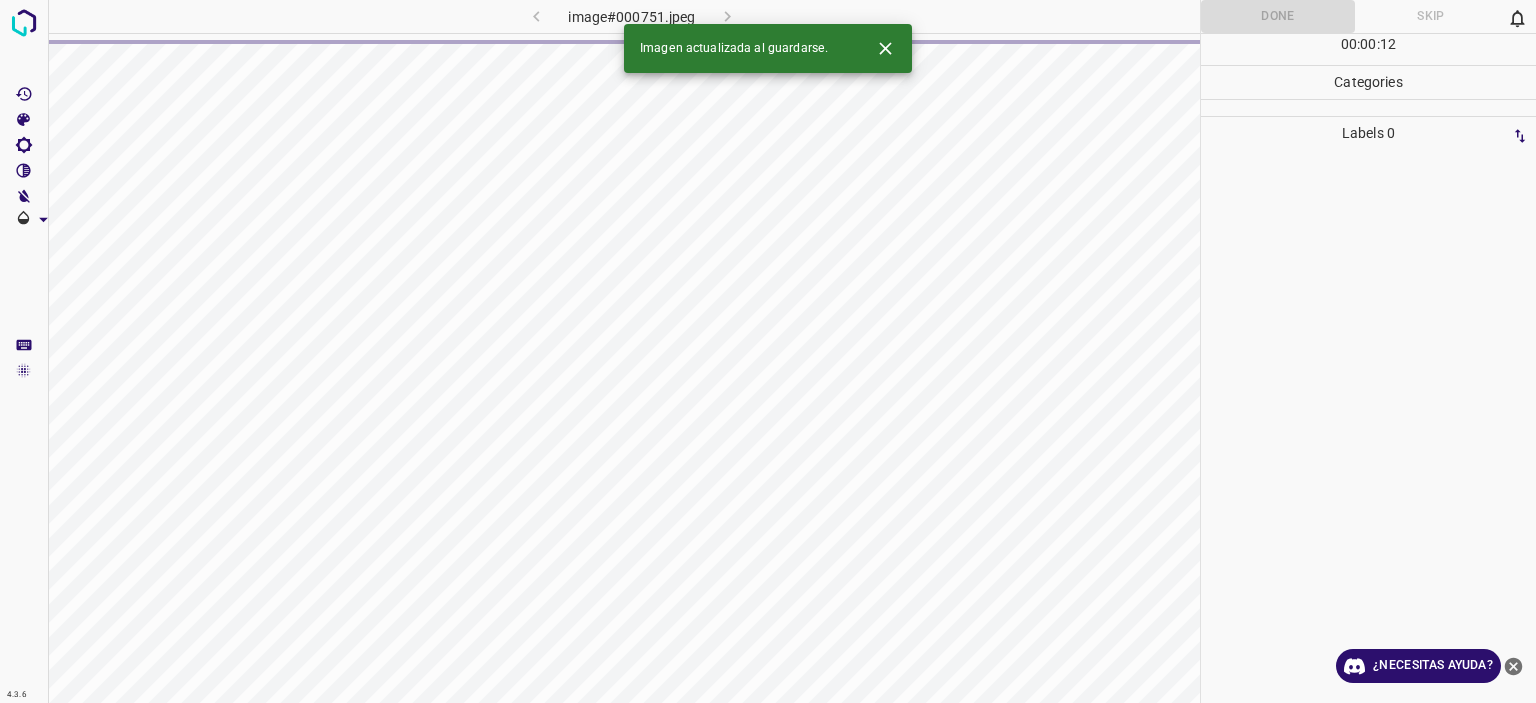 click at bounding box center (877, 48) 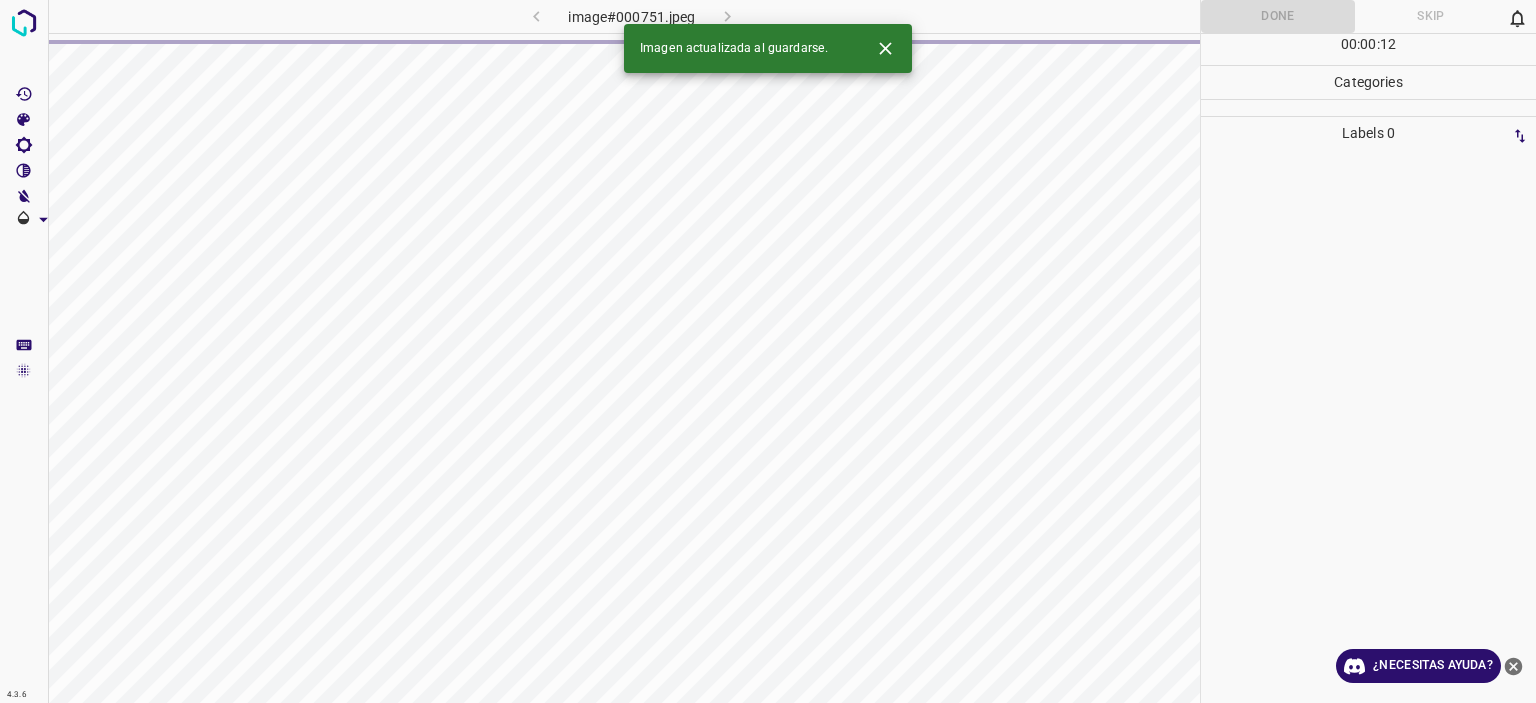 click 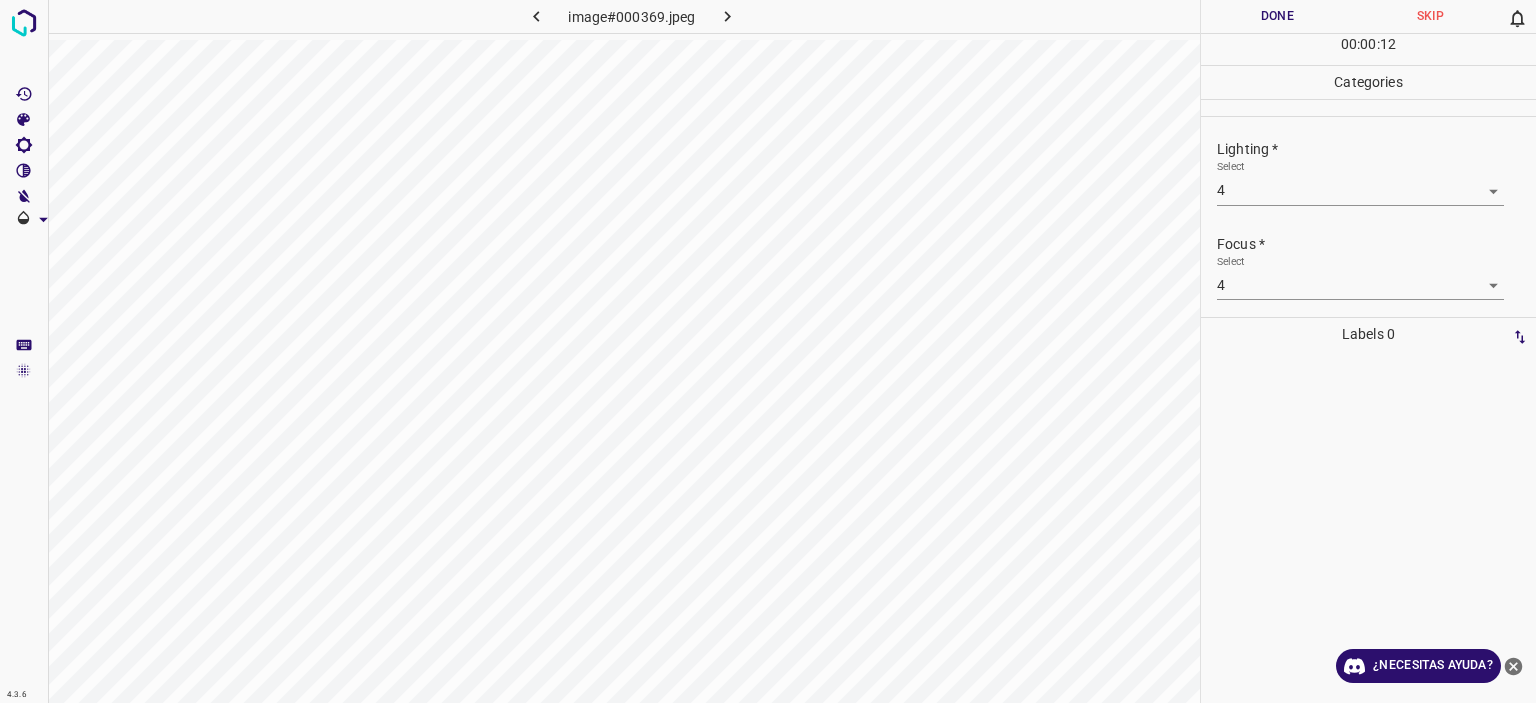 type 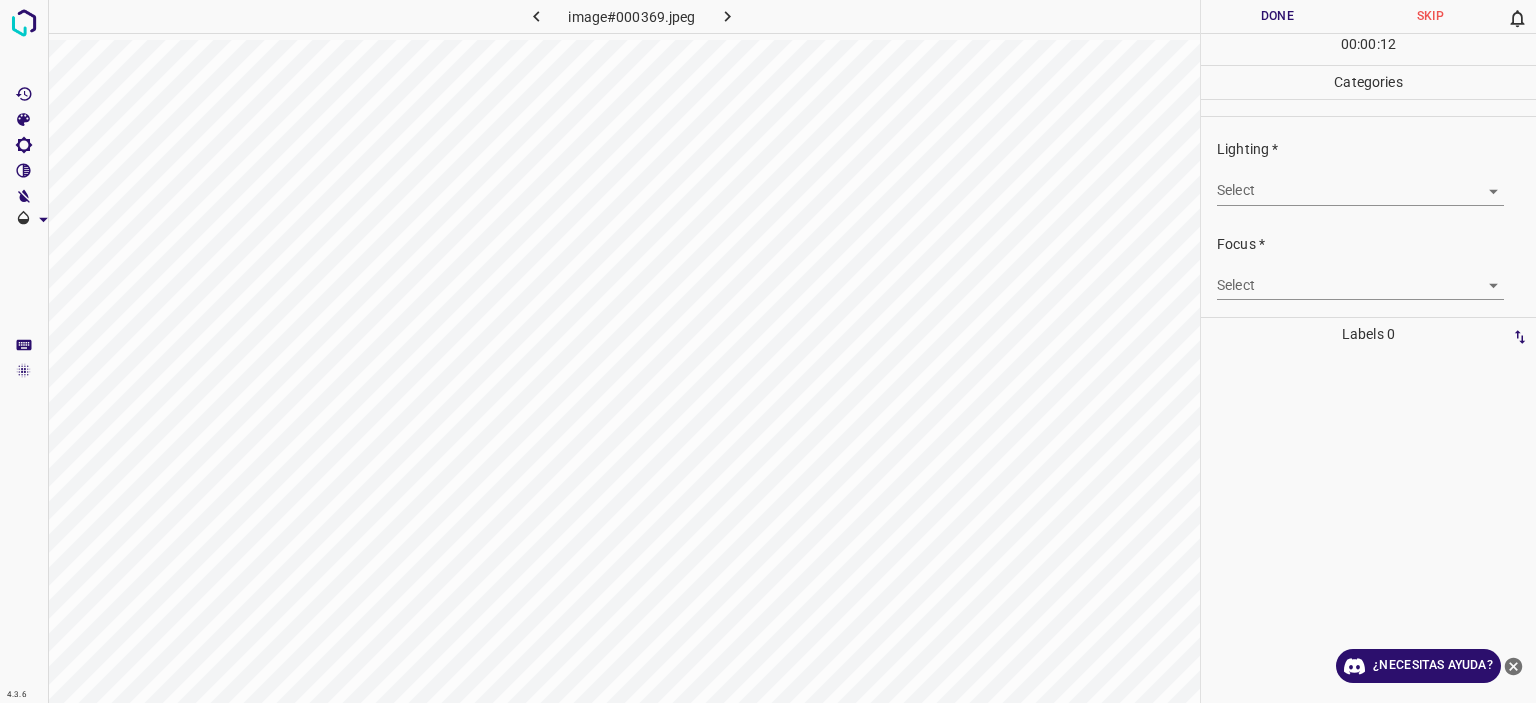 click on "Texto original Valora esta traducción Tu opinión servirá para ayudar a mejorar el Traductor de Google 4.3.6  image#000369.jpeg Done Skip 0 00   : 00   : 12   Categories Lighting *  Select ​ Focus *  Select ​ Overall *  Select ​ Labels   0 Categories 1 Lighting 2 Focus 3 Overall Tools Space Change between modes (Draw & Edit) I Auto labeling R Restore zoom M Zoom in N Zoom out Delete Delete selecte label Filters Z Restore filters X Saturation filter C Brightness filter V Contrast filter B Gray scale filter General O Download ¿Necesitas ayuda? - Texto - Esconder - Borrar" at bounding box center [768, 351] 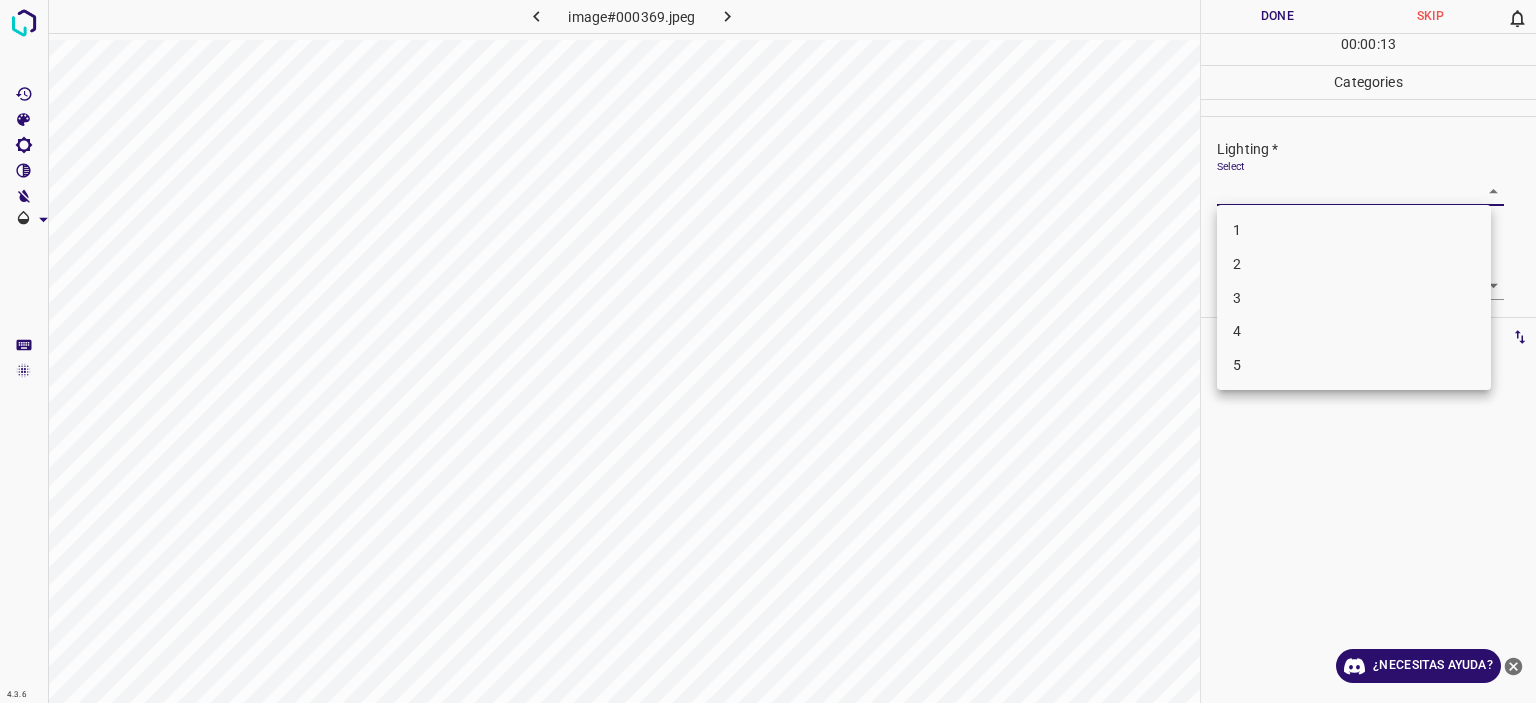 click on "4" at bounding box center [1354, 331] 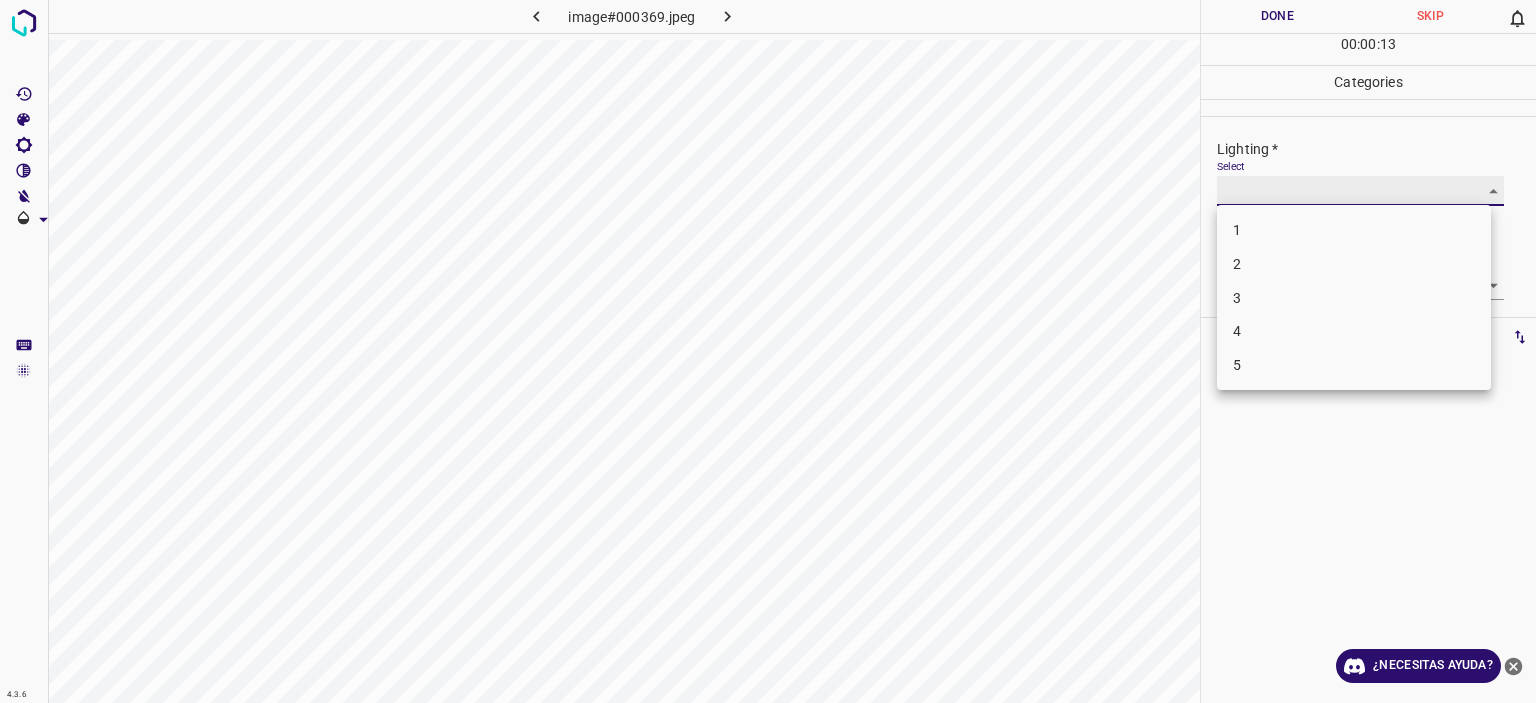 type on "4" 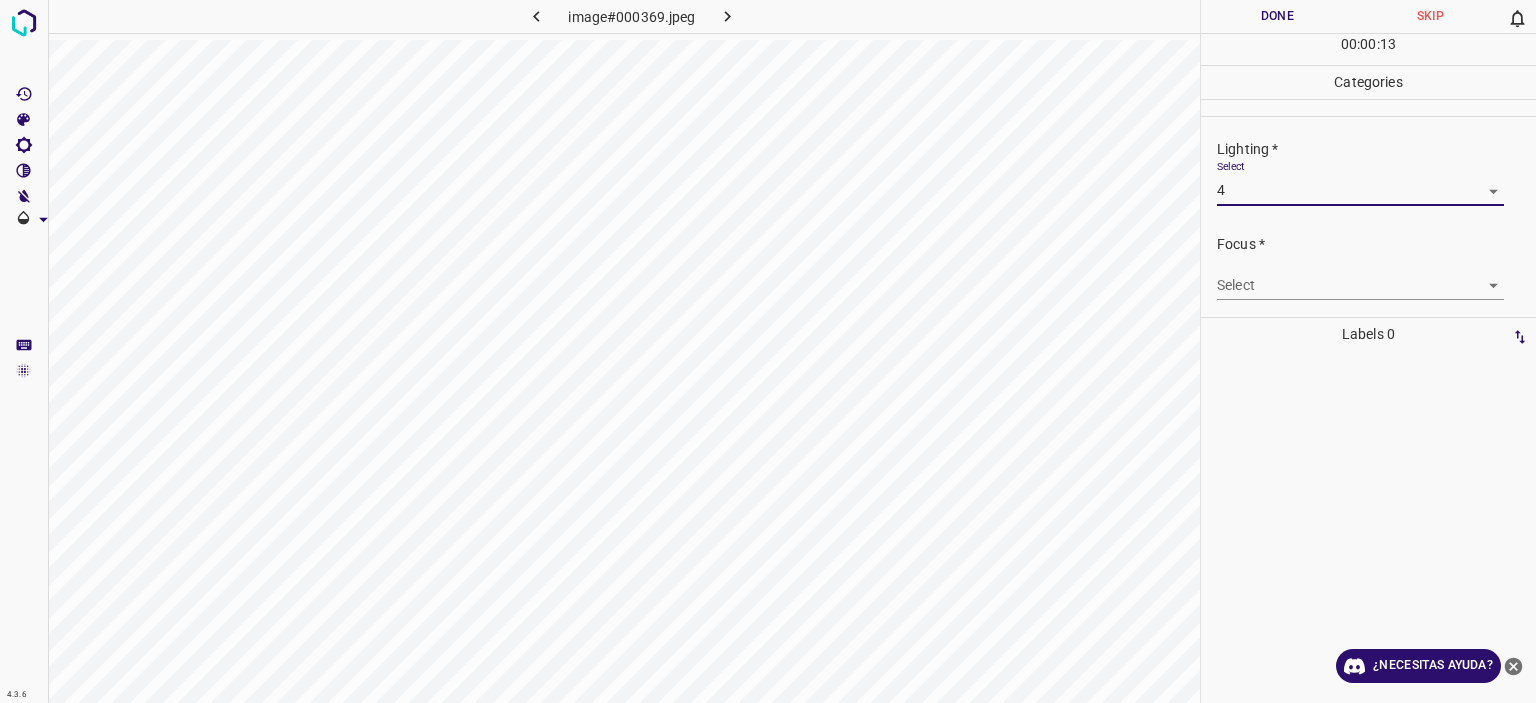 click on "Texto original Valora esta traducción Tu opinión servirá para ayudar a mejorar el Traductor de Google 4.3.6  image#000369.jpeg Done Skip 0 00   : 00   : 13   Categories Lighting *  Select 4 4 Focus *  Select ​ Overall *  Select ​ Labels   0 Categories 1 Lighting 2 Focus 3 Overall Tools Space Change between modes (Draw & Edit) I Auto labeling R Restore zoom M Zoom in N Zoom out Delete Delete selecte label Filters Z Restore filters X Saturation filter C Brightness filter V Contrast filter B Gray scale filter General O Download ¿Necesitas ayuda? - Texto - Esconder - Borrar 1 2 3 4 5" at bounding box center (768, 351) 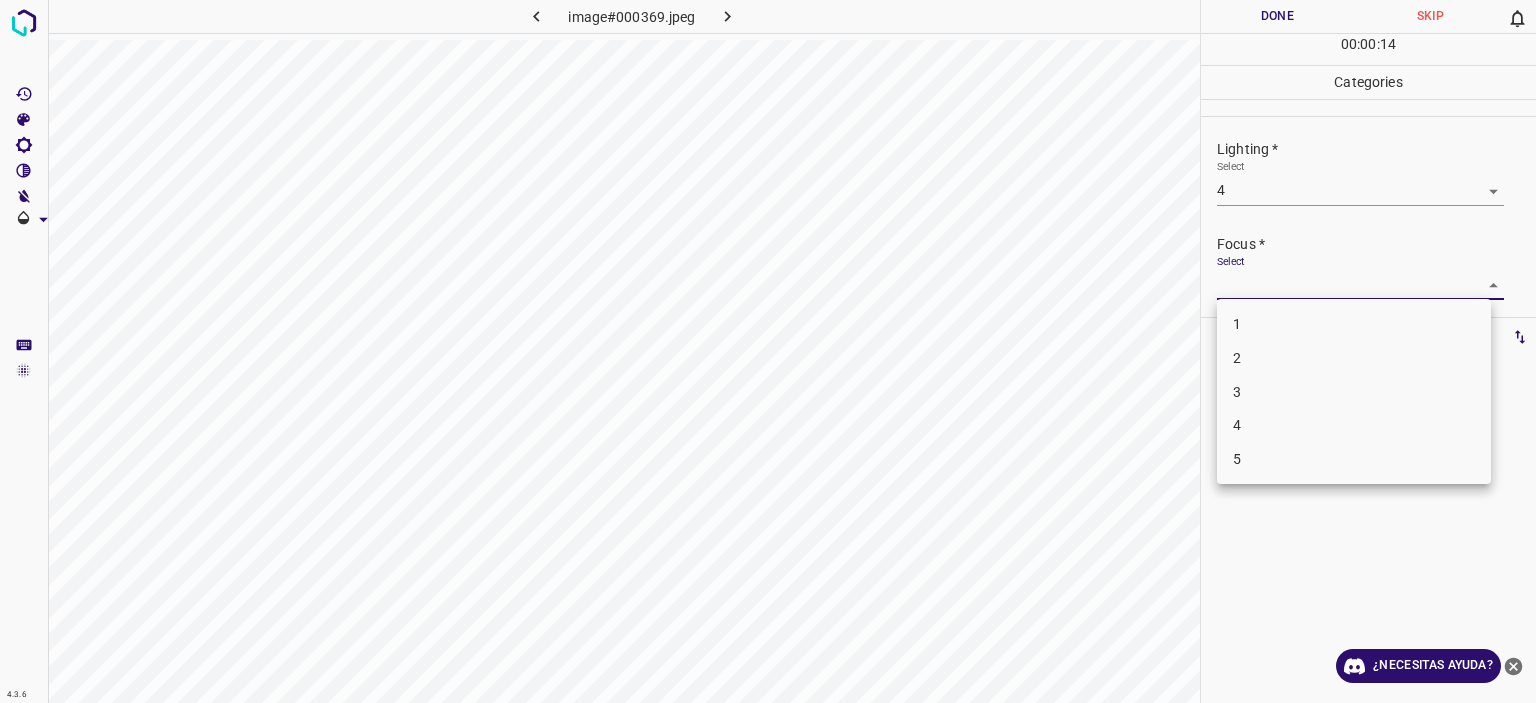 click on "4" at bounding box center (1354, 425) 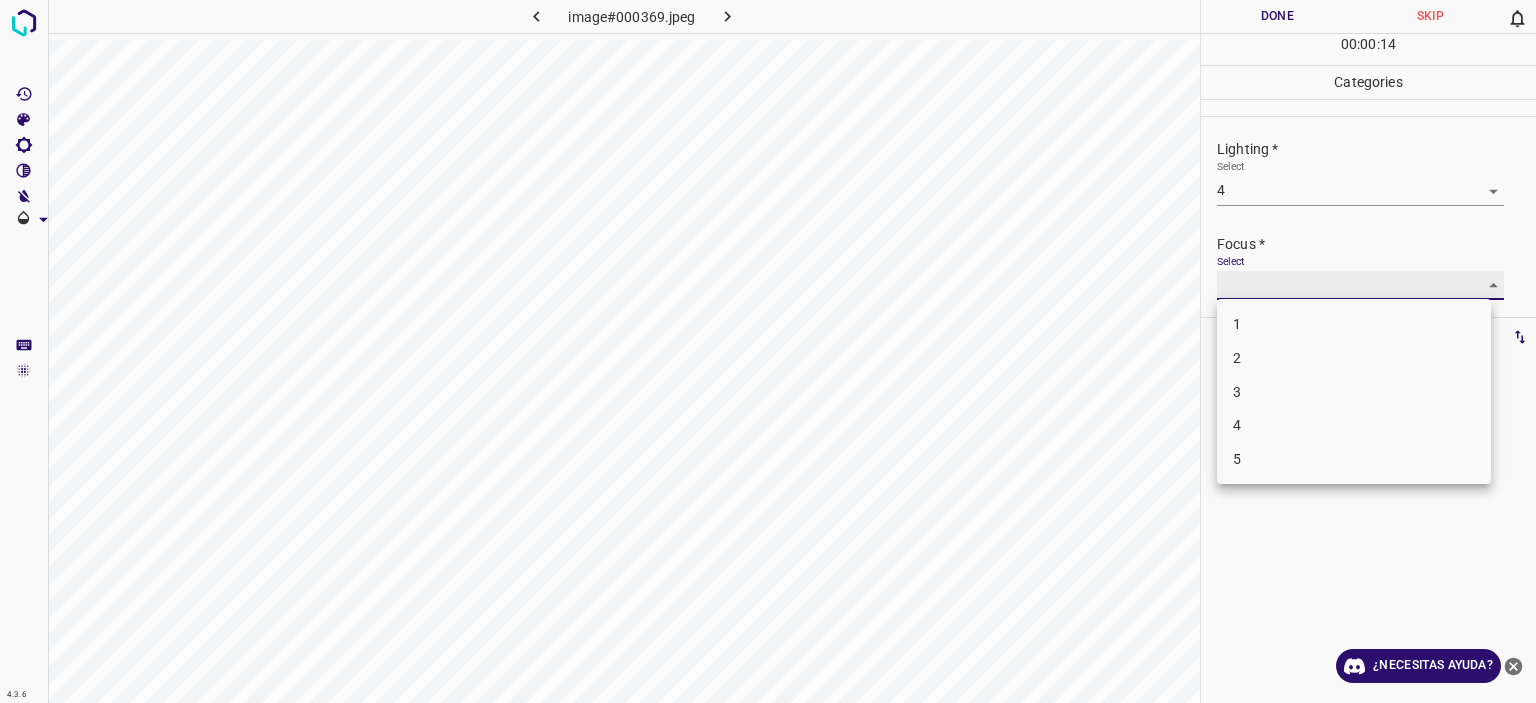 type on "4" 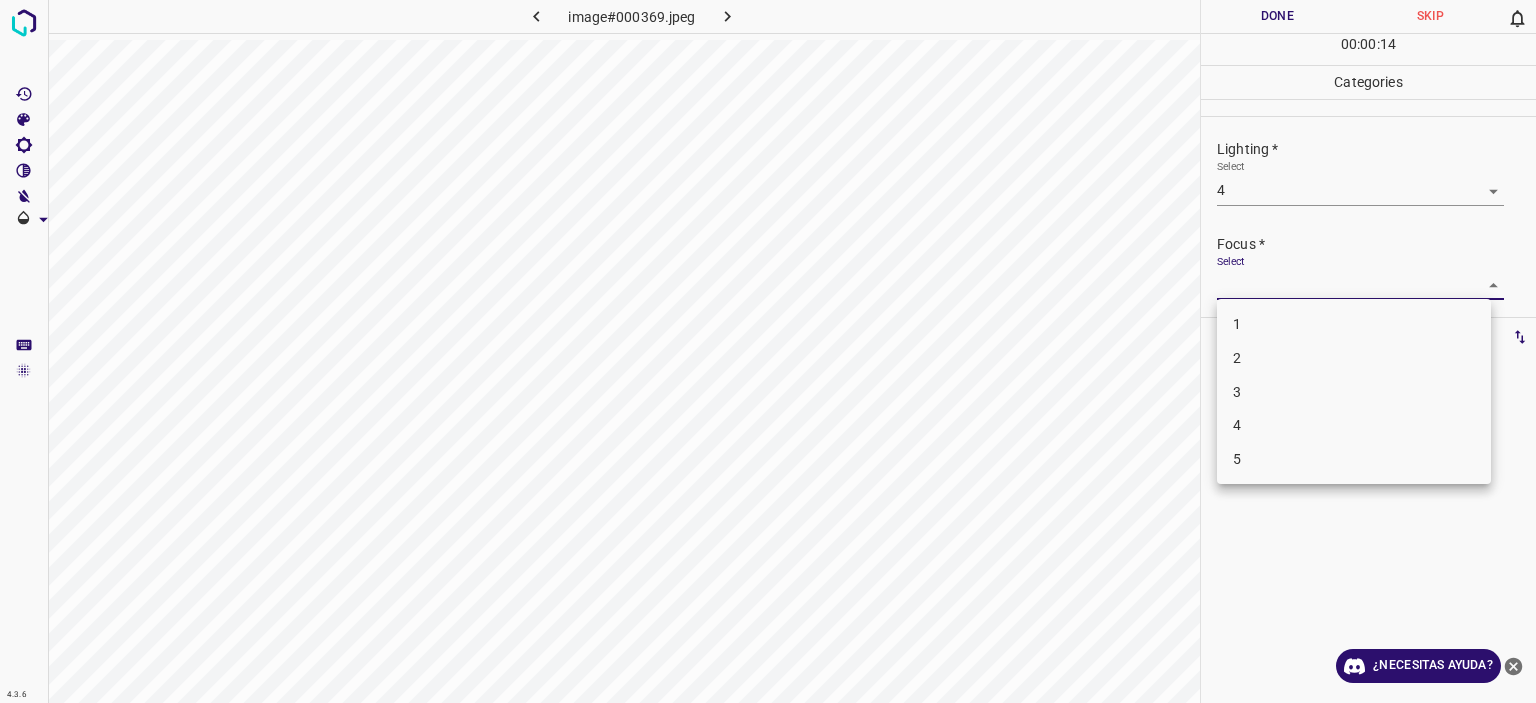 drag, startPoint x: 1290, startPoint y: 427, endPoint x: 1287, endPoint y: 415, distance: 12.369317 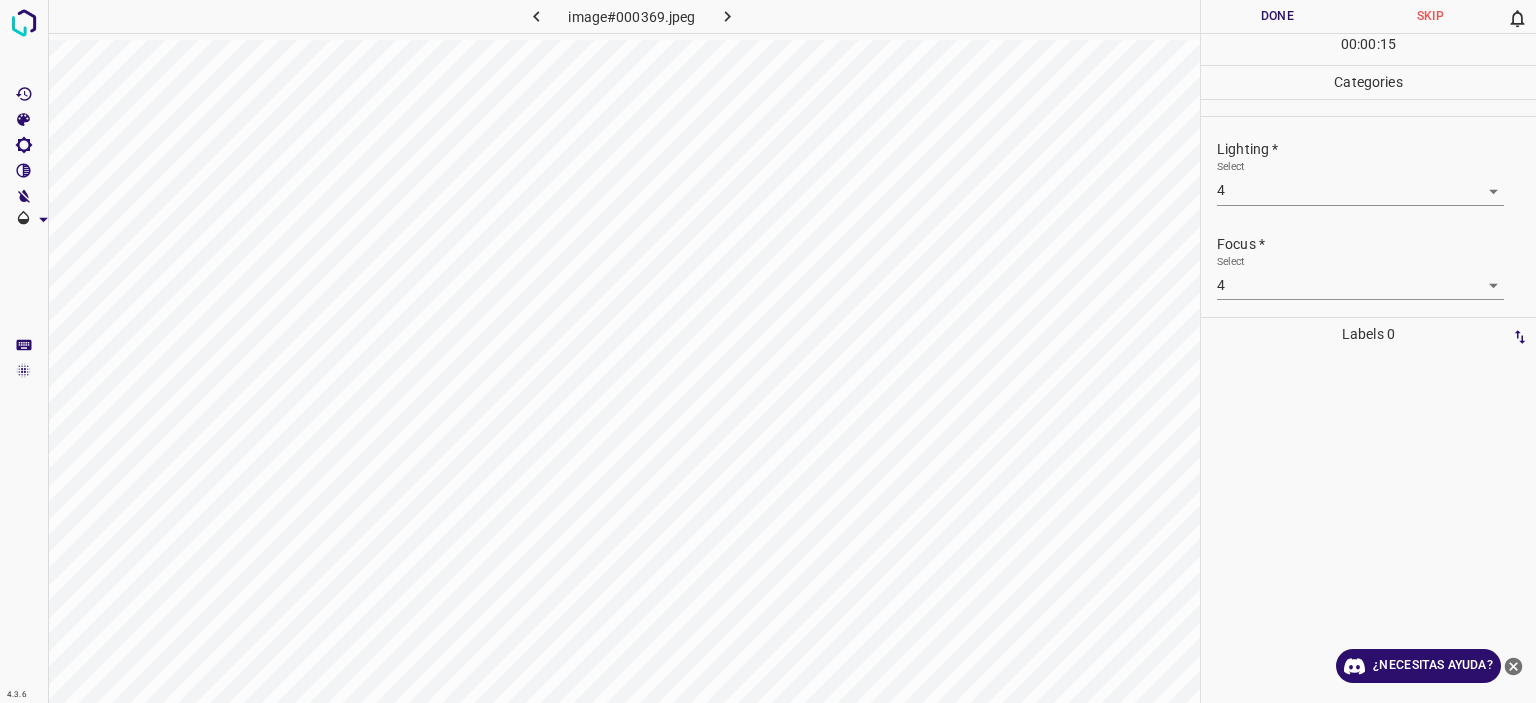 scroll, scrollTop: 98, scrollLeft: 0, axis: vertical 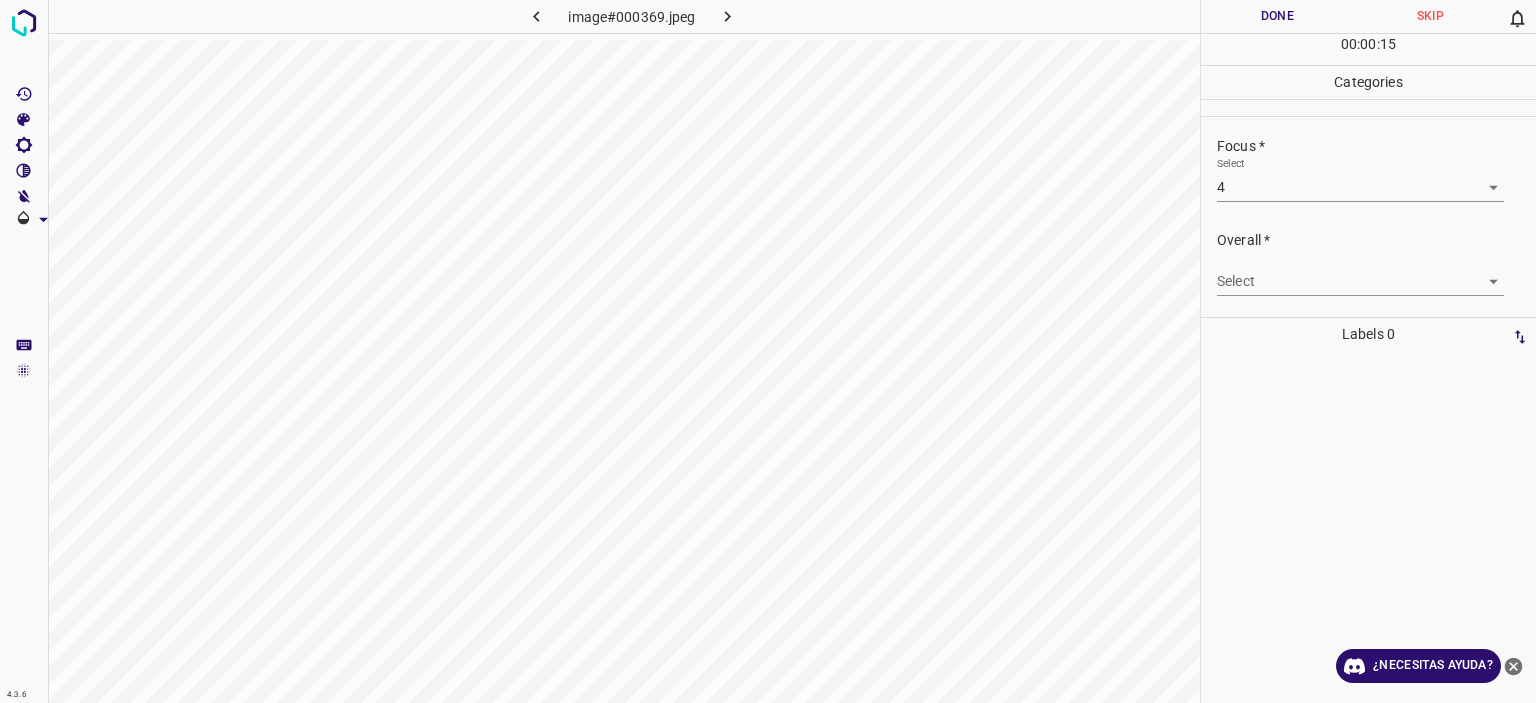 click on "Select ​" at bounding box center (1360, 273) 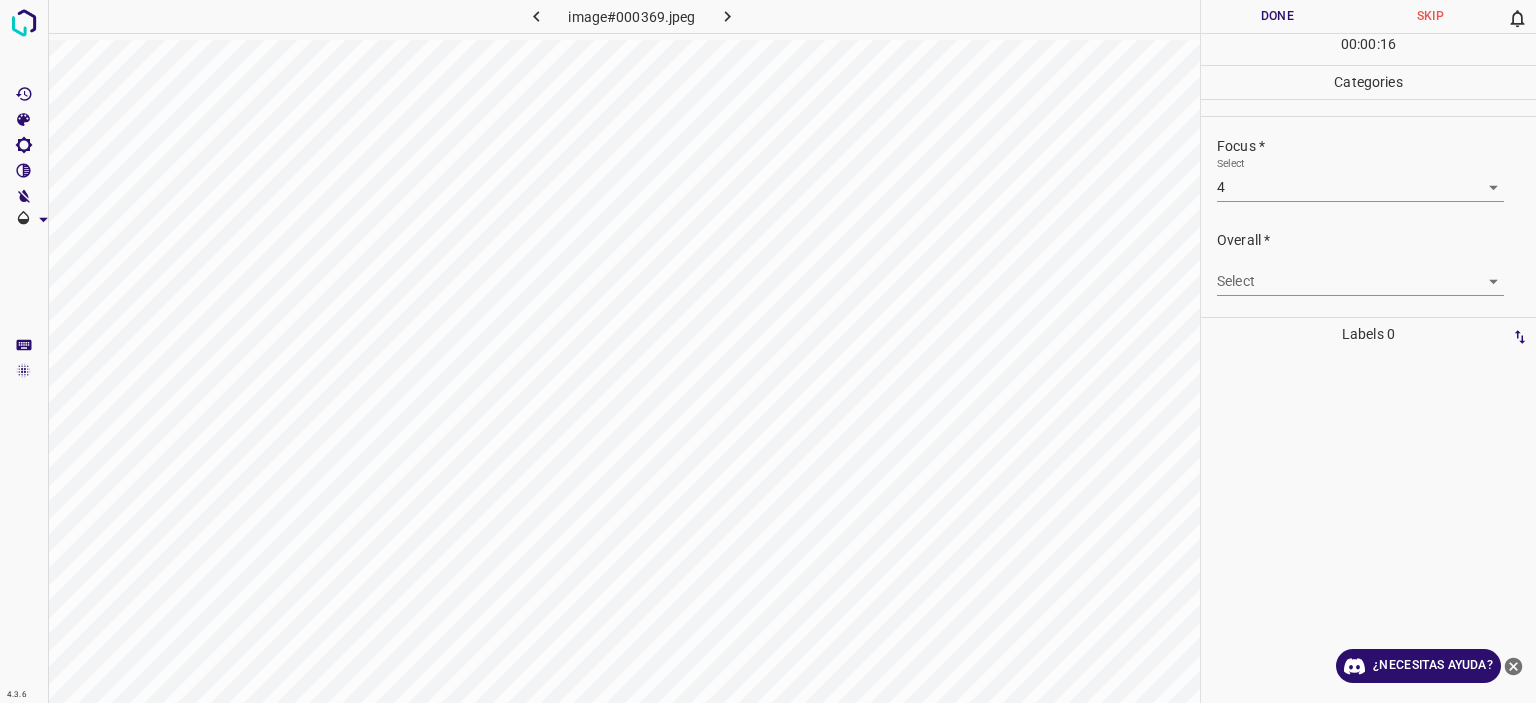 click on "Texto original Valora esta traducción Tu opinión servirá para ayudar a mejorar el Traductor de Google 4.3.6  image#000369.jpeg Done Skip 0 00   : 00   : 16   Categories Lighting *  Select 4 4 Focus *  Select 4 4 Overall *  Select ​ Labels   0 Categories 1 Lighting 2 Focus 3 Overall Tools Space Change between modes (Draw & Edit) I Auto labeling R Restore zoom M Zoom in N Zoom out Delete Delete selecte label Filters Z Restore filters X Saturation filter C Brightness filter V Contrast filter B Gray scale filter General O Download ¿Necesitas ayuda? - Texto - Esconder - Borrar" at bounding box center [768, 351] 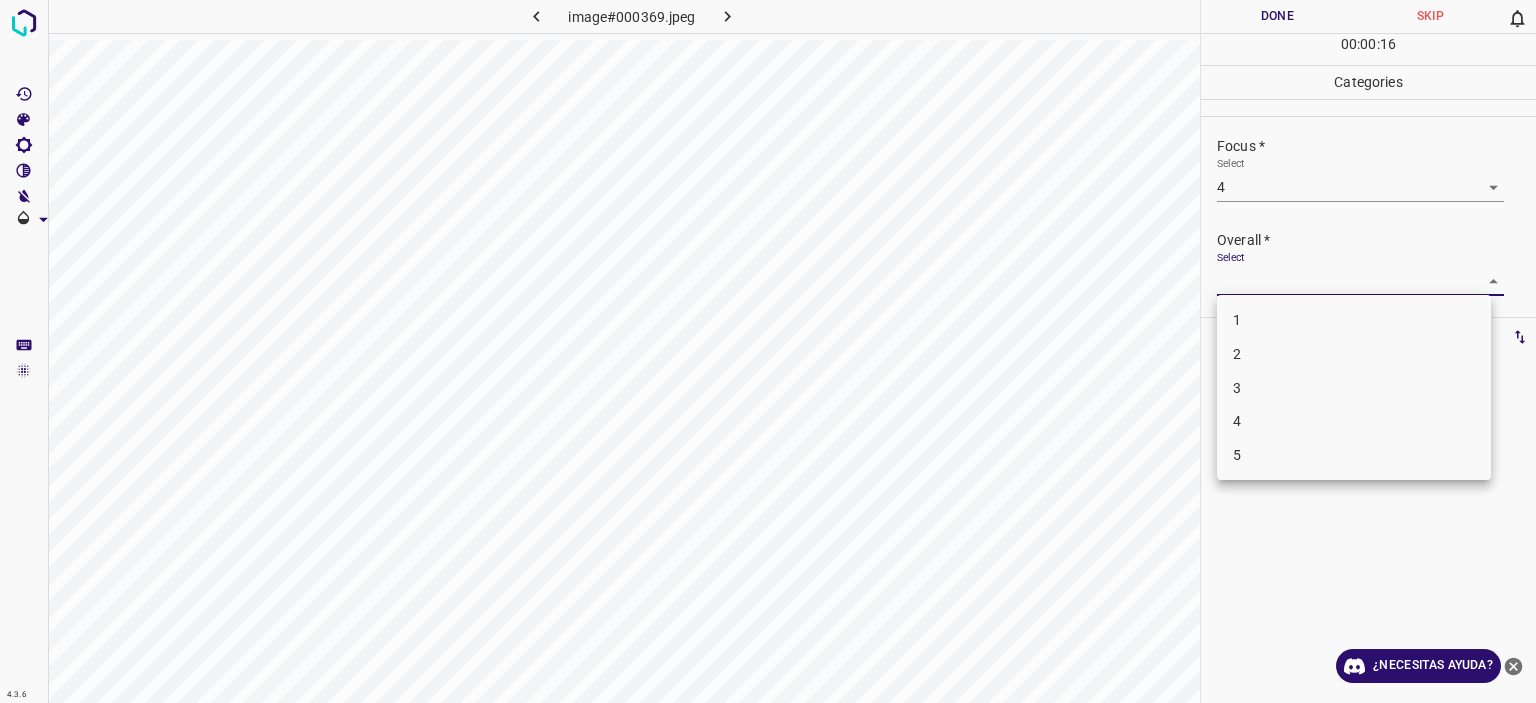 click on "4" at bounding box center (1354, 421) 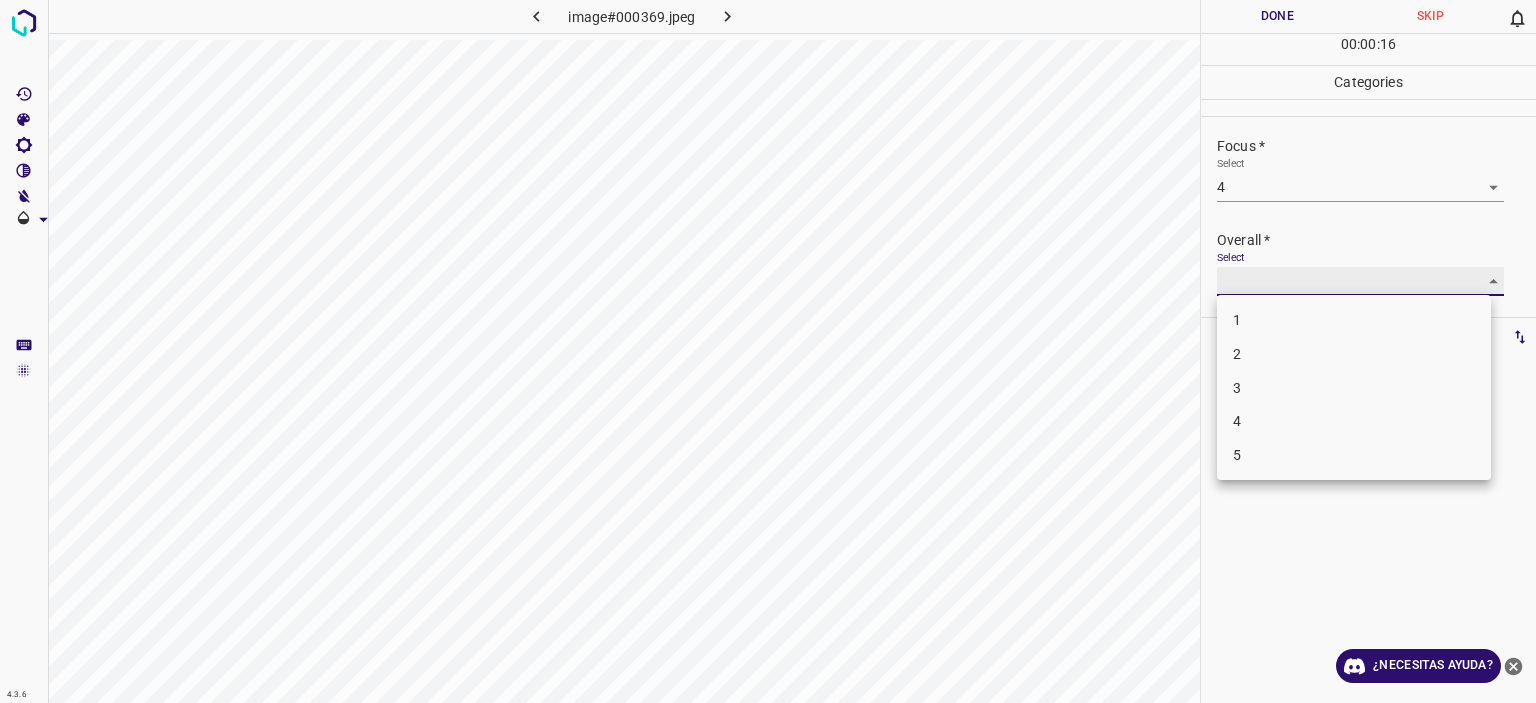 type on "4" 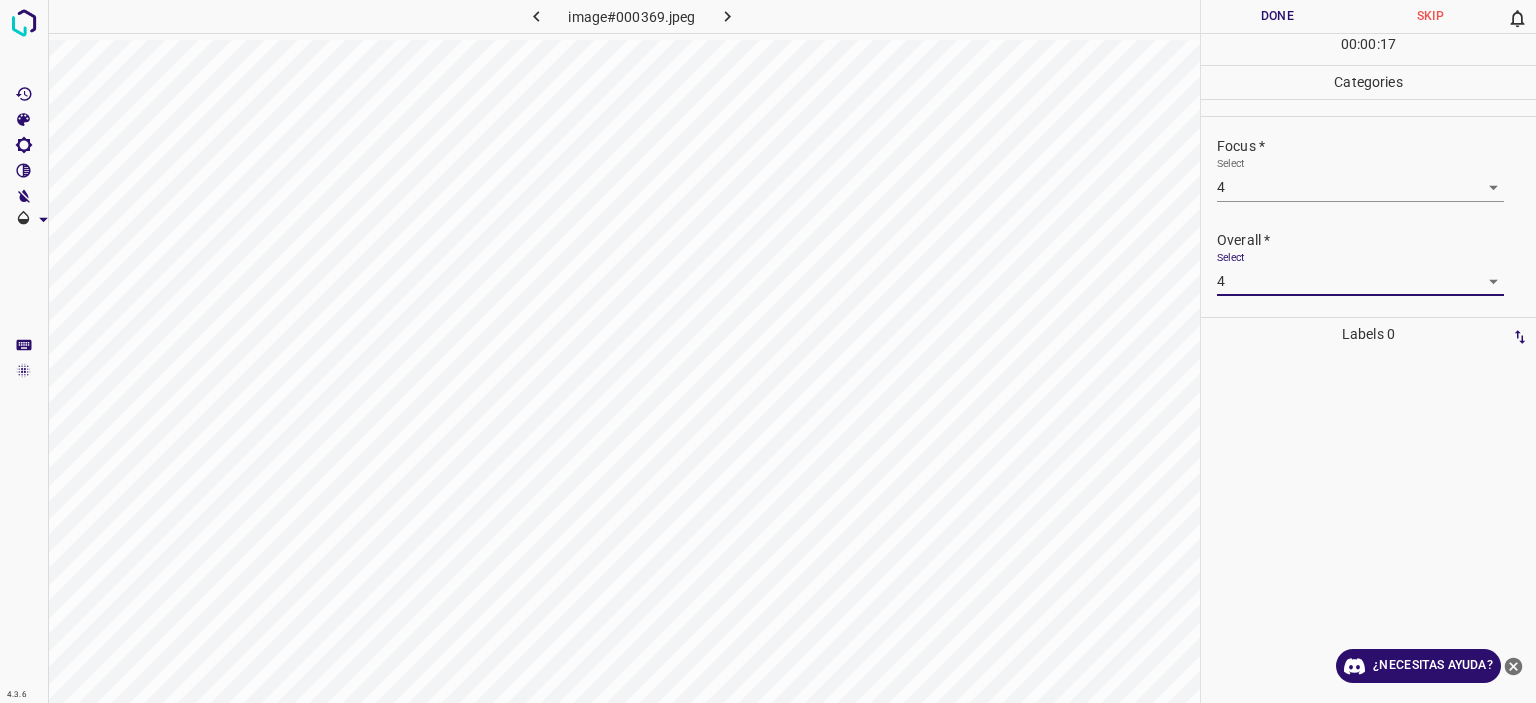 click on "Done" at bounding box center [1277, 16] 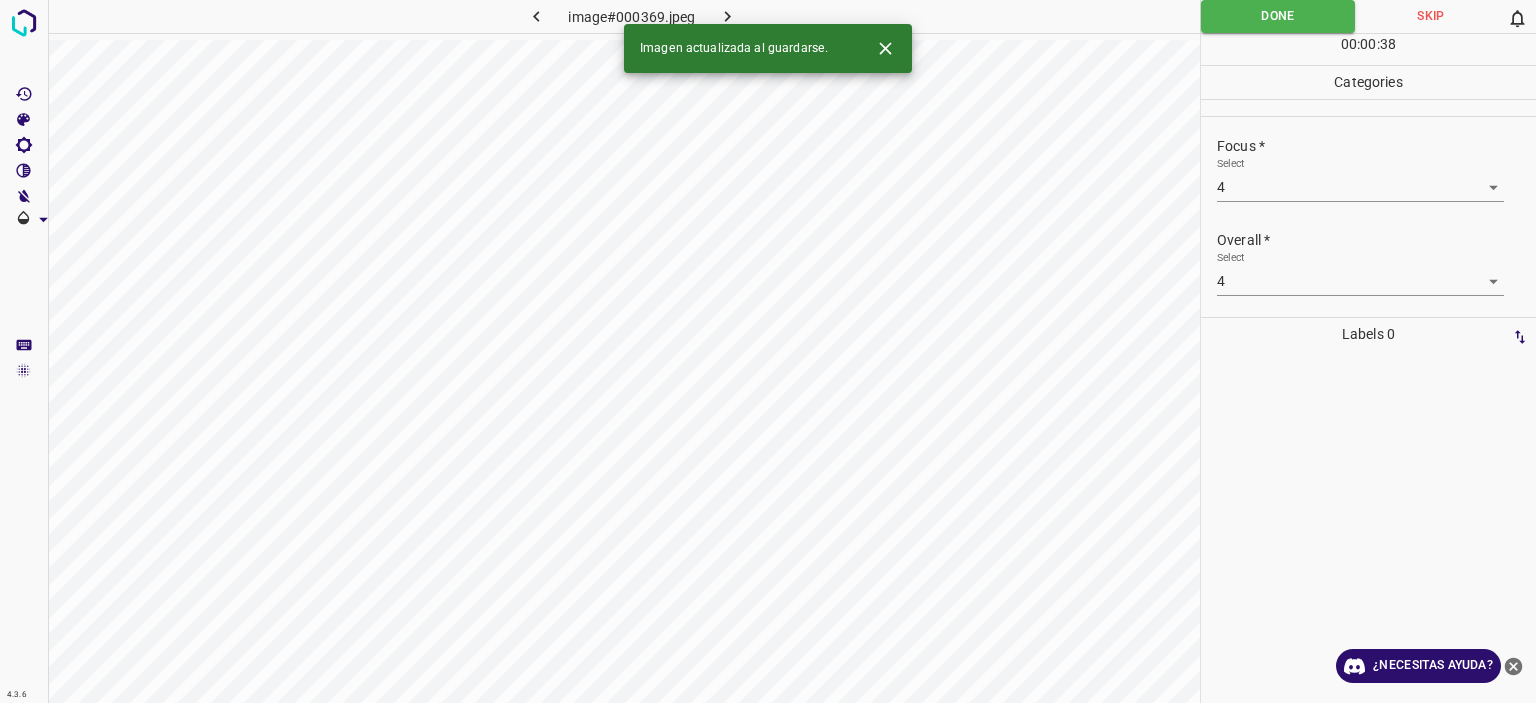 click 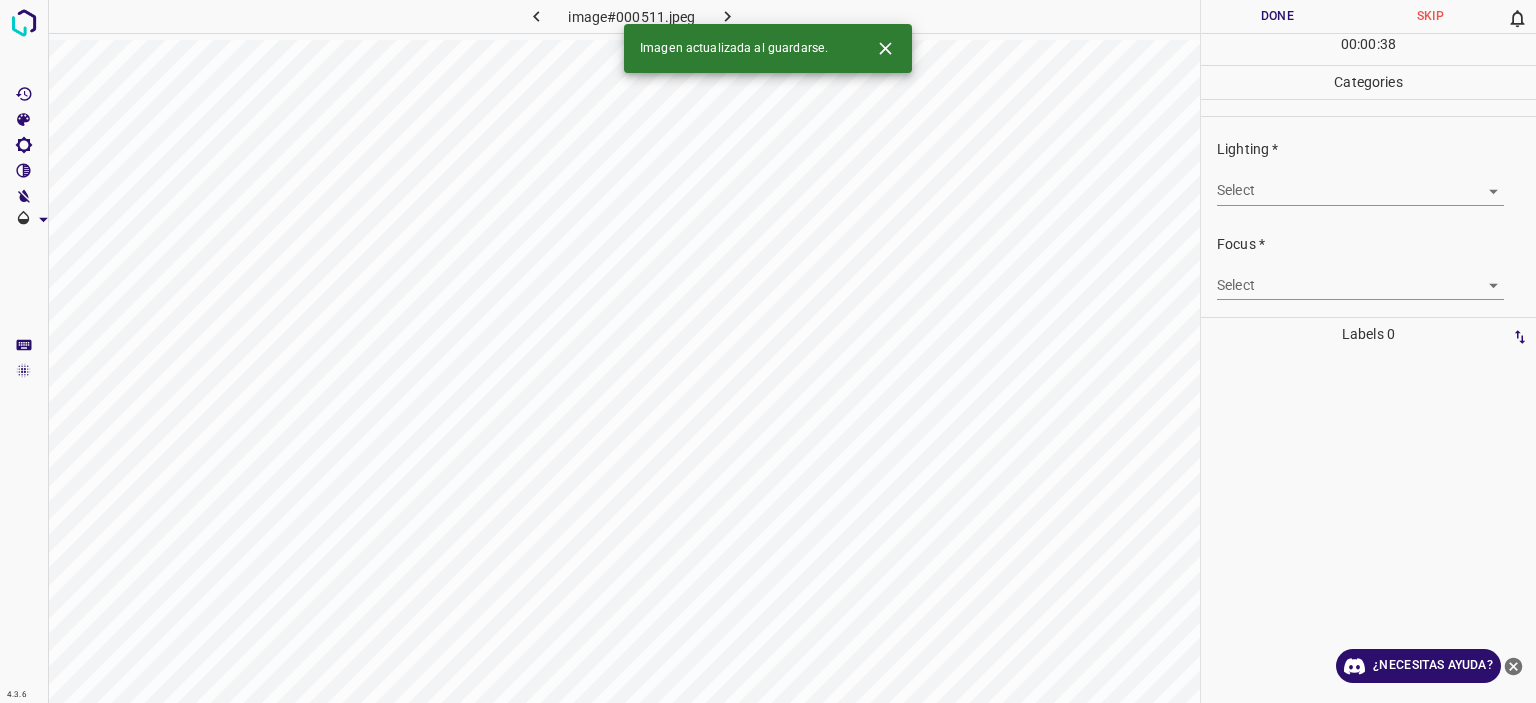 click on "Texto original Valora esta traducción Tu opinión servirá para ayudar a mejorar el Traductor de Google 4.3.6  image#000511.jpeg Done Skip 0 00   : 00   : 38   Categories Lighting *  Select ​ Focus *  Select ​ Overall *  Select ​ Labels   0 Categories 1 Lighting 2 Focus 3 Overall Tools Space Change between modes (Draw & Edit) I Auto labeling R Restore zoom M Zoom in N Zoom out Delete Delete selecte label Filters Z Restore filters X Saturation filter C Brightness filter V Contrast filter B Gray scale filter General O Download Imagen actualizada al guardarse. ¿Necesitas ayuda? - Texto - Esconder - Borrar" at bounding box center (768, 351) 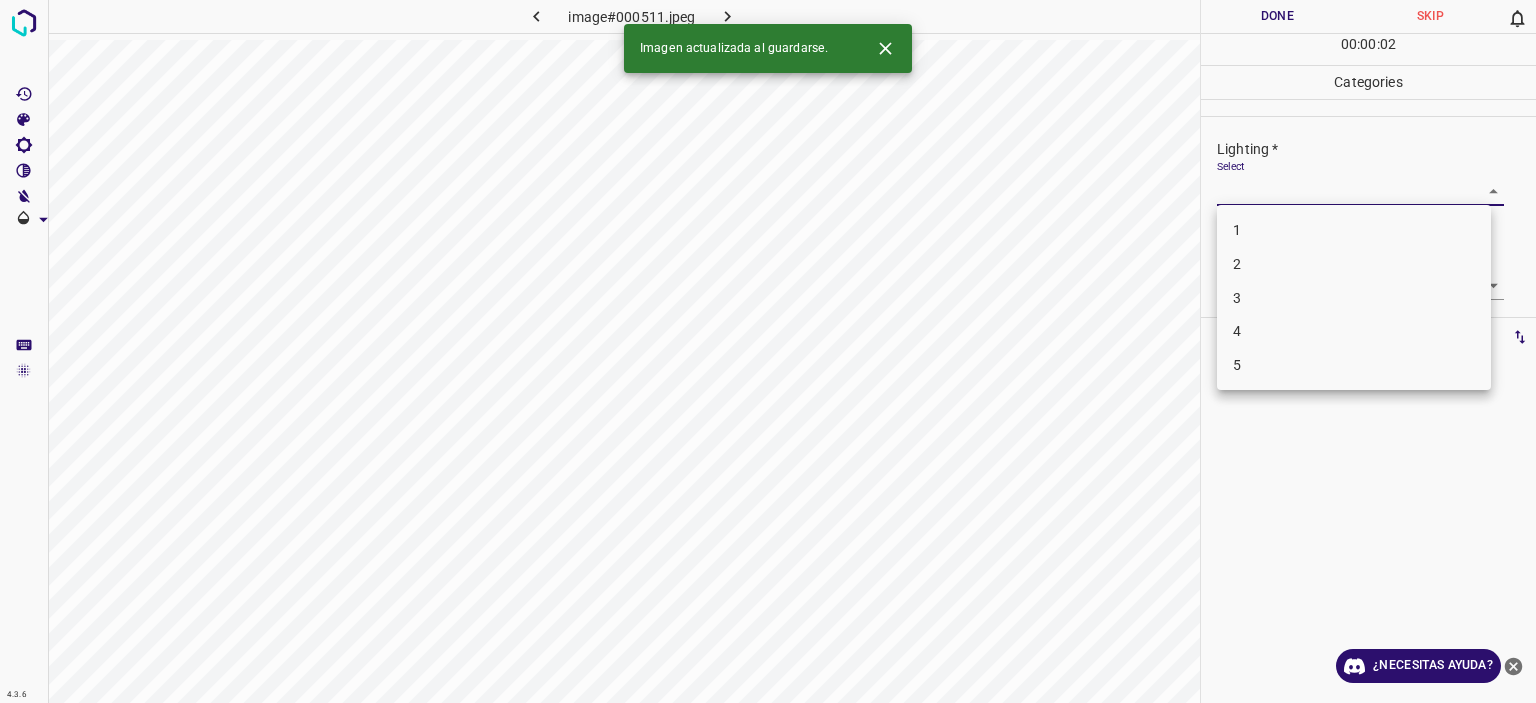 click on "4" at bounding box center (1354, 331) 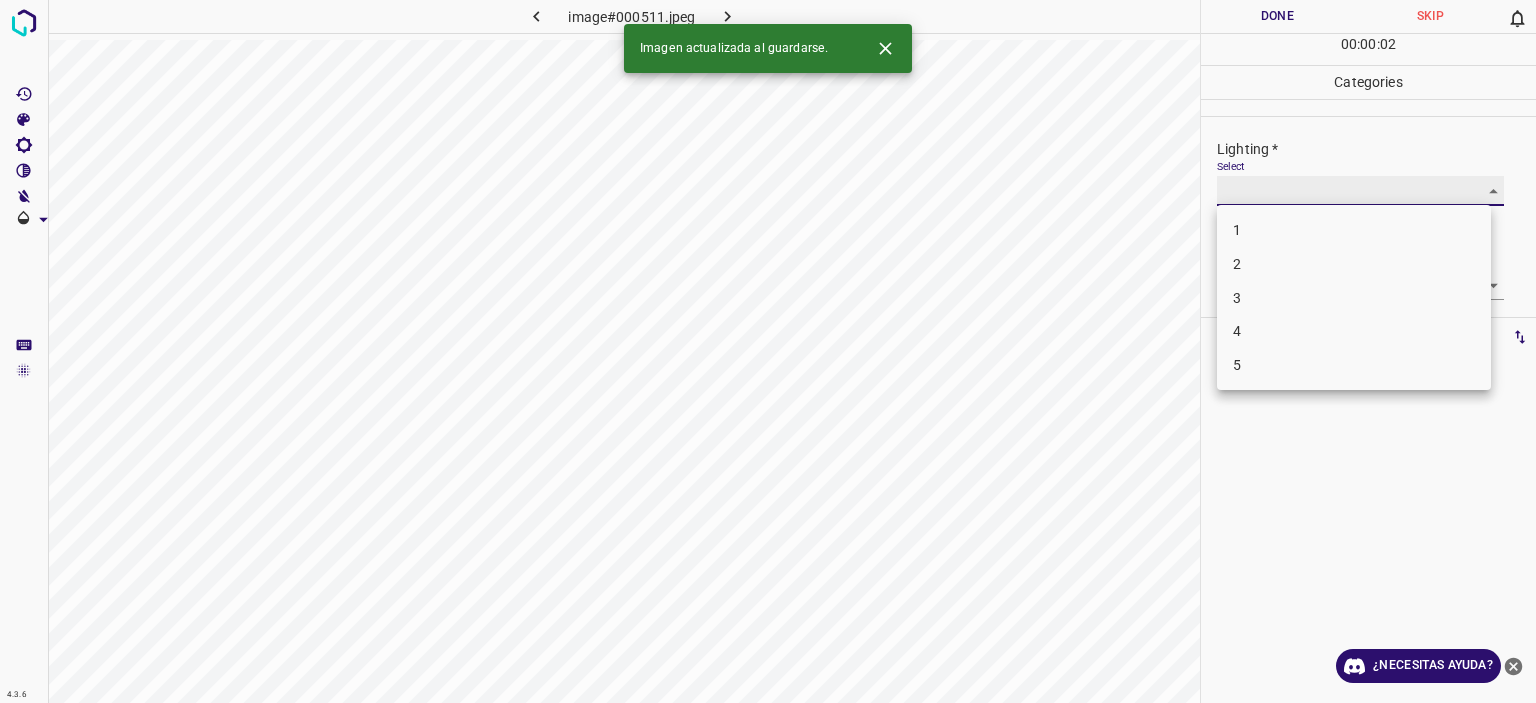 type on "4" 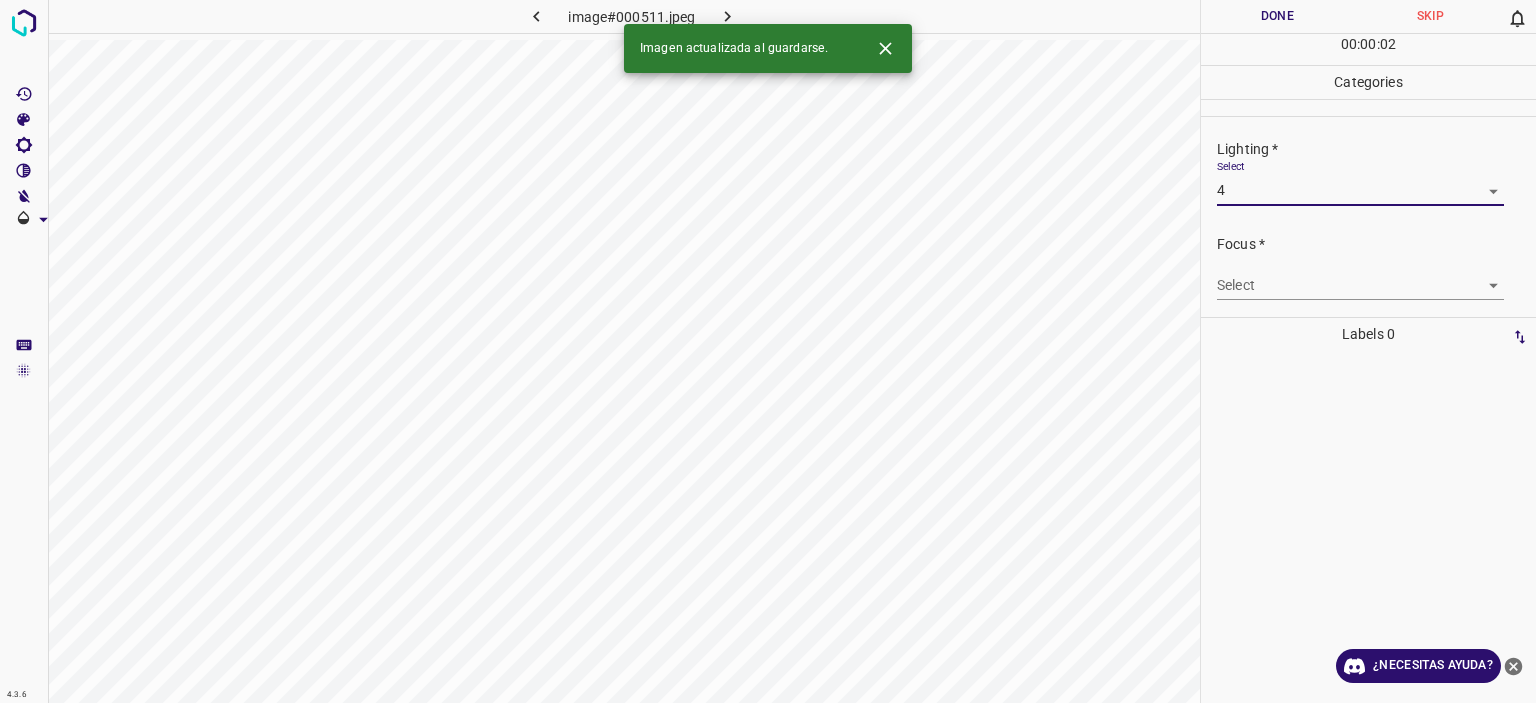 click on "Select ​" at bounding box center (1360, 277) 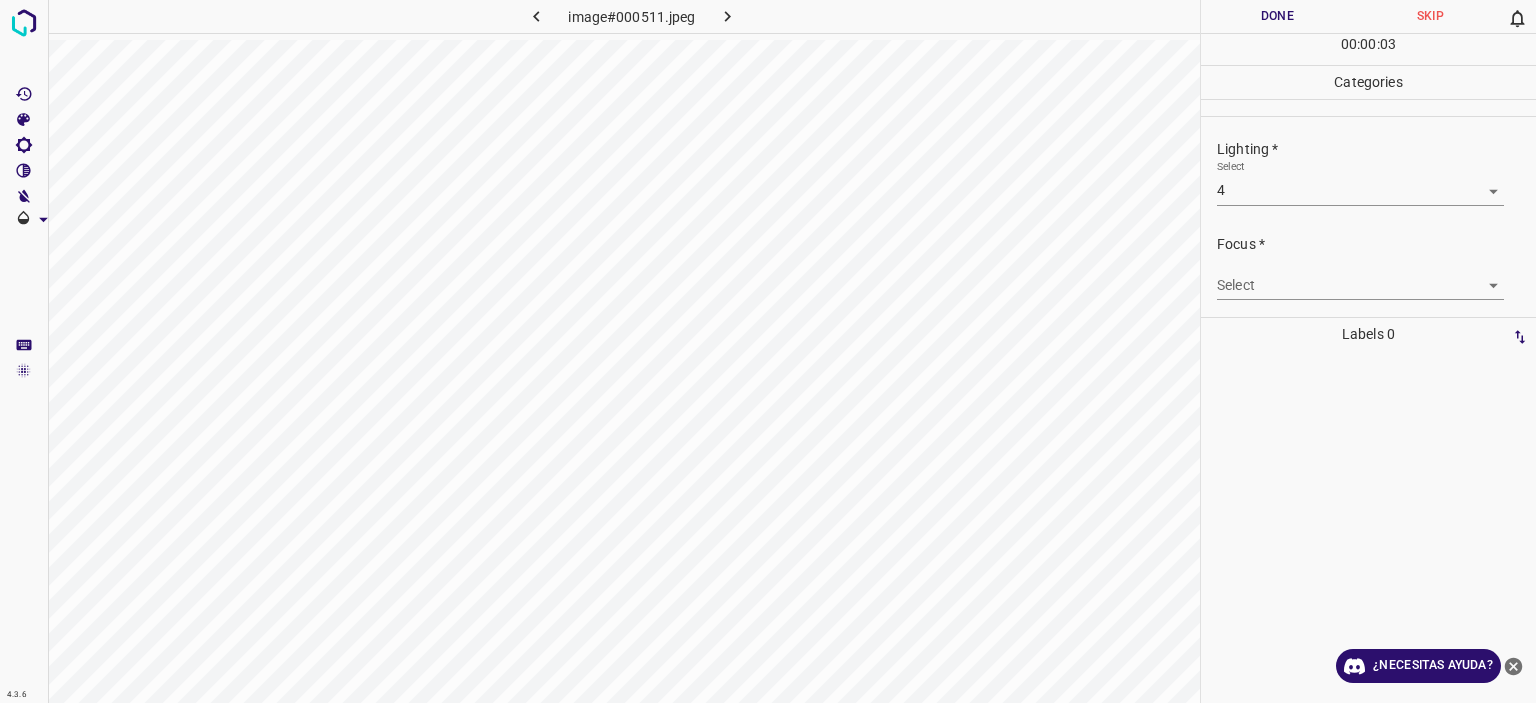 click on "Texto original Valora esta traducción Tu opinión servirá para ayudar a mejorar el Traductor de Google 4.3.6  image#000511.jpeg Done Skip 0 00   : 00   : 03   Categories Lighting *  Select 4 4 Focus *  Select ​ Overall *  Select ​ Labels   0 Categories 1 Lighting 2 Focus 3 Overall Tools Space Change between modes (Draw & Edit) I Auto labeling R Restore zoom M Zoom in N Zoom out Delete Delete selecte label Filters Z Restore filters X Saturation filter C Brightness filter V Contrast filter B Gray scale filter General O Download ¿Necesitas ayuda? - Texto - Esconder - Borrar" at bounding box center [768, 351] 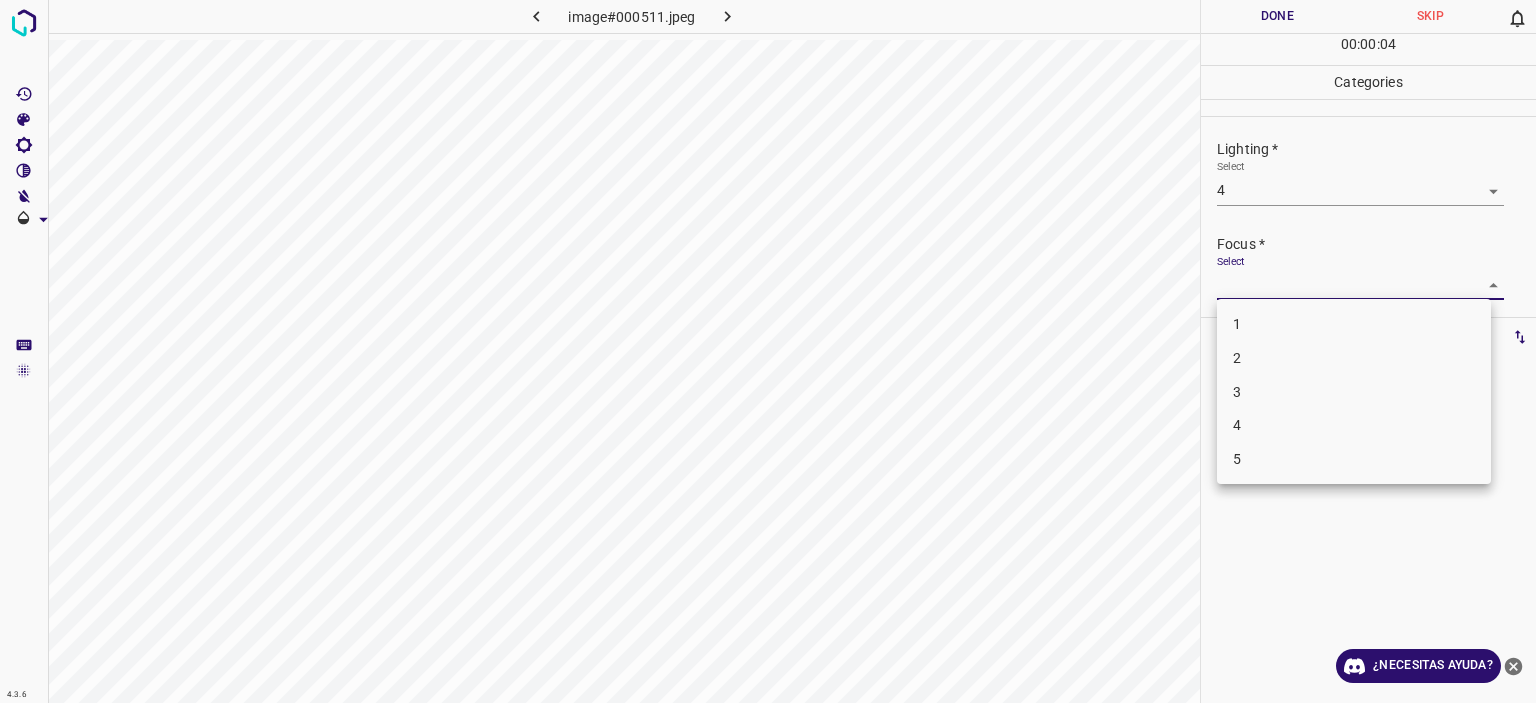 click on "4" at bounding box center [1354, 425] 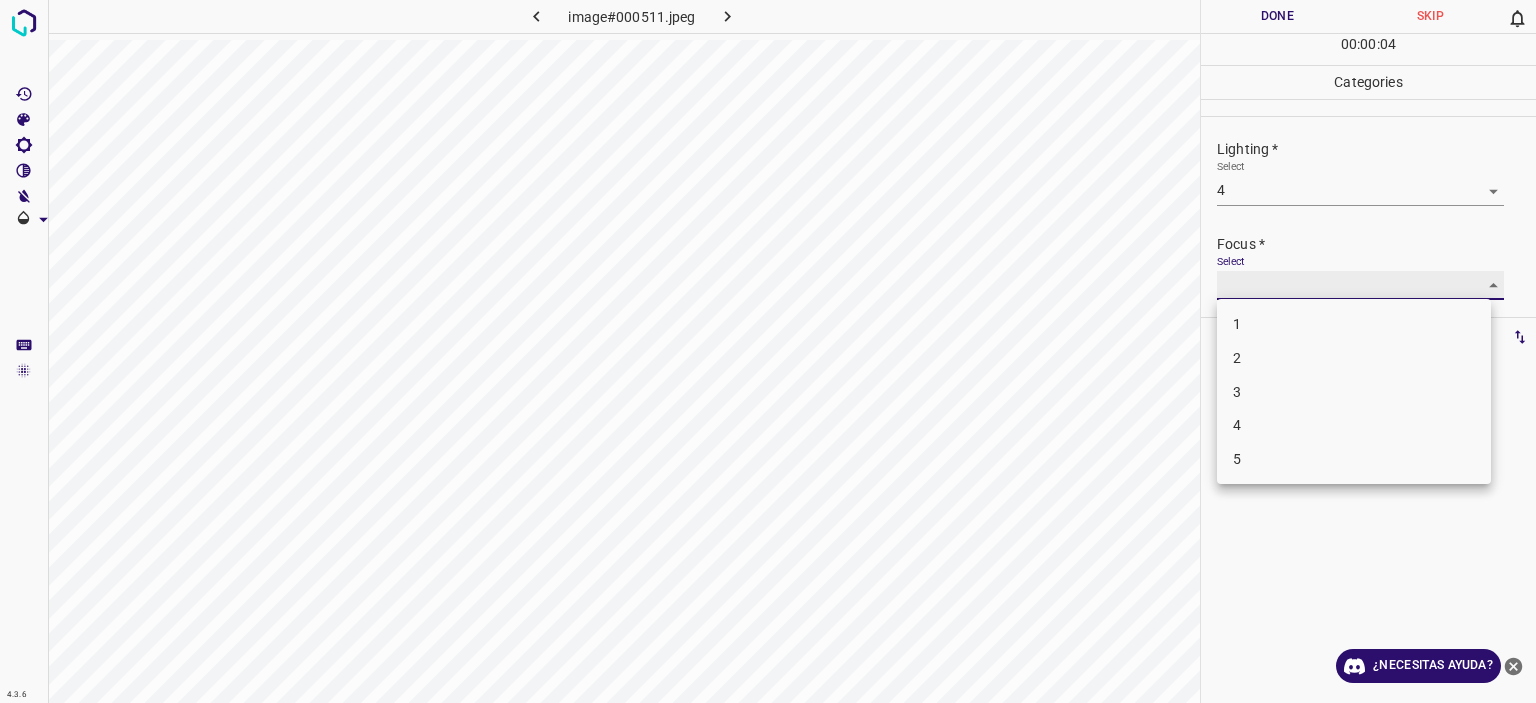 type on "4" 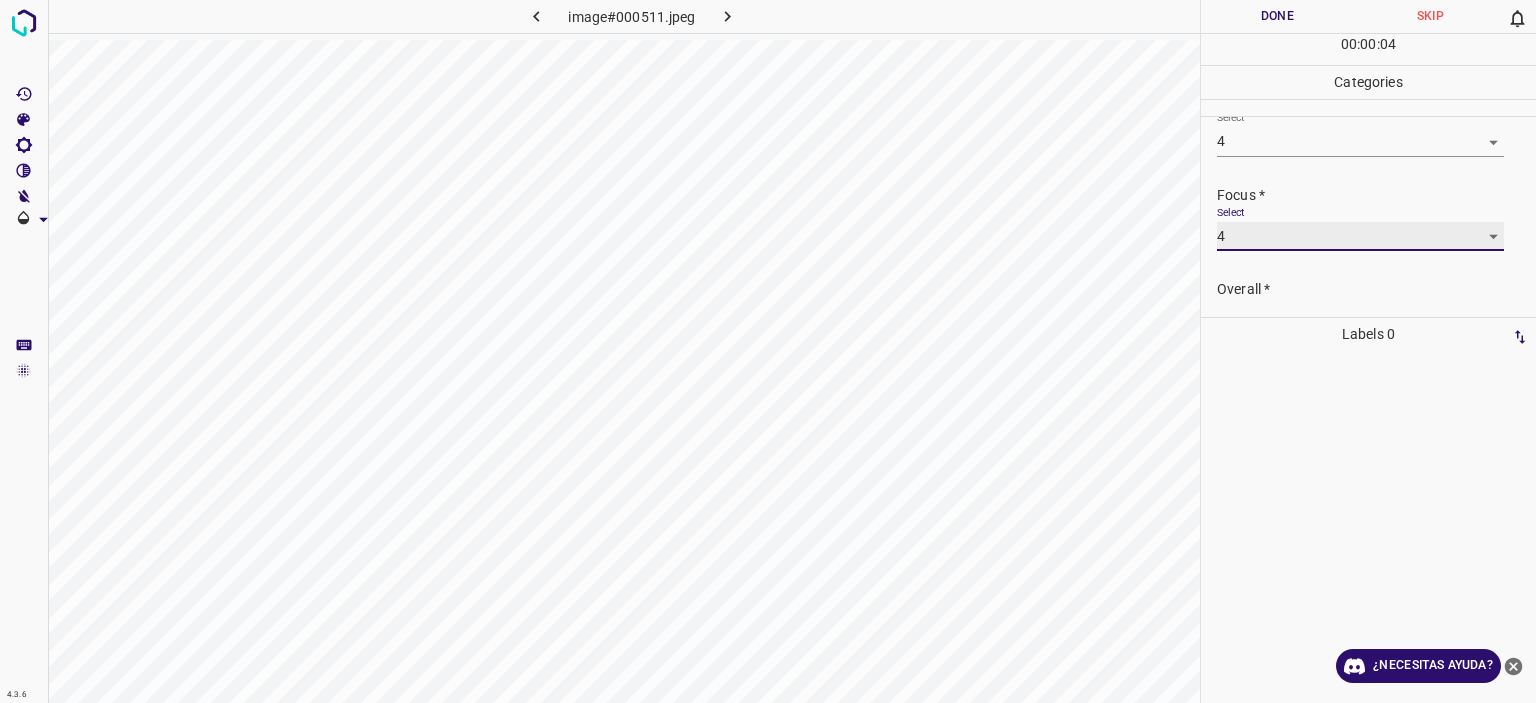 scroll, scrollTop: 98, scrollLeft: 0, axis: vertical 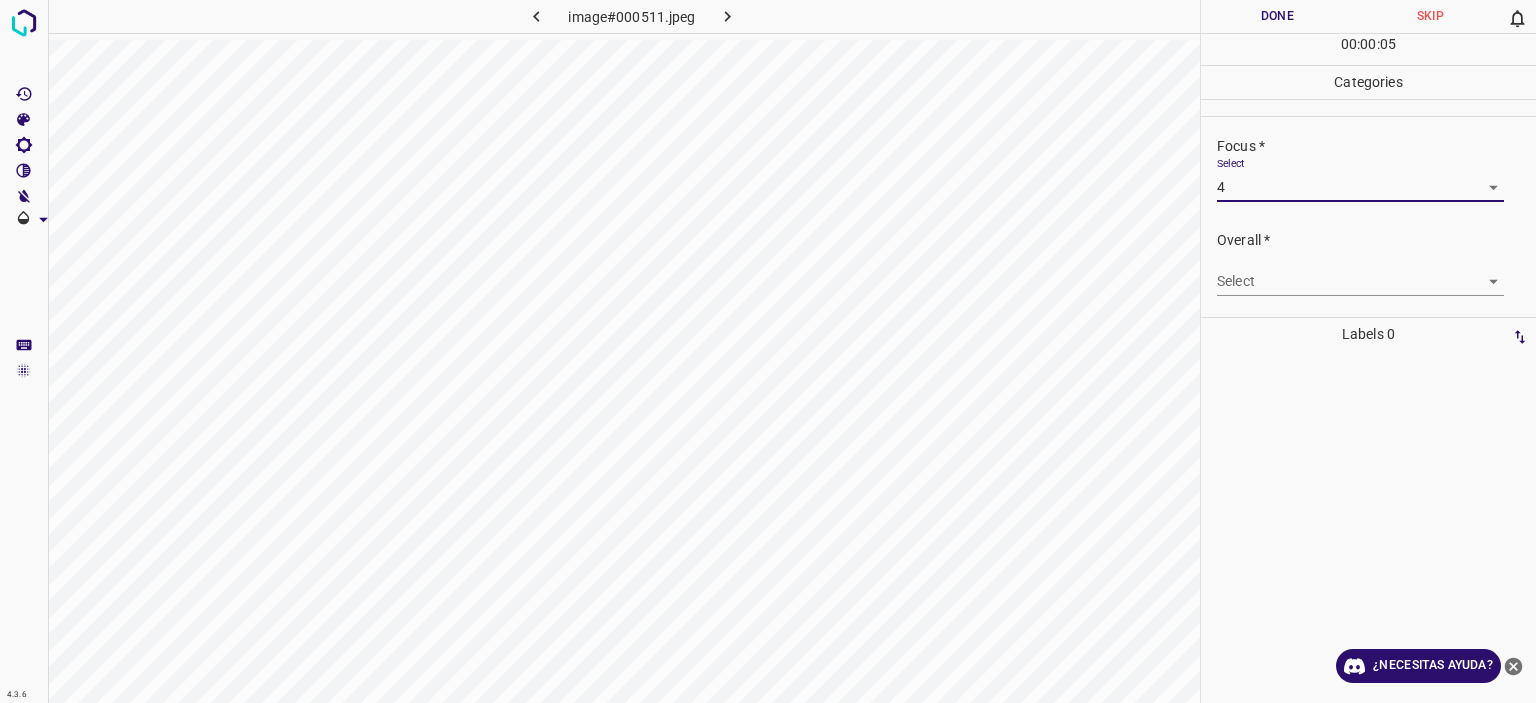click on "Texto original Valora esta traducción Tu opinión servirá para ayudar a mejorar el Traductor de Google 4.3.6  image#000511.jpeg Done Skip 0 00   : 00   : 05   Categories Lighting *  Select 4 4 Focus *  Select 4 4 Overall *  Select ​ Labels   0 Categories 1 Lighting 2 Focus 3 Overall Tools Space Change between modes (Draw & Edit) I Auto labeling R Restore zoom M Zoom in N Zoom out Delete Delete selecte label Filters Z Restore filters X Saturation filter C Brightness filter V Contrast filter B Gray scale filter General O Download ¿Necesitas ayuda? - Texto - Esconder - Borrar" at bounding box center (768, 351) 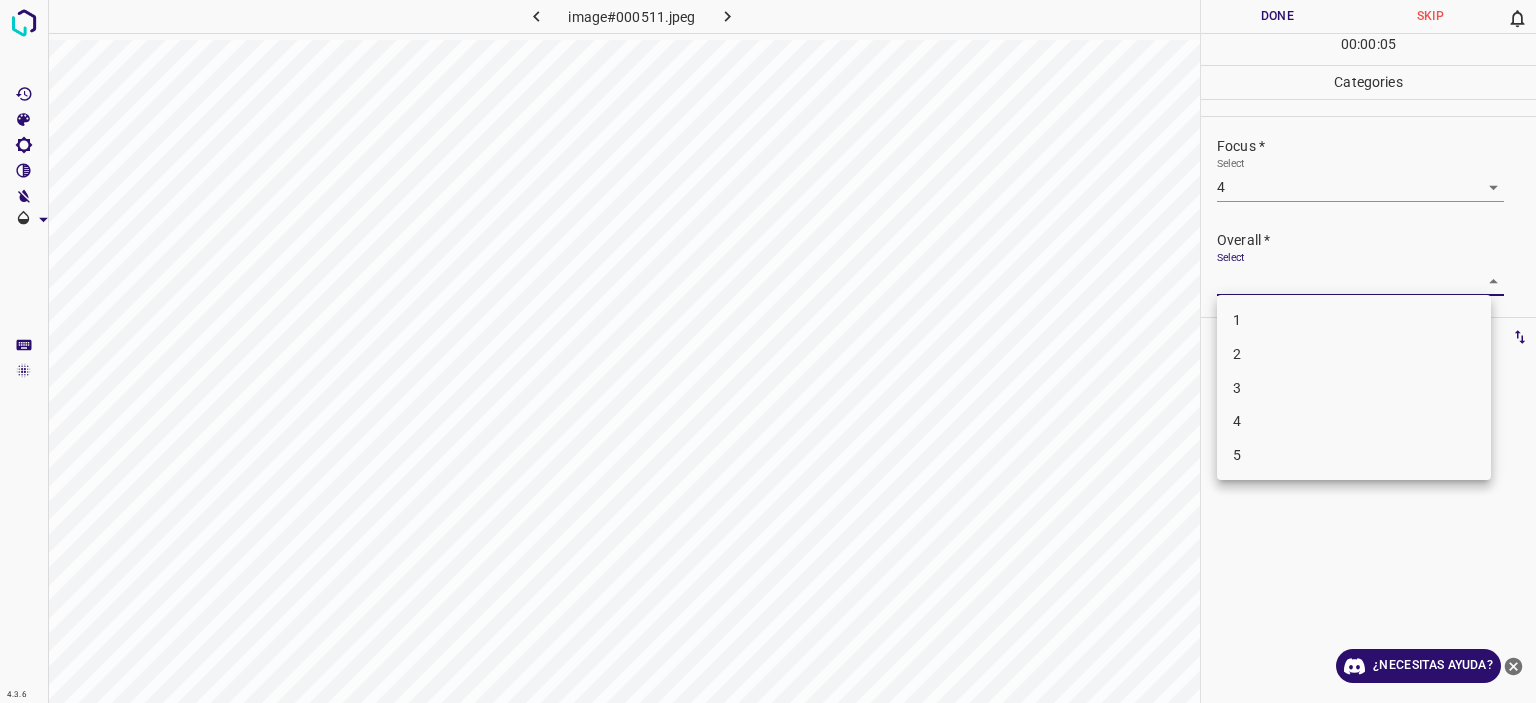 click on "5" at bounding box center (1354, 455) 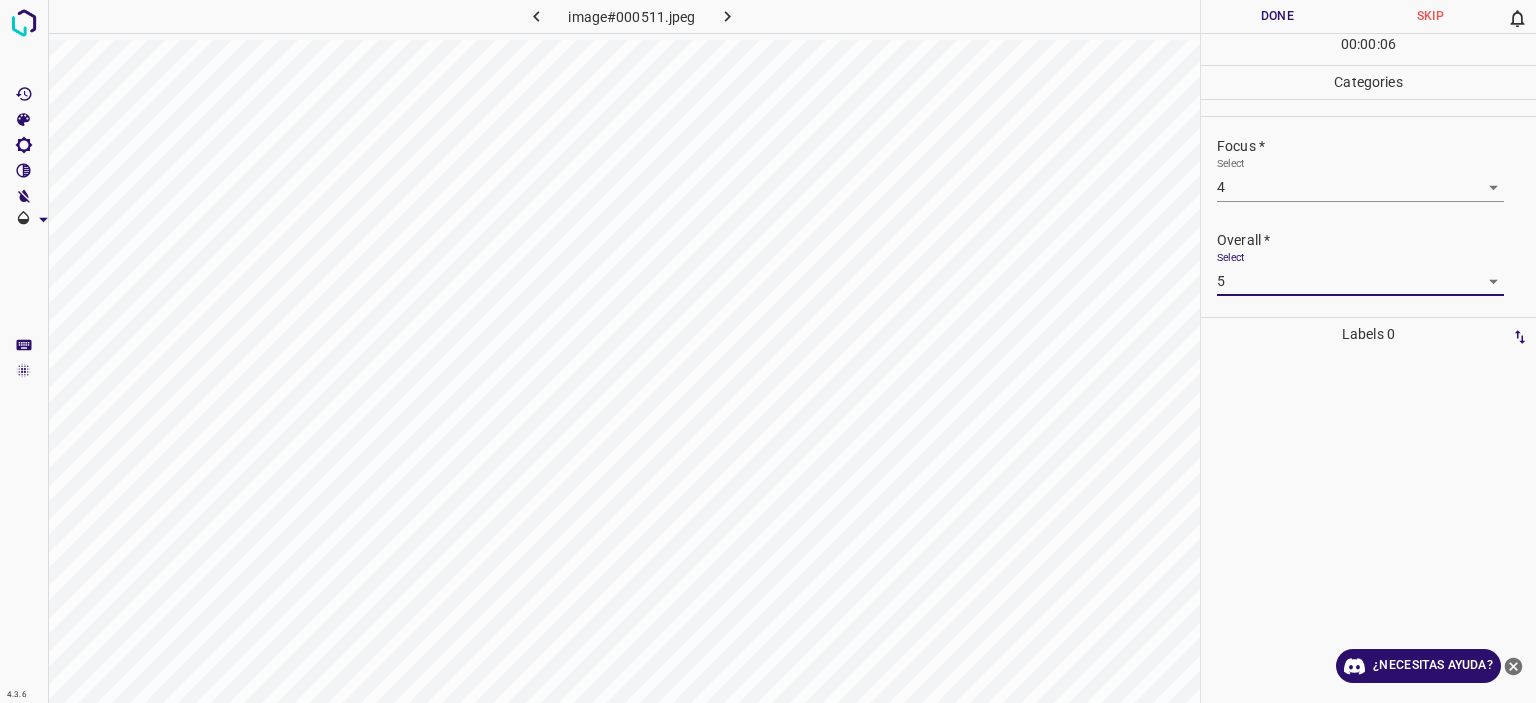 click on "Texto original Valora esta traducción Tu opinión servirá para ayudar a mejorar el Traductor de Google 4.3.6  image#000511.jpeg Done Skip 0 00   : 00   : 06   Categories Lighting *  Select 4 4 Focus *  Select 4 4 Overall *  Select 5 5 Labels   0 Categories 1 Lighting 2 Focus 3 Overall Tools Space Change between modes (Draw & Edit) I Auto labeling R Restore zoom M Zoom in N Zoom out Delete Delete selecte label Filters Z Restore filters X Saturation filter C Brightness filter V Contrast filter B Gray scale filter General O Download ¿Necesitas ayuda? - Texto - Esconder - Borrar" at bounding box center (768, 351) 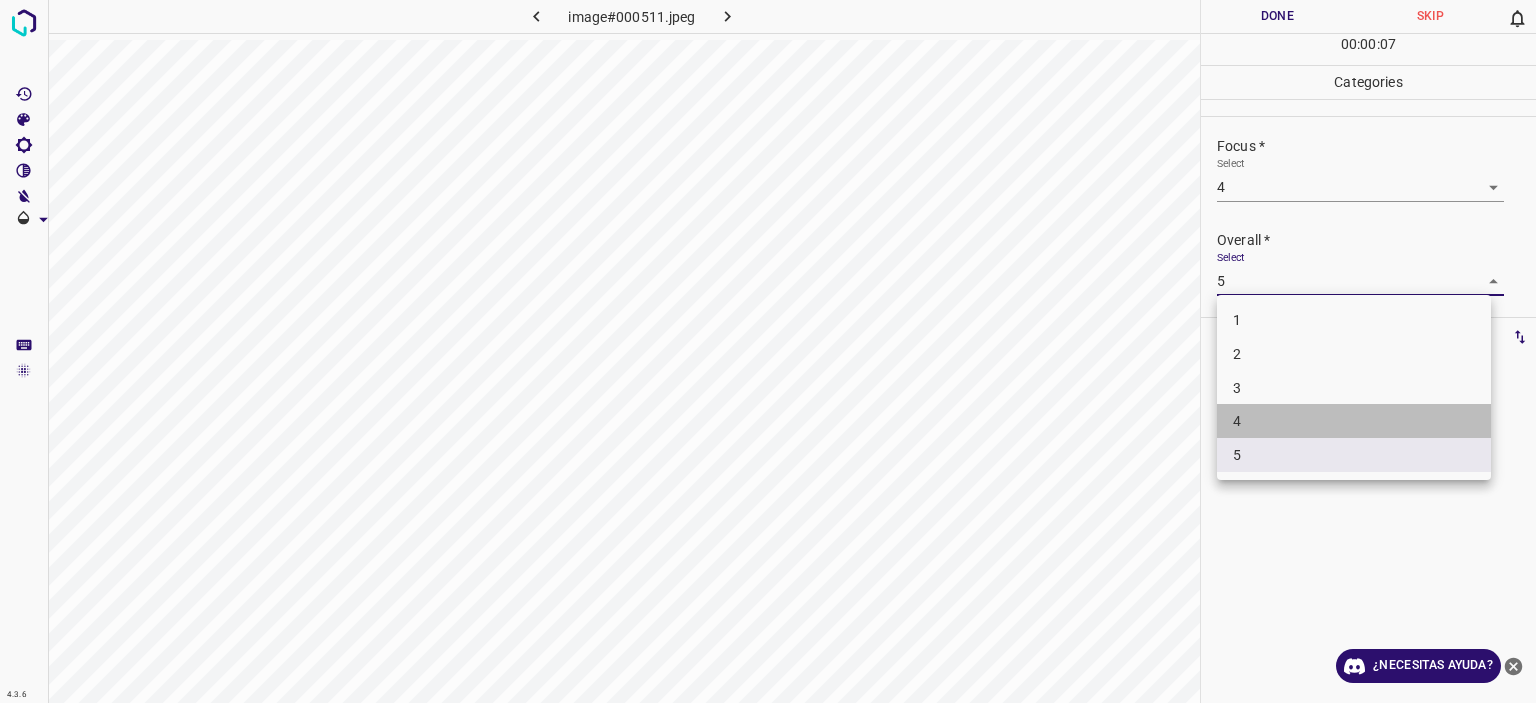 click on "4" at bounding box center [1354, 421] 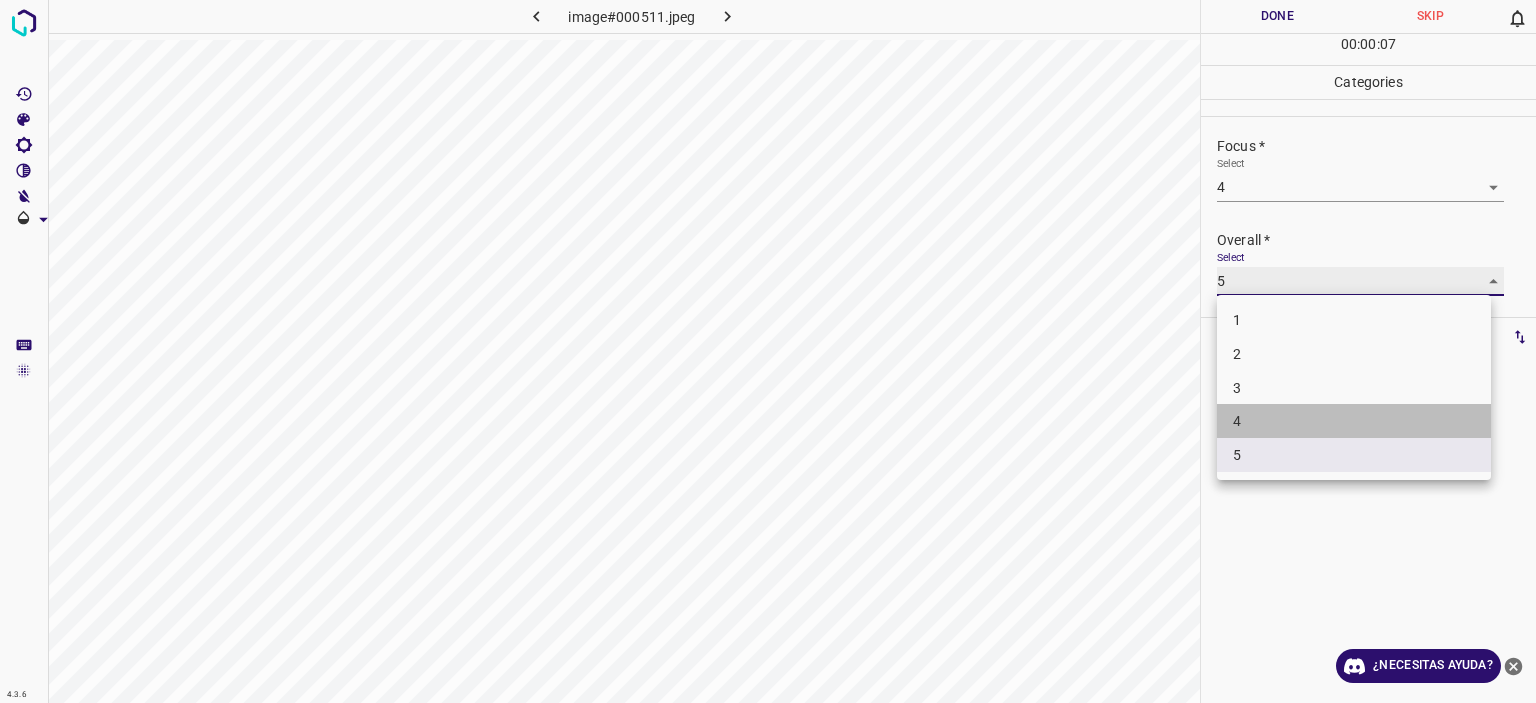 type on "4" 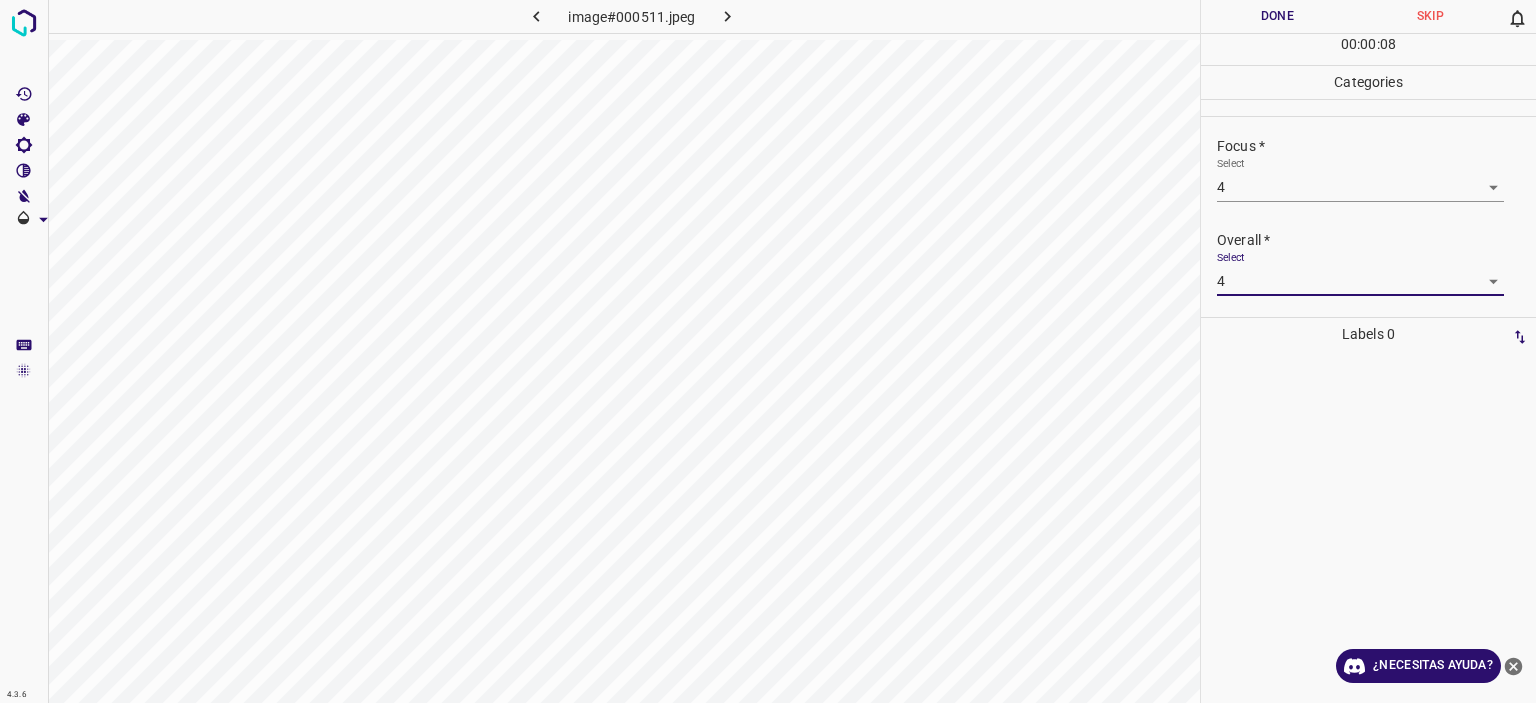 click on "Done" at bounding box center [1277, 16] 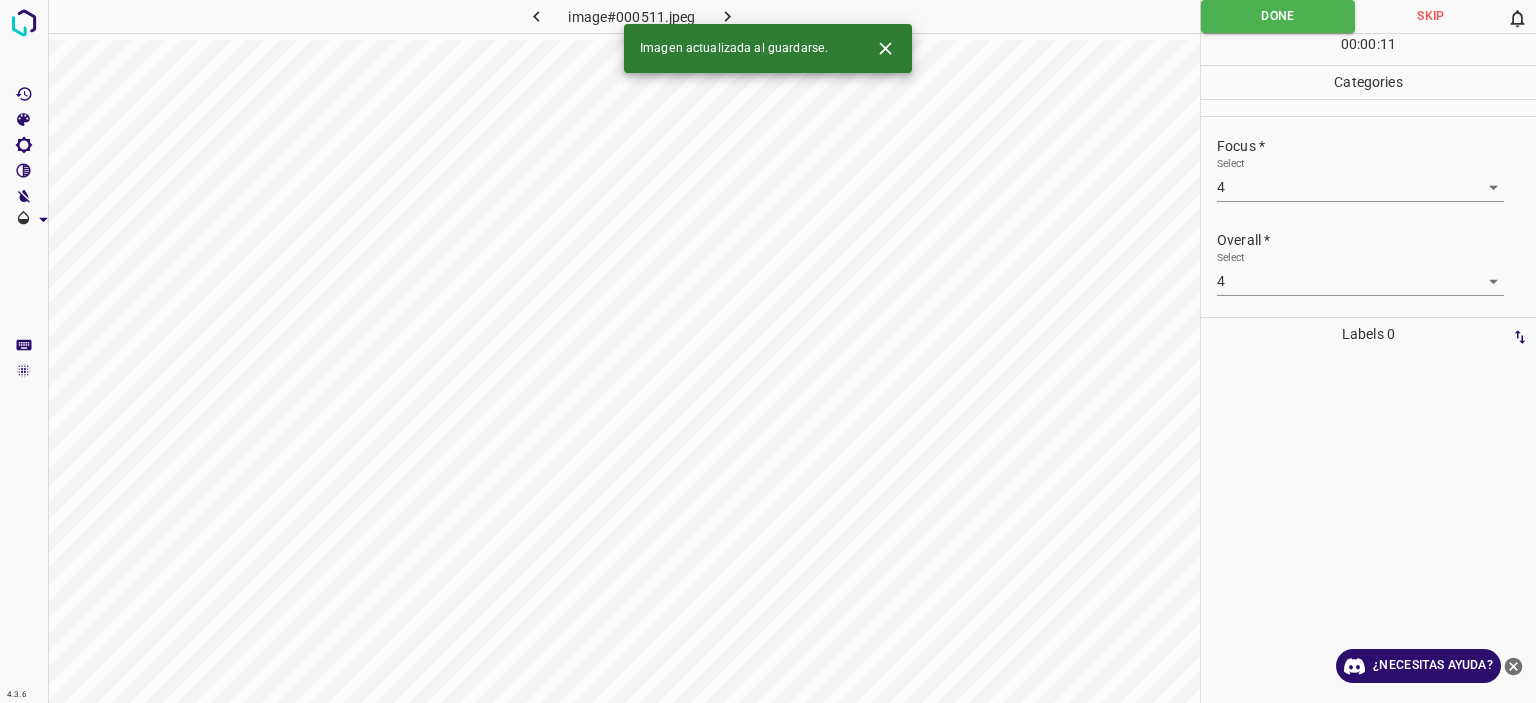 click at bounding box center (728, 16) 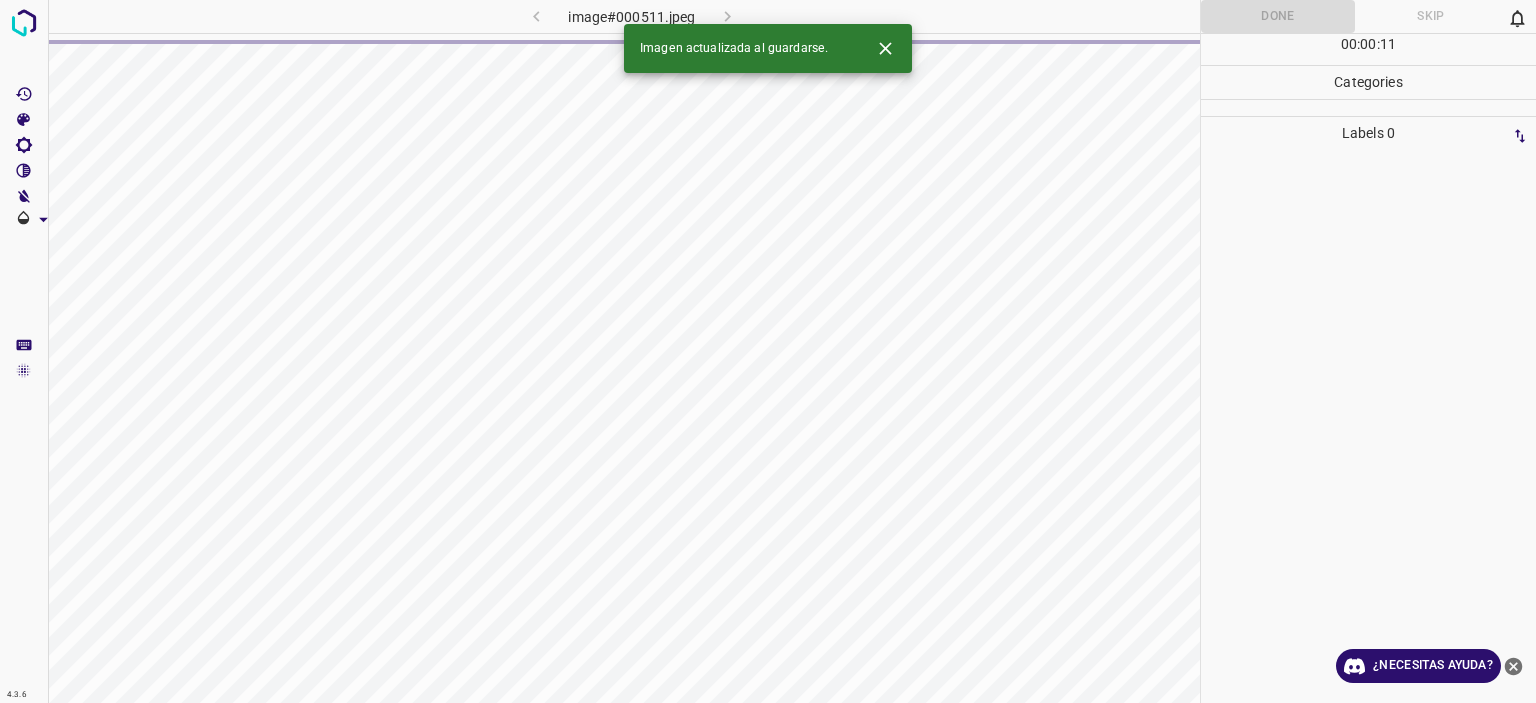 click 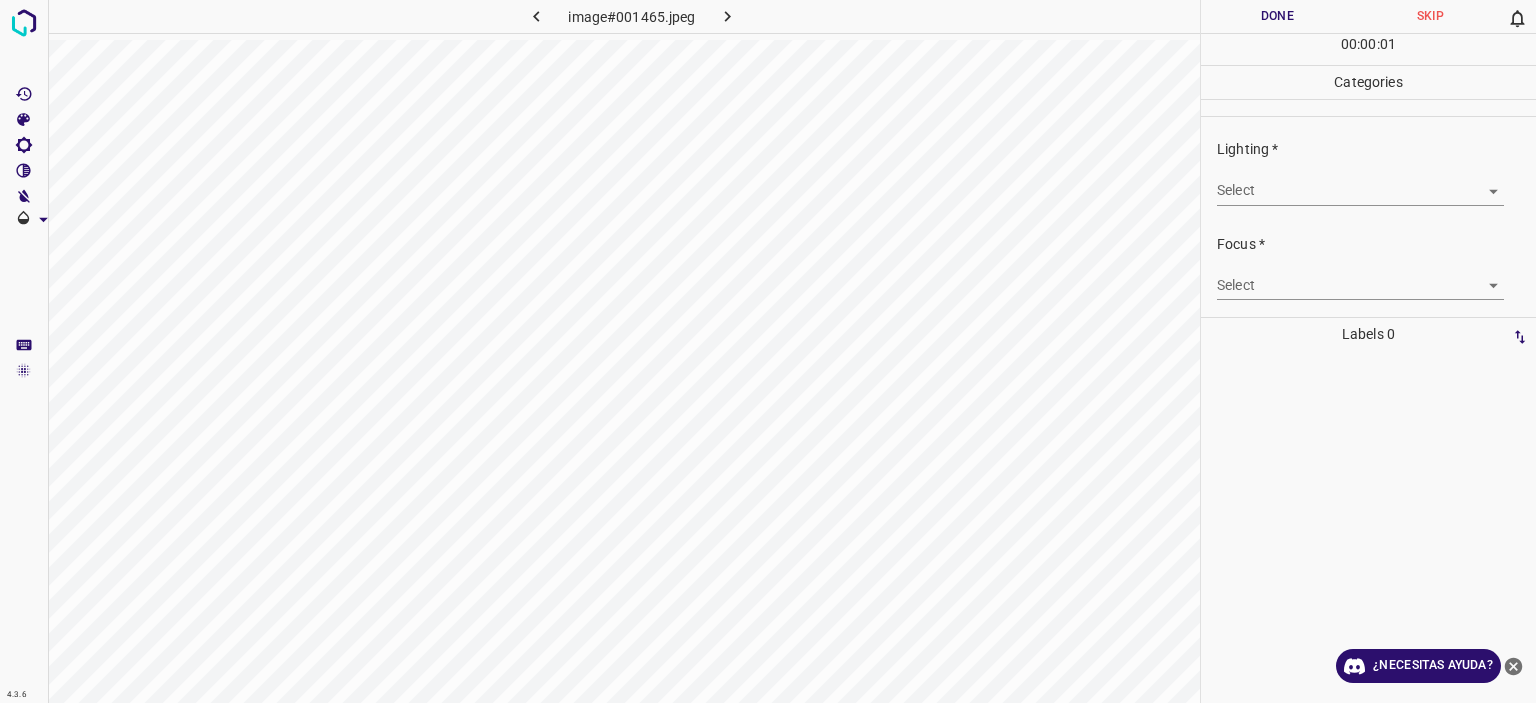 click on "Texto original Valora esta traducción Tu opinión servirá para ayudar a mejorar el Traductor de Google 4.3.6  image#001465.jpeg Done Skip 0 00   : 00   : 01   Categories Lighting *  Select ​ Focus *  Select ​ Overall *  Select ​ Labels   0 Categories 1 Lighting 2 Focus 3 Overall Tools Space Change between modes (Draw & Edit) I Auto labeling R Restore zoom M Zoom in N Zoom out Delete Delete selecte label Filters Z Restore filters X Saturation filter C Brightness filter V Contrast filter B Gray scale filter General O Download ¿Necesitas ayuda? - Texto - Esconder - Borrar" at bounding box center (768, 351) 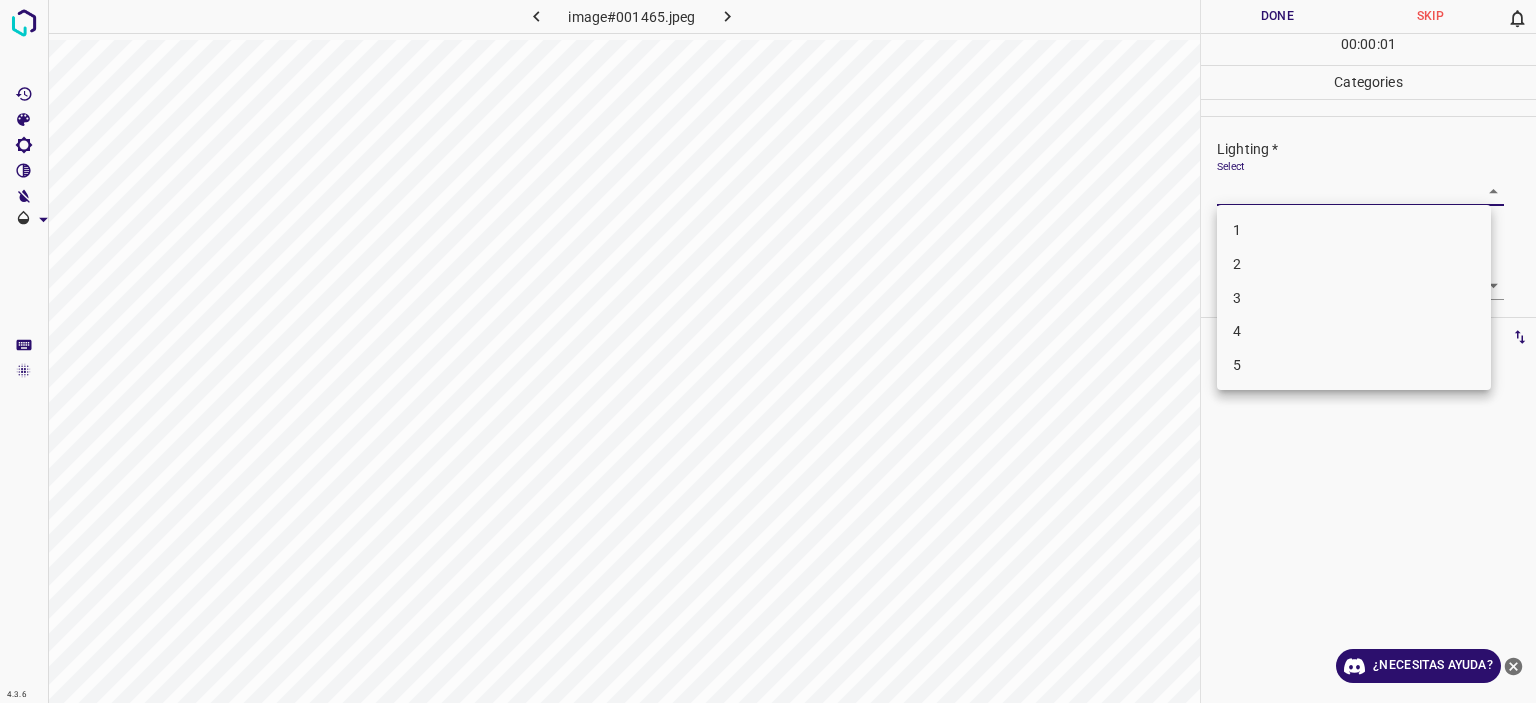 click on "4" at bounding box center [1354, 331] 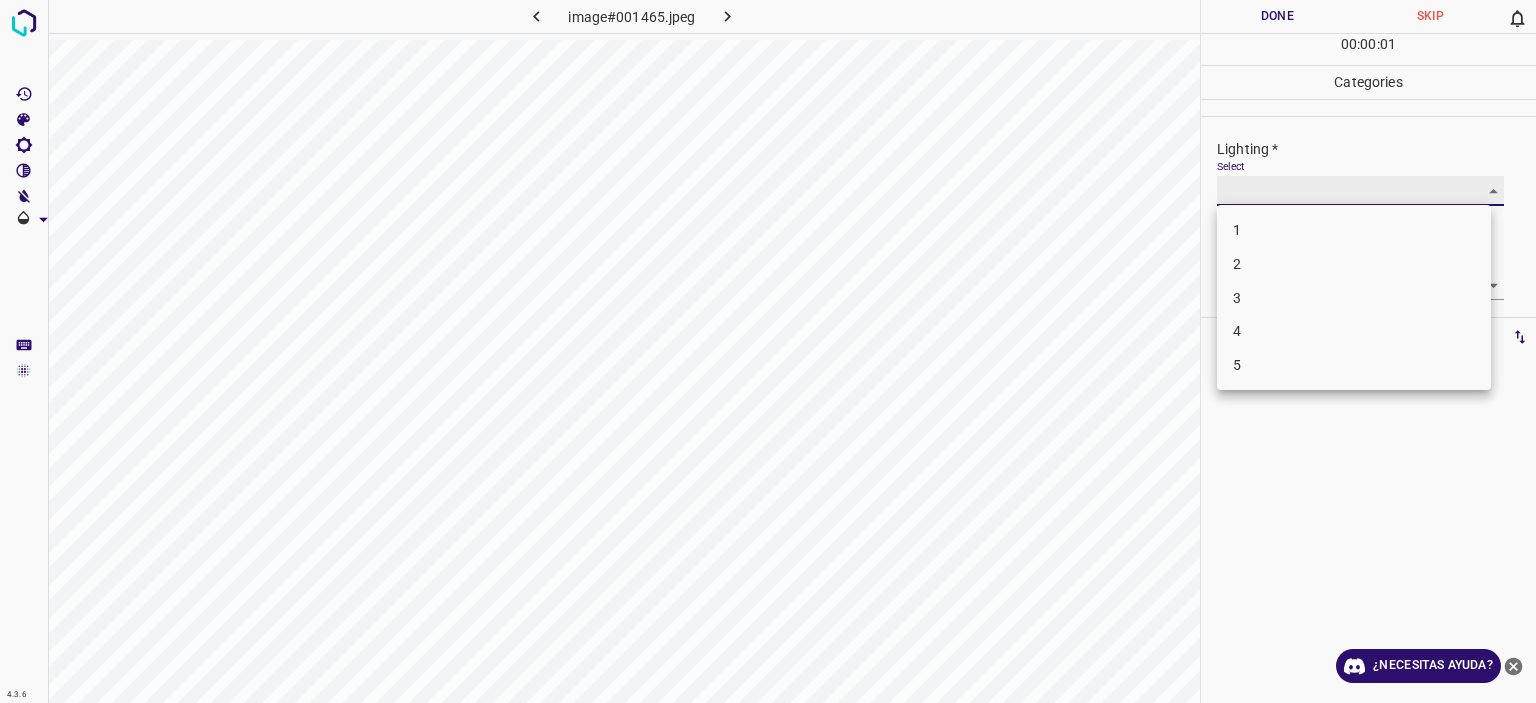 type on "4" 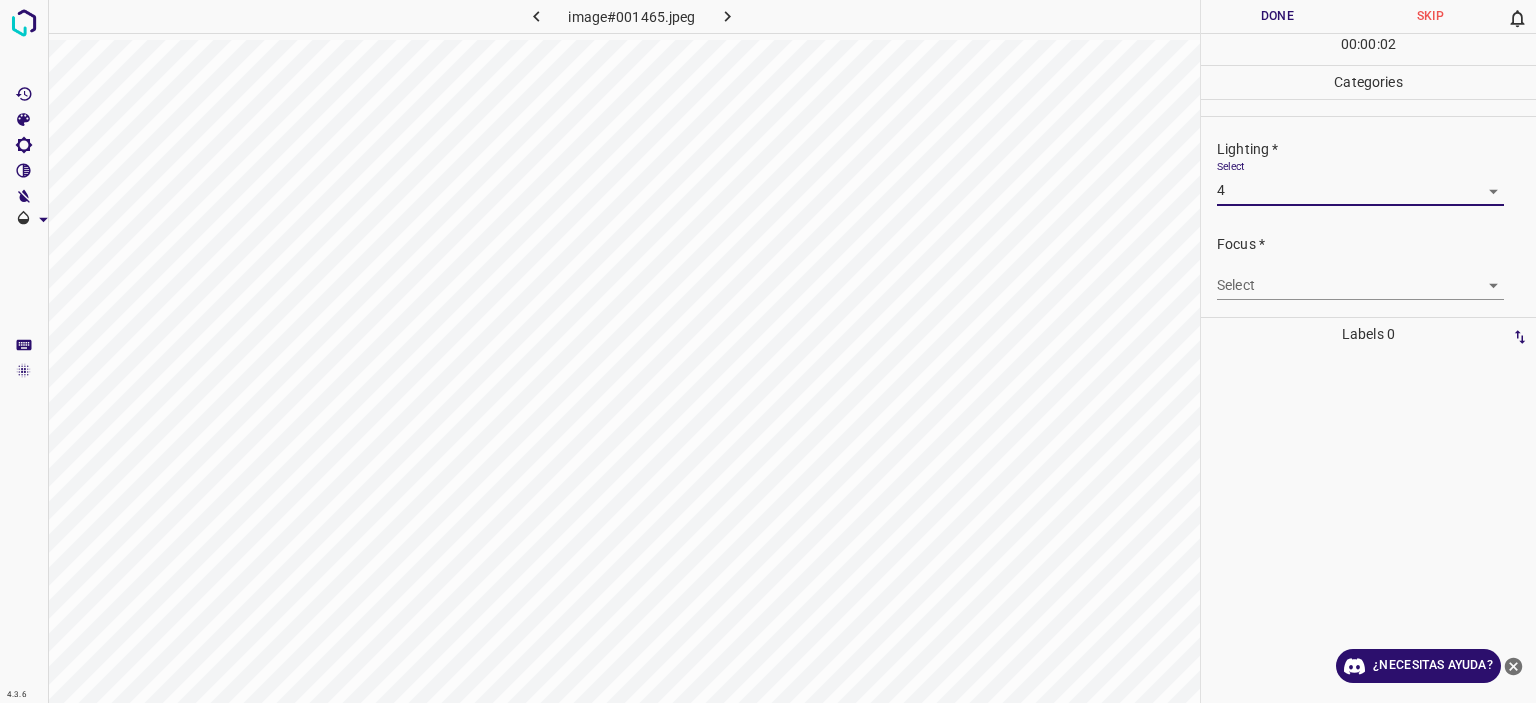 click on "Focus *  Select ​" at bounding box center (1368, 267) 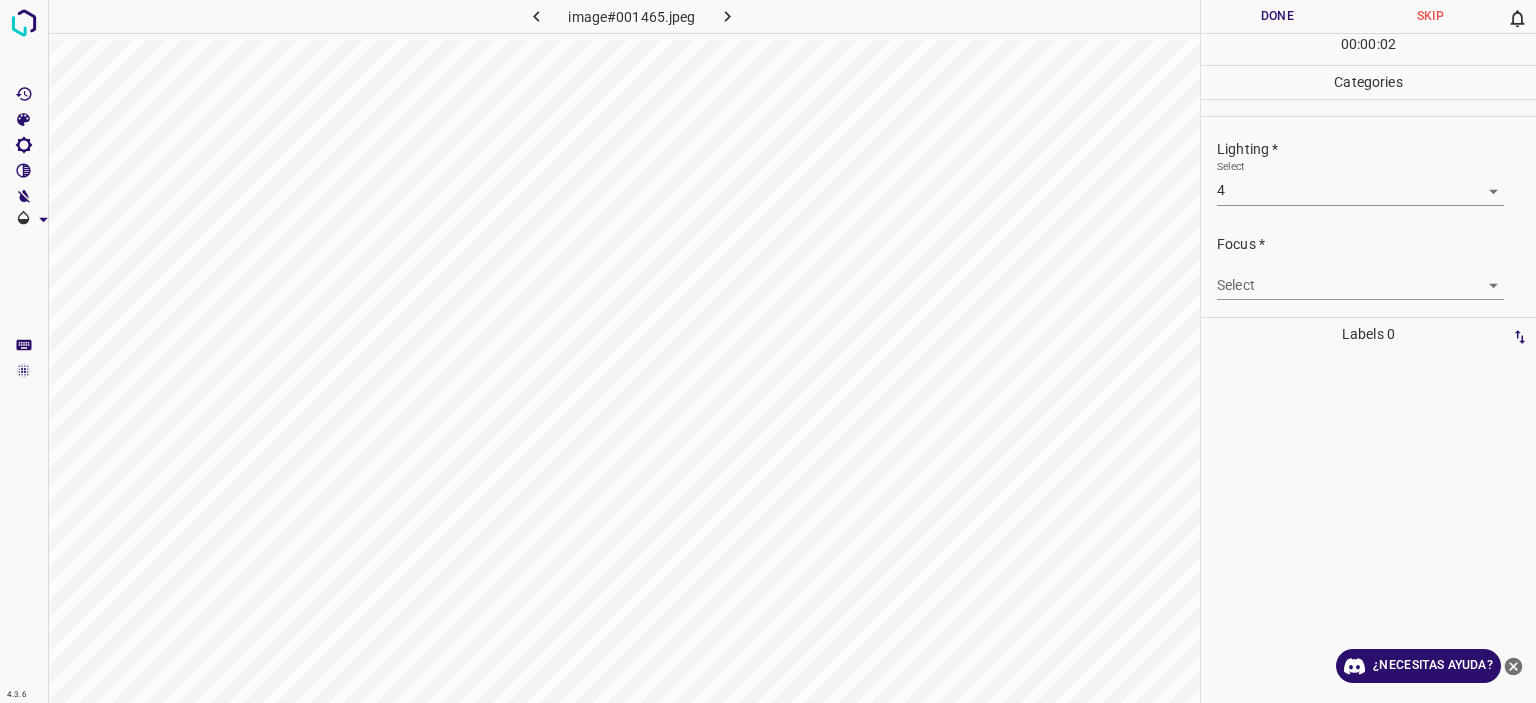 click on "Texto original Valora esta traducción Tu opinión servirá para ayudar a mejorar el Traductor de Google 4.3.6  image#001465.jpeg Done Skip 0 00   : 00   : 02   Categories Lighting *  Select 4 4 Focus *  Select ​ Overall *  Select ​ Labels   0 Categories 1 Lighting 2 Focus 3 Overall Tools Space Change between modes (Draw & Edit) I Auto labeling R Restore zoom M Zoom in N Zoom out Delete Delete selecte label Filters Z Restore filters X Saturation filter C Brightness filter V Contrast filter B Gray scale filter General O Download ¿Necesitas ayuda? - Texto - Esconder - Borrar" at bounding box center [768, 351] 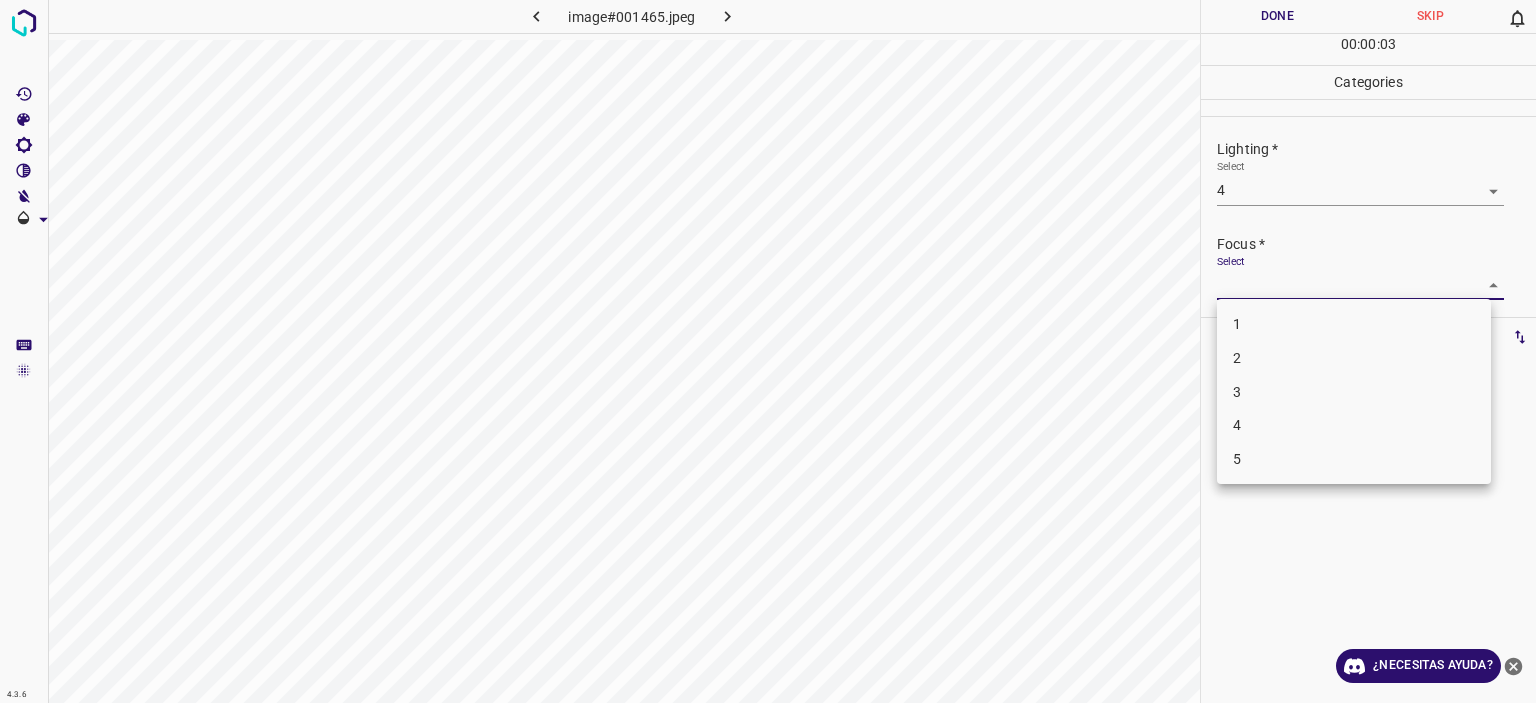 click on "4" at bounding box center (1354, 425) 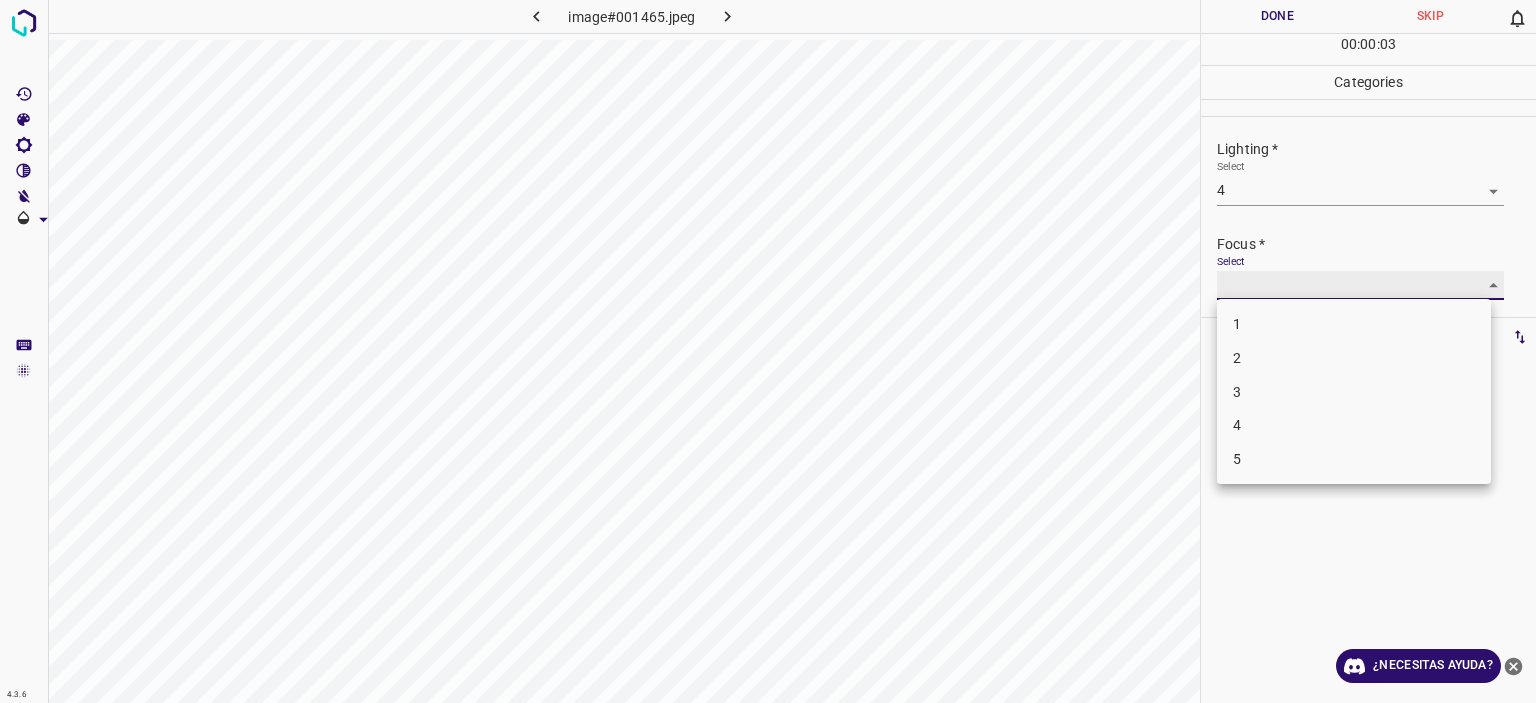 type on "4" 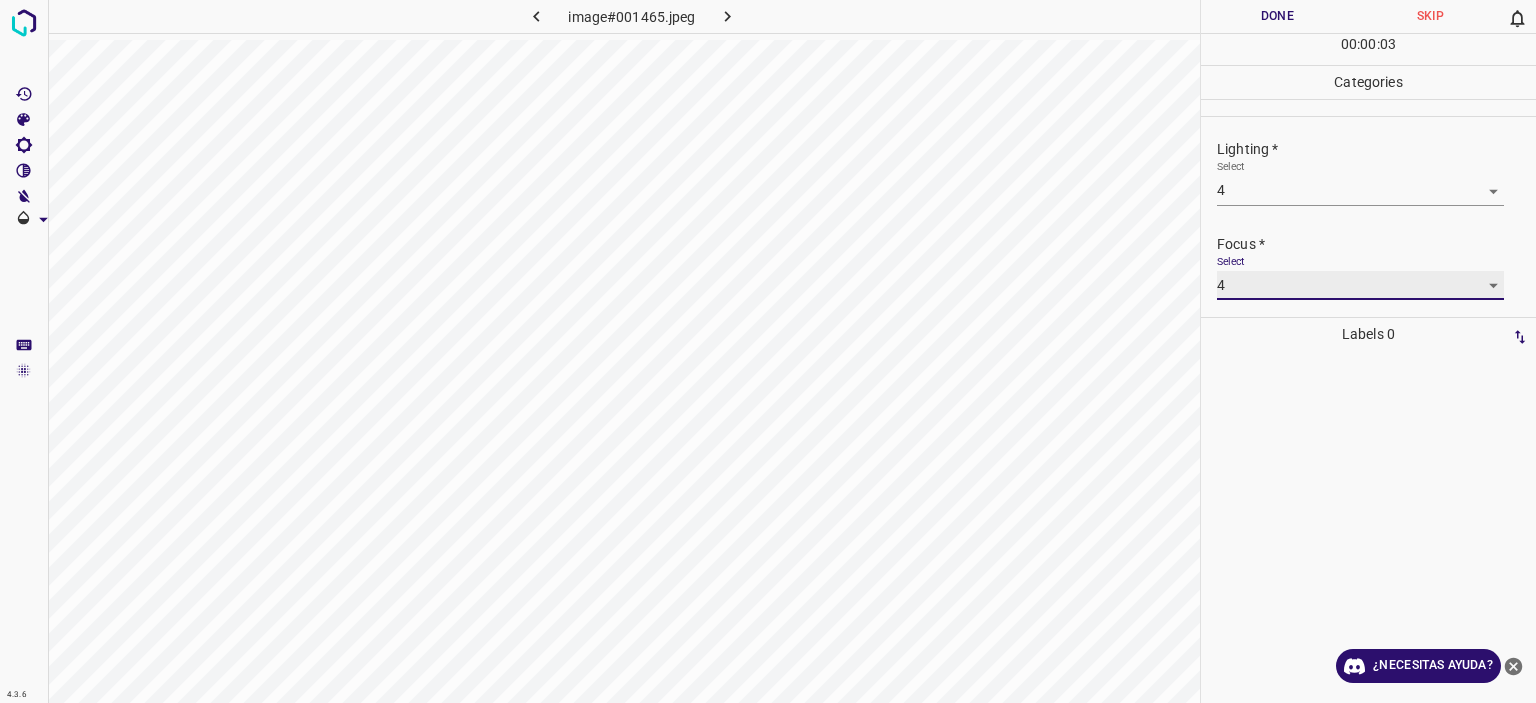 scroll, scrollTop: 98, scrollLeft: 0, axis: vertical 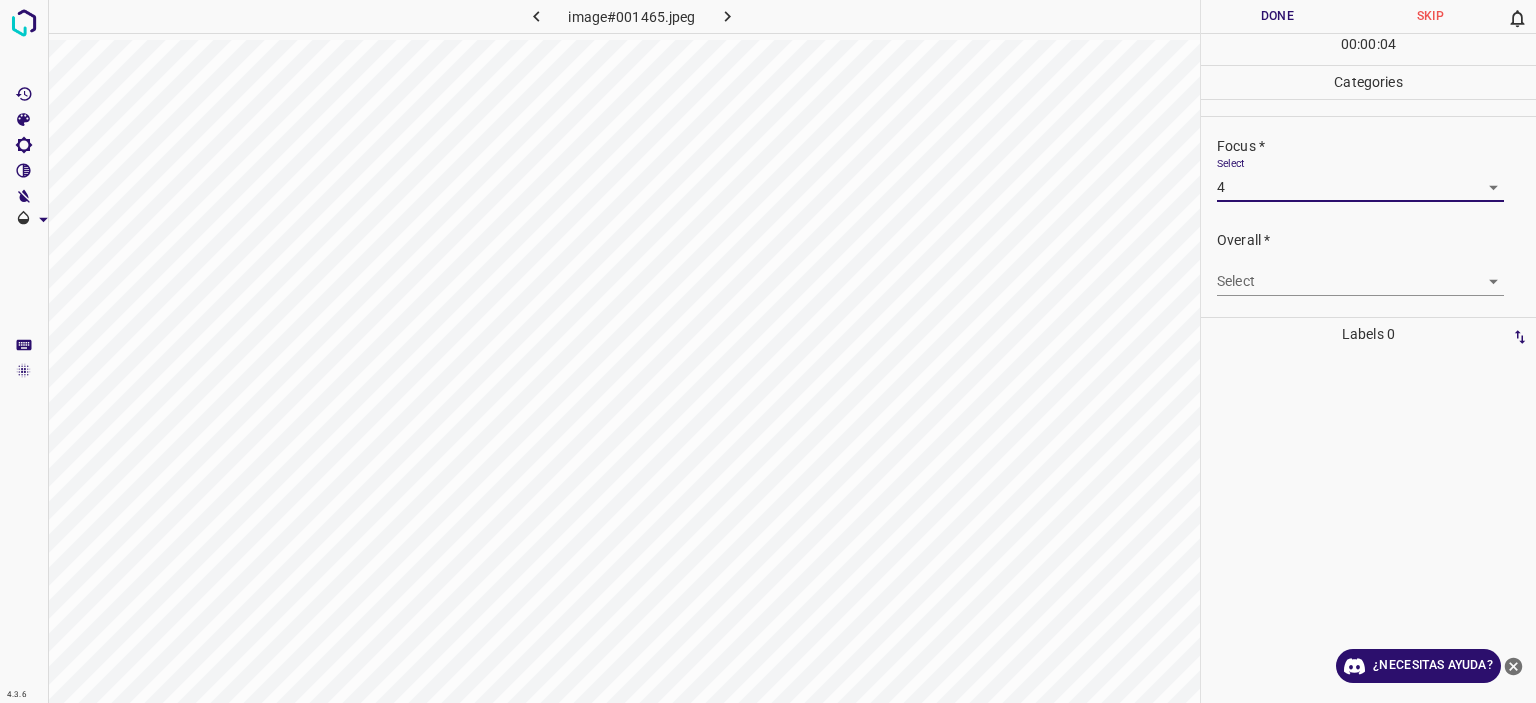 click on "Texto original Valora esta traducción Tu opinión servirá para ayudar a mejorar el Traductor de Google 4.3.6  image#001465.jpeg Done Skip 0 00   : 00   : 04   Categories Lighting *  Select 4 4 Focus *  Select 4 4 Overall *  Select ​ Labels   0 Categories 1 Lighting 2 Focus 3 Overall Tools Space Change between modes (Draw & Edit) I Auto labeling R Restore zoom M Zoom in N Zoom out Delete Delete selecte label Filters Z Restore filters X Saturation filter C Brightness filter V Contrast filter B Gray scale filter General O Download ¿Necesitas ayuda? - Texto - Esconder - Borrar" at bounding box center [768, 351] 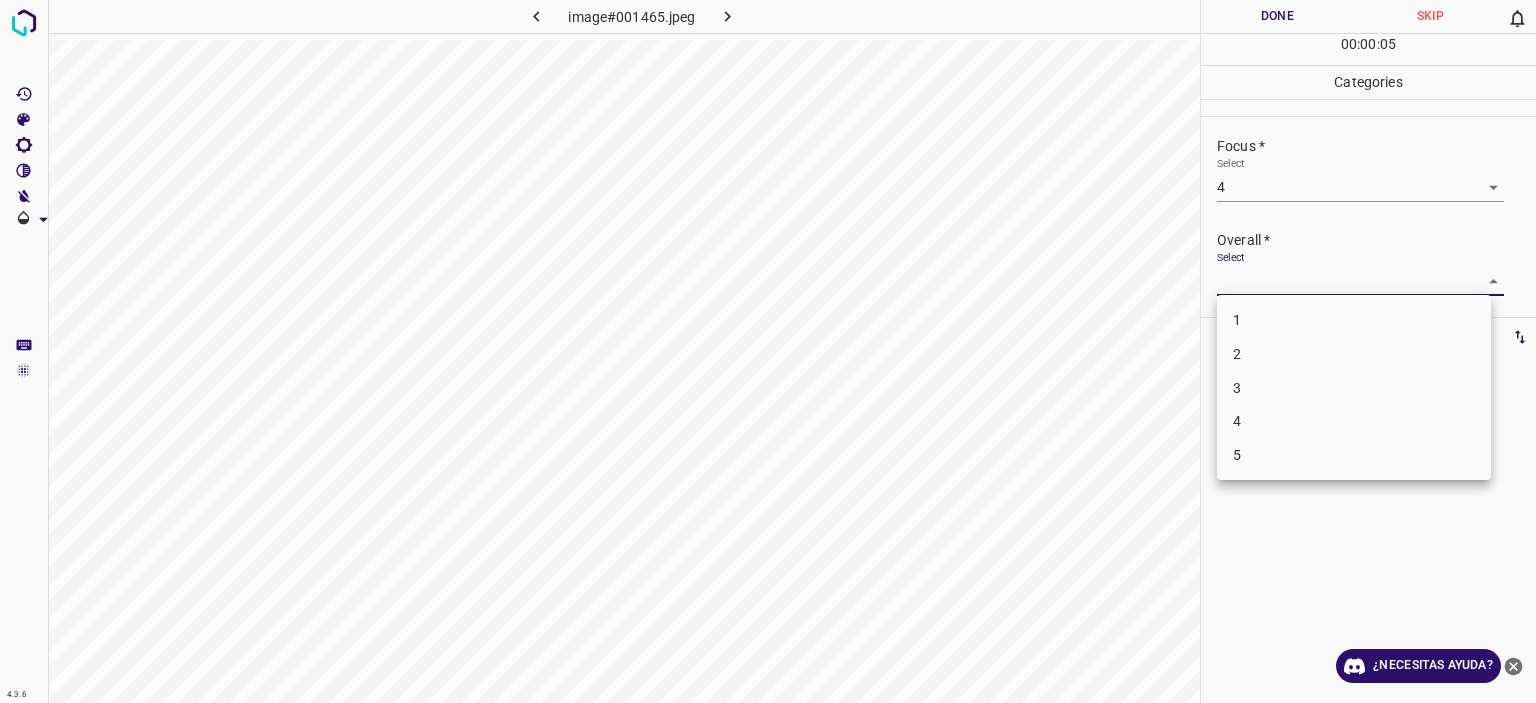 click on "4" at bounding box center (1354, 421) 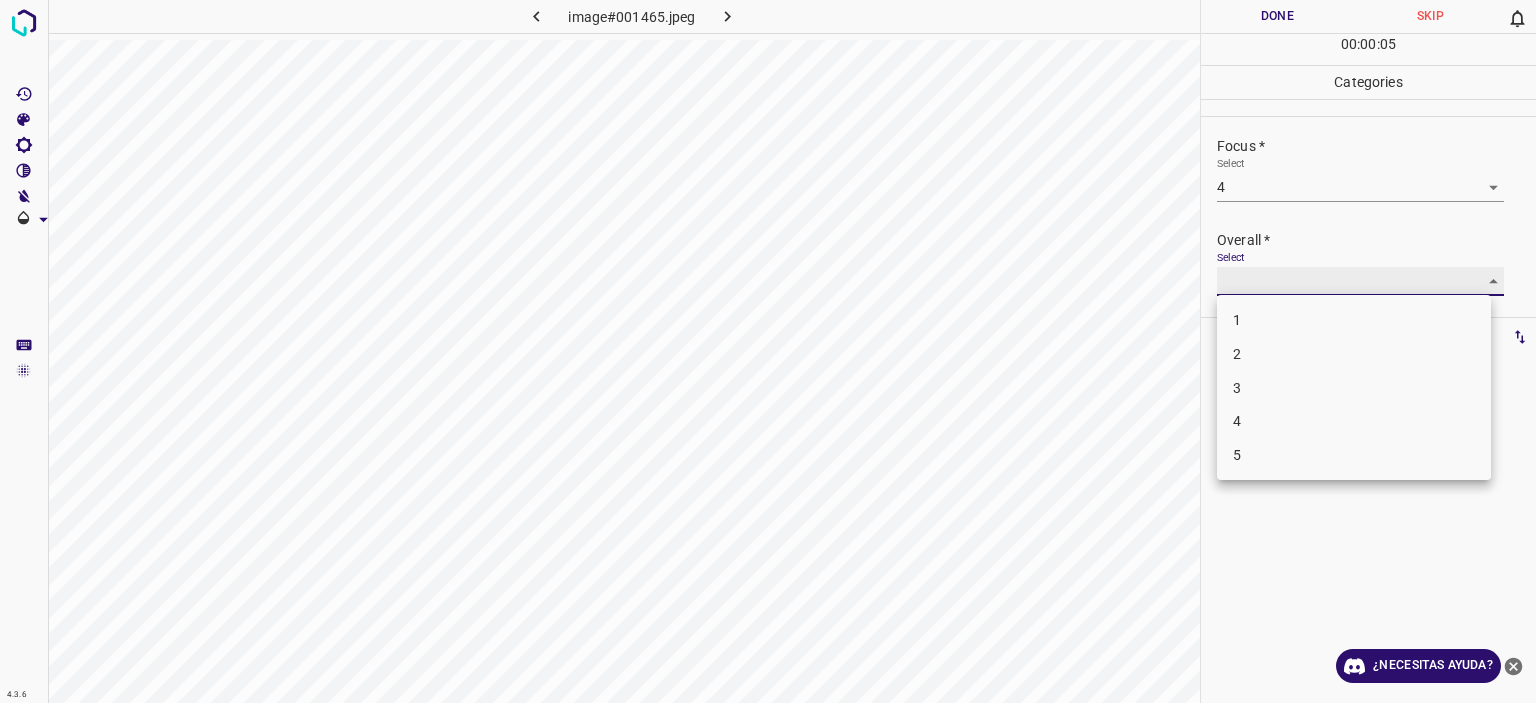 type on "4" 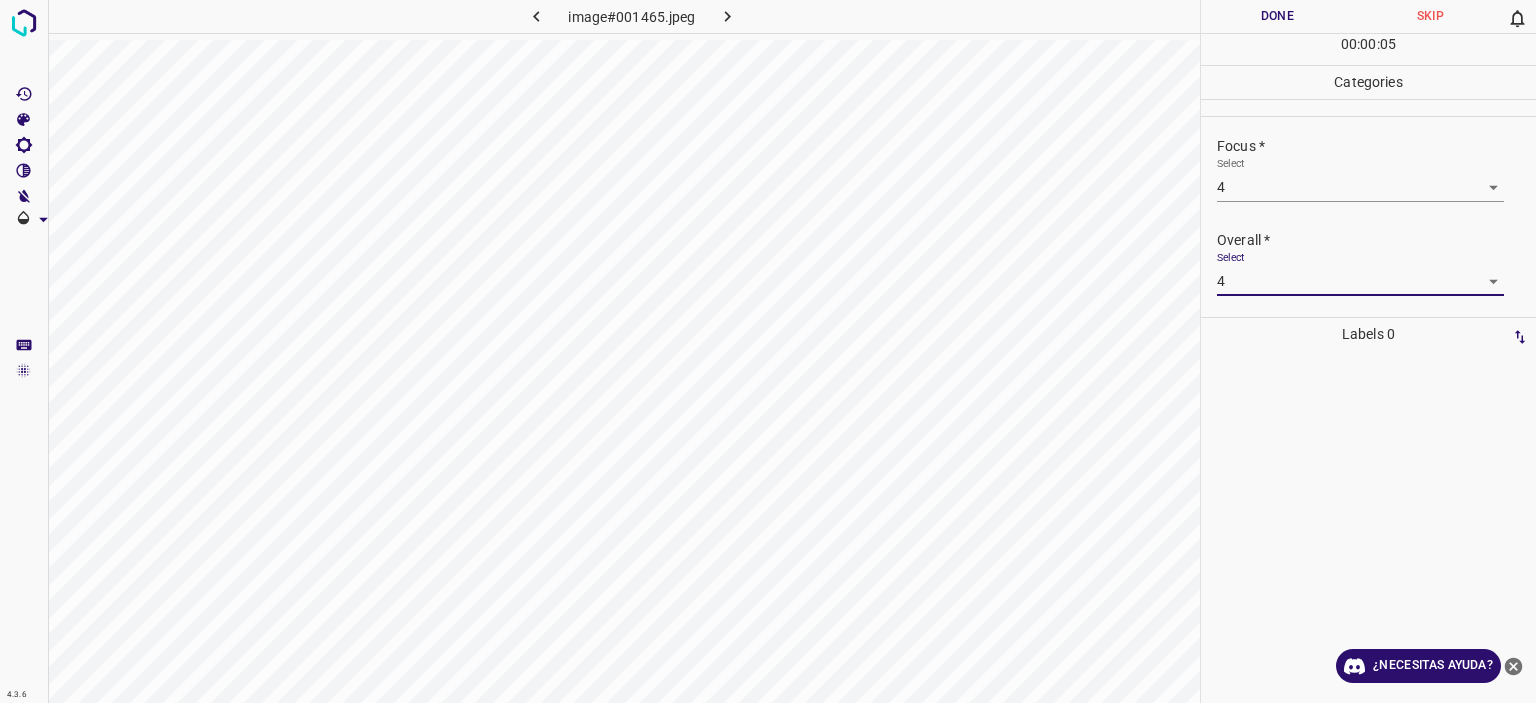 click on "Done" at bounding box center (1277, 16) 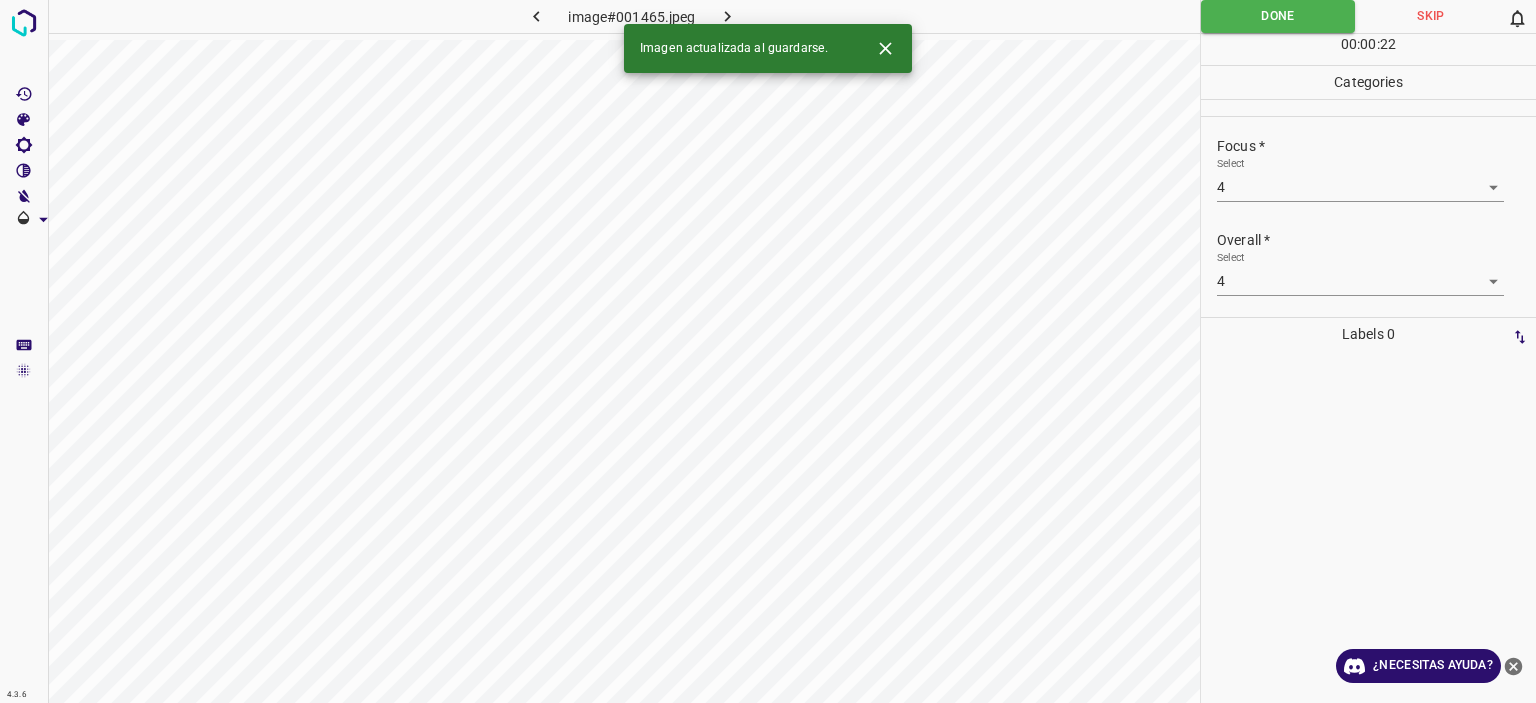click 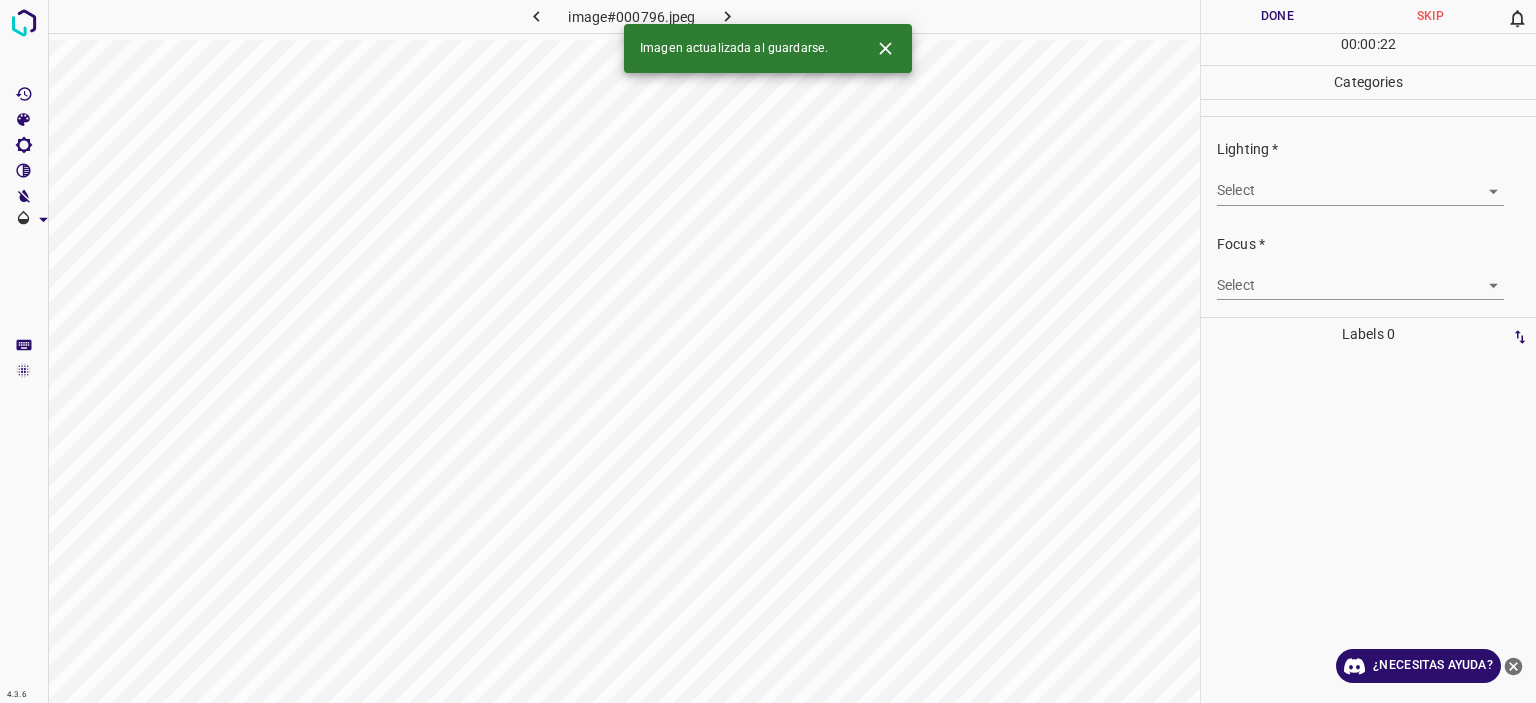 click on "Texto original Valora esta traducción Tu opinión servirá para ayudar a mejorar el Traductor de Google 4.3.6  image#000796.jpeg Done Skip 0 00   : 00   : 22   Categories Lighting *  Select ​ Focus *  Select ​ Overall *  Select ​ Labels   0 Categories 1 Lighting 2 Focus 3 Overall Tools Space Change between modes (Draw & Edit) I Auto labeling R Restore zoom M Zoom in N Zoom out Delete Delete selecte label Filters Z Restore filters X Saturation filter C Brightness filter V Contrast filter B Gray scale filter General O Download Imagen actualizada al guardarse. ¿Necesitas ayuda? - Texto - Esconder - Borrar" at bounding box center [768, 351] 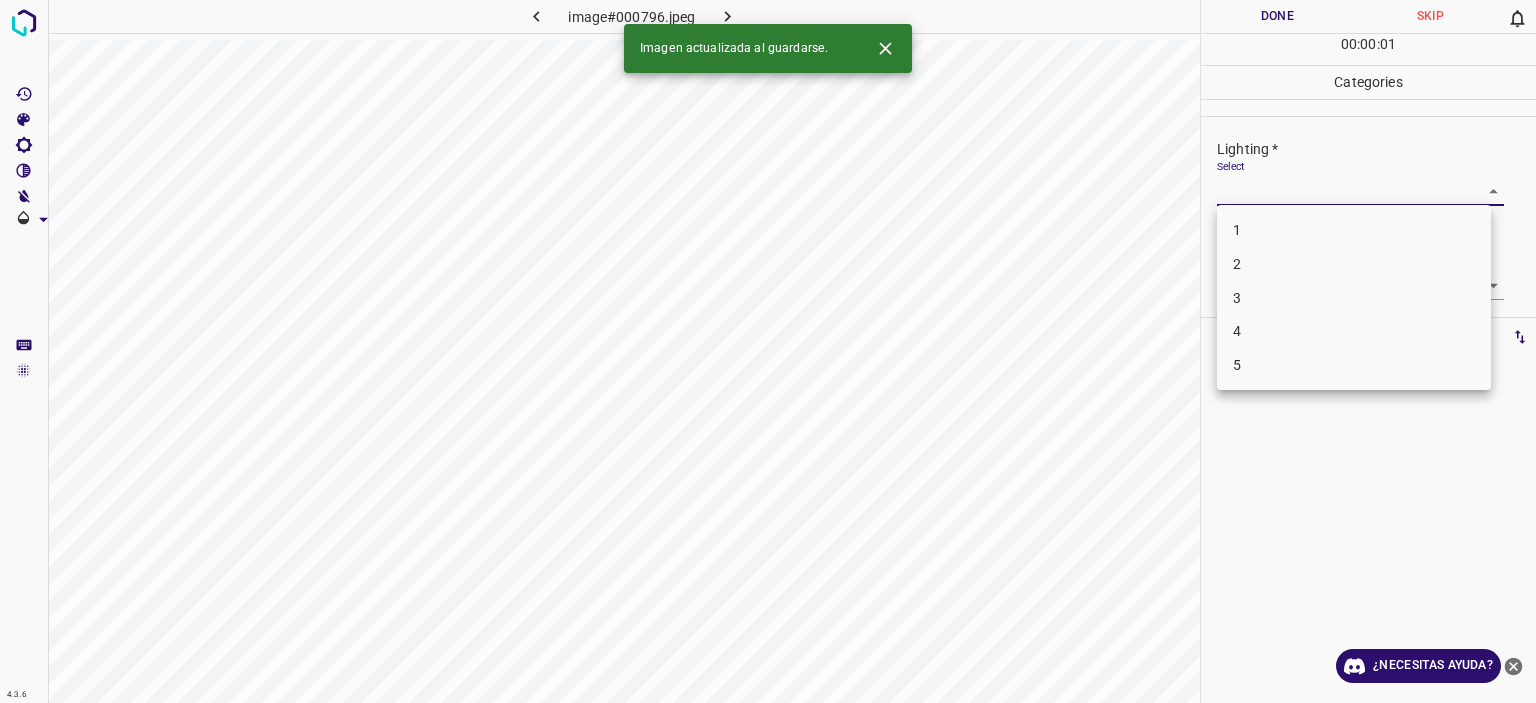 click on "4" at bounding box center [1354, 331] 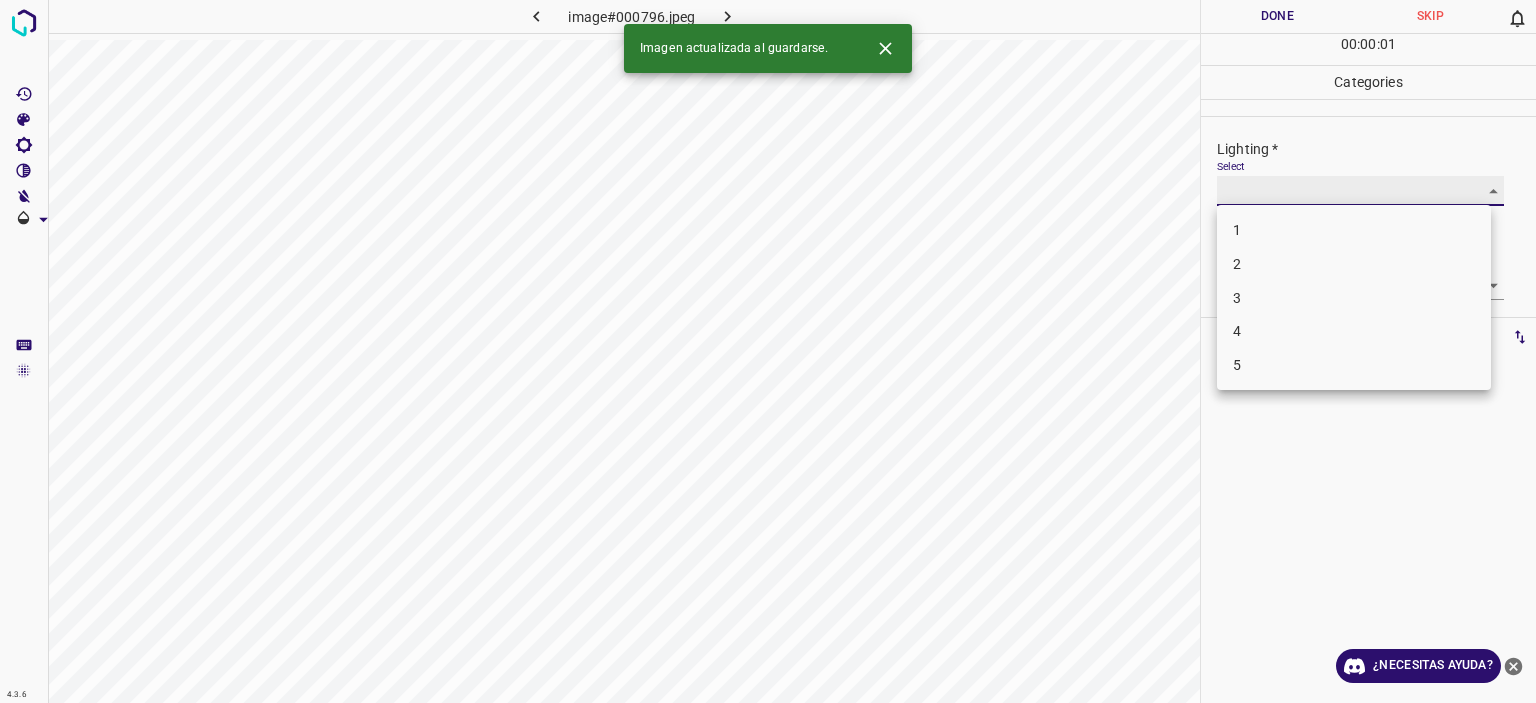 type on "4" 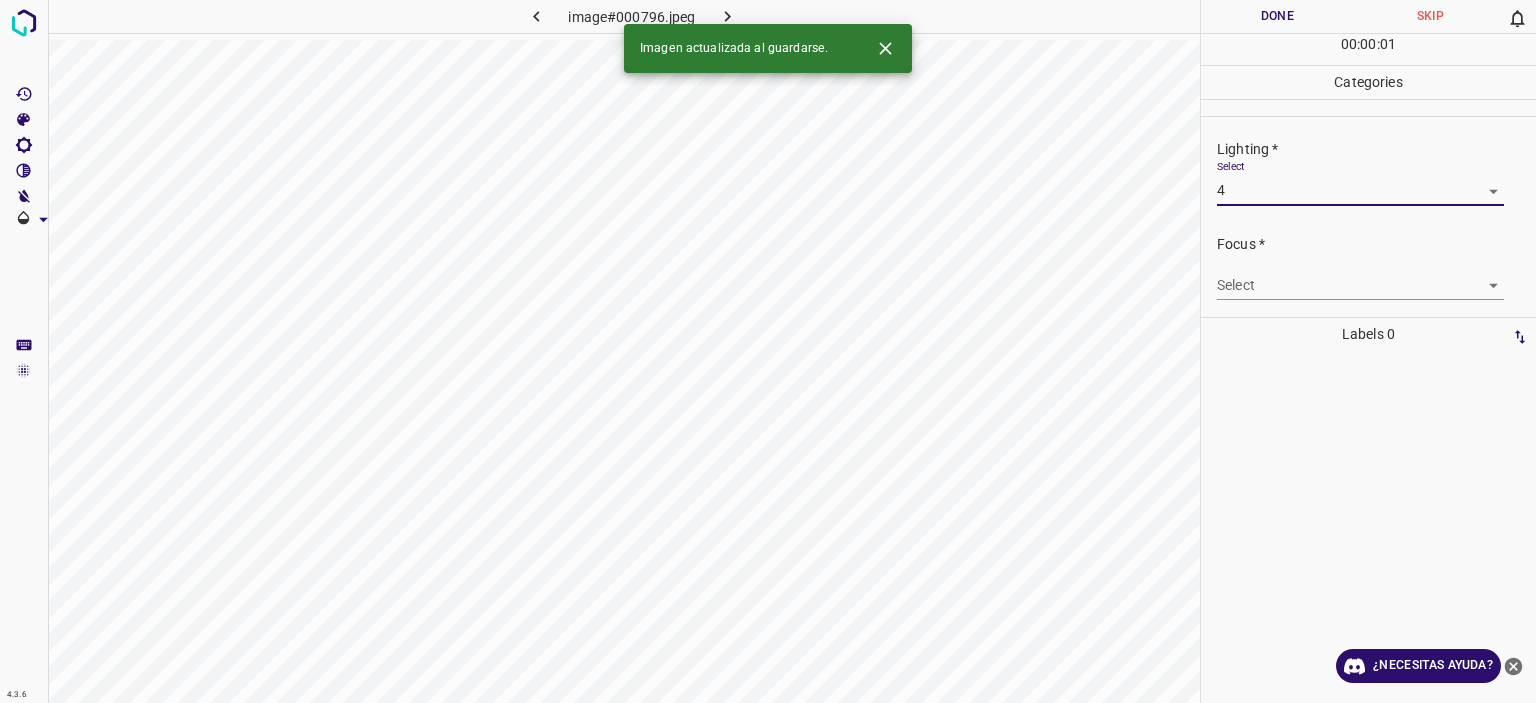 click on "Select ​" at bounding box center [1360, 277] 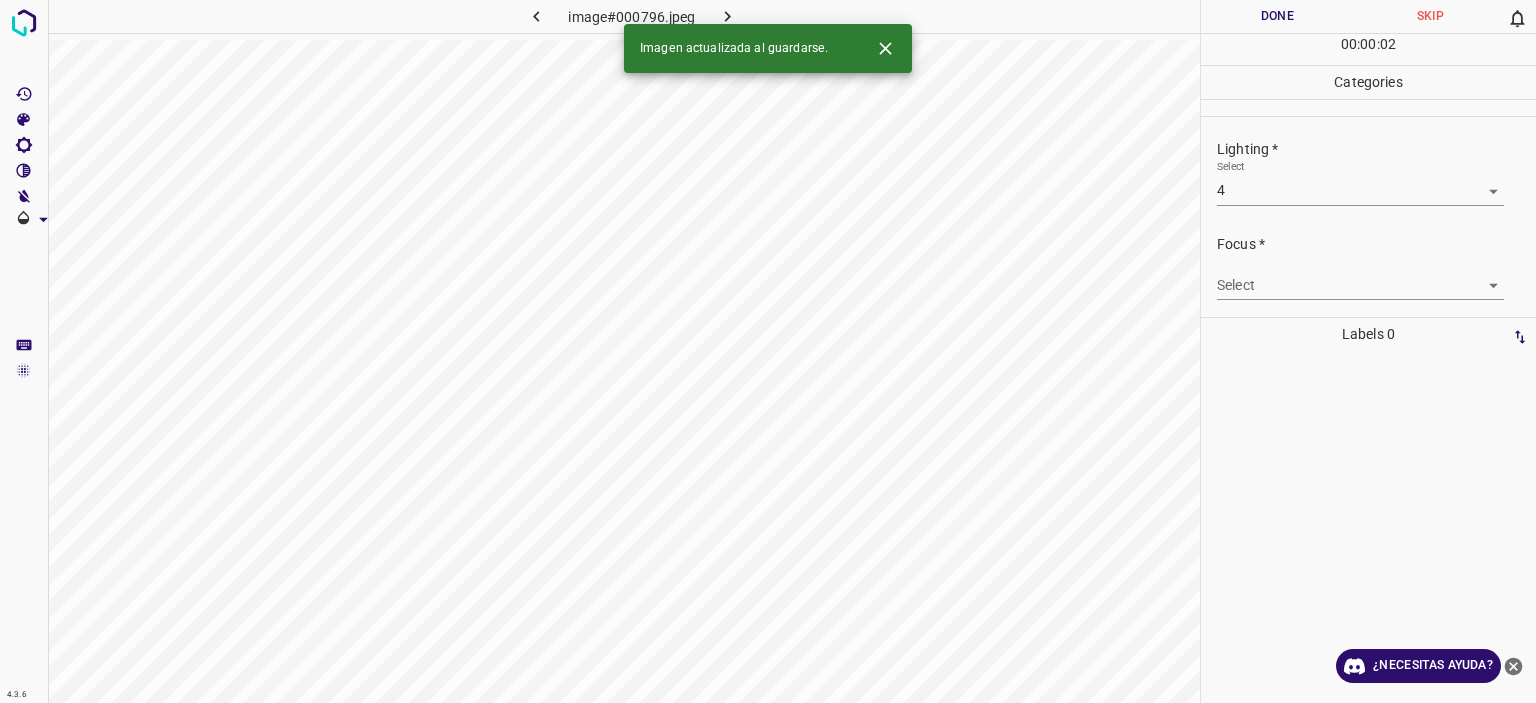 click on "Texto original Valora esta traducción Tu opinión servirá para ayudar a mejorar el Traductor de Google 4.3.6  image#000796.jpeg Done Skip 0 00   : 00   : 02   Categories Lighting *  Select 4 4 Focus *  Select ​ Overall *  Select ​ Labels   0 Categories 1 Lighting 2 Focus 3 Overall Tools Space Change between modes (Draw & Edit) I Auto labeling R Restore zoom M Zoom in N Zoom out Delete Delete selecte label Filters Z Restore filters X Saturation filter C Brightness filter V Contrast filter B Gray scale filter General O Download Imagen actualizada al guardarse. ¿Necesitas ayuda? - Texto - Esconder - Borrar" at bounding box center [768, 351] 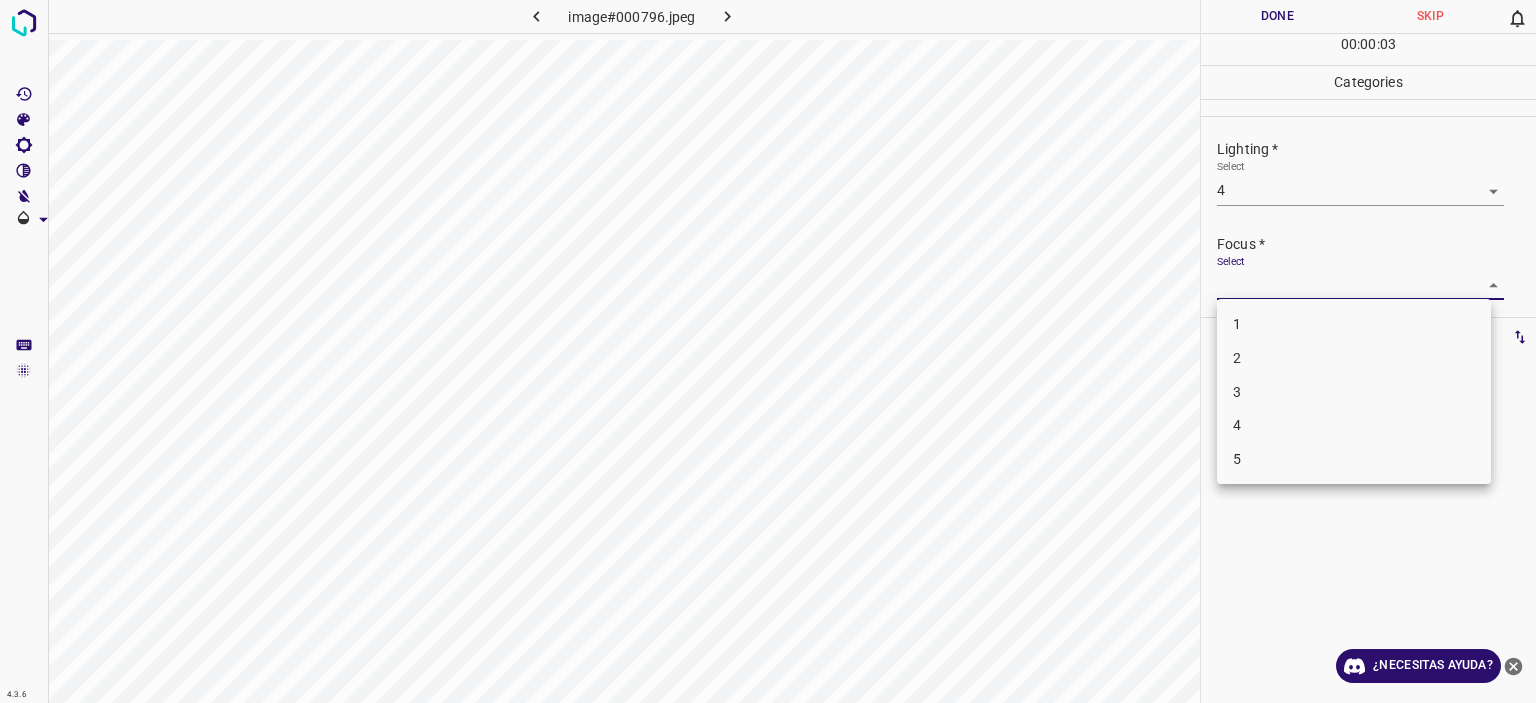 click on "4" at bounding box center [1354, 425] 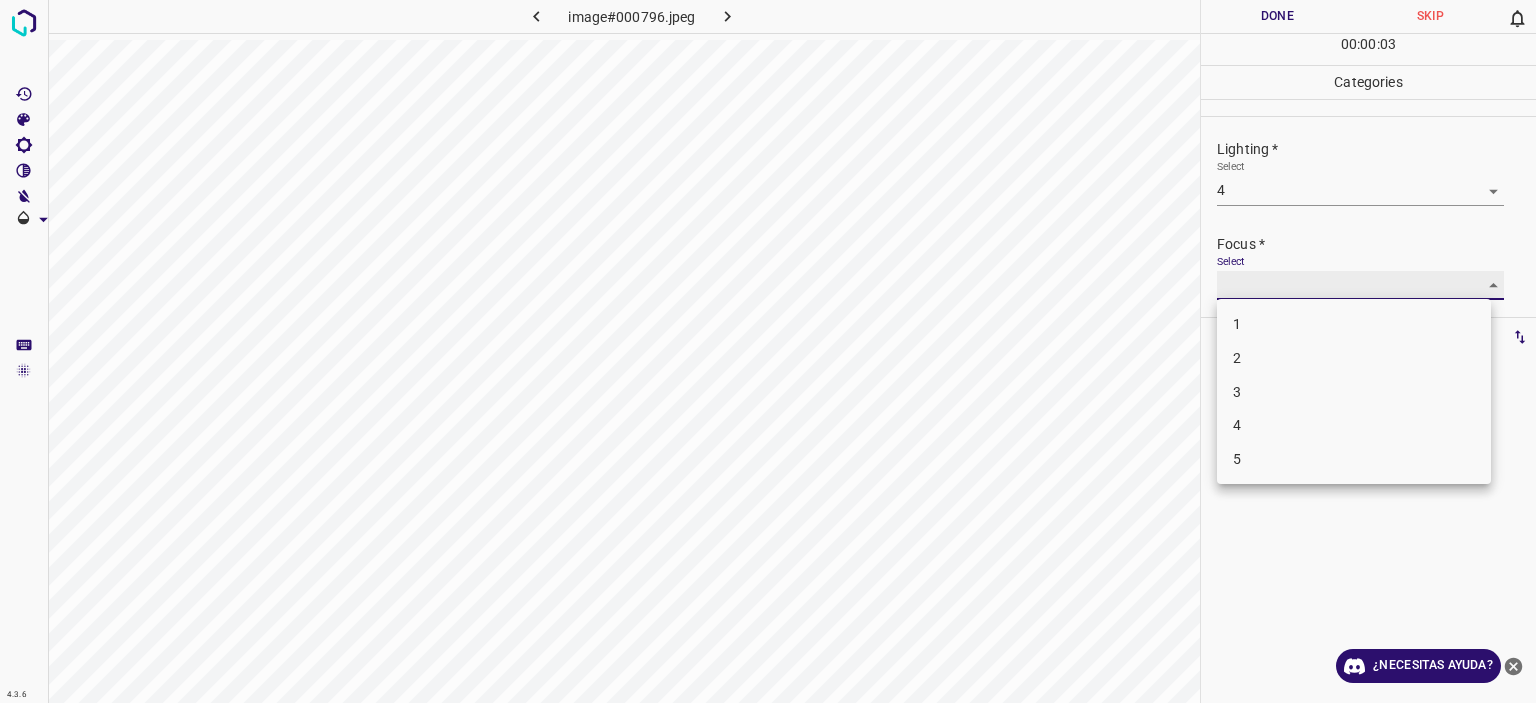 type on "4" 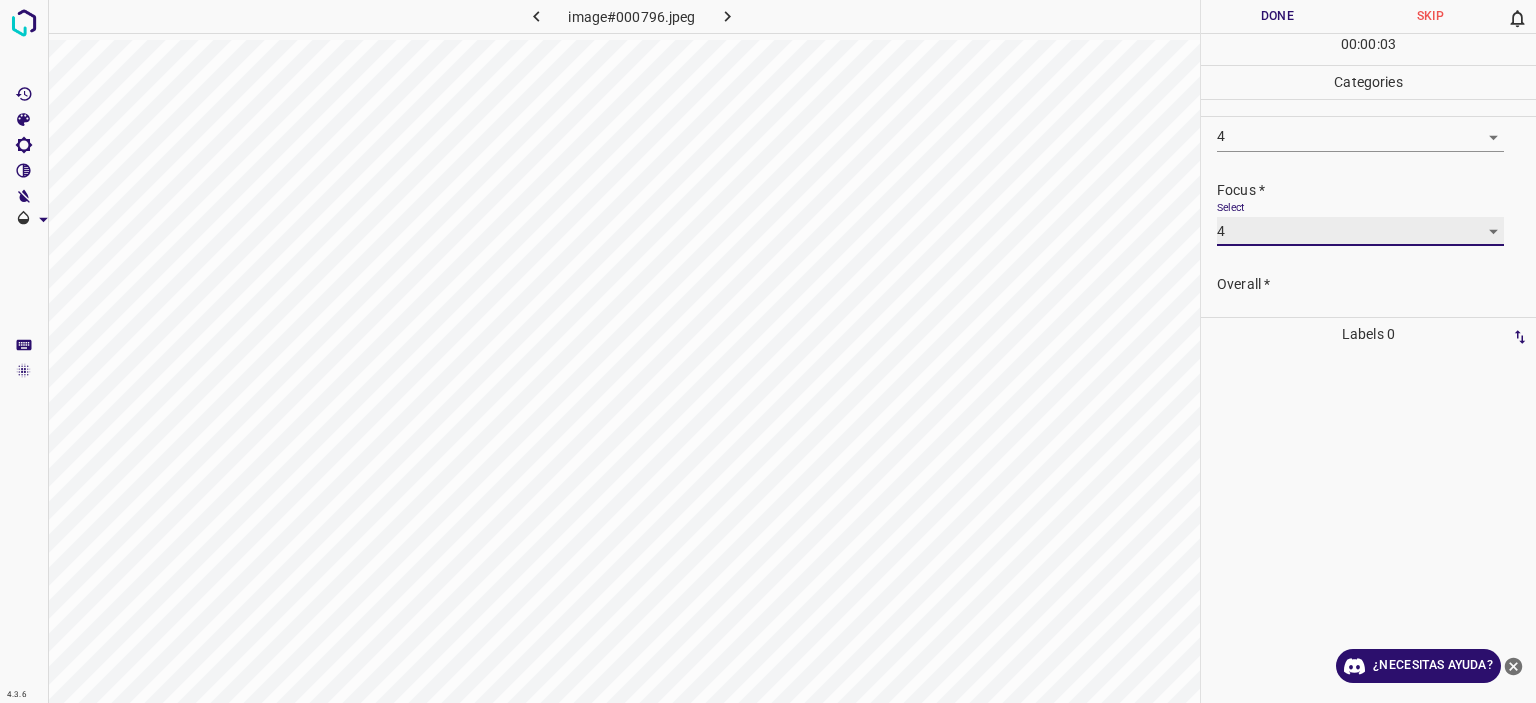 scroll, scrollTop: 98, scrollLeft: 0, axis: vertical 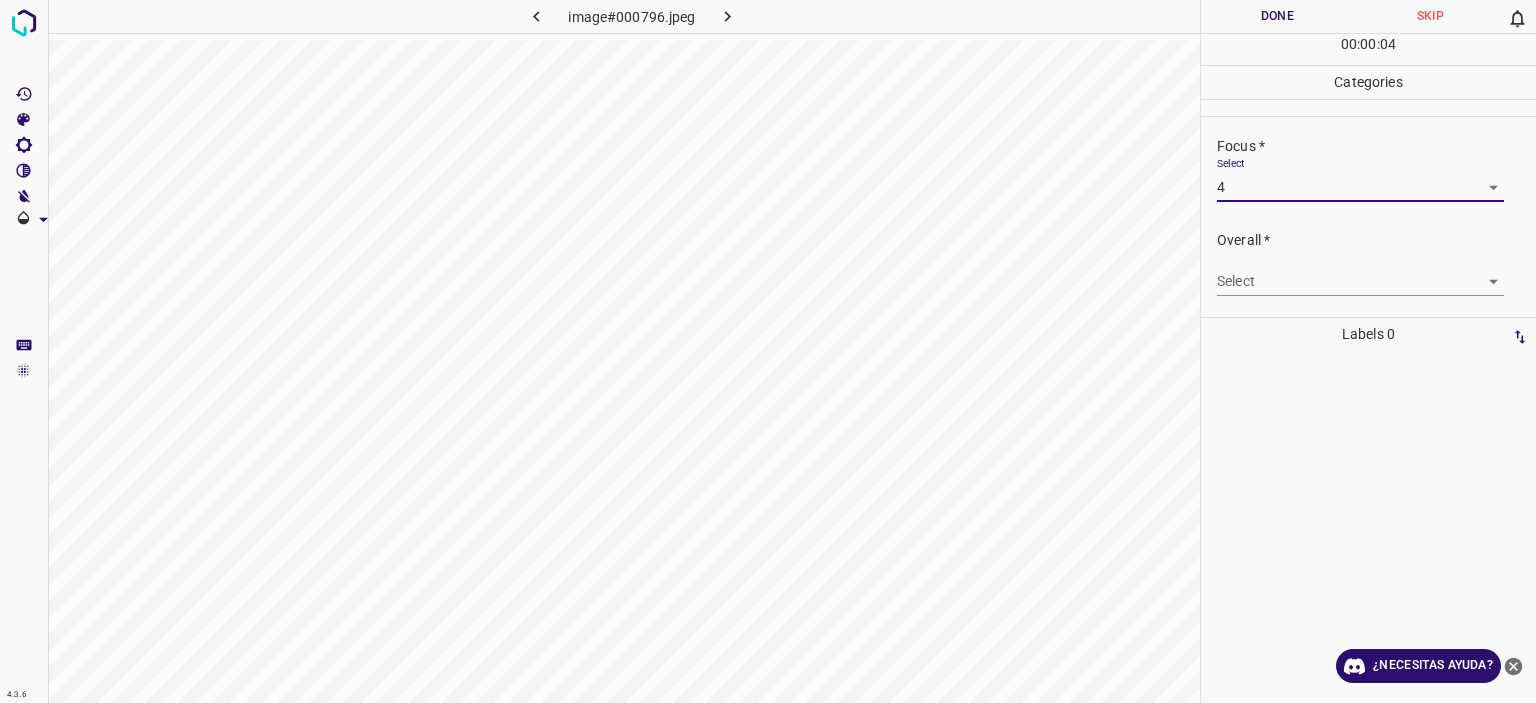 click on "Texto original Valora esta traducción Tu opinión servirá para ayudar a mejorar el Traductor de Google 4.3.6  image#000796.jpeg Done Skip 0 00   : 00   : 04   Categories Lighting *  Select 4 4 Focus *  Select 4 4 Overall *  Select ​ Labels   0 Categories 1 Lighting 2 Focus 3 Overall Tools Space Change between modes (Draw & Edit) I Auto labeling R Restore zoom M Zoom in N Zoom out Delete Delete selecte label Filters Z Restore filters X Saturation filter C Brightness filter V Contrast filter B Gray scale filter General O Download ¿Necesitas ayuda? - Texto - Esconder - Borrar" at bounding box center (768, 351) 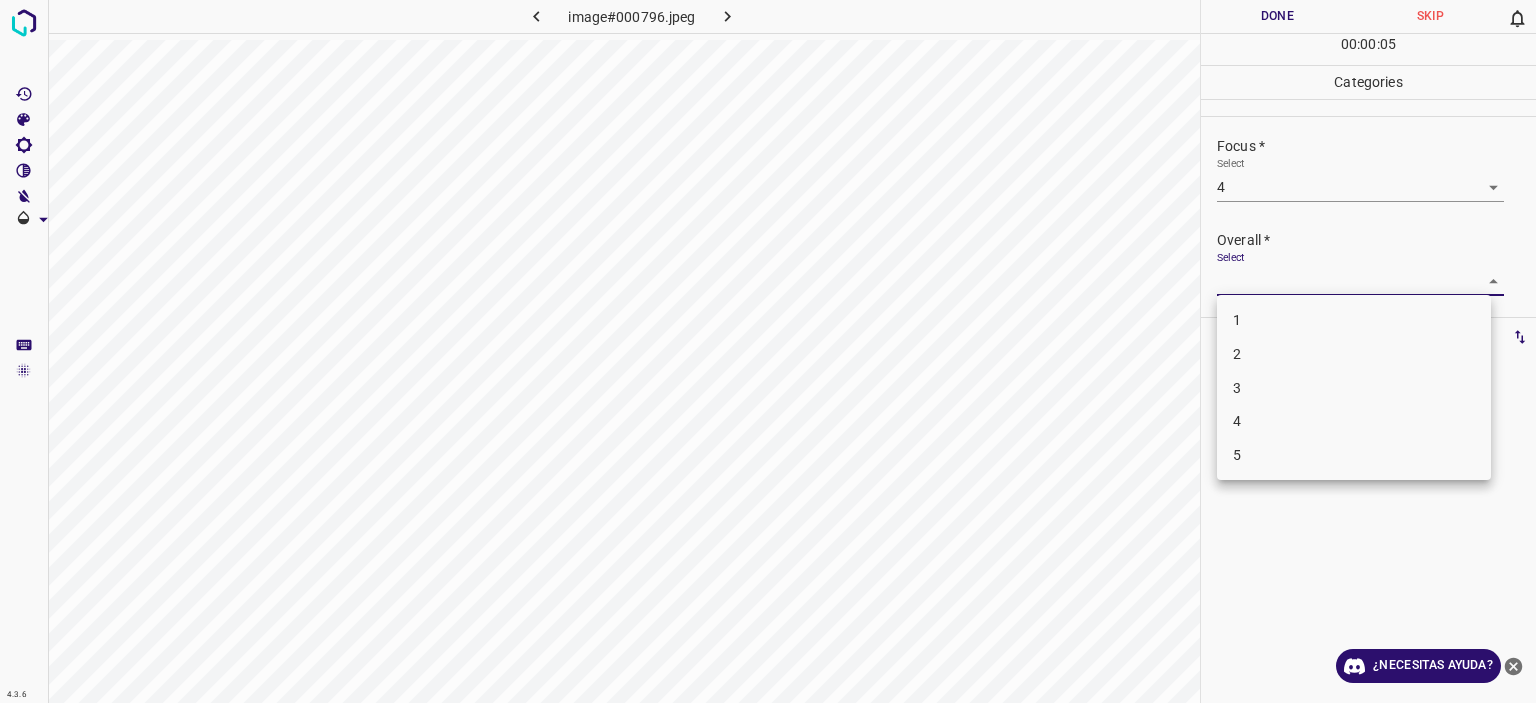 drag, startPoint x: 1285, startPoint y: 419, endPoint x: 1286, endPoint y: 368, distance: 51.009804 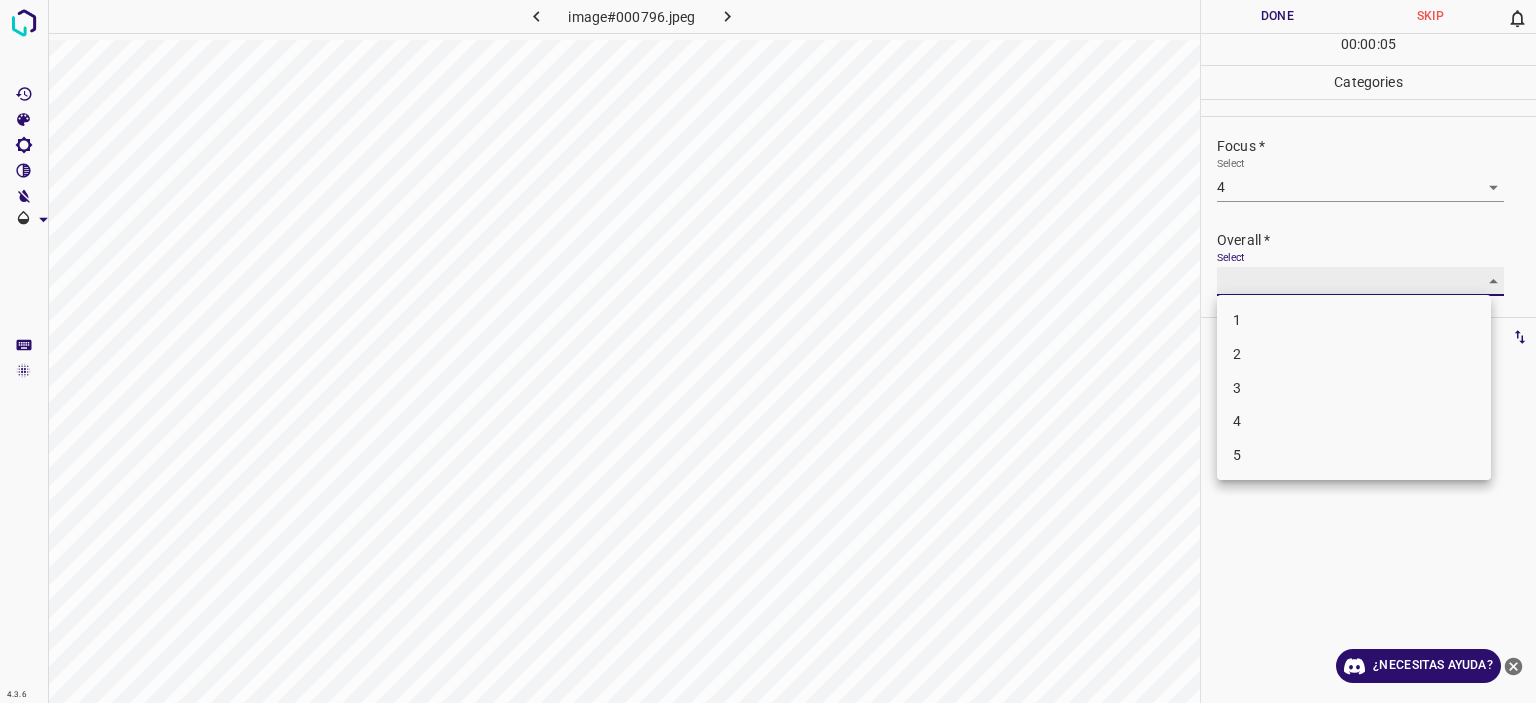 type on "4" 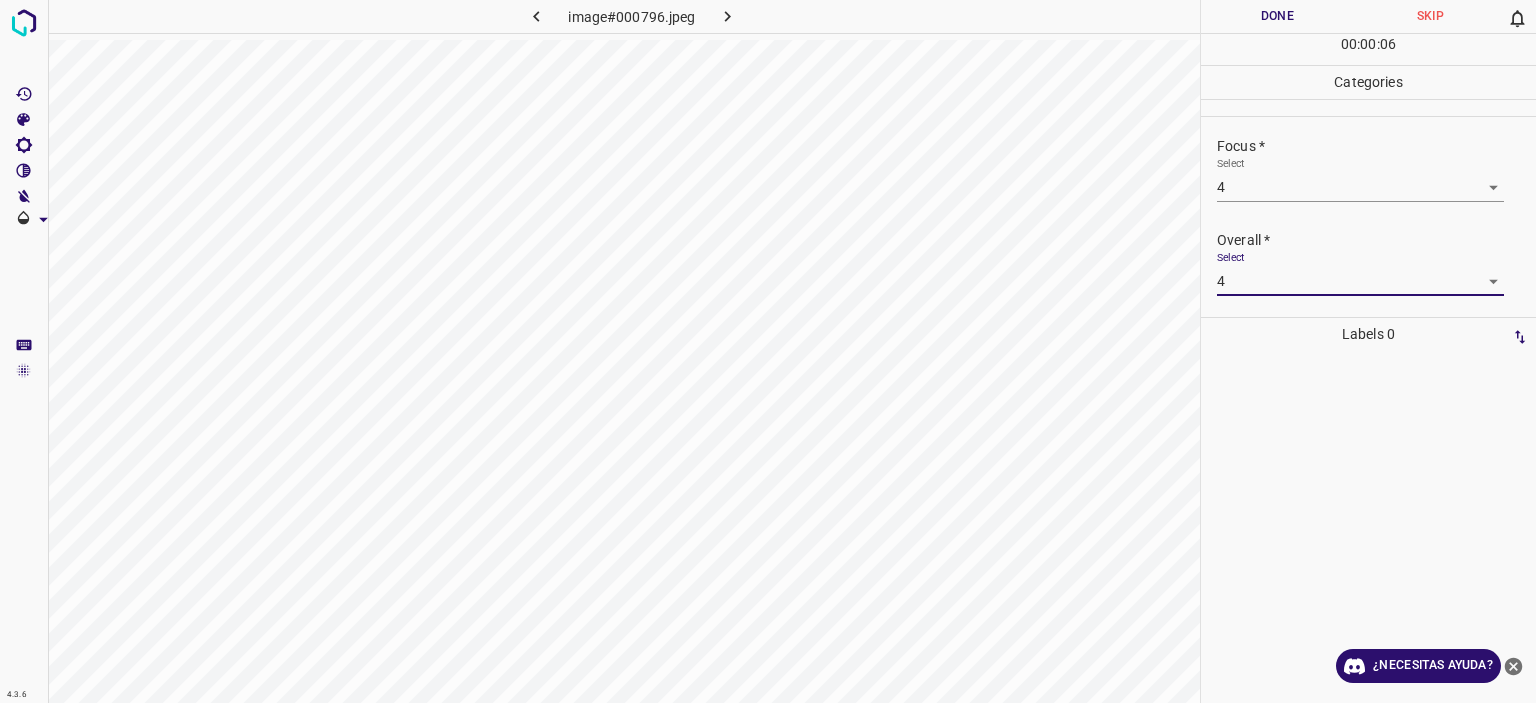 click on "Done" at bounding box center (1277, 16) 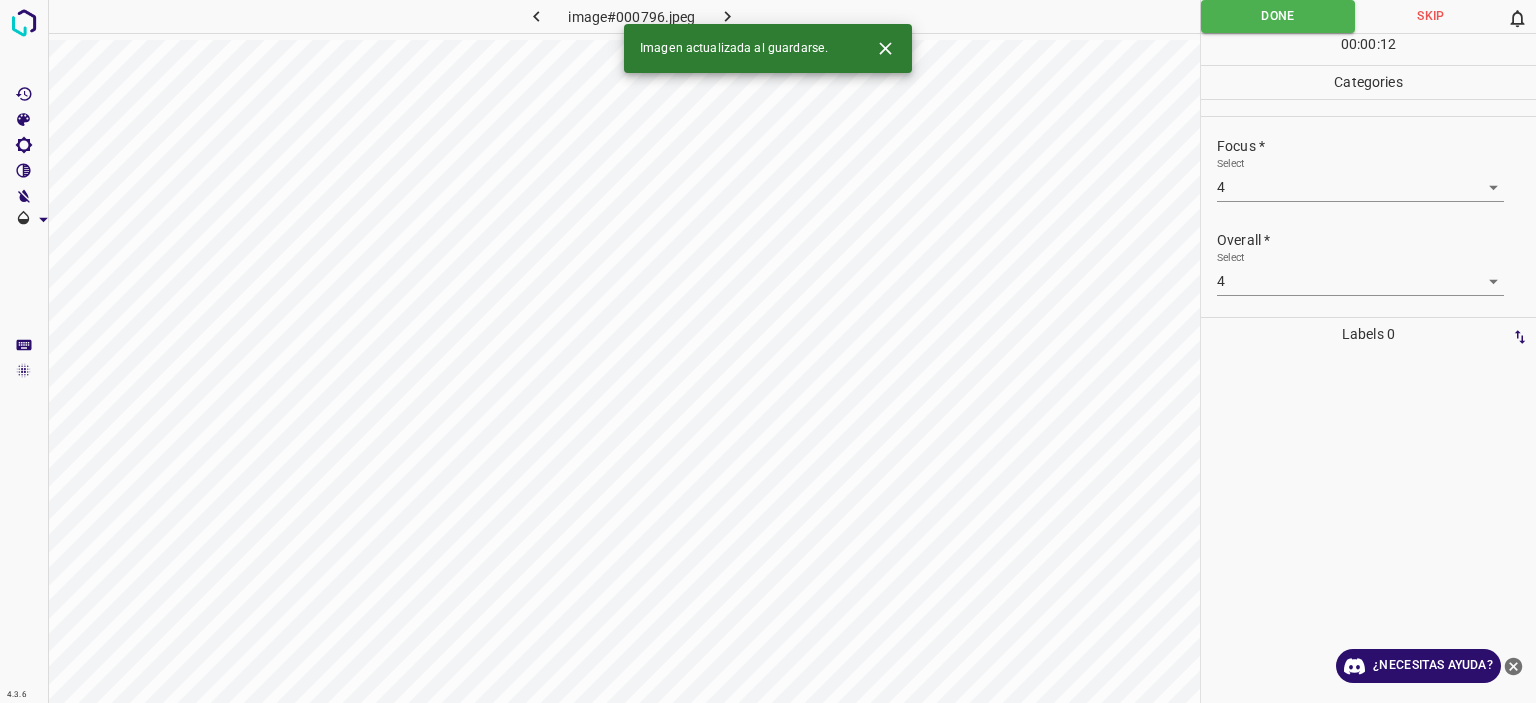 click at bounding box center [728, 16] 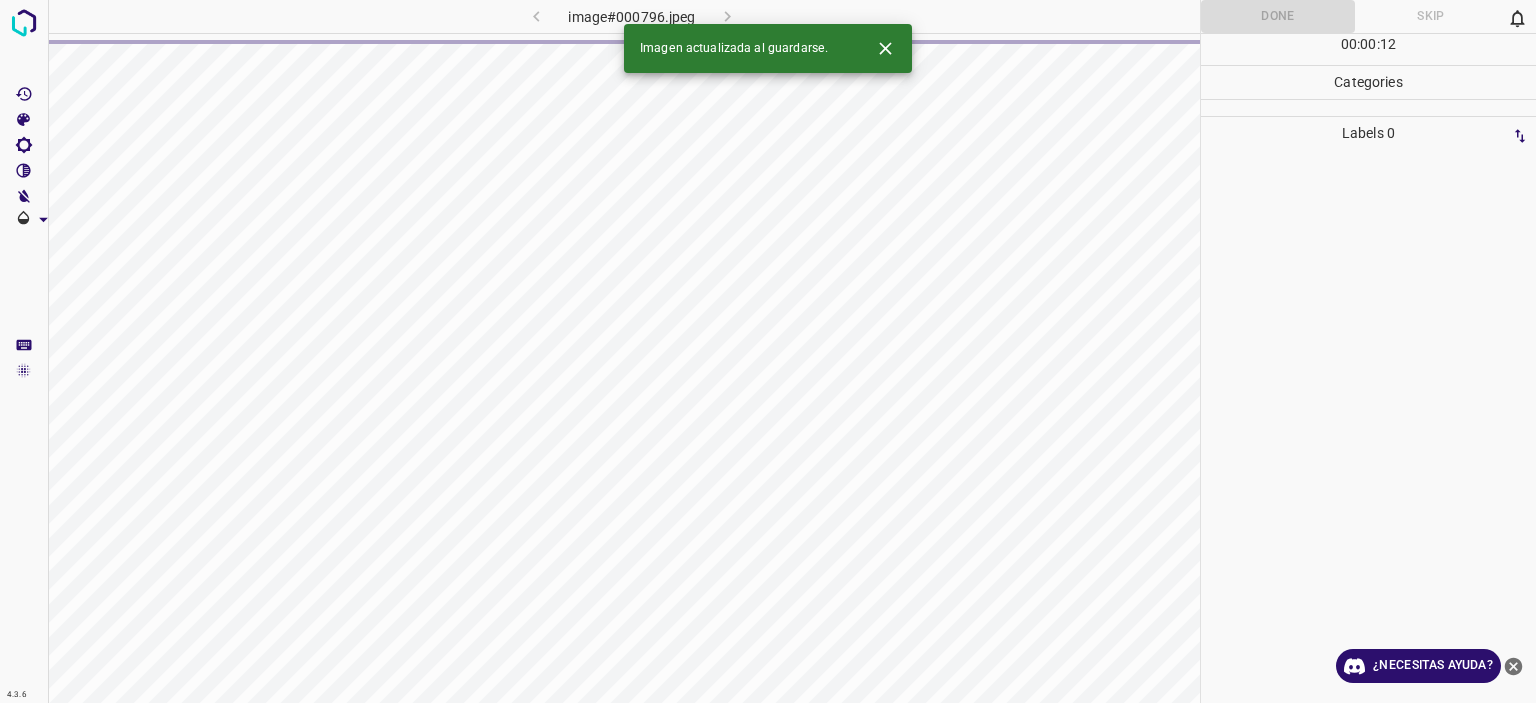 click 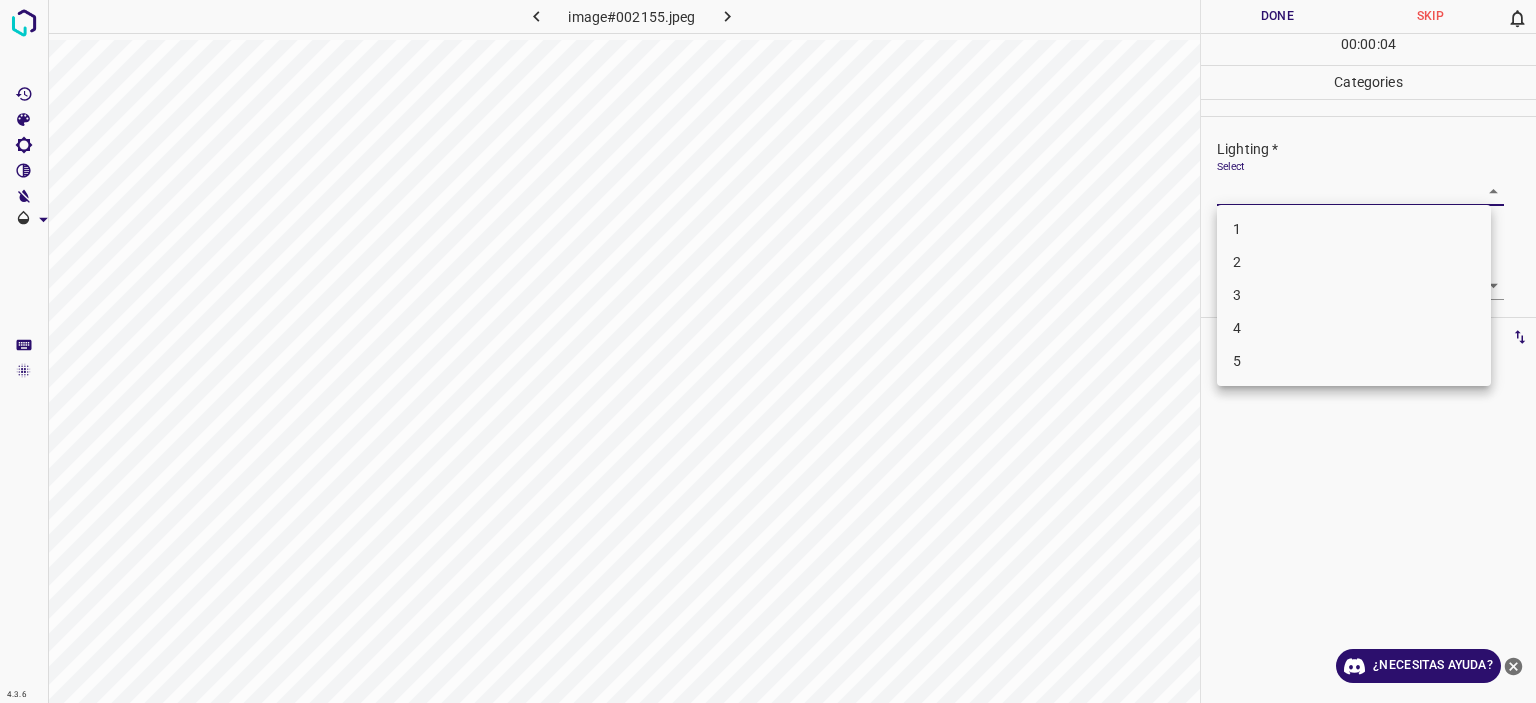 click on "Texto original Valora esta traducción Tu opinión servirá para ayudar a mejorar el Traductor de Google 4.3.6  image#002155.jpeg Done Skip 0 00   : 00   : 04   Categories Lighting *  Select ​ Focus *  Select ​ Overall *  Select ​ Labels   0 Categories 1 Lighting 2 Focus 3 Overall Tools Space Change between modes (Draw & Edit) I Auto labeling R Restore zoom M Zoom in N Zoom out Delete Delete selecte label Filters Z Restore filters X Saturation filter C Brightness filter V Contrast filter B Gray scale filter General O Download ¿Necesitas ayuda? - Texto - Esconder - Borrar 1 2 3 4 5" at bounding box center [768, 351] 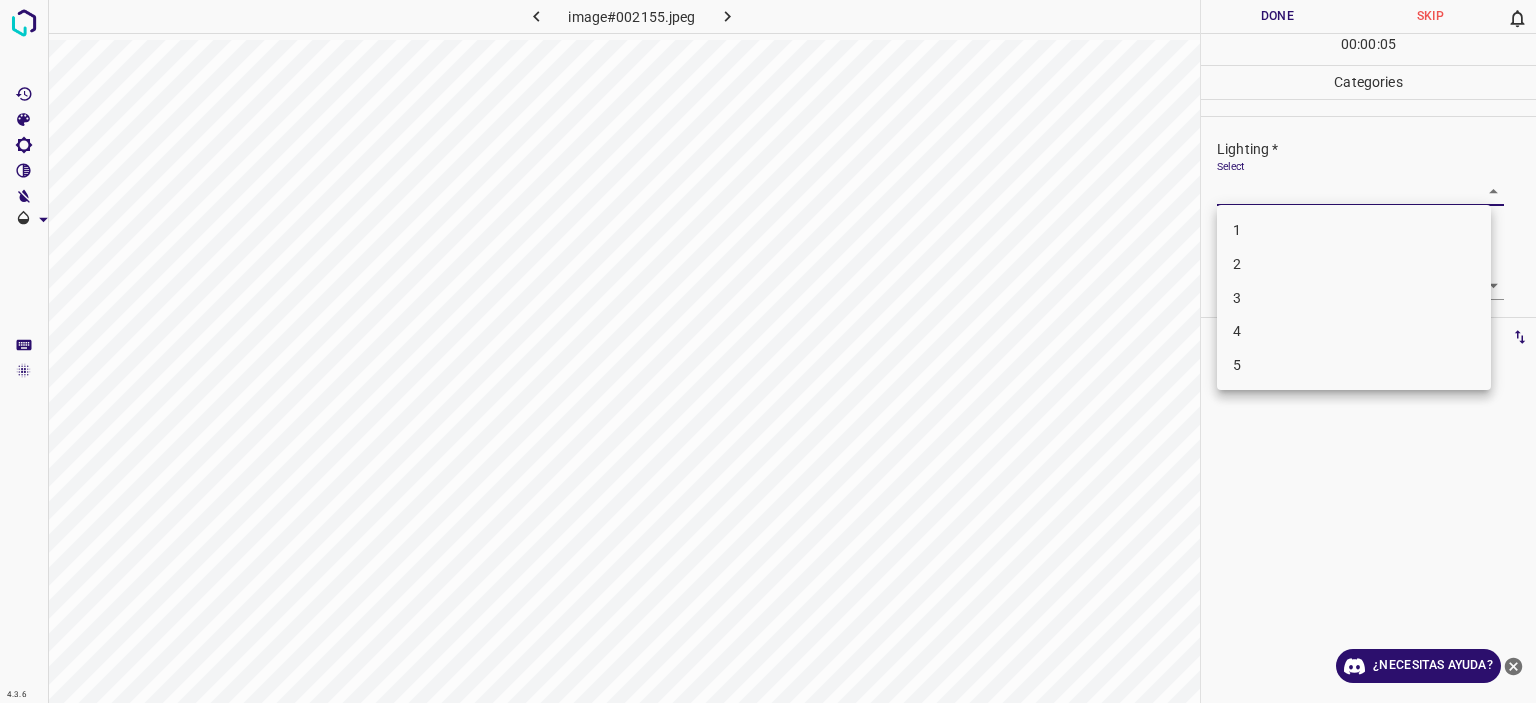 click on "3" at bounding box center [1354, 298] 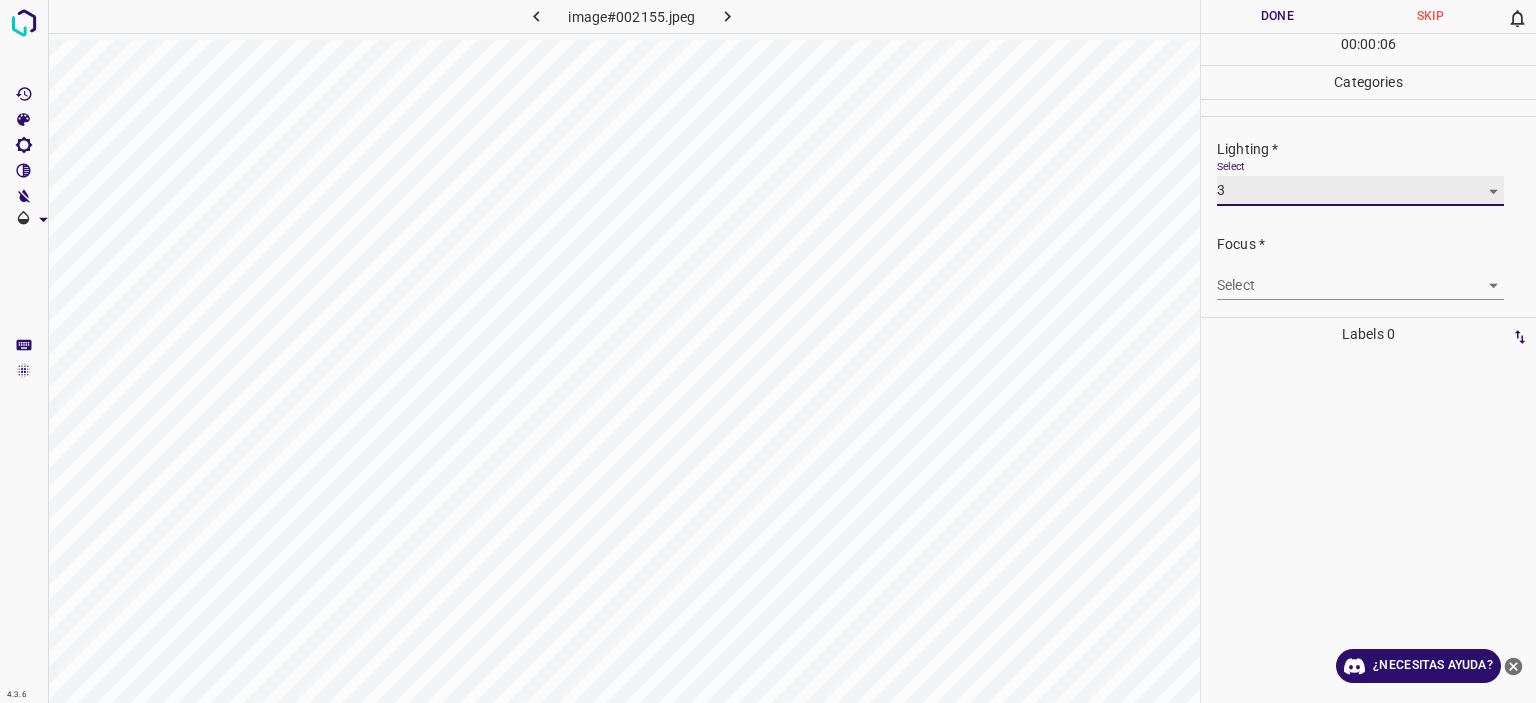 type on "3" 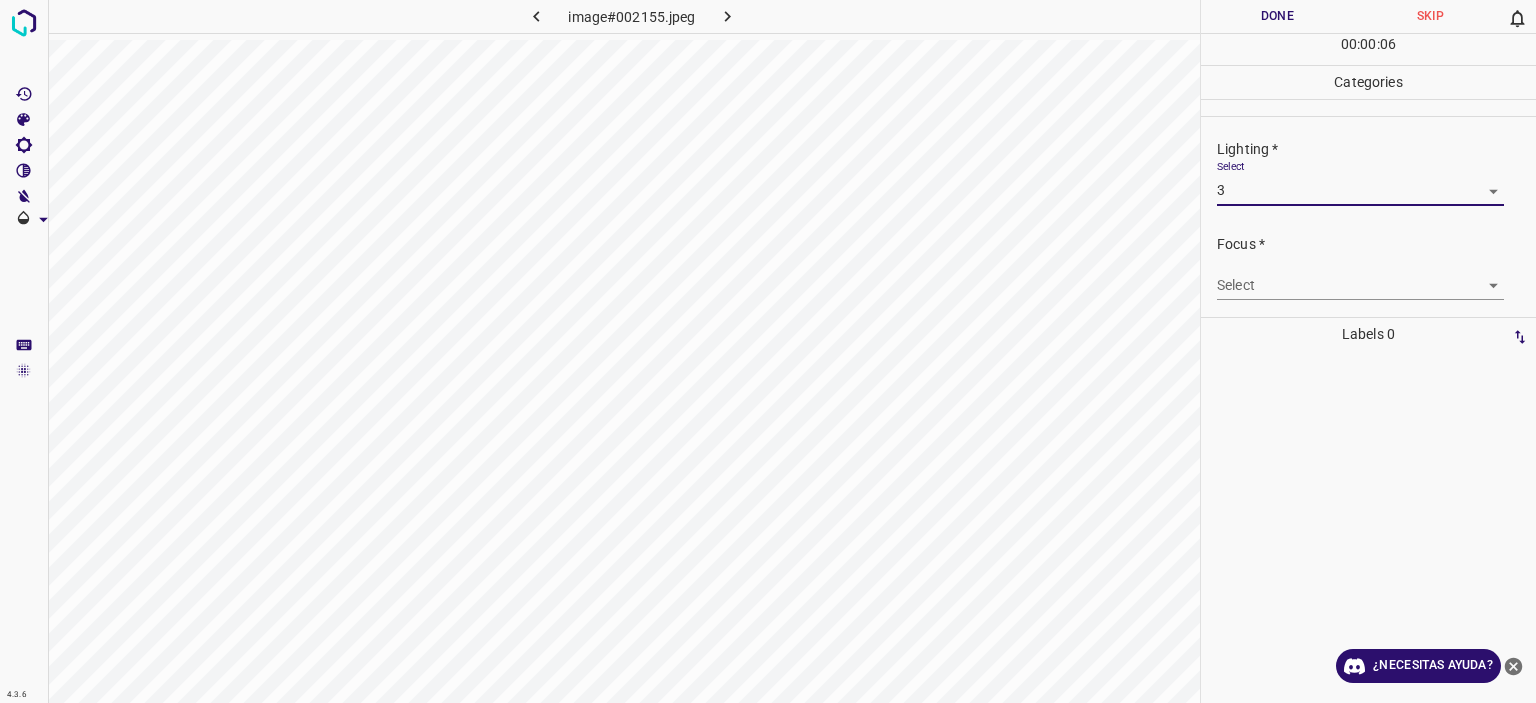 click on "Texto original Valora esta traducción Tu opinión servirá para ayudar a mejorar el Traductor de Google 4.3.6  image#002155.jpeg Done Skip 0 00   : 00   : 06   Categories Lighting *  Select 3 3 Focus *  Select ​ Overall *  Select ​ Labels   0 Categories 1 Lighting 2 Focus 3 Overall Tools Space Change between modes (Draw & Edit) I Auto labeling R Restore zoom M Zoom in N Zoom out Delete Delete selecte label Filters Z Restore filters X Saturation filter C Brightness filter V Contrast filter B Gray scale filter General O Download ¿Necesitas ayuda? - Texto - Esconder - Borrar" at bounding box center (768, 351) 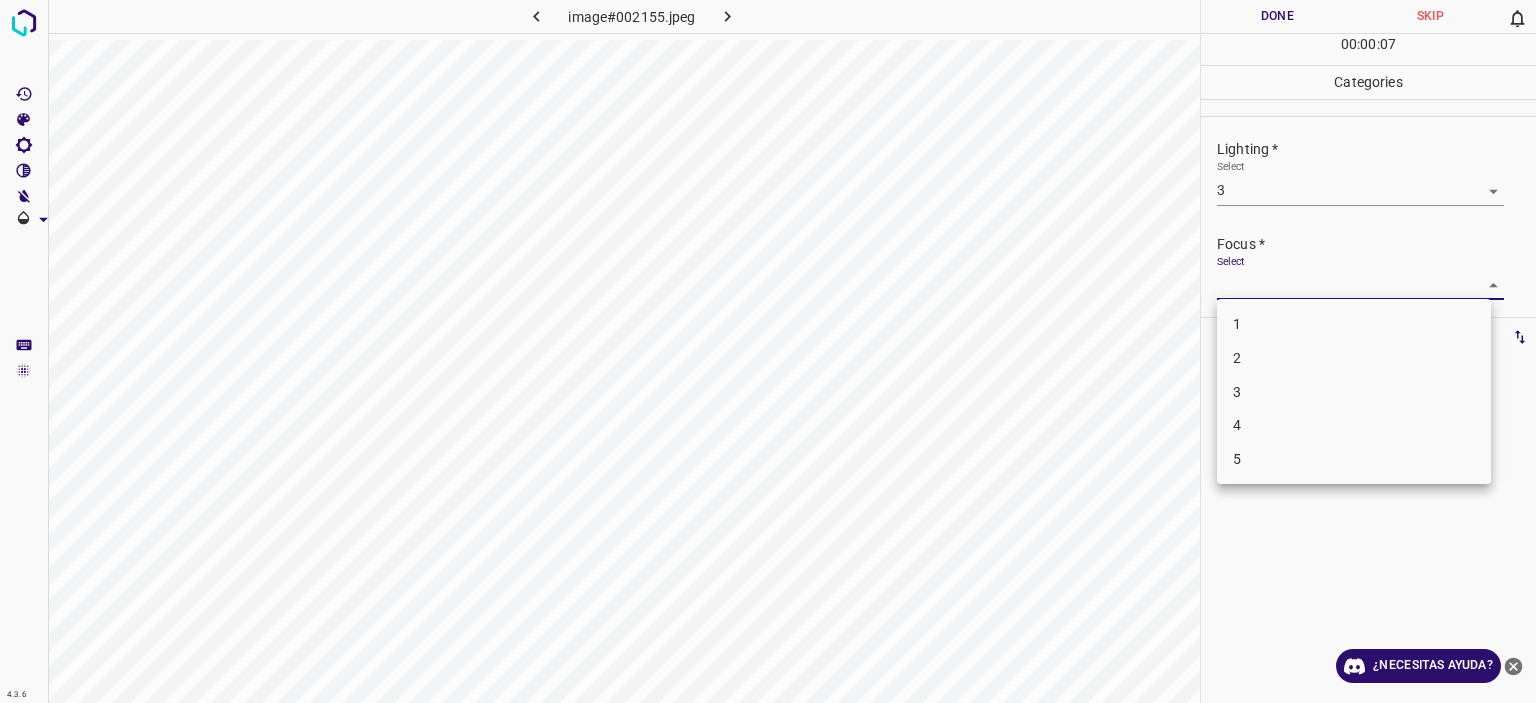 click on "4" at bounding box center (1354, 425) 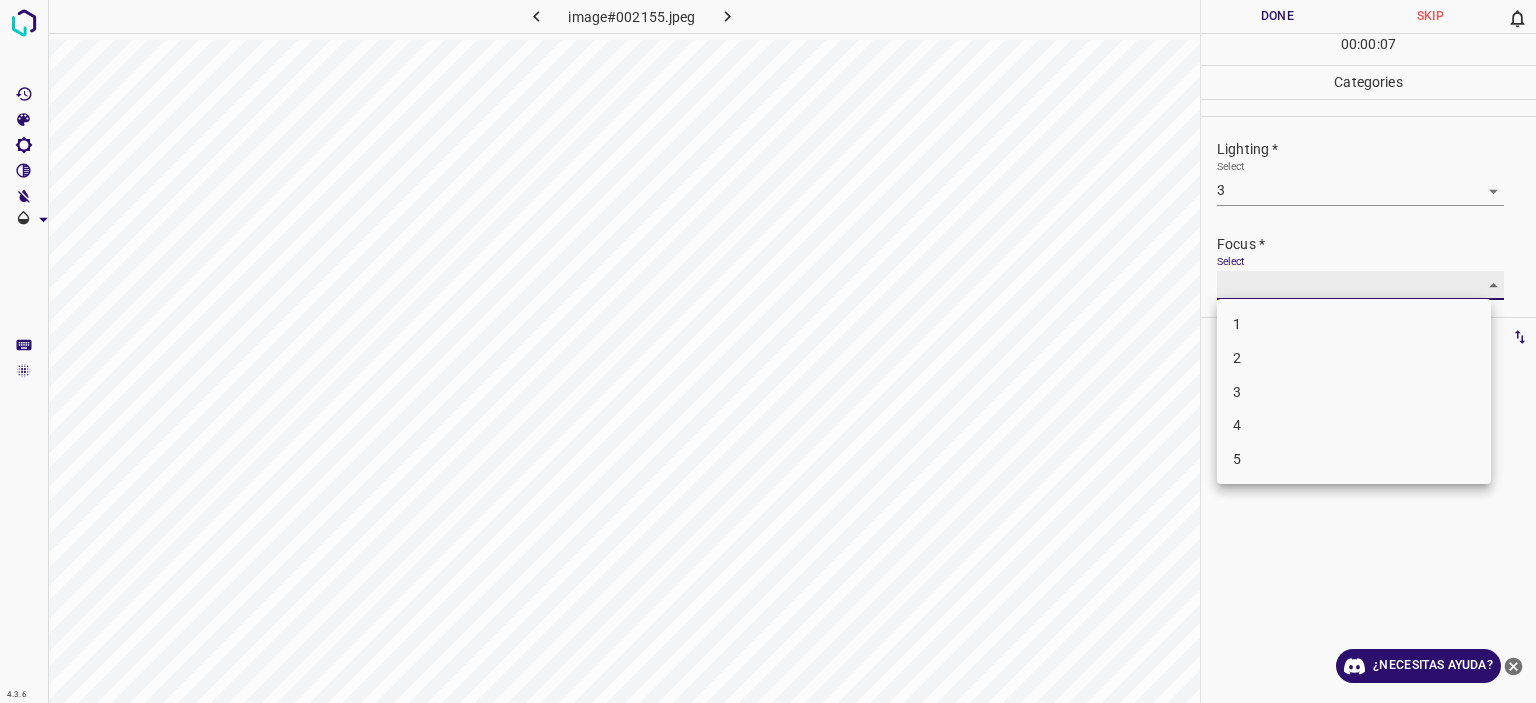 type on "4" 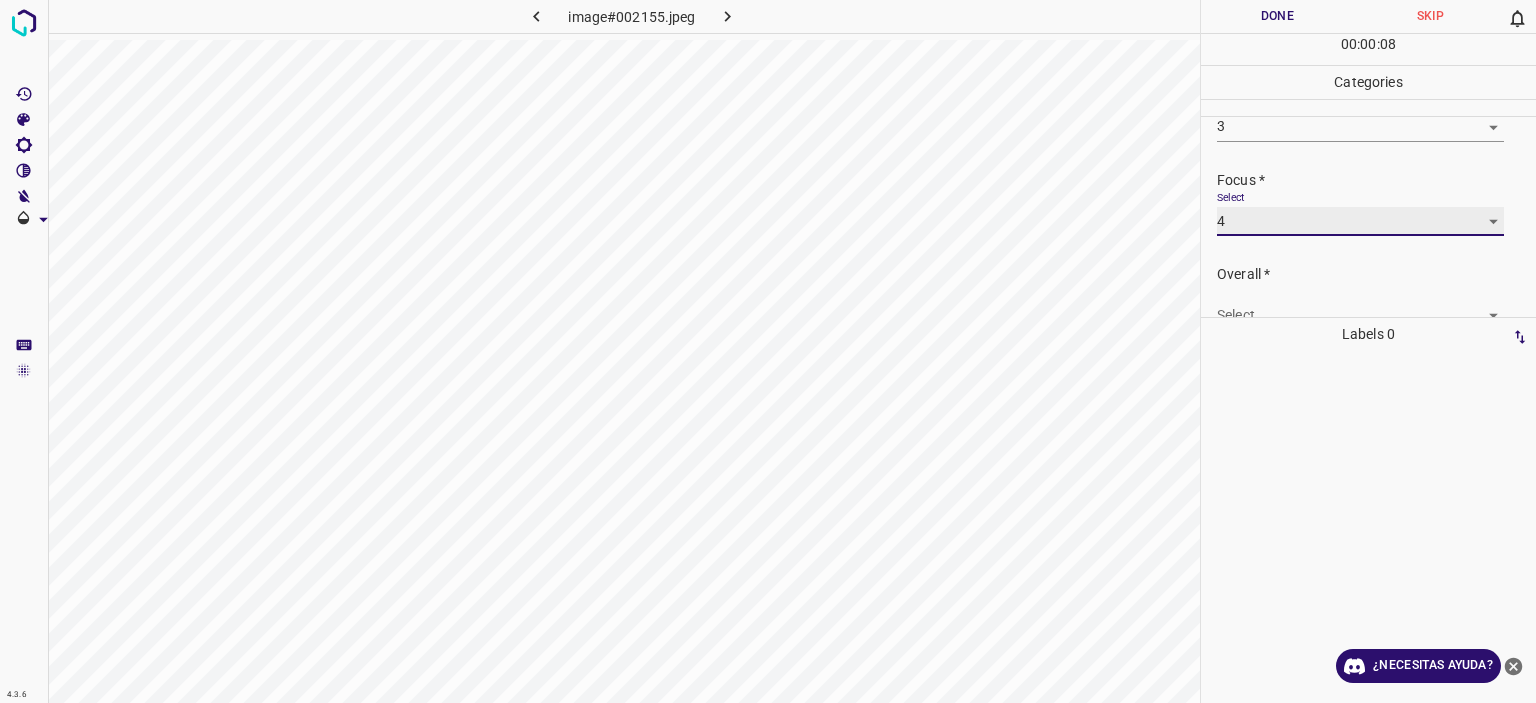 scroll, scrollTop: 98, scrollLeft: 0, axis: vertical 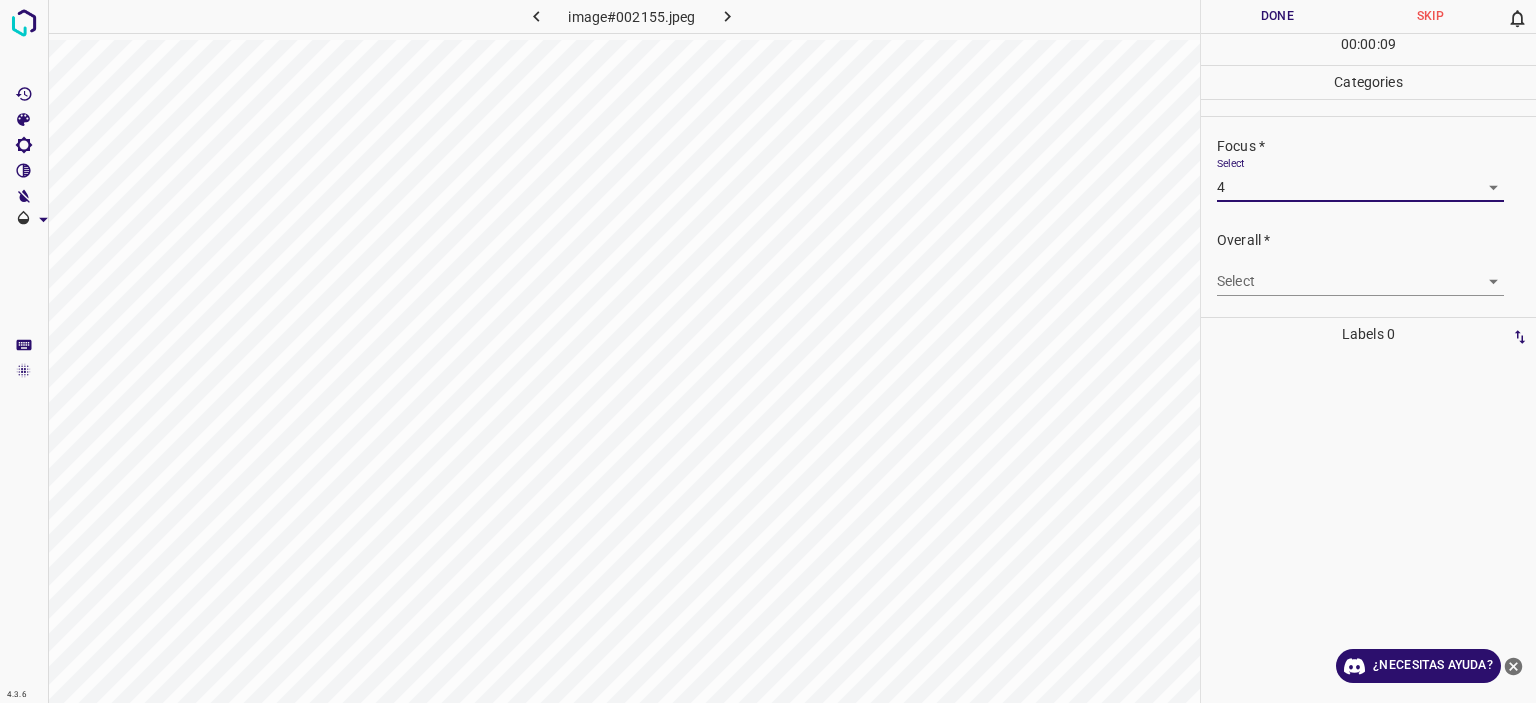 click on "Texto original Valora esta traducción Tu opinión servirá para ayudar a mejorar el Traductor de Google 4.3.6  image#002155.jpeg Done Skip 0 00   : 00   : 09   Categories Lighting *  Select 3 3 Focus *  Select 4 4 Overall *  Select ​ Labels   0 Categories 1 Lighting 2 Focus 3 Overall Tools Space Change between modes (Draw & Edit) I Auto labeling R Restore zoom M Zoom in N Zoom out Delete Delete selecte label Filters Z Restore filters X Saturation filter C Brightness filter V Contrast filter B Gray scale filter General O Download ¿Necesitas ayuda? - Texto - Esconder - Borrar" at bounding box center [768, 351] 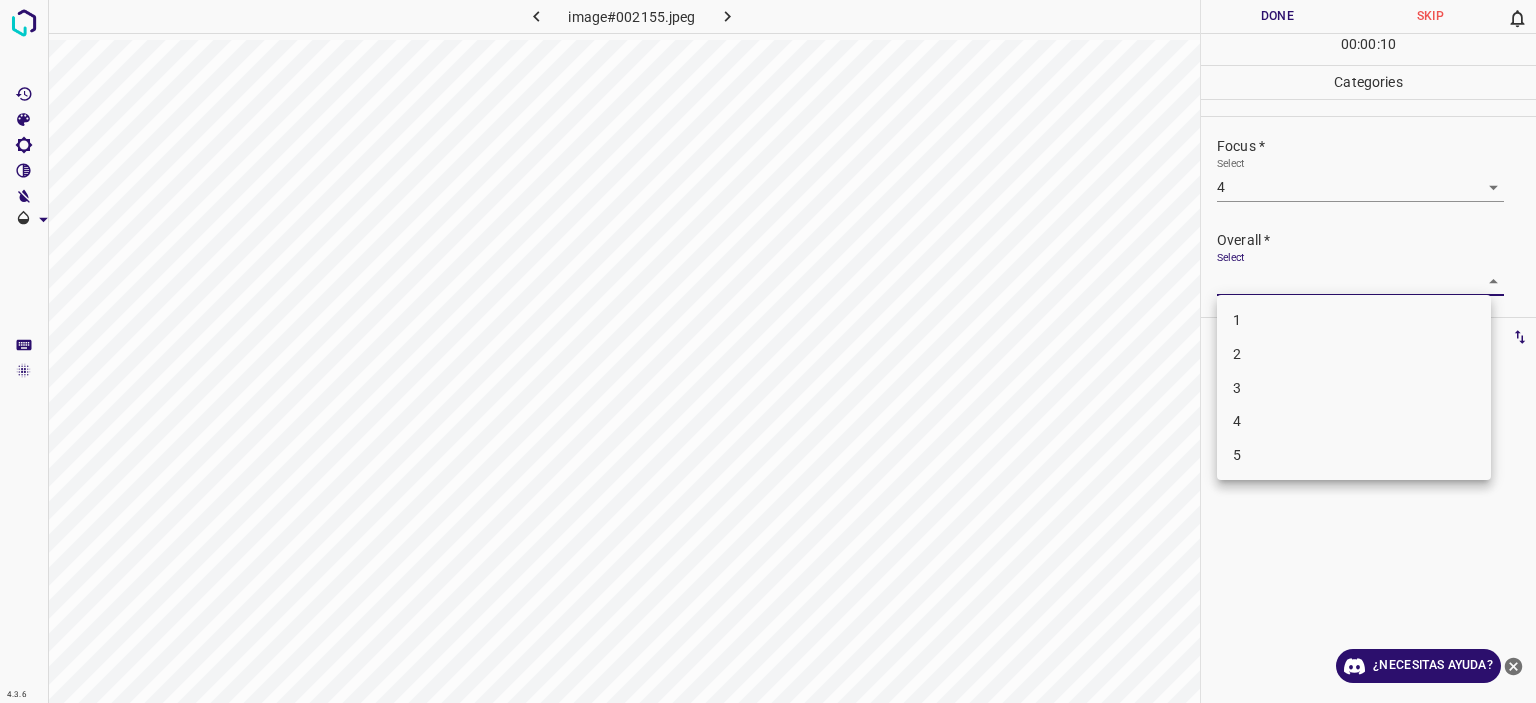 click on "4" at bounding box center (1354, 421) 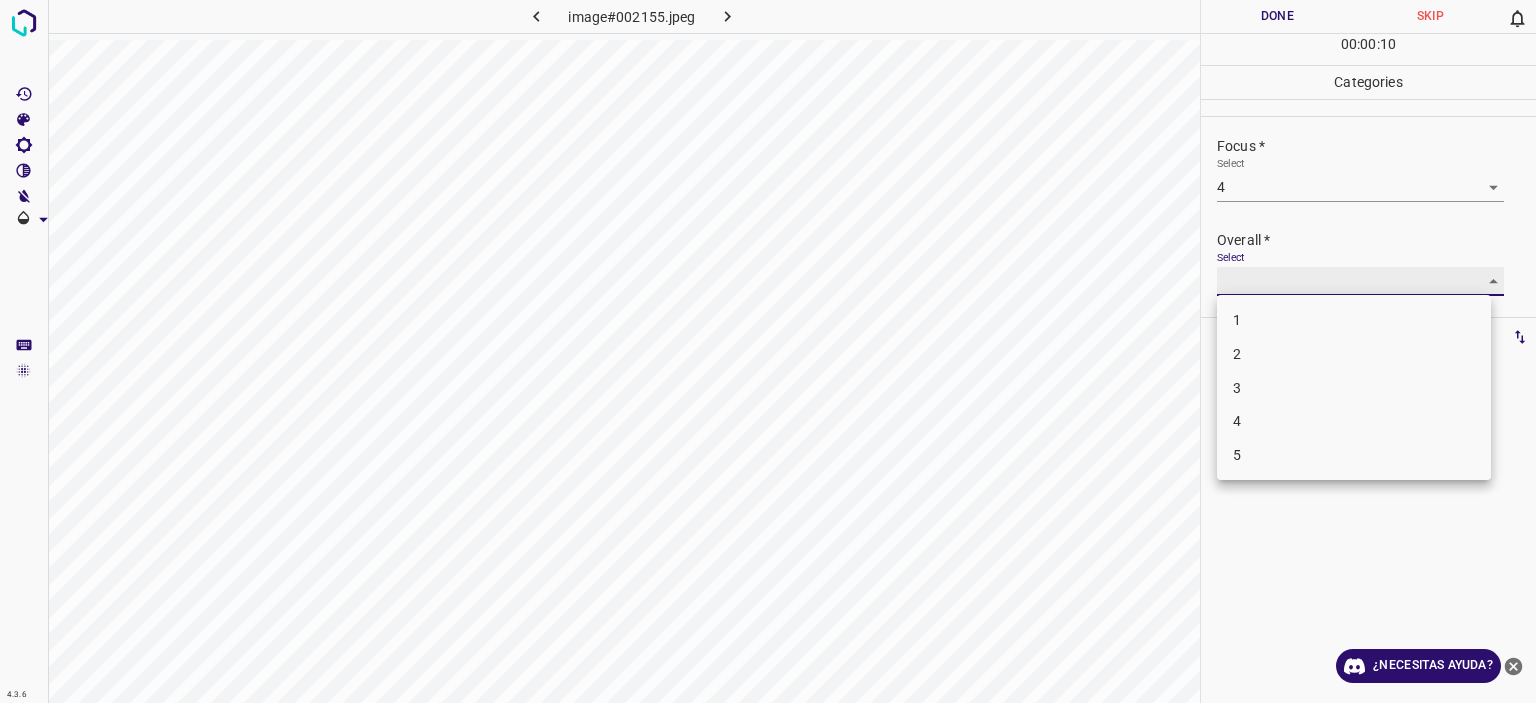 type on "4" 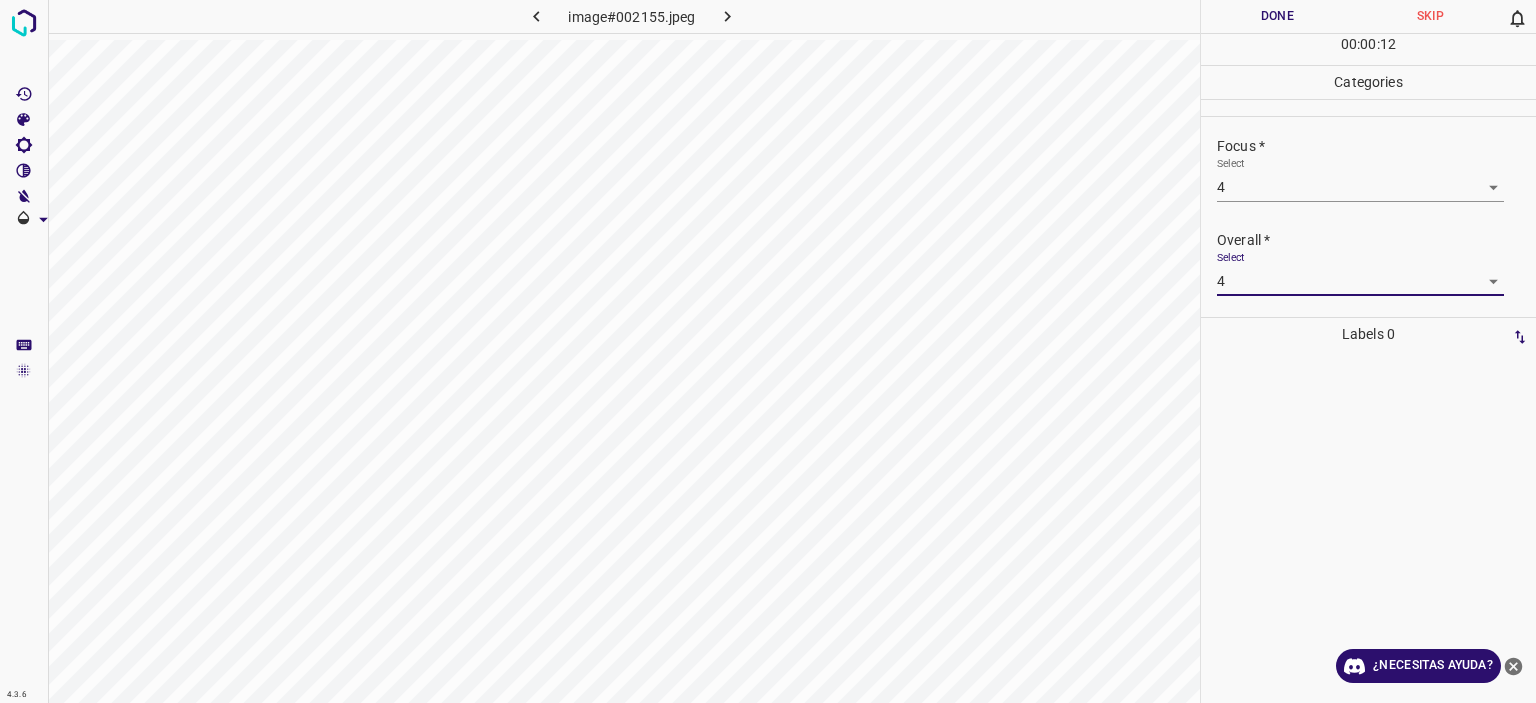 click on "Done" at bounding box center [1277, 16] 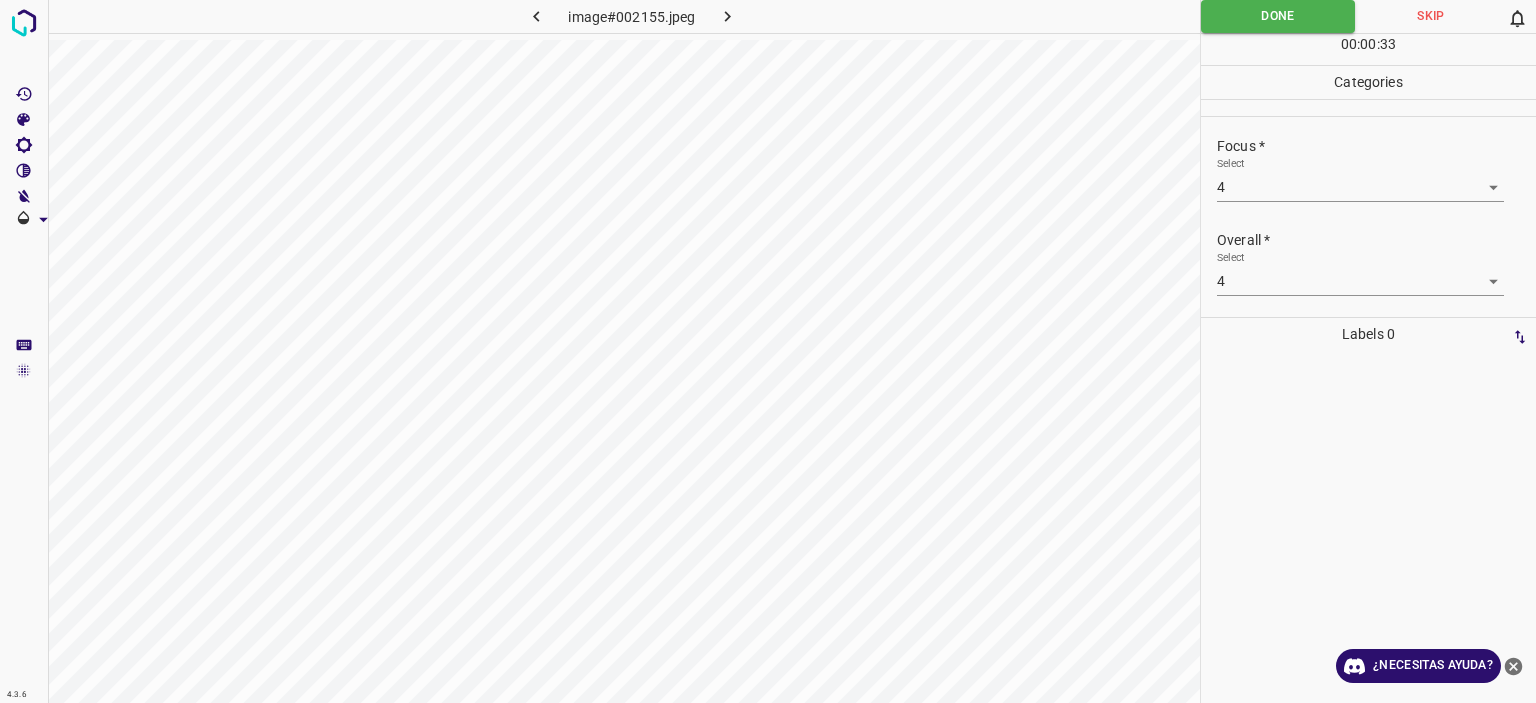 click on "image#002155.jpeg" at bounding box center (624, 20) 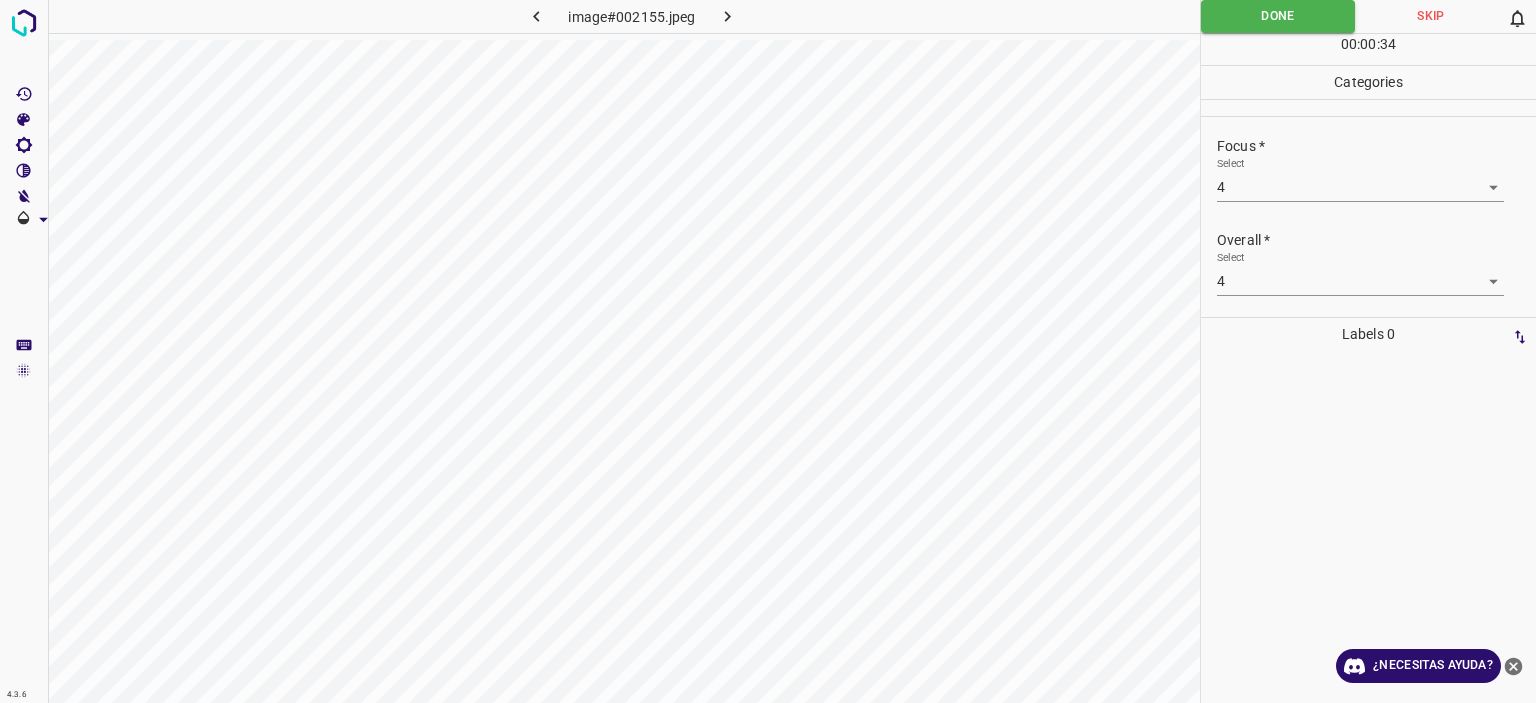 click 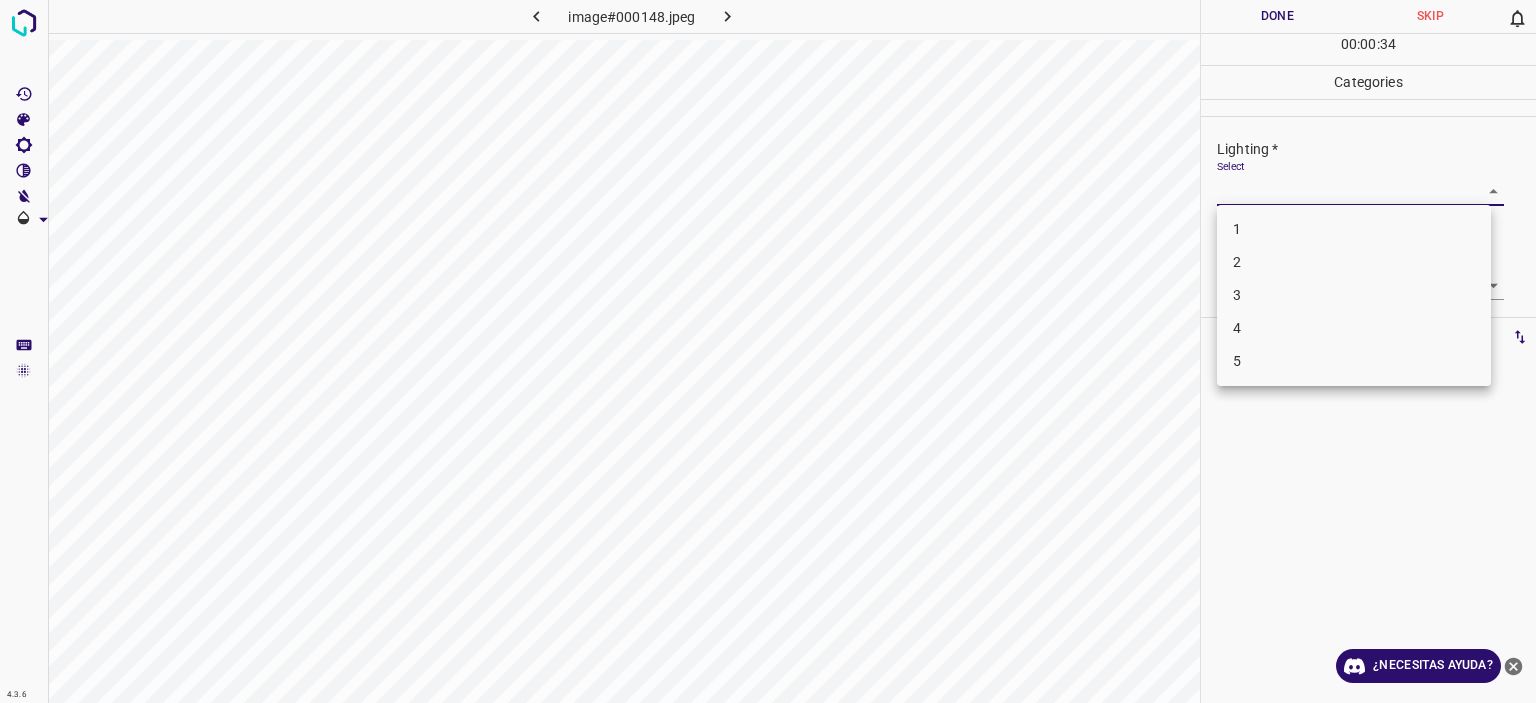 click on "Texto original Valora esta traducción Tu opinión servirá para ayudar a mejorar el Traductor de Google 4.3.6  image#000148.jpeg Done Skip 0 00   : 00   : 34   Categories Lighting *  Select ​ Focus *  Select ​ Overall *  Select ​ Labels   0 Categories 1 Lighting 2 Focus 3 Overall Tools Space Change between modes (Draw & Edit) I Auto labeling R Restore zoom M Zoom in N Zoom out Delete Delete selecte label Filters Z Restore filters X Saturation filter C Brightness filter V Contrast filter B Gray scale filter General O Download ¿Necesitas ayuda? - Texto - Esconder - Borrar 1 2 3 4 5" at bounding box center (768, 351) 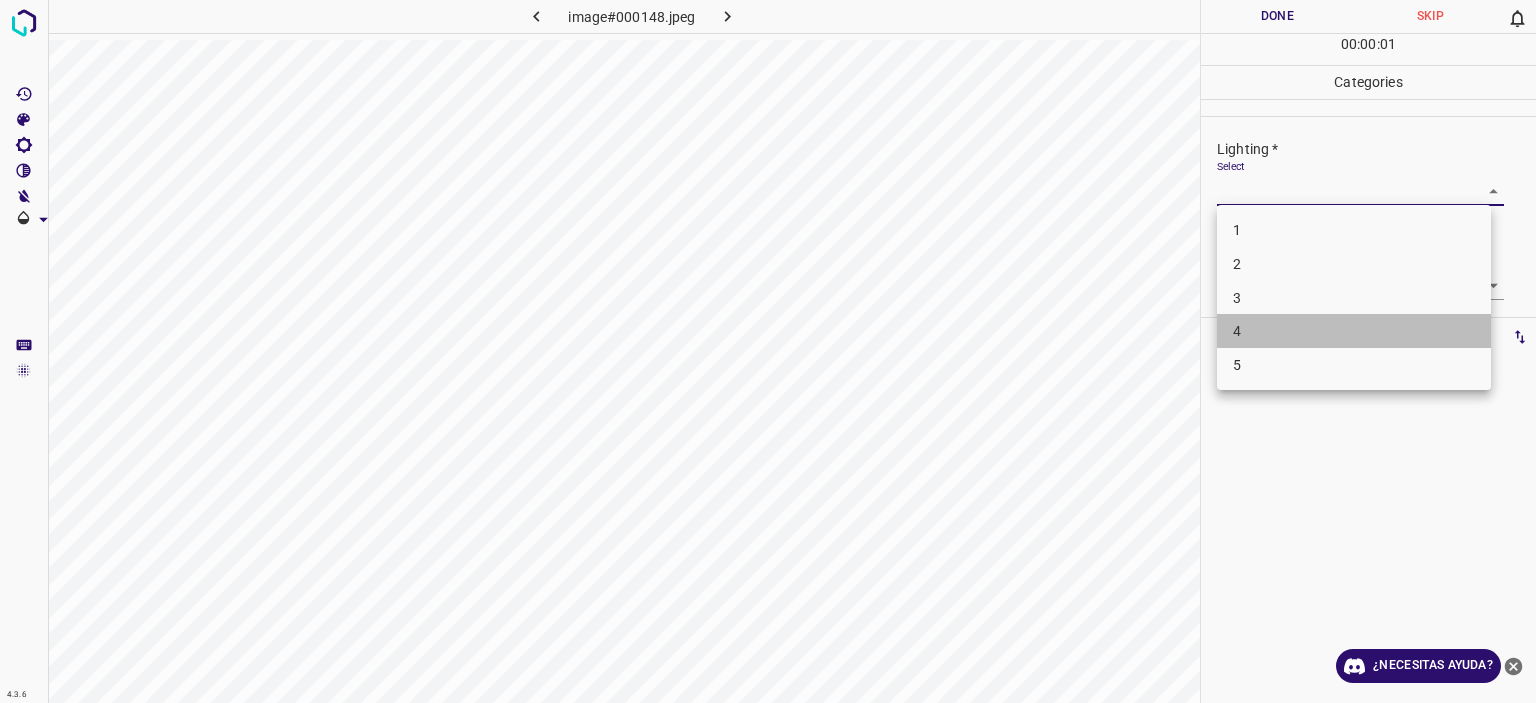 click on "4" at bounding box center (1354, 331) 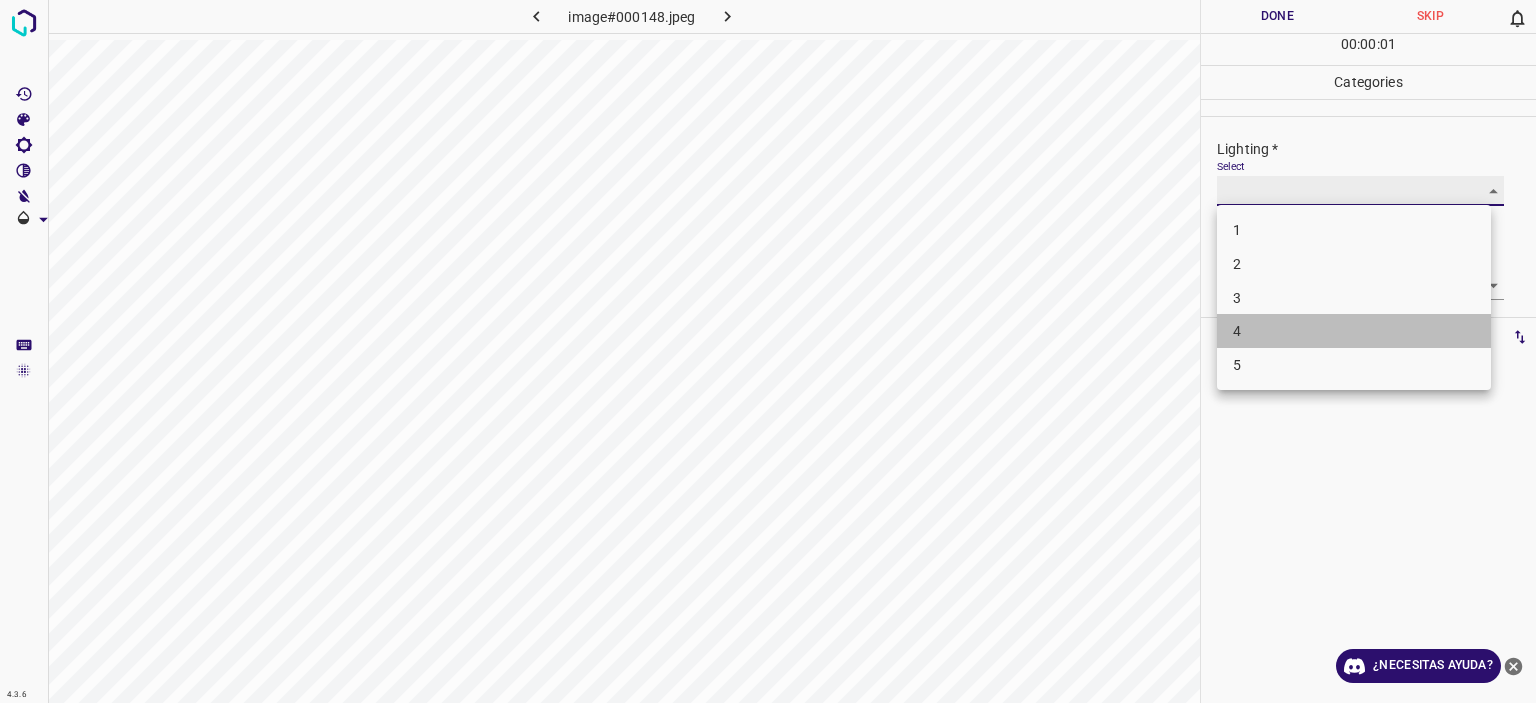 type on "4" 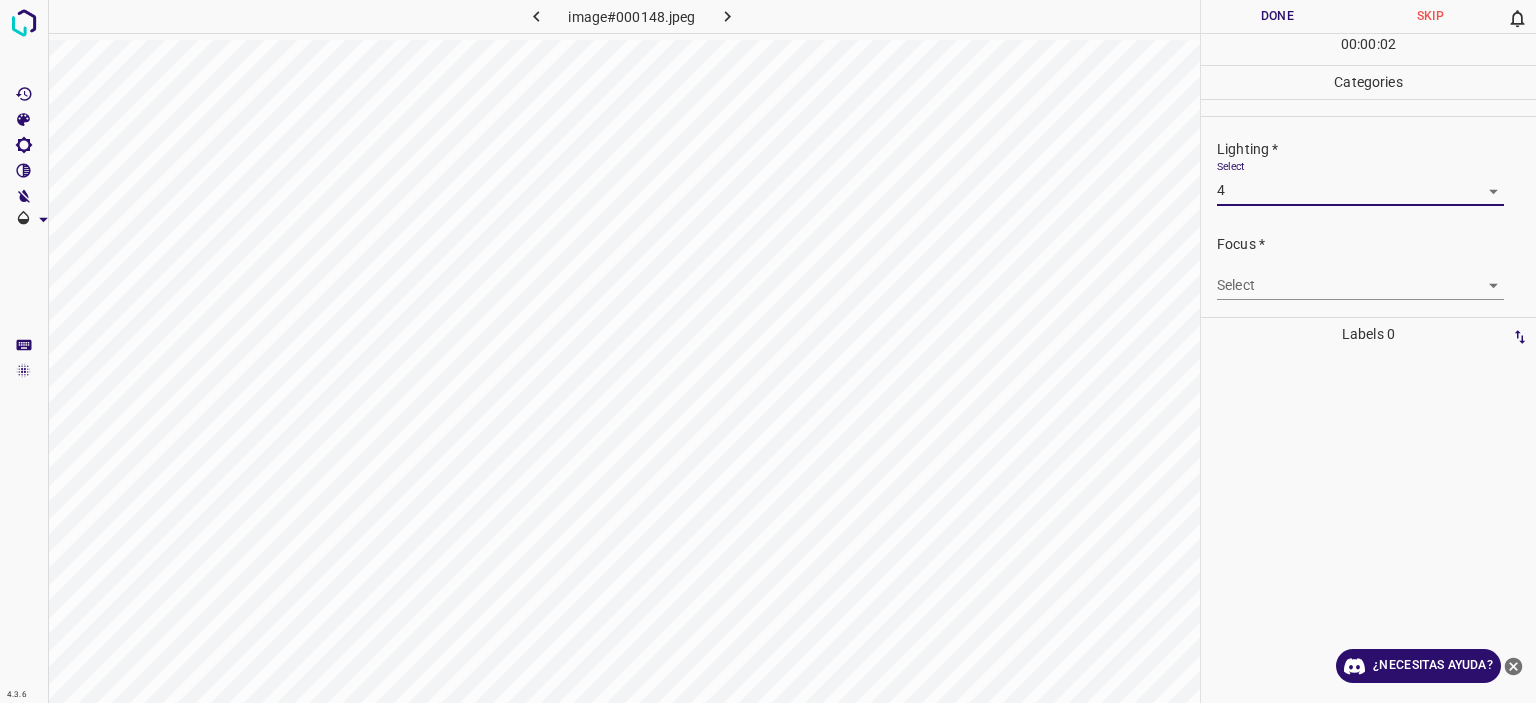 click on "Texto original Valora esta traducción Tu opinión servirá para ayudar a mejorar el Traductor de Google 4.3.6  image#000148.jpeg Done Skip 0 00   : 00   : 02   Categories Lighting *  Select 4 4 Focus *  Select ​ Overall *  Select ​ Labels   0 Categories 1 Lighting 2 Focus 3 Overall Tools Space Change between modes (Draw & Edit) I Auto labeling R Restore zoom M Zoom in N Zoom out Delete Delete selecte label Filters Z Restore filters X Saturation filter C Brightness filter V Contrast filter B Gray scale filter General O Download ¿Necesitas ayuda? - Texto - Esconder - Borrar" at bounding box center [768, 351] 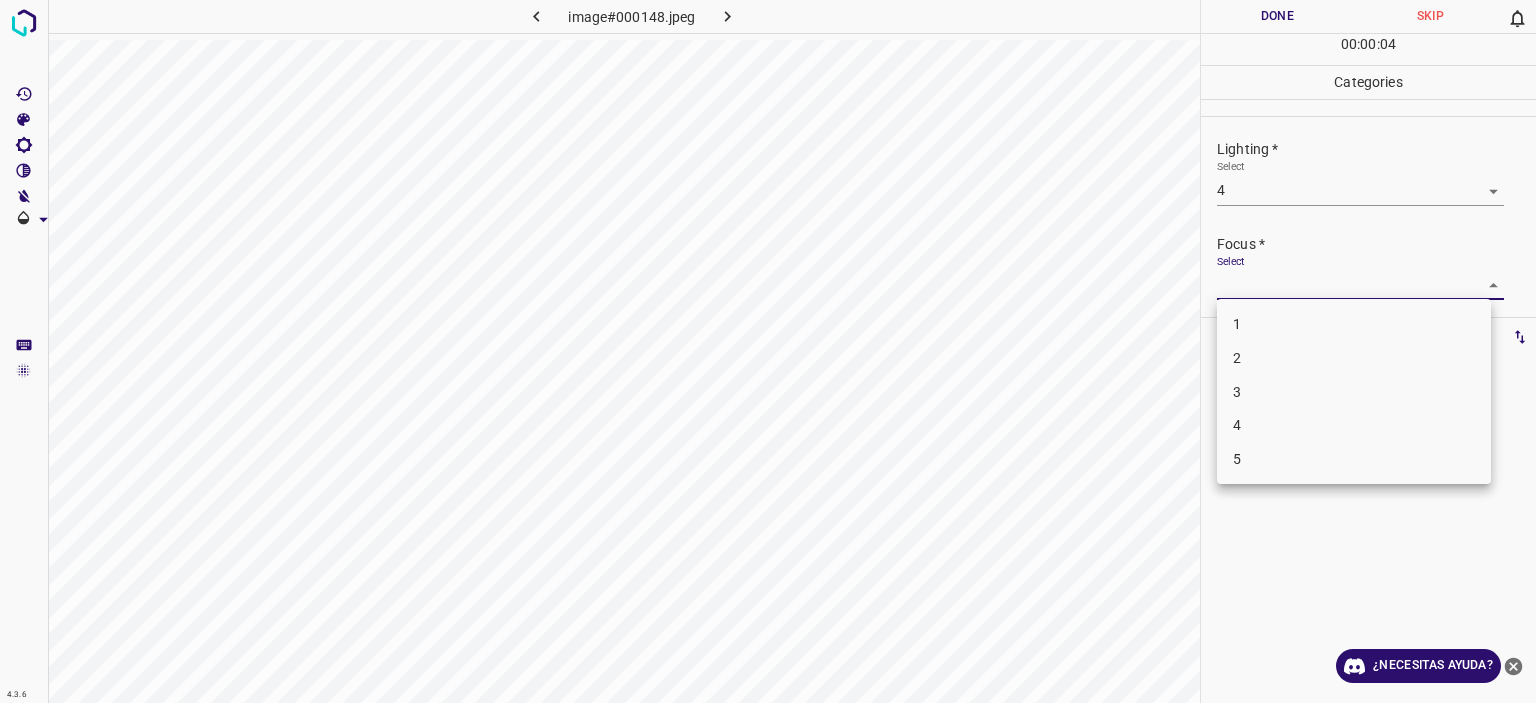 click on "3" at bounding box center (1354, 392) 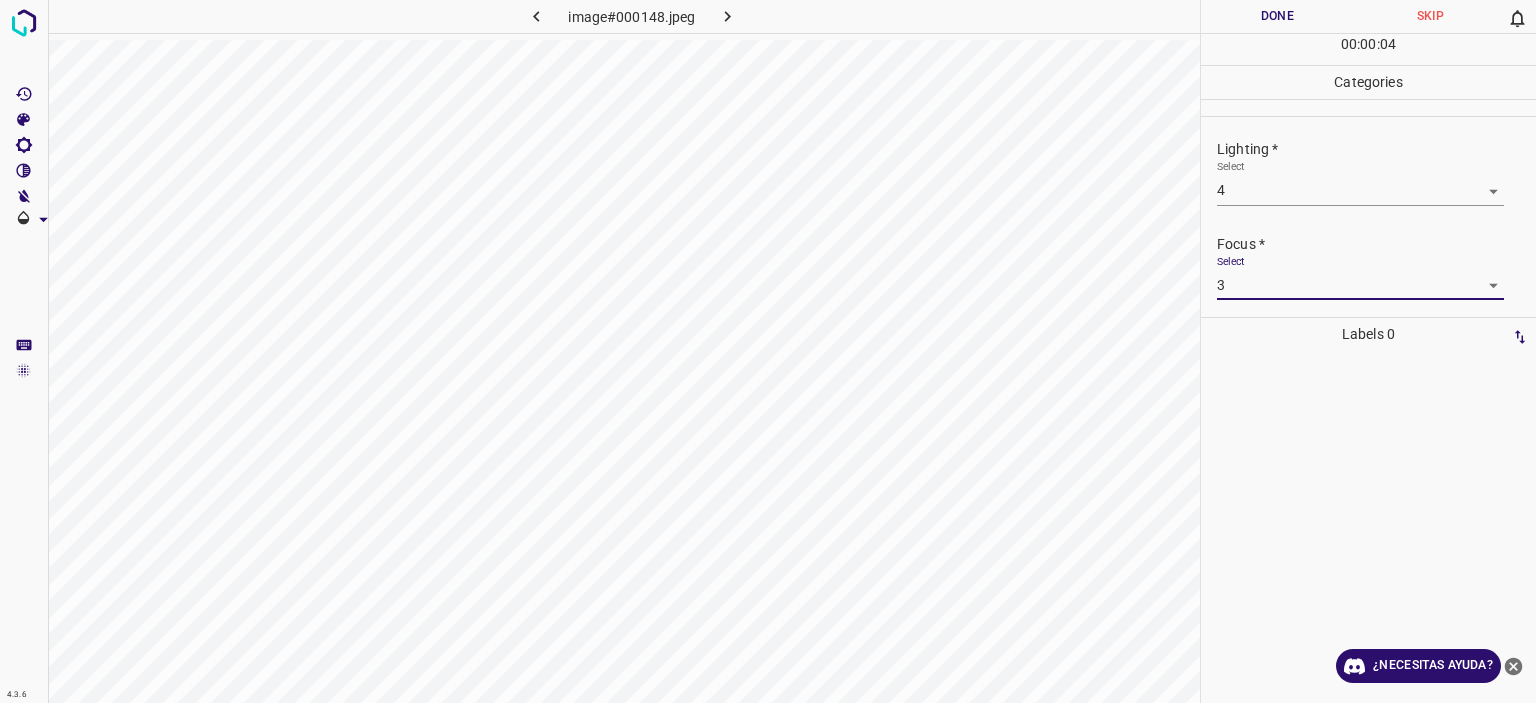 click on "Texto original Valora esta traducción Tu opinión servirá para ayudar a mejorar el Traductor de Google 4.3.6  image#000148.jpeg Done Skip 0 00   : 00   : 04   Categories Lighting *  Select 4 4 Focus *  Select 3 3 Overall *  Select ​ Labels   0 Categories 1 Lighting 2 Focus 3 Overall Tools Space Change between modes (Draw & Edit) I Auto labeling R Restore zoom M Zoom in N Zoom out Delete Delete selecte label Filters Z Restore filters X Saturation filter C Brightness filter V Contrast filter B Gray scale filter General O Download ¿Necesitas ayuda? - Texto - Esconder - Borrar" at bounding box center [768, 351] 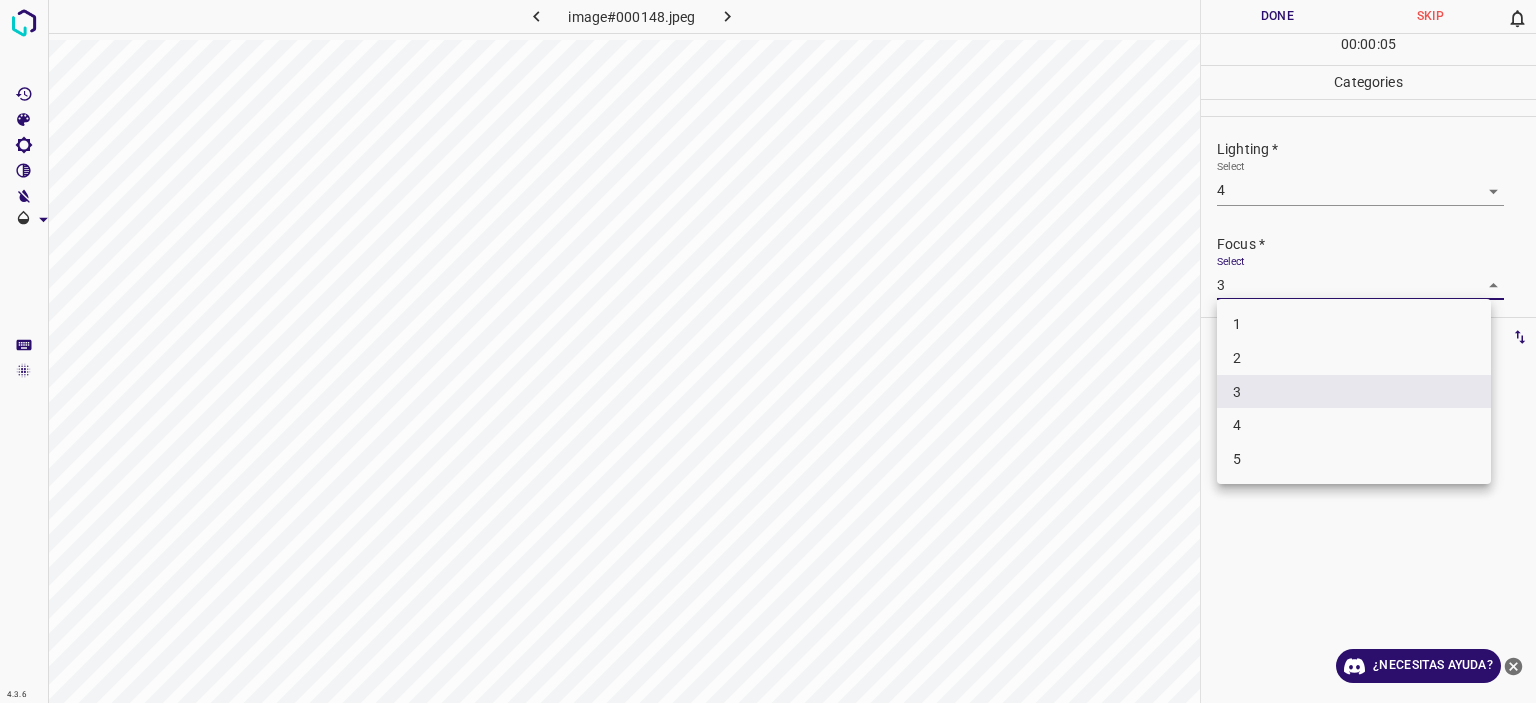 click on "2" at bounding box center (1354, 358) 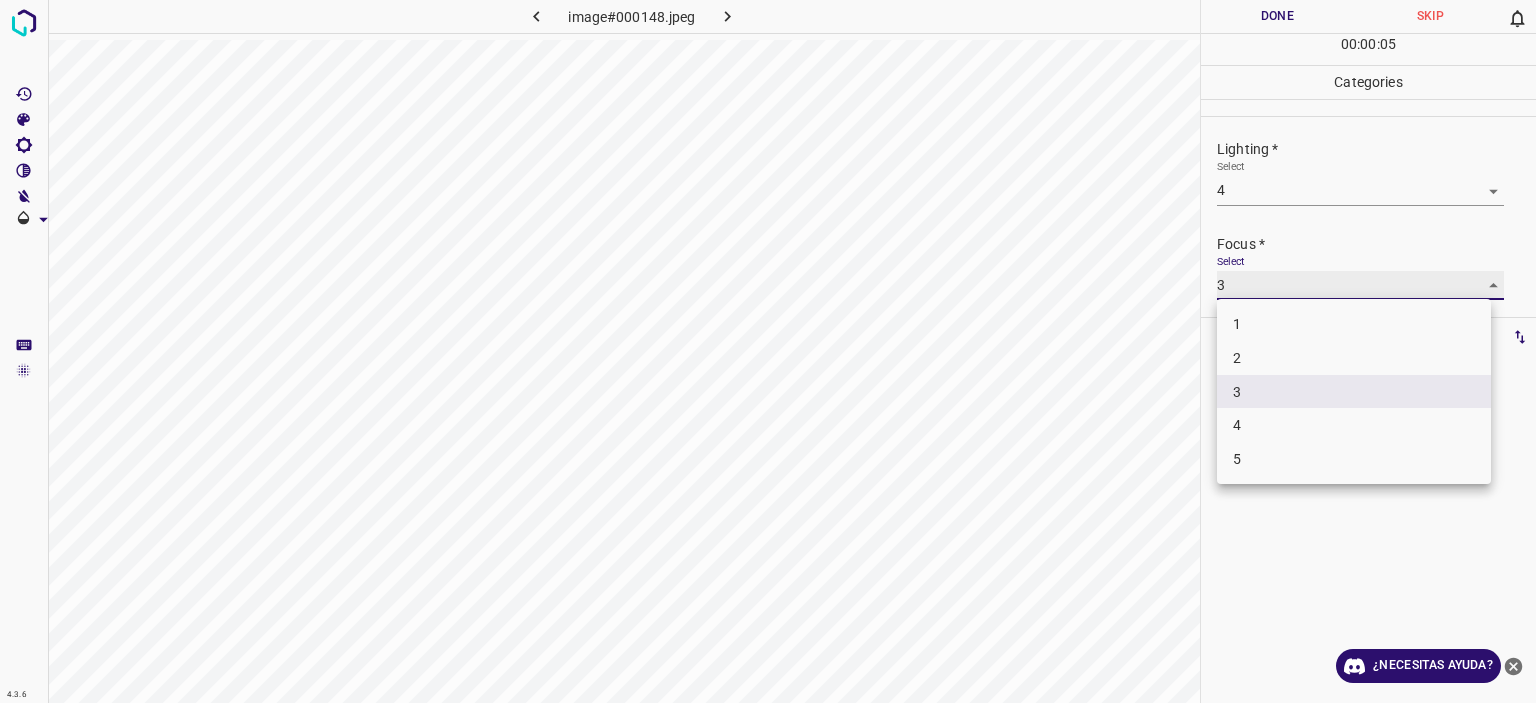 type on "2" 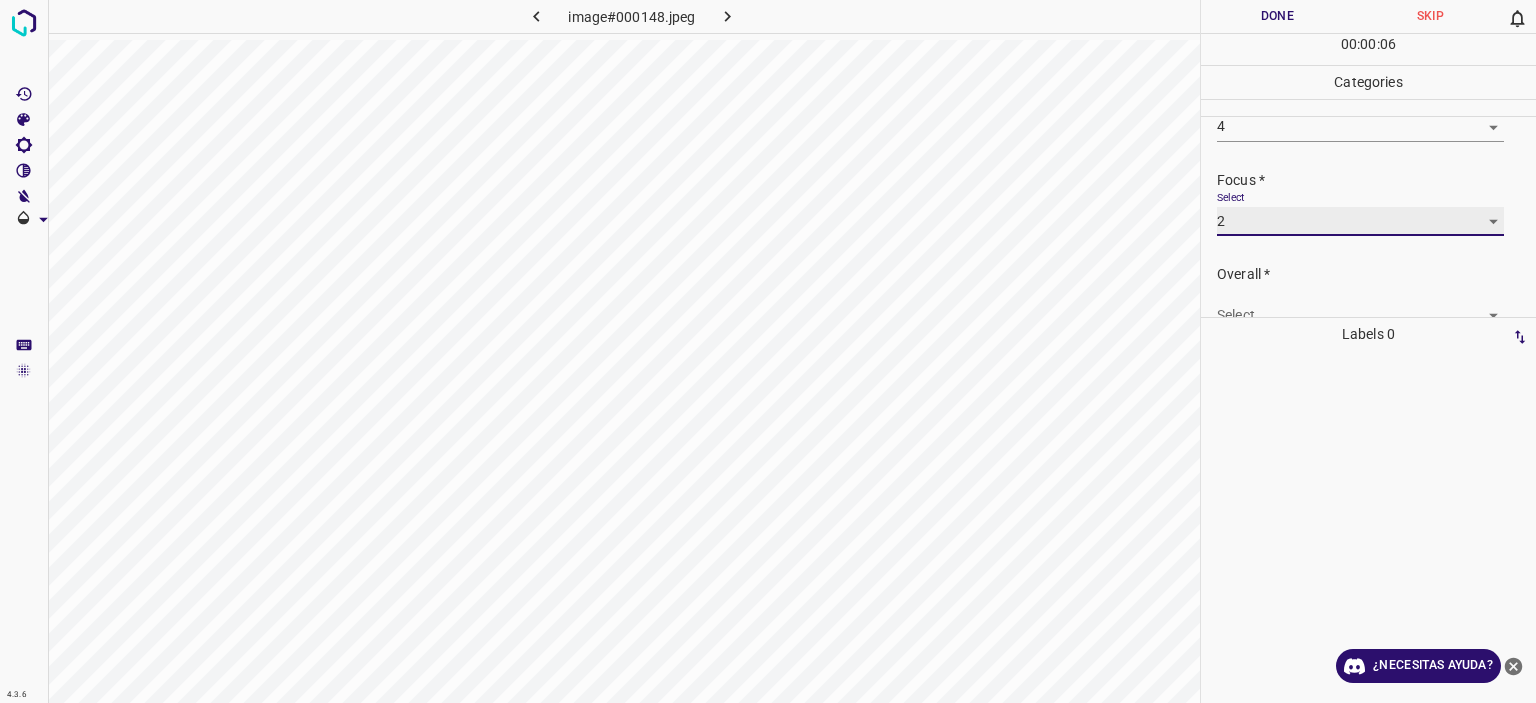 scroll, scrollTop: 98, scrollLeft: 0, axis: vertical 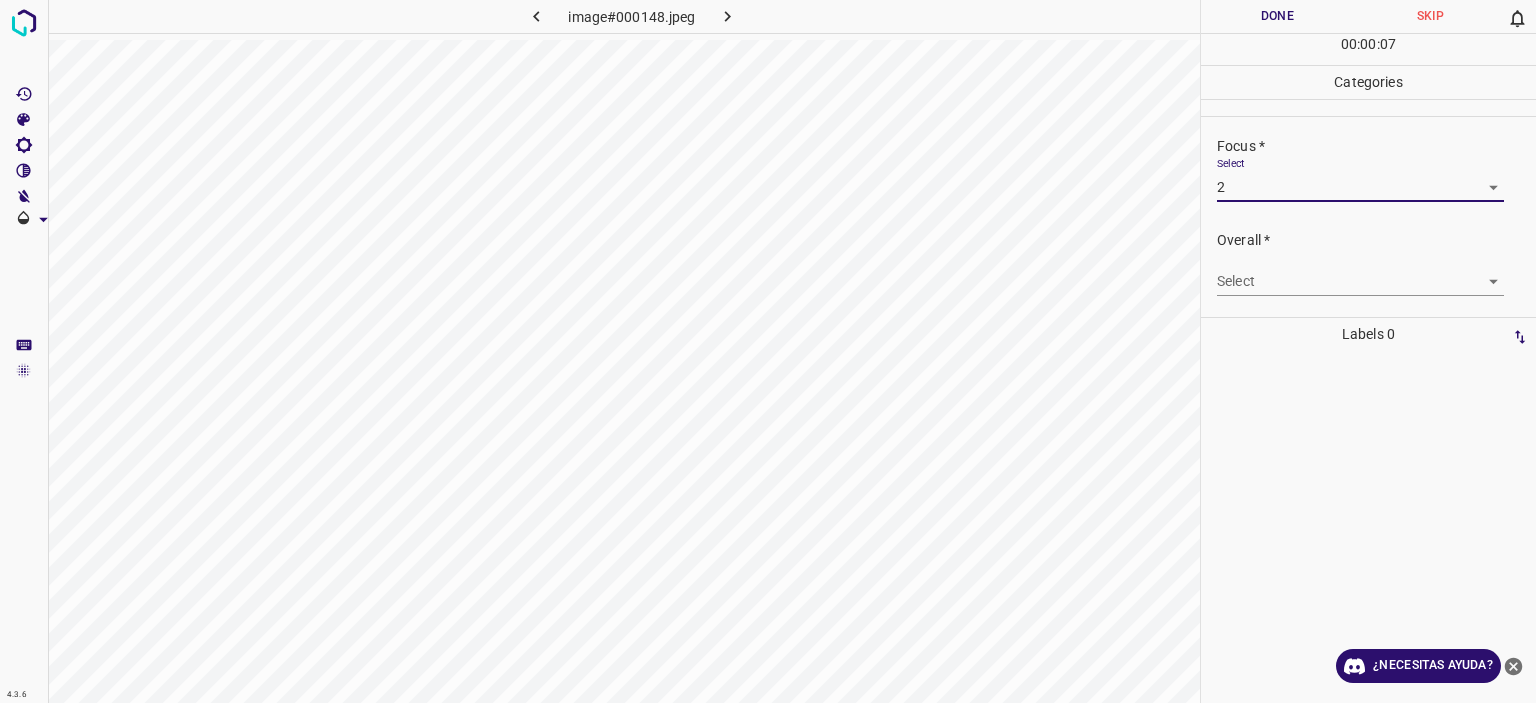 click on "Texto original Valora esta traducción Tu opinión servirá para ayudar a mejorar el Traductor de Google 4.3.6  image#000148.jpeg Done Skip 0 00   : 00   : 07   Categories Lighting *  Select 4 4 Focus *  Select 2 2 Overall *  Select ​ Labels   0 Categories 1 Lighting 2 Focus 3 Overall Tools Space Change between modes (Draw & Edit) I Auto labeling R Restore zoom M Zoom in N Zoom out Delete Delete selecte label Filters Z Restore filters X Saturation filter C Brightness filter V Contrast filter B Gray scale filter General O Download ¿Necesitas ayuda? - Texto - Esconder - Borrar" at bounding box center [768, 351] 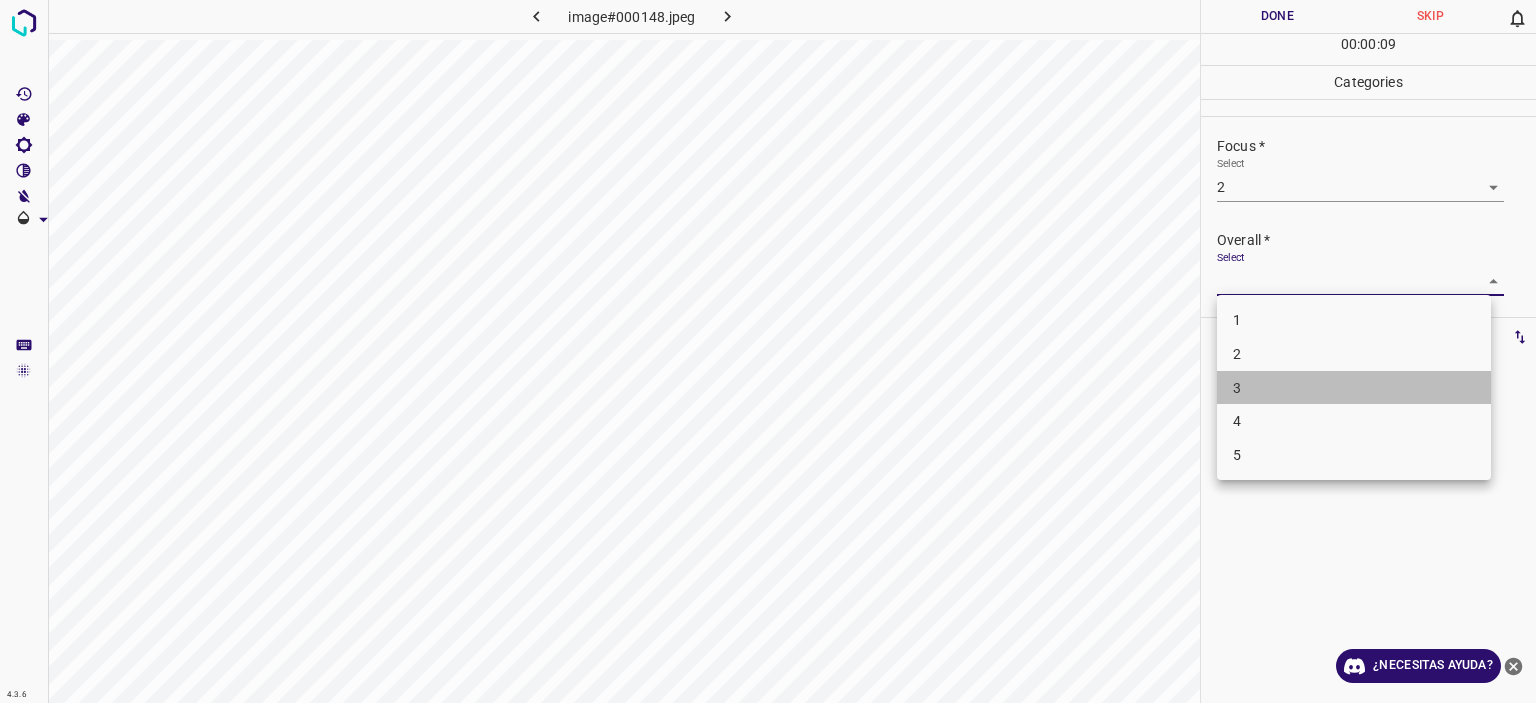 click on "3" at bounding box center (1354, 388) 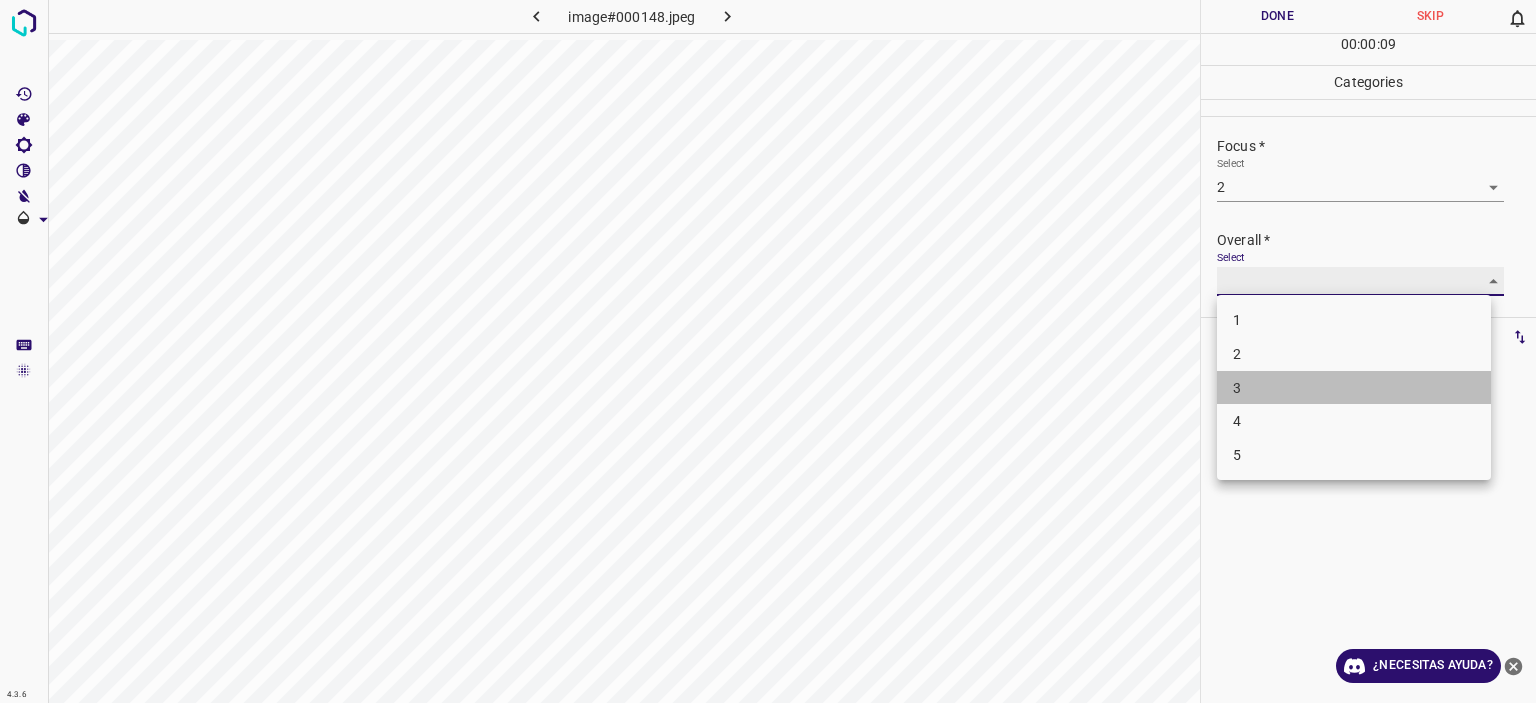 type on "3" 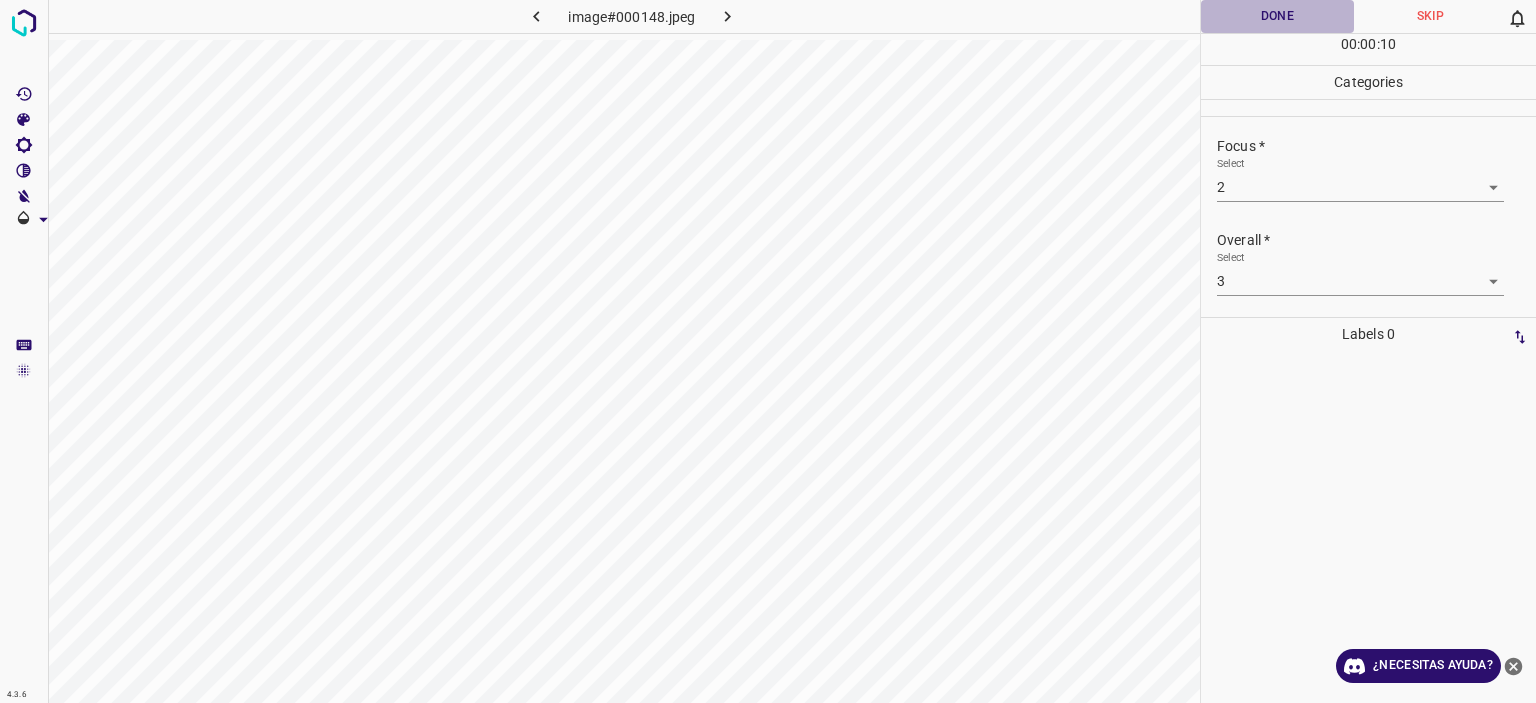 click on "Done" at bounding box center [1277, 16] 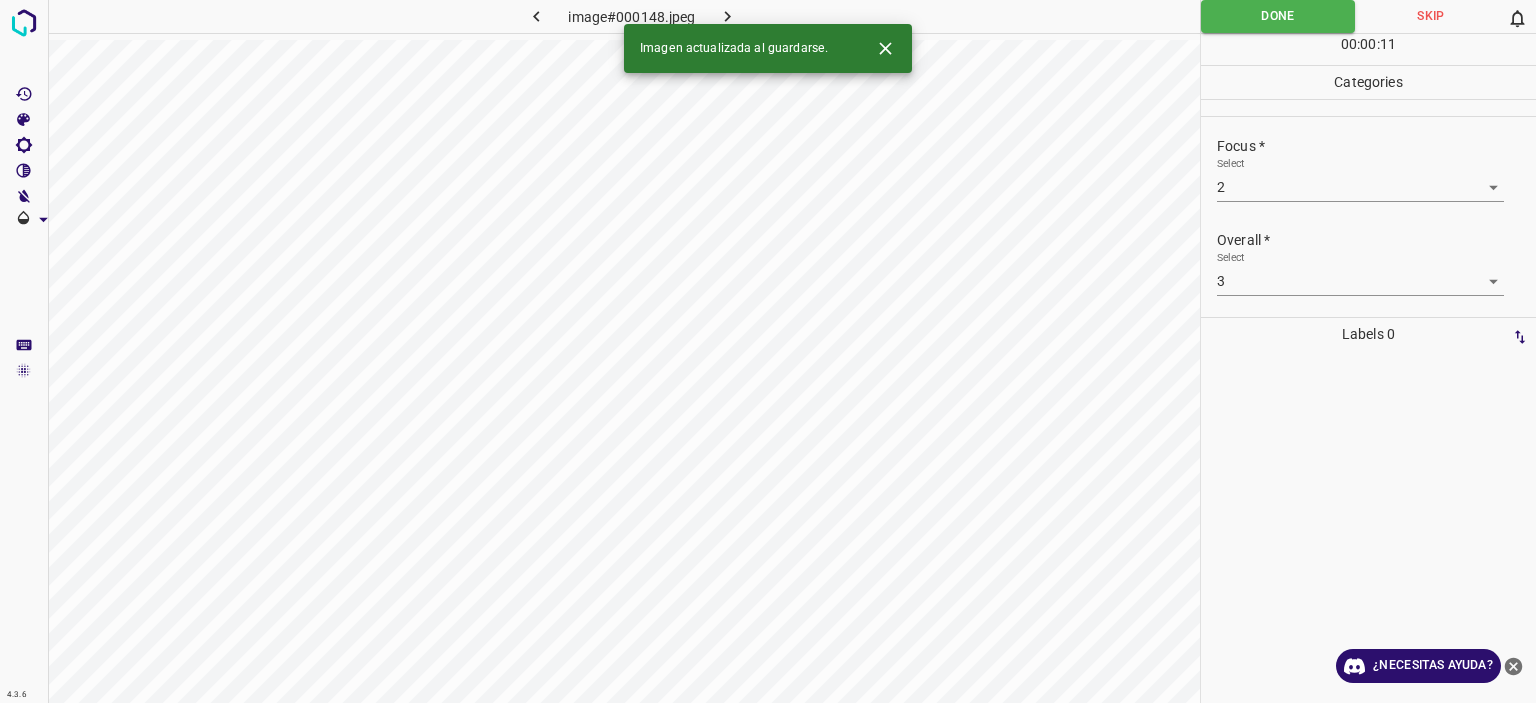click at bounding box center [728, 16] 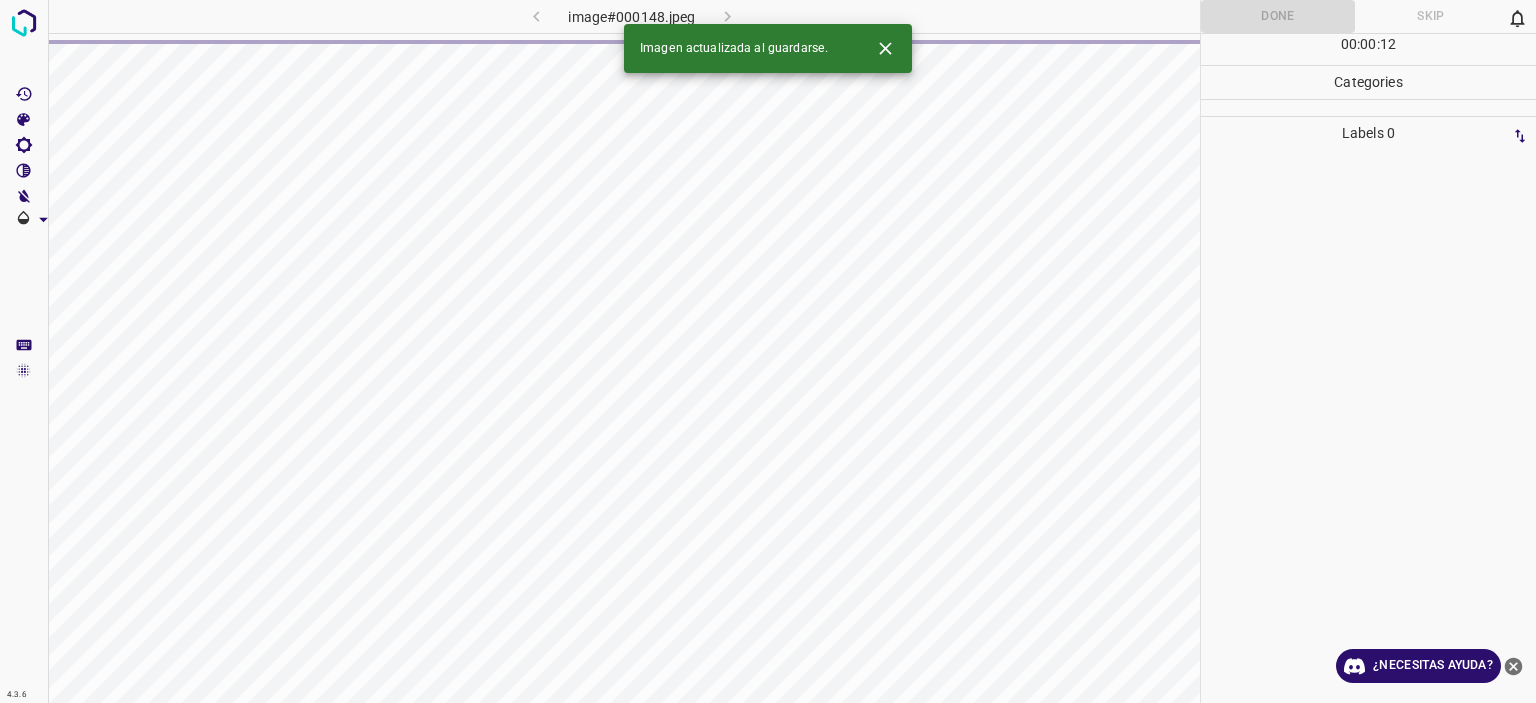 click 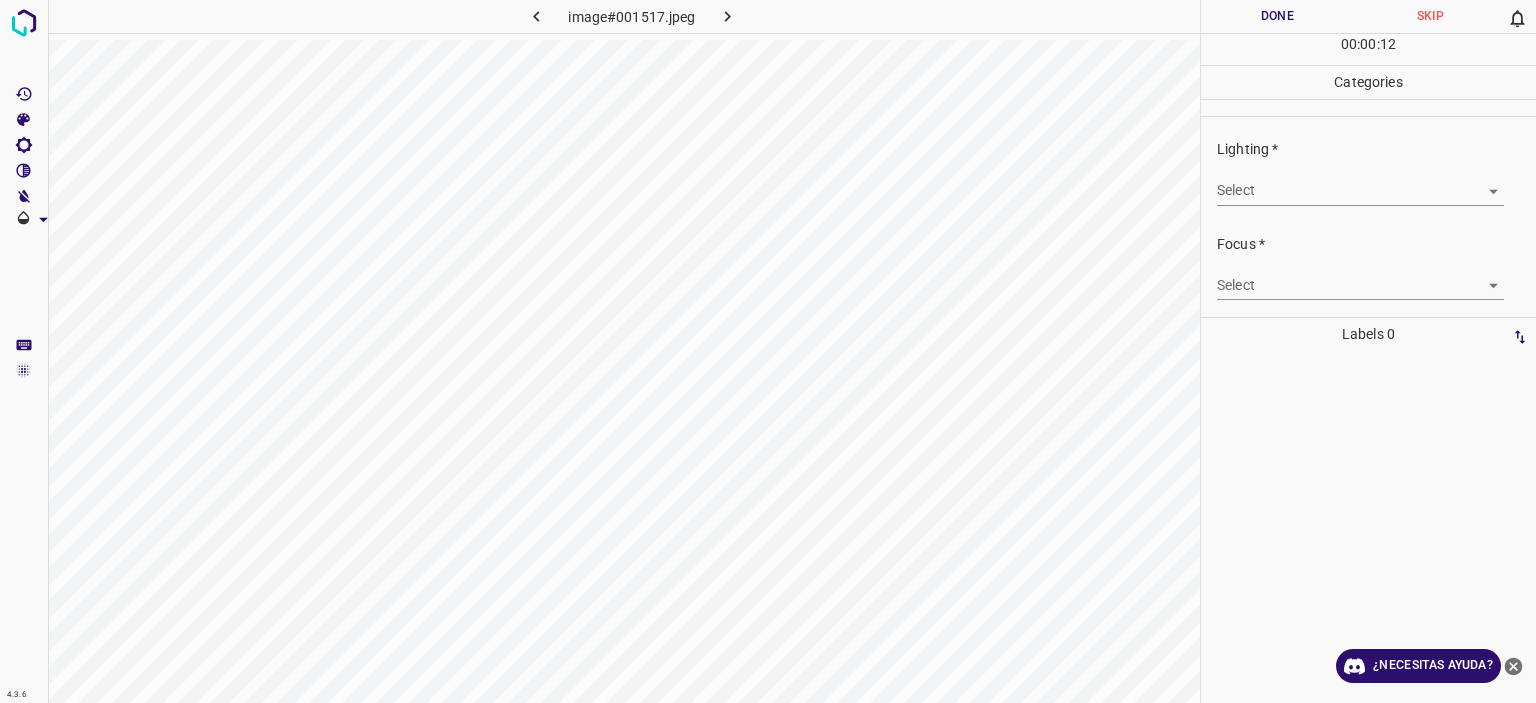 click on "Texto original Valora esta traducción Tu opinión servirá para ayudar a mejorar el Traductor de Google 4.3.6  image#001517.jpeg Done Skip 0 00   : 00   : 12   Categories Lighting *  Select ​ Focus *  Select ​ Overall *  Select ​ Labels   0 Categories 1 Lighting 2 Focus 3 Overall Tools Space Change between modes (Draw & Edit) I Auto labeling R Restore zoom M Zoom in N Zoom out Delete Delete selecte label Filters Z Restore filters X Saturation filter C Brightness filter V Contrast filter B Gray scale filter General O Download ¿Necesitas ayuda? - Texto - Esconder - Borrar" at bounding box center [768, 351] 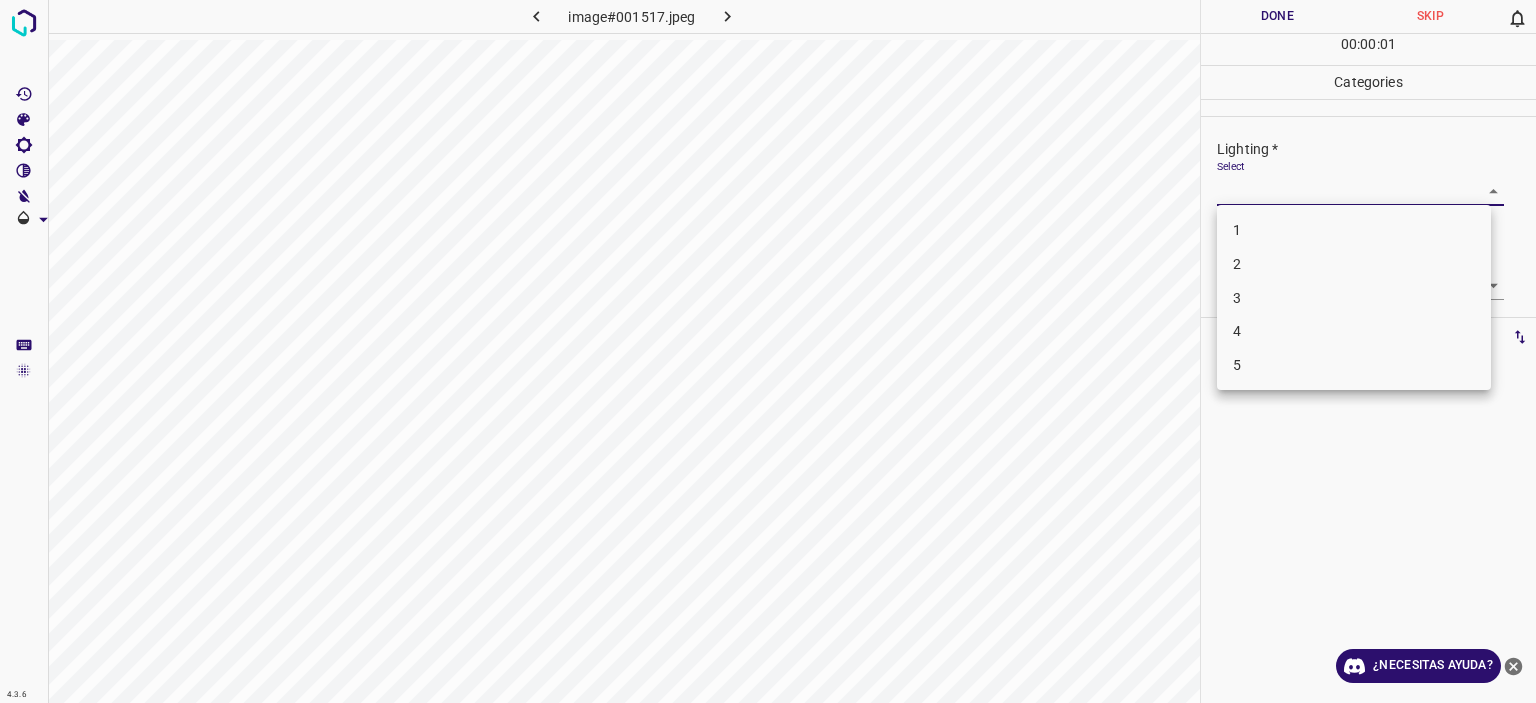 click on "3" at bounding box center [1354, 298] 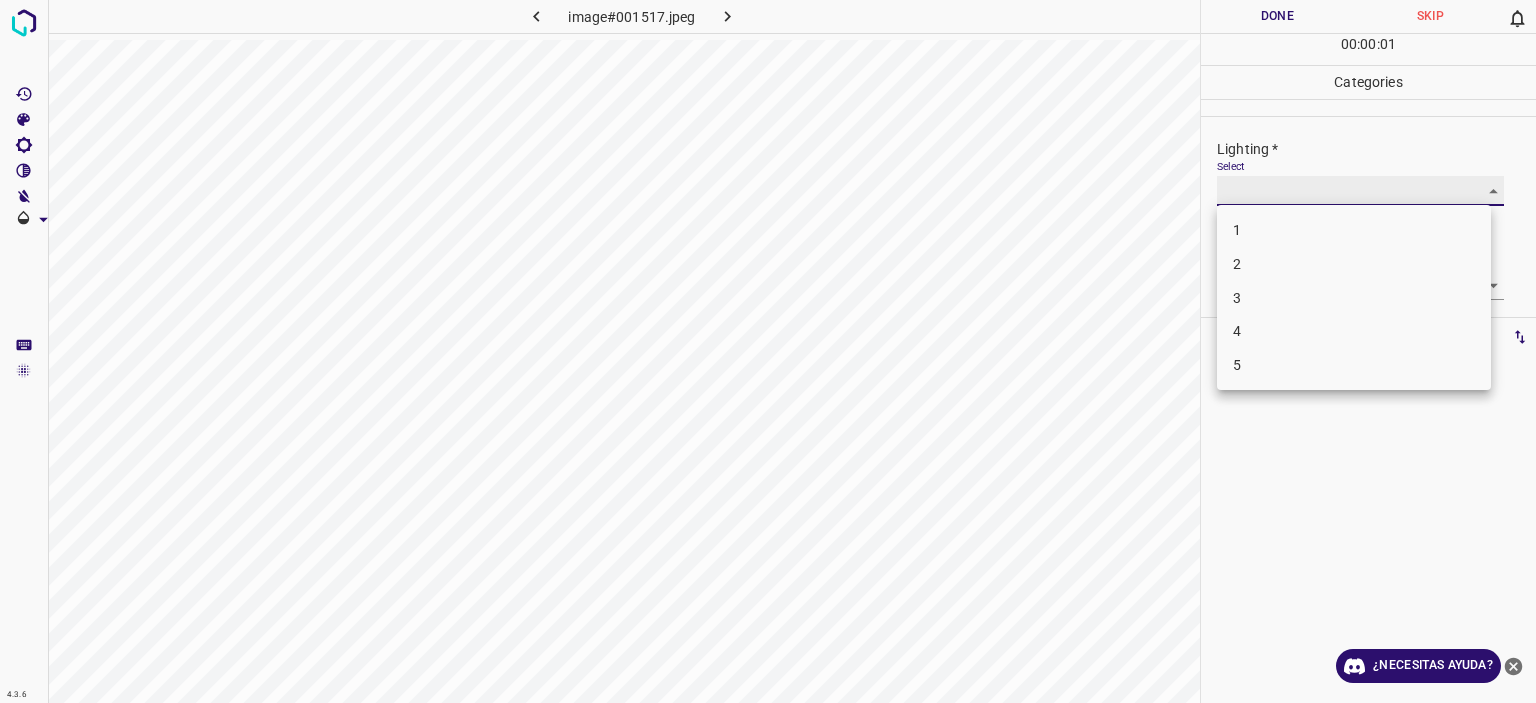 type on "3" 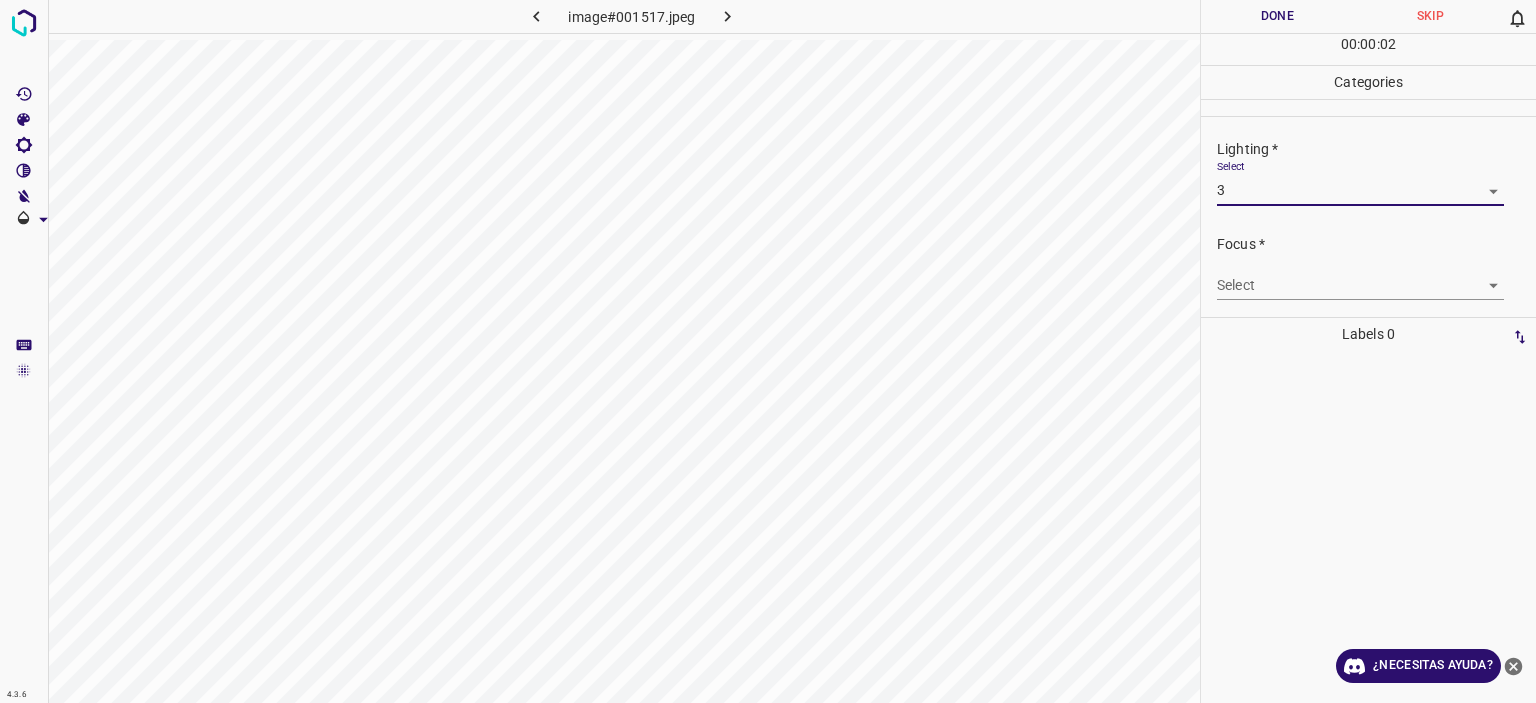 click on "Texto original Valora esta traducción Tu opinión servirá para ayudar a mejorar el Traductor de Google 4.3.6  image#001517.jpeg Done Skip 0 00   : 00   : 02   Categories Lighting *  Select 3 3 Focus *  Select ​ Overall *  Select ​ Labels   0 Categories 1 Lighting 2 Focus 3 Overall Tools Space Change between modes (Draw & Edit) I Auto labeling R Restore zoom M Zoom in N Zoom out Delete Delete selecte label Filters Z Restore filters X Saturation filter C Brightness filter V Contrast filter B Gray scale filter General O Download ¿Necesitas ayuda? - Texto - Esconder - Borrar" at bounding box center [768, 351] 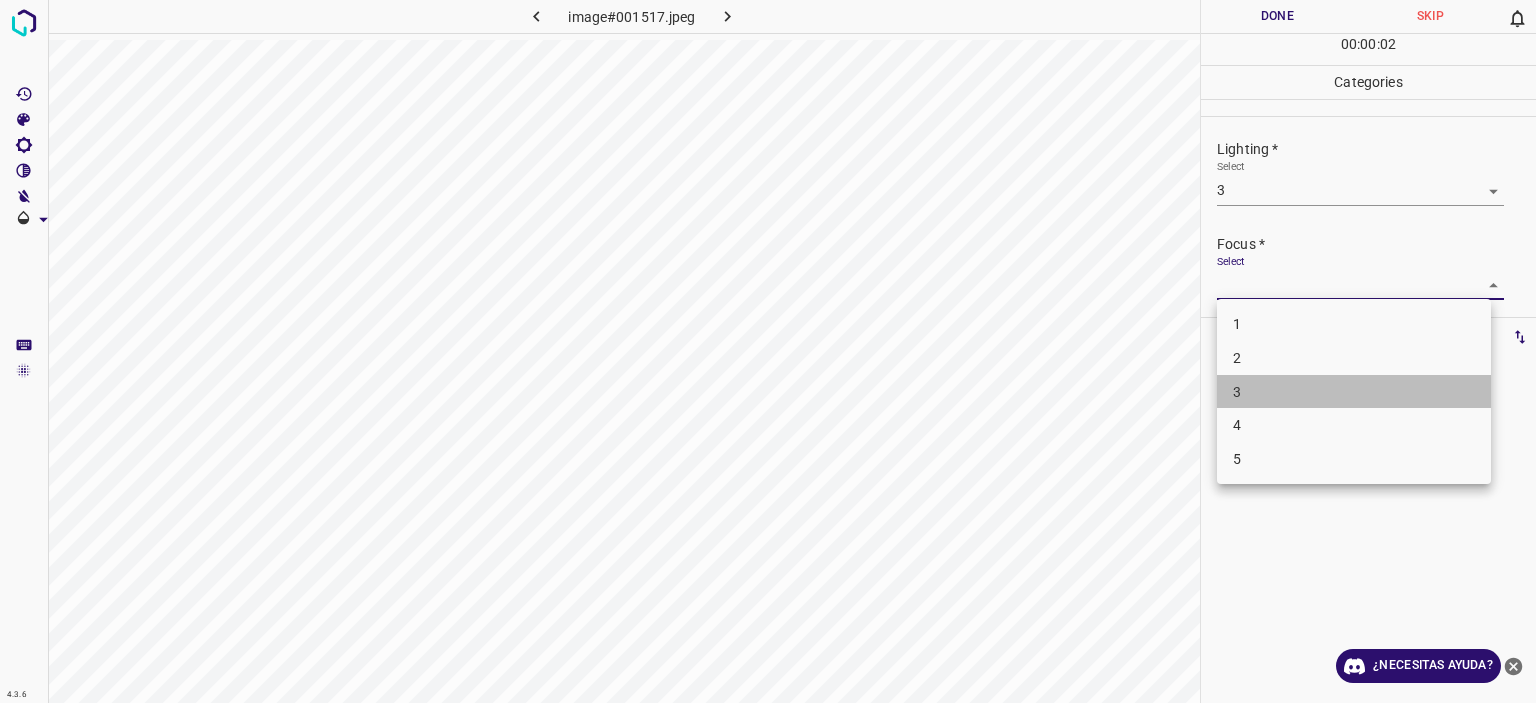 click on "3" at bounding box center (1354, 392) 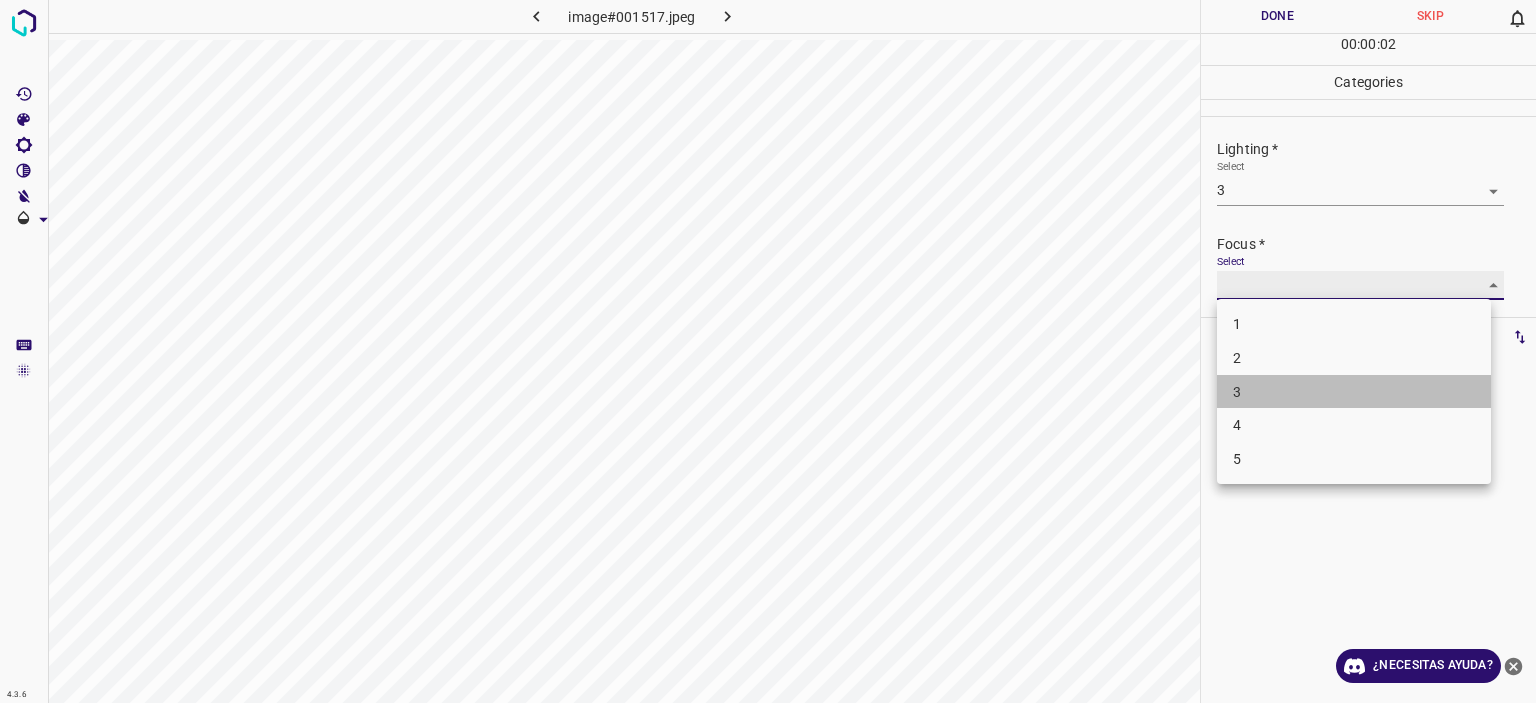type on "3" 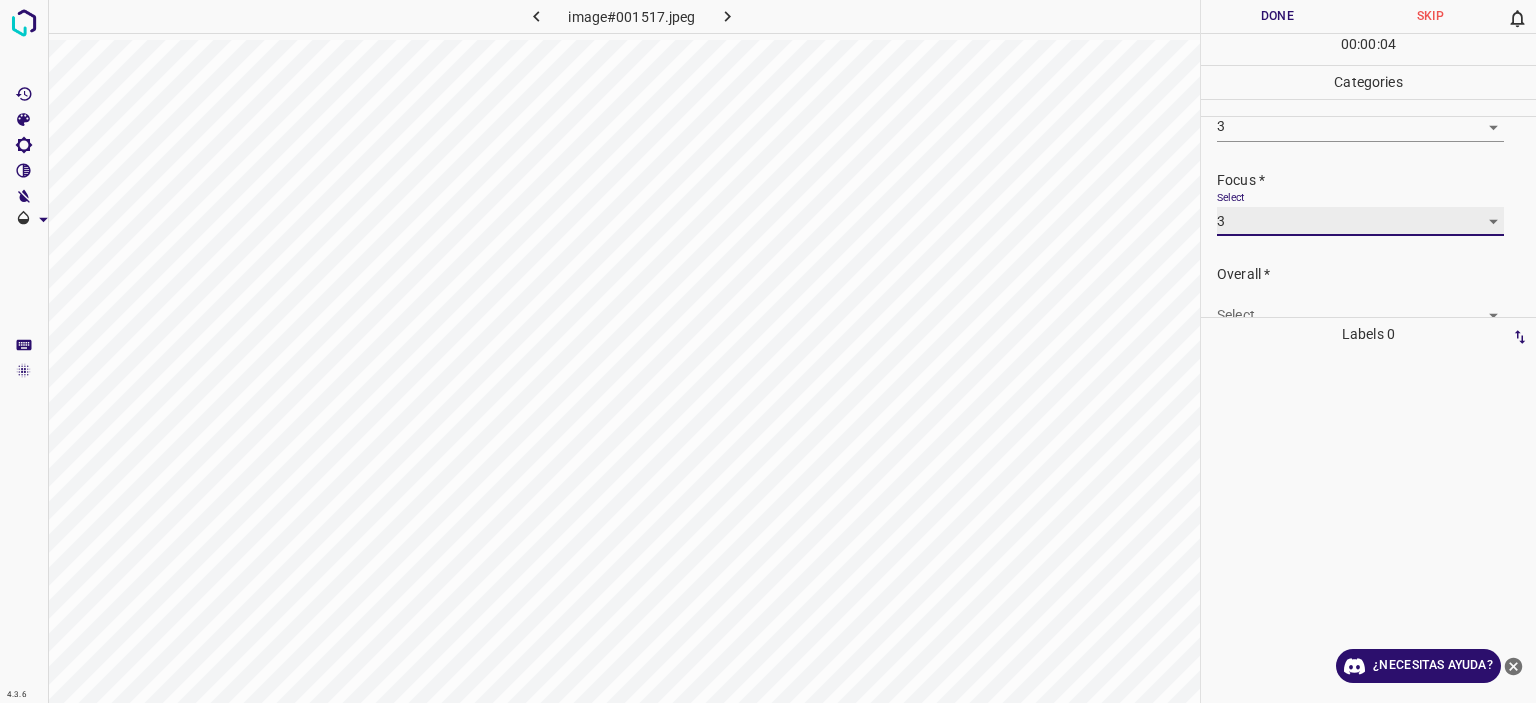 scroll, scrollTop: 98, scrollLeft: 0, axis: vertical 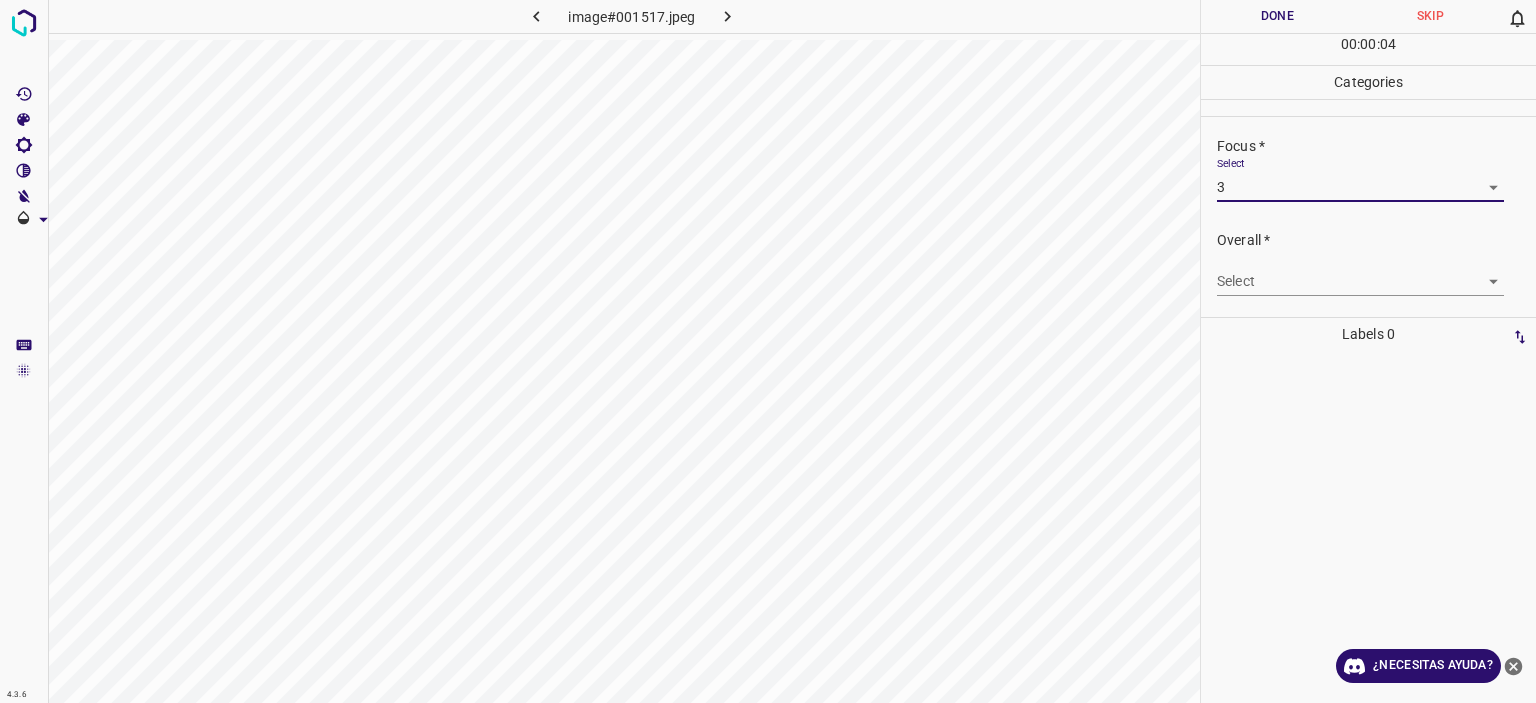 click on "Texto original Valora esta traducción Tu opinión servirá para ayudar a mejorar el Traductor de Google 4.3.6  image#001517.jpeg Done Skip 0 00   : 00   : 04   Categories Lighting *  Select 3 3 Focus *  Select 3 3 Overall *  Select ​ Labels   0 Categories 1 Lighting 2 Focus 3 Overall Tools Space Change between modes (Draw & Edit) I Auto labeling R Restore zoom M Zoom in N Zoom out Delete Delete selecte label Filters Z Restore filters X Saturation filter C Brightness filter V Contrast filter B Gray scale filter General O Download ¿Necesitas ayuda? - Texto - Esconder - Borrar" at bounding box center [768, 351] 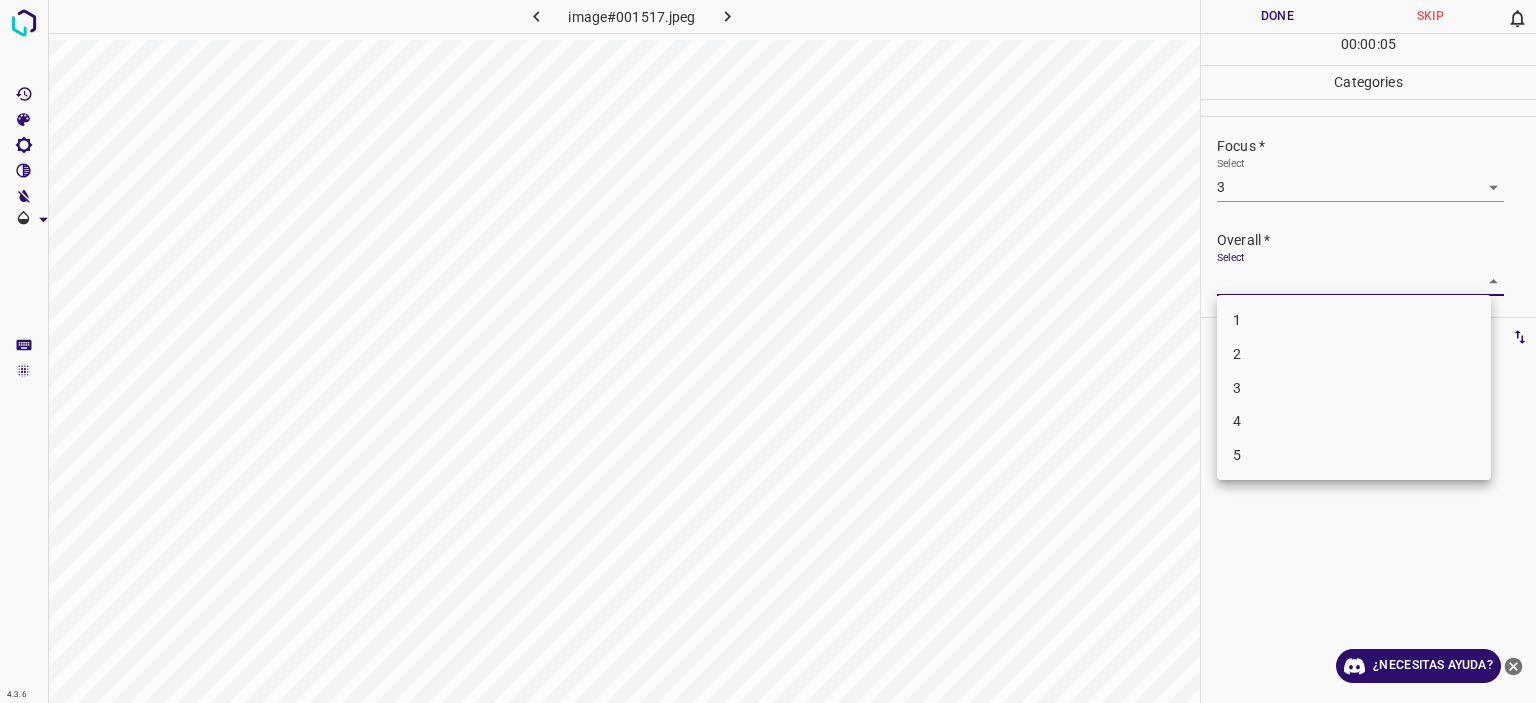 click on "3" at bounding box center [1354, 388] 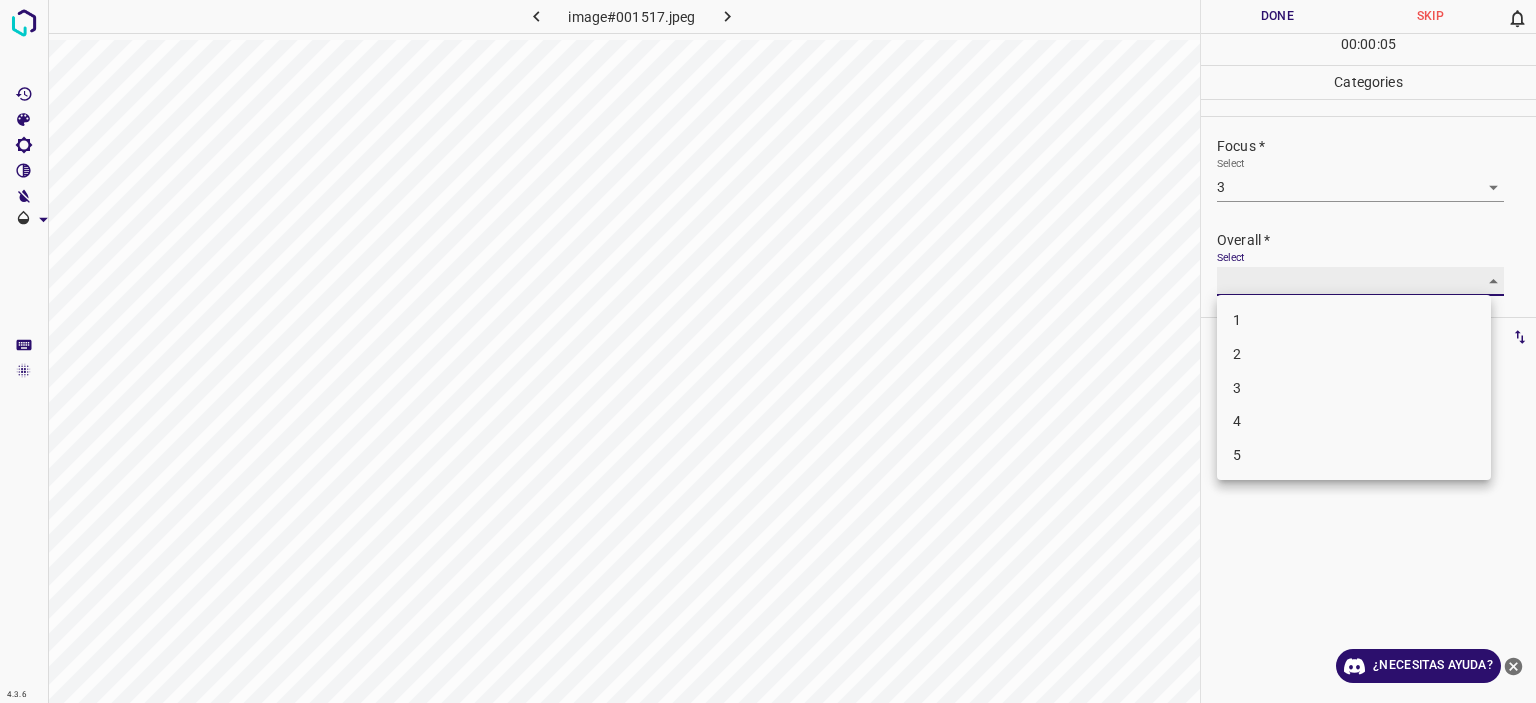 type on "3" 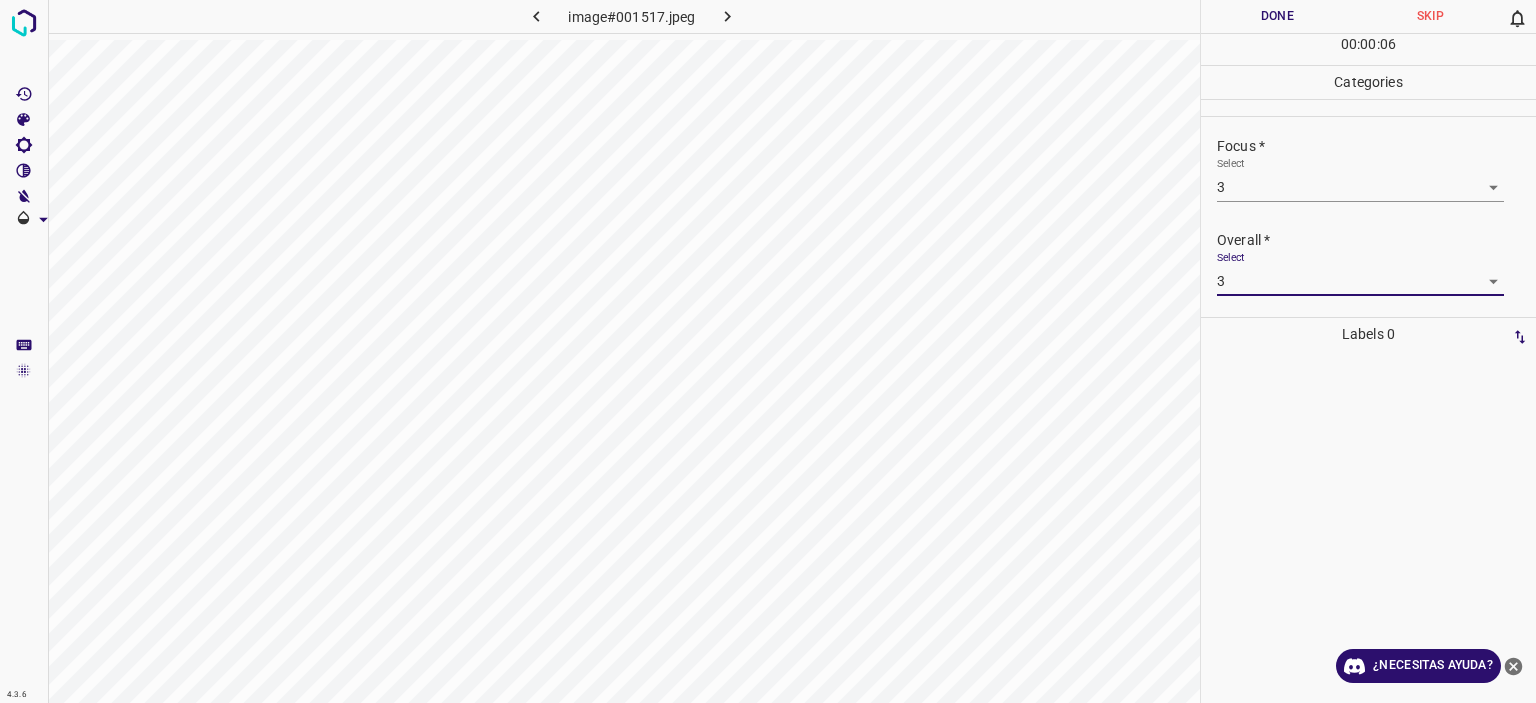 click on "00   : 00   : 06" at bounding box center [1368, 49] 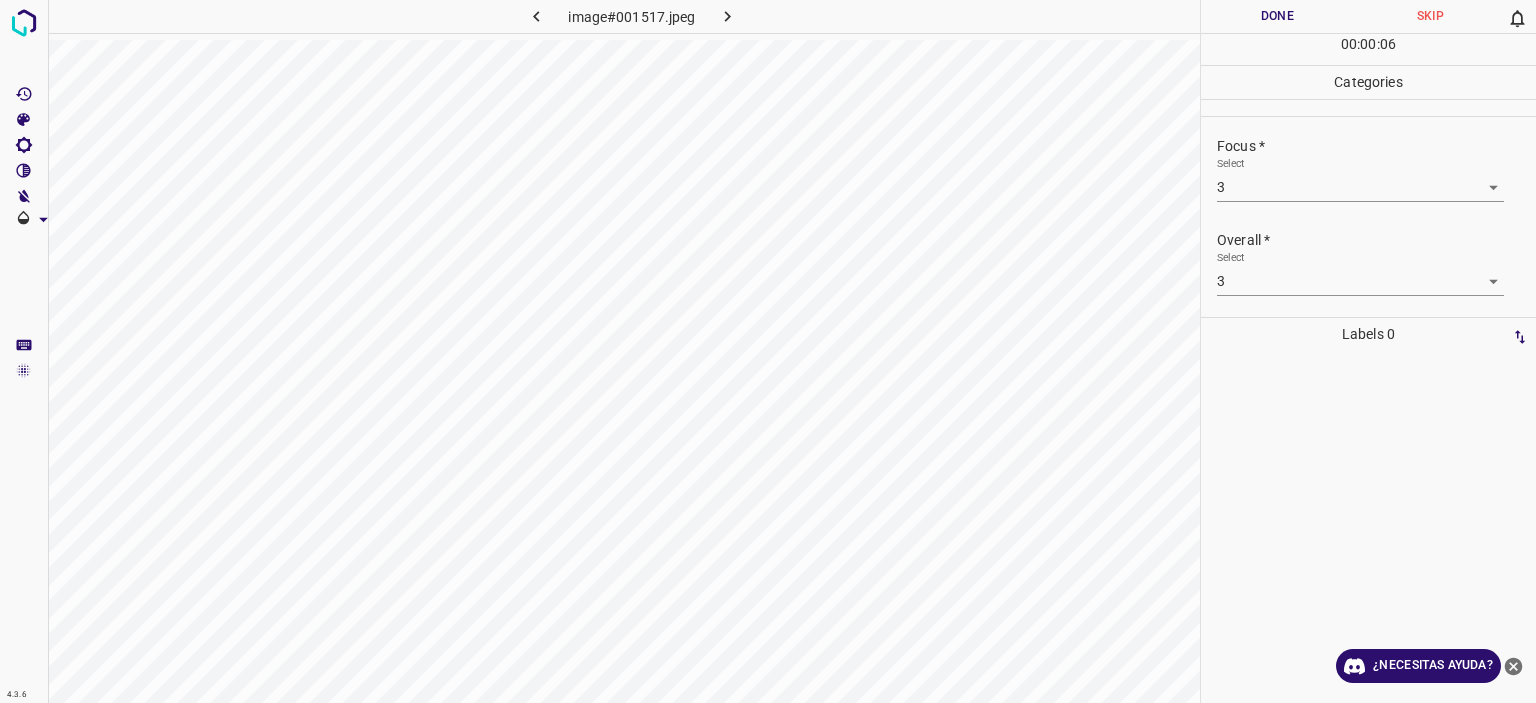 click on "Done" at bounding box center (1277, 16) 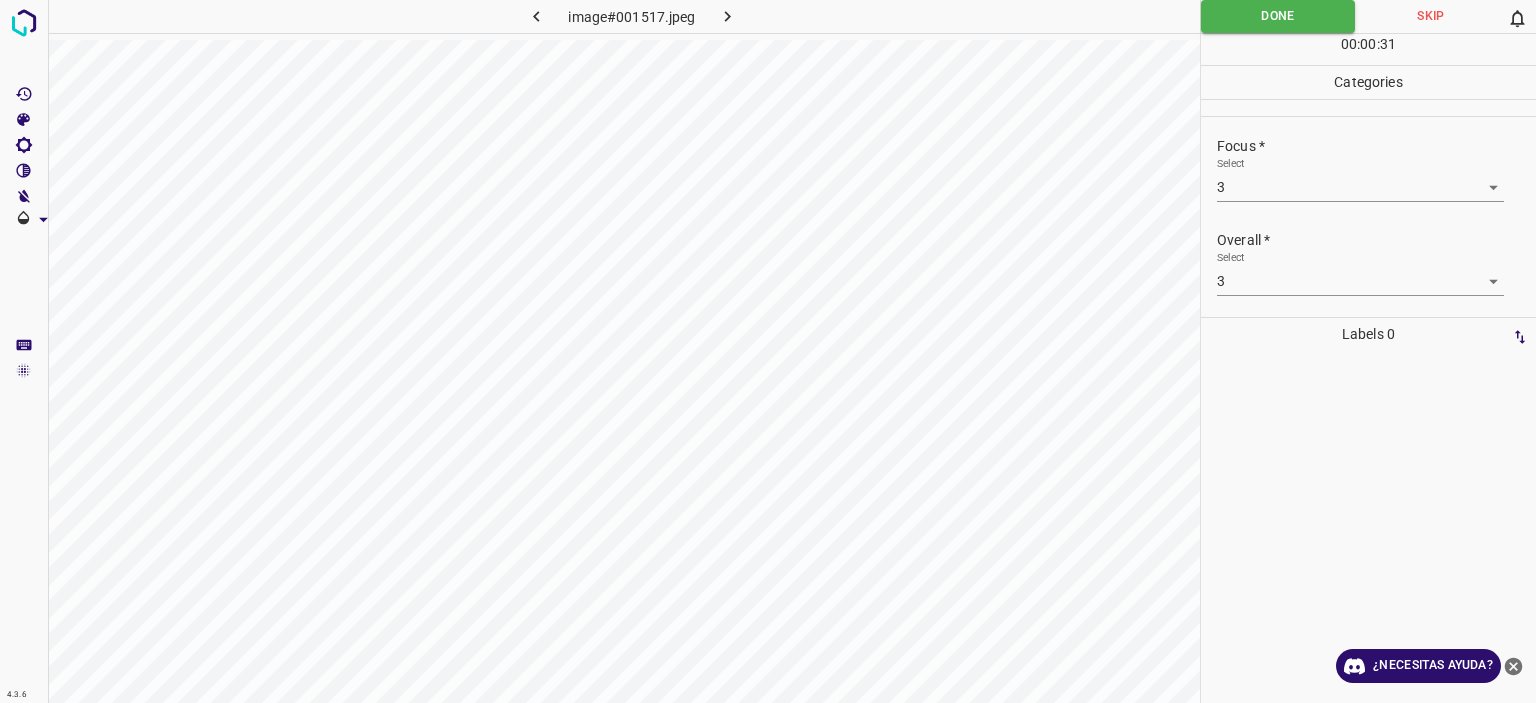 click 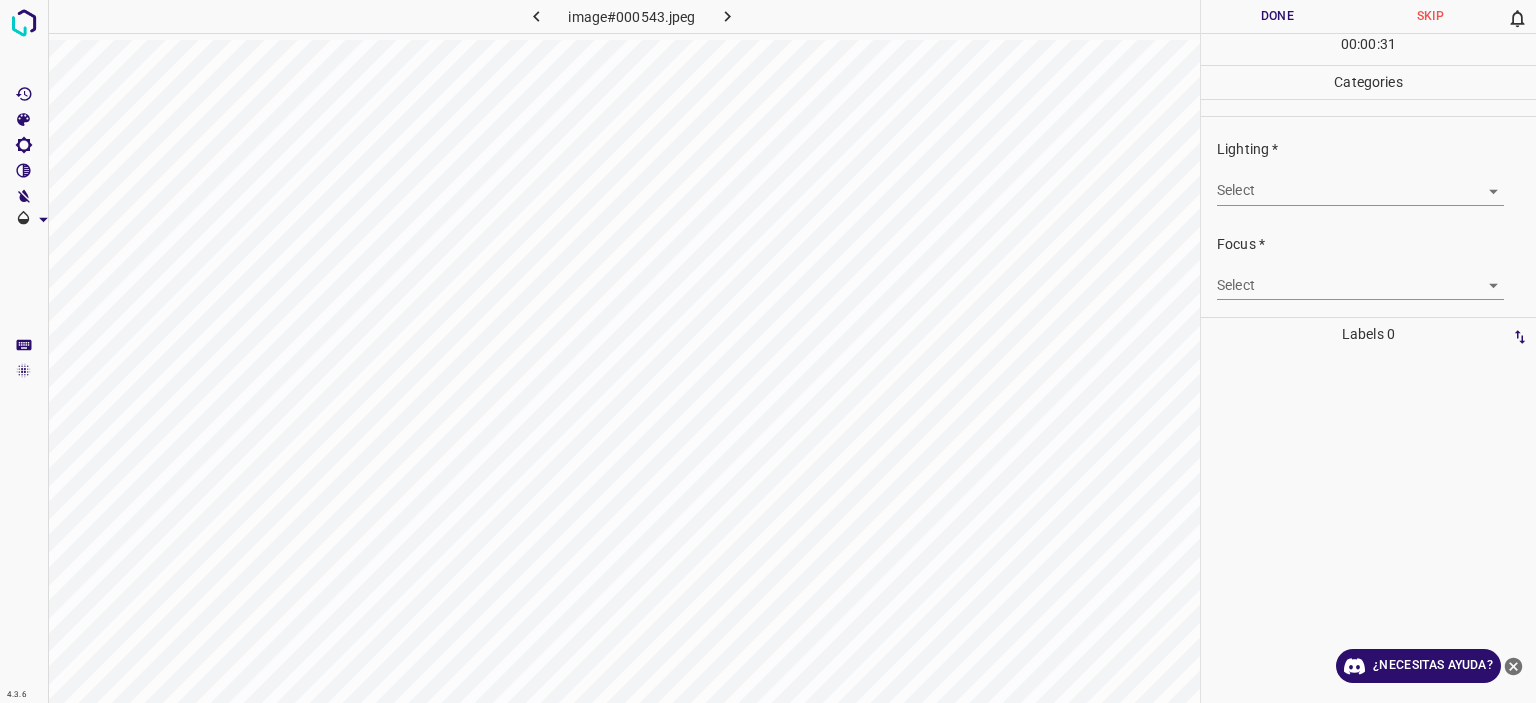 click on "Texto original Valora esta traducción Tu opinión servirá para ayudar a mejorar el Traductor de Google 4.3.6  image#000543.jpeg Done Skip 0 00   : 00   : 31   Categories Lighting *  Select ​ Focus *  Select ​ Overall *  Select ​ Labels   0 Categories 1 Lighting 2 Focus 3 Overall Tools Space Change between modes (Draw & Edit) I Auto labeling R Restore zoom M Zoom in N Zoom out Delete Delete selecte label Filters Z Restore filters X Saturation filter C Brightness filter V Contrast filter B Gray scale filter General O Download ¿Necesitas ayuda? - Texto - Esconder - Borrar" at bounding box center [768, 351] 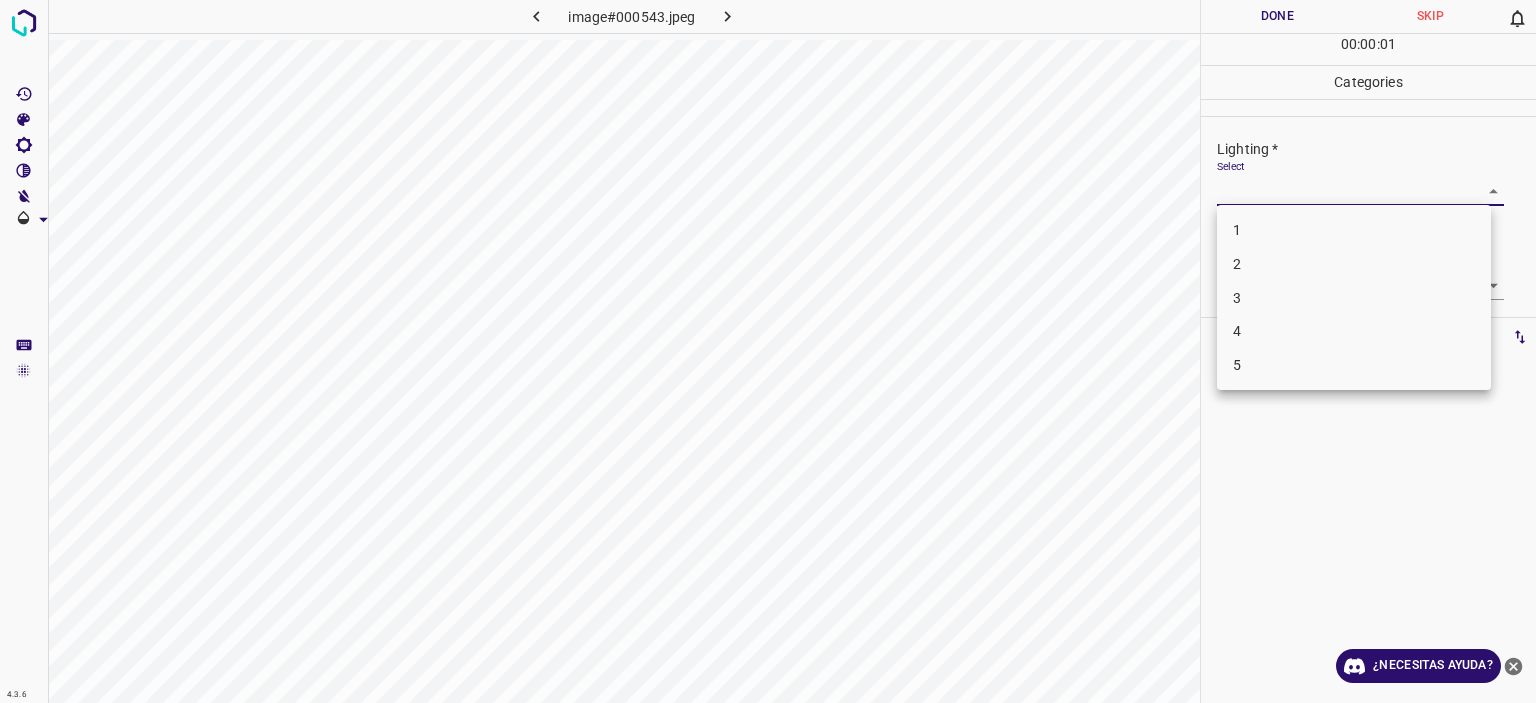 click on "4" at bounding box center (1354, 331) 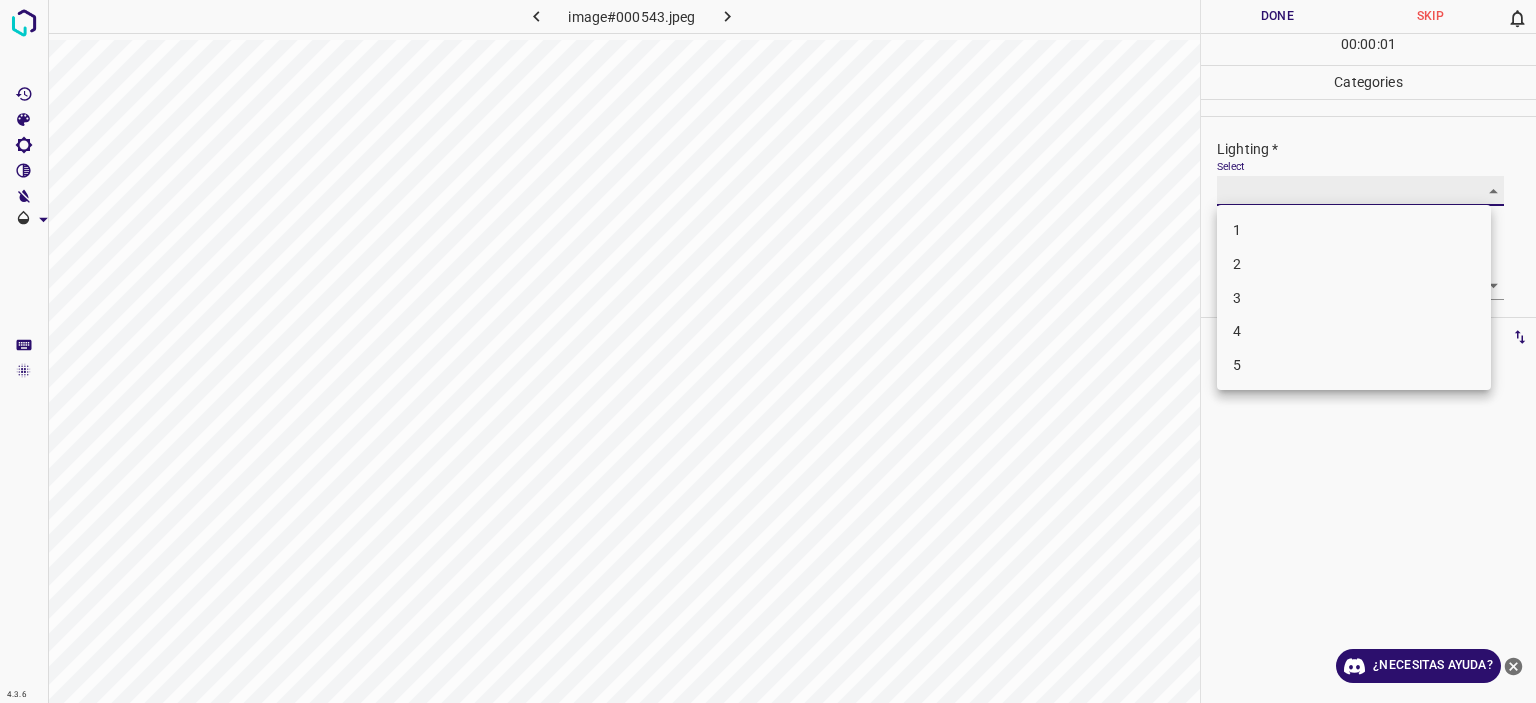 type on "4" 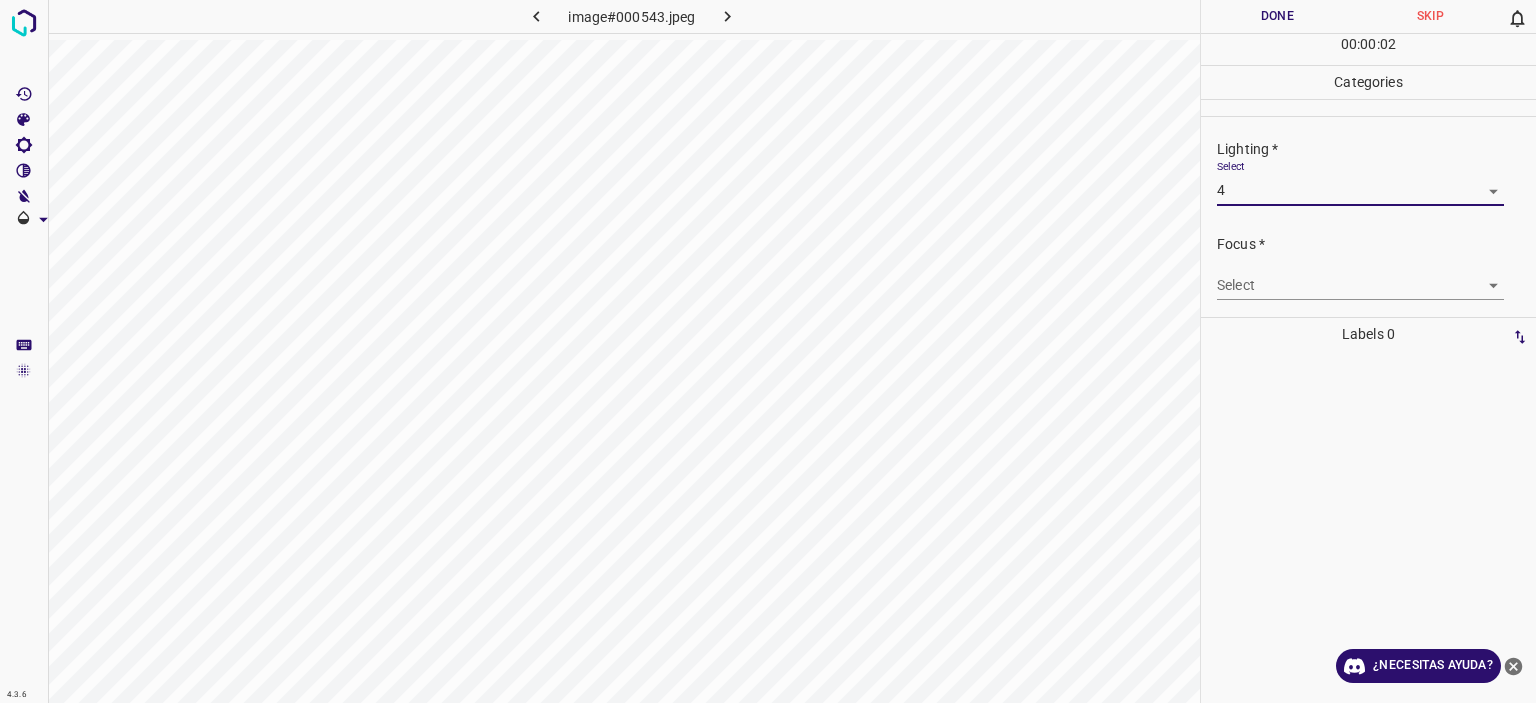 click on "Select ​" at bounding box center (1360, 277) 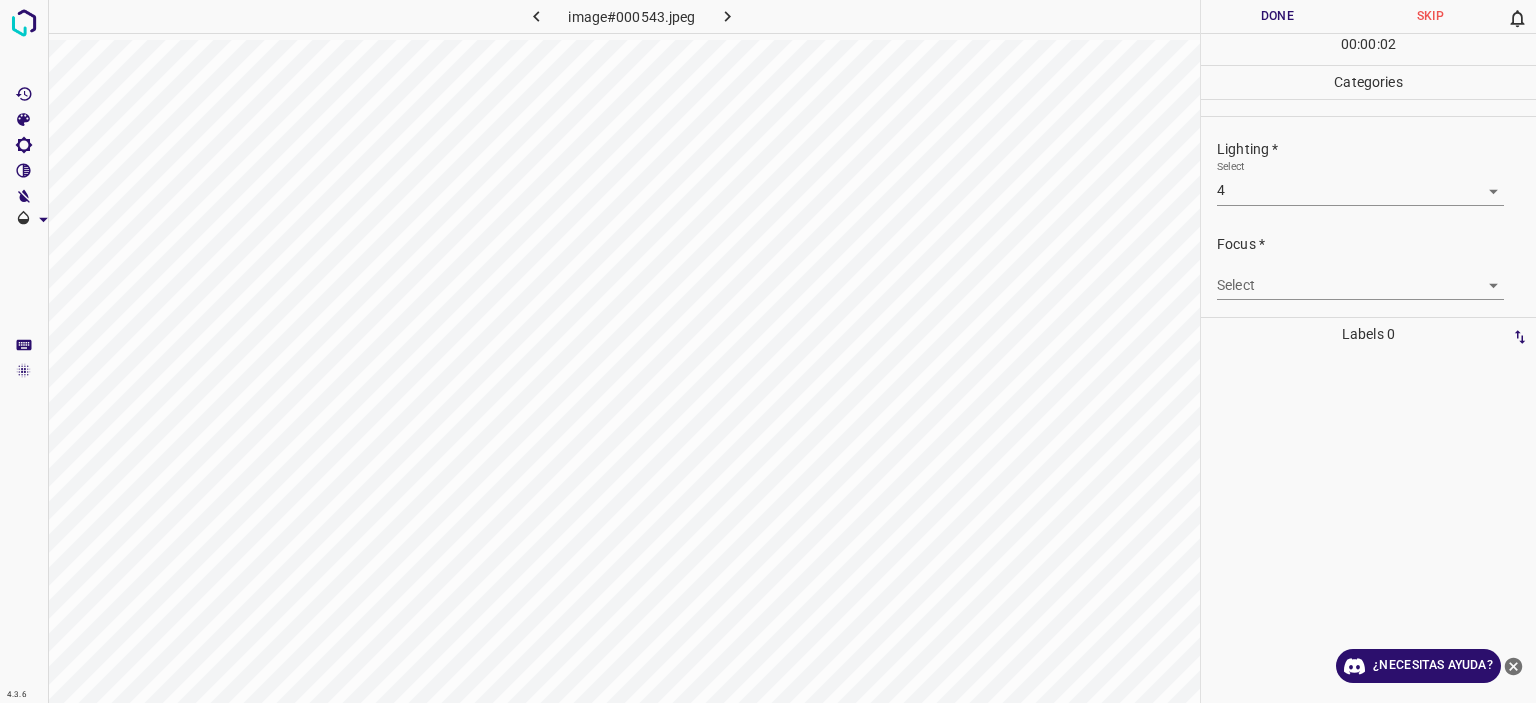 click on "Texto original Valora esta traducción Tu opinión servirá para ayudar a mejorar el Traductor de Google 4.3.6  image#000543.jpeg Done Skip 0 00   : 00   : 02   Categories Lighting *  Select 4 4 Focus *  Select ​ Overall *  Select ​ Labels   0 Categories 1 Lighting 2 Focus 3 Overall Tools Space Change between modes (Draw & Edit) I Auto labeling R Restore zoom M Zoom in N Zoom out Delete Delete selecte label Filters Z Restore filters X Saturation filter C Brightness filter V Contrast filter B Gray scale filter General O Download ¿Necesitas ayuda? - Texto - Esconder - Borrar" at bounding box center [768, 351] 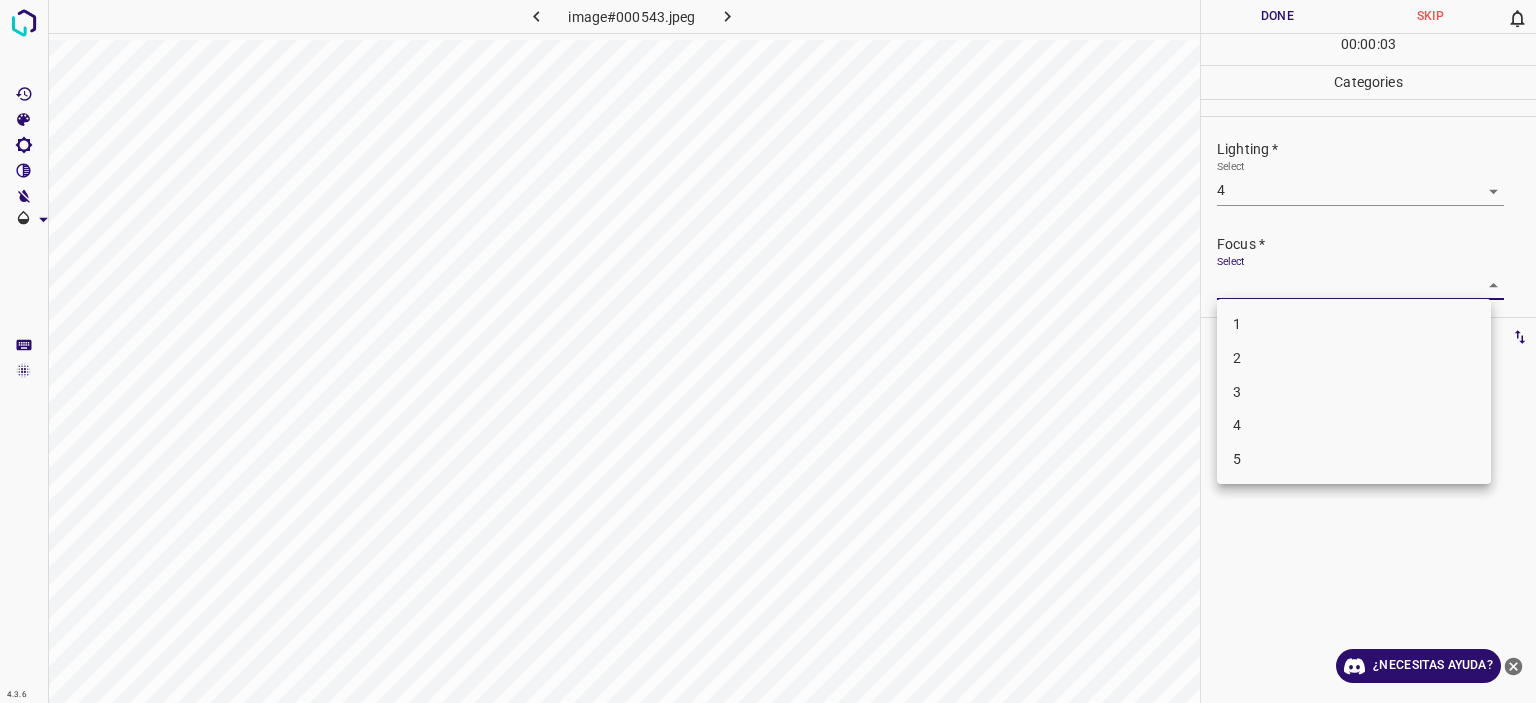 click on "4" at bounding box center [1354, 425] 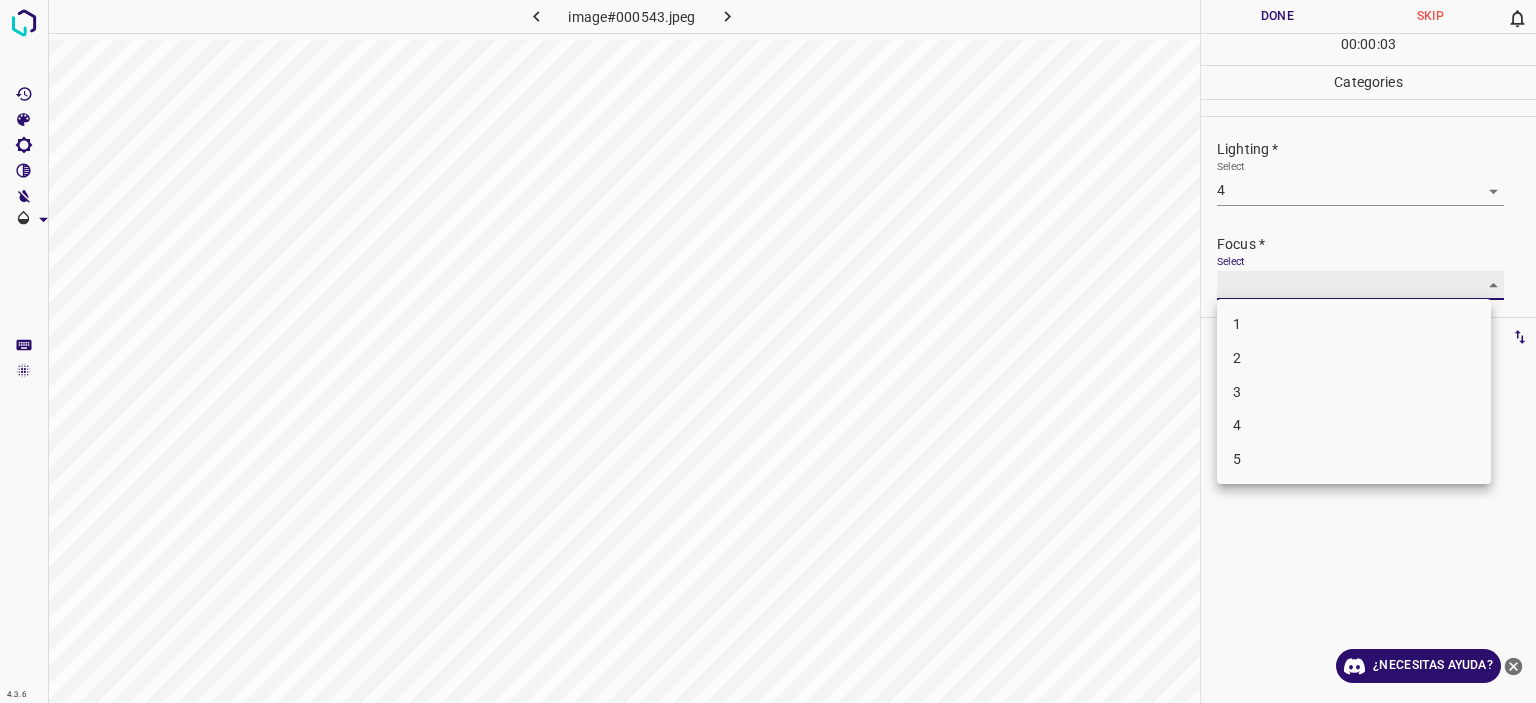type on "4" 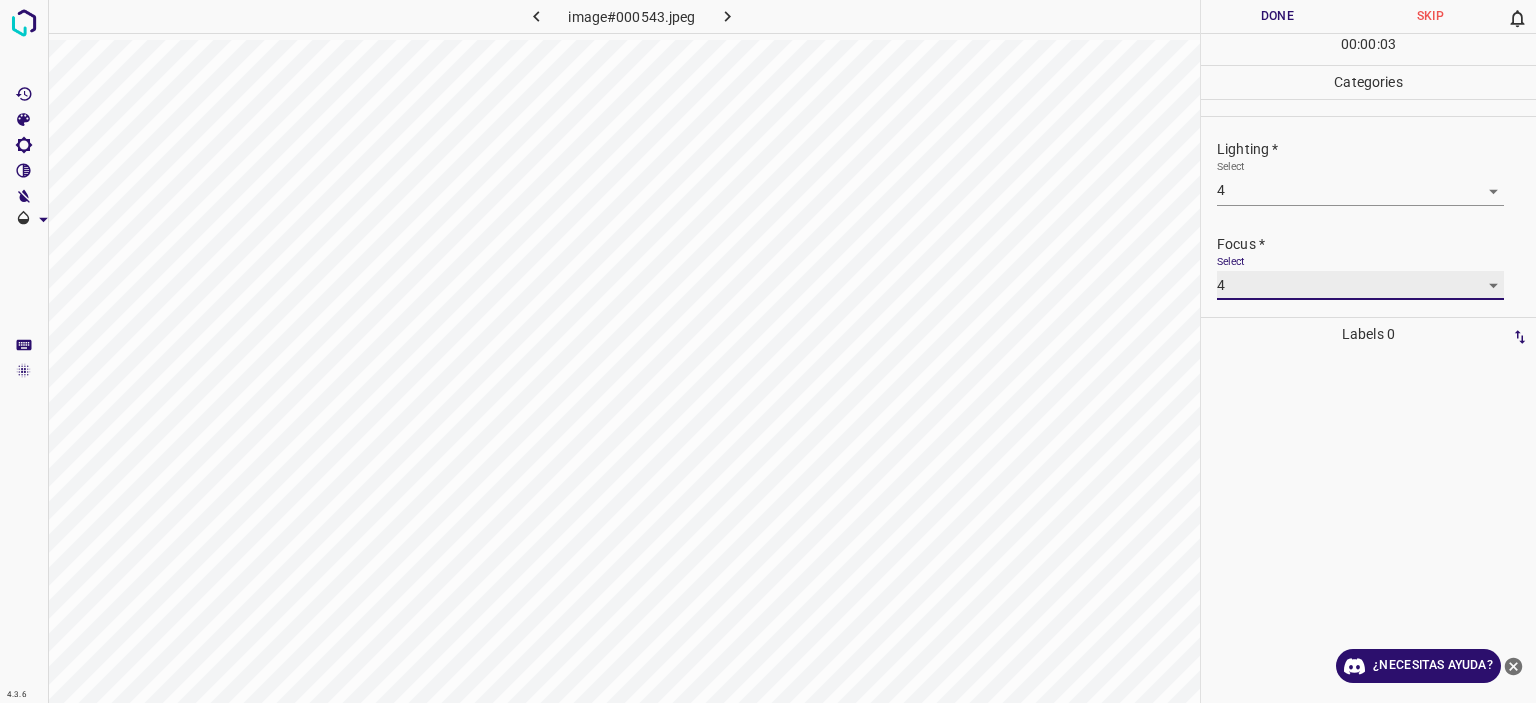 scroll, scrollTop: 98, scrollLeft: 0, axis: vertical 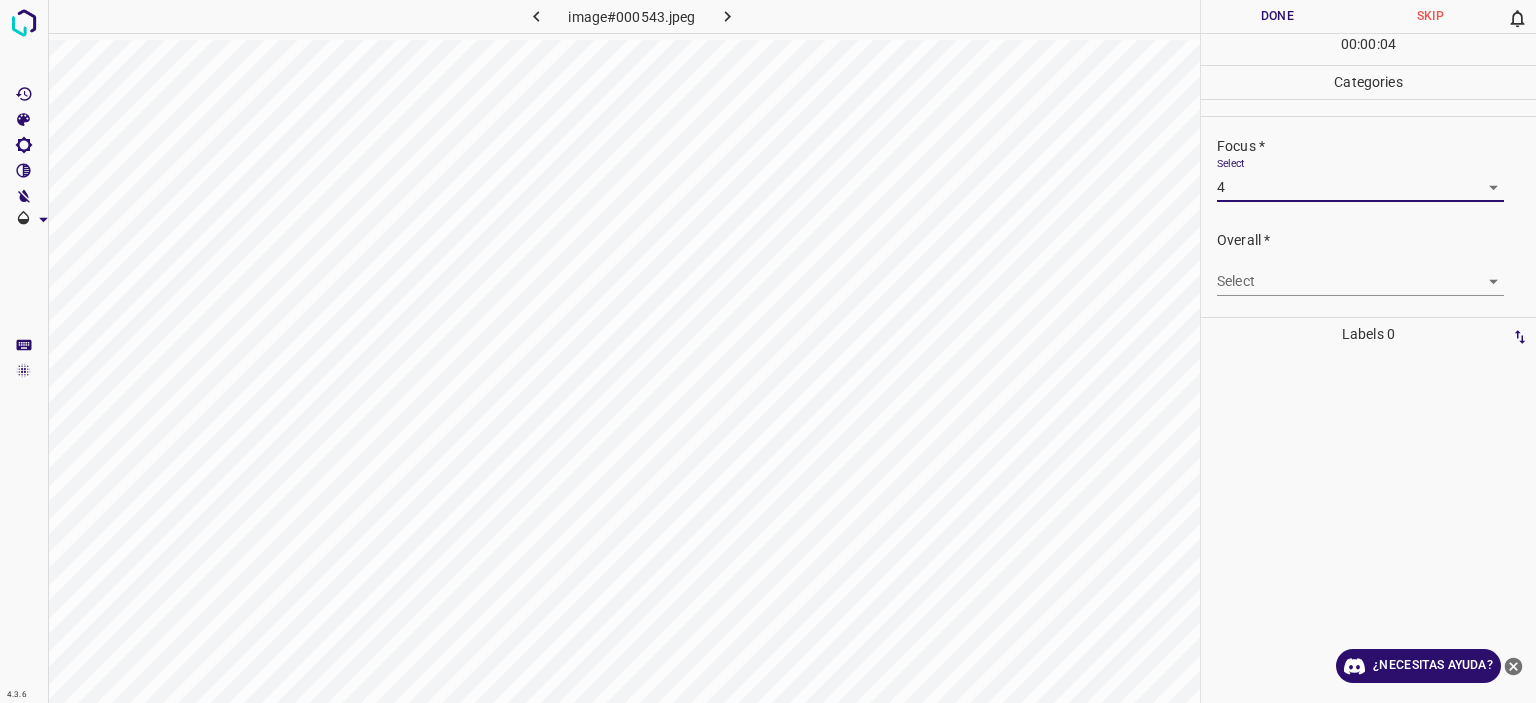 click on "Texto original Valora esta traducción Tu opinión servirá para ayudar a mejorar el Traductor de Google 4.3.6  image#000543.jpeg Done Skip 0 00   : 00   : 04   Categories Lighting *  Select 4 4 Focus *  Select 4 4 Overall *  Select ​ Labels   0 Categories 1 Lighting 2 Focus 3 Overall Tools Space Change between modes (Draw & Edit) I Auto labeling R Restore zoom M Zoom in N Zoom out Delete Delete selecte label Filters Z Restore filters X Saturation filter C Brightness filter V Contrast filter B Gray scale filter General O Download ¿Necesitas ayuda? - Texto - Esconder - Borrar" at bounding box center (768, 351) 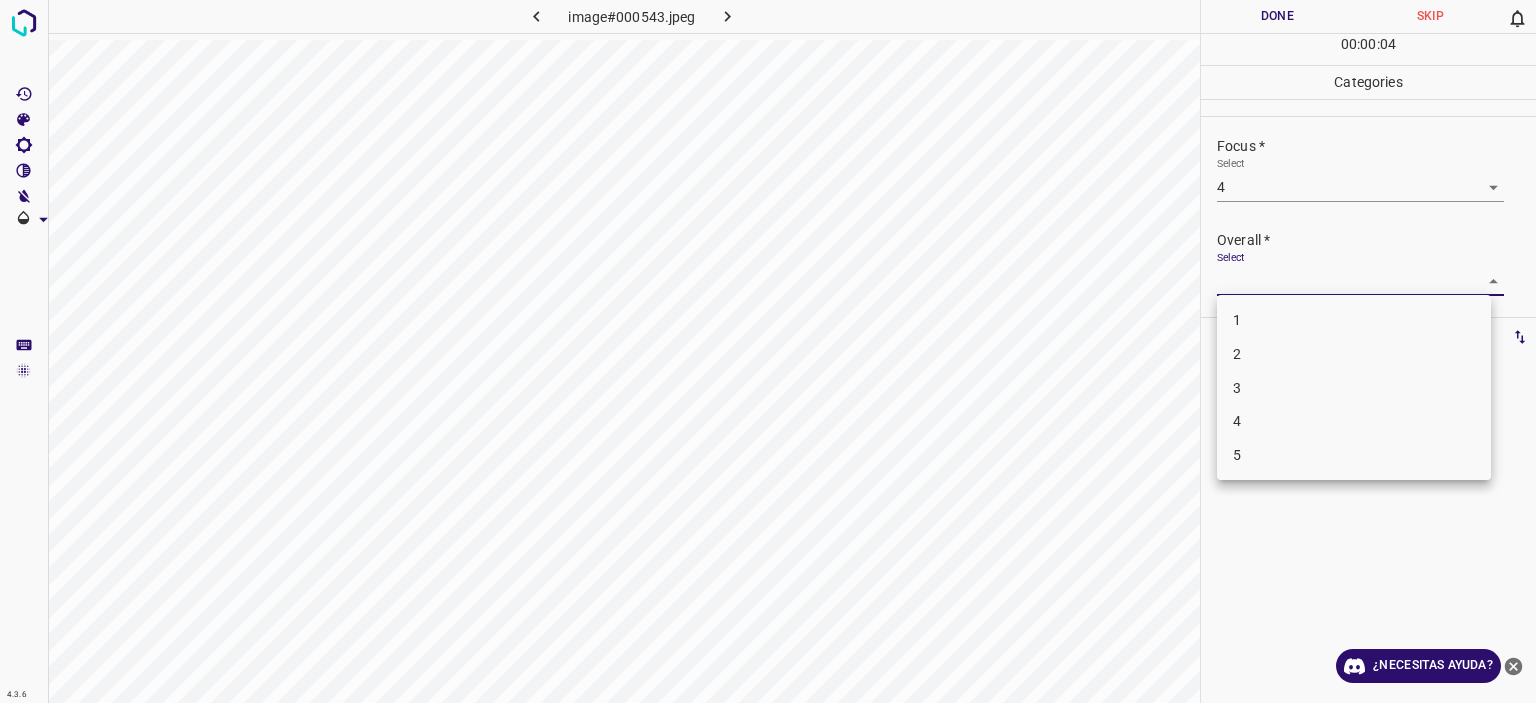 click on "4" at bounding box center (1354, 421) 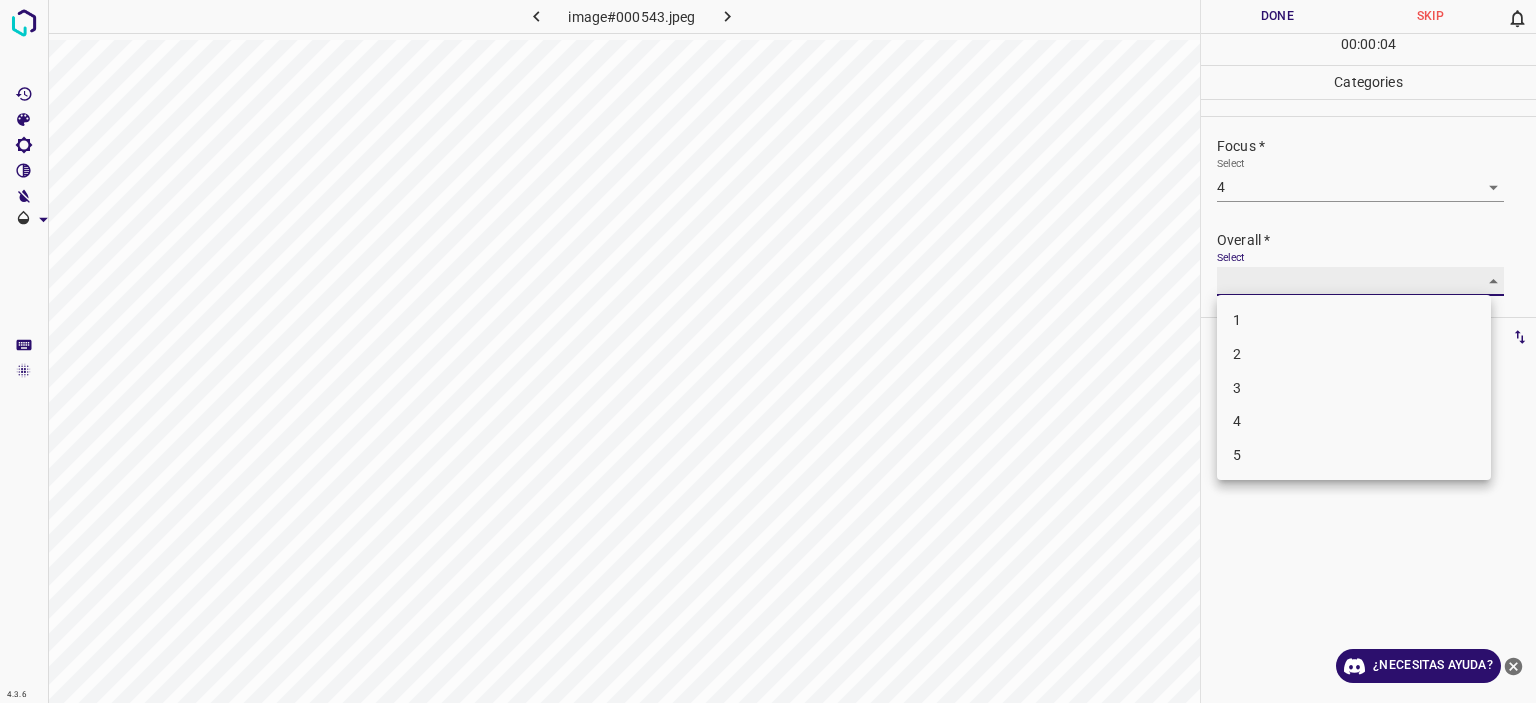 type on "4" 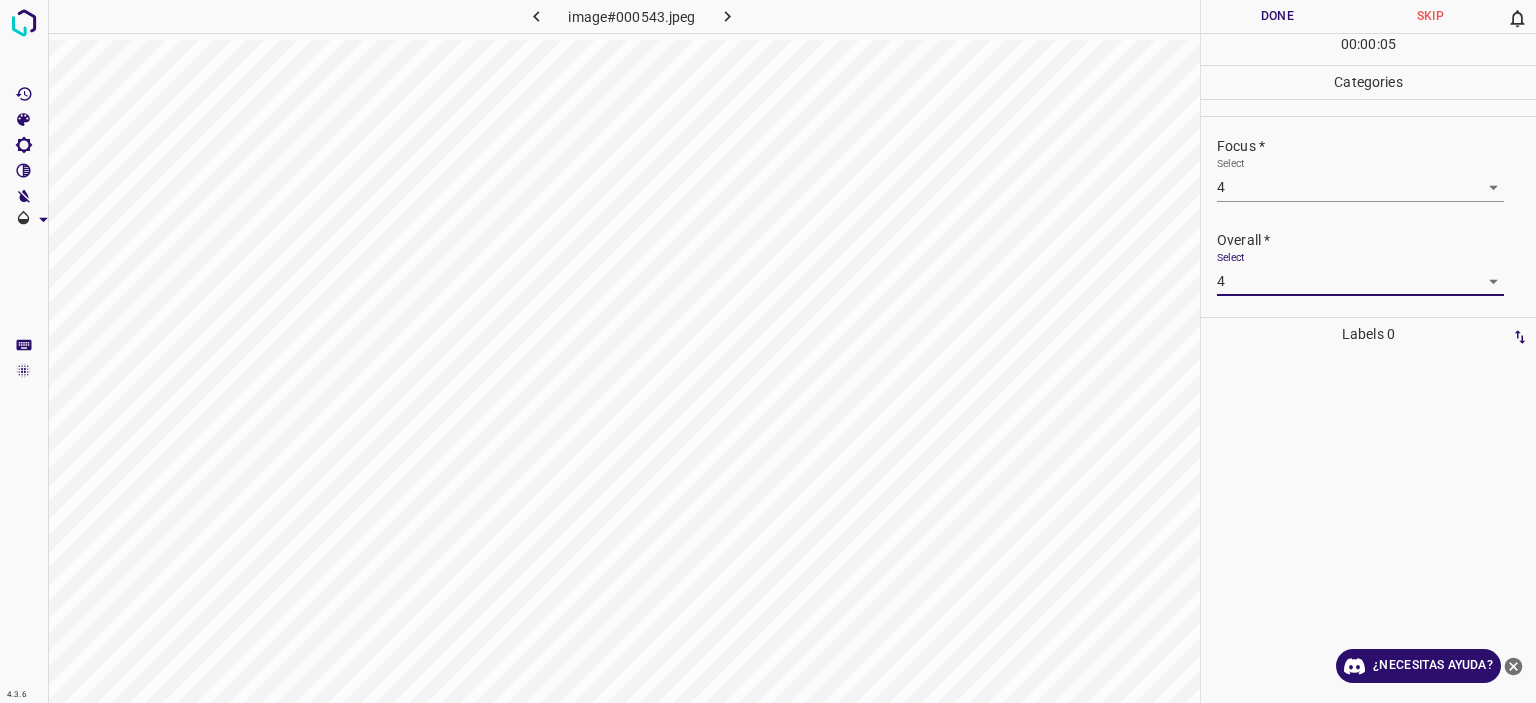 click on "Done" at bounding box center (1277, 16) 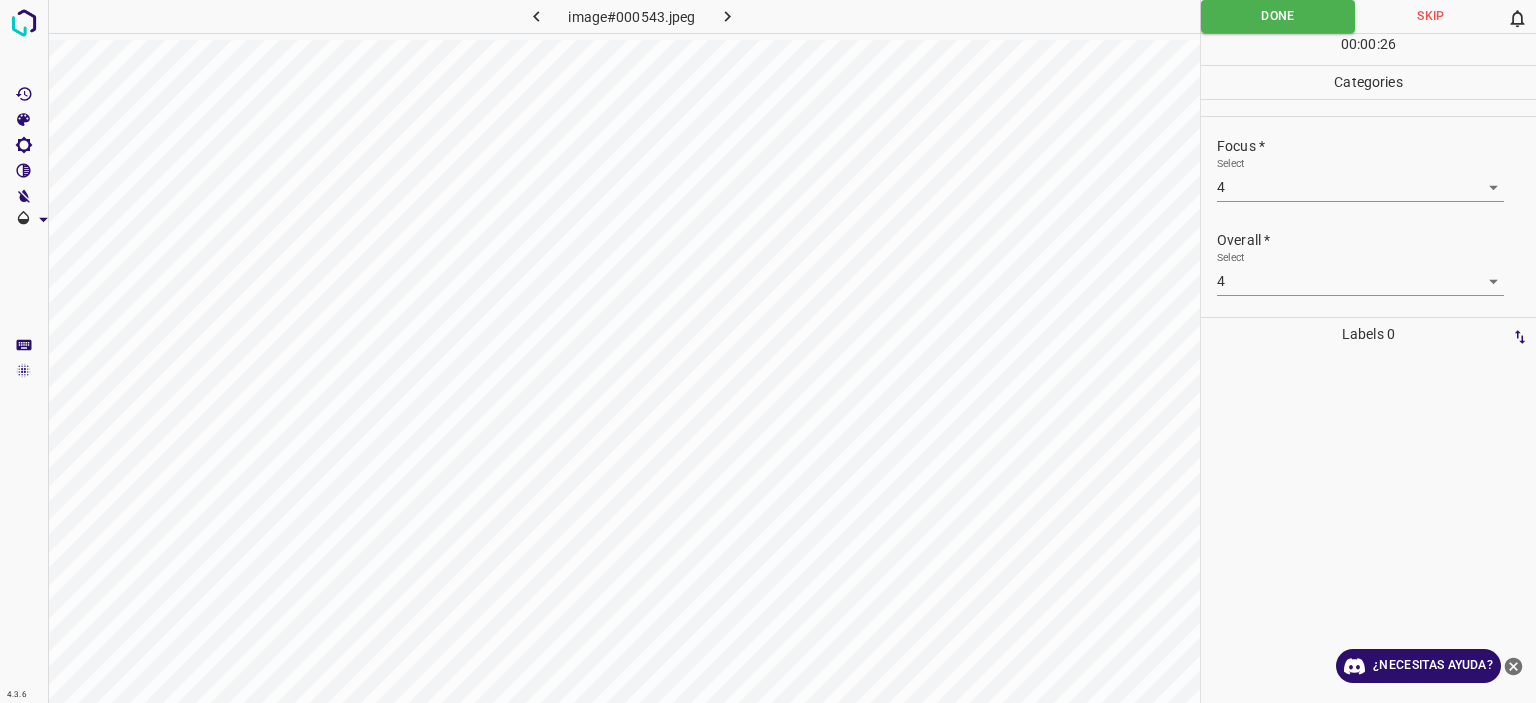 click 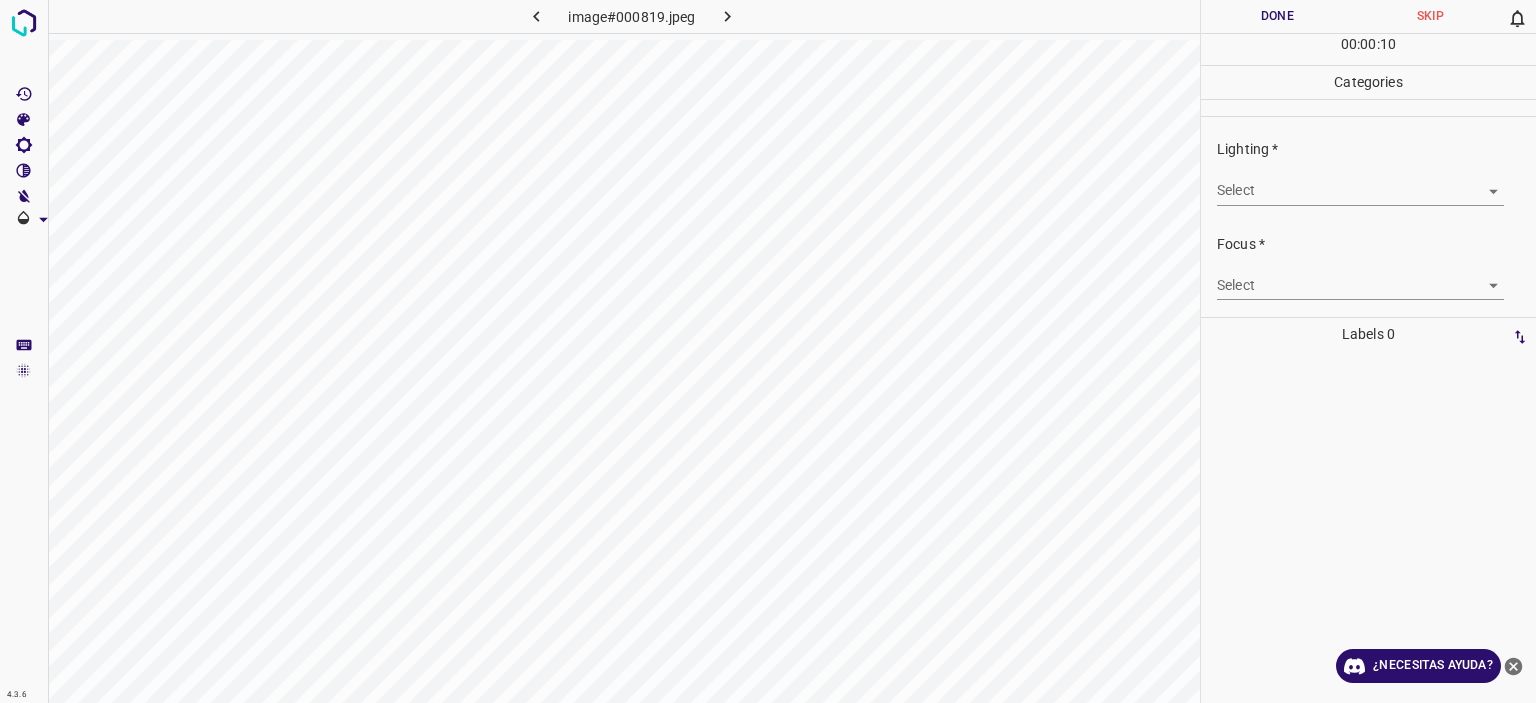 click on "Texto original Valora esta traducción Tu opinión servirá para ayudar a mejorar el Traductor de Google 4.3.6  image#000819.jpeg Done Skip 0 00   : 00   : 10   Categories Lighting *  Select ​ Focus *  Select ​ Overall *  Select ​ Labels   0 Categories 1 Lighting 2 Focus 3 Overall Tools Space Change between modes (Draw & Edit) I Auto labeling R Restore zoom M Zoom in N Zoom out Delete Delete selecte label Filters Z Restore filters X Saturation filter C Brightness filter V Contrast filter B Gray scale filter General O Download ¿Necesitas ayuda? - Texto - Esconder - Borrar" at bounding box center (768, 351) 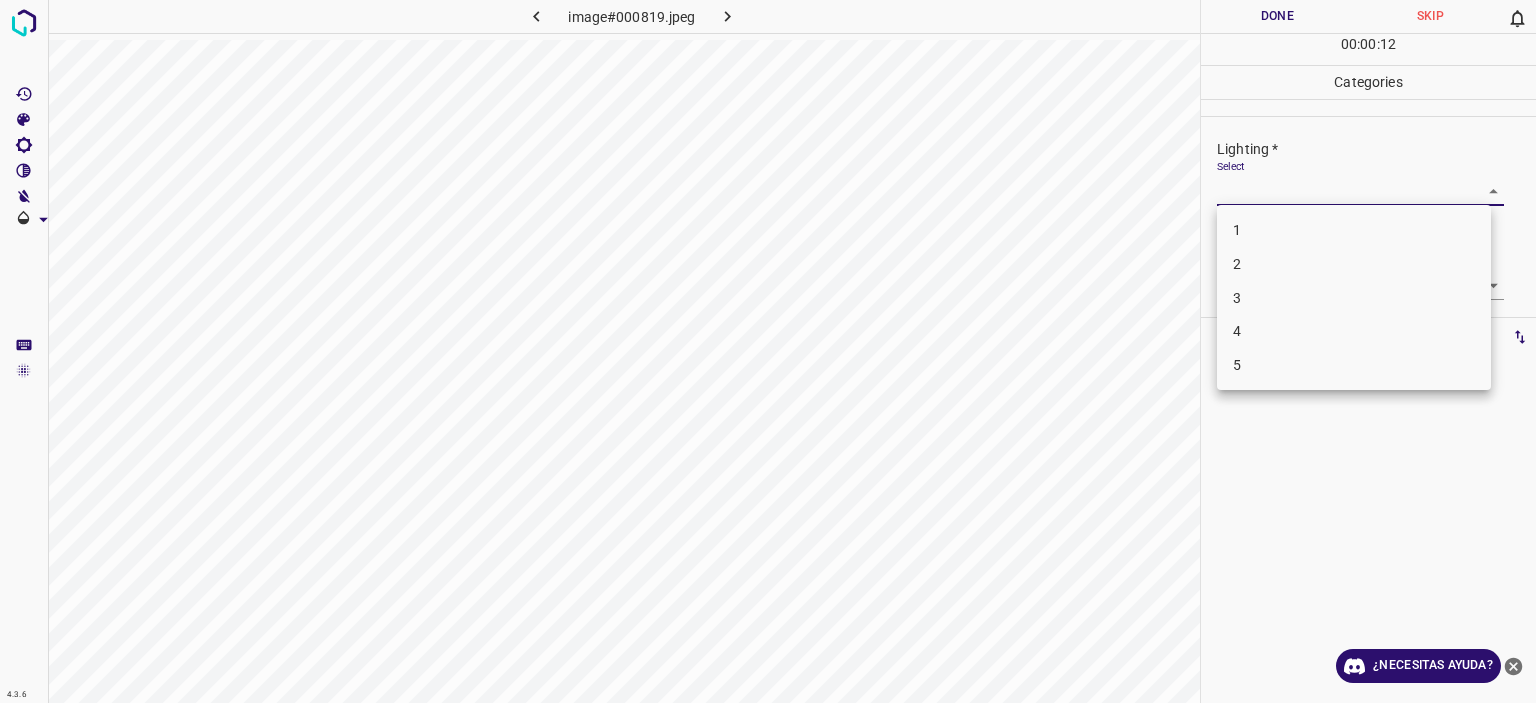 click on "4" at bounding box center [1354, 331] 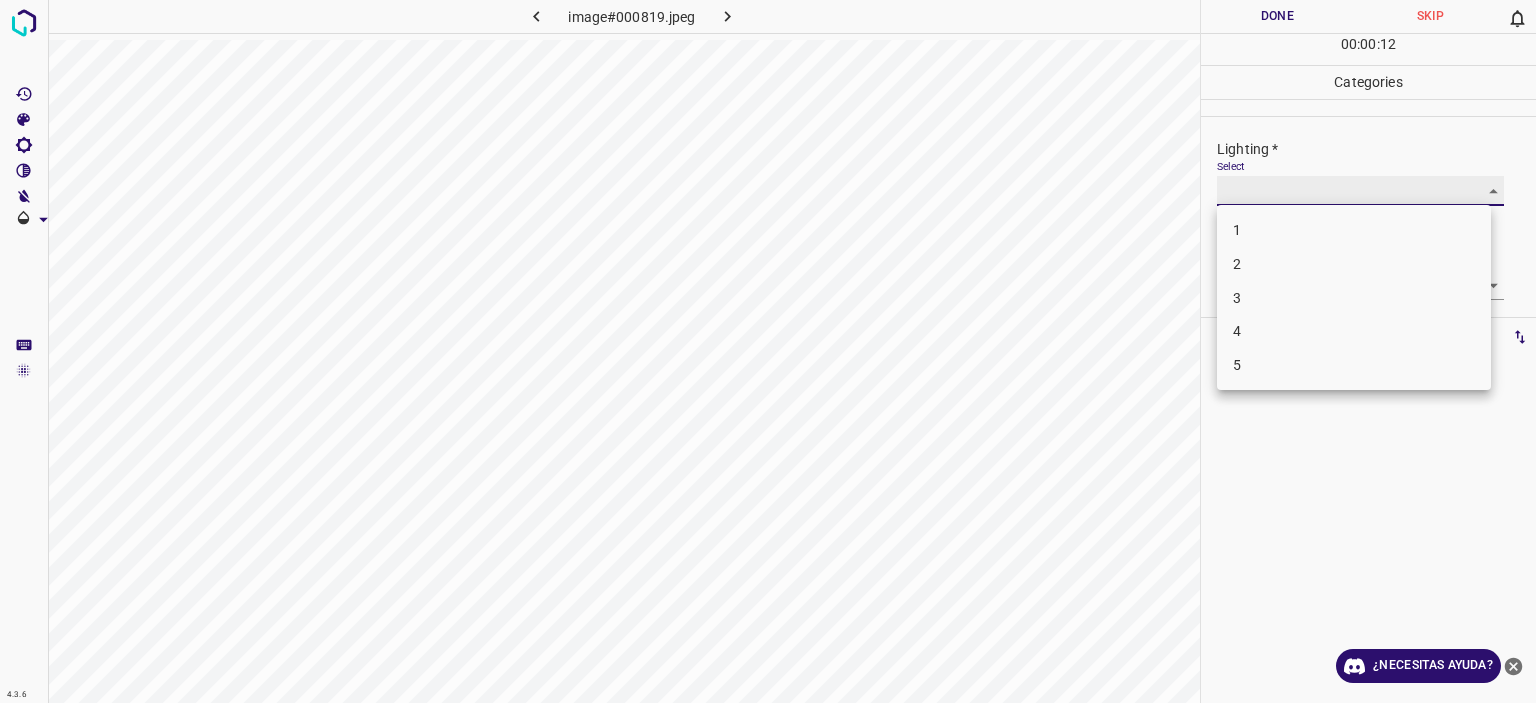 type on "4" 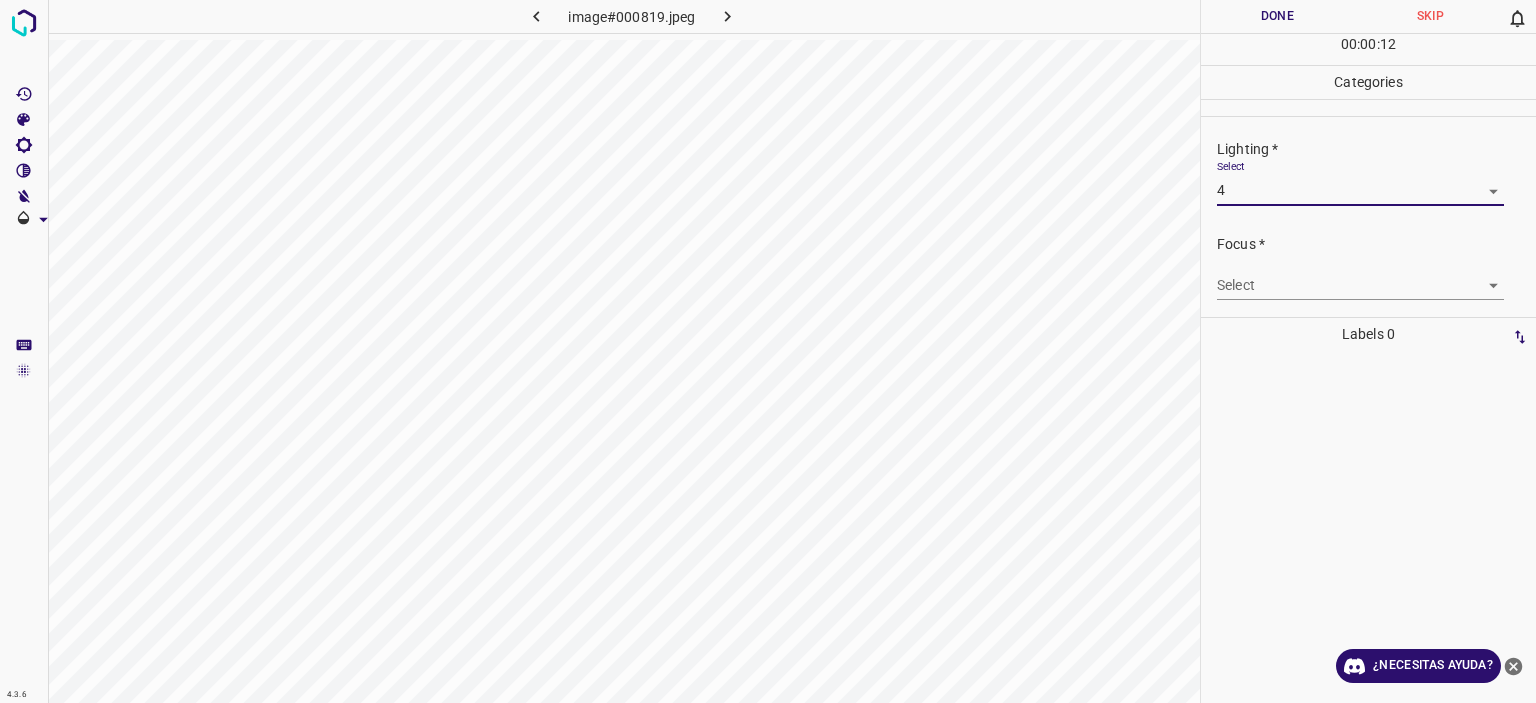 click on "Texto original Valora esta traducción Tu opinión servirá para ayudar a mejorar el Traductor de Google 4.3.6  image#000819.jpeg Done Skip 0 00   : 00   : 12   Categories Lighting *  Select 4 4 Focus *  Select ​ Overall *  Select ​ Labels   0 Categories 1 Lighting 2 Focus 3 Overall Tools Space Change between modes (Draw & Edit) I Auto labeling R Restore zoom M Zoom in N Zoom out Delete Delete selecte label Filters Z Restore filters X Saturation filter C Brightness filter V Contrast filter B Gray scale filter General O Download ¿Necesitas ayuda? - Texto - Esconder - Borrar" at bounding box center [768, 351] 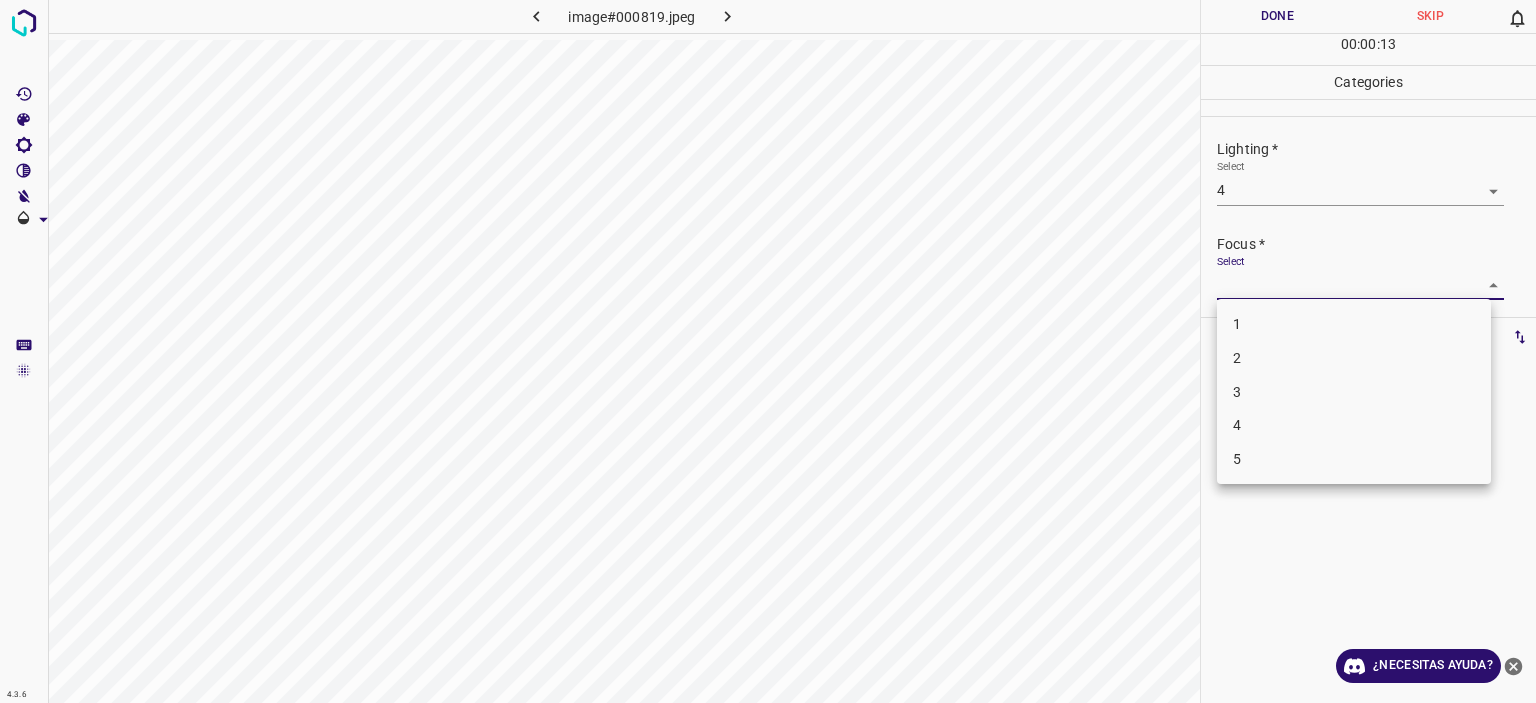 click on "4" at bounding box center [1354, 425] 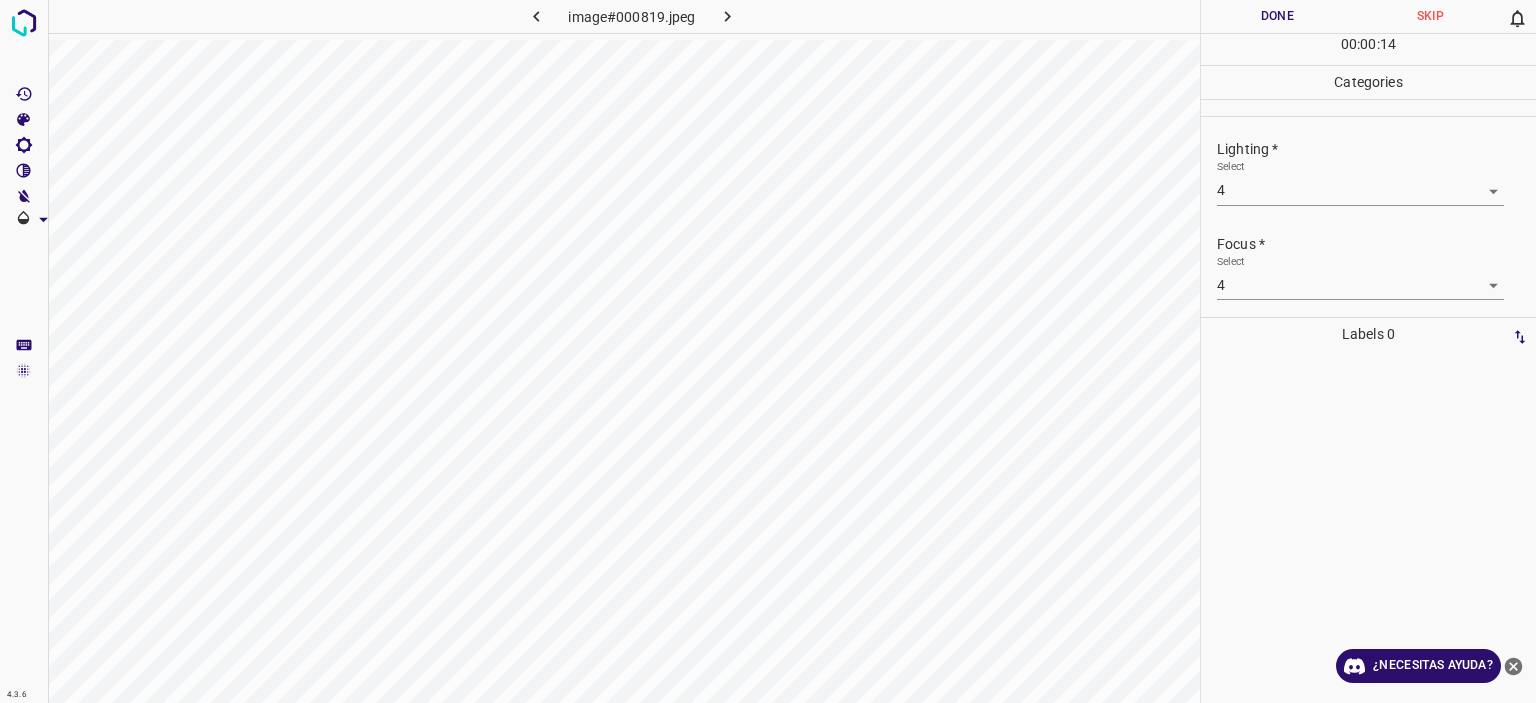 scroll, scrollTop: 98, scrollLeft: 0, axis: vertical 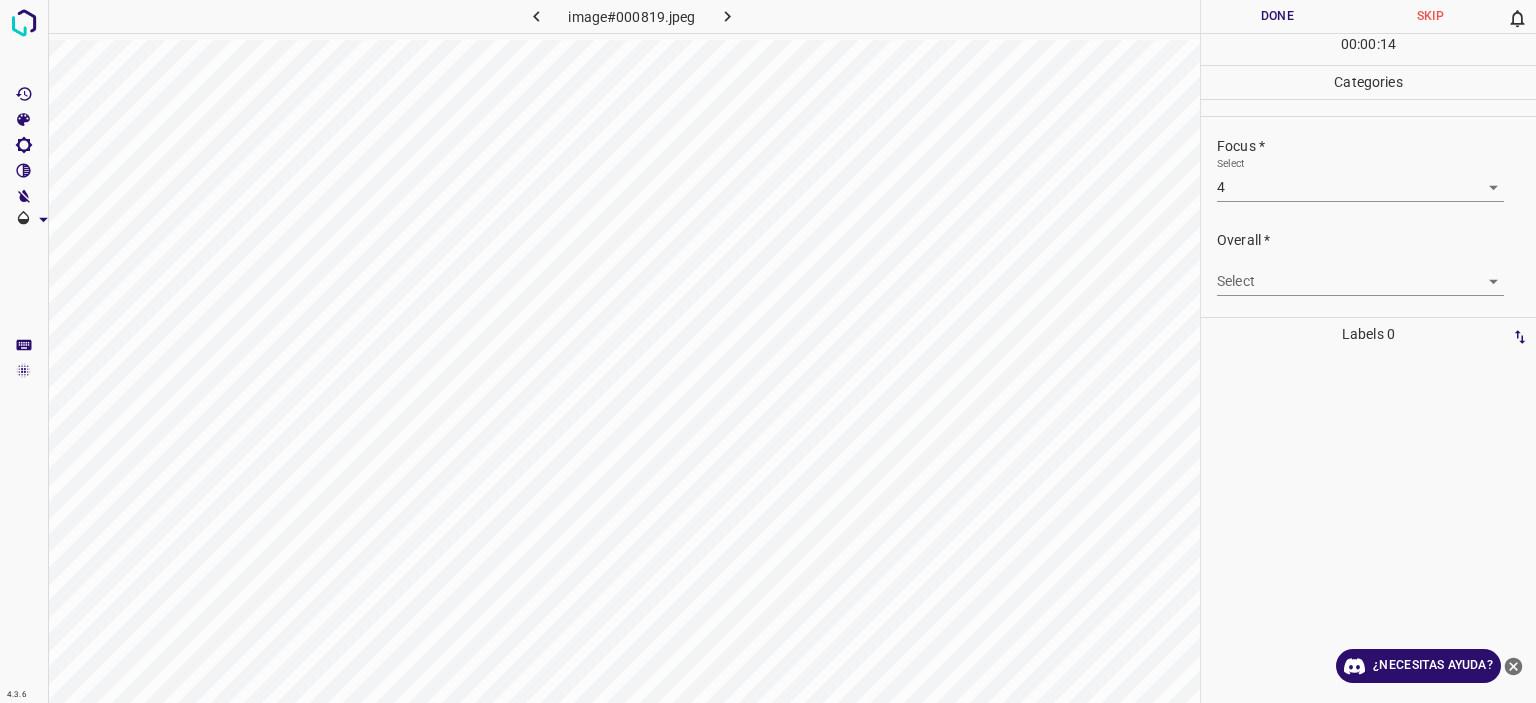 click on "Texto original Valora esta traducción Tu opinión servirá para ayudar a mejorar el Traductor de Google 4.3.6  image#000819.jpeg Done Skip 0 00   : 00   : 14   Categories Lighting *  Select 4 4 Focus *  Select 4 4 Overall *  Select ​ Labels   0 Categories 1 Lighting 2 Focus 3 Overall Tools Space Change between modes (Draw & Edit) I Auto labeling R Restore zoom M Zoom in N Zoom out Delete Delete selecte label Filters Z Restore filters X Saturation filter C Brightness filter V Contrast filter B Gray scale filter General O Download ¿Necesitas ayuda? - Texto - Esconder - Borrar" at bounding box center [768, 351] 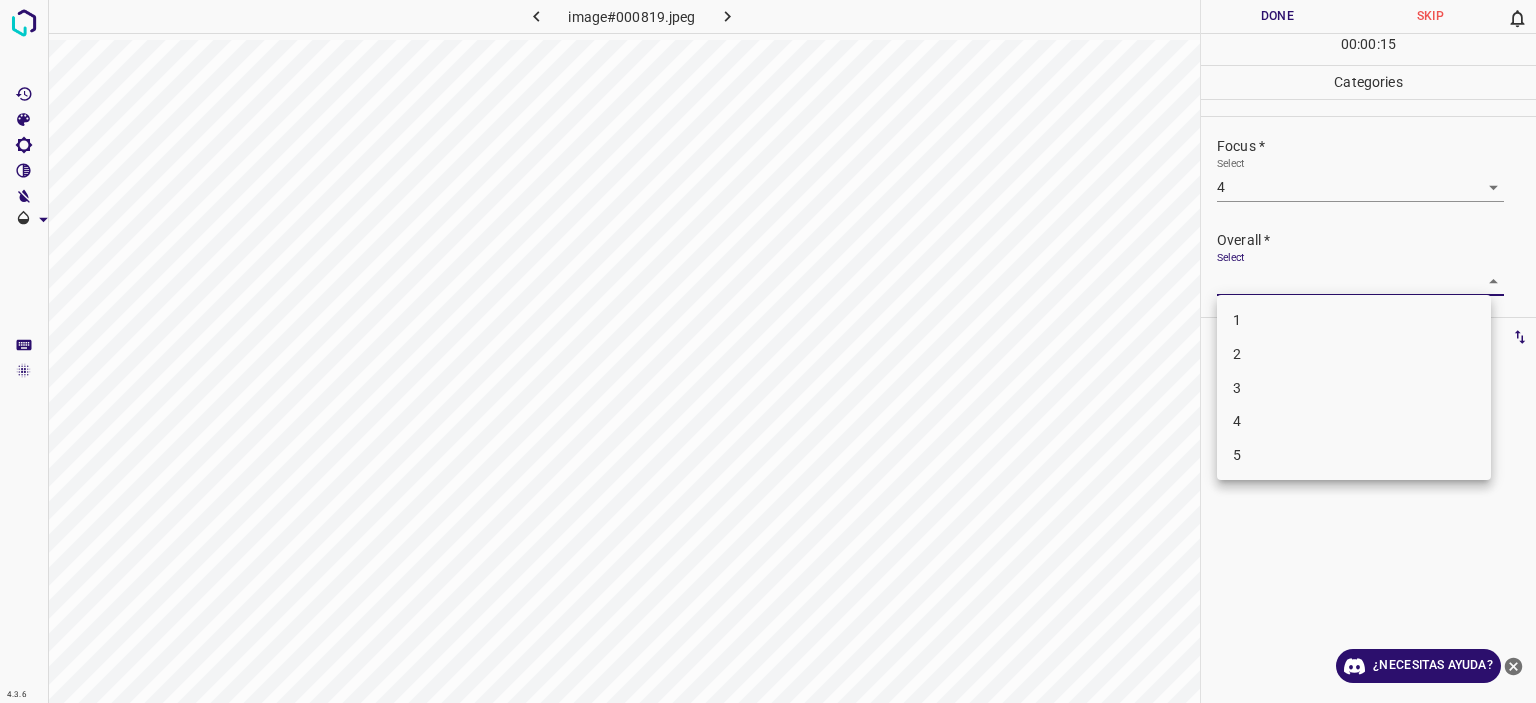 click on "4" at bounding box center (1354, 421) 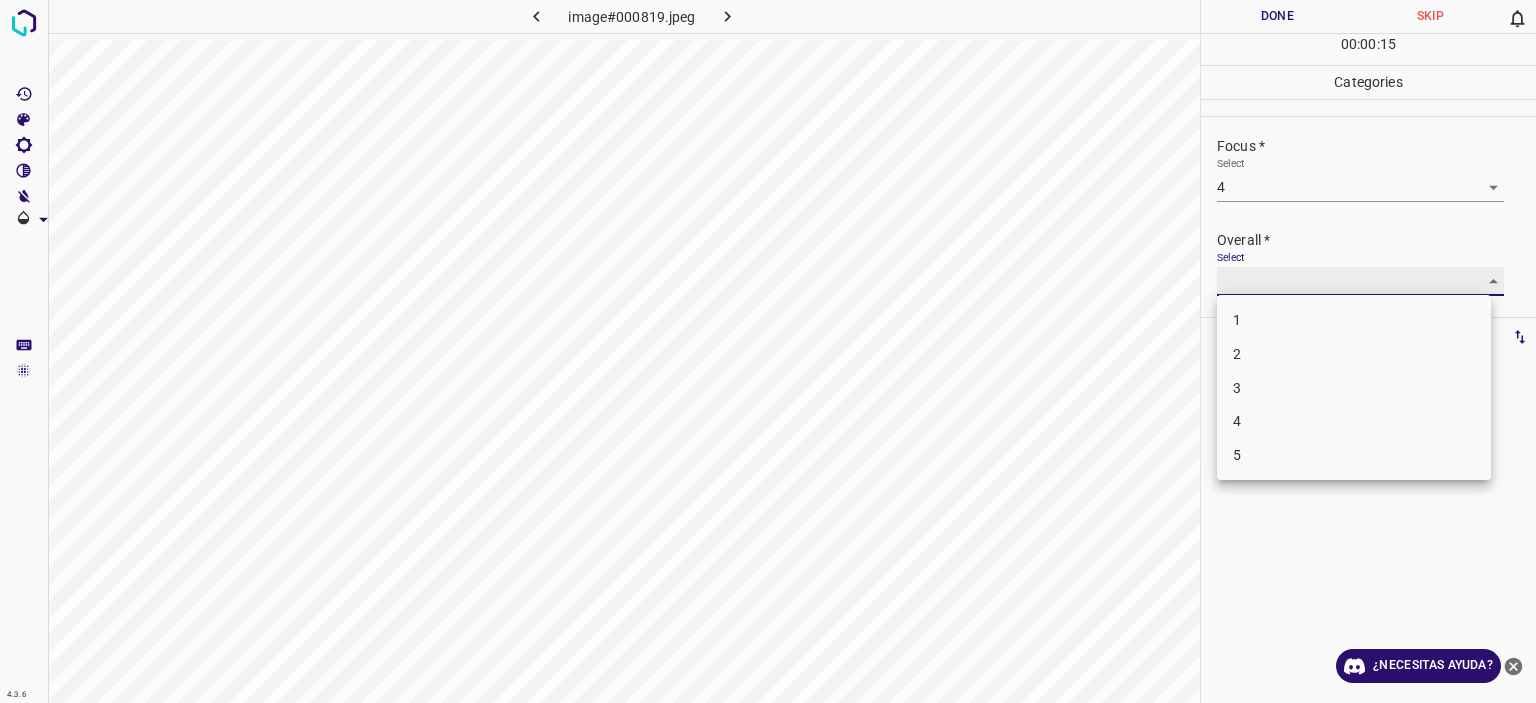 type on "4" 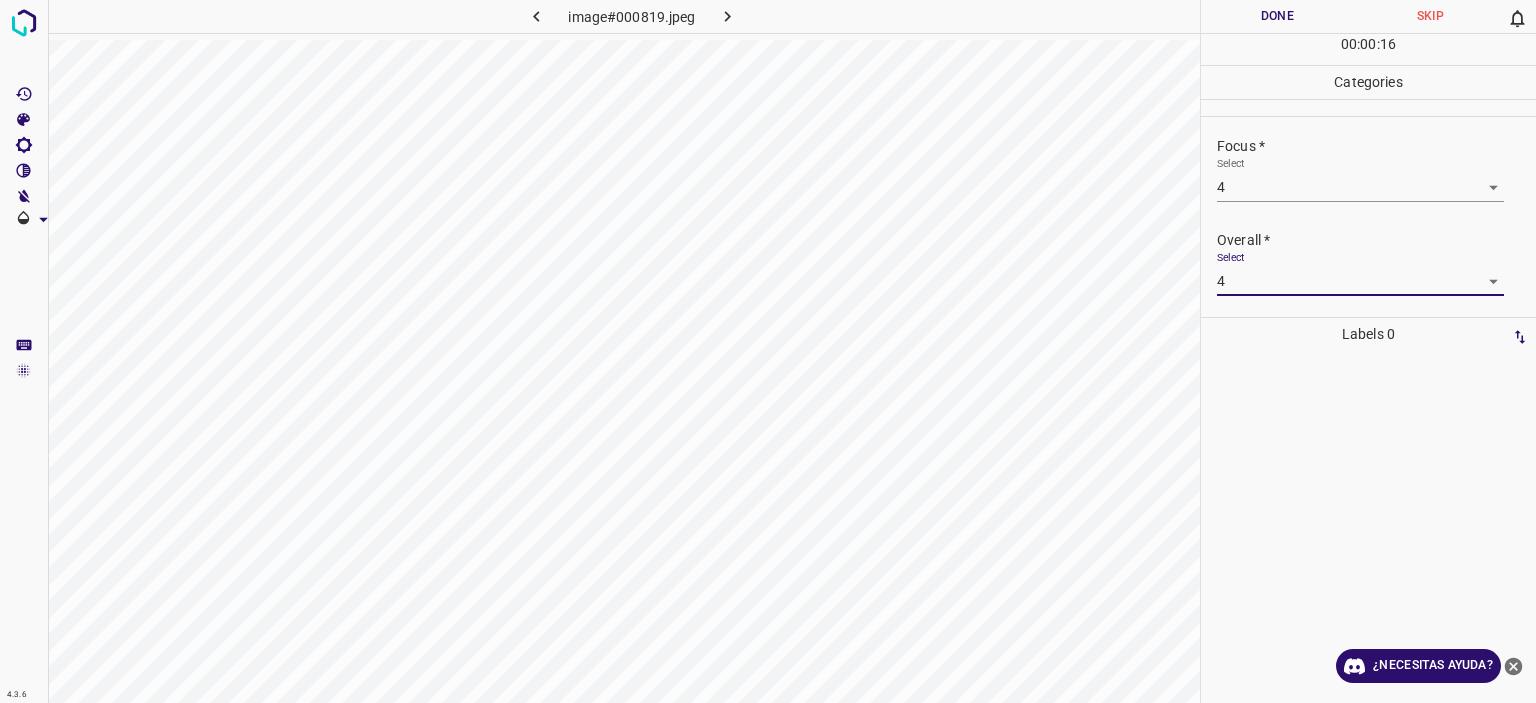 click on "Done" at bounding box center [1277, 16] 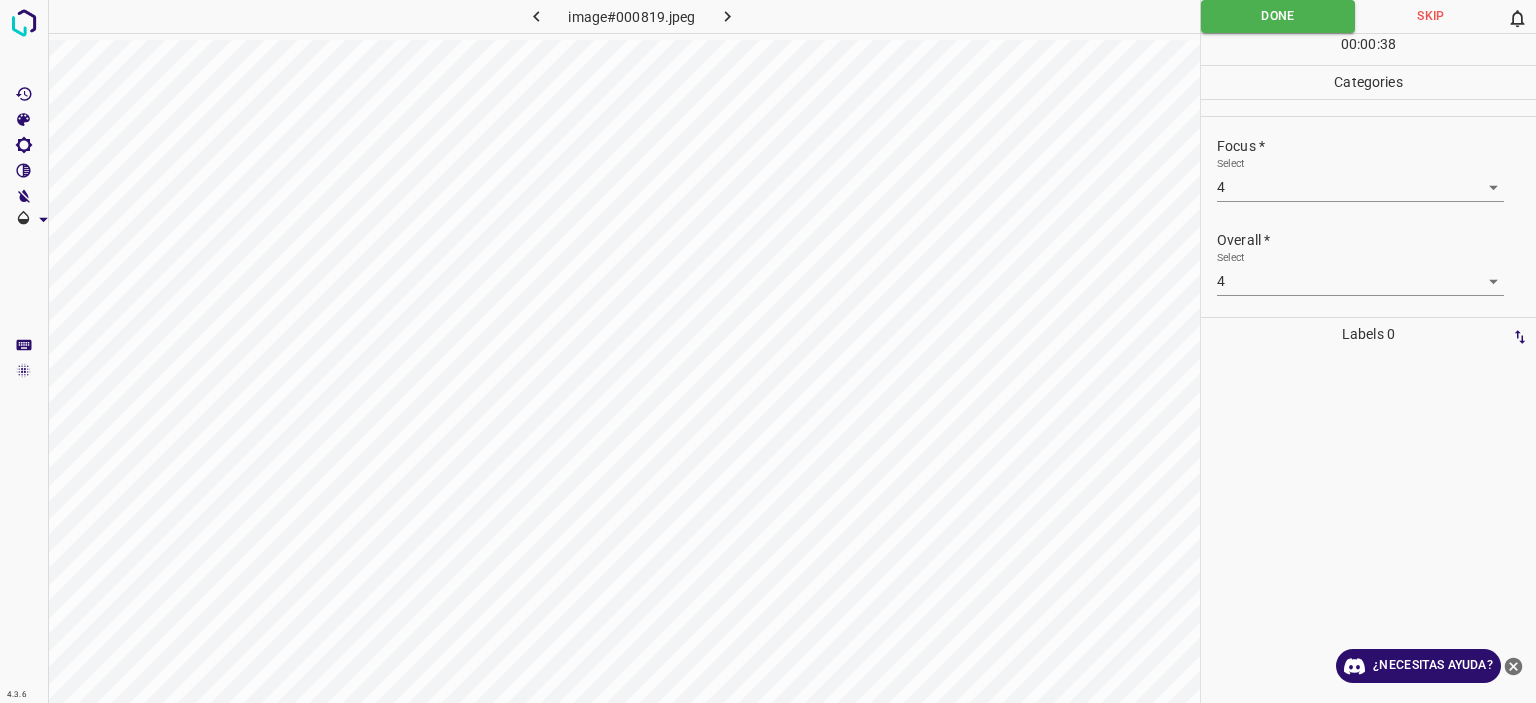 click 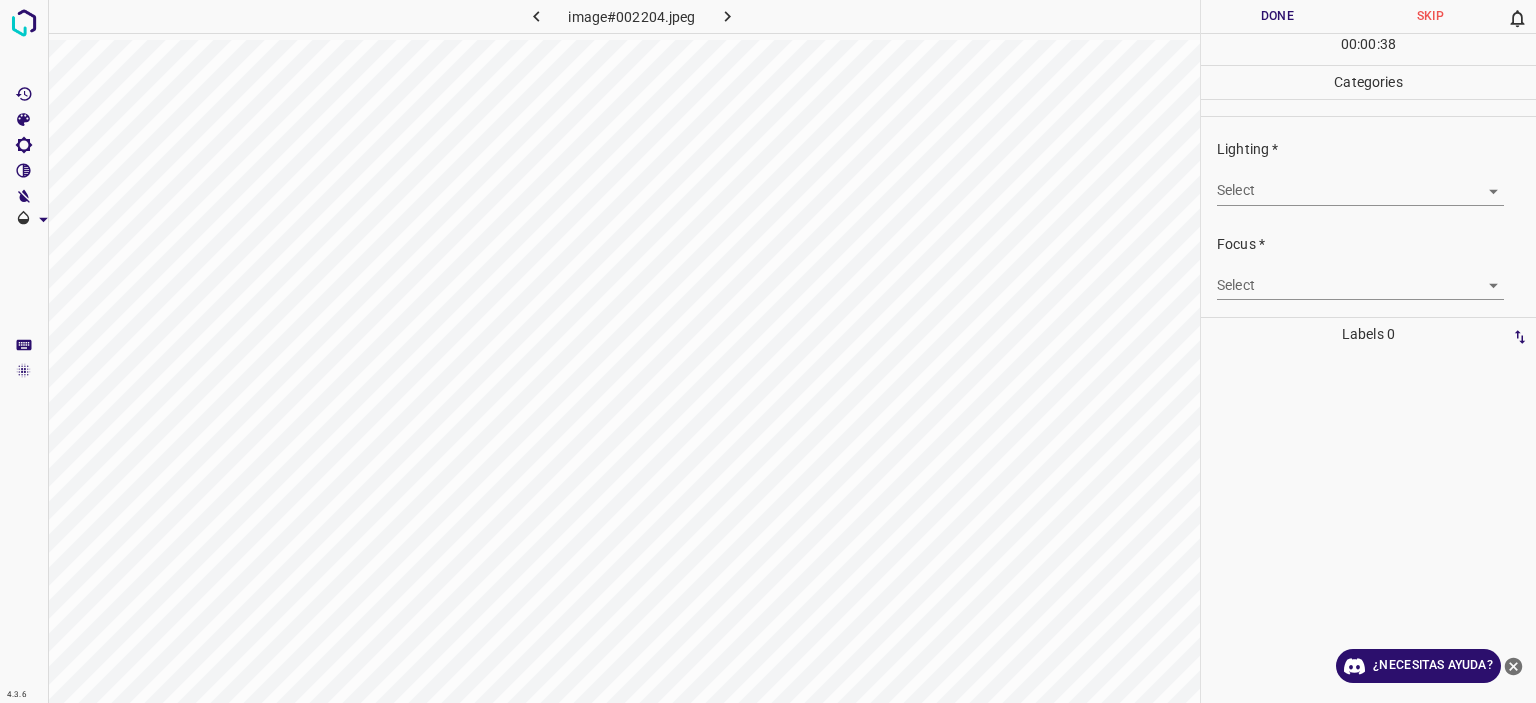 click on "Texto original Valora esta traducción Tu opinión servirá para ayudar a mejorar el Traductor de Google 4.3.6  image#002204.jpeg Done Skip 0 00   : 00   : 38   Categories Lighting *  Select ​ Focus *  Select ​ Overall *  Select ​ Labels   0 Categories 1 Lighting 2 Focus 3 Overall Tools Space Change between modes (Draw & Edit) I Auto labeling R Restore zoom M Zoom in N Zoom out Delete Delete selecte label Filters Z Restore filters X Saturation filter C Brightness filter V Contrast filter B Gray scale filter General O Download ¿Necesitas ayuda? - Texto - Esconder - Borrar" at bounding box center (768, 351) 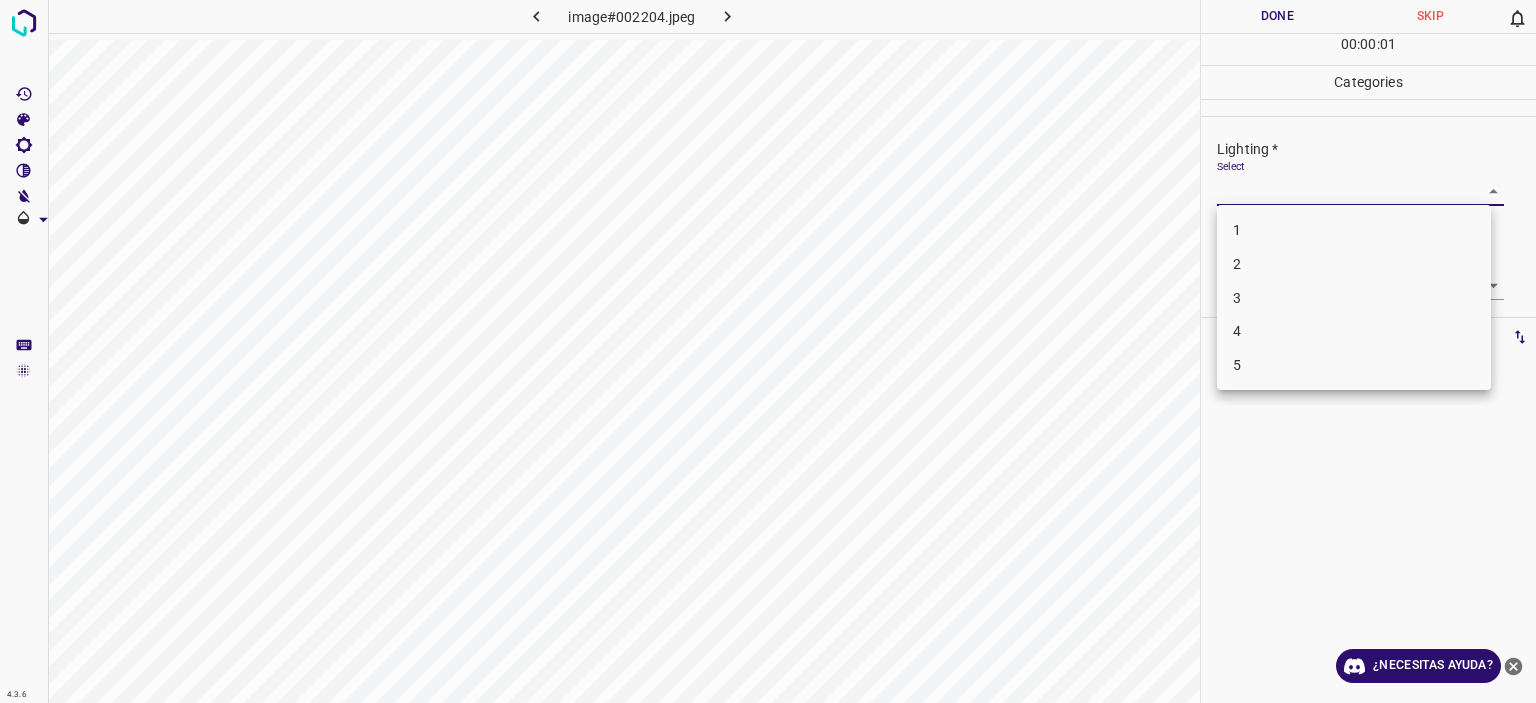 click on "4" at bounding box center [1354, 331] 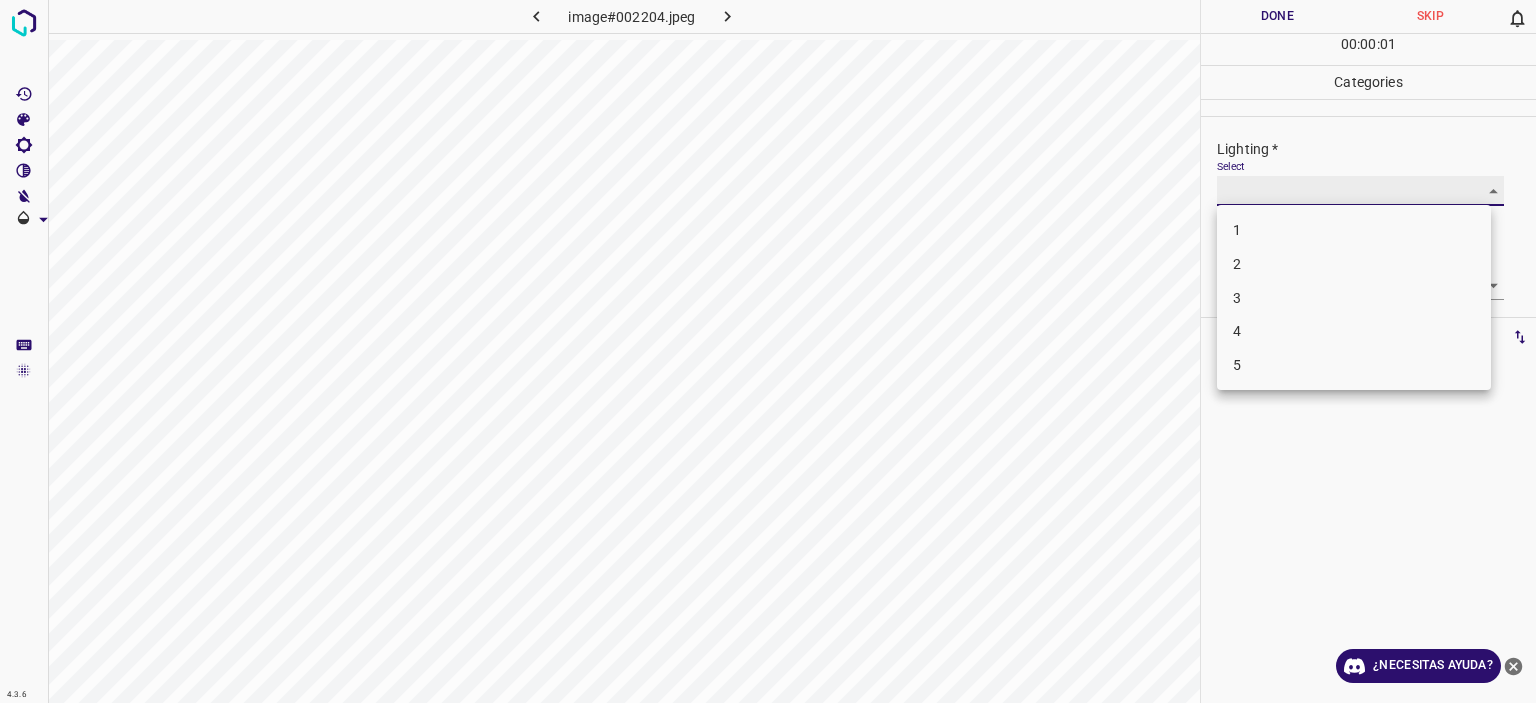 type on "4" 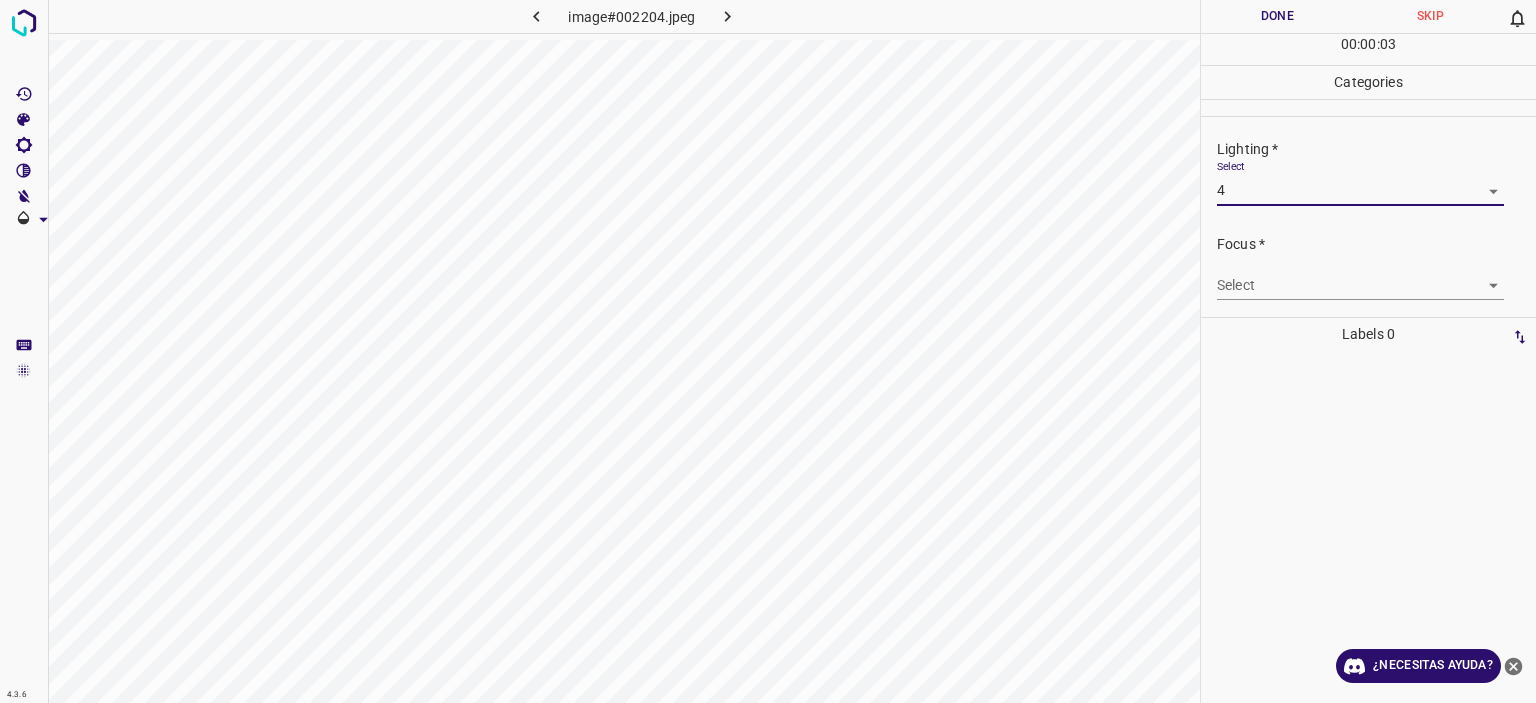 click on "Texto original Valora esta traducción Tu opinión servirá para ayudar a mejorar el Traductor de Google 4.3.6  image#002204.jpeg Done Skip 0 00   : 00   : 03   Categories Lighting *  Select 4 4 Focus *  Select ​ Overall *  Select ​ Labels   0 Categories 1 Lighting 2 Focus 3 Overall Tools Space Change between modes (Draw & Edit) I Auto labeling R Restore zoom M Zoom in N Zoom out Delete Delete selecte label Filters Z Restore filters X Saturation filter C Brightness filter V Contrast filter B Gray scale filter General O Download ¿Necesitas ayuda? - Texto - Esconder - Borrar" at bounding box center (768, 351) 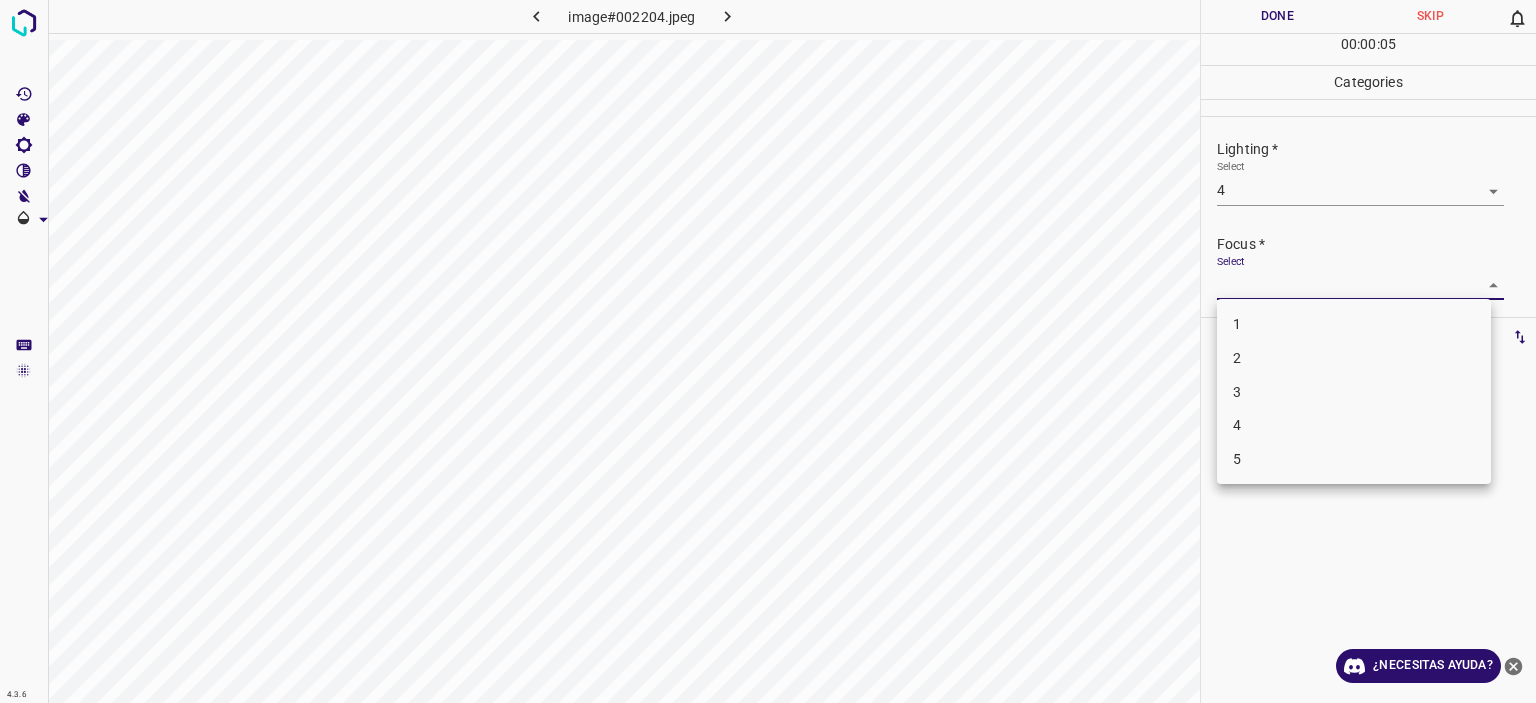 click on "2" at bounding box center (1354, 358) 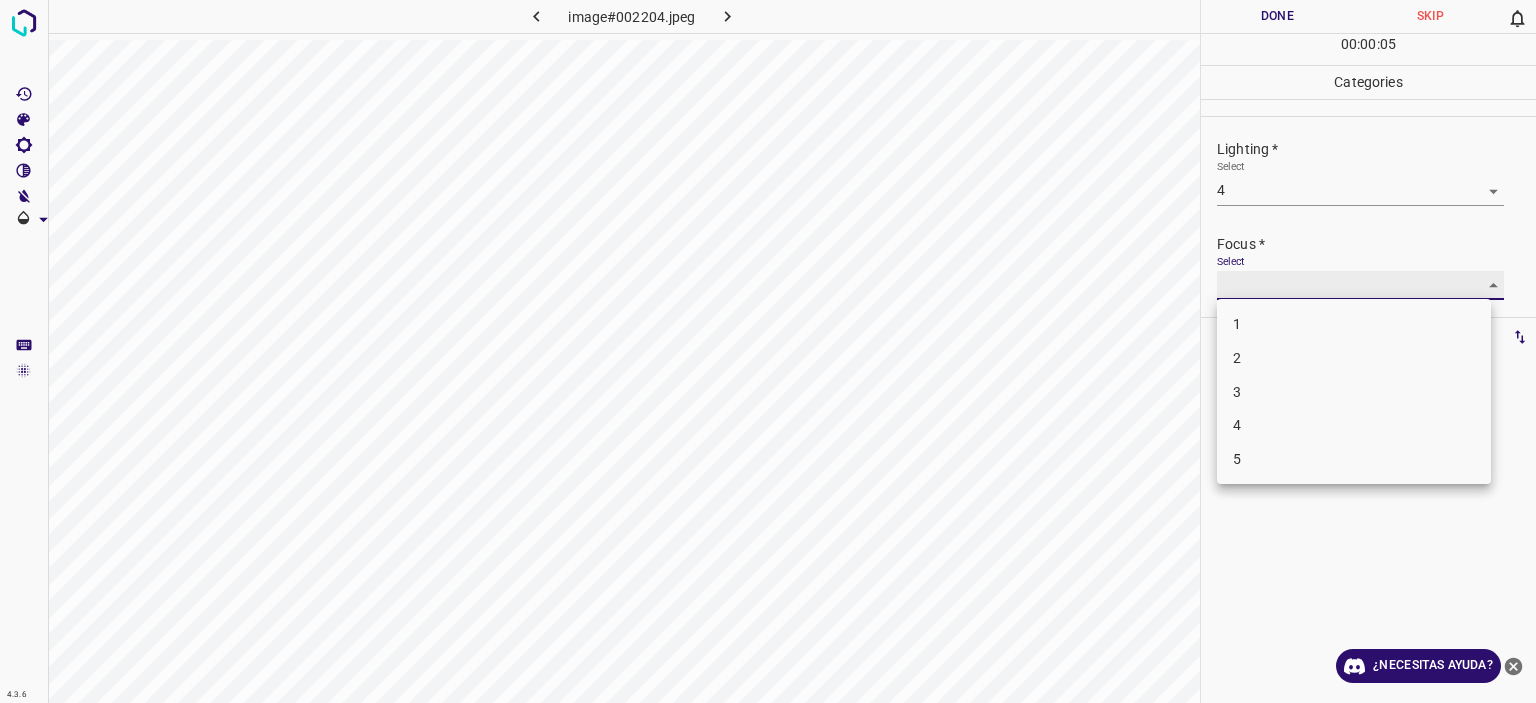 type on "2" 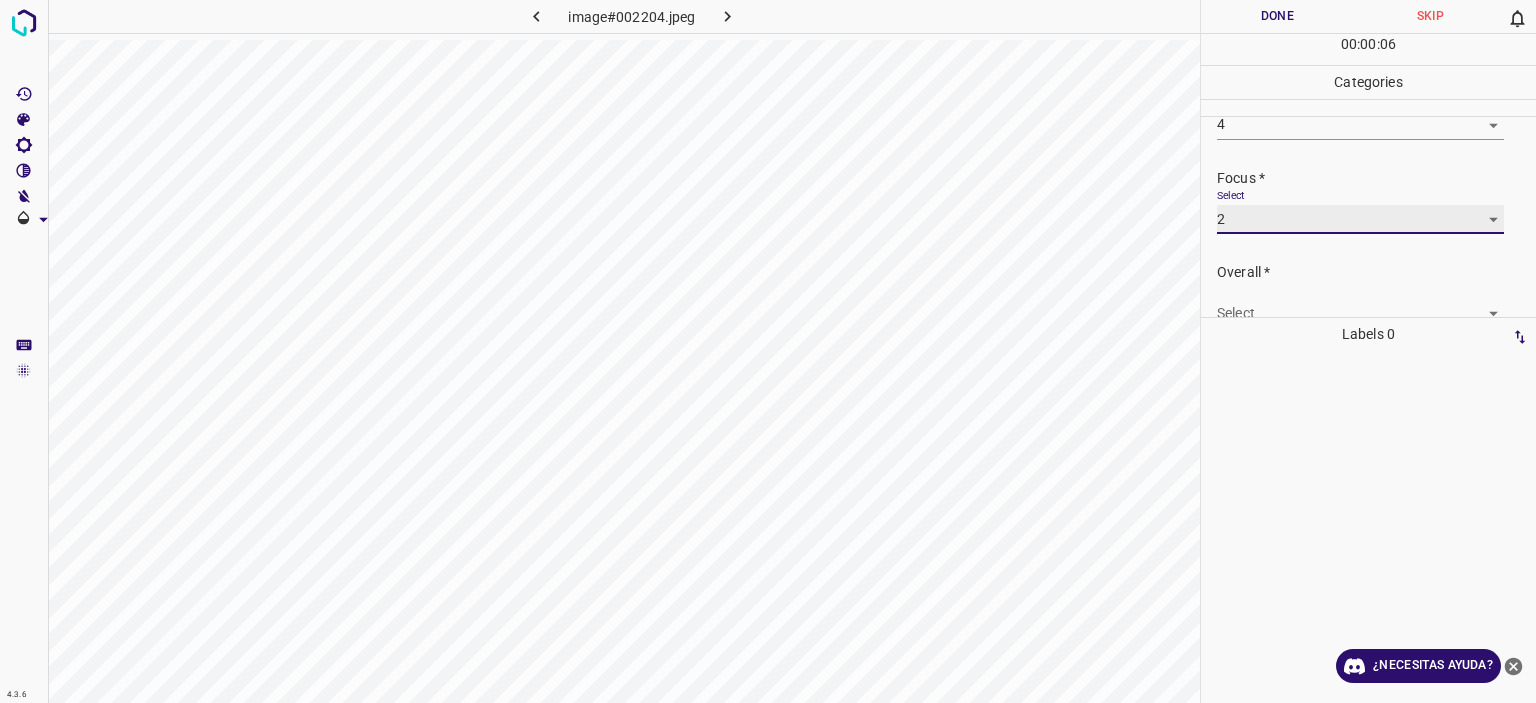 scroll, scrollTop: 98, scrollLeft: 0, axis: vertical 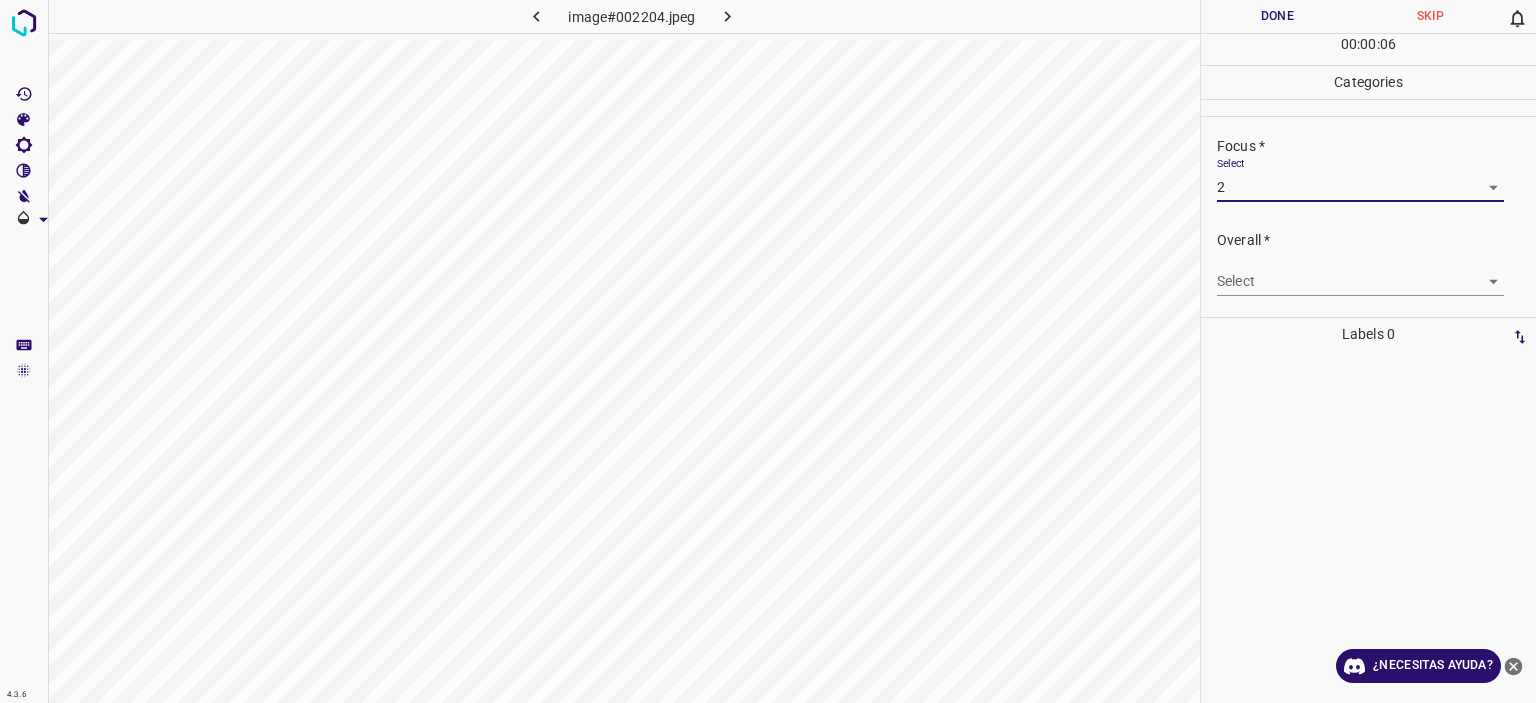 click on "Texto original Valora esta traducción Tu opinión servirá para ayudar a mejorar el Traductor de Google 4.3.6  image#002204.jpeg Done Skip 0 00   : 00   : 06   Categories Lighting *  Select 4 4 Focus *  Select 2 2 Overall *  Select ​ Labels   0 Categories 1 Lighting 2 Focus 3 Overall Tools Space Change between modes (Draw & Edit) I Auto labeling R Restore zoom M Zoom in N Zoom out Delete Delete selecte label Filters Z Restore filters X Saturation filter C Brightness filter V Contrast filter B Gray scale filter General O Download ¿Necesitas ayuda? - Texto - Esconder - Borrar" at bounding box center [768, 351] 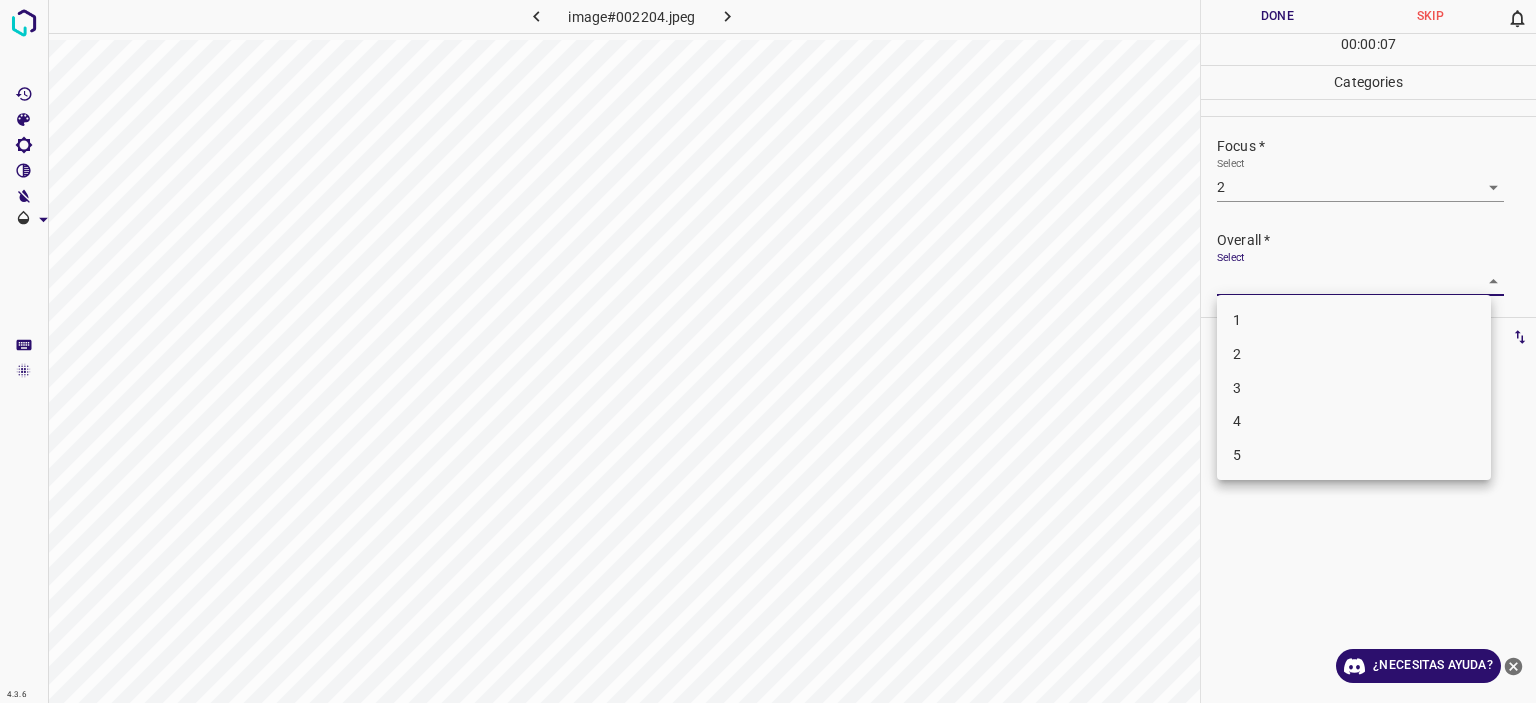 click on "3" at bounding box center [1354, 388] 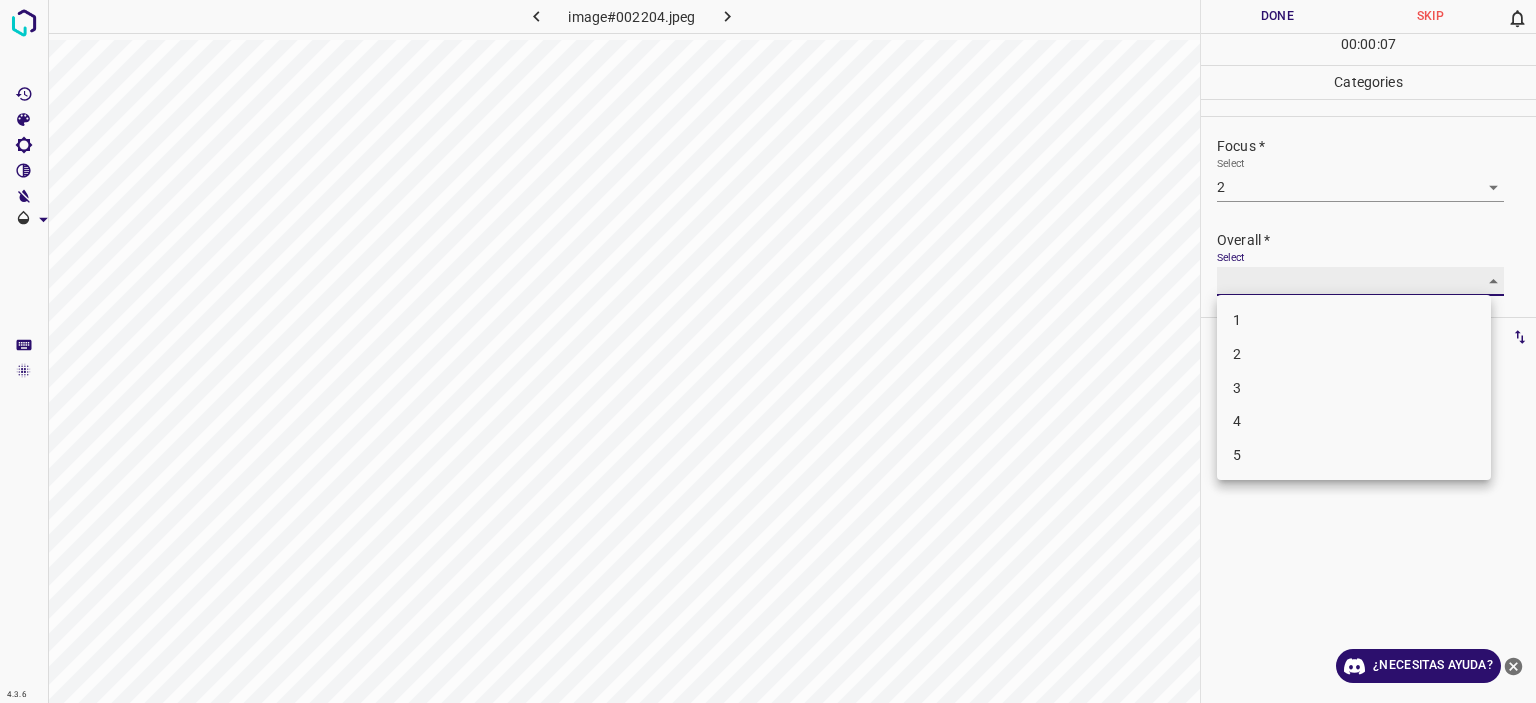 type on "3" 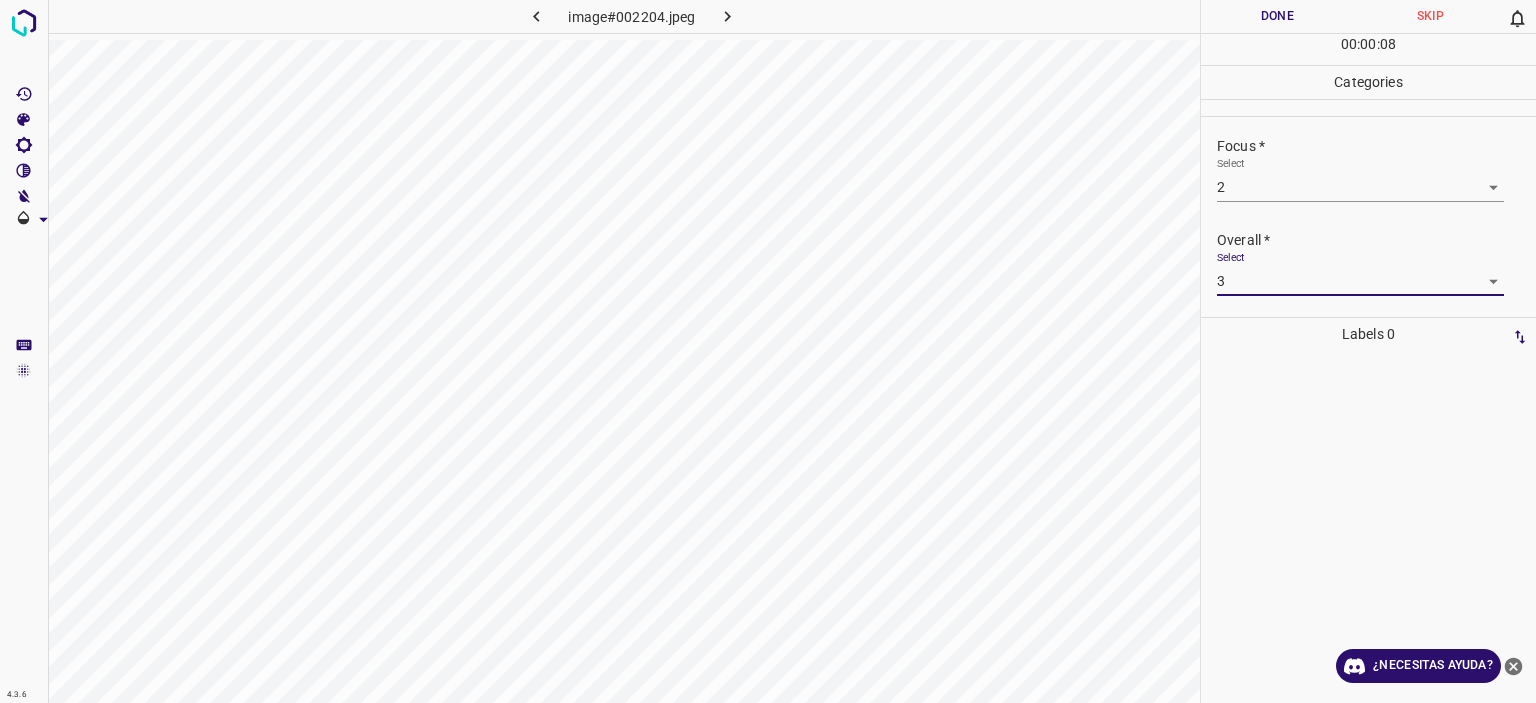 click on "Done" at bounding box center [1277, 16] 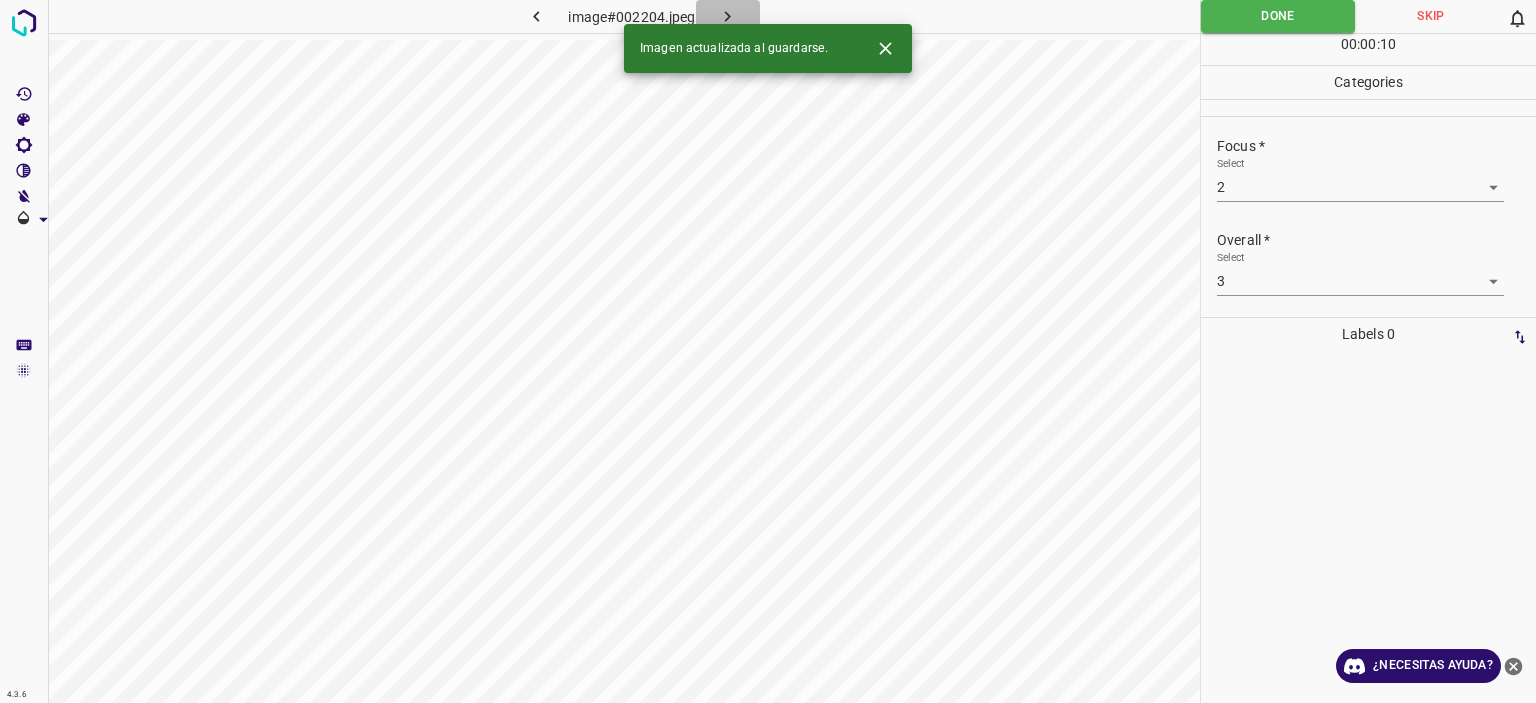 click at bounding box center [728, 16] 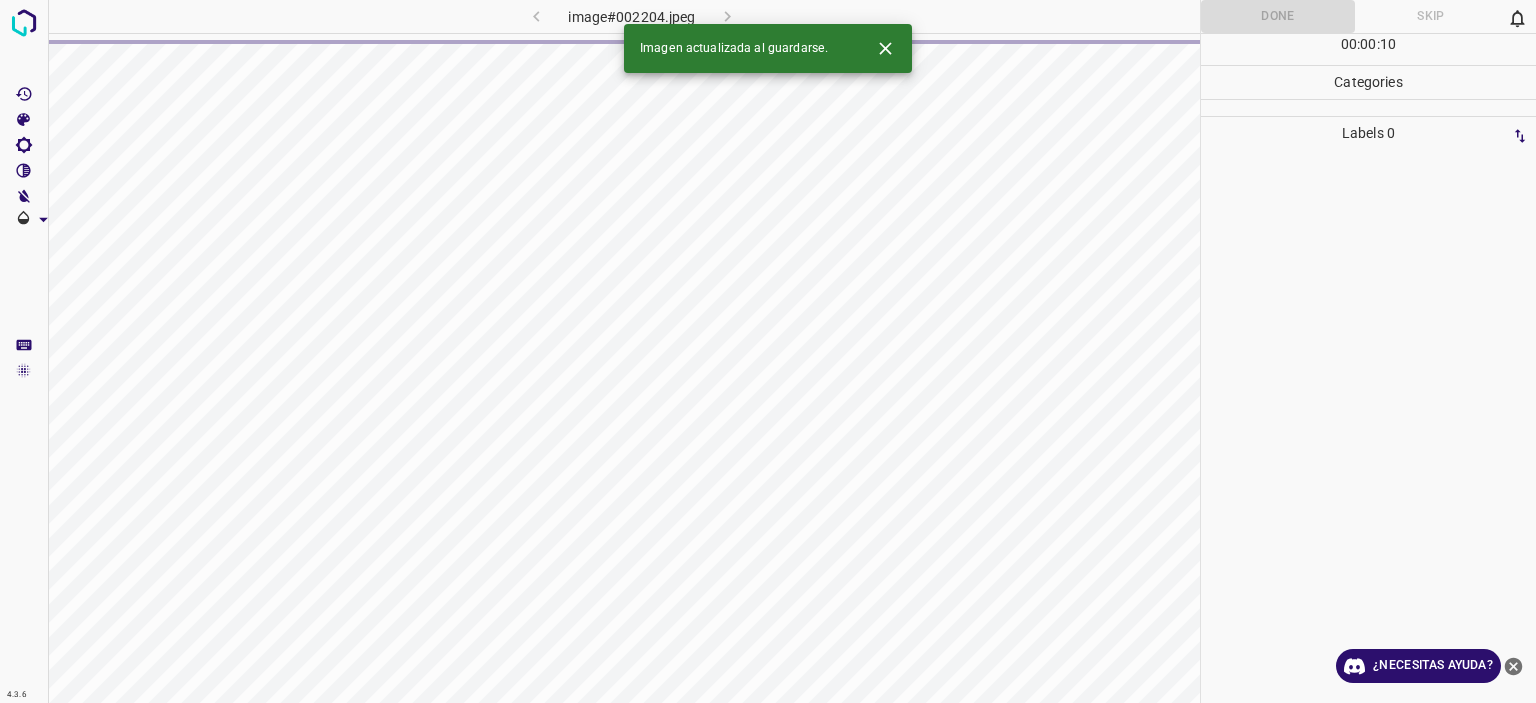 click 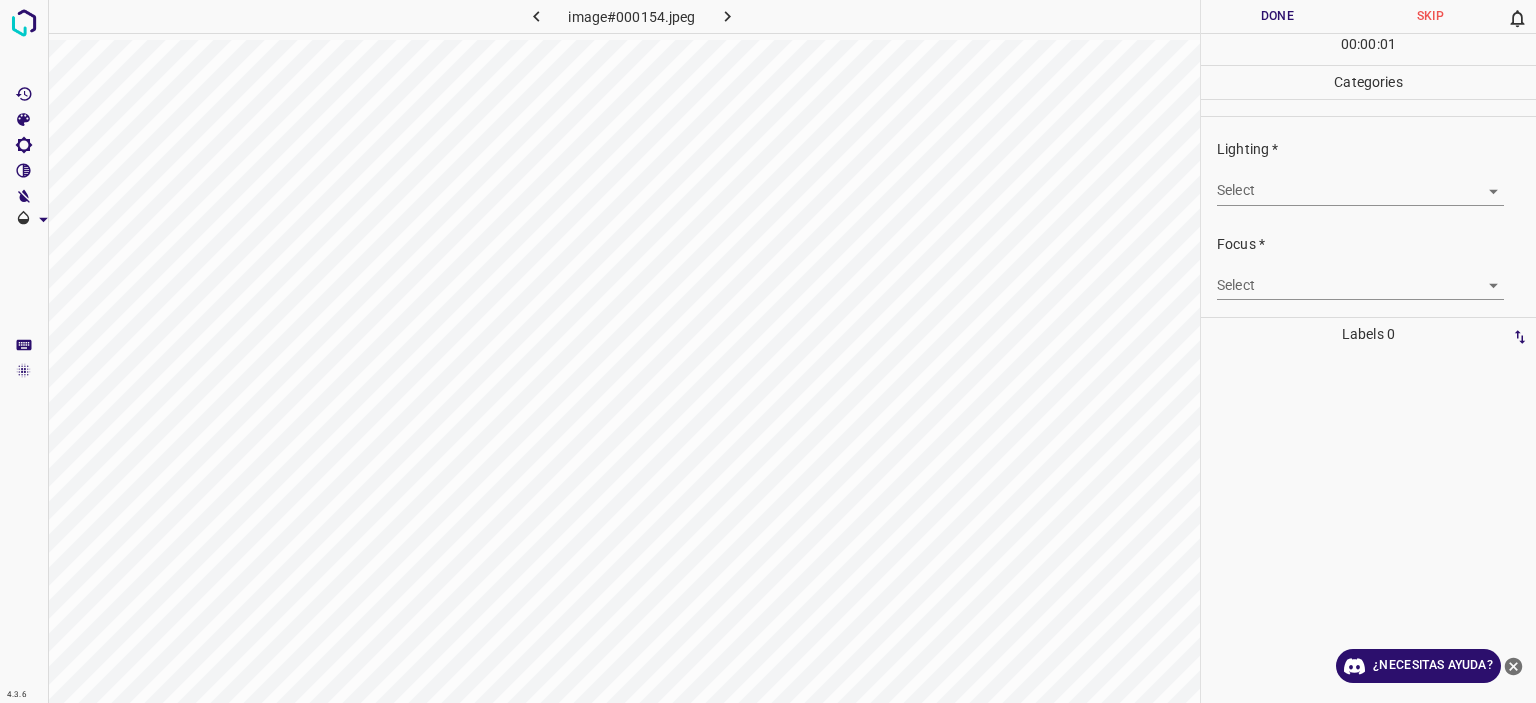 click on "Texto original Valora esta traducción Tu opinión servirá para ayudar a mejorar el Traductor de Google 4.3.6  image#000154.jpeg Done Skip 0 00   : 00   : 01   Categories Lighting *  Select ​ Focus *  Select ​ Overall *  Select ​ Labels   0 Categories 1 Lighting 2 Focus 3 Overall Tools Space Change between modes (Draw & Edit) I Auto labeling R Restore zoom M Zoom in N Zoom out Delete Delete selecte label Filters Z Restore filters X Saturation filter C Brightness filter V Contrast filter B Gray scale filter General O Download ¿Necesitas ayuda? - Texto - Esconder - Borrar" at bounding box center (768, 351) 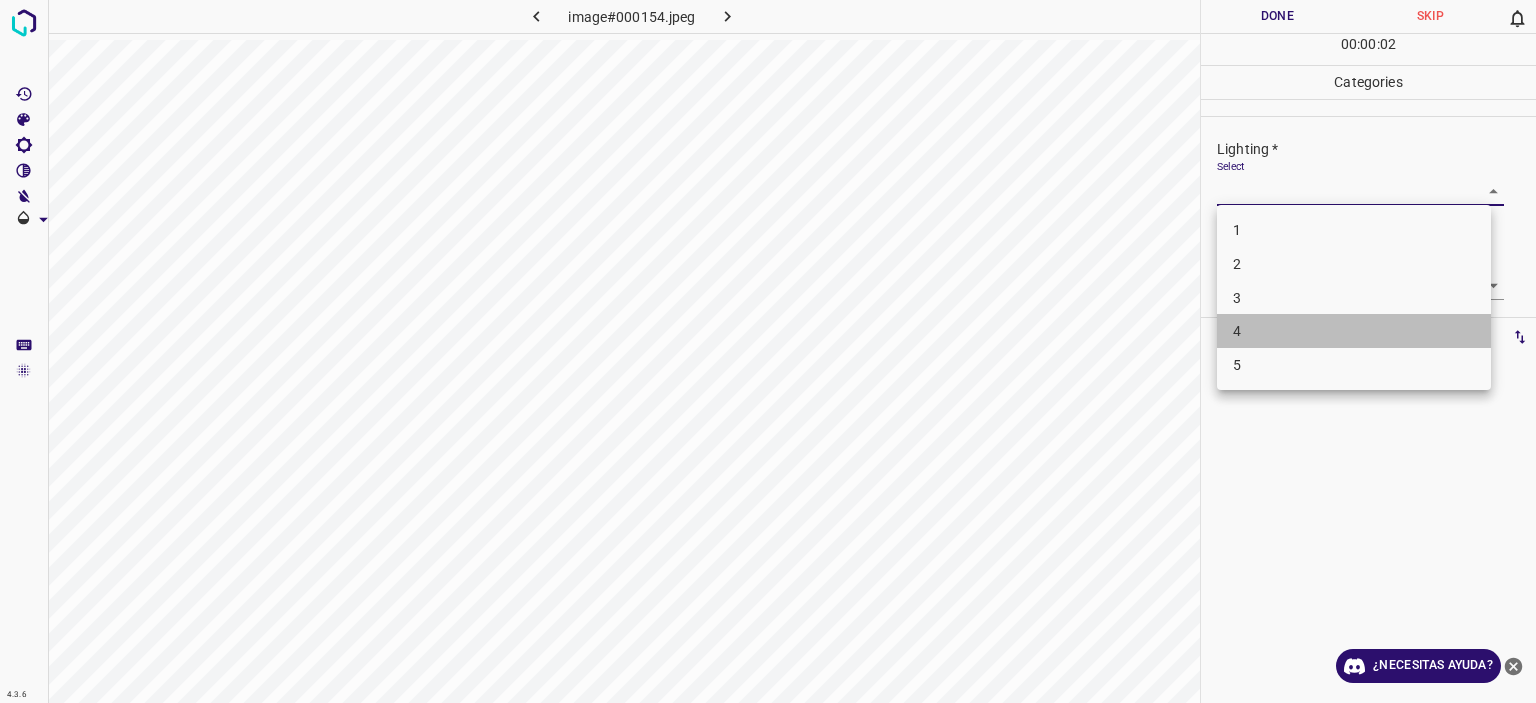 click on "4" at bounding box center (1354, 331) 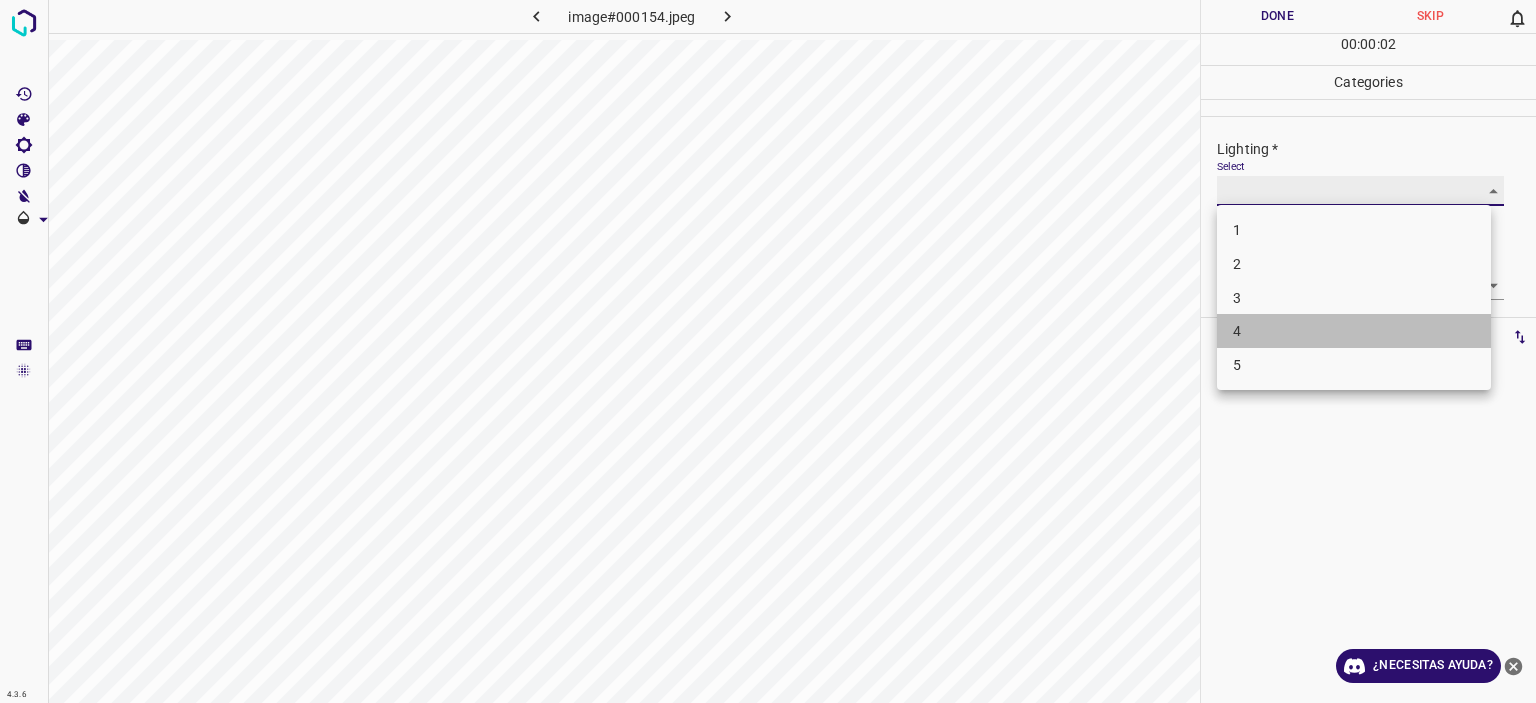 type on "4" 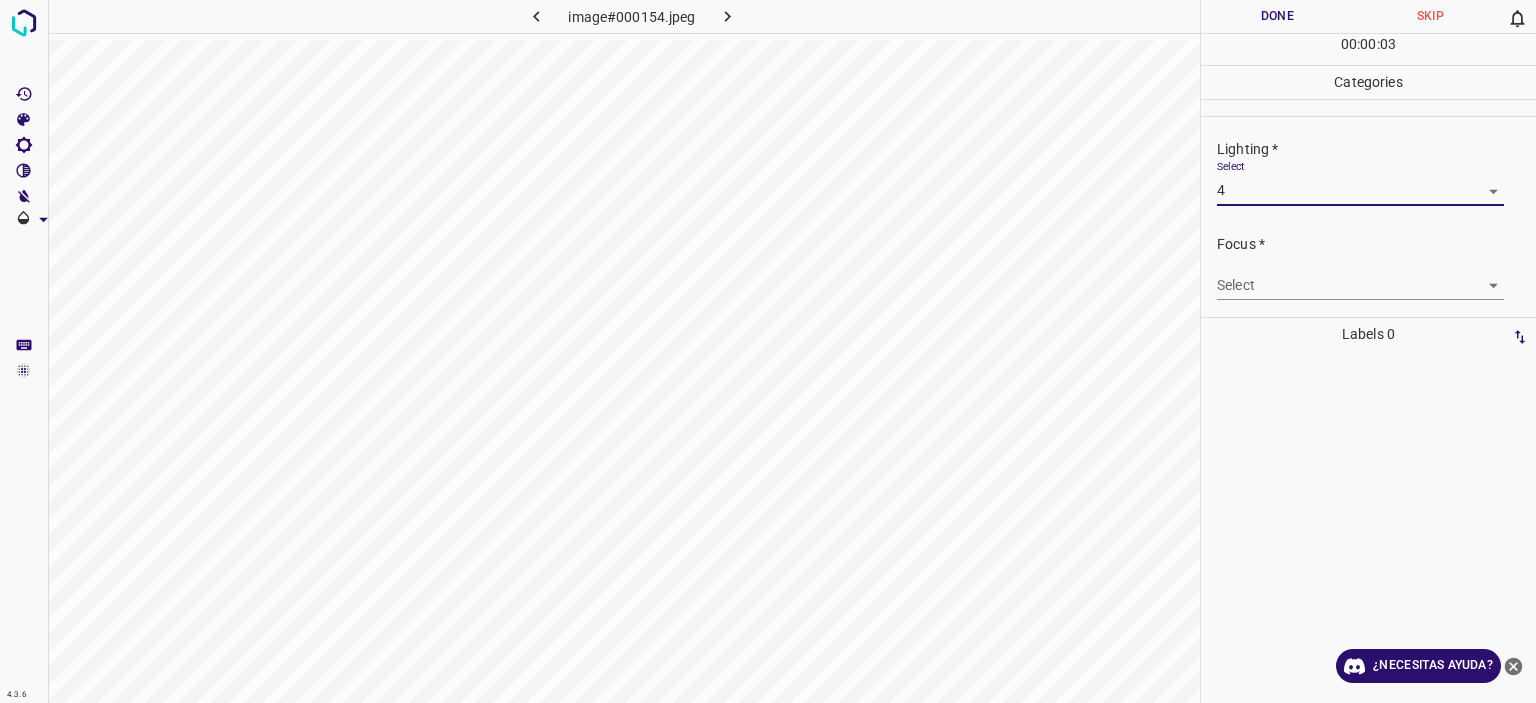 click on "Select ​" at bounding box center [1360, 277] 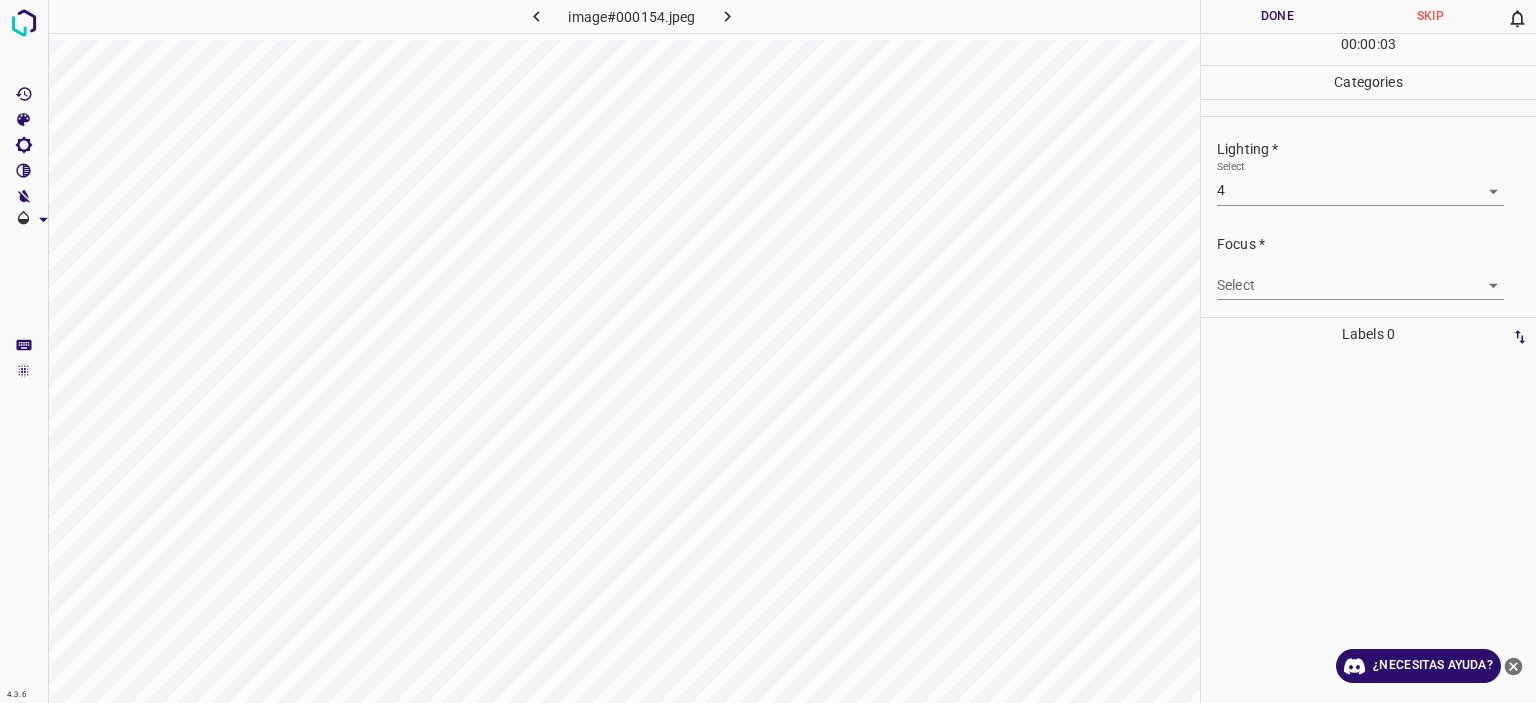 click on "Texto original Valora esta traducción Tu opinión servirá para ayudar a mejorar el Traductor de Google 4.3.6  image#000154.jpeg Done Skip 0 00   : 00   : 03   Categories Lighting *  Select 4 4 Focus *  Select ​ Overall *  Select ​ Labels   0 Categories 1 Lighting 2 Focus 3 Overall Tools Space Change between modes (Draw & Edit) I Auto labeling R Restore zoom M Zoom in N Zoom out Delete Delete selecte label Filters Z Restore filters X Saturation filter C Brightness filter V Contrast filter B Gray scale filter General O Download ¿Necesitas ayuda? - Texto - Esconder - Borrar" at bounding box center [768, 351] 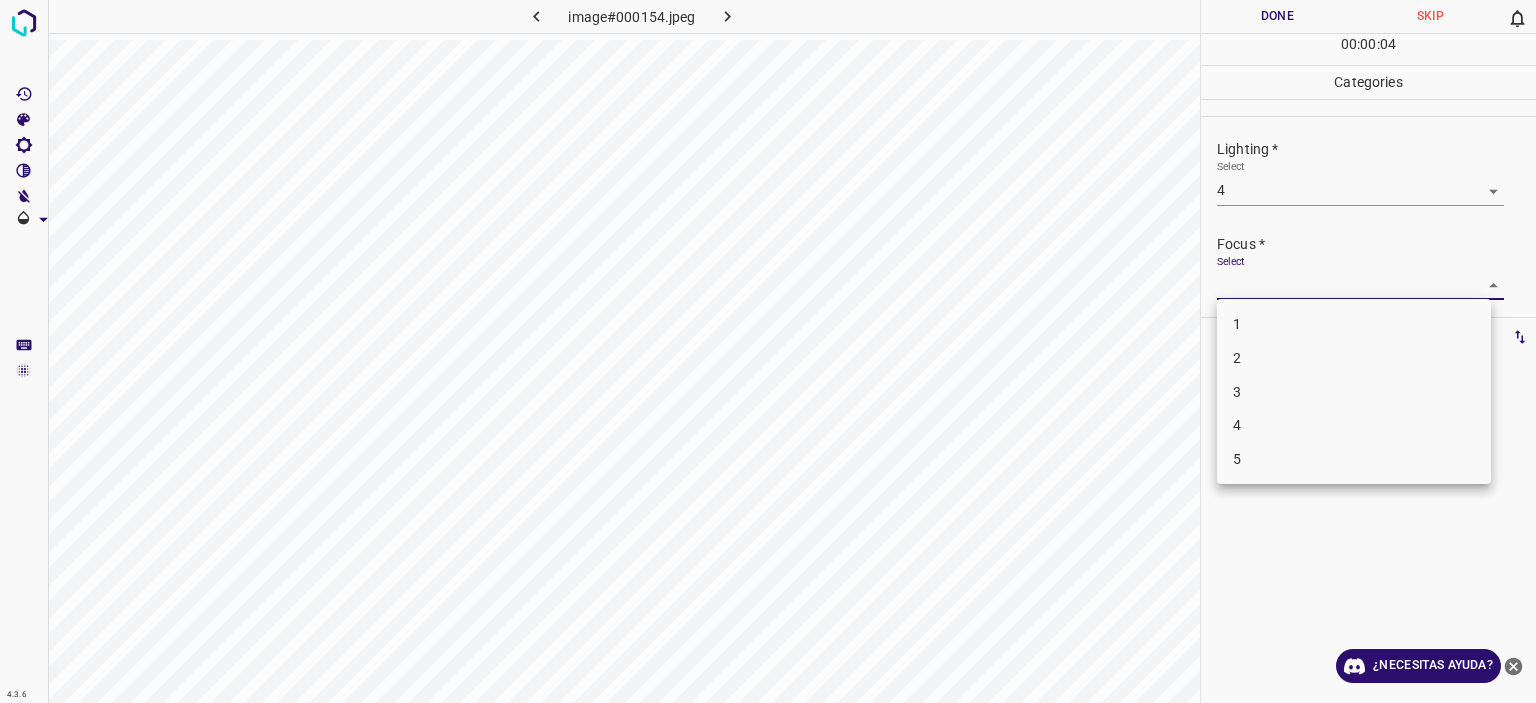 click on "4" at bounding box center (1354, 425) 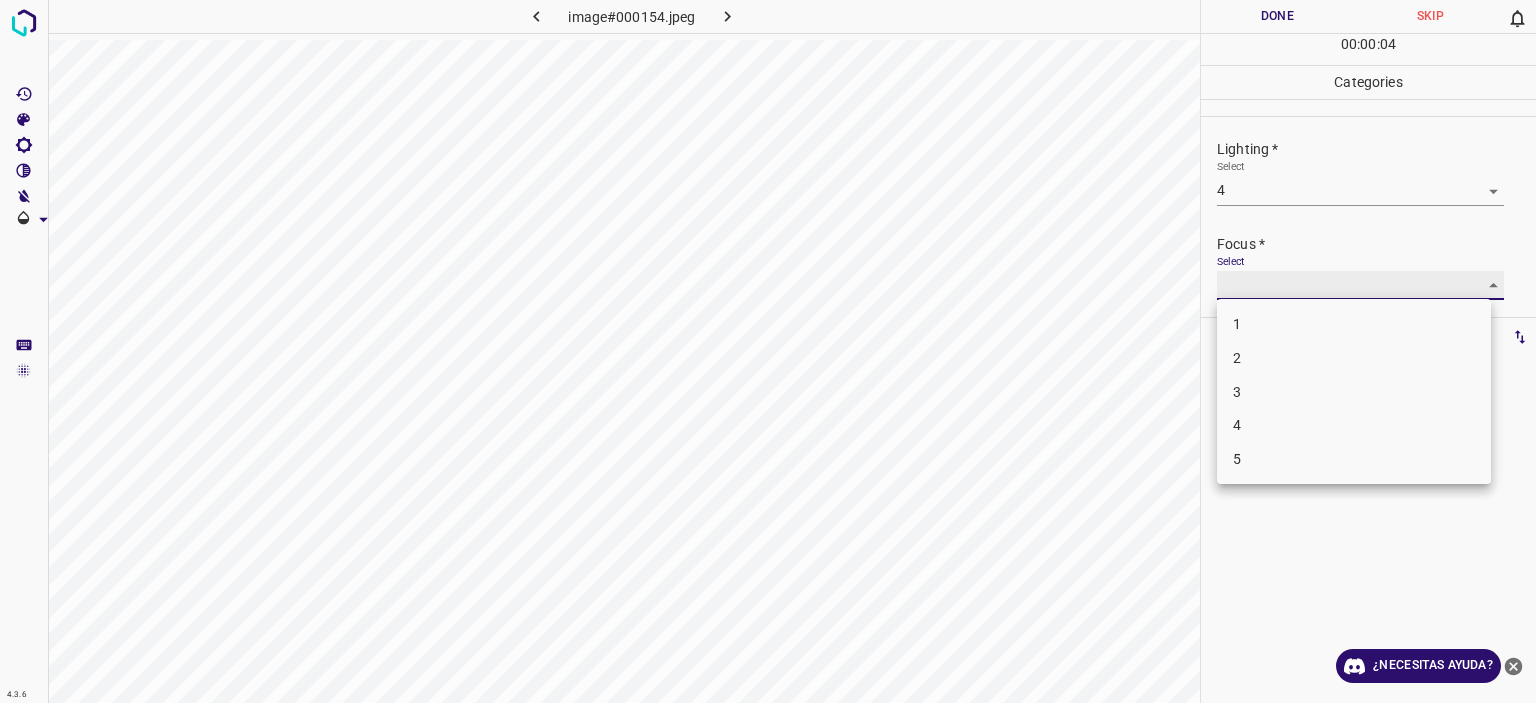 type on "4" 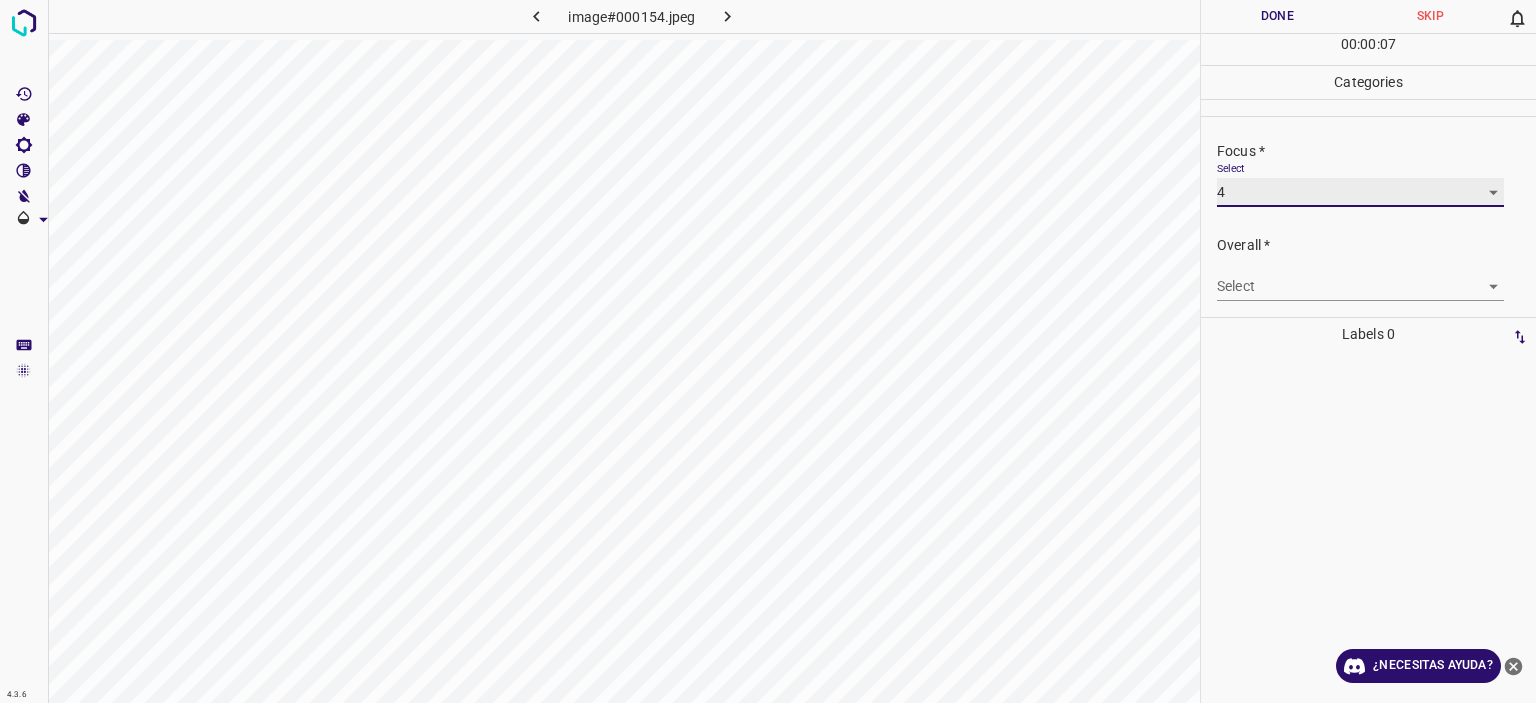scroll, scrollTop: 98, scrollLeft: 0, axis: vertical 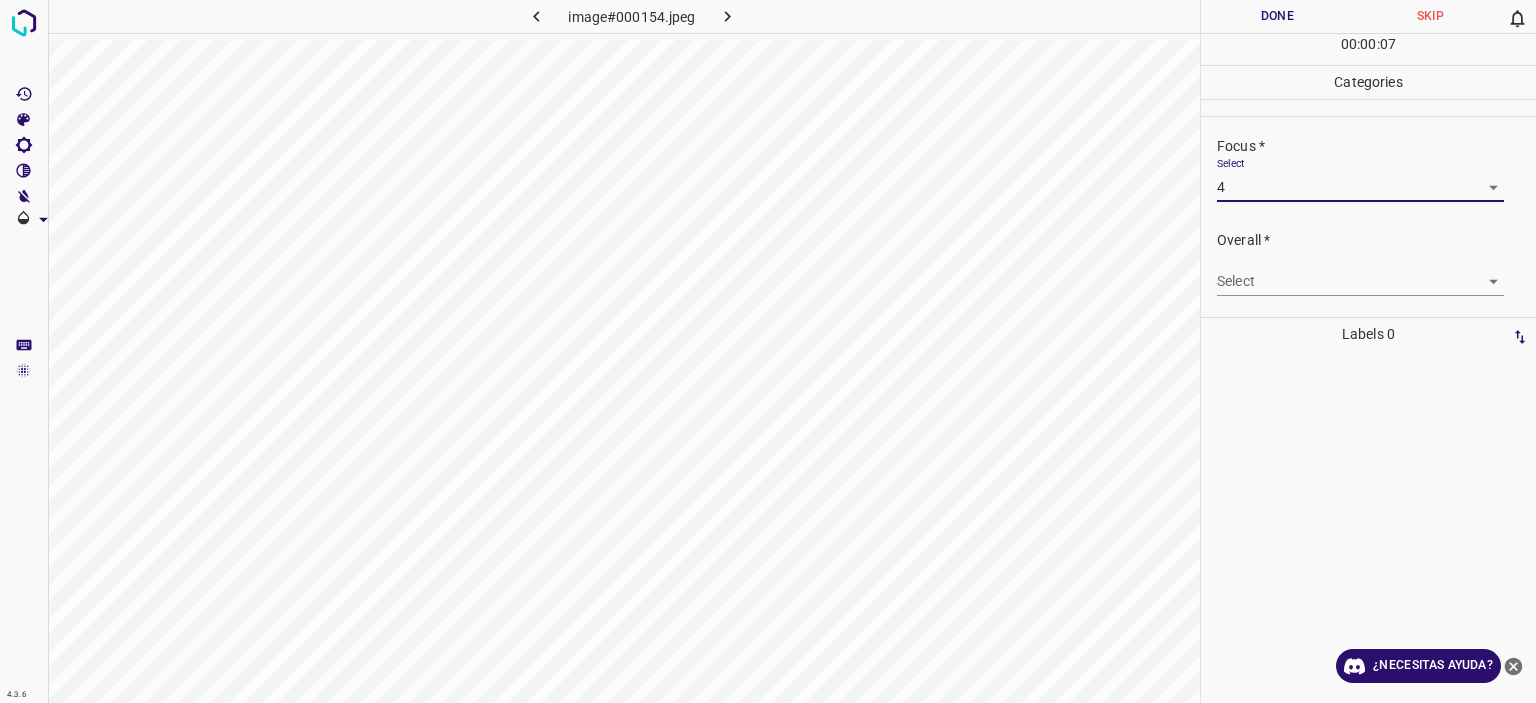 click on "Texto original Valora esta traducción Tu opinión servirá para ayudar a mejorar el Traductor de Google 4.3.6  image#000154.jpeg Done Skip 0 00   : 00   : 07   Categories Lighting *  Select 4 4 Focus *  Select 4 4 Overall *  Select ​ Labels   0 Categories 1 Lighting 2 Focus 3 Overall Tools Space Change between modes (Draw & Edit) I Auto labeling R Restore zoom M Zoom in N Zoom out Delete Delete selecte label Filters Z Restore filters X Saturation filter C Brightness filter V Contrast filter B Gray scale filter General O Download ¿Necesitas ayuda? - Texto - Esconder - Borrar" at bounding box center [768, 351] 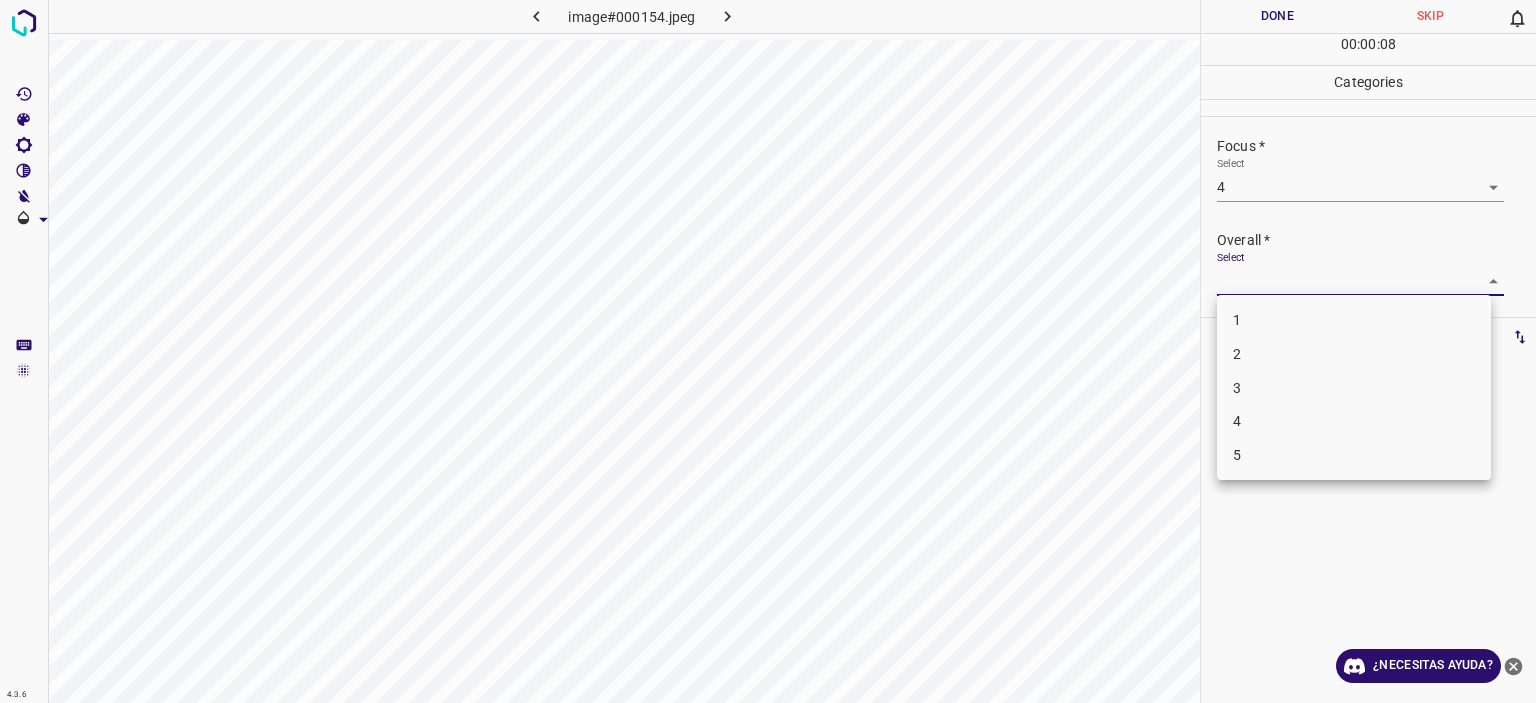 click on "4" at bounding box center (1354, 421) 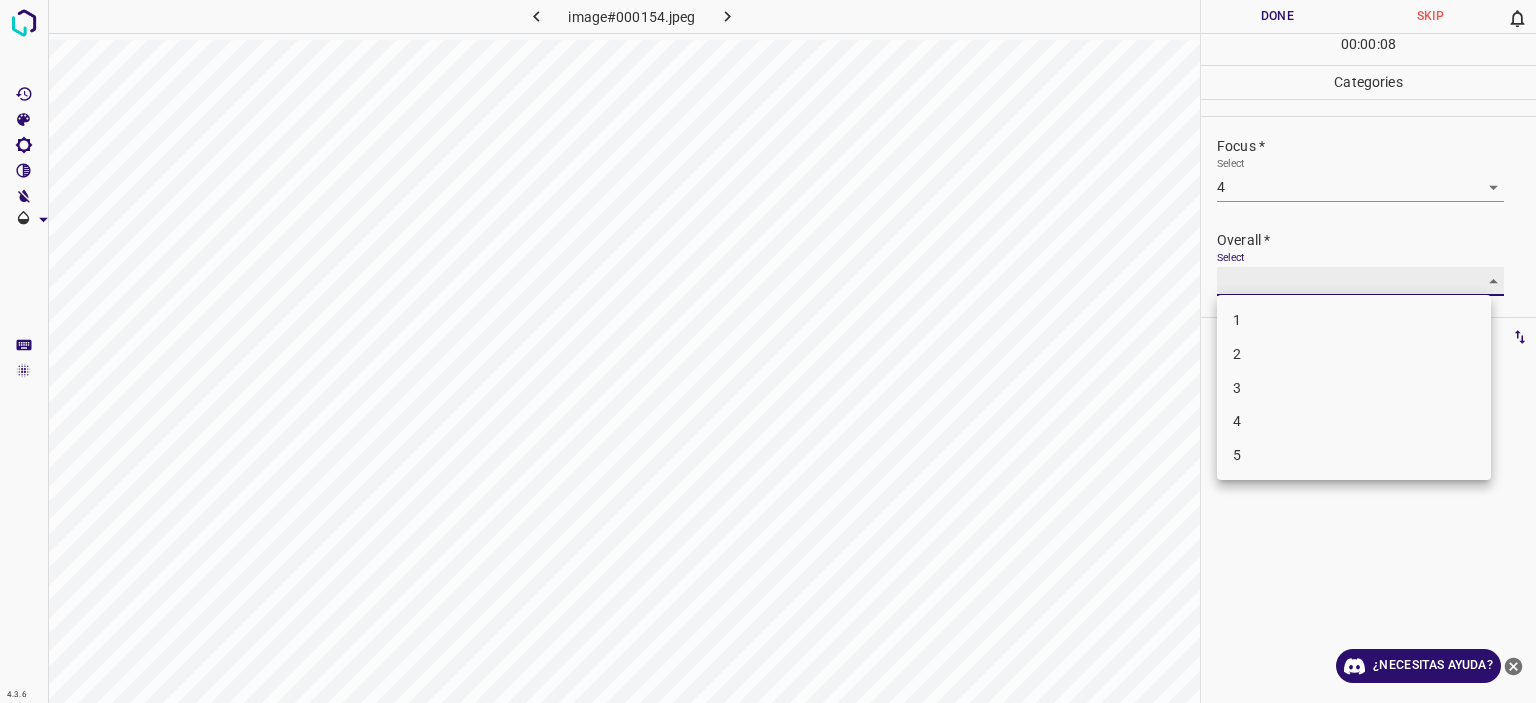 type on "4" 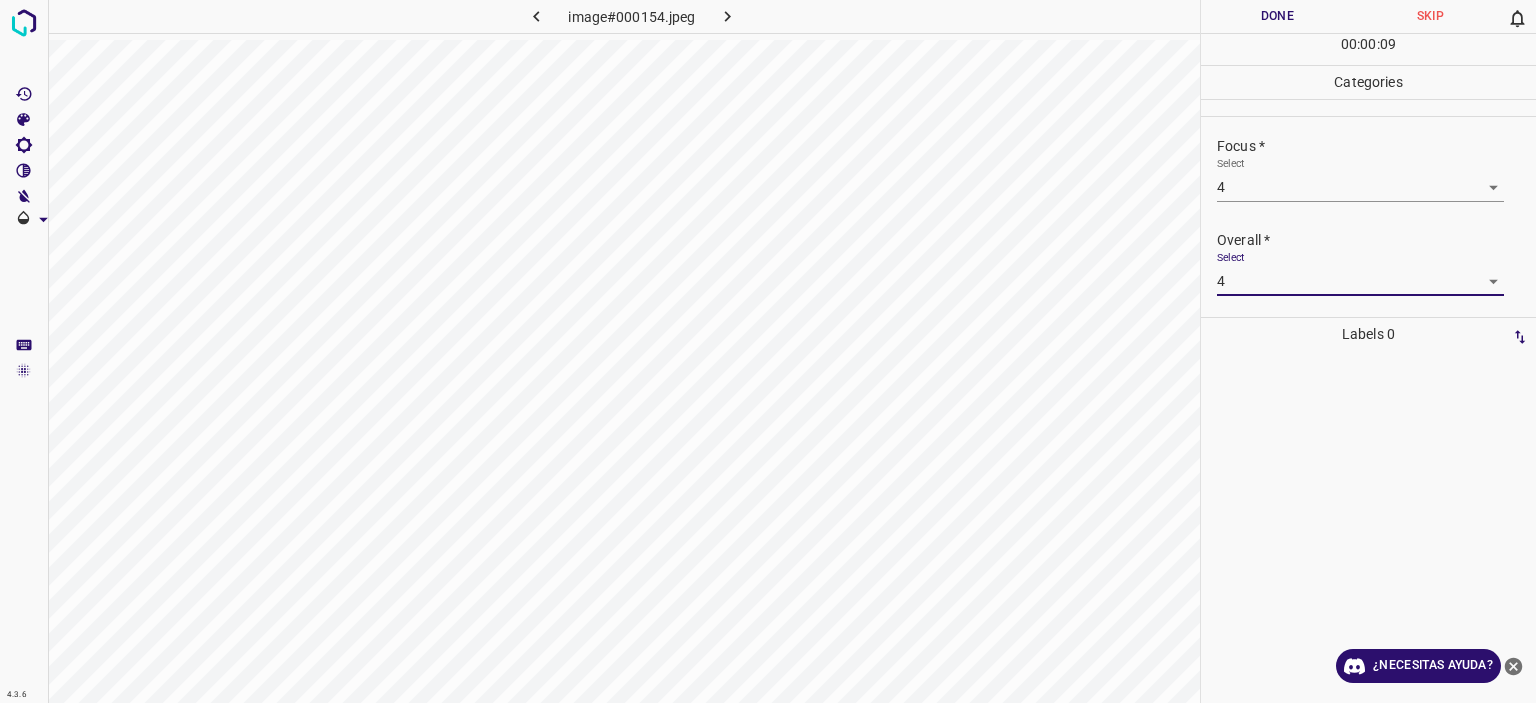 click on "Done" at bounding box center (1277, 16) 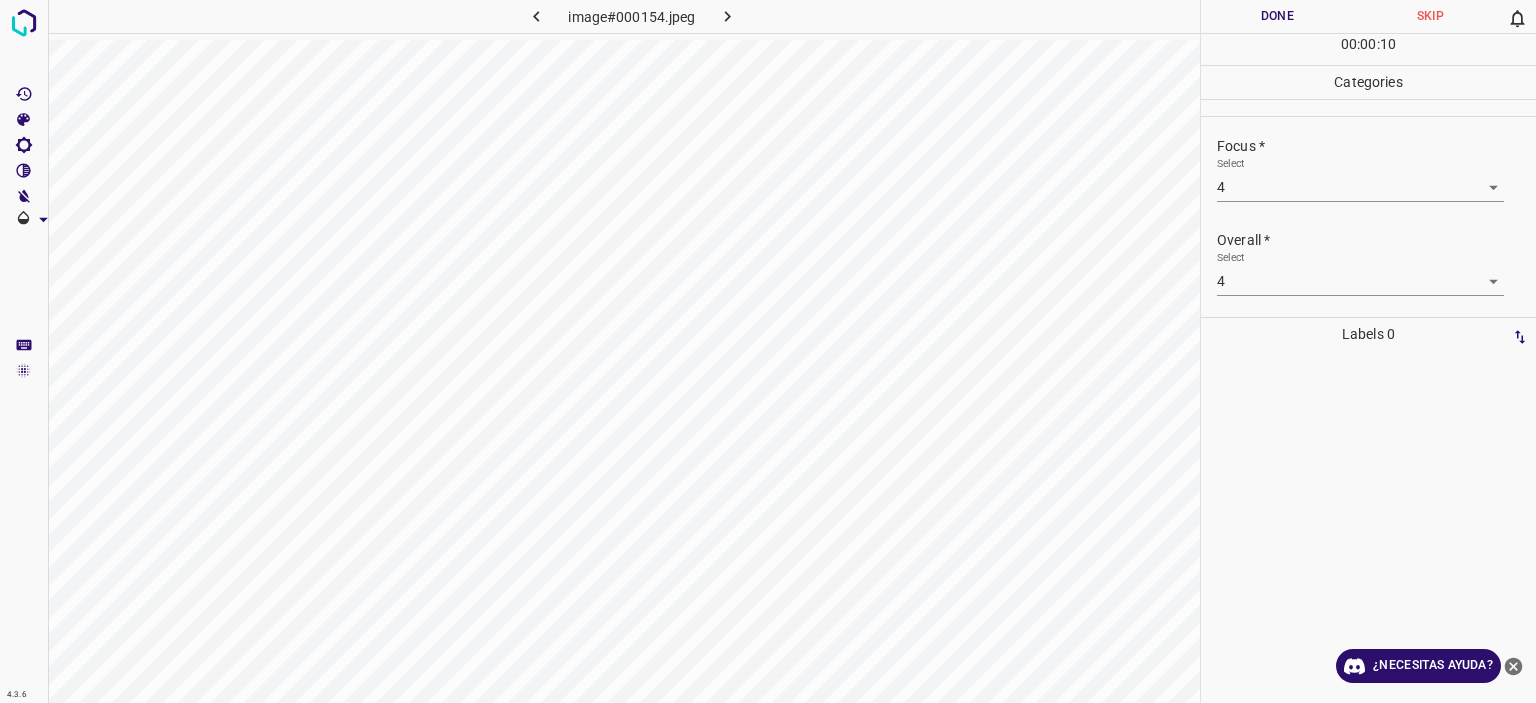 click 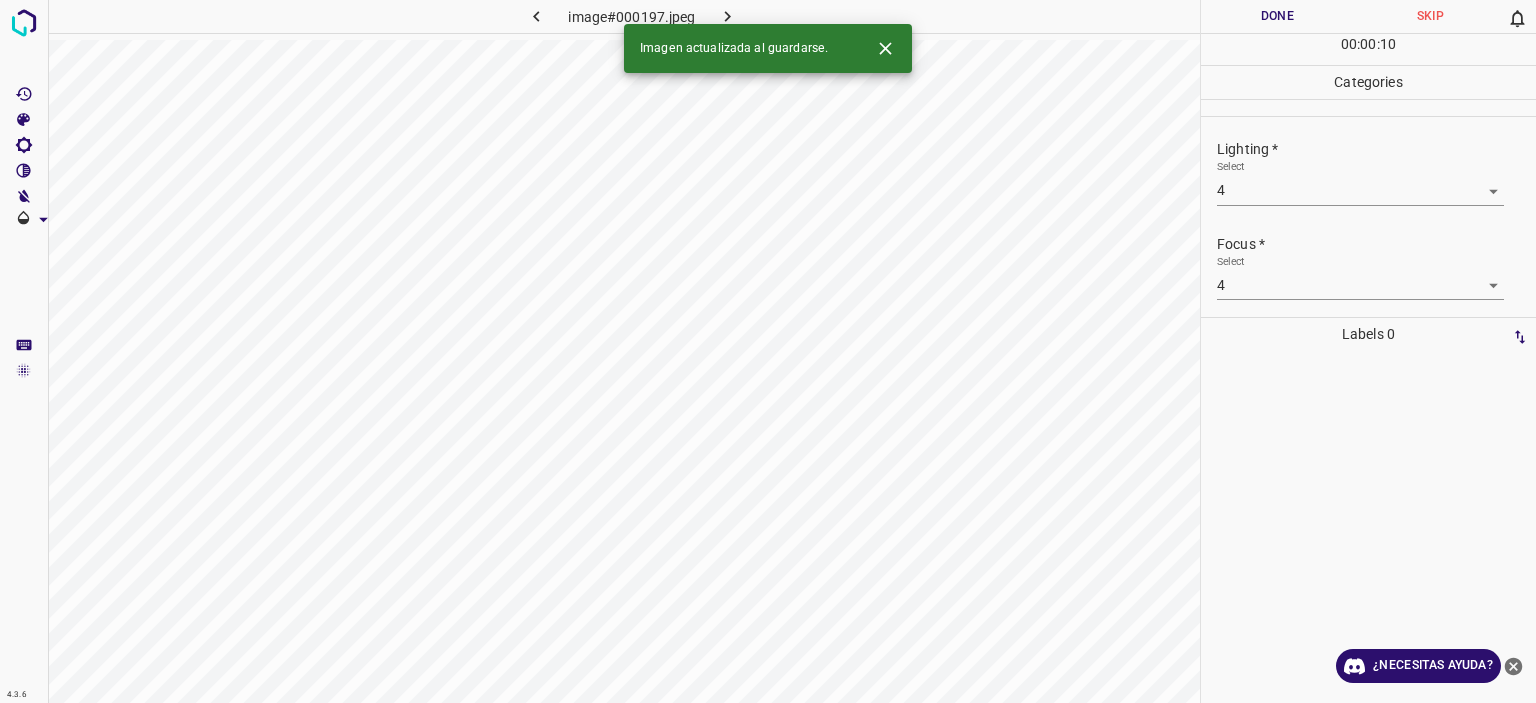 click 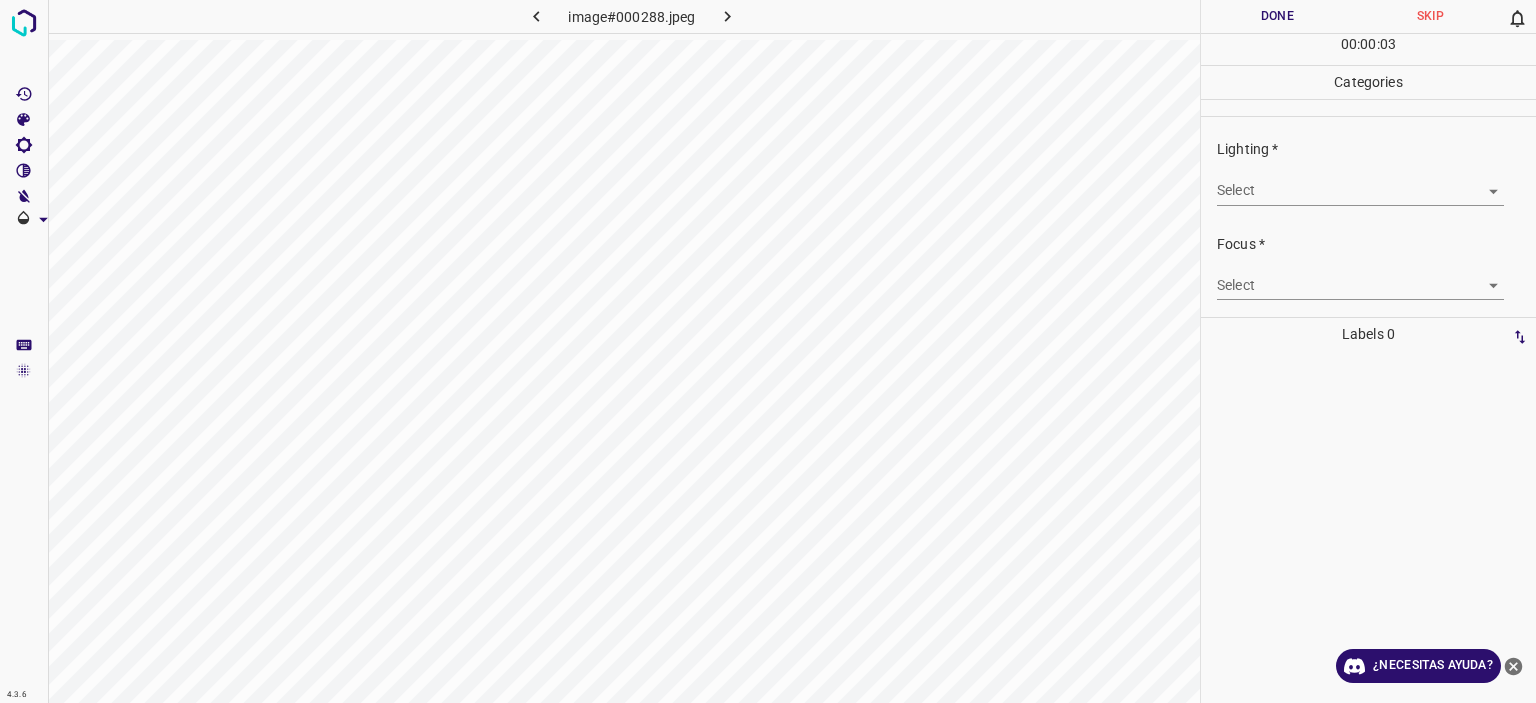 click on "Texto original Valora esta traducción Tu opinión servirá para ayudar a mejorar el Traductor de Google 4.3.6  image#000288.jpeg Done Skip 0 00   : 00   : 03   Categories Lighting *  Select ​ Focus *  Select ​ Overall *  Select ​ Labels   0 Categories 1 Lighting 2 Focus 3 Overall Tools Space Change between modes (Draw & Edit) I Auto labeling R Restore zoom M Zoom in N Zoom out Delete Delete selecte label Filters Z Restore filters X Saturation filter C Brightness filter V Contrast filter B Gray scale filter General O Download ¿Necesitas ayuda? - Texto - Esconder - Borrar" at bounding box center [768, 351] 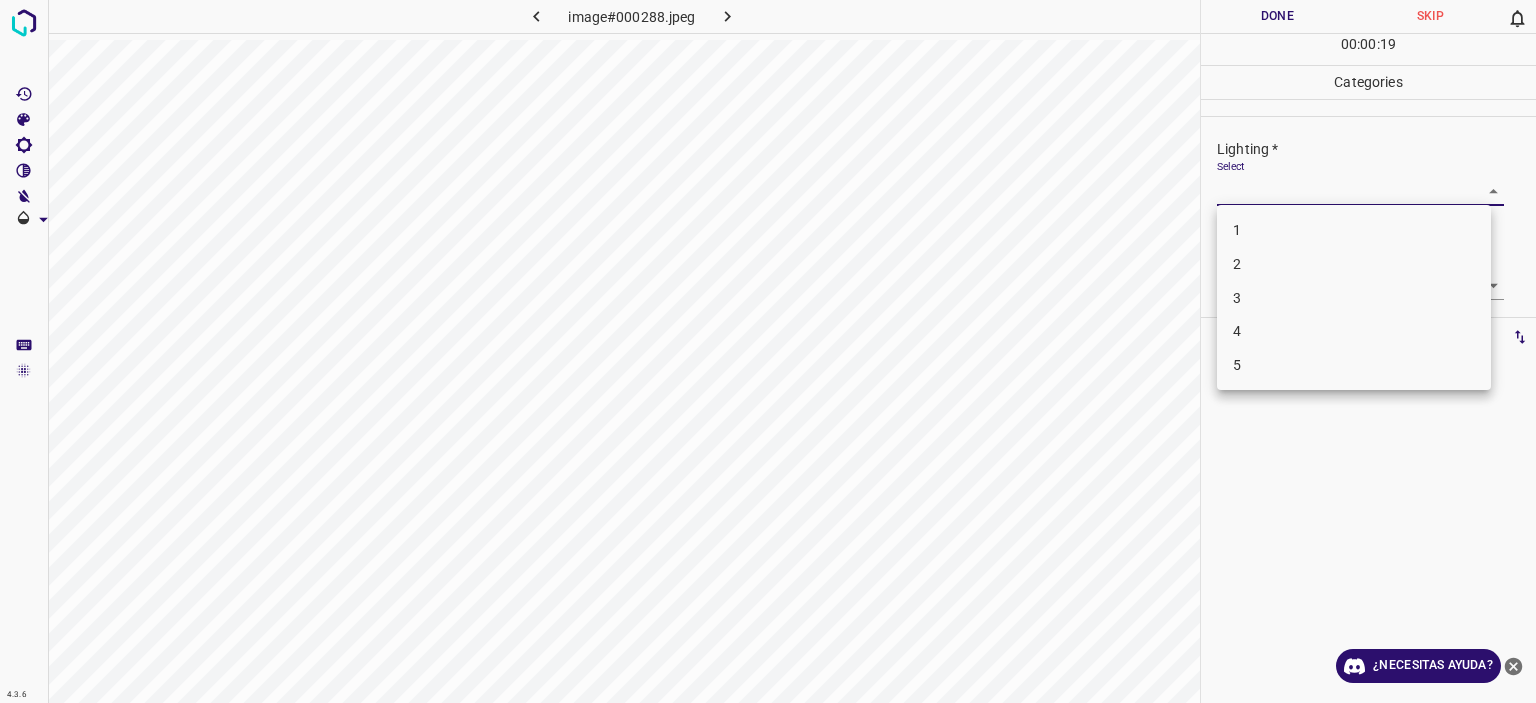 click on "3" at bounding box center (1354, 298) 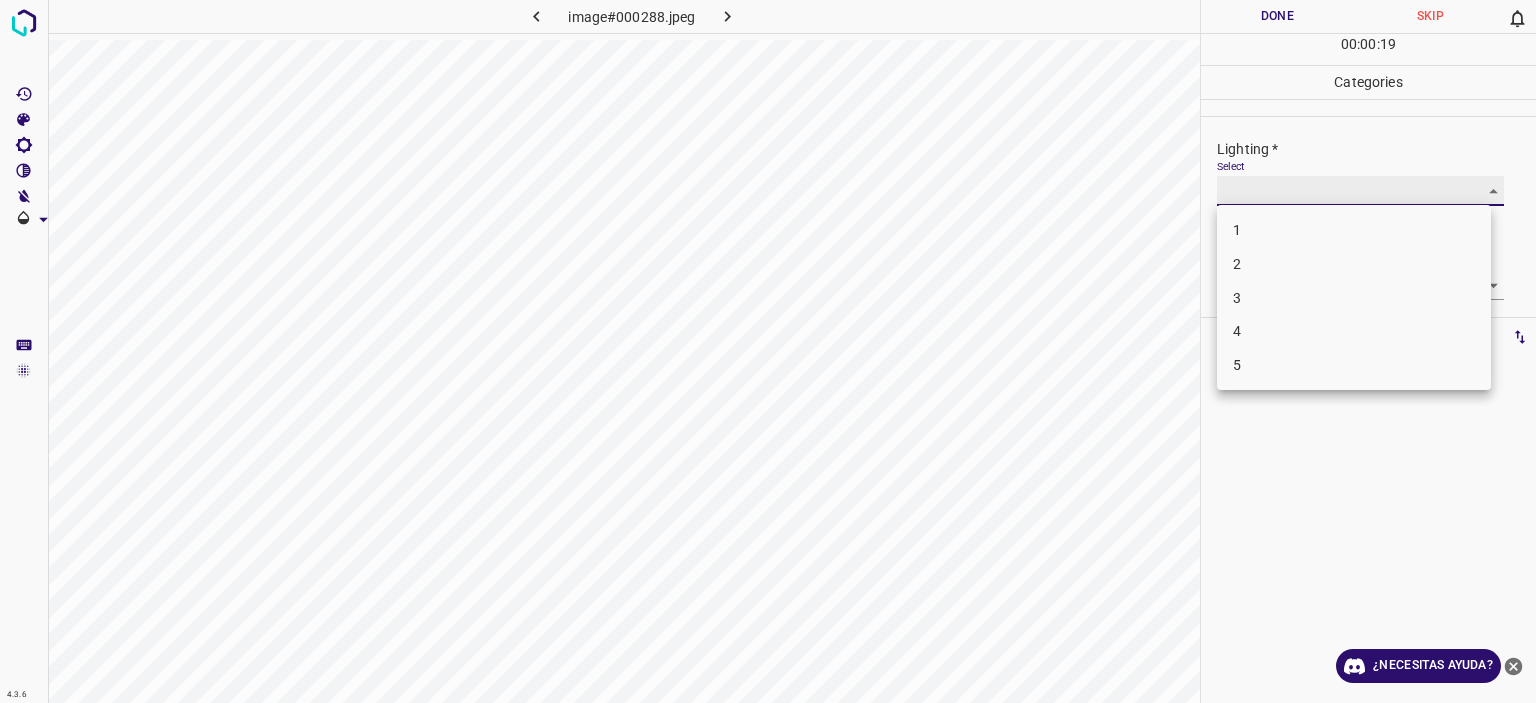 type on "3" 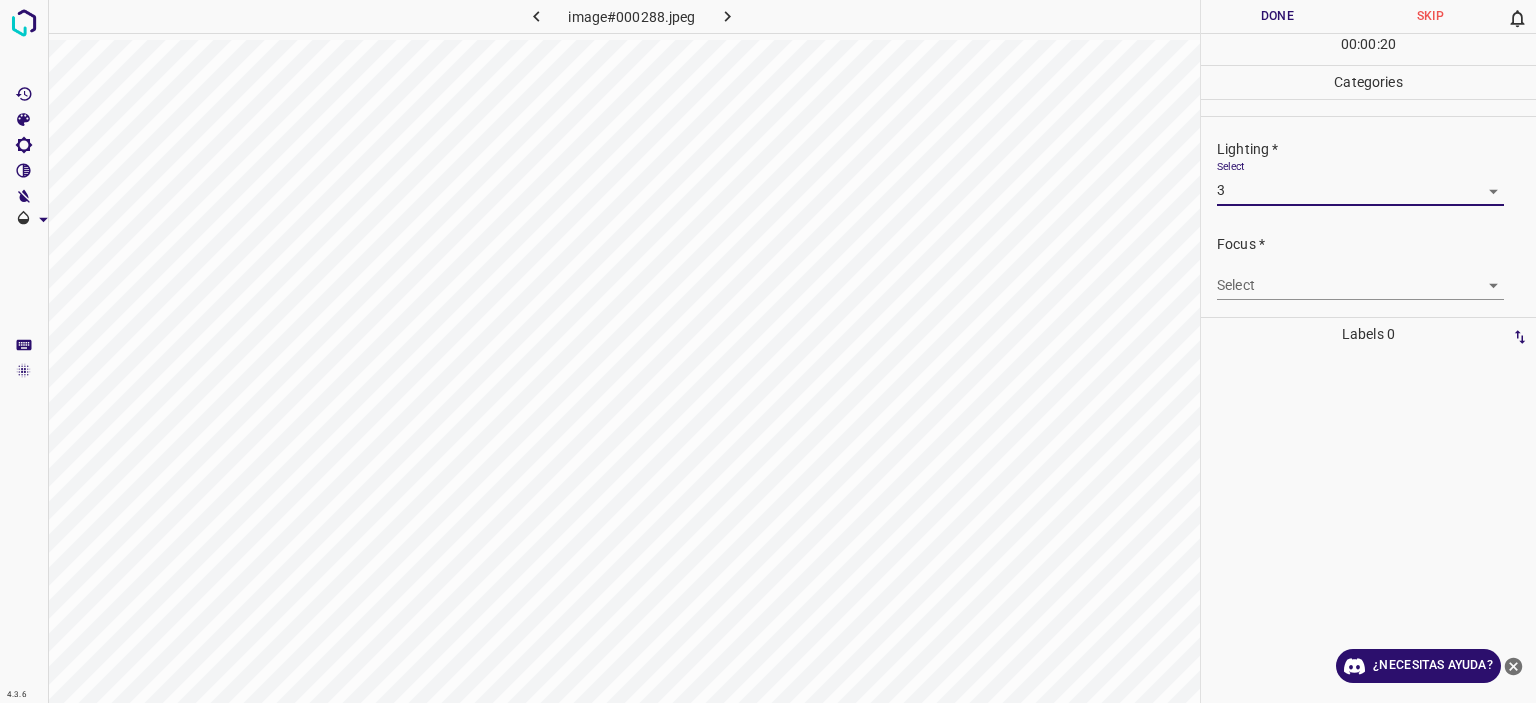 click on "Texto original Valora esta traducción Tu opinión servirá para ayudar a mejorar el Traductor de Google 4.3.6  image#000288.jpeg Done Skip 0 00   : 00   : 20   Categories Lighting *  Select 3 3 Focus *  Select ​ Overall *  Select ​ Labels   0 Categories 1 Lighting 2 Focus 3 Overall Tools Space Change between modes (Draw & Edit) I Auto labeling R Restore zoom M Zoom in N Zoom out Delete Delete selecte label Filters Z Restore filters X Saturation filter C Brightness filter V Contrast filter B Gray scale filter General O Download ¿Necesitas ayuda? - Texto - Esconder - Borrar" at bounding box center (768, 351) 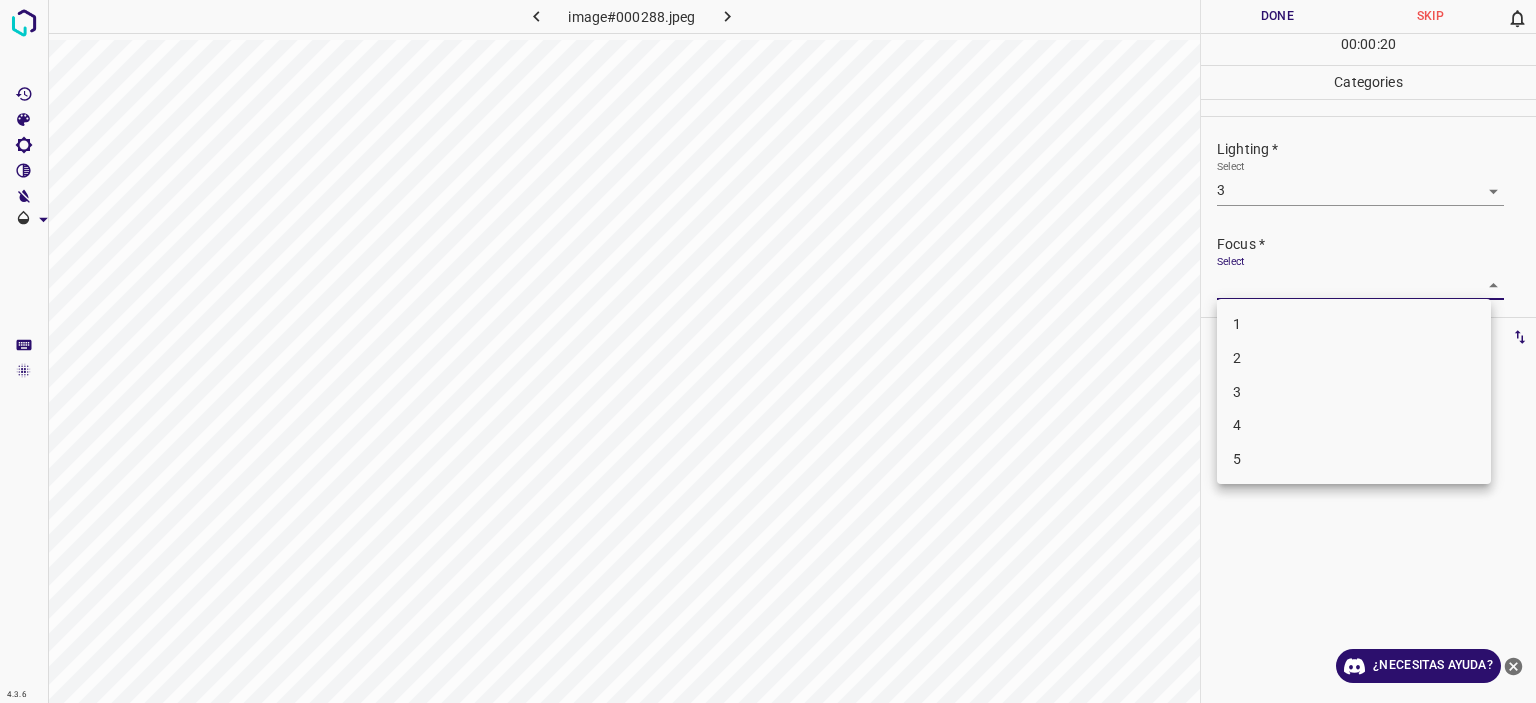 click on "2" at bounding box center (1354, 358) 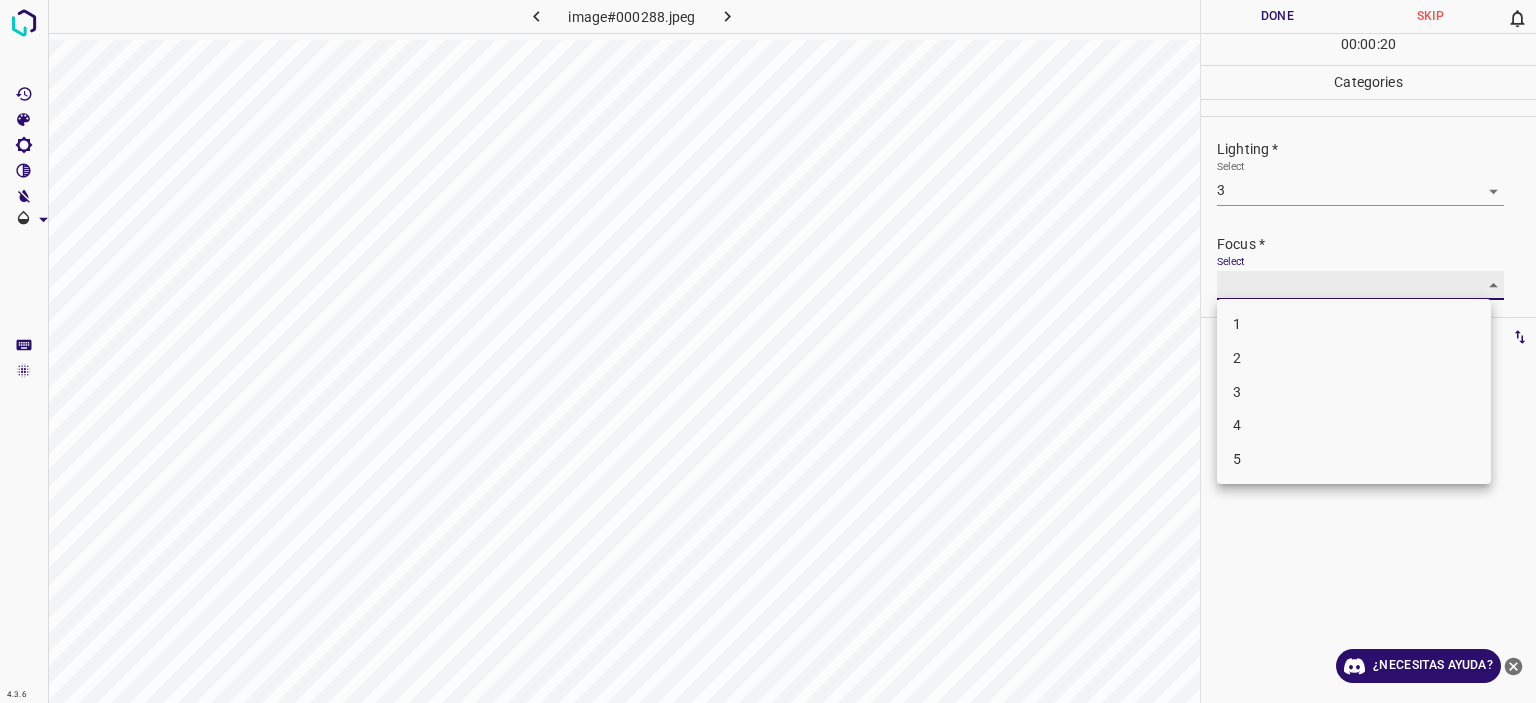 type on "2" 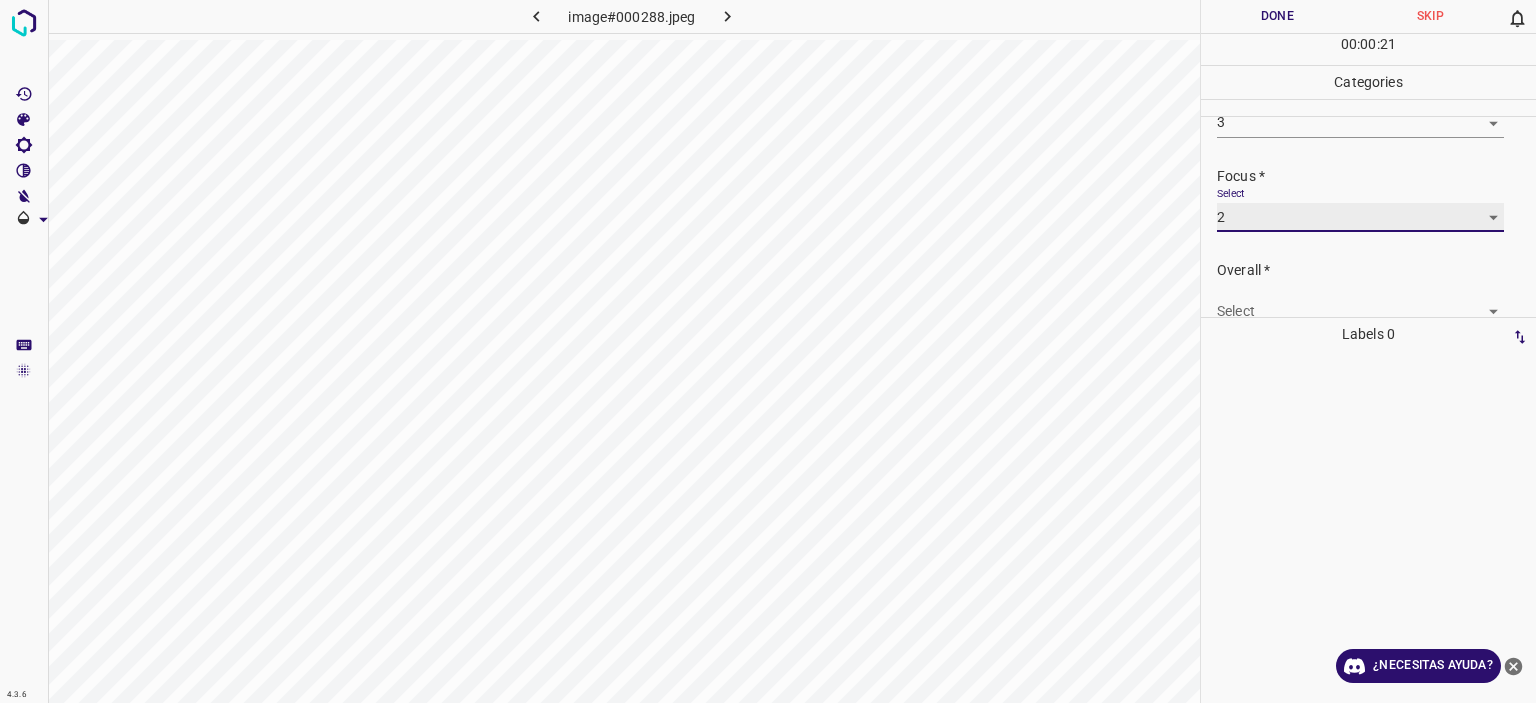 scroll, scrollTop: 98, scrollLeft: 0, axis: vertical 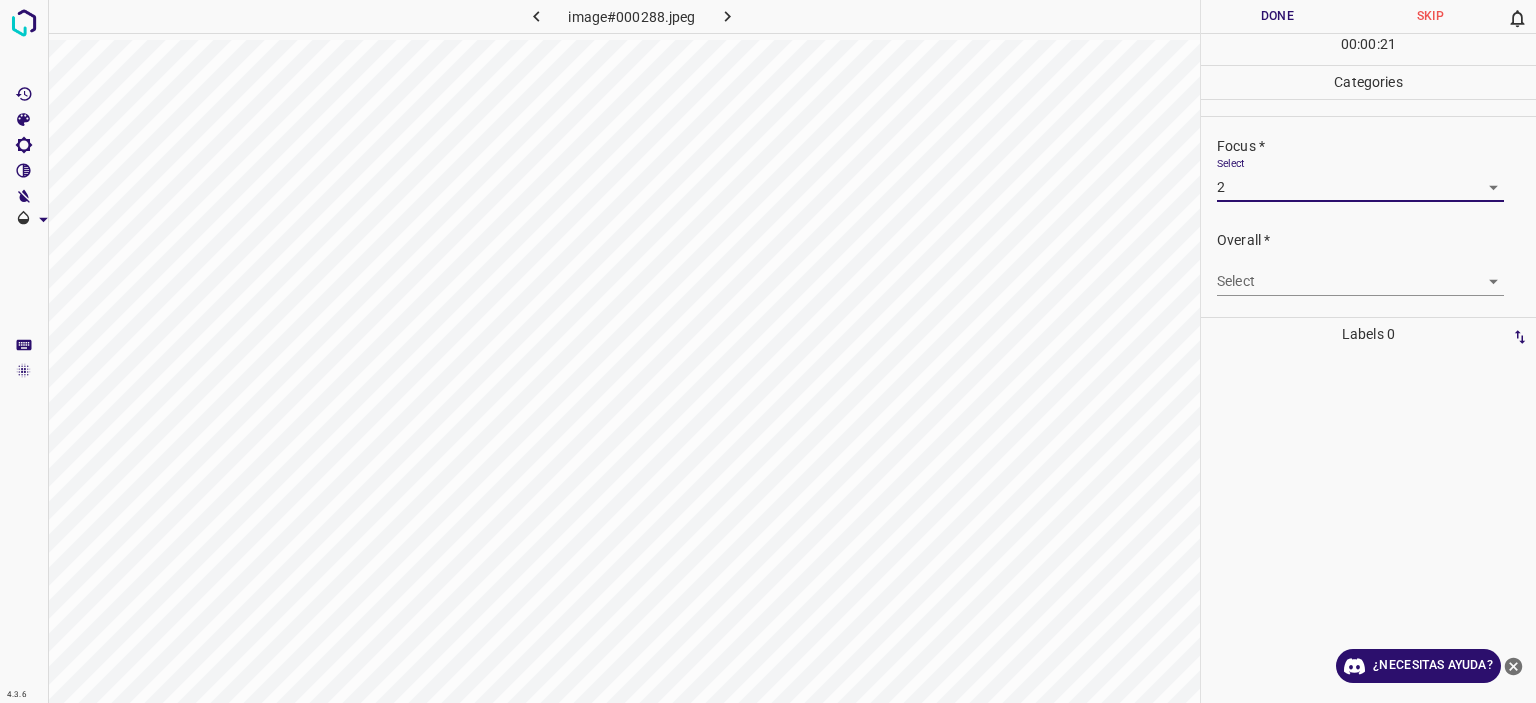 click on "Texto original Valora esta traducción Tu opinión servirá para ayudar a mejorar el Traductor de Google 4.3.6  image#000288.jpeg Done Skip 0 00   : 00   : 21   Categories Lighting *  Select 3 3 Focus *  Select 2 2 Overall *  Select ​ Labels   0 Categories 1 Lighting 2 Focus 3 Overall Tools Space Change between modes (Draw & Edit) I Auto labeling R Restore zoom M Zoom in N Zoom out Delete Delete selecte label Filters Z Restore filters X Saturation filter C Brightness filter V Contrast filter B Gray scale filter General O Download ¿Necesitas ayuda? - Texto - Esconder - Borrar" at bounding box center [768, 351] 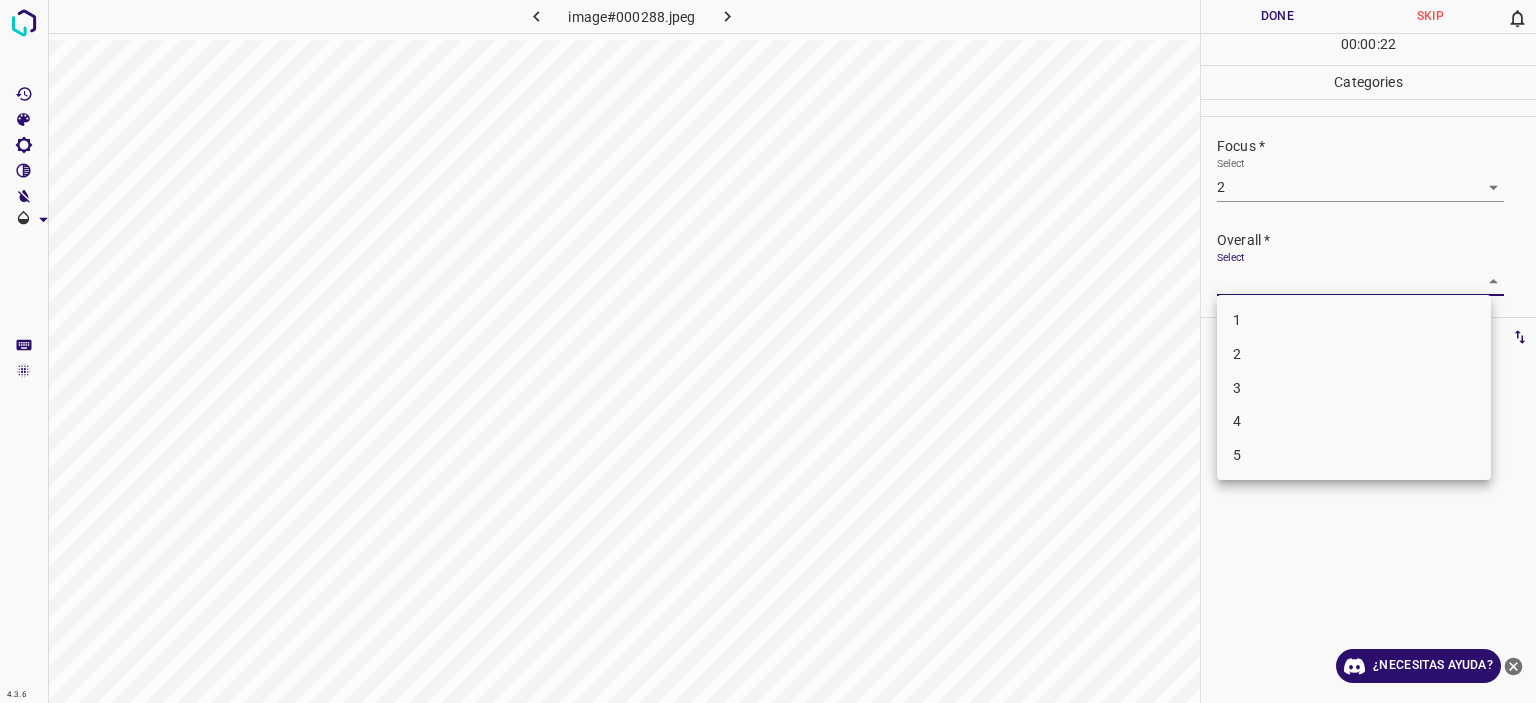 click on "3" at bounding box center (1354, 388) 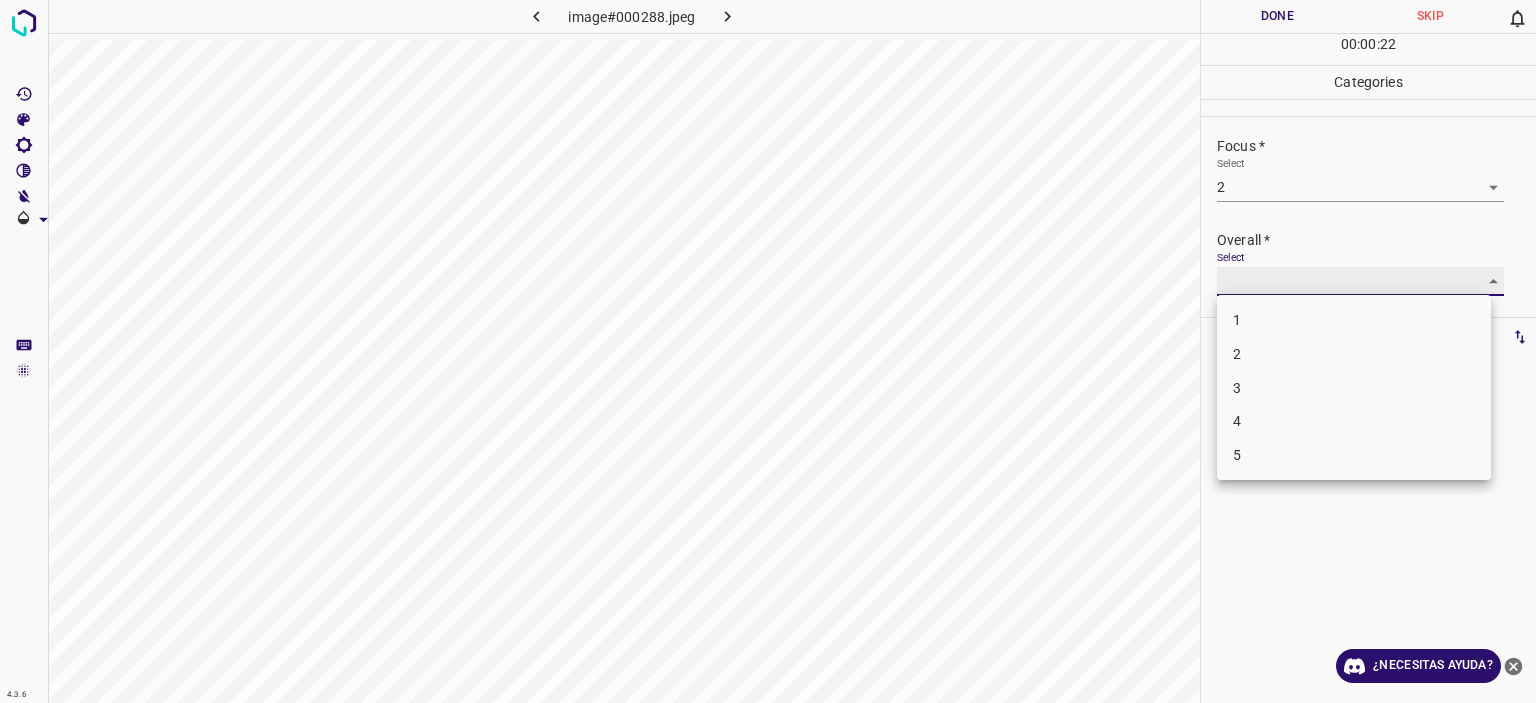 type on "3" 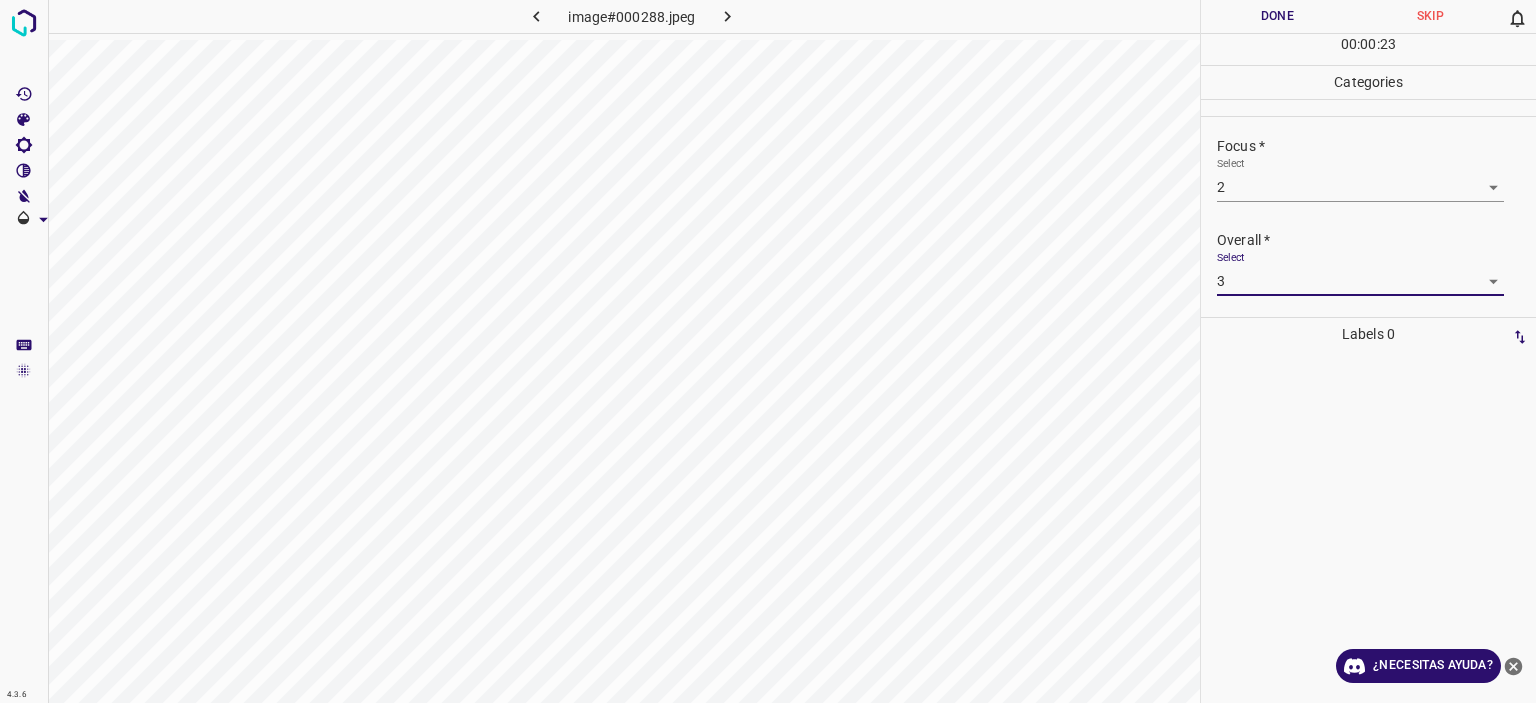 click on "Done" at bounding box center (1277, 16) 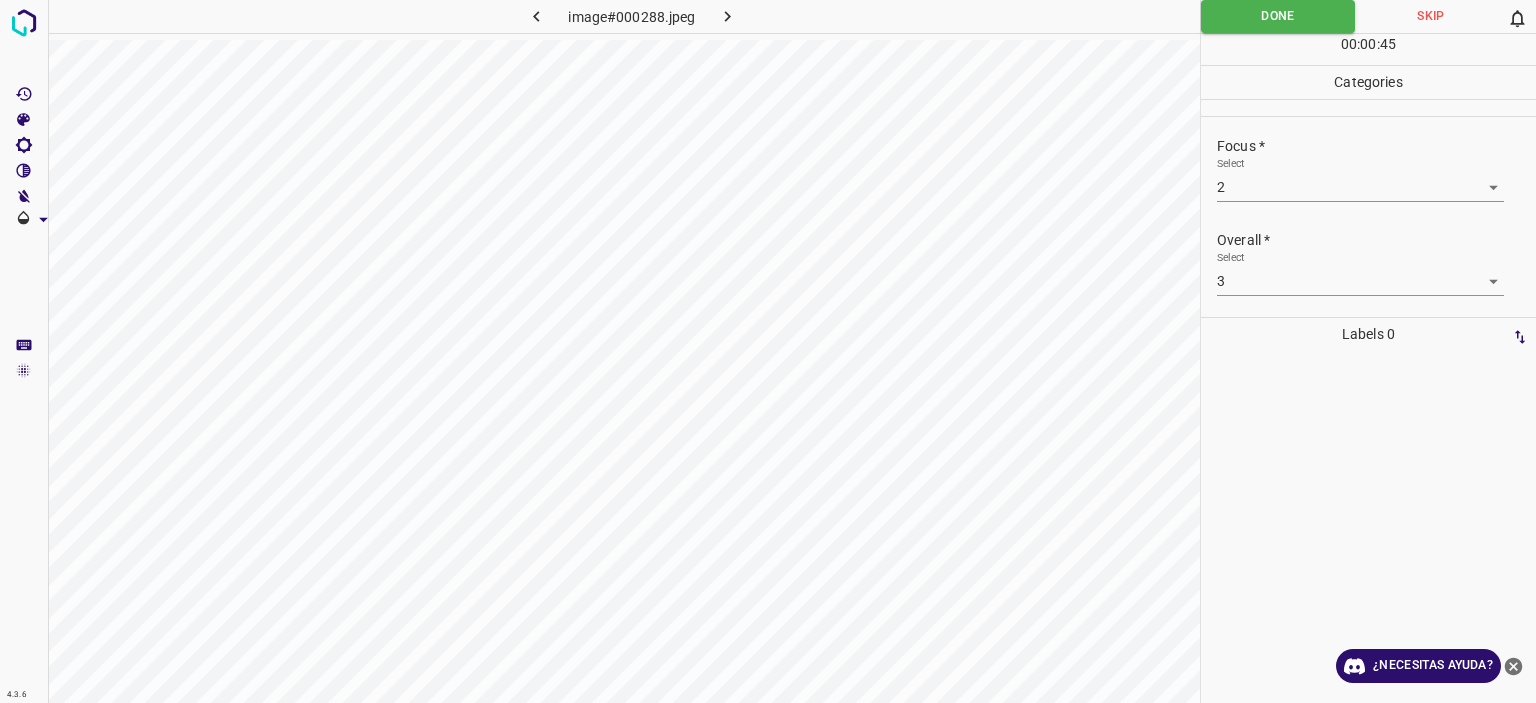 click on "image#000288.jpeg" at bounding box center (624, 20) 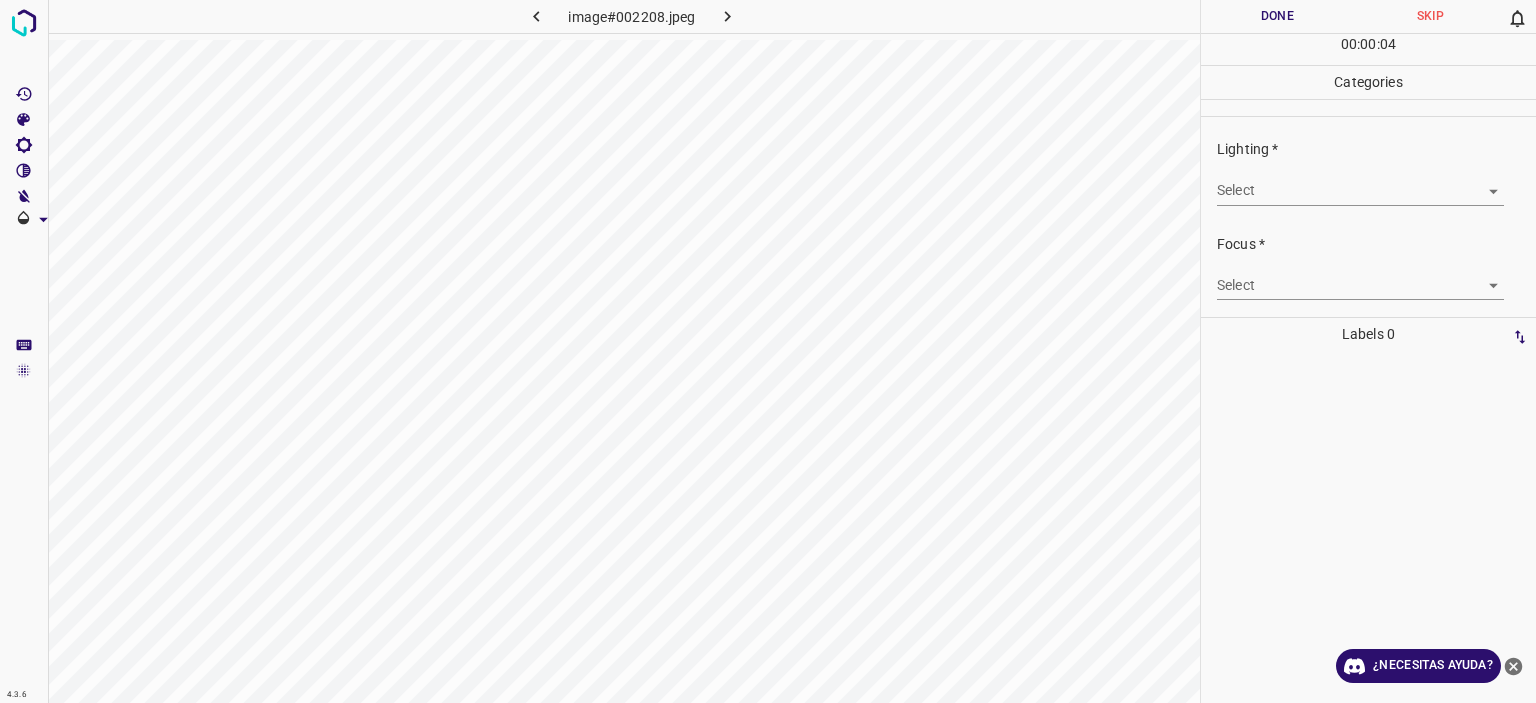 click on "Texto original Valora esta traducción Tu opinión servirá para ayudar a mejorar el Traductor de Google 4.3.6  image#002208.jpeg Done Skip 0 00   : 00   : 04   Categories Lighting *  Select ​ Focus *  Select ​ Overall *  Select ​ Labels   0 Categories 1 Lighting 2 Focus 3 Overall Tools Space Change between modes (Draw & Edit) I Auto labeling R Restore zoom M Zoom in N Zoom out Delete Delete selecte label Filters Z Restore filters X Saturation filter C Brightness filter V Contrast filter B Gray scale filter General O Download ¿Necesitas ayuda? - Texto - Esconder - Borrar" at bounding box center (768, 351) 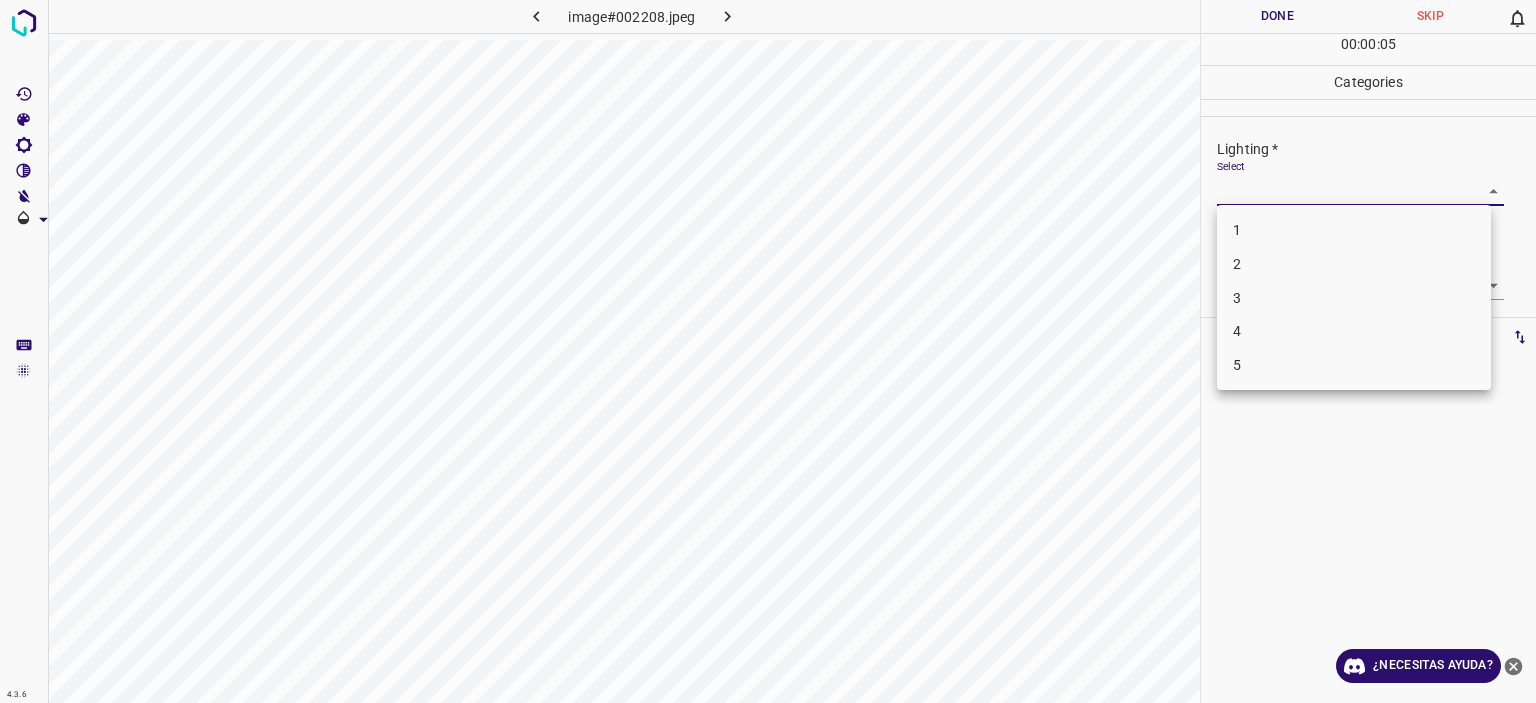 click on "4" at bounding box center (1354, 331) 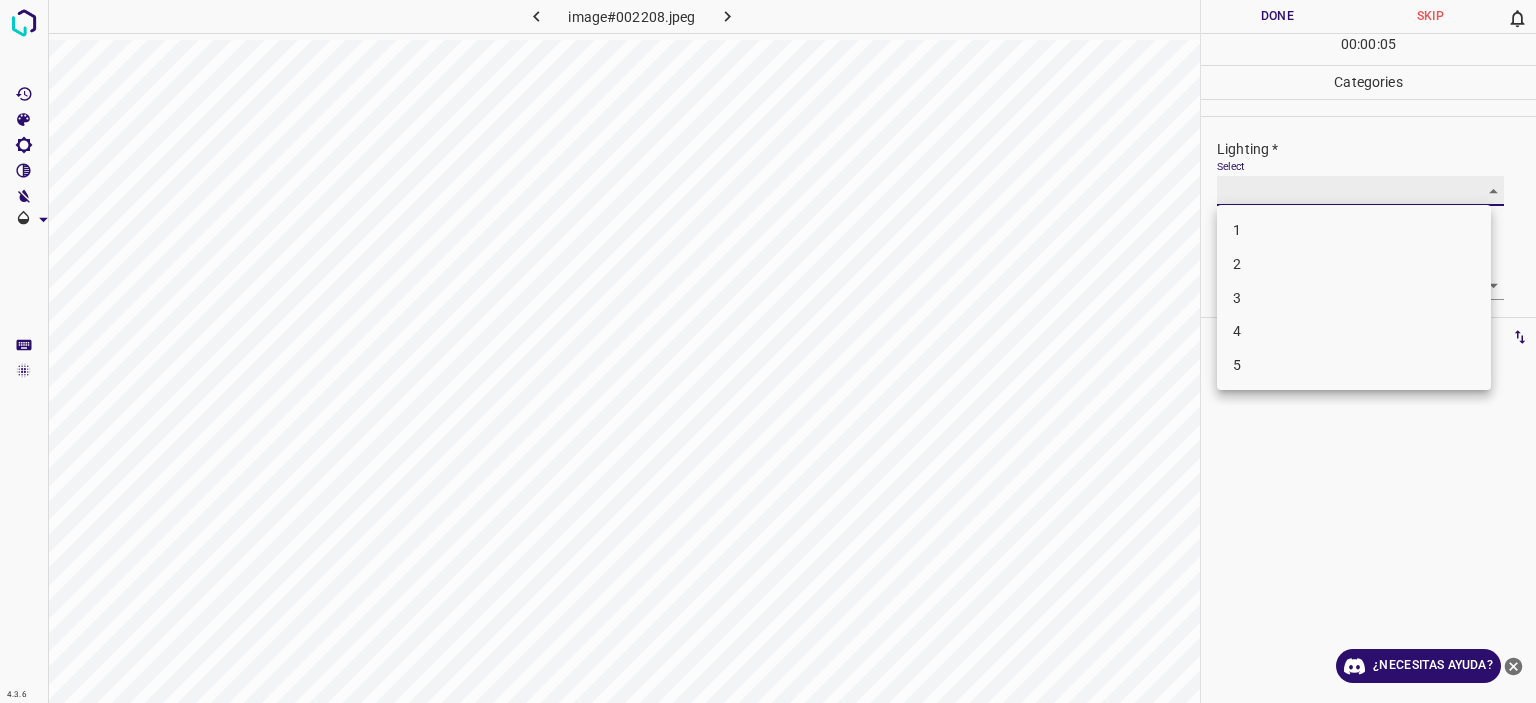 type on "4" 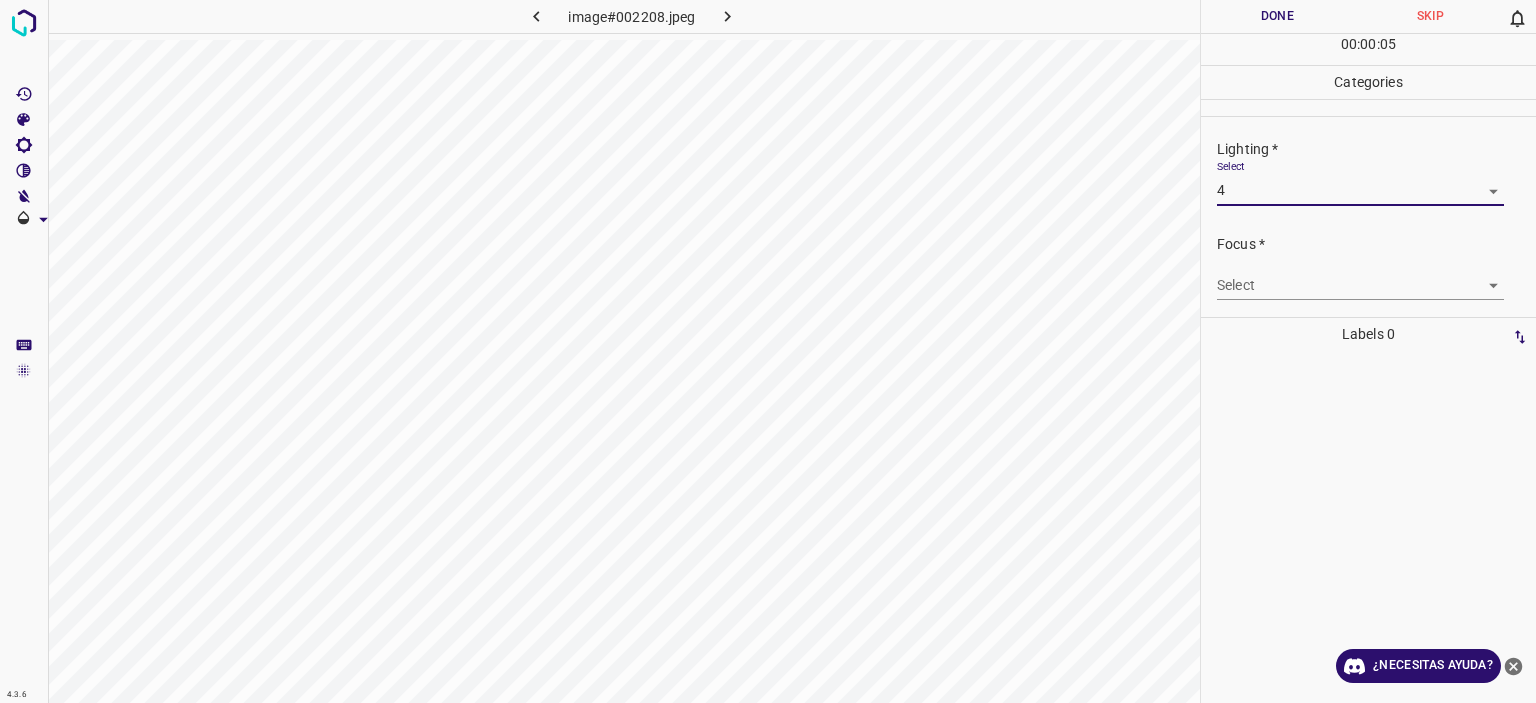 click on "Texto original Valora esta traducción Tu opinión servirá para ayudar a mejorar el Traductor de Google 4.3.6  image#002208.jpeg Done Skip 0 00   : 00   : 05   Categories Lighting *  Select 4 4 Focus *  Select ​ Overall *  Select ​ Labels   0 Categories 1 Lighting 2 Focus 3 Overall Tools Space Change between modes (Draw & Edit) I Auto labeling R Restore zoom M Zoom in N Zoom out Delete Delete selecte label Filters Z Restore filters X Saturation filter C Brightness filter V Contrast filter B Gray scale filter General O Download ¿Necesitas ayuda? - Texto - Esconder - Borrar" at bounding box center (768, 351) 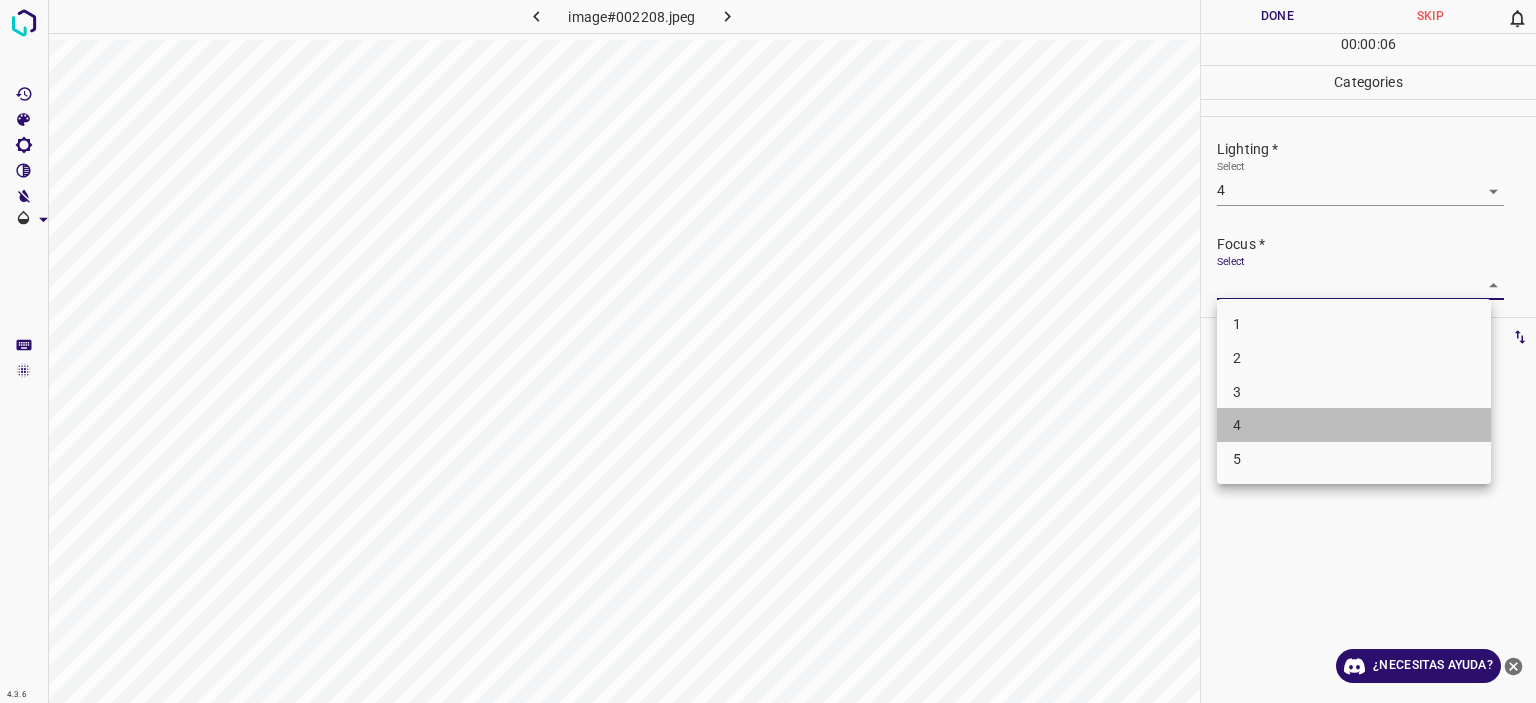 click on "4" at bounding box center [1354, 425] 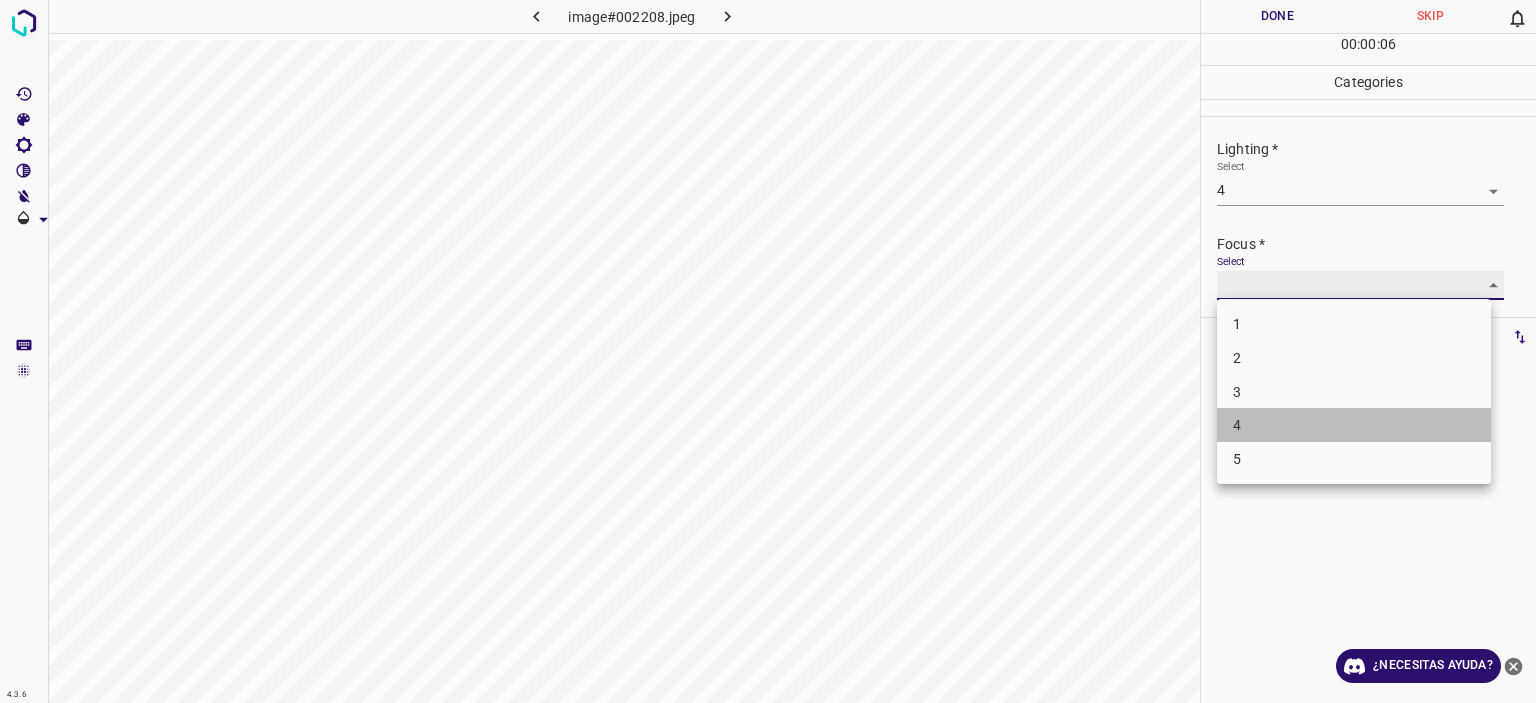 type on "4" 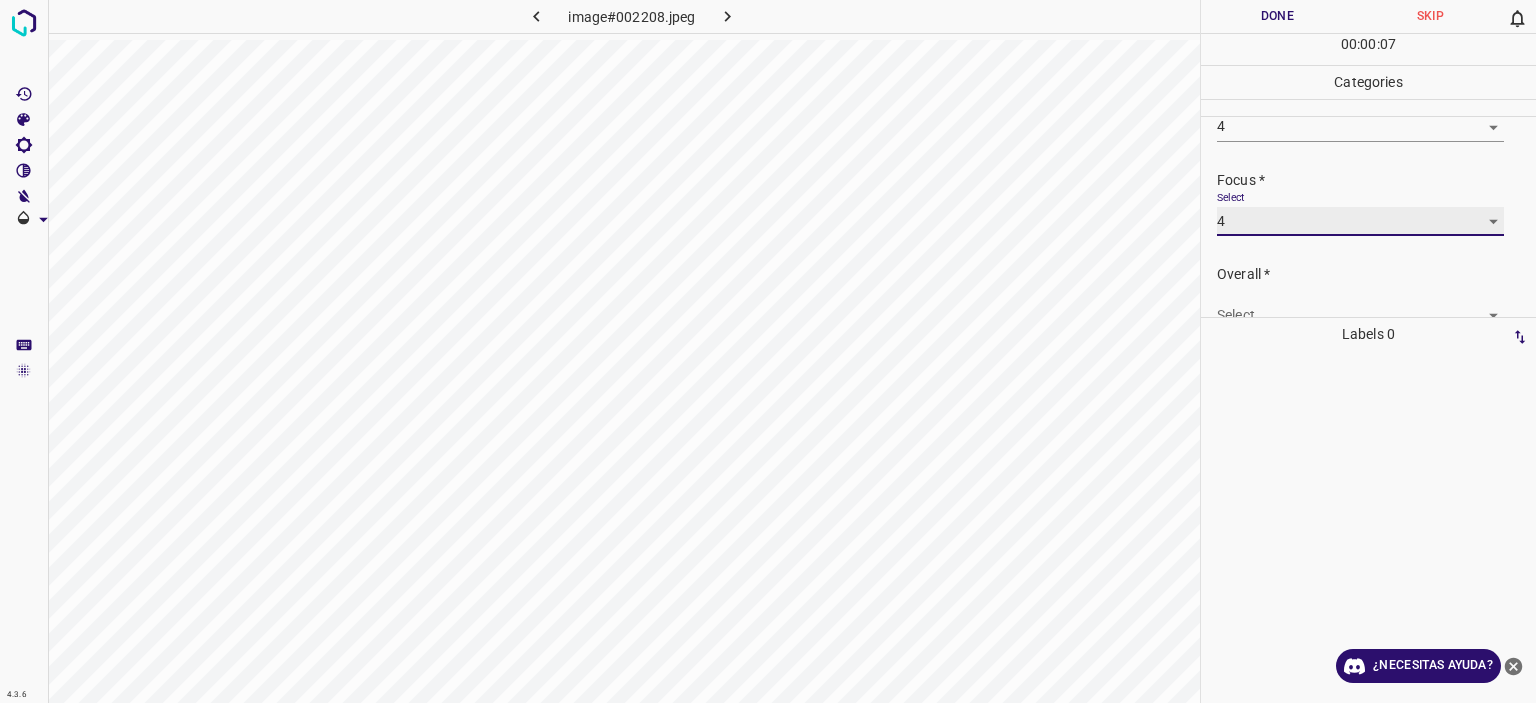 scroll, scrollTop: 98, scrollLeft: 0, axis: vertical 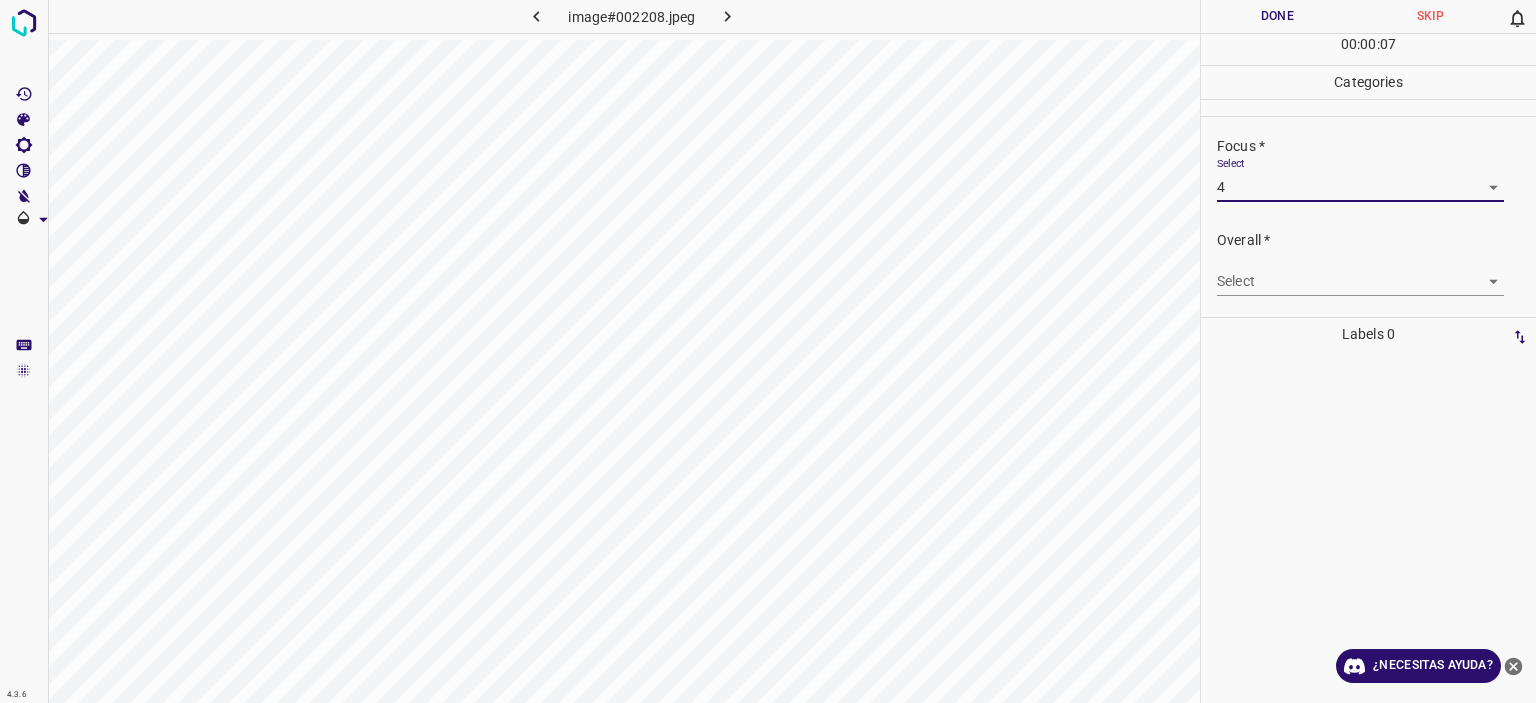 click on "Texto original Valora esta traducción Tu opinión servirá para ayudar a mejorar el Traductor de Google 4.3.6  image#002208.jpeg Done Skip 0 00   : 00   : 07   Categories Lighting *  Select 4 4 Focus *  Select 4 4 Overall *  Select ​ Labels   0 Categories 1 Lighting 2 Focus 3 Overall Tools Space Change between modes (Draw & Edit) I Auto labeling R Restore zoom M Zoom in N Zoom out Delete Delete selecte label Filters Z Restore filters X Saturation filter C Brightness filter V Contrast filter B Gray scale filter General O Download ¿Necesitas ayuda? - Texto - Esconder - Borrar" at bounding box center (768, 351) 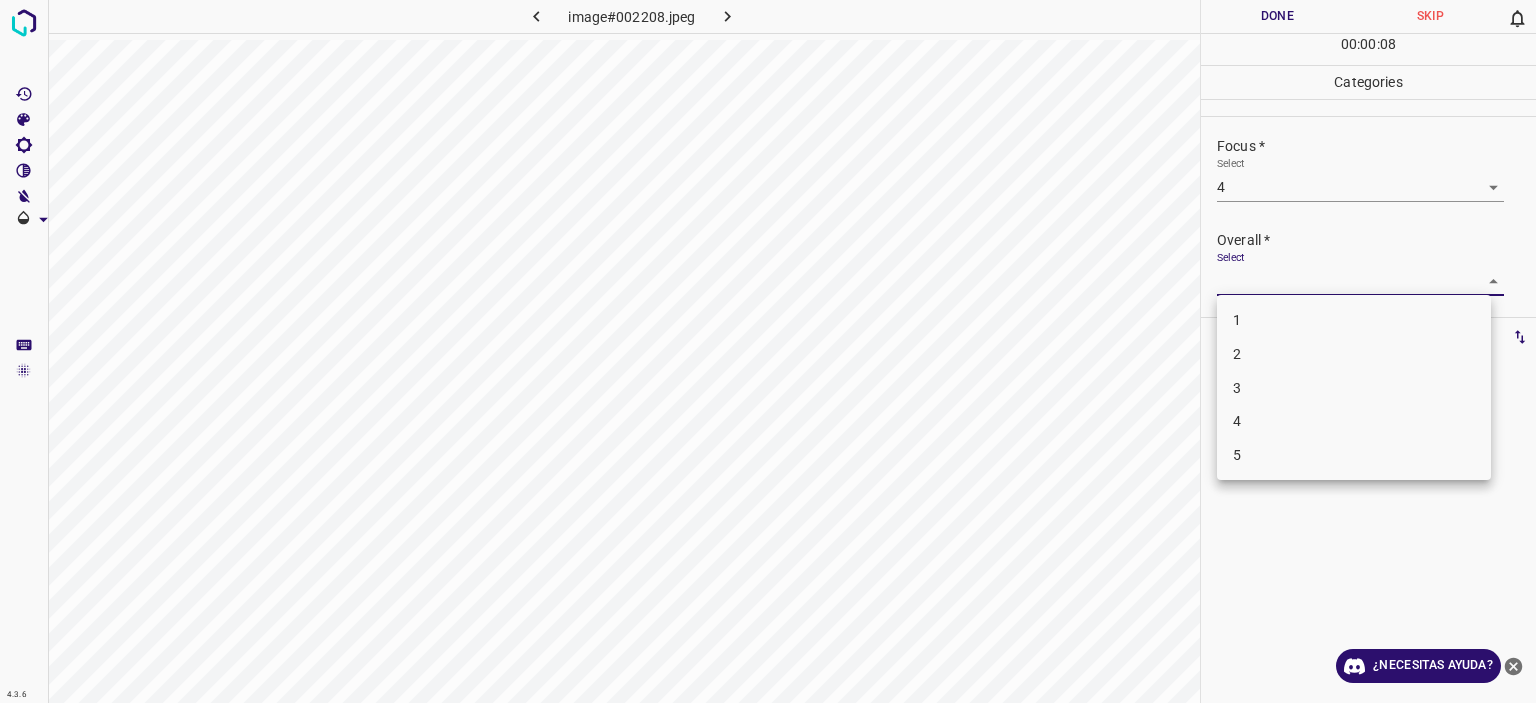 click on "4" at bounding box center [1354, 421] 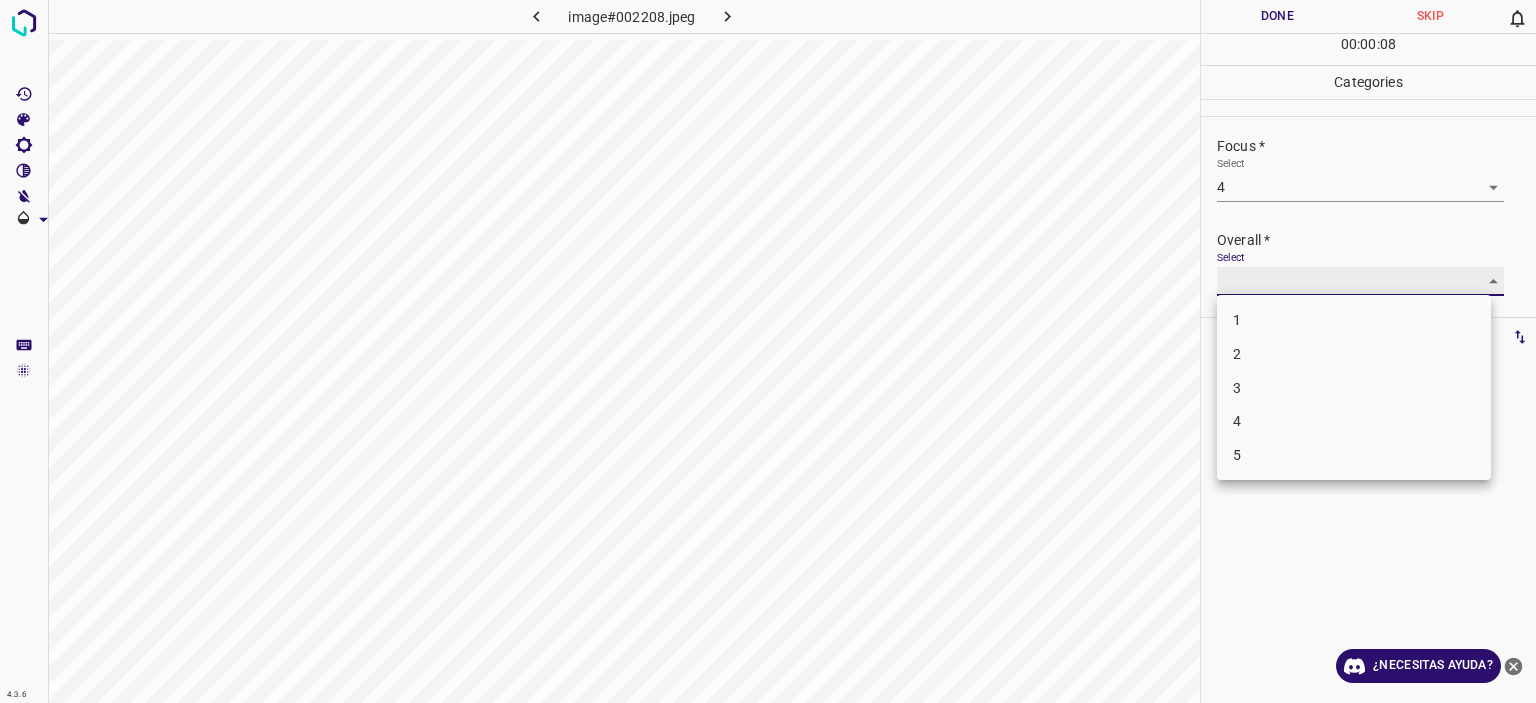 type on "4" 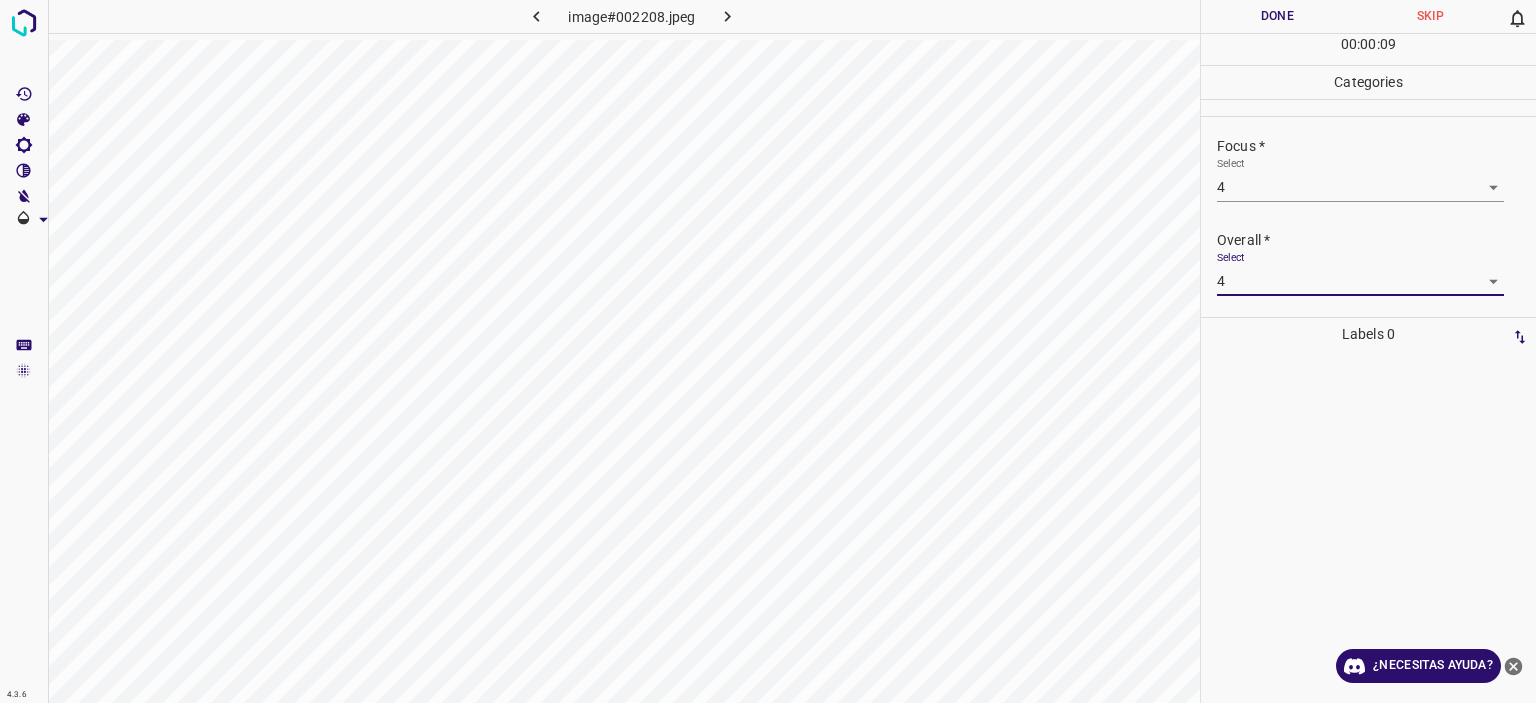 click on "Done" at bounding box center (1277, 16) 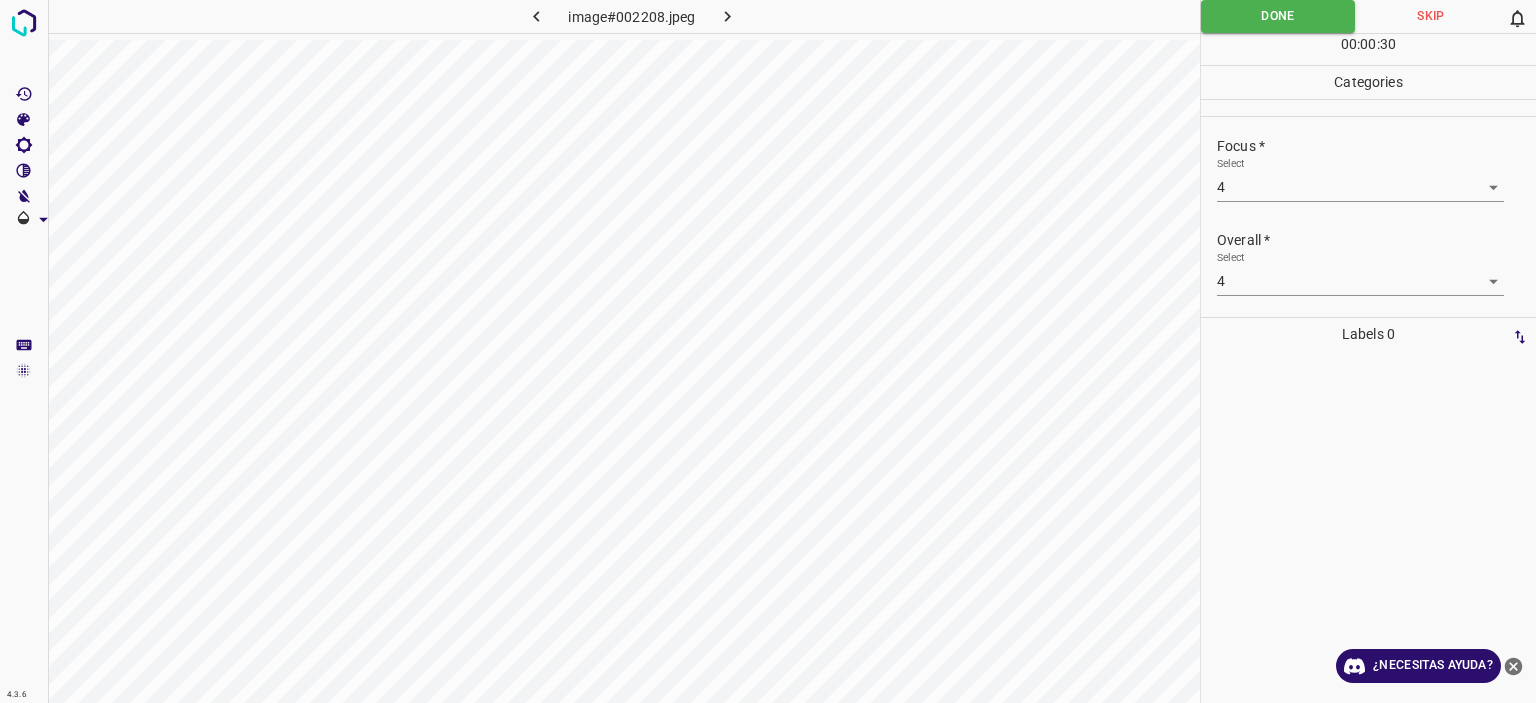 click 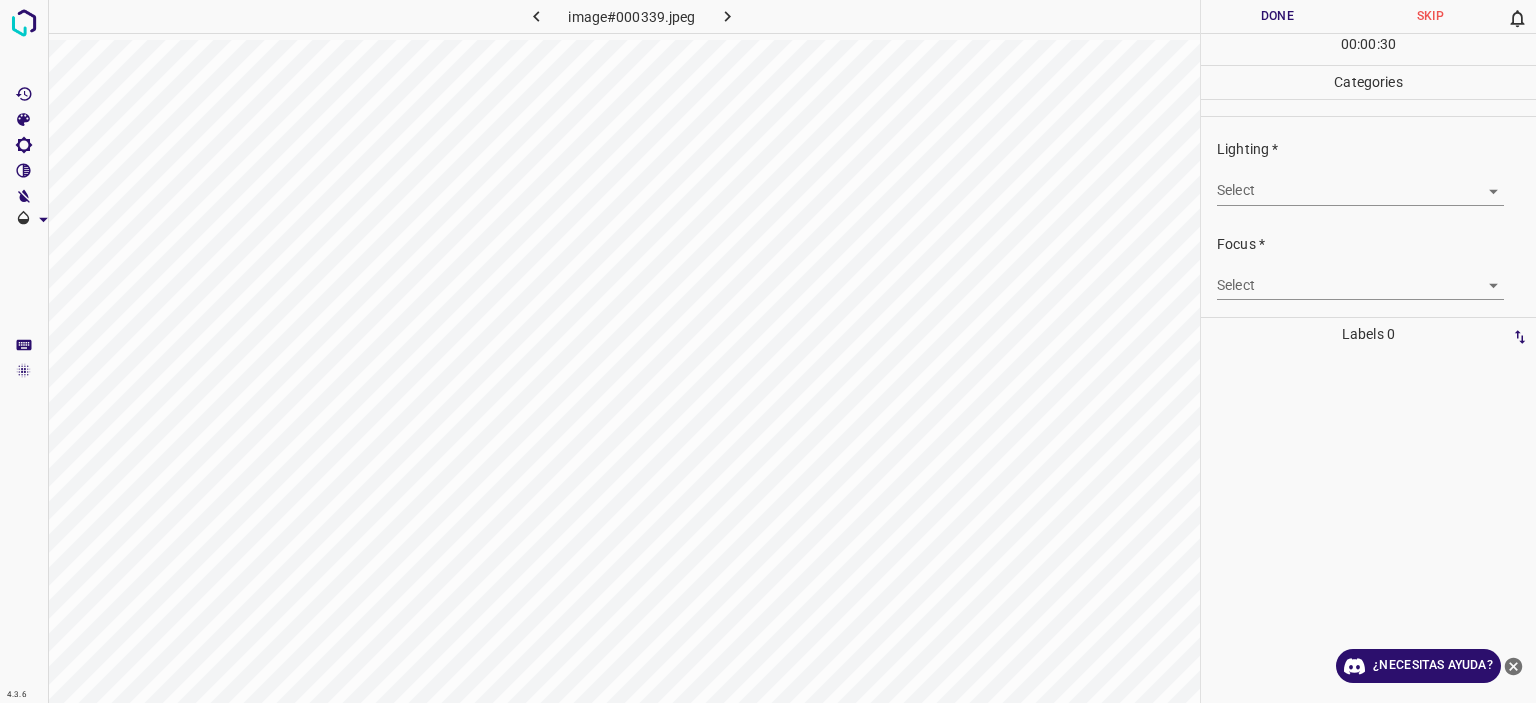 click on "Texto original Valora esta traducción Tu opinión servirá para ayudar a mejorar el Traductor de Google 4.3.6  image#000339.jpeg Done Skip 0 00   : 00   : 30   Categories Lighting *  Select ​ Focus *  Select ​ Overall *  Select ​ Labels   0 Categories 1 Lighting 2 Focus 3 Overall Tools Space Change between modes (Draw & Edit) I Auto labeling R Restore zoom M Zoom in N Zoom out Delete Delete selecte label Filters Z Restore filters X Saturation filter C Brightness filter V Contrast filter B Gray scale filter General O Download ¿Necesitas ayuda? - Texto - Esconder - Borrar" at bounding box center (768, 351) 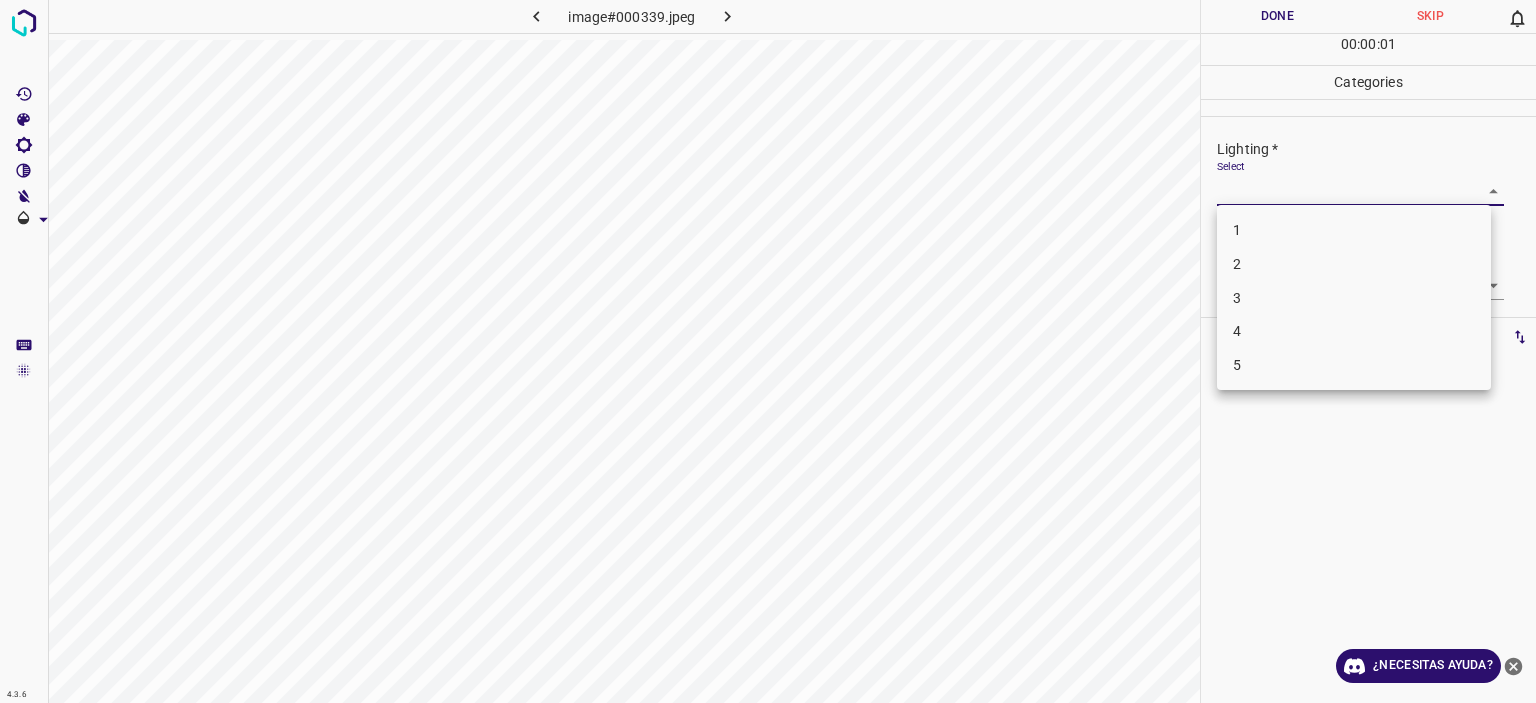 click on "3" at bounding box center [1354, 298] 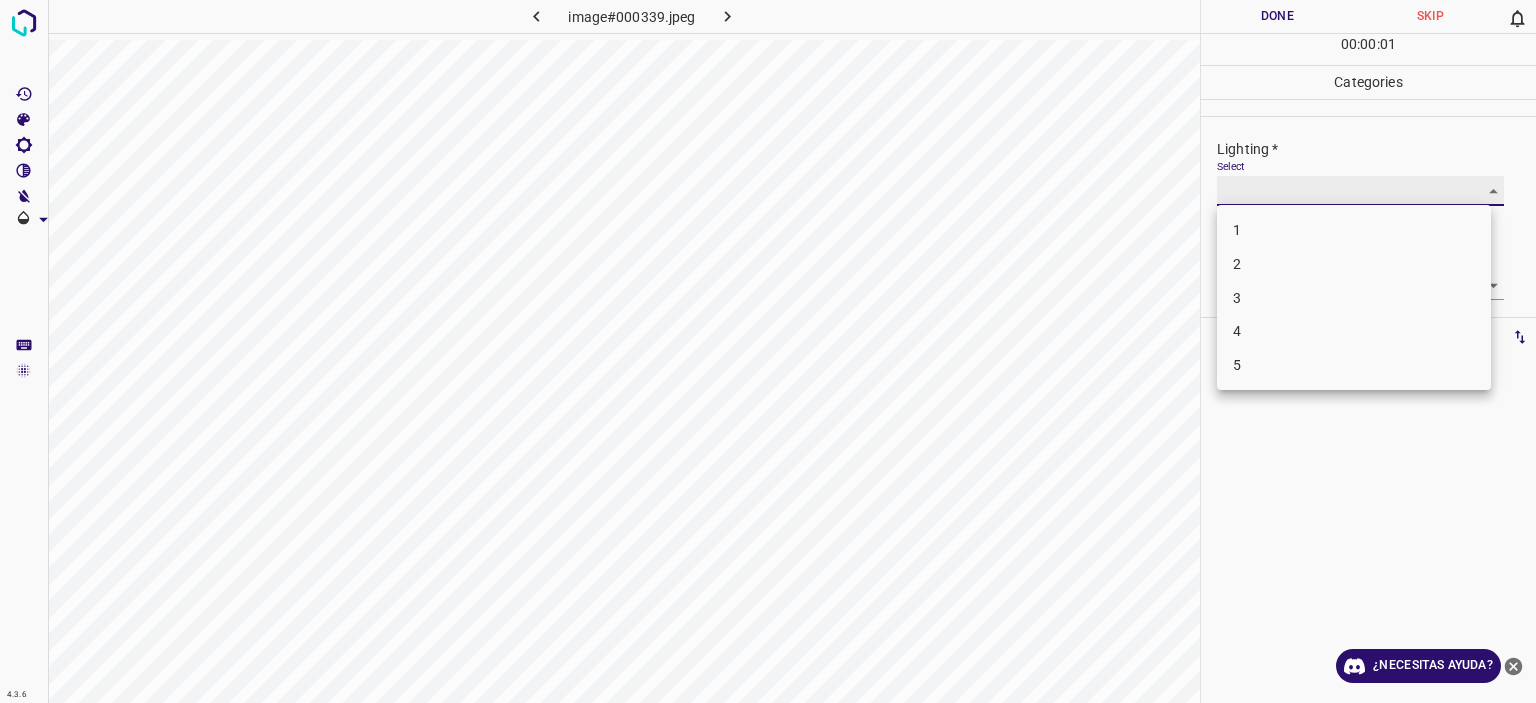 type on "3" 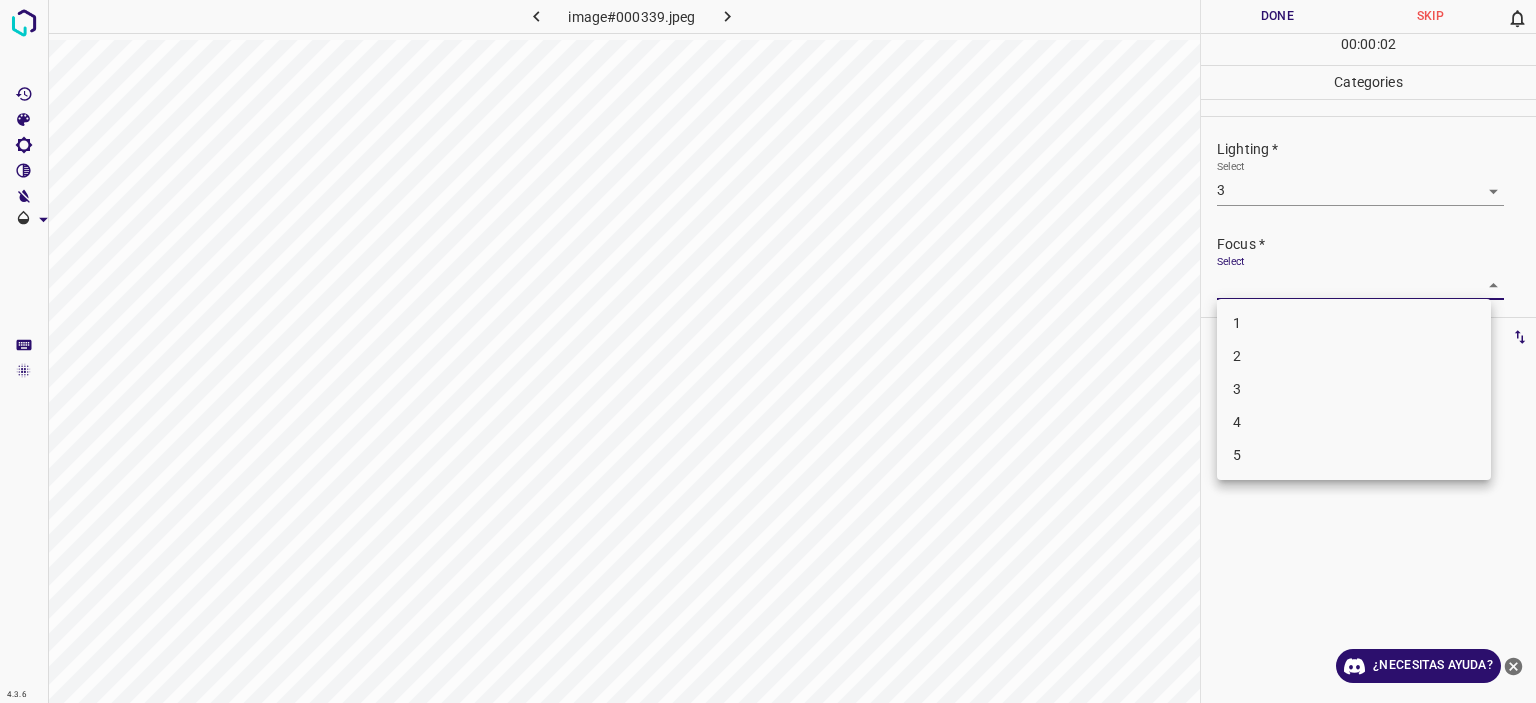 click on "Texto original Valora esta traducción Tu opinión servirá para ayudar a mejorar el Traductor de Google 4.3.6  image#000339.jpeg Done Skip 0 00   : 00   : 02   Categories Lighting *  Select 3 3 Focus *  Select ​ Overall *  Select ​ Labels   0 Categories 1 Lighting 2 Focus 3 Overall Tools Space Change between modes (Draw & Edit) I Auto labeling R Restore zoom M Zoom in N Zoom out Delete Delete selecte label Filters Z Restore filters X Saturation filter C Brightness filter V Contrast filter B Gray scale filter General O Download ¿Necesitas ayuda? - Texto - Esconder - Borrar 1 2 3 4 5" at bounding box center (768, 351) 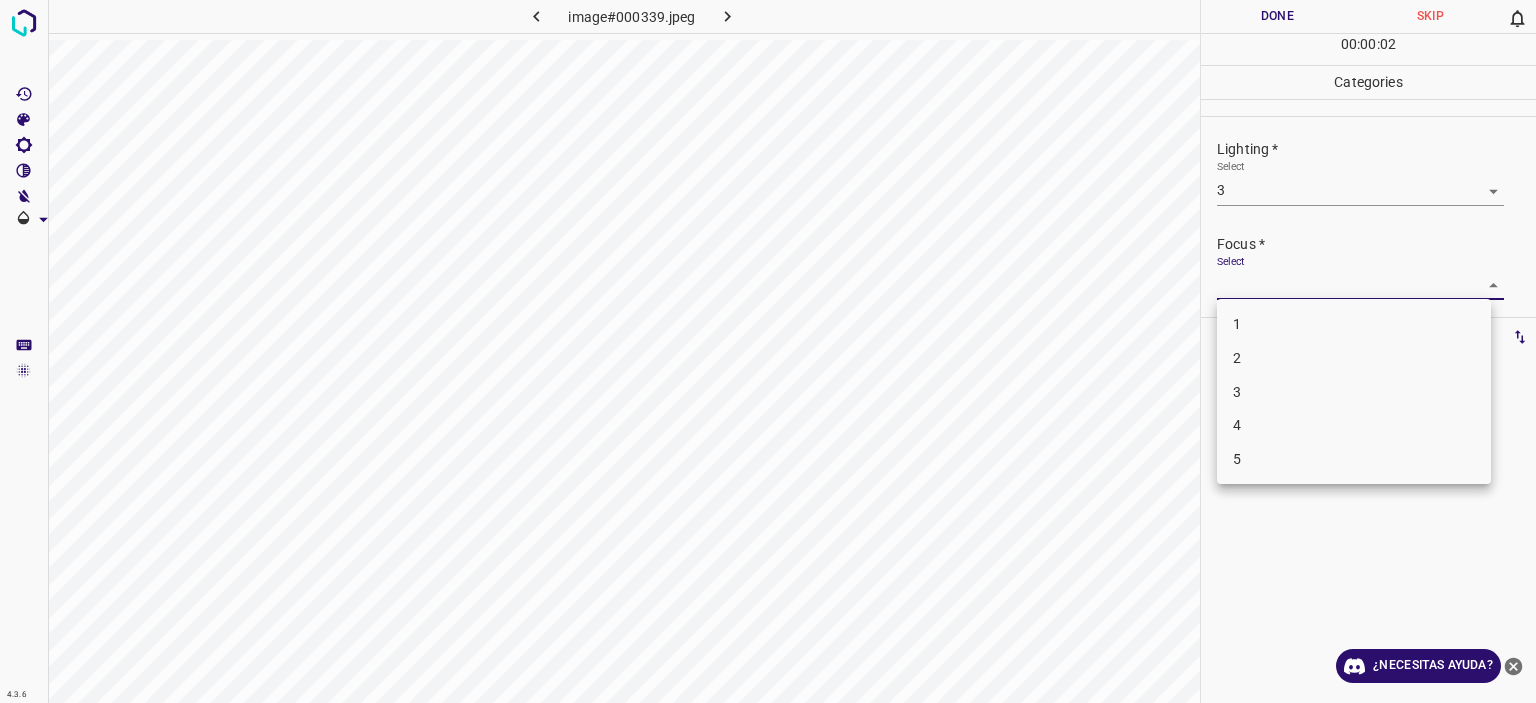 click on "2" at bounding box center [1354, 358] 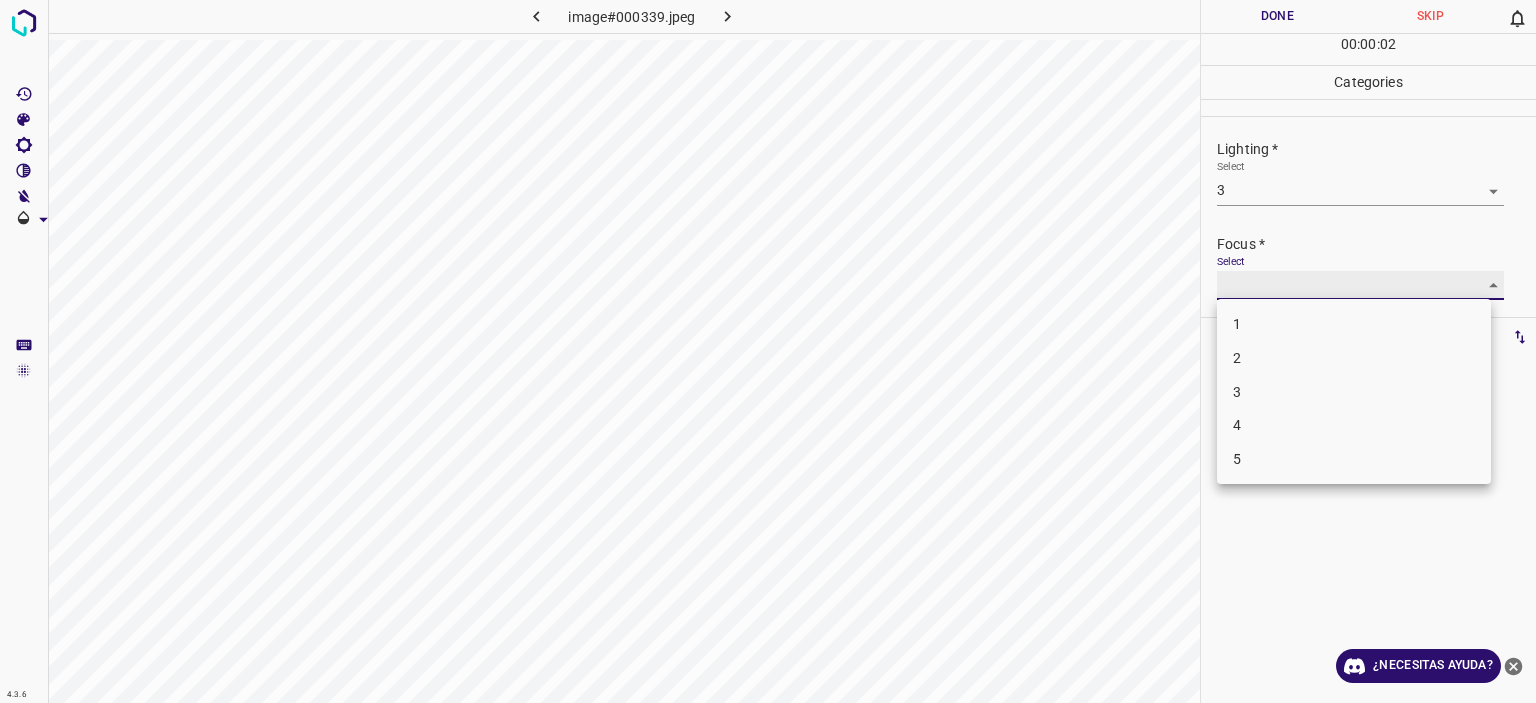 type on "2" 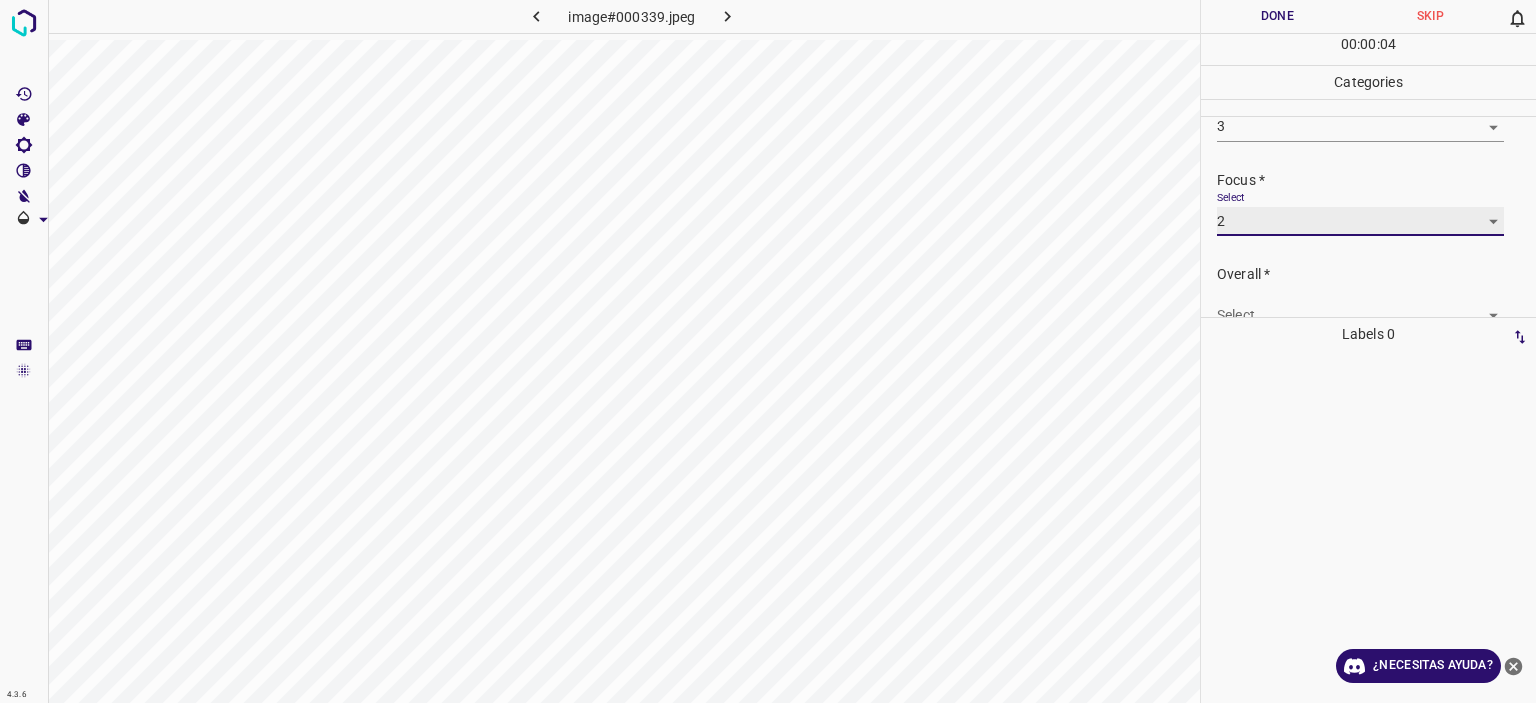scroll, scrollTop: 98, scrollLeft: 0, axis: vertical 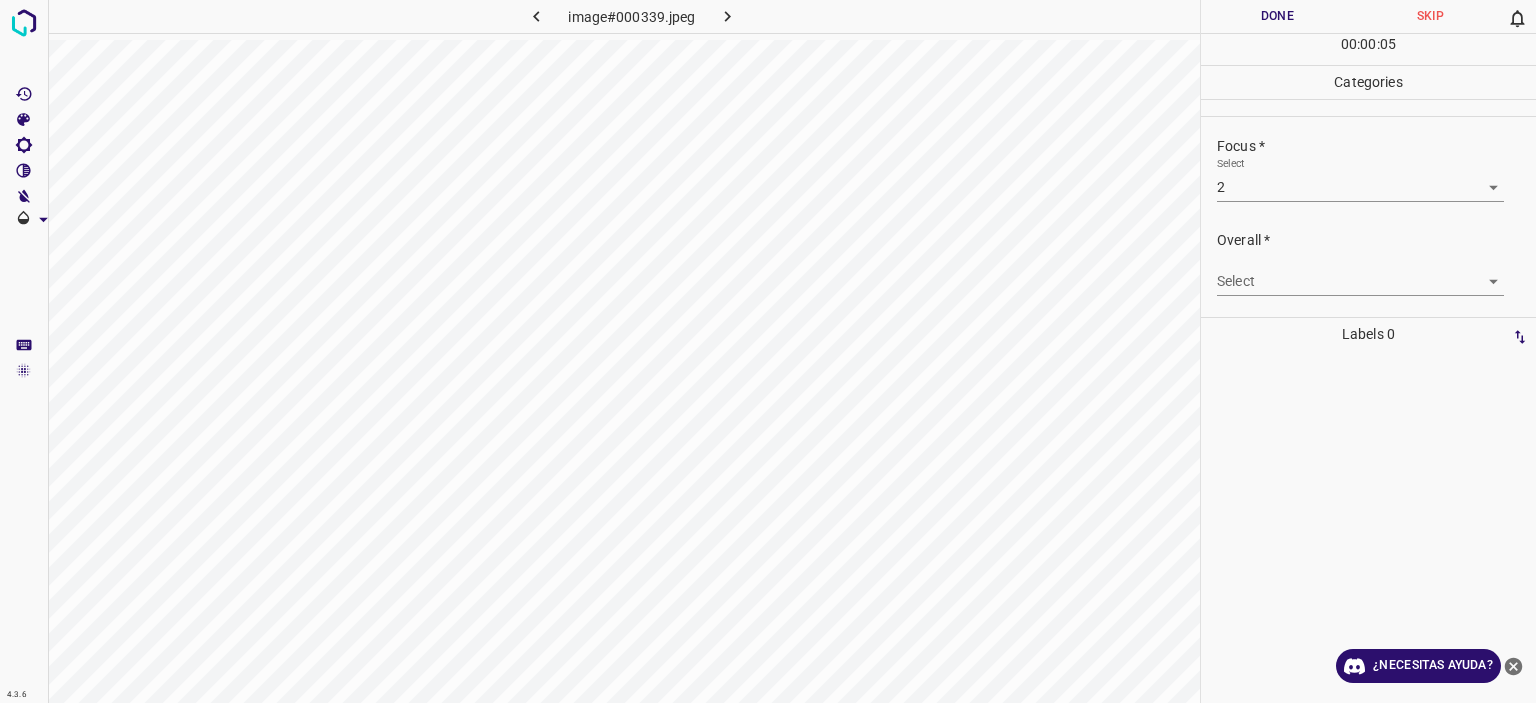 click on "Overall *  Select ​" at bounding box center [1368, 263] 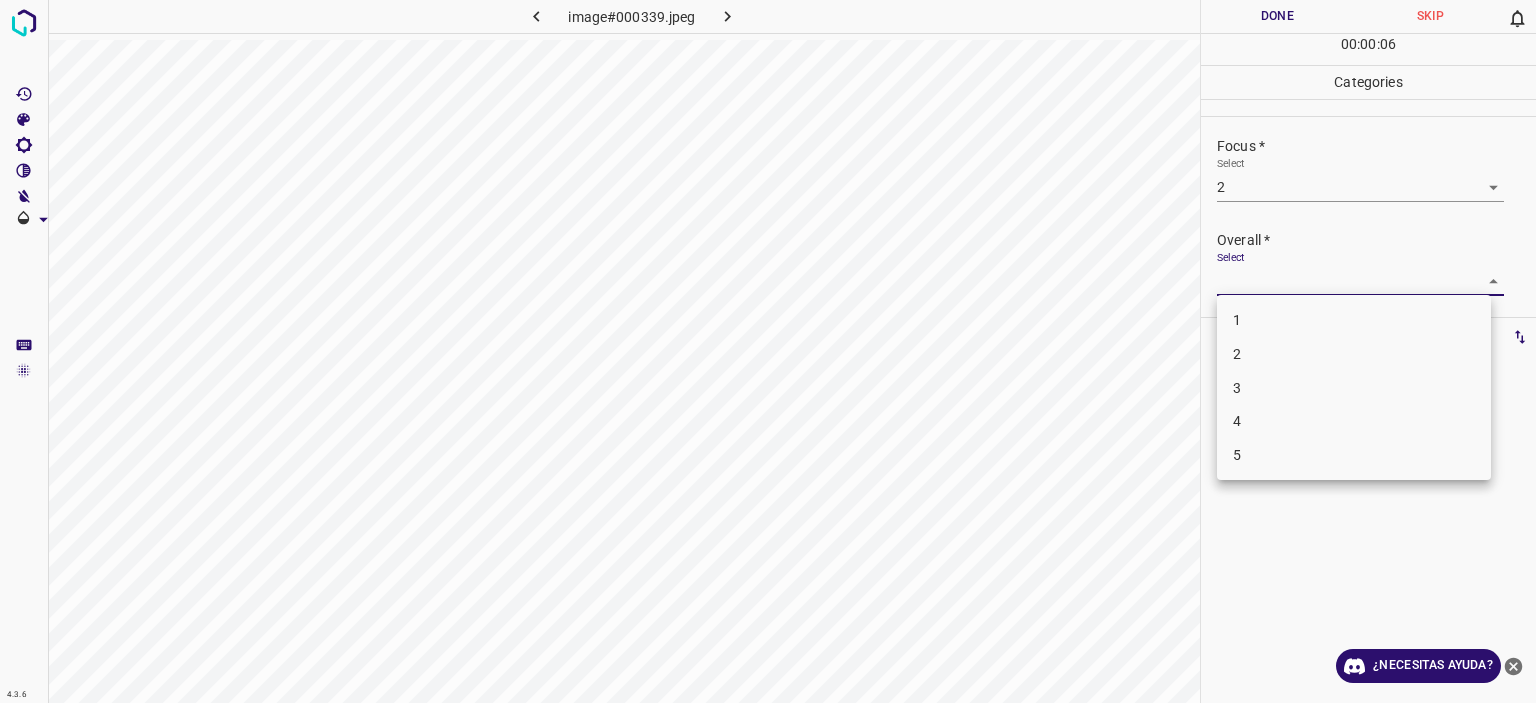 click on "2" at bounding box center (1354, 354) 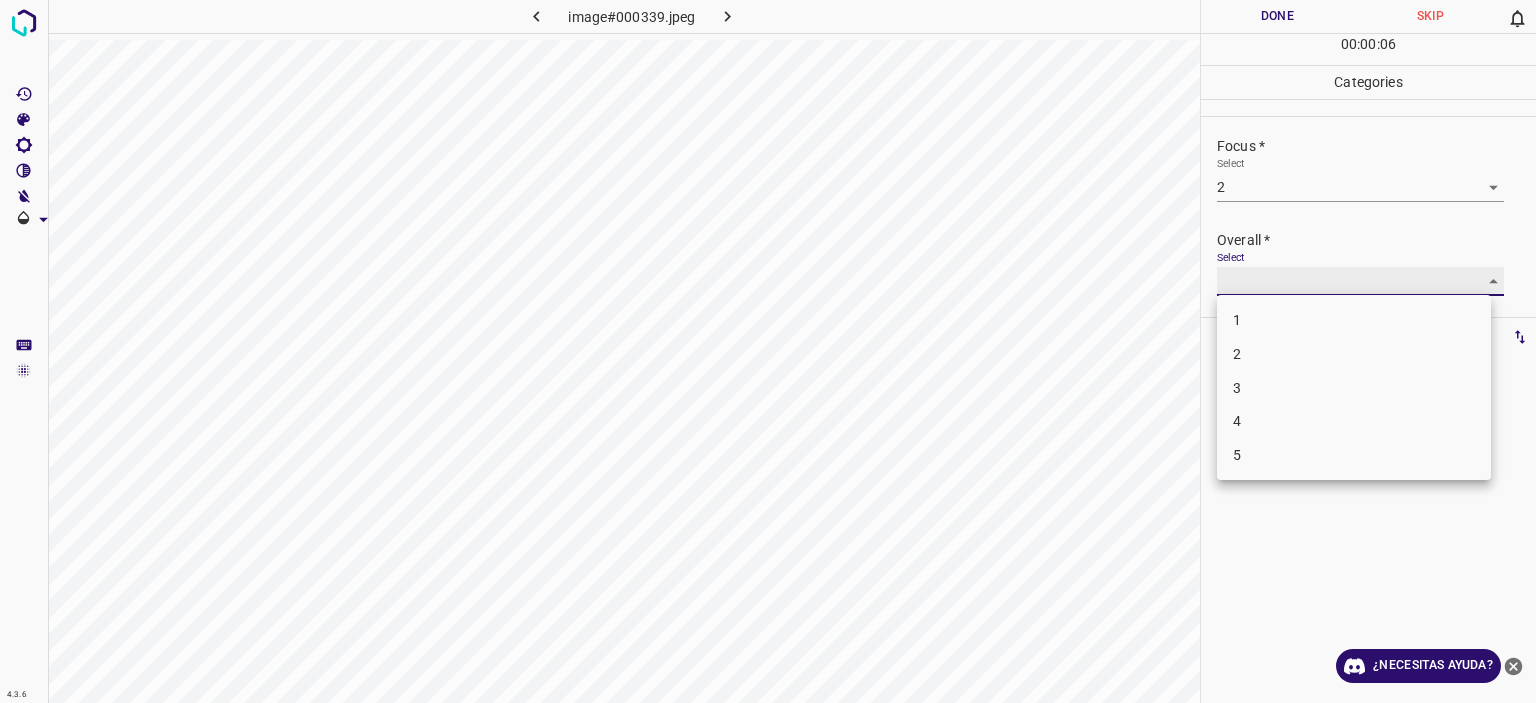 type on "2" 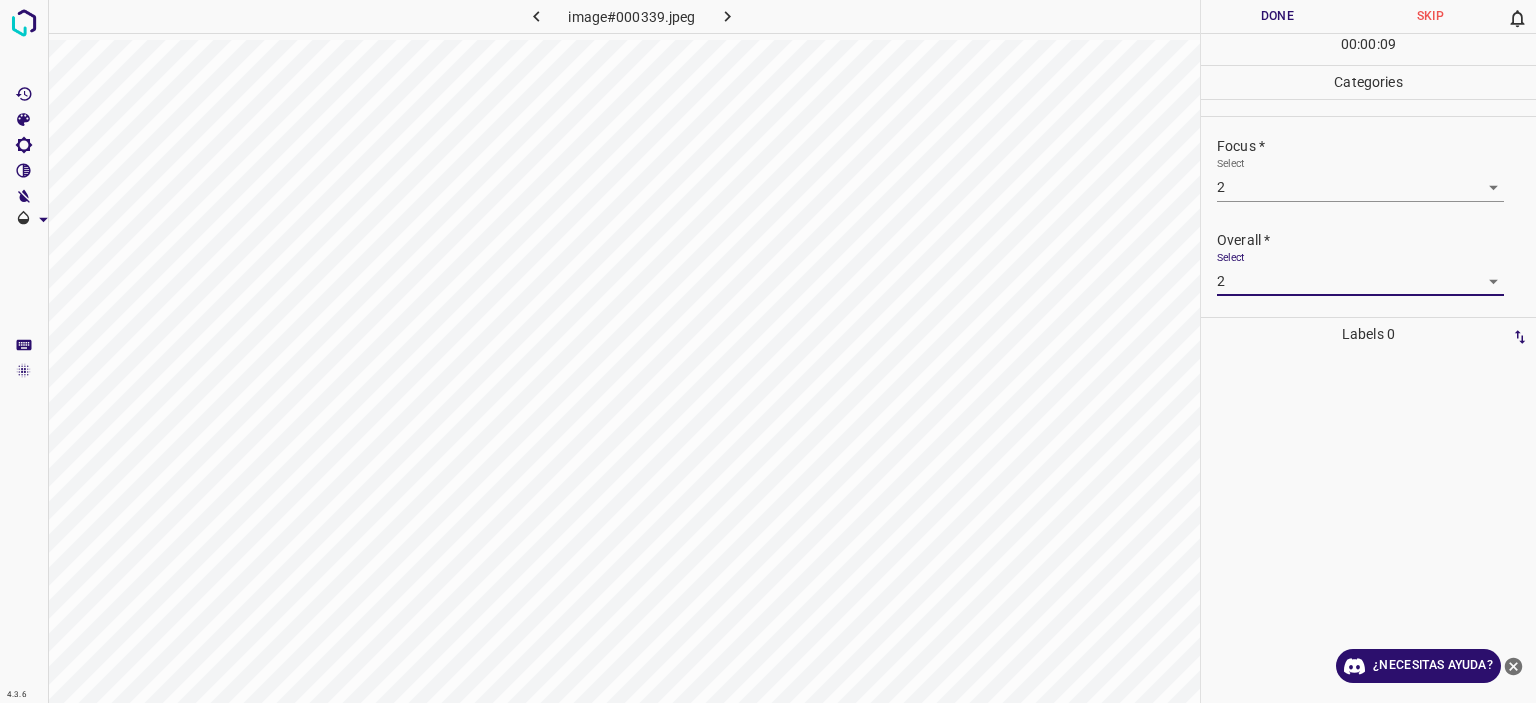 click on "Done" at bounding box center [1277, 16] 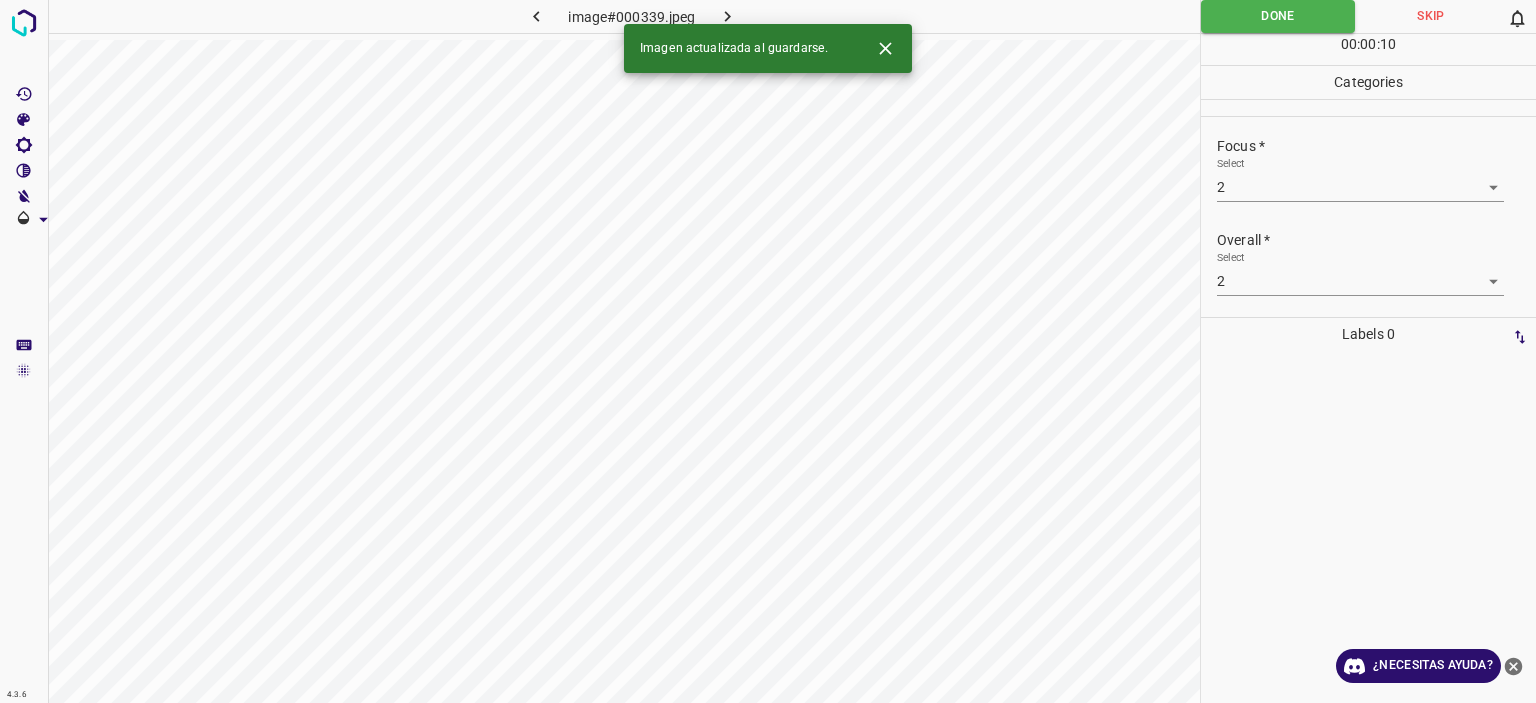 click on "Imagen actualizada al guardarse." at bounding box center (768, 48) 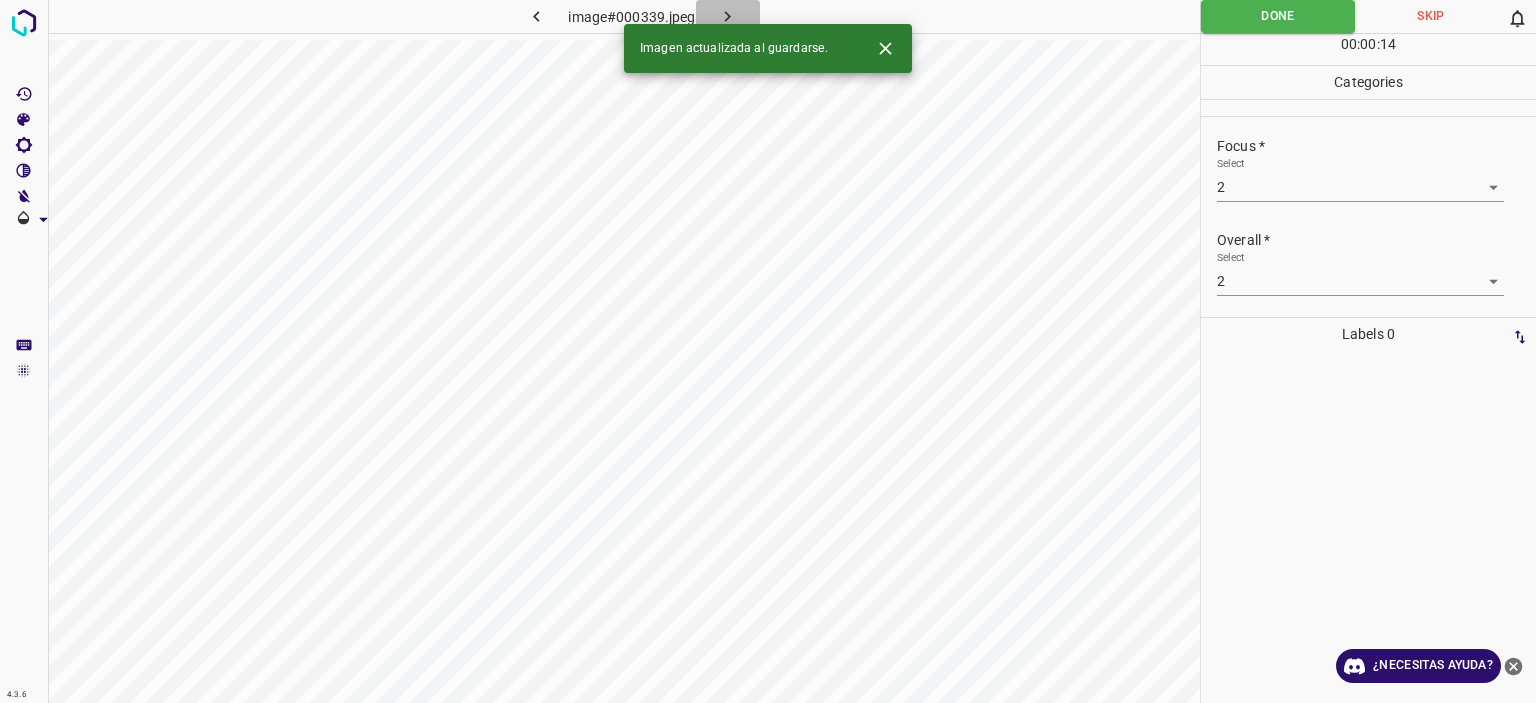 click 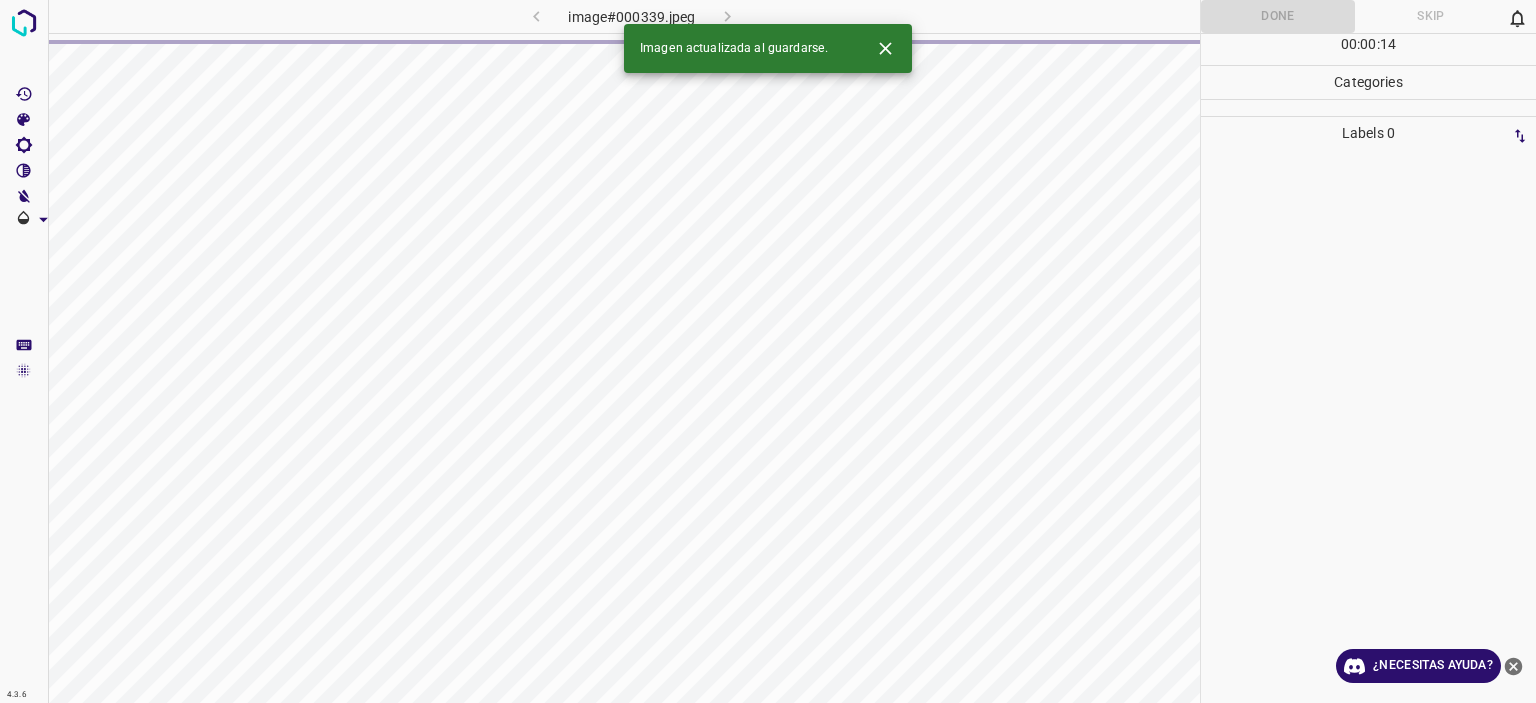 click 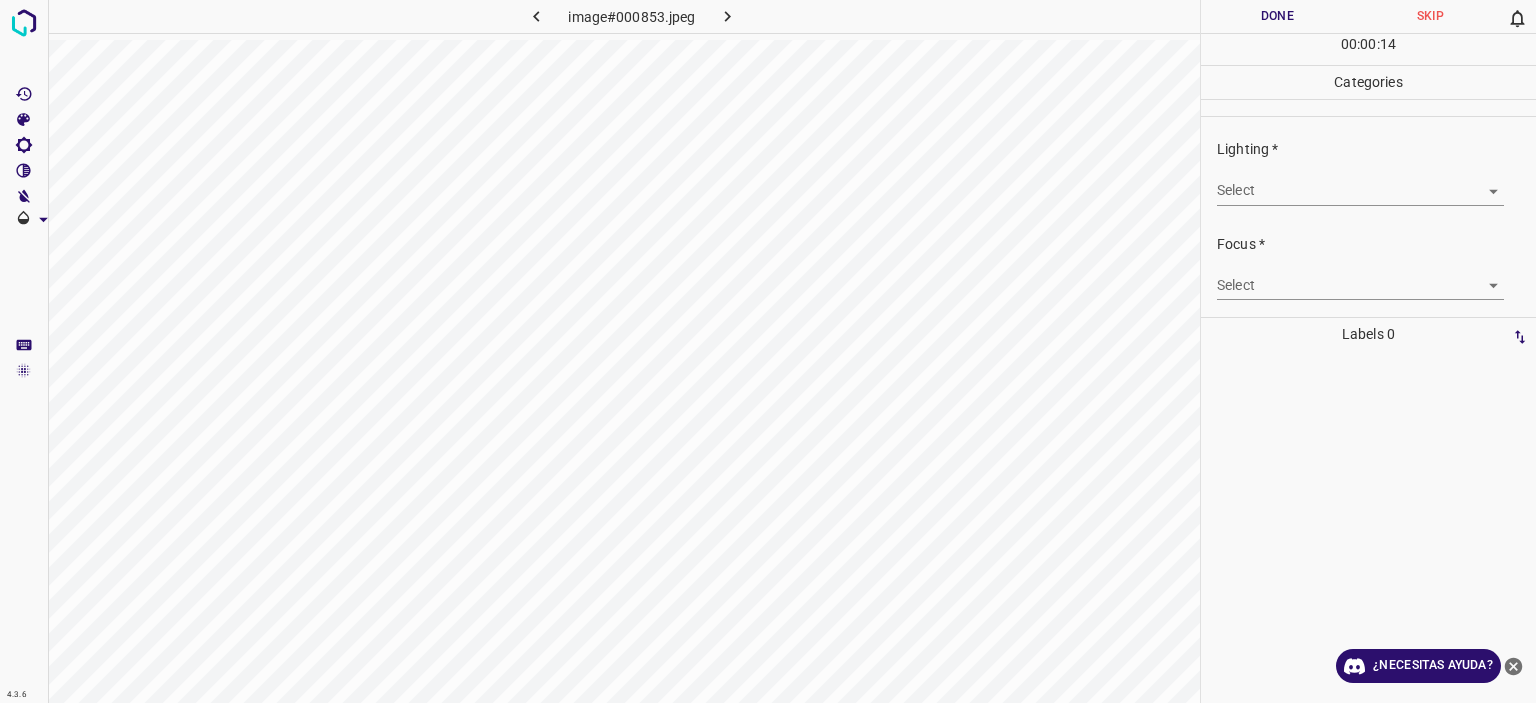 click on "Texto original Valora esta traducción Tu opinión servirá para ayudar a mejorar el Traductor de Google 4.3.6  image#000853.jpeg Done Skip 0 00   : 00   : 14   Categories Lighting *  Select ​ Focus *  Select ​ Overall *  Select ​ Labels   0 Categories 1 Lighting 2 Focus 3 Overall Tools Space Change between modes (Draw & Edit) I Auto labeling R Restore zoom M Zoom in N Zoom out Delete Delete selecte label Filters Z Restore filters X Saturation filter C Brightness filter V Contrast filter B Gray scale filter General O Download ¿Necesitas ayuda? - Texto - Esconder - Borrar" at bounding box center (768, 351) 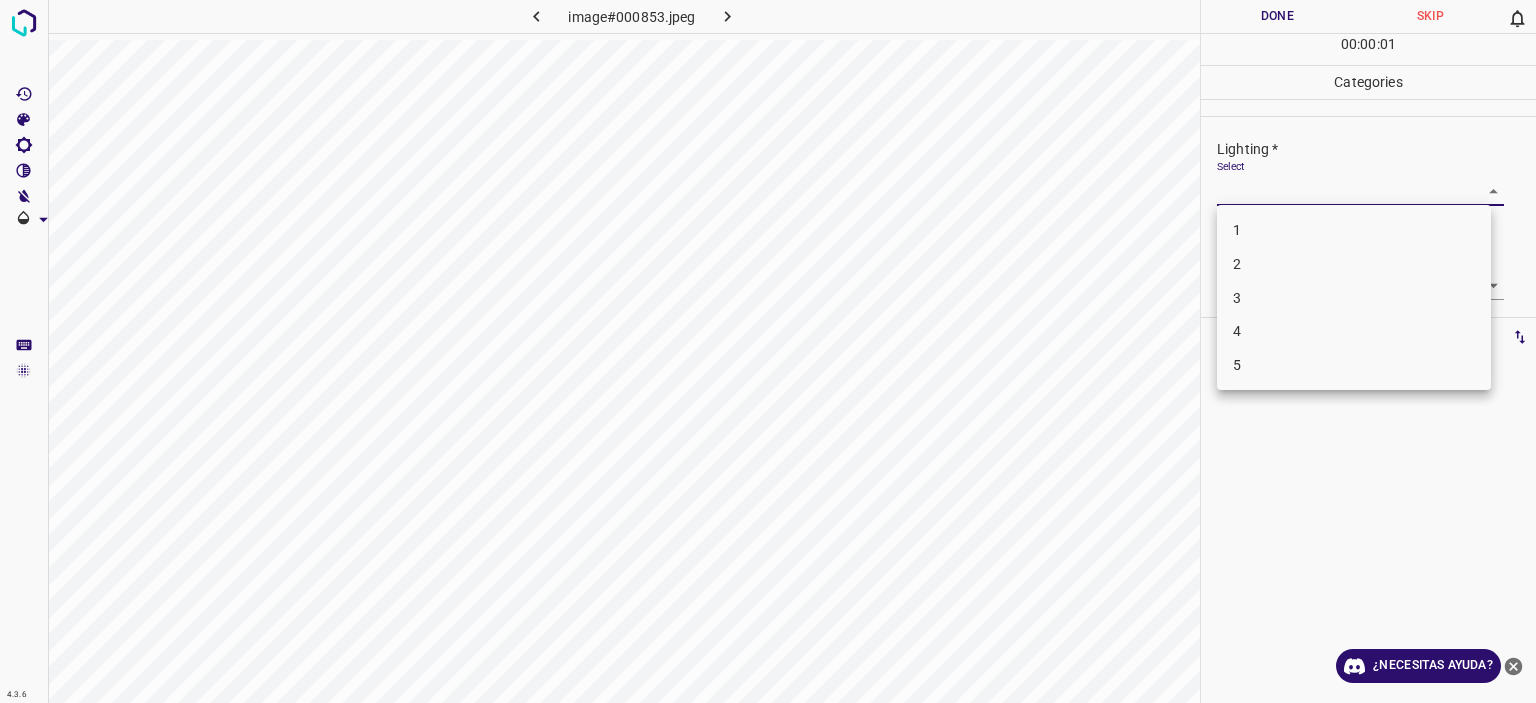 click on "4" at bounding box center [1354, 331] 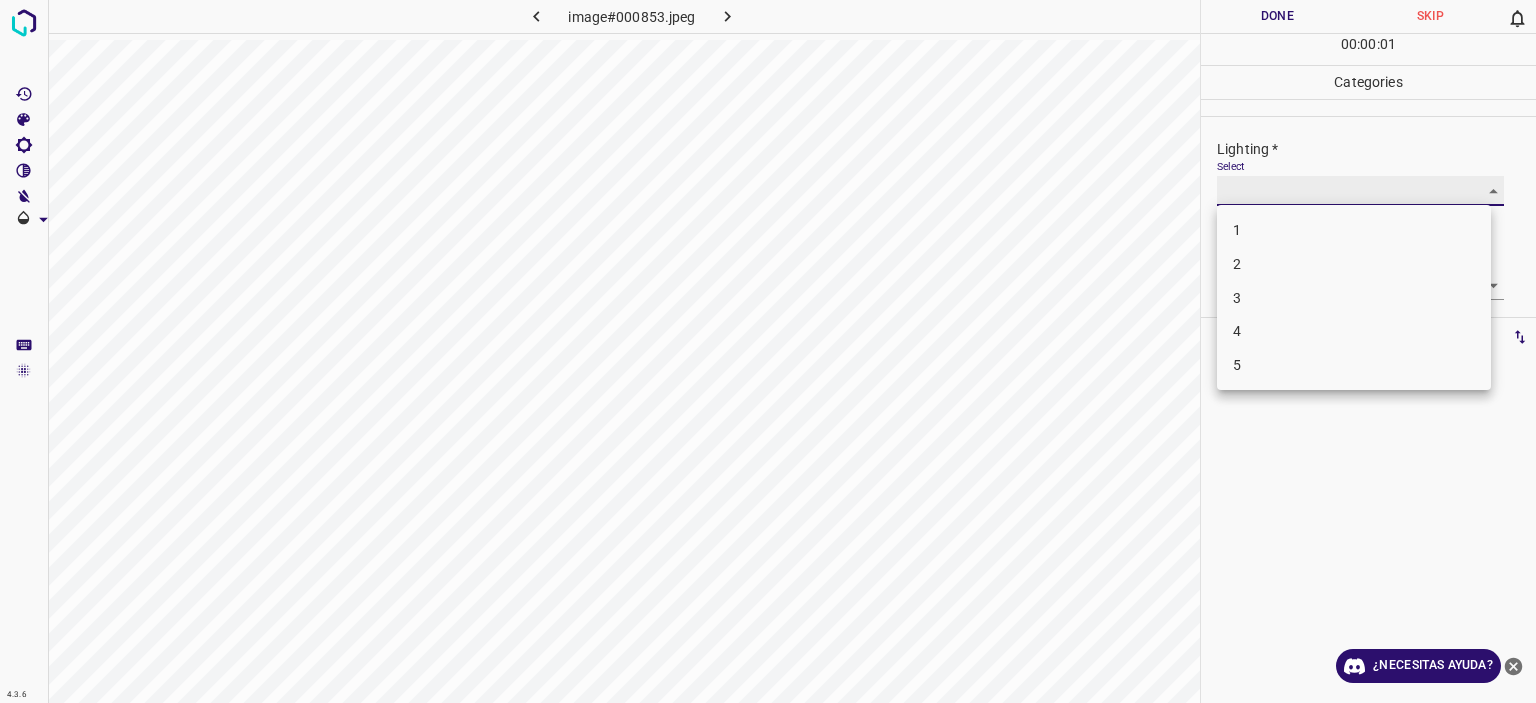 type on "4" 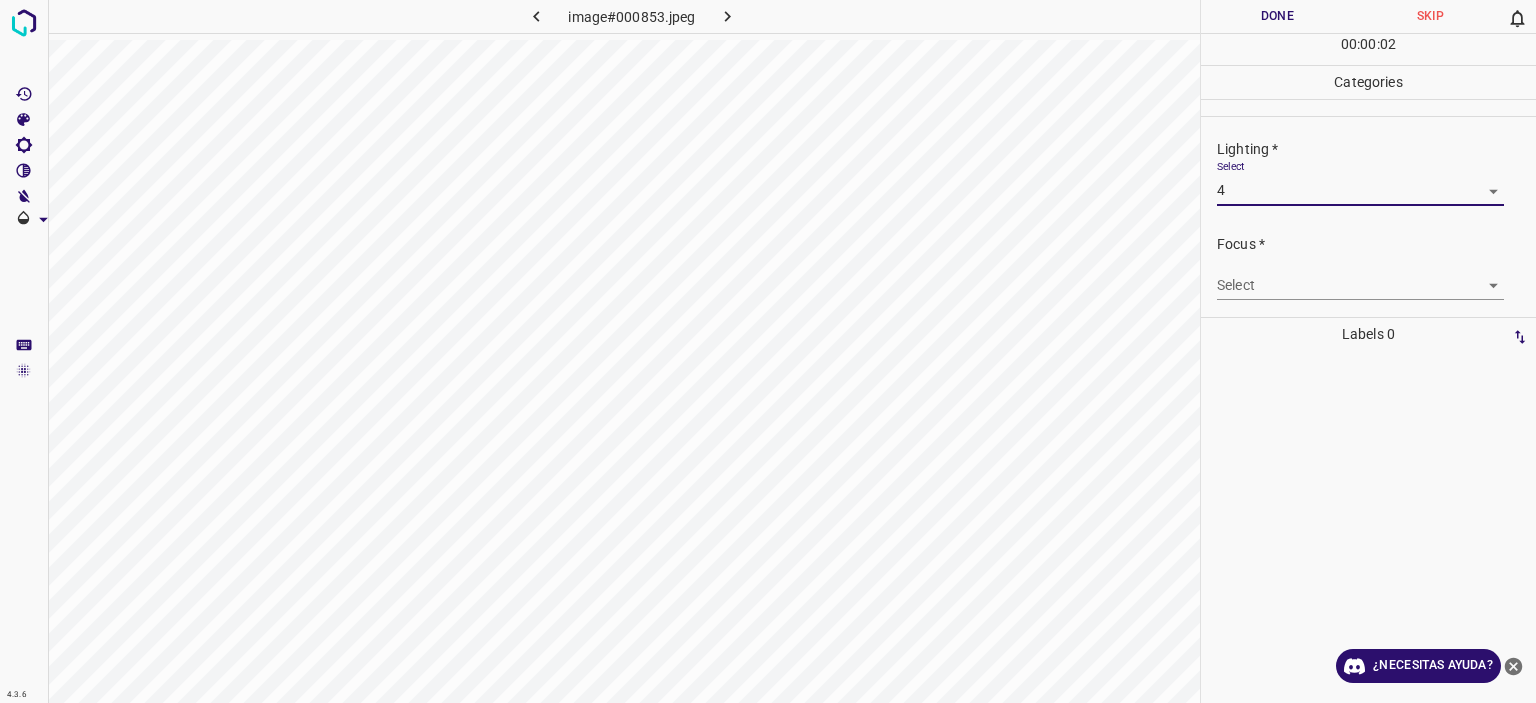 click on "Texto original Valora esta traducción Tu opinión servirá para ayudar a mejorar el Traductor de Google 4.3.6  image#000853.jpeg Done Skip 0 00   : 00   : 02   Categories Lighting *  Select 4 4 Focus *  Select ​ Overall *  Select ​ Labels   0 Categories 1 Lighting 2 Focus 3 Overall Tools Space Change between modes (Draw & Edit) I Auto labeling R Restore zoom M Zoom in N Zoom out Delete Delete selecte label Filters Z Restore filters X Saturation filter C Brightness filter V Contrast filter B Gray scale filter General O Download ¿Necesitas ayuda? - Texto - Esconder - Borrar" at bounding box center [768, 351] 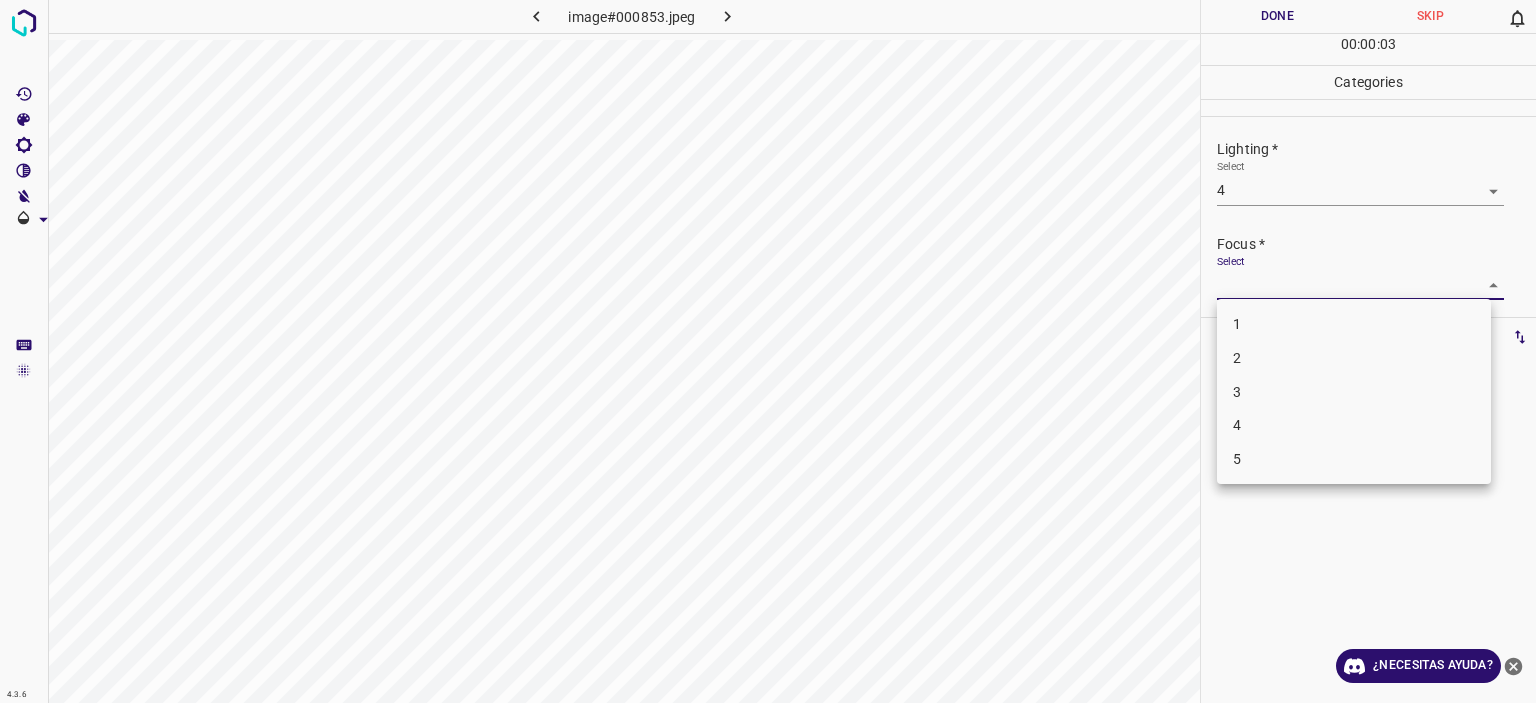 click on "4" at bounding box center (1354, 425) 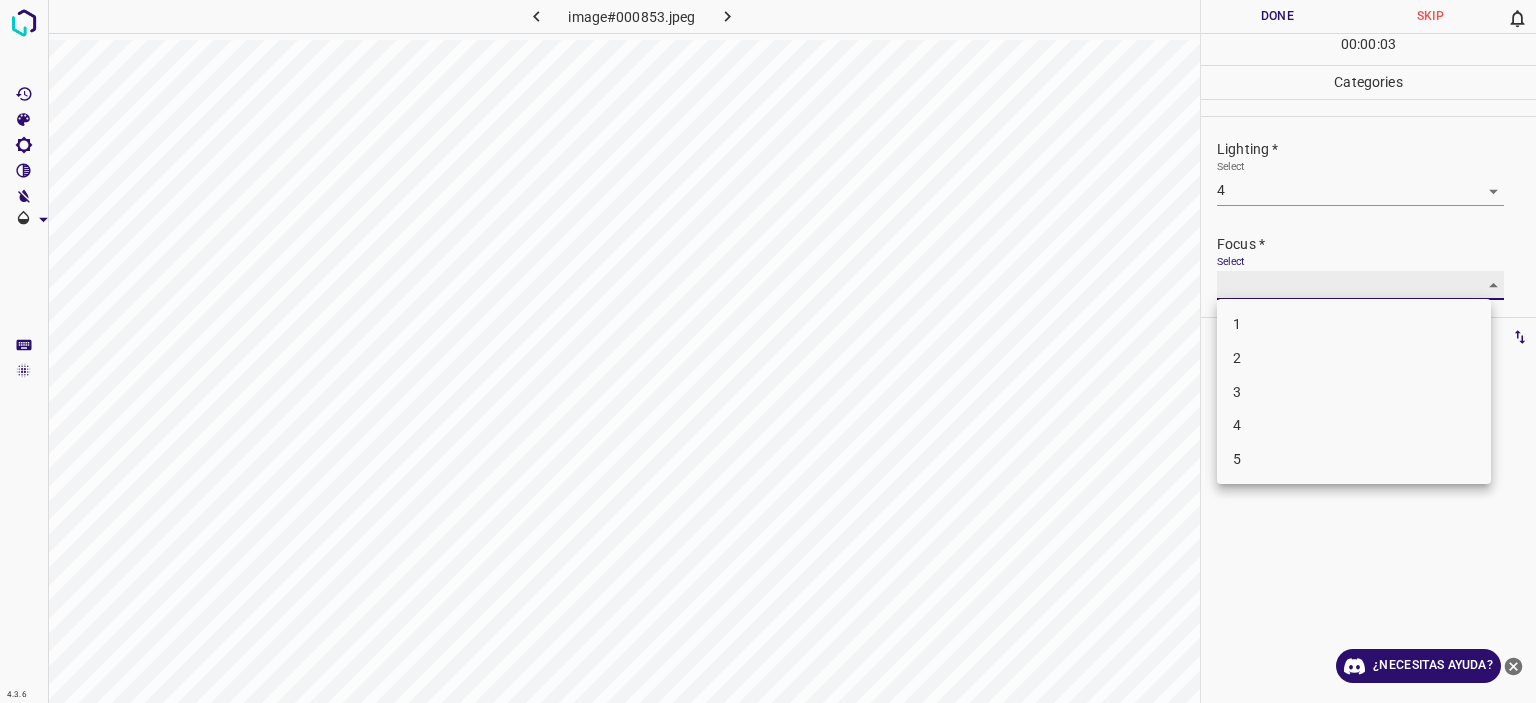 type on "4" 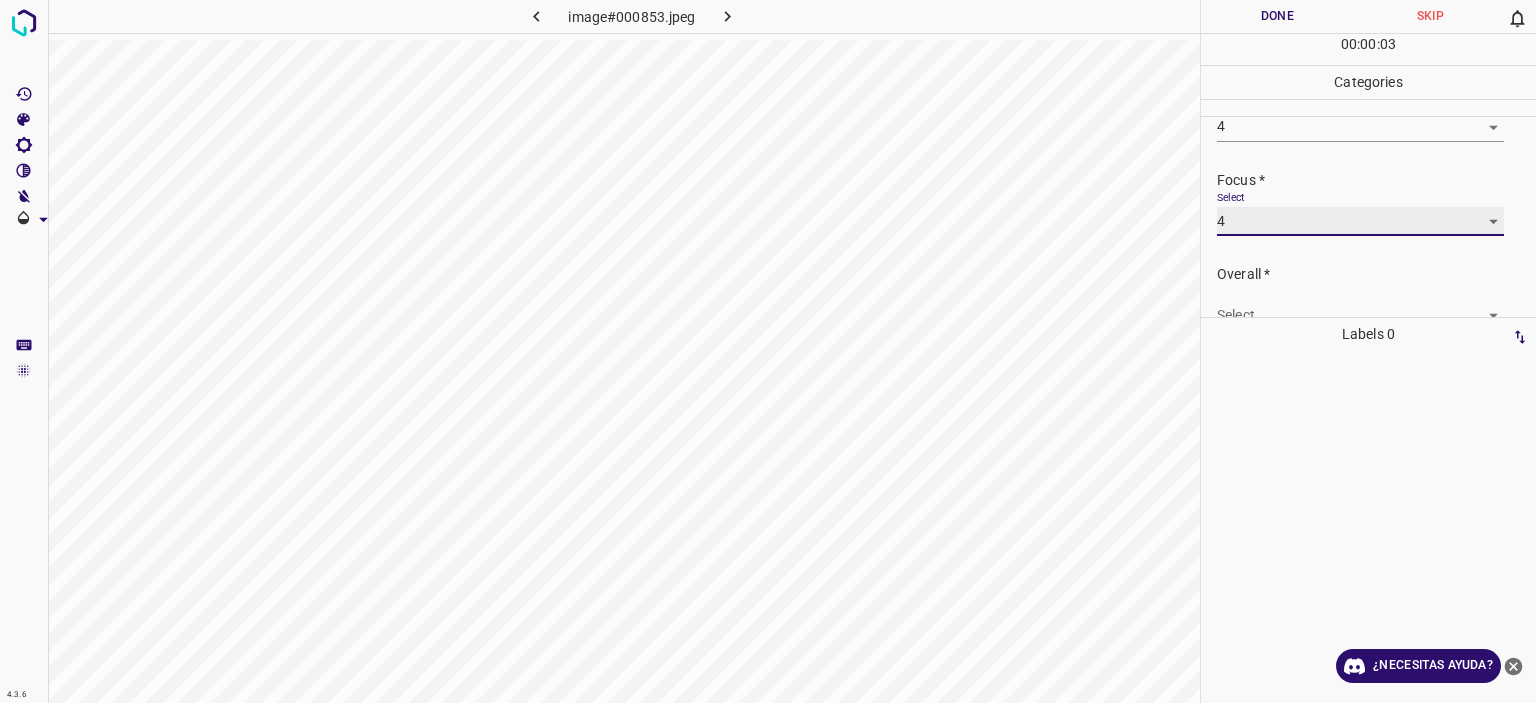 scroll, scrollTop: 98, scrollLeft: 0, axis: vertical 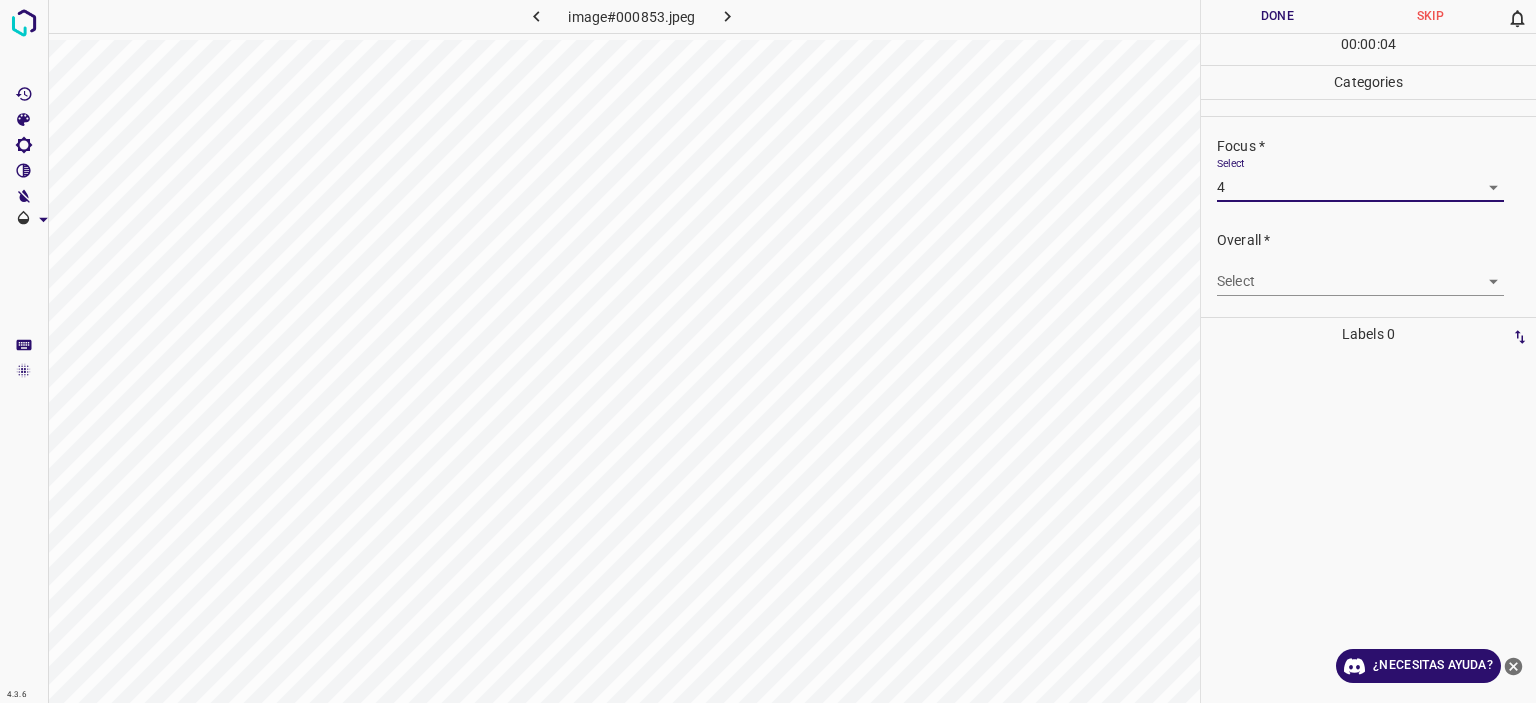 click on "Texto original Valora esta traducción Tu opinión servirá para ayudar a mejorar el Traductor de Google 4.3.6  image#000853.jpeg Done Skip 0 00   : 00   : 04   Categories Lighting *  Select 4 4 Focus *  Select 4 4 Overall *  Select ​ Labels   0 Categories 1 Lighting 2 Focus 3 Overall Tools Space Change between modes (Draw & Edit) I Auto labeling R Restore zoom M Zoom in N Zoom out Delete Delete selecte label Filters Z Restore filters X Saturation filter C Brightness filter V Contrast filter B Gray scale filter General O Download ¿Necesitas ayuda? - Texto - Esconder - Borrar" at bounding box center (768, 351) 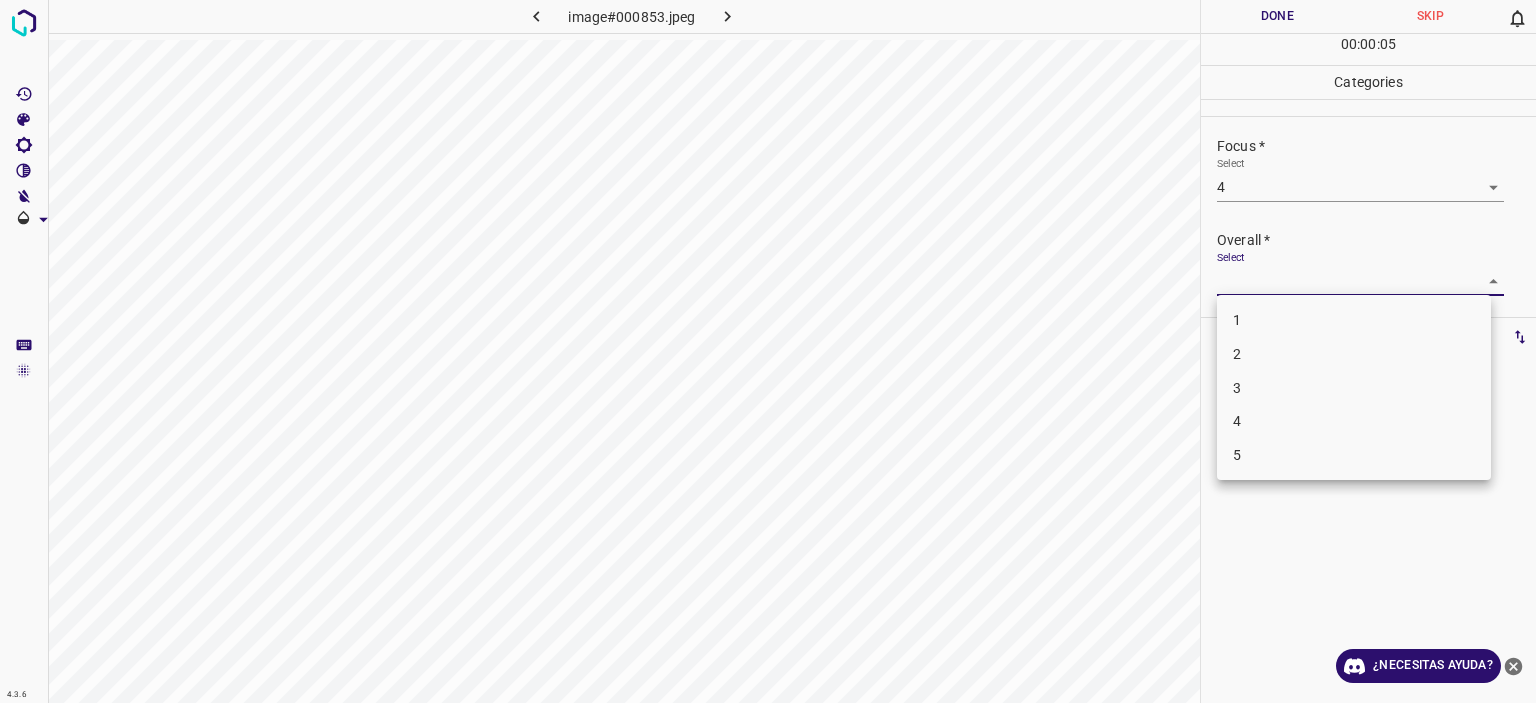 click on "4" at bounding box center (1354, 421) 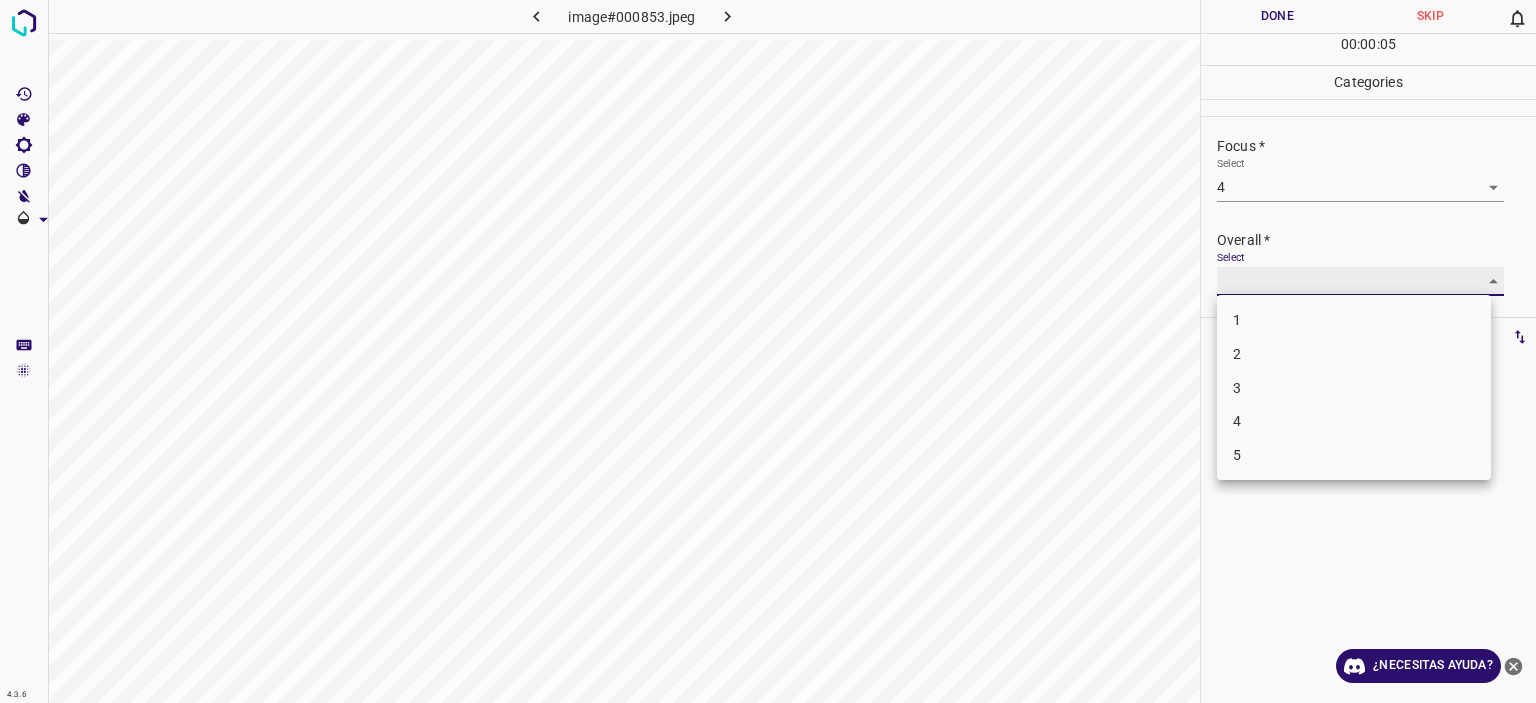 type on "4" 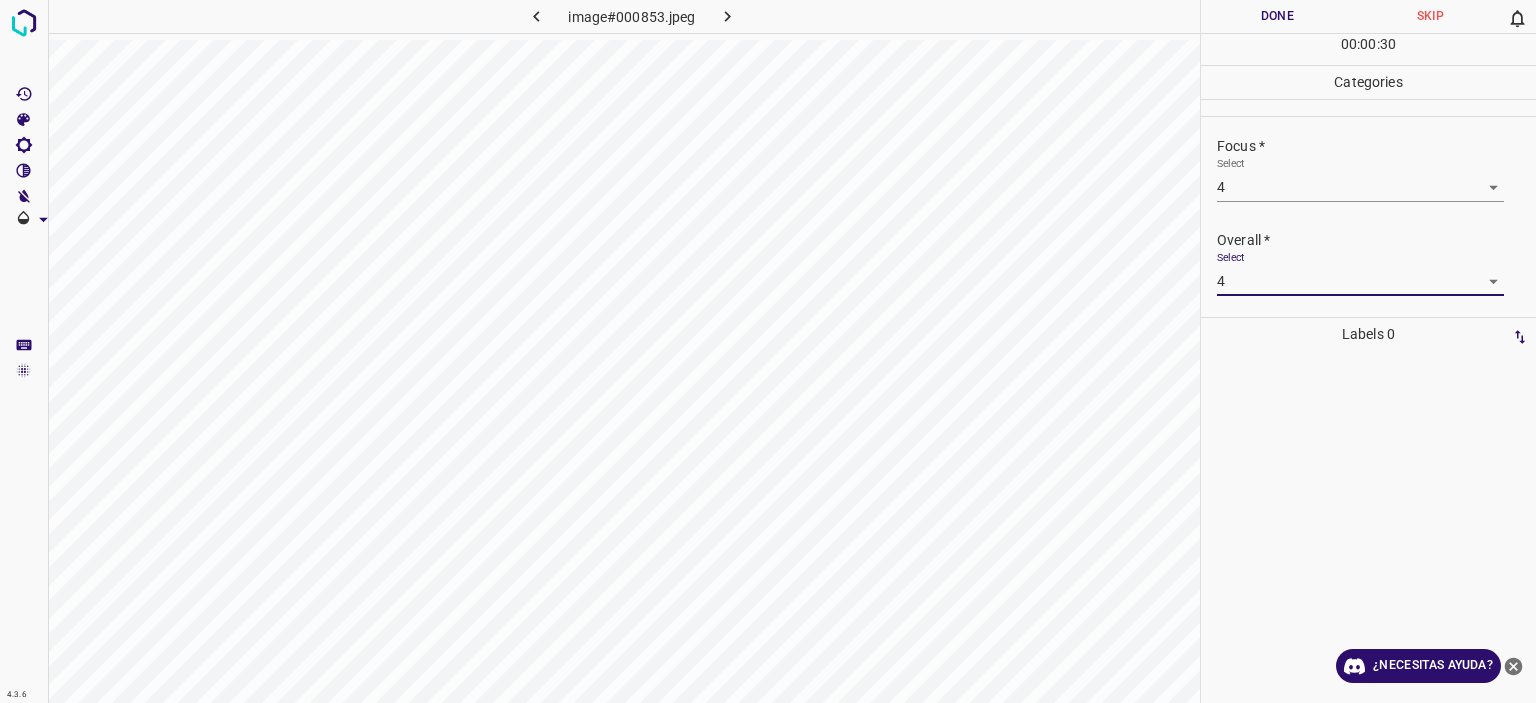click on "Texto original Valora esta traducción Tu opinión servirá para ayudar a mejorar el Traductor de Google 4.3.6  image#000853.jpeg Done Skip 0 00   : 00   : 30   Categories Lighting *  Select 4 4 Focus *  Select 4 4 Overall *  Select 4 4 Labels   0 Categories 1 Lighting 2 Focus 3 Overall Tools Space Change between modes (Draw & Edit) I Auto labeling R Restore zoom M Zoom in N Zoom out Delete Delete selecte label Filters Z Restore filters X Saturation filter C Brightness filter V Contrast filter B Gray scale filter General O Download ¿Necesitas ayuda? - Texto - Esconder - Borrar" at bounding box center [768, 351] 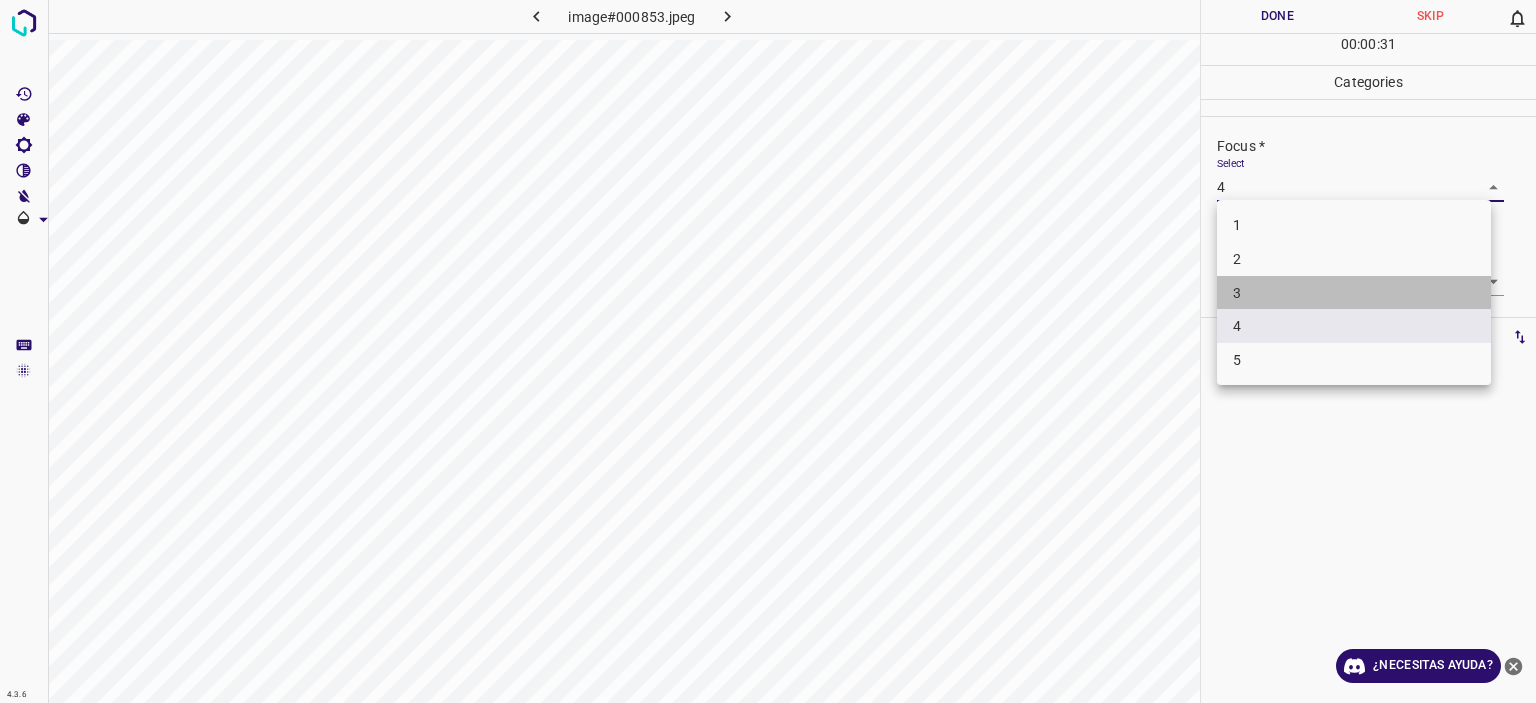 click on "3" at bounding box center [1354, 293] 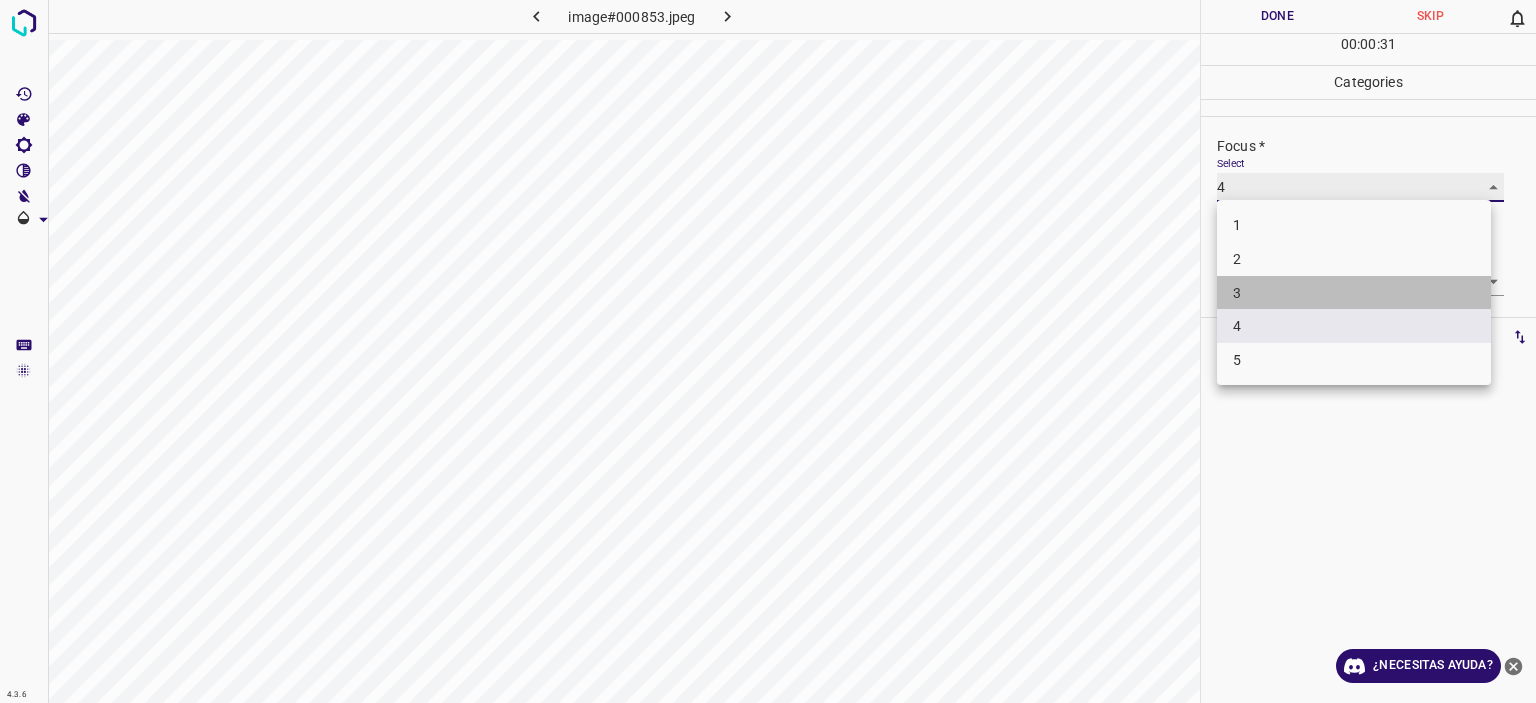 type on "3" 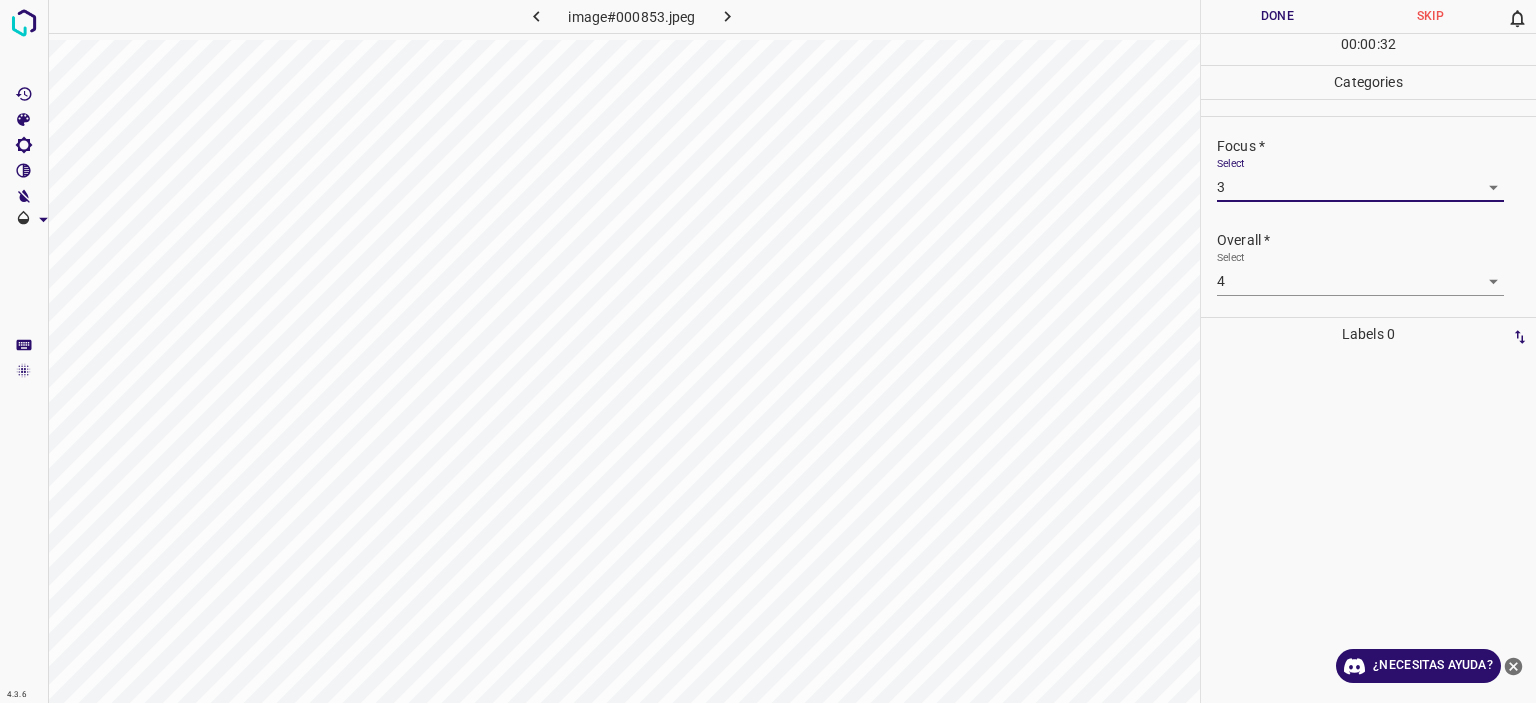 click on "Done" at bounding box center [1277, 16] 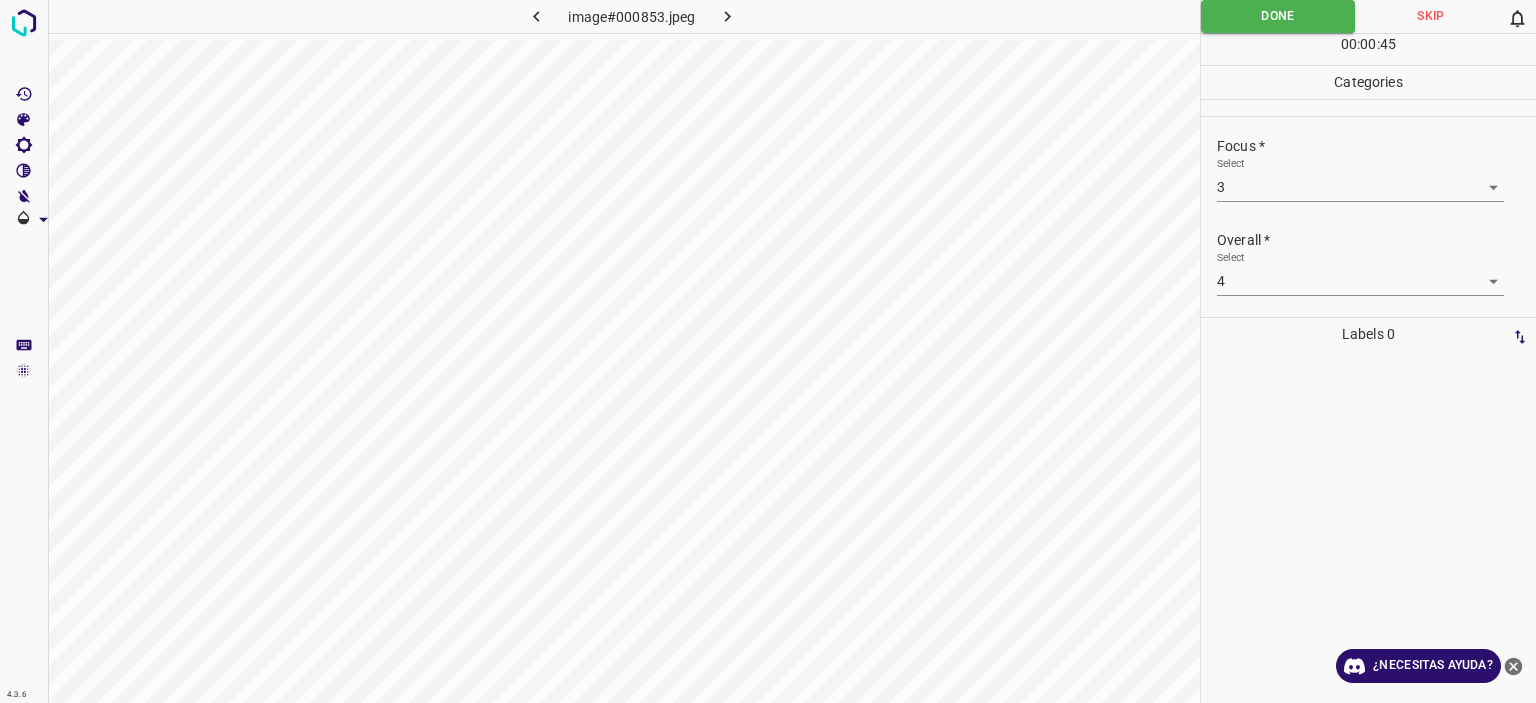 click at bounding box center (728, 16) 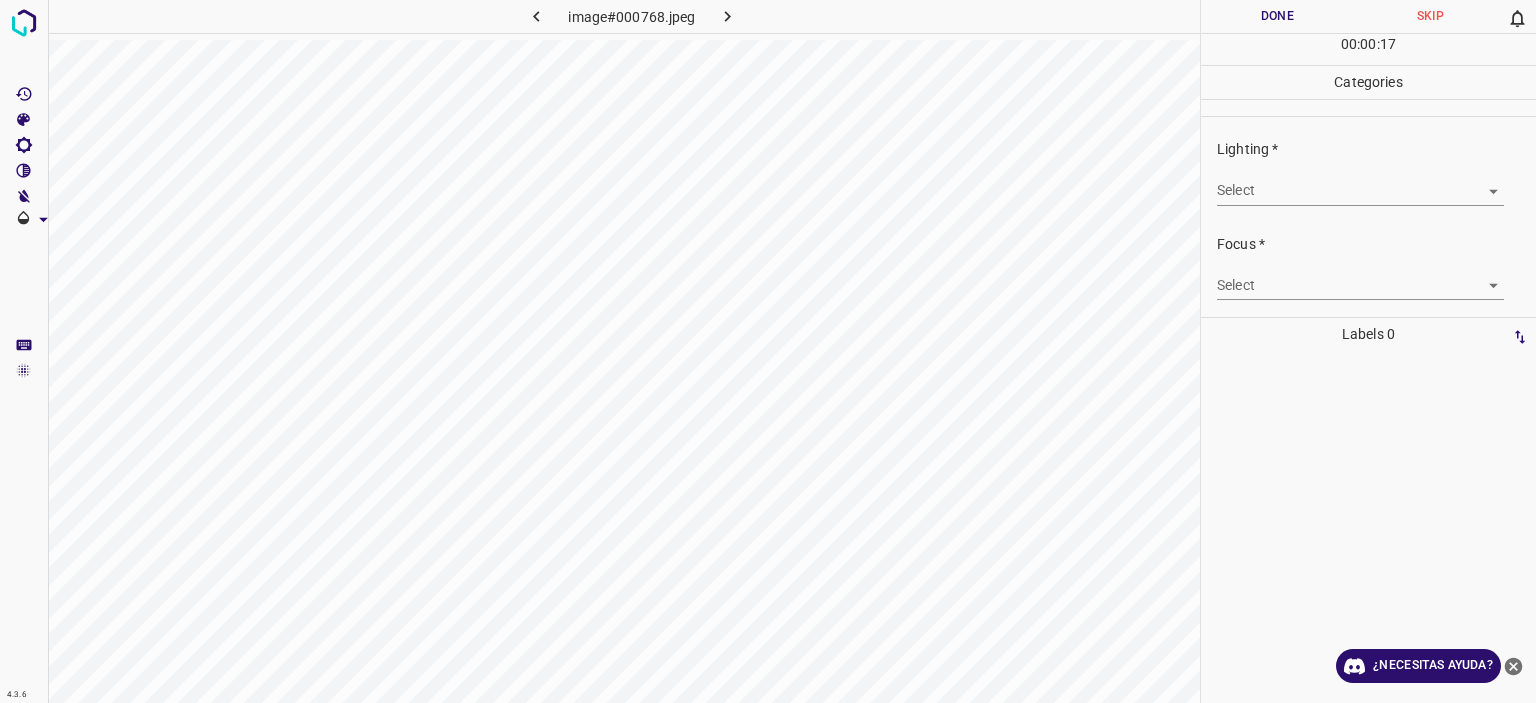 click on "Texto original Valora esta traducción Tu opinión servirá para ayudar a mejorar el Traductor de Google 4.3.6  image#000768.jpeg Done Skip 0 00   : 00   : 17   Categories Lighting *  Select ​ Focus *  Select ​ Overall *  Select ​ Labels   0 Categories 1 Lighting 2 Focus 3 Overall Tools Space Change between modes (Draw & Edit) I Auto labeling R Restore zoom M Zoom in N Zoom out Delete Delete selecte label Filters Z Restore filters X Saturation filter C Brightness filter V Contrast filter B Gray scale filter General O Download ¿Necesitas ayuda? - Texto - Esconder - Borrar" at bounding box center (768, 351) 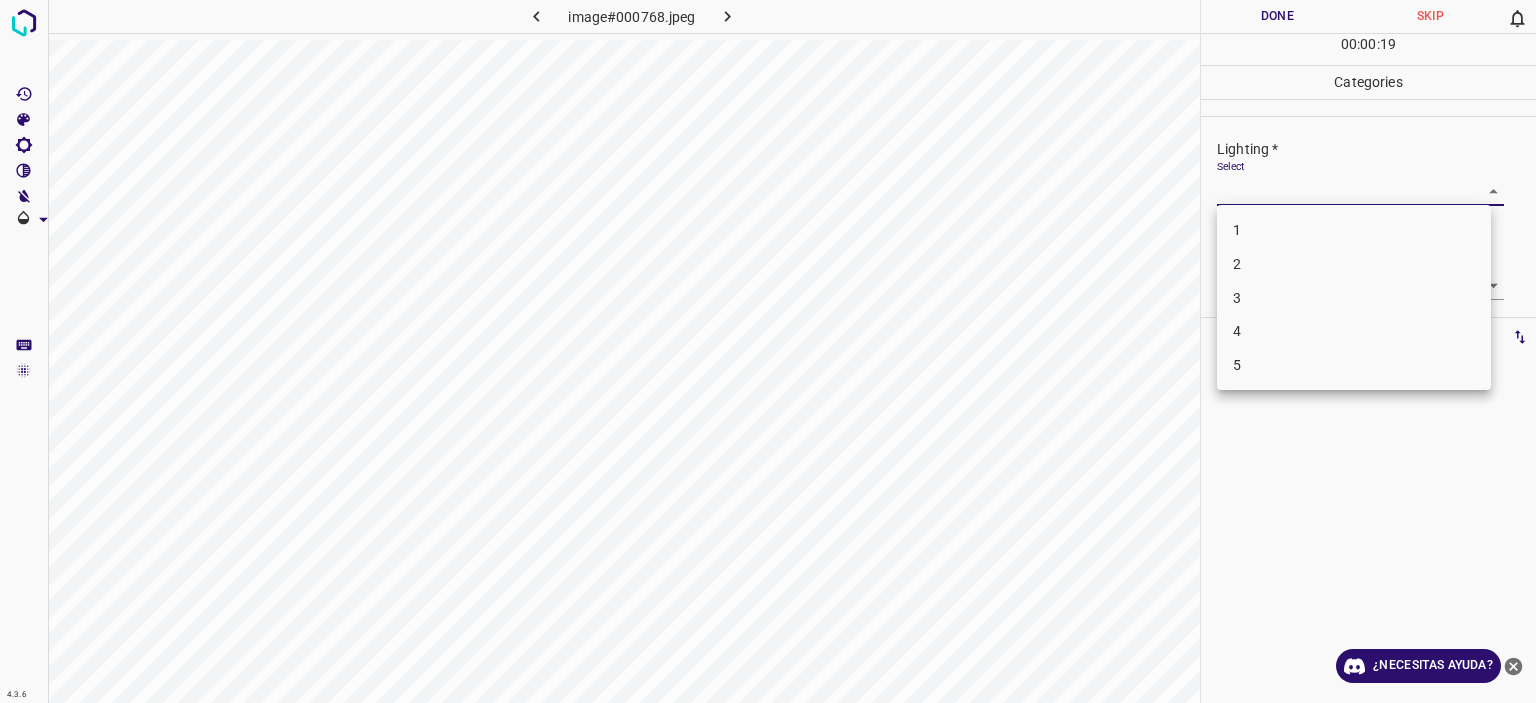 click on "3" at bounding box center (1354, 298) 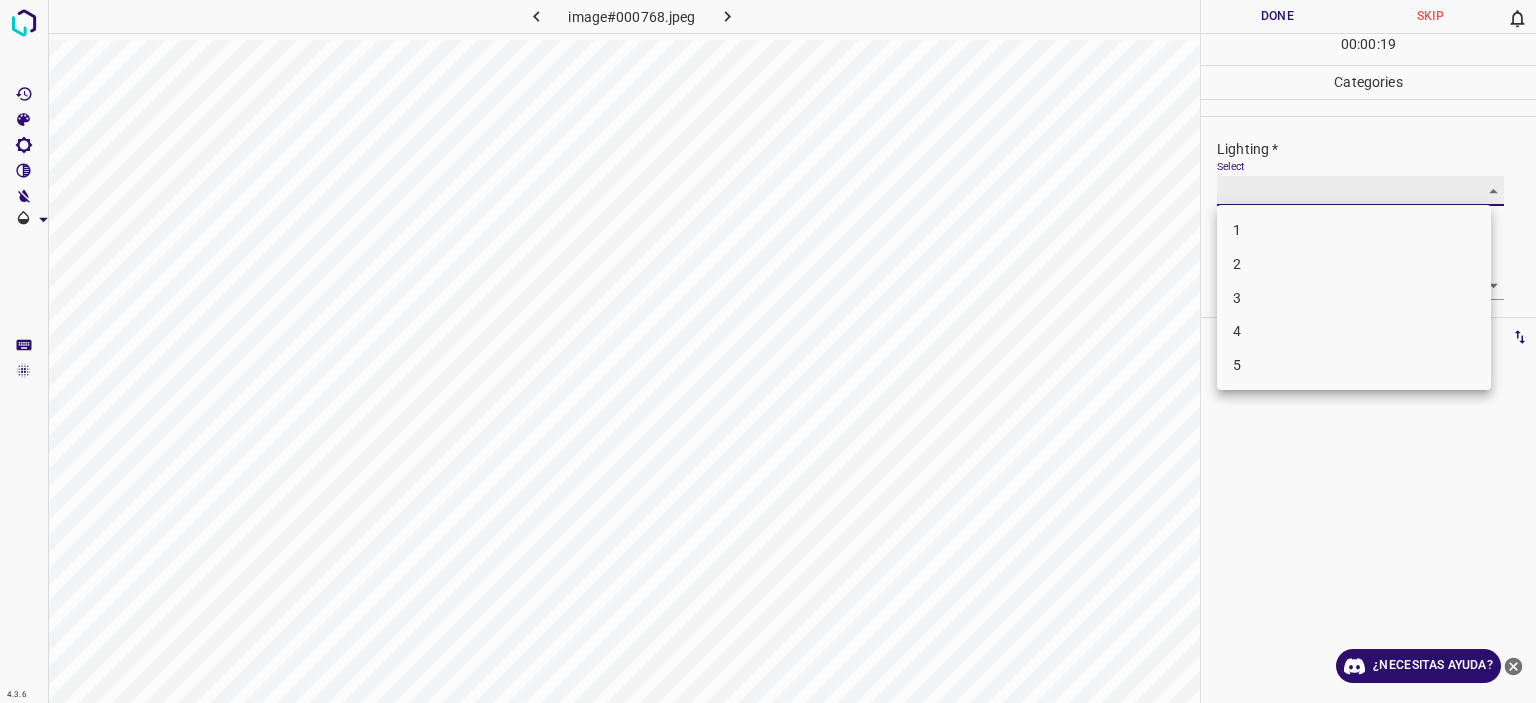 type on "3" 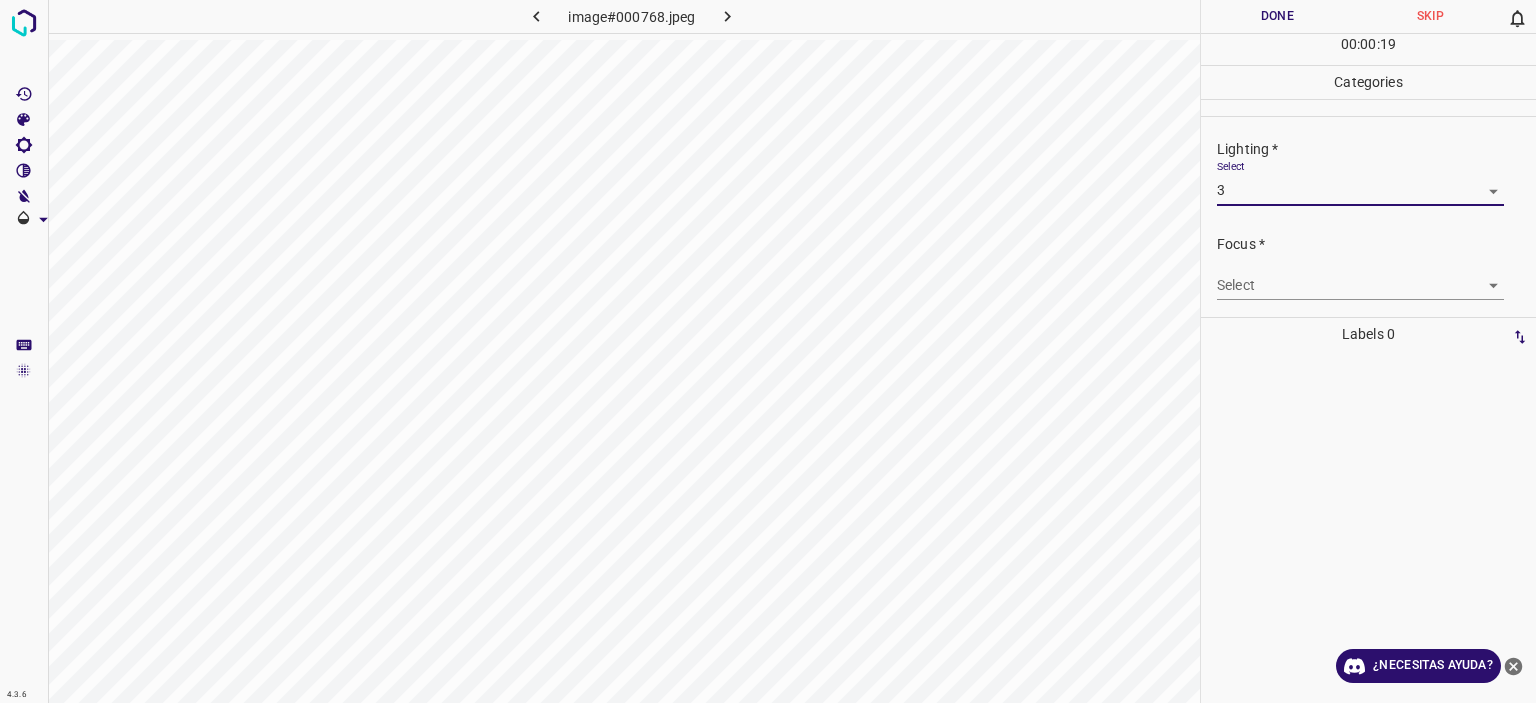 click on "Texto original Valora esta traducción Tu opinión servirá para ayudar a mejorar el Traductor de Google 4.3.6  image#000768.jpeg Done Skip 0 00   : 00   : 19   Categories Lighting *  Select 3 3 Focus *  Select ​ Overall *  Select ​ Labels   0 Categories 1 Lighting 2 Focus 3 Overall Tools Space Change between modes (Draw & Edit) I Auto labeling R Restore zoom M Zoom in N Zoom out Delete Delete selecte label Filters Z Restore filters X Saturation filter C Brightness filter V Contrast filter B Gray scale filter General O Download ¿Necesitas ayuda? - Texto - Esconder - Borrar 1 2 3 4 5" at bounding box center (768, 351) 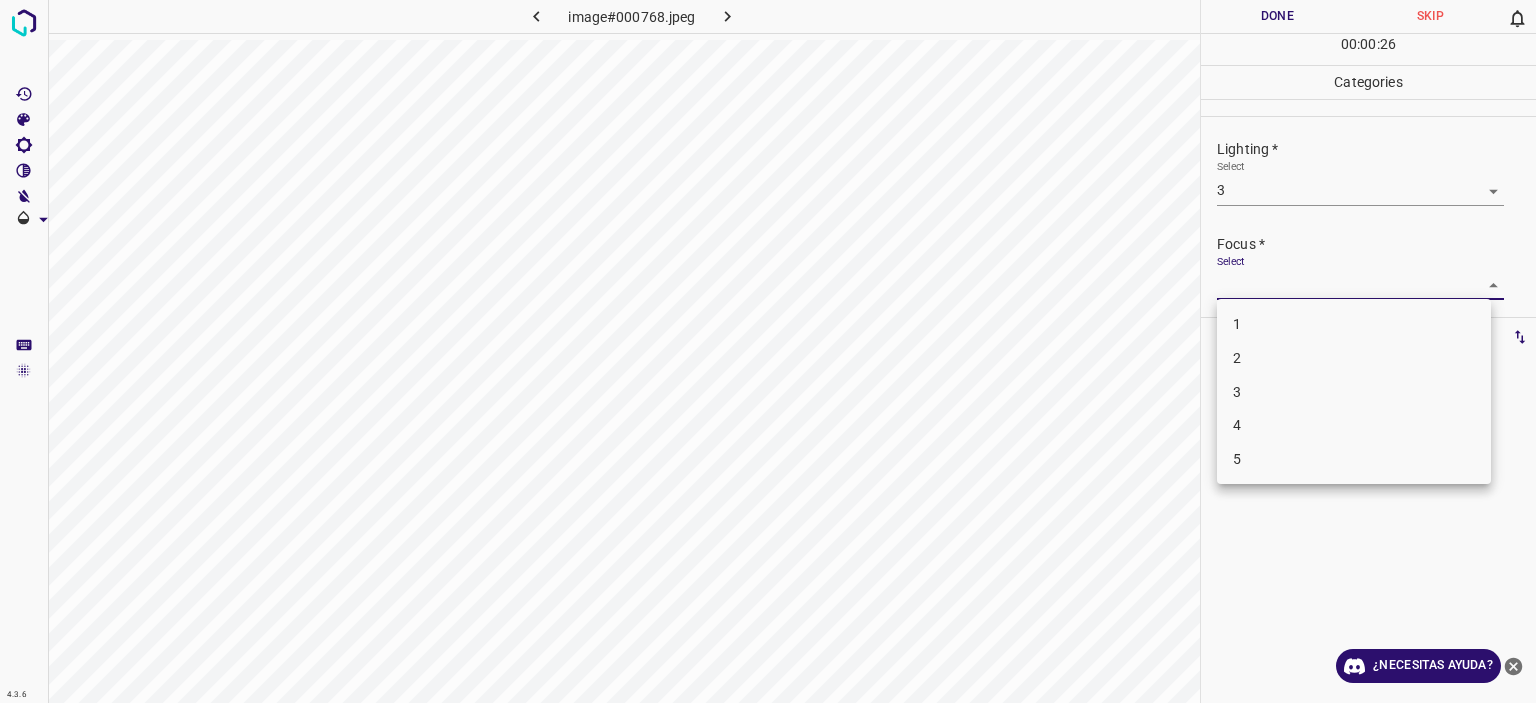 click on "3" at bounding box center (1354, 392) 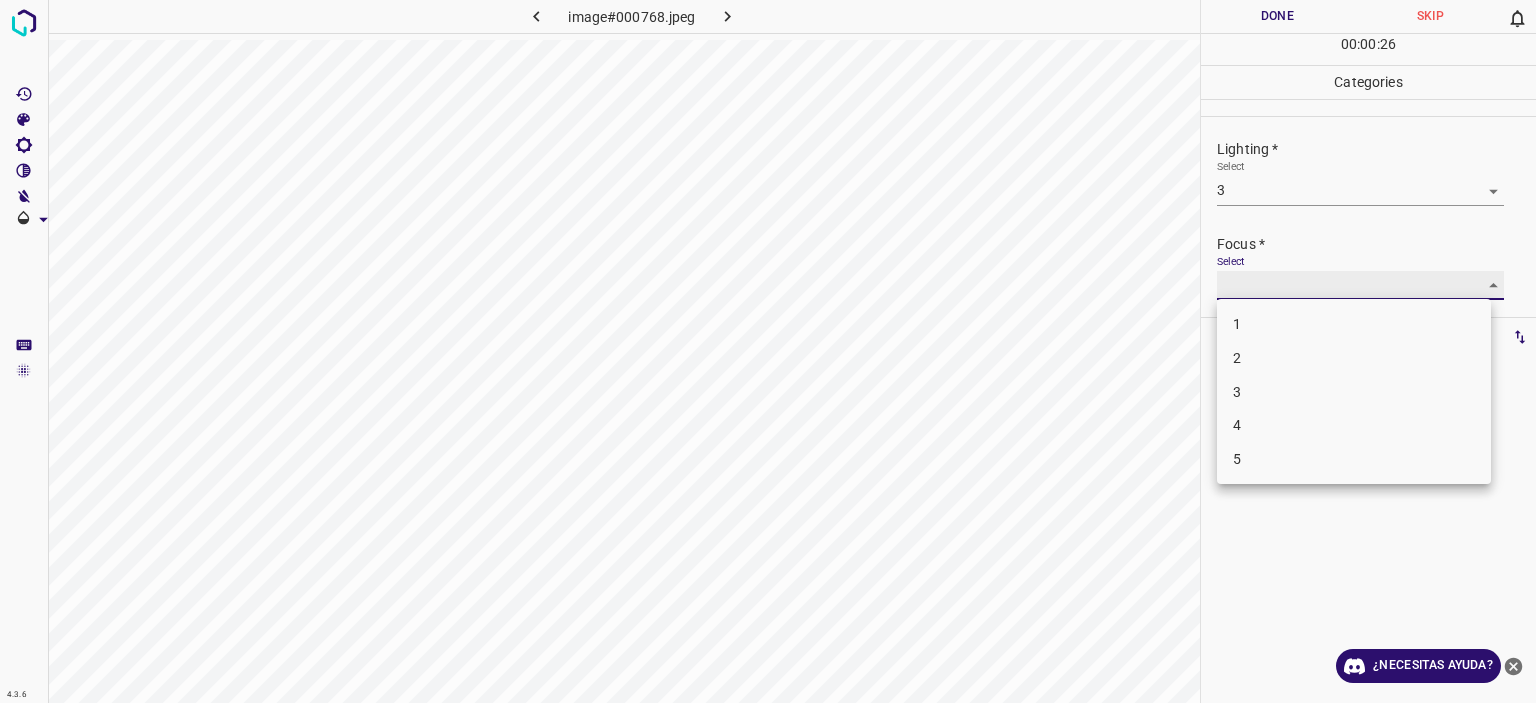 type on "3" 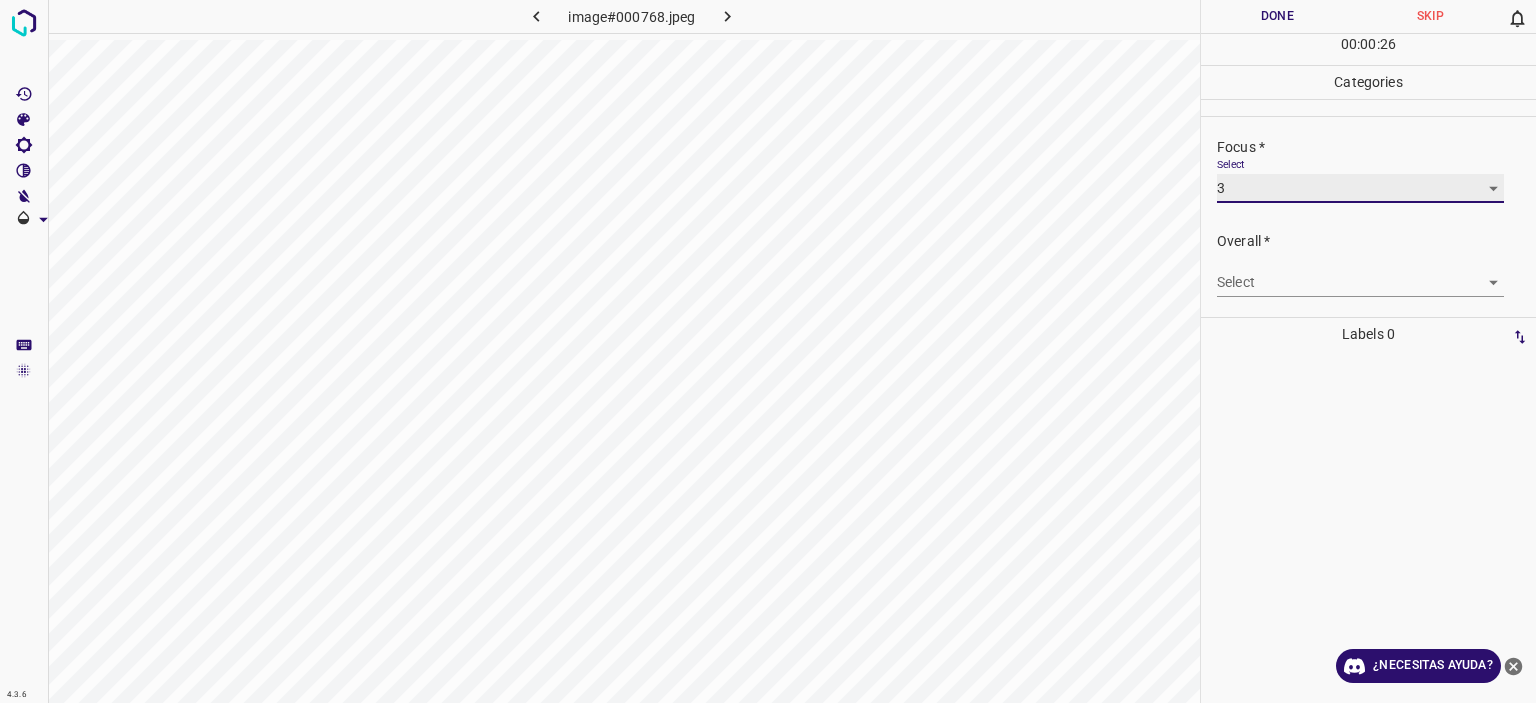 scroll, scrollTop: 98, scrollLeft: 0, axis: vertical 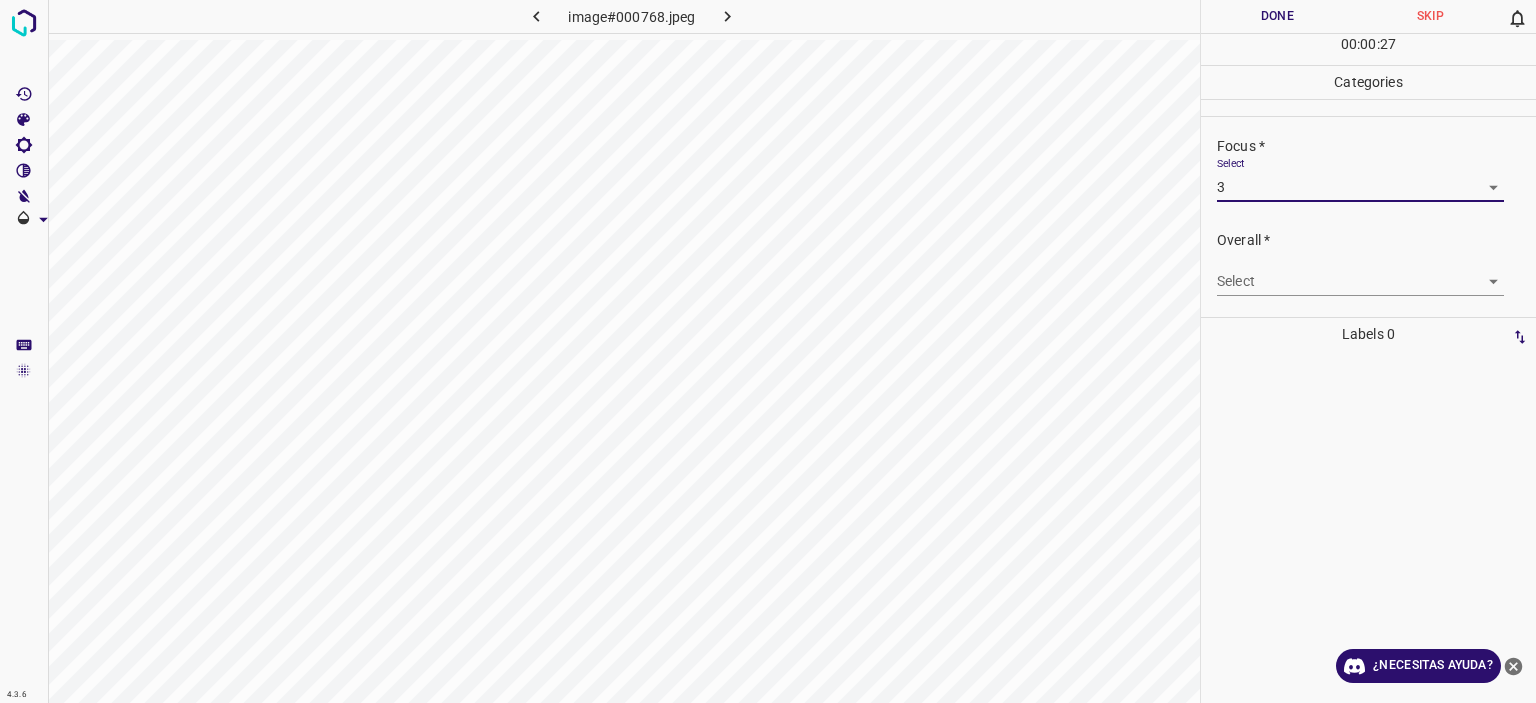 click on "Texto original Valora esta traducción Tu opinión servirá para ayudar a mejorar el Traductor de Google 4.3.6  image#000768.jpeg Done Skip 0 00   : 00   : 27   Categories Lighting *  Select 3 3 Focus *  Select 3 3 Overall *  Select ​ Labels   0 Categories 1 Lighting 2 Focus 3 Overall Tools Space Change between modes (Draw & Edit) I Auto labeling R Restore zoom M Zoom in N Zoom out Delete Delete selecte label Filters Z Restore filters X Saturation filter C Brightness filter V Contrast filter B Gray scale filter General O Download ¿Necesitas ayuda? - Texto - Esconder - Borrar" at bounding box center (768, 351) 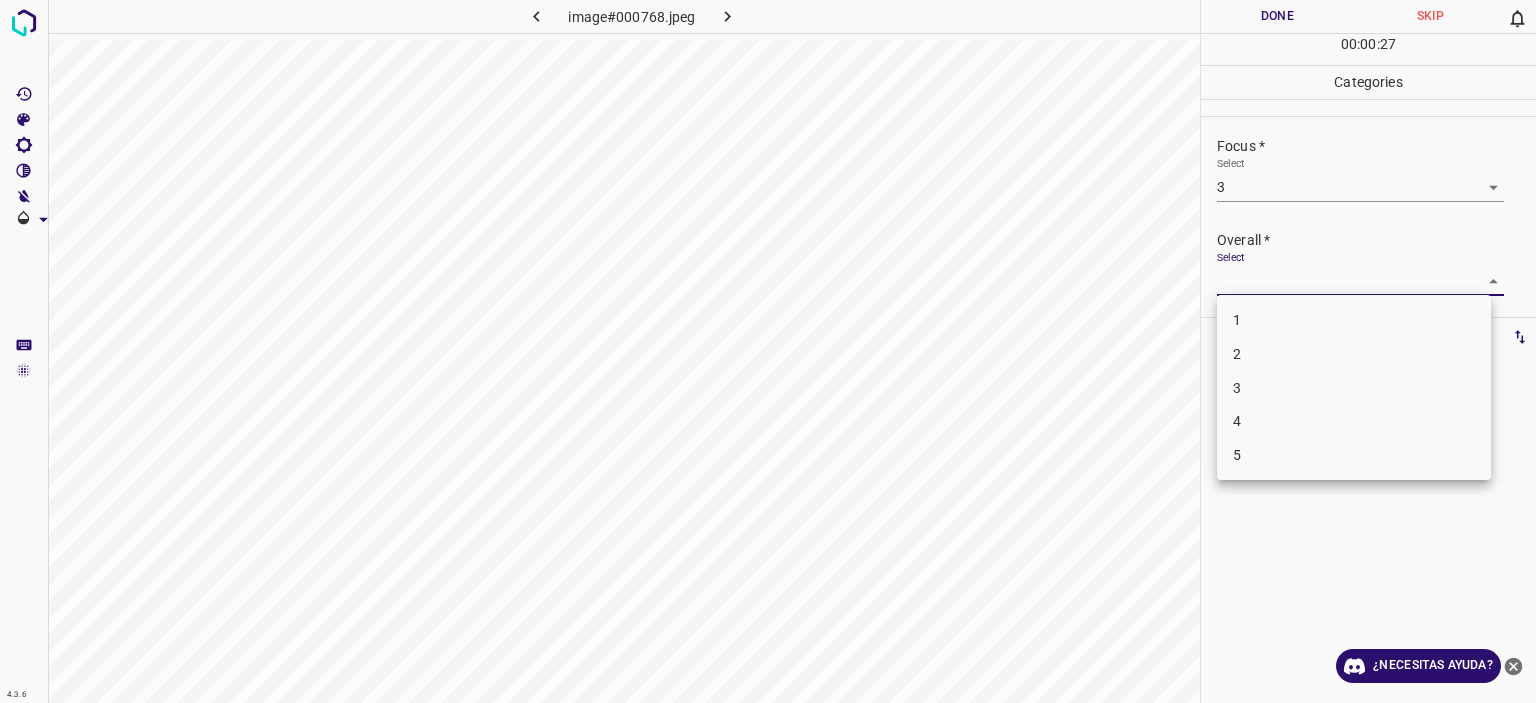 click on "4" at bounding box center [1354, 421] 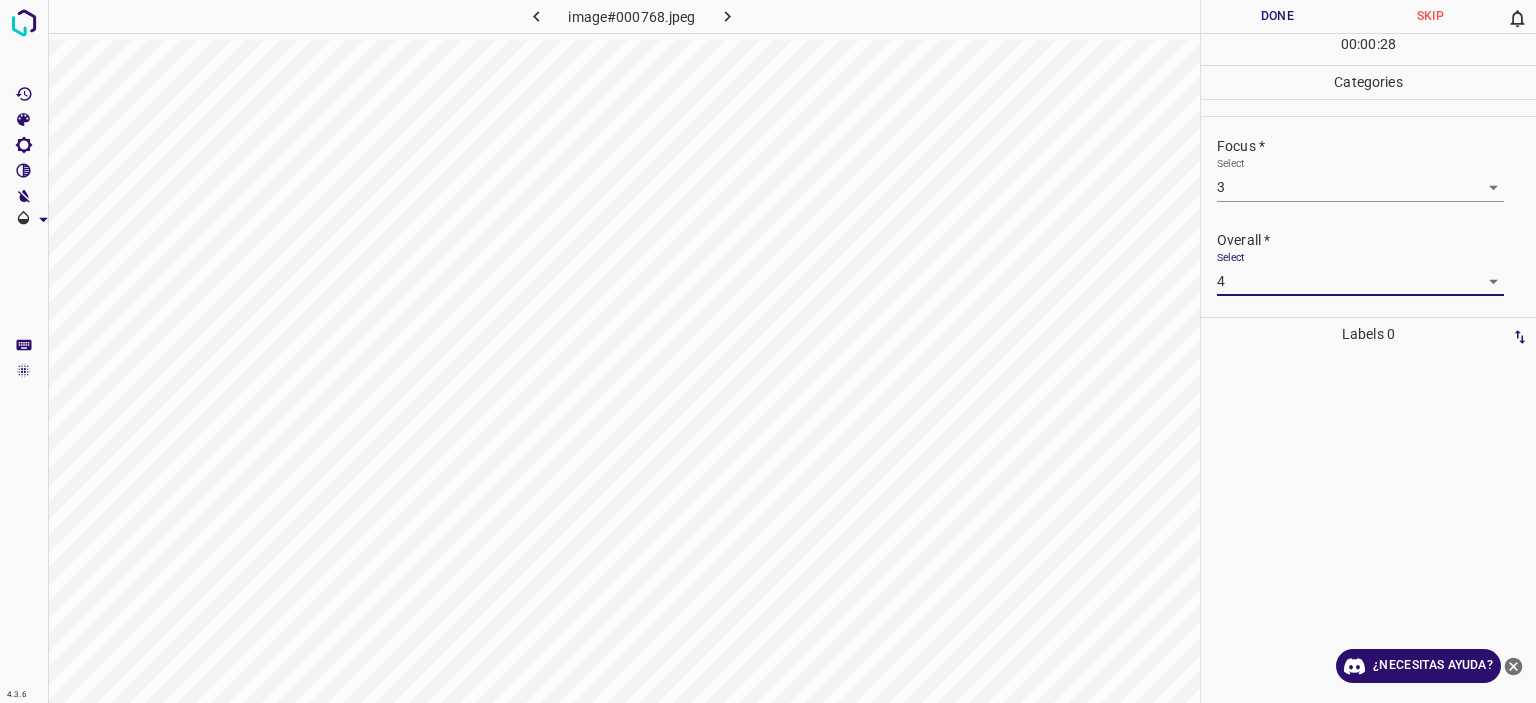 click on "Texto original Valora esta traducción Tu opinión servirá para ayudar a mejorar el Traductor de Google 4.3.6  image#000768.jpeg Done Skip 0 00   : 00   : 28   Categories Lighting *  Select 3 3 Focus *  Select 3 3 Overall *  Select 4 4 Labels   0 Categories 1 Lighting 2 Focus 3 Overall Tools Space Change between modes (Draw & Edit) I Auto labeling R Restore zoom M Zoom in N Zoom out Delete Delete selecte label Filters Z Restore filters X Saturation filter C Brightness filter V Contrast filter B Gray scale filter General O Download ¿Necesitas ayuda? - Texto - Esconder - Borrar" at bounding box center (768, 351) 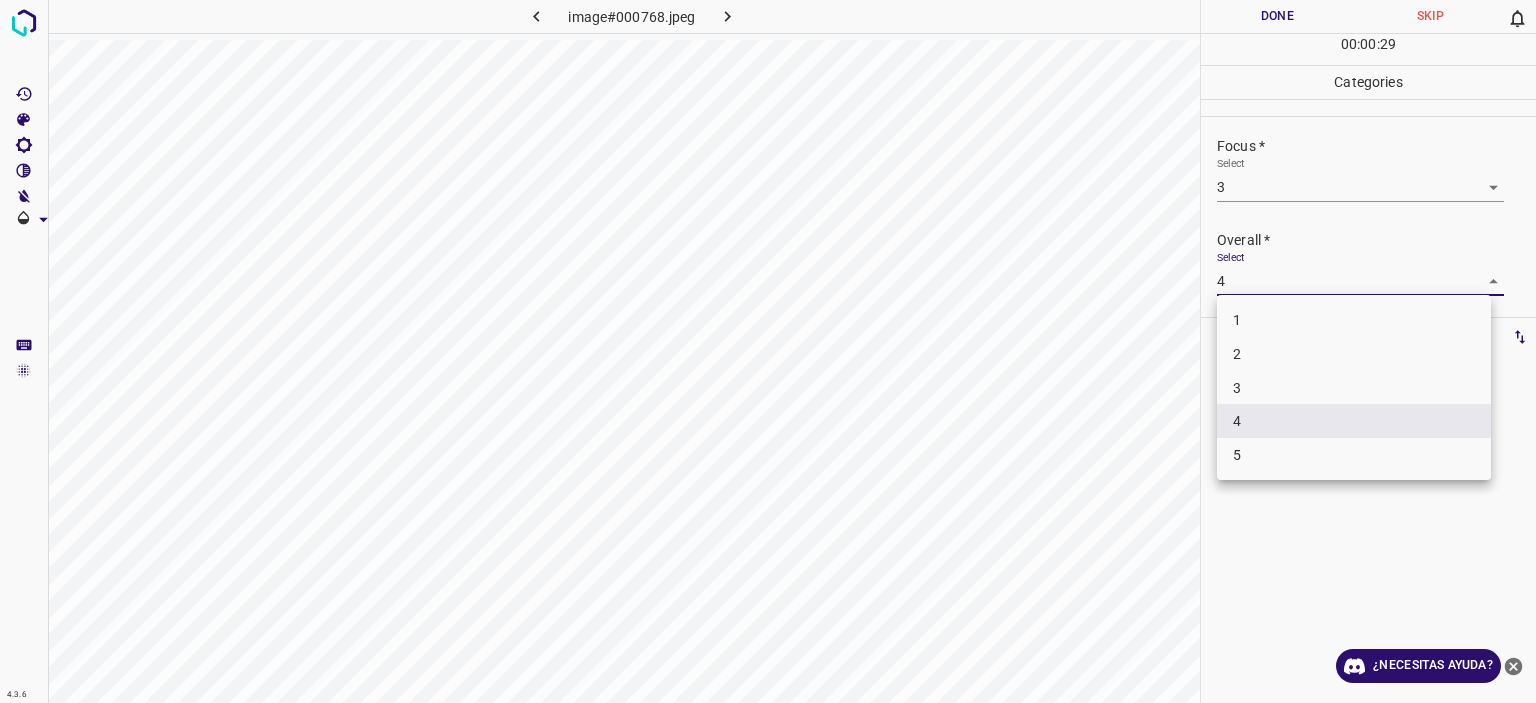click on "3" at bounding box center [1354, 388] 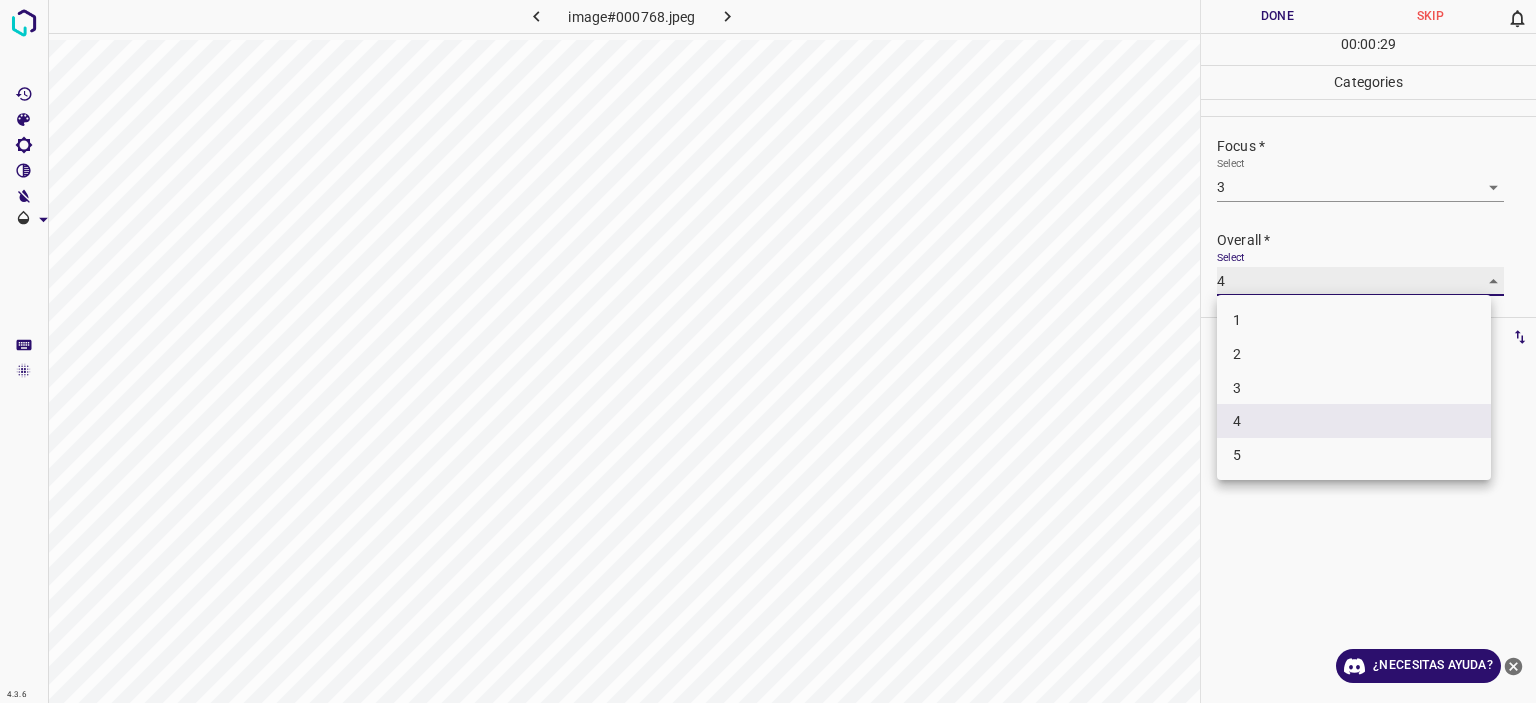 type on "3" 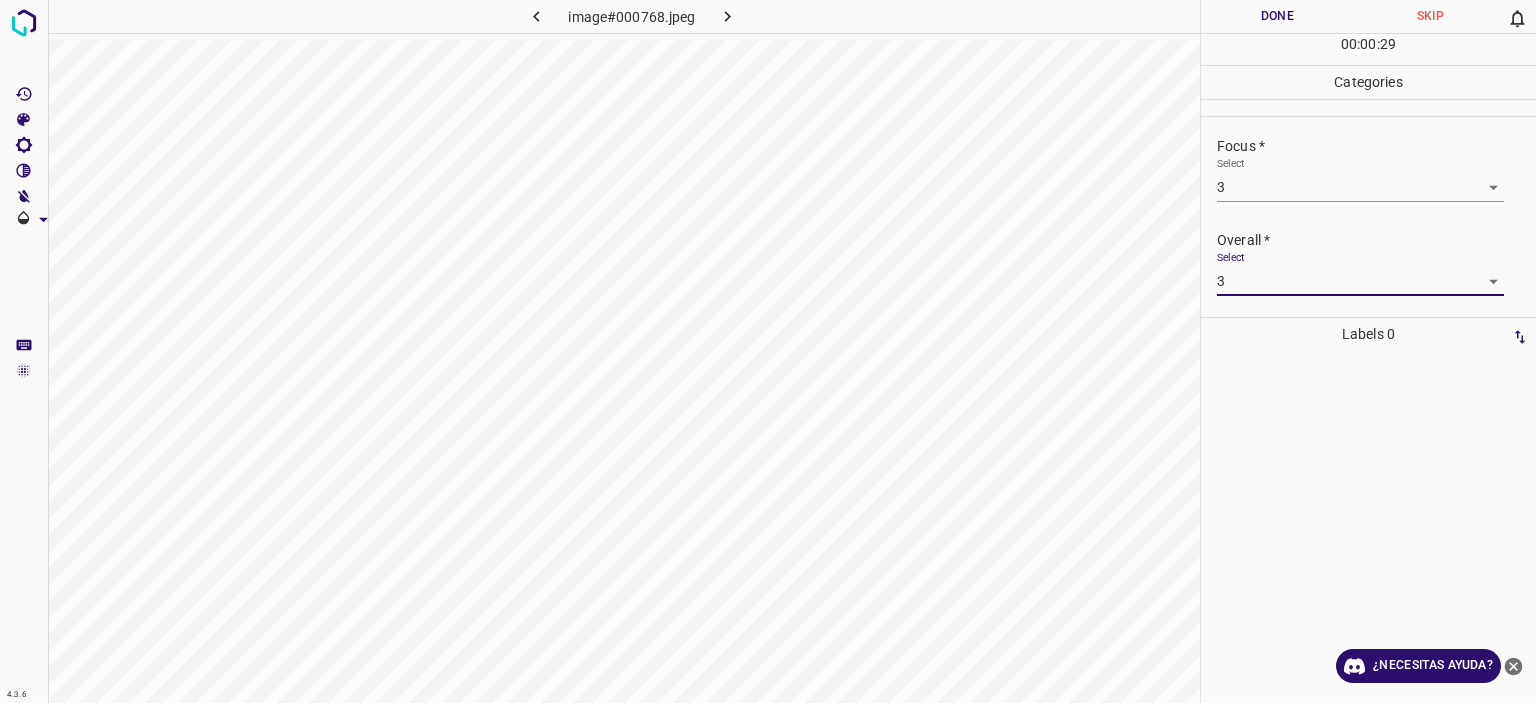 click on "00   : 00   : 29" at bounding box center [1368, 49] 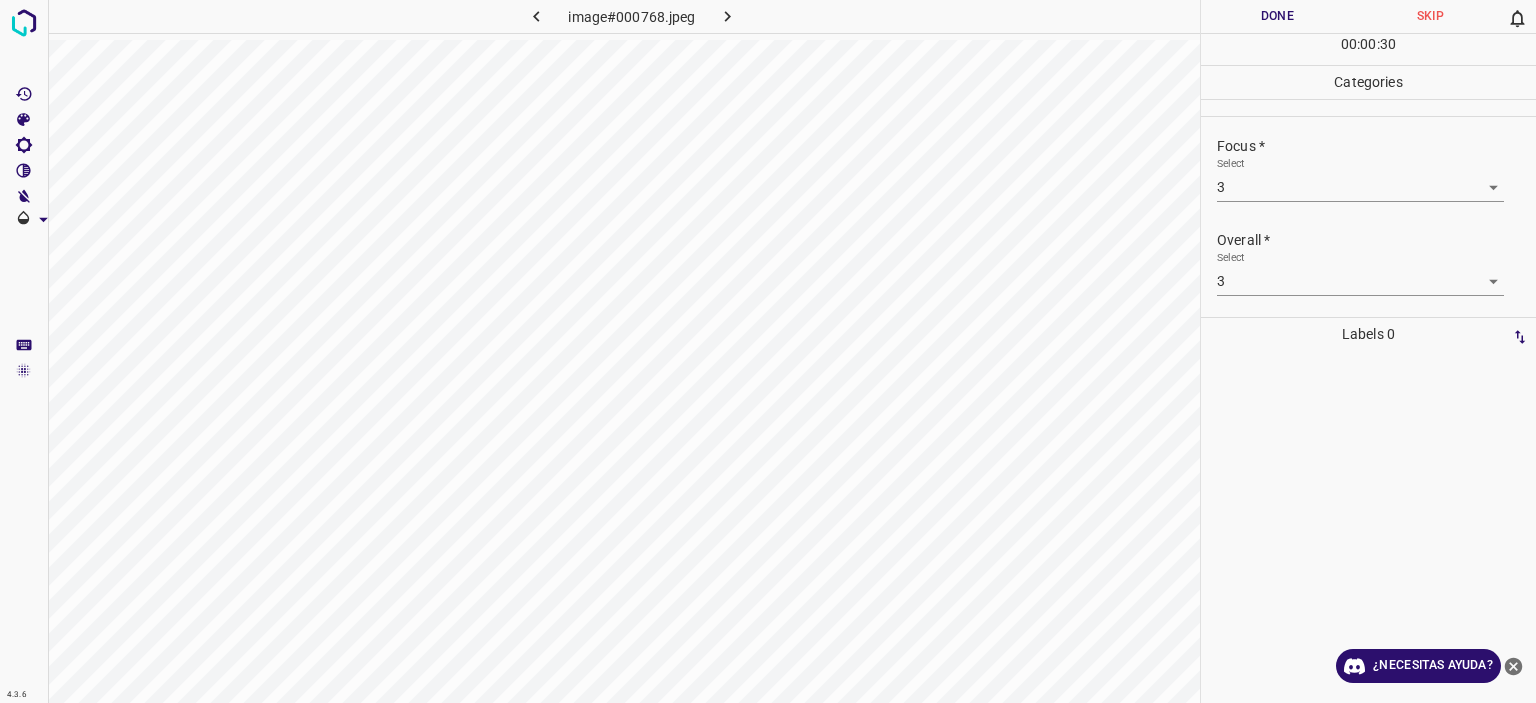 click on "Done" at bounding box center [1277, 16] 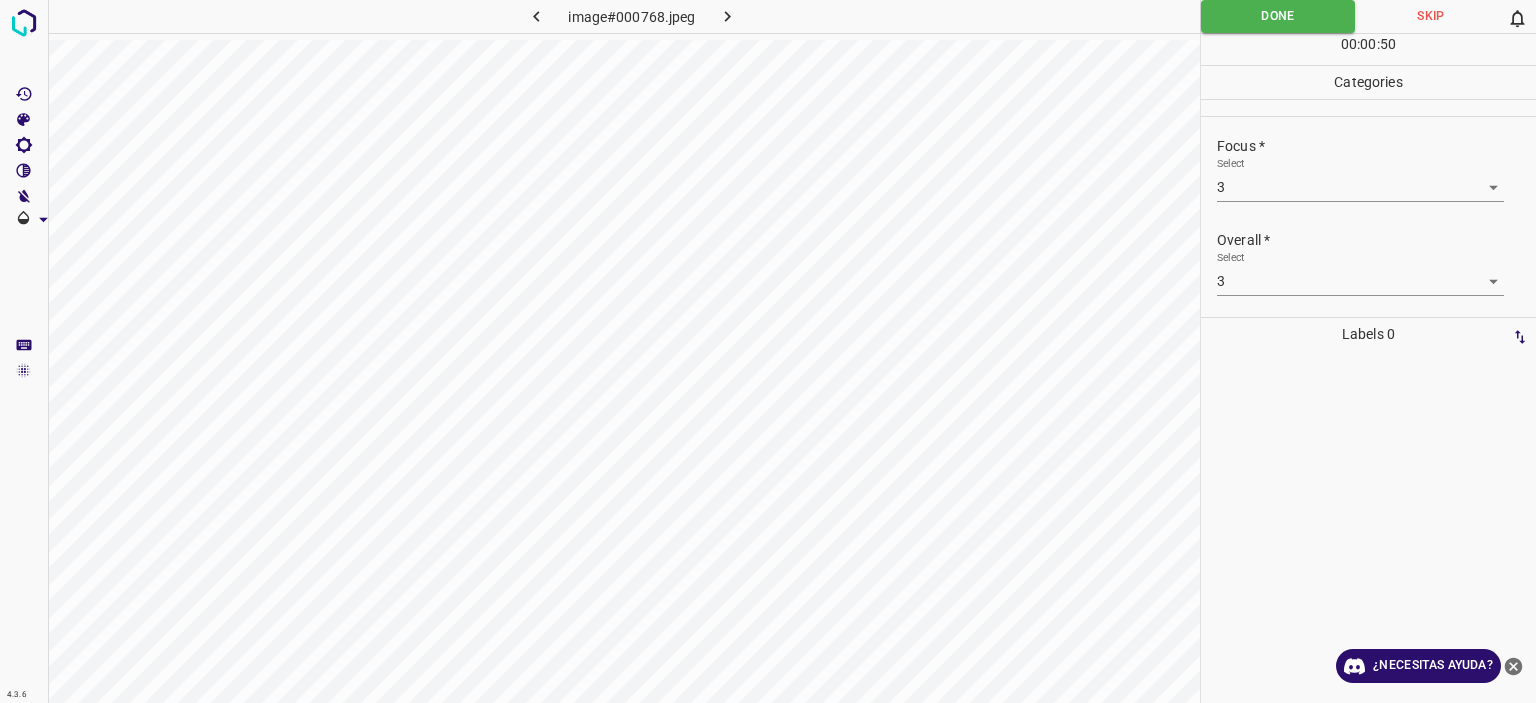 click 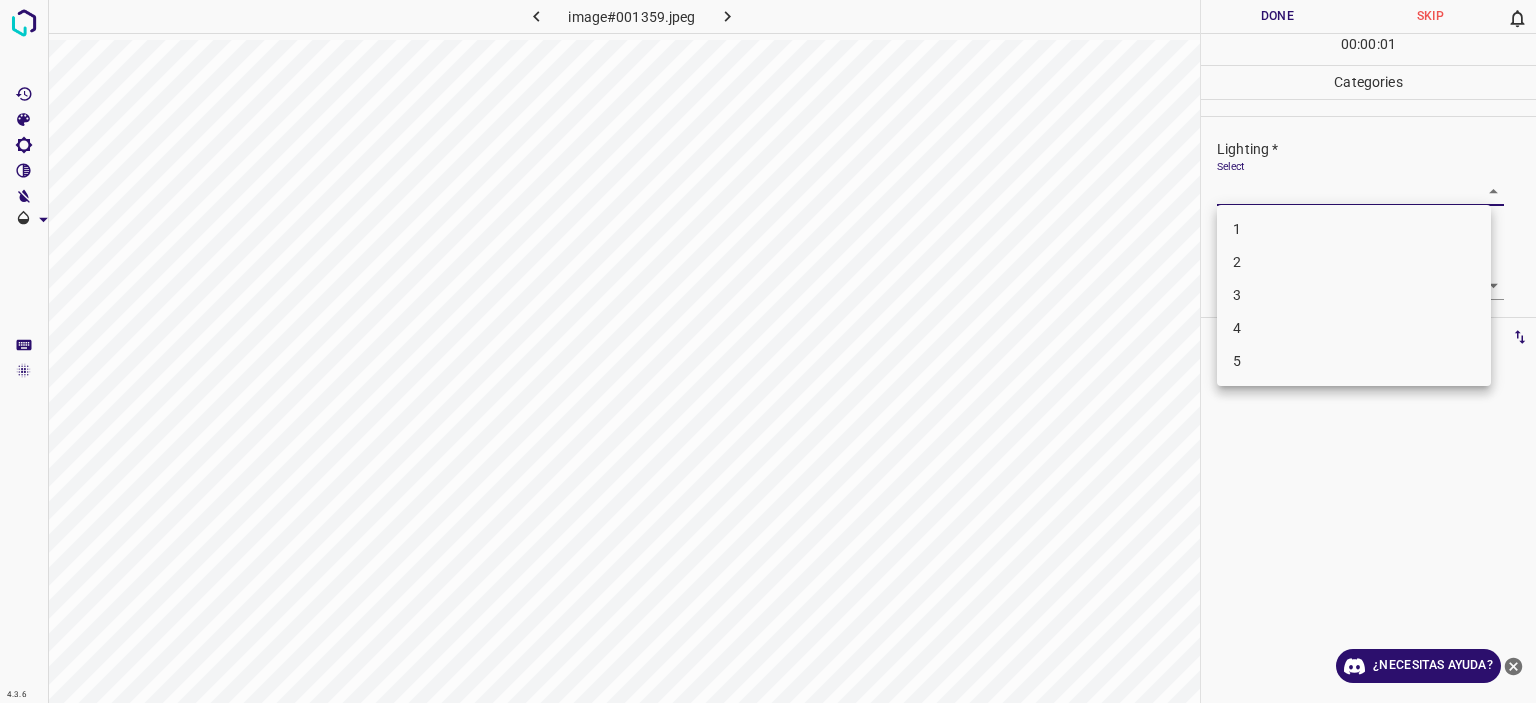 click on "Texto original Valora esta traducción Tu opinión servirá para ayudar a mejorar el Traductor de Google 4.3.6  image#001359.jpeg Done Skip 0 00   : 00   : 01   Categories Lighting *  Select ​ Focus *  Select ​ Overall *  Select ​ Labels   0 Categories 1 Lighting 2 Focus 3 Overall Tools Space Change between modes (Draw & Edit) I Auto labeling R Restore zoom M Zoom in N Zoom out Delete Delete selecte label Filters Z Restore filters X Saturation filter C Brightness filter V Contrast filter B Gray scale filter General O Download ¿Necesitas ayuda? - Texto - Esconder - Borrar 1 2 3 4 5" at bounding box center [768, 351] 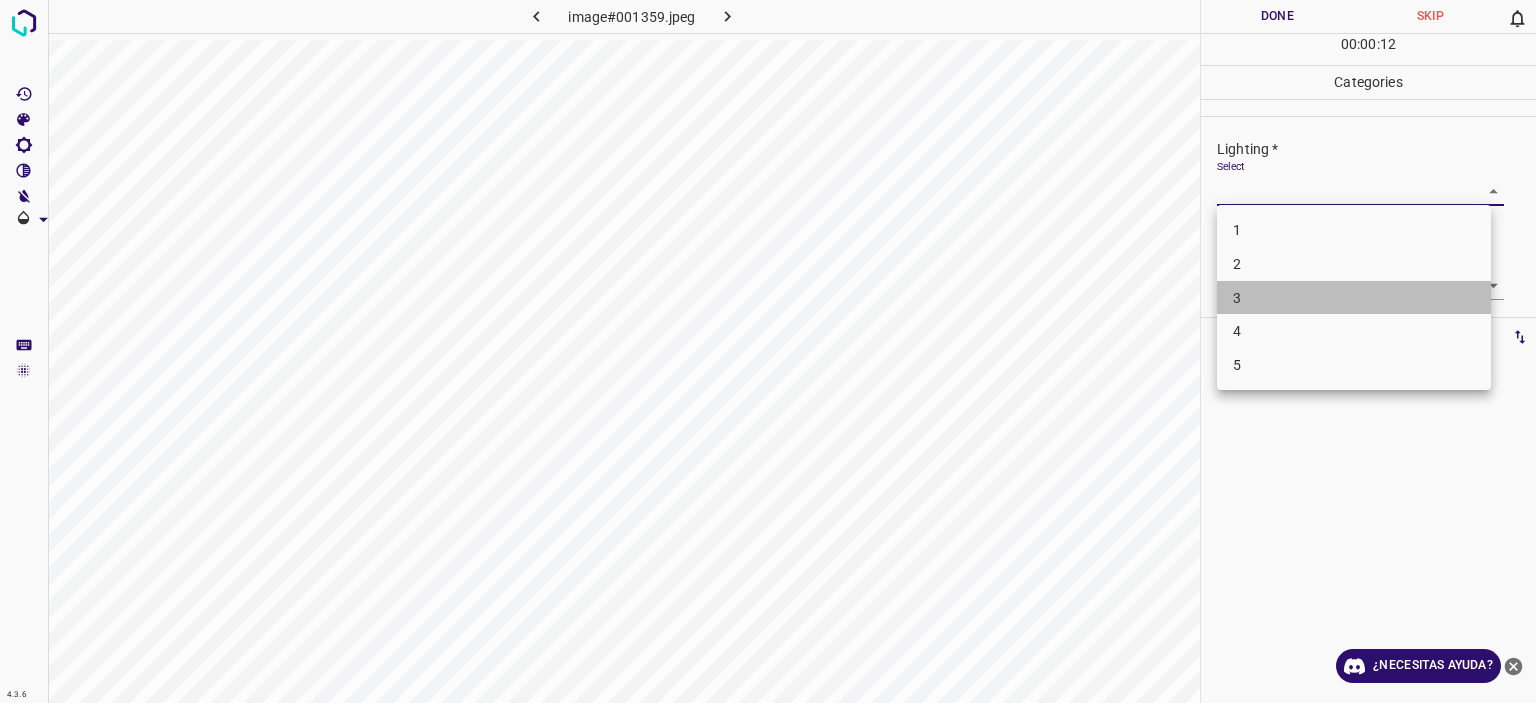 click on "3" at bounding box center (1354, 298) 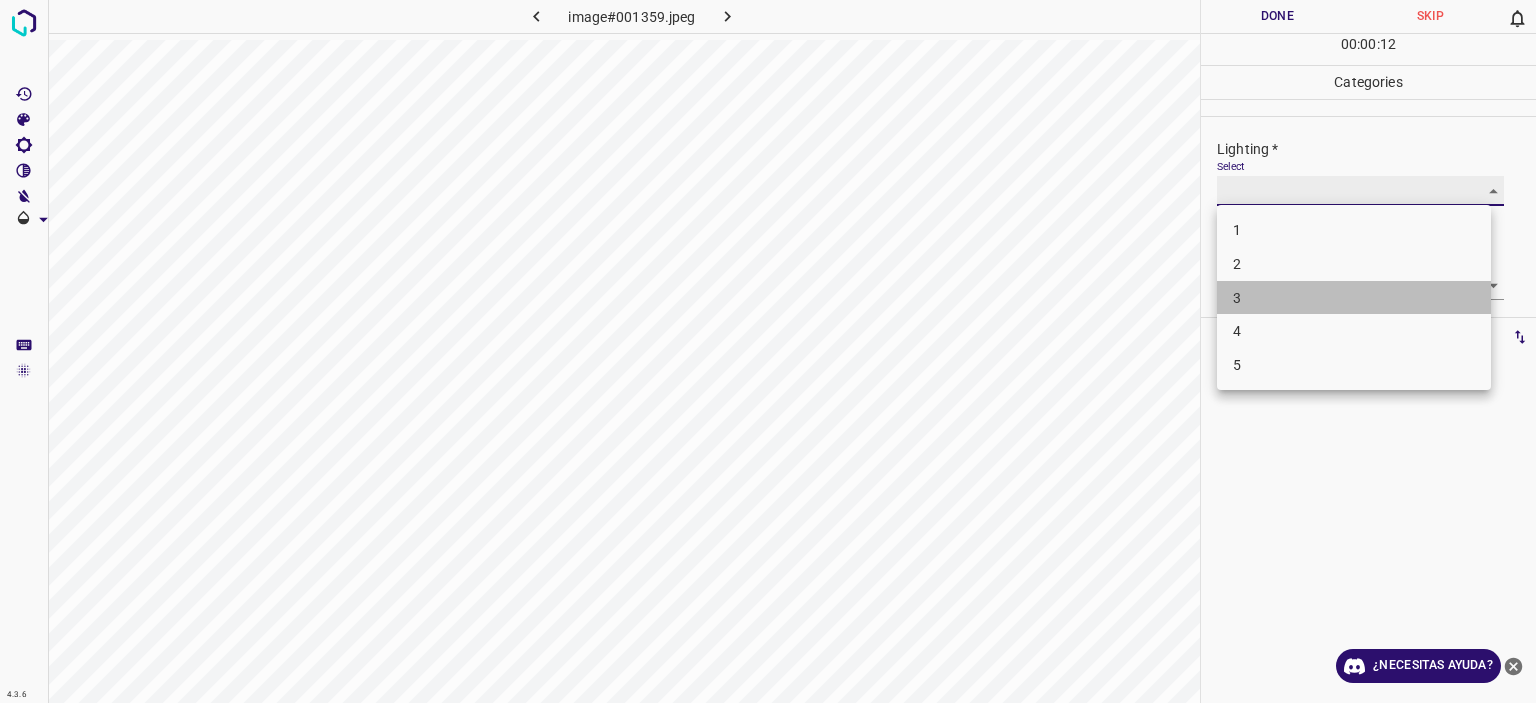 type on "3" 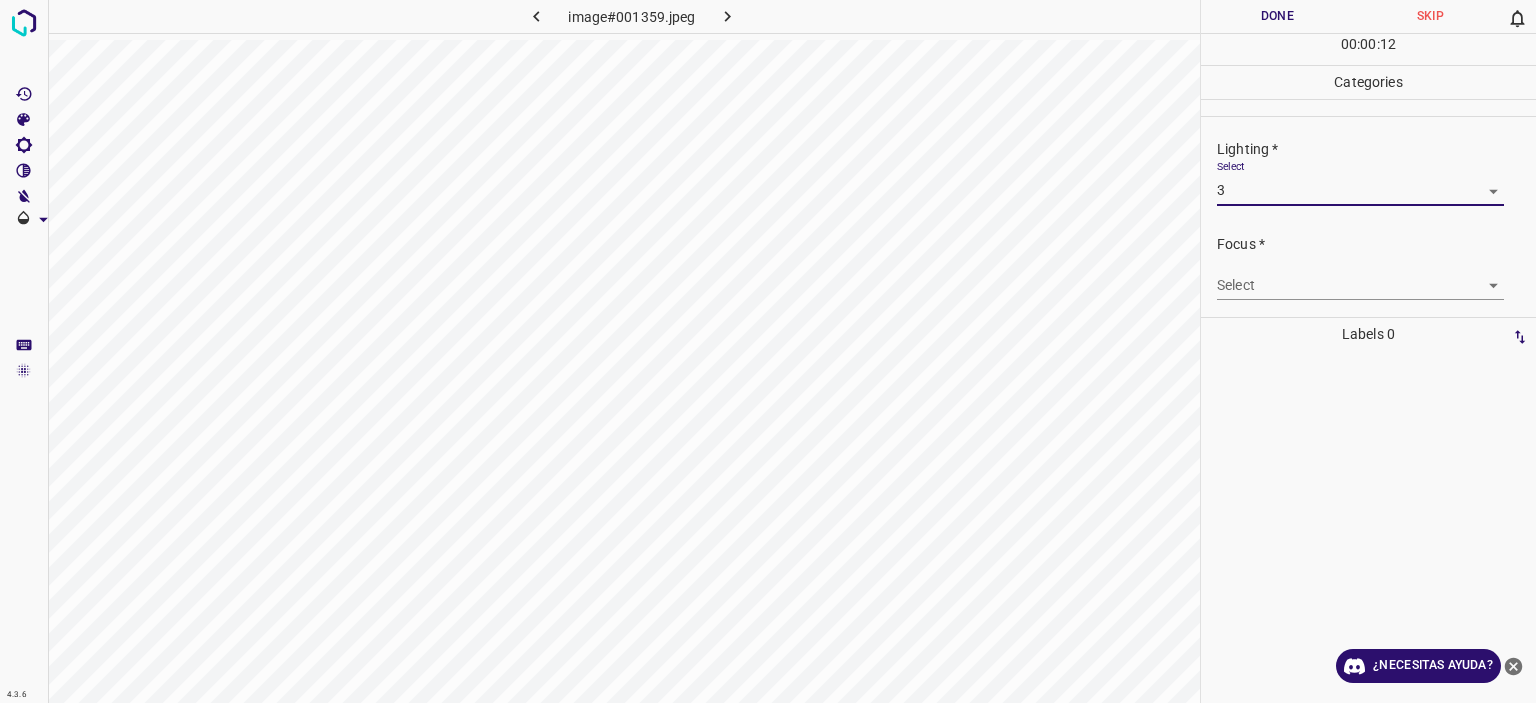 click on "Texto original Valora esta traducción Tu opinión servirá para ayudar a mejorar el Traductor de Google 4.3.6  image#001359.jpeg Done Skip 0 00   : 00   : 12   Categories Lighting *  Select 3 3 Focus *  Select ​ Overall *  Select ​ Labels   0 Categories 1 Lighting 2 Focus 3 Overall Tools Space Change between modes (Draw & Edit) I Auto labeling R Restore zoom M Zoom in N Zoom out Delete Delete selecte label Filters Z Restore filters X Saturation filter C Brightness filter V Contrast filter B Gray scale filter General O Download ¿Necesitas ayuda? - Texto - Esconder - Borrar" at bounding box center (768, 351) 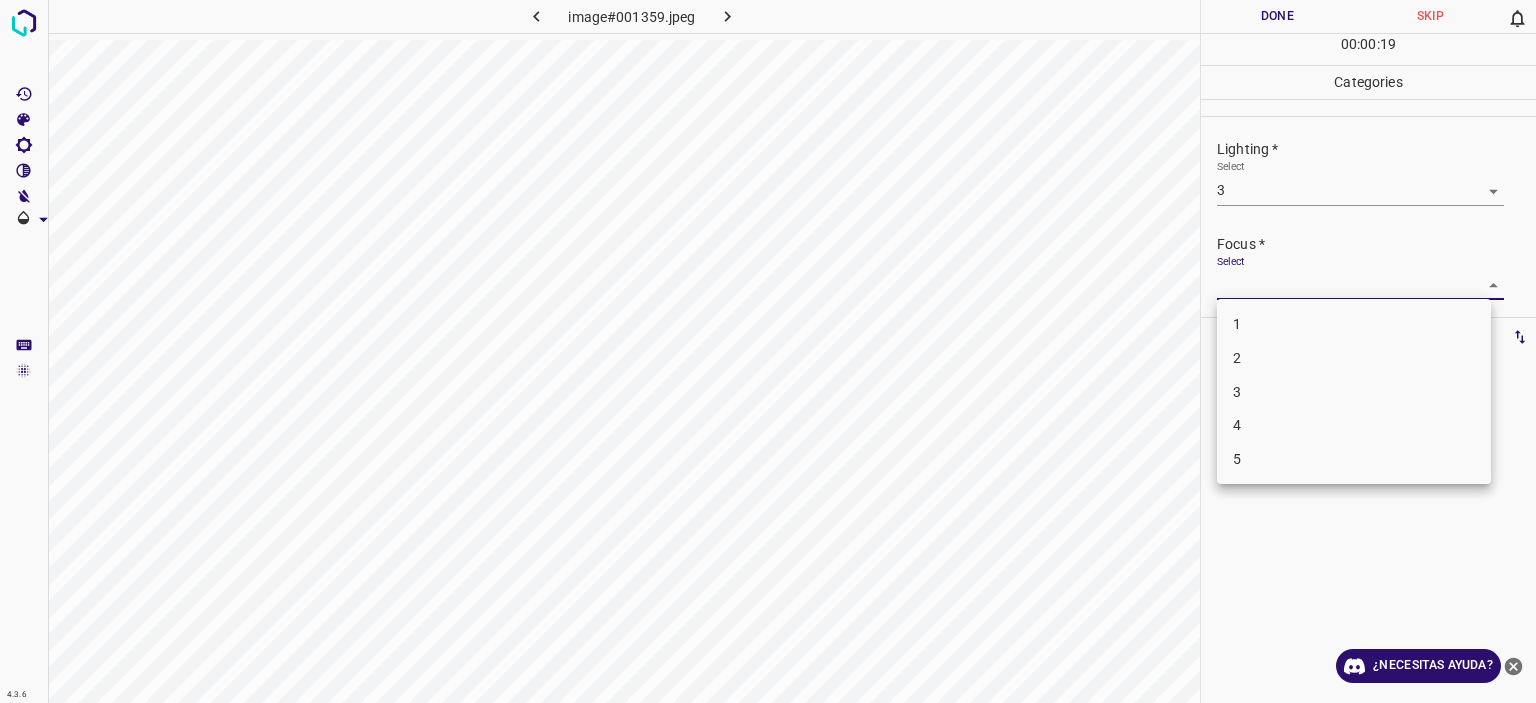 click on "3" at bounding box center (1354, 392) 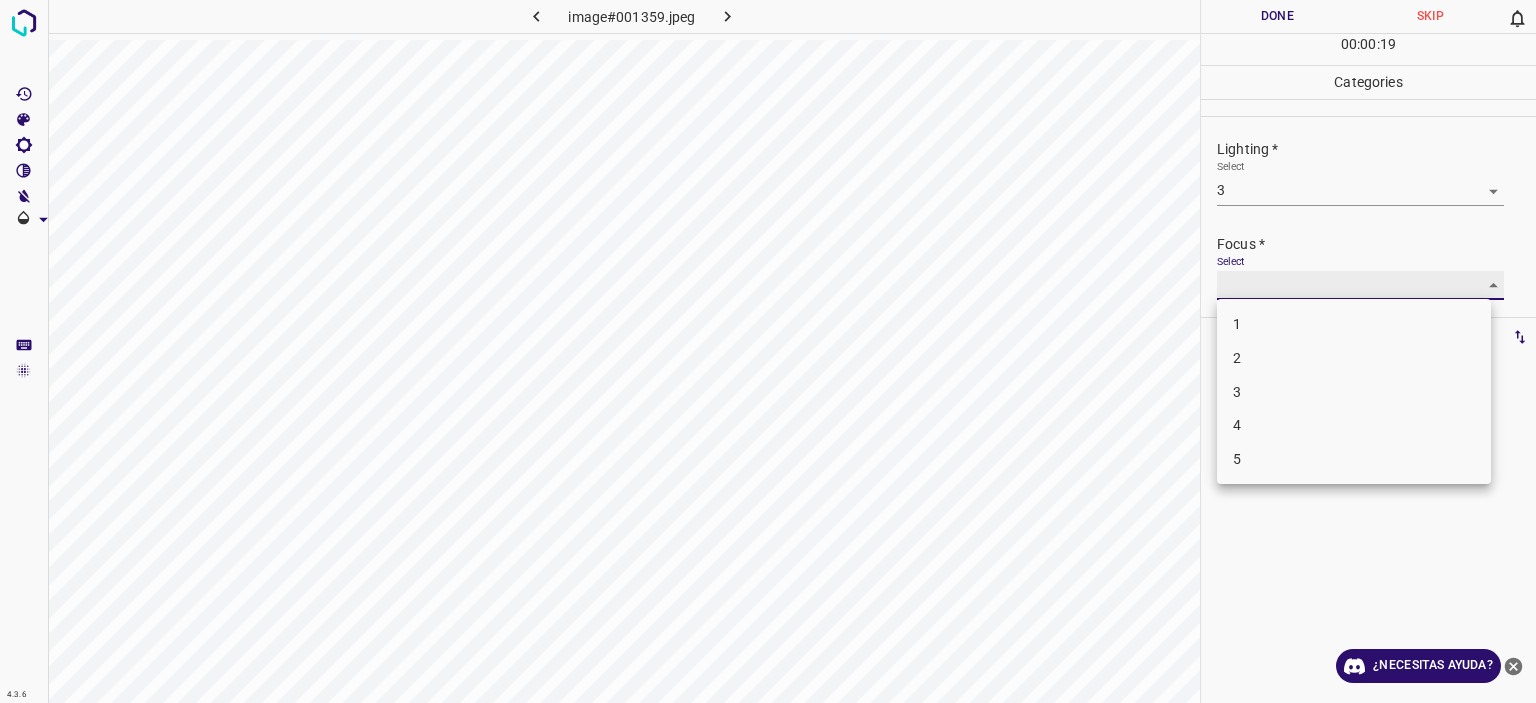 type on "3" 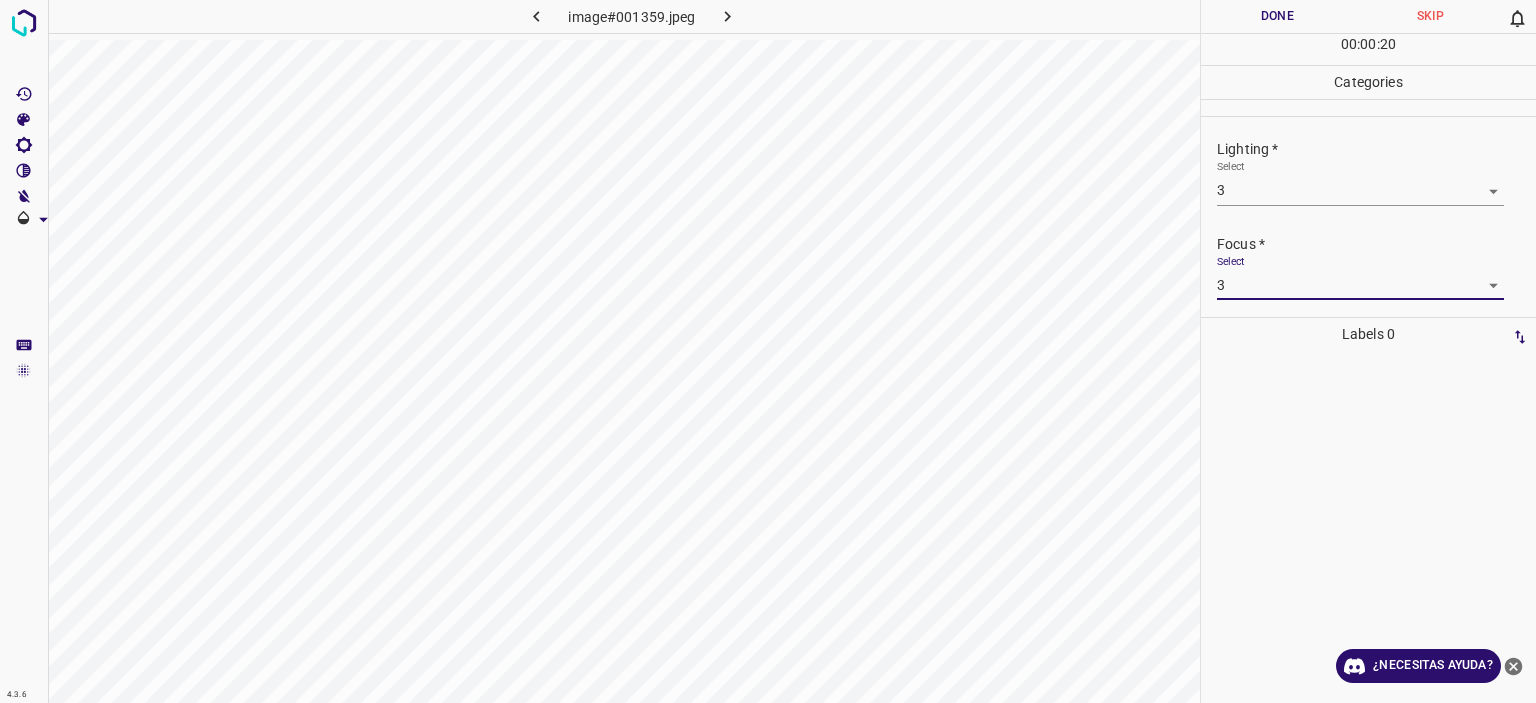 click on "Texto original Valora esta traducción Tu opinión servirá para ayudar a mejorar el Traductor de Google 4.3.6  image#001359.jpeg Done Skip 0 00   : 00   : 20   Categories Lighting *  Select 3 3 Focus *  Select 3 3 Overall *  Select ​ Labels   0 Categories 1 Lighting 2 Focus 3 Overall Tools Space Change between modes (Draw & Edit) I Auto labeling R Restore zoom M Zoom in N Zoom out Delete Delete selecte label Filters Z Restore filters X Saturation filter C Brightness filter V Contrast filter B Gray scale filter General O Download ¿Necesitas ayuda? - Texto - Esconder - Borrar" at bounding box center (768, 351) 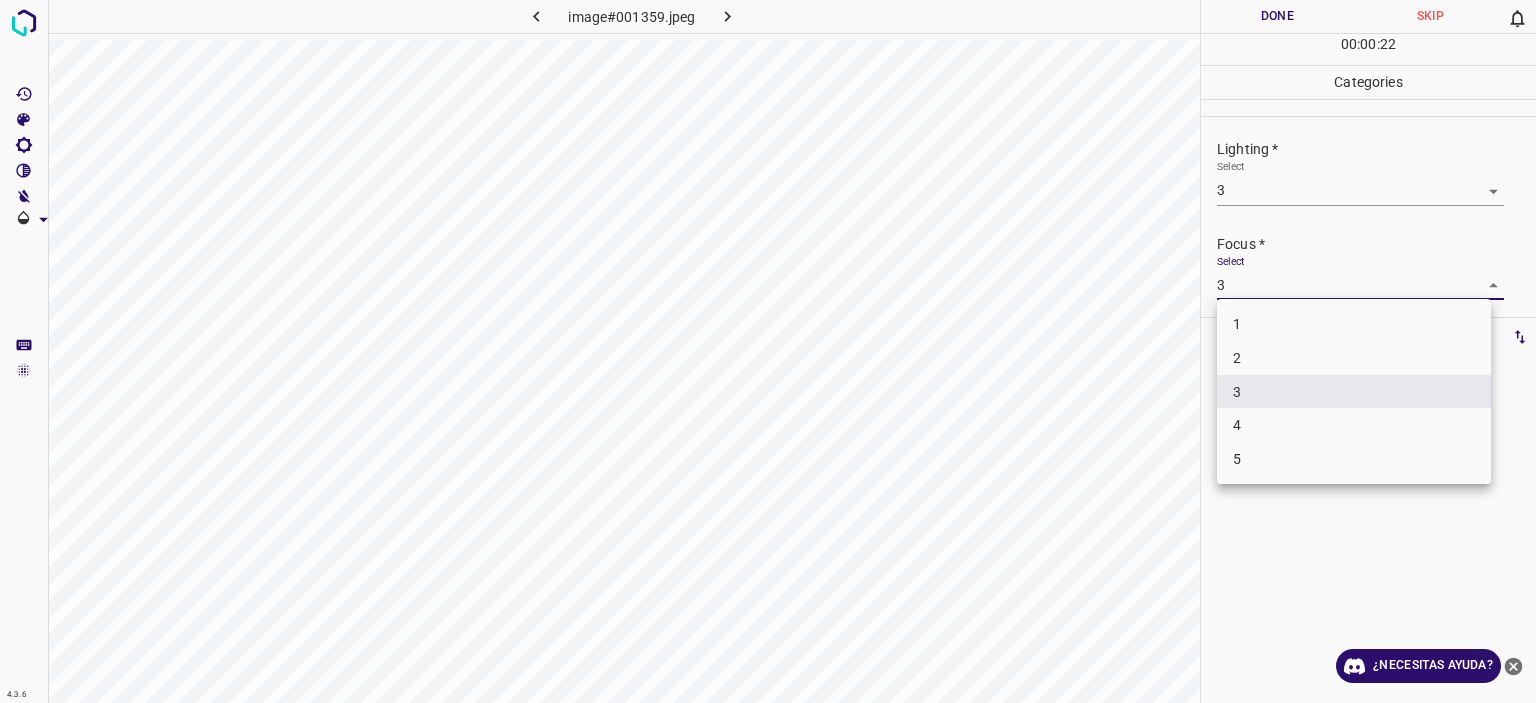 click at bounding box center (768, 351) 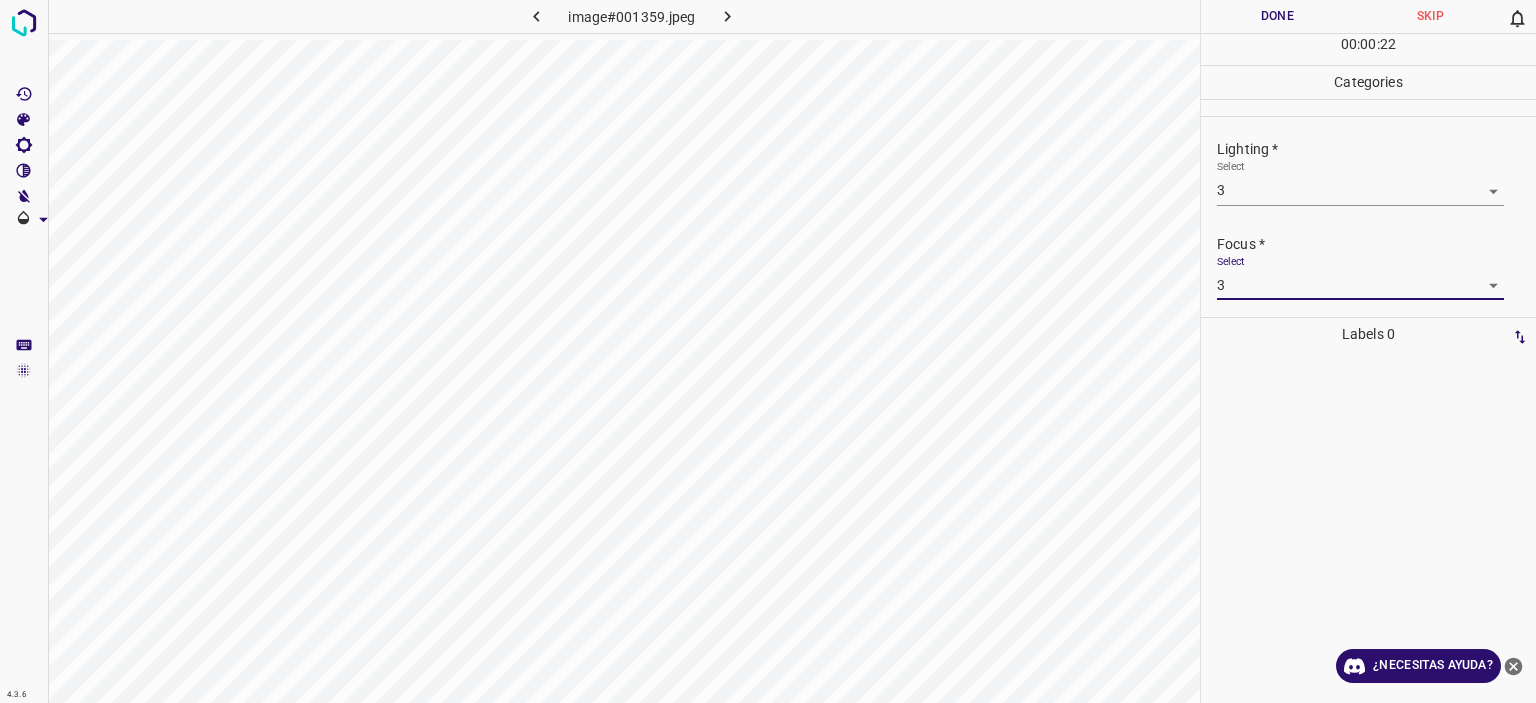 click at bounding box center [768, 351] 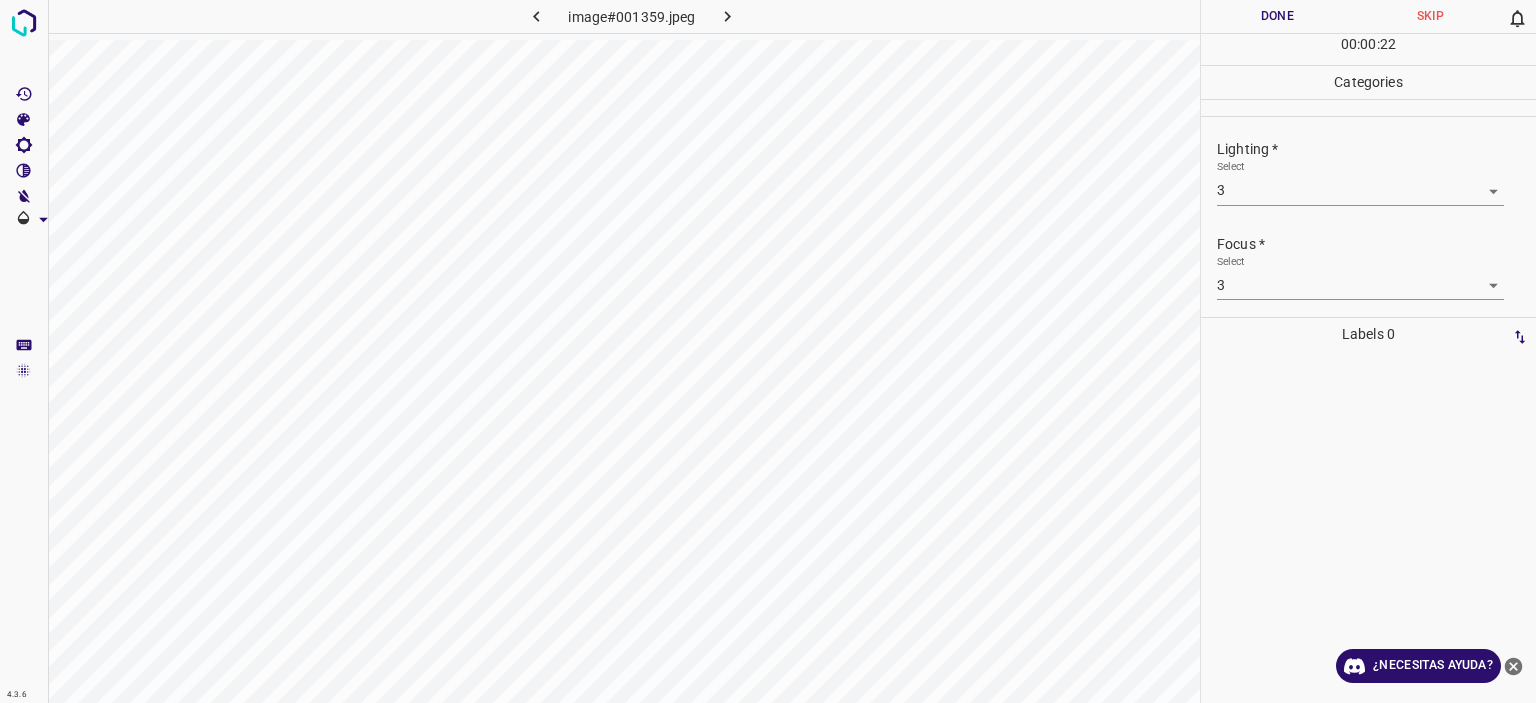 click on "Lighting *  Select 3 3" at bounding box center (1368, 172) 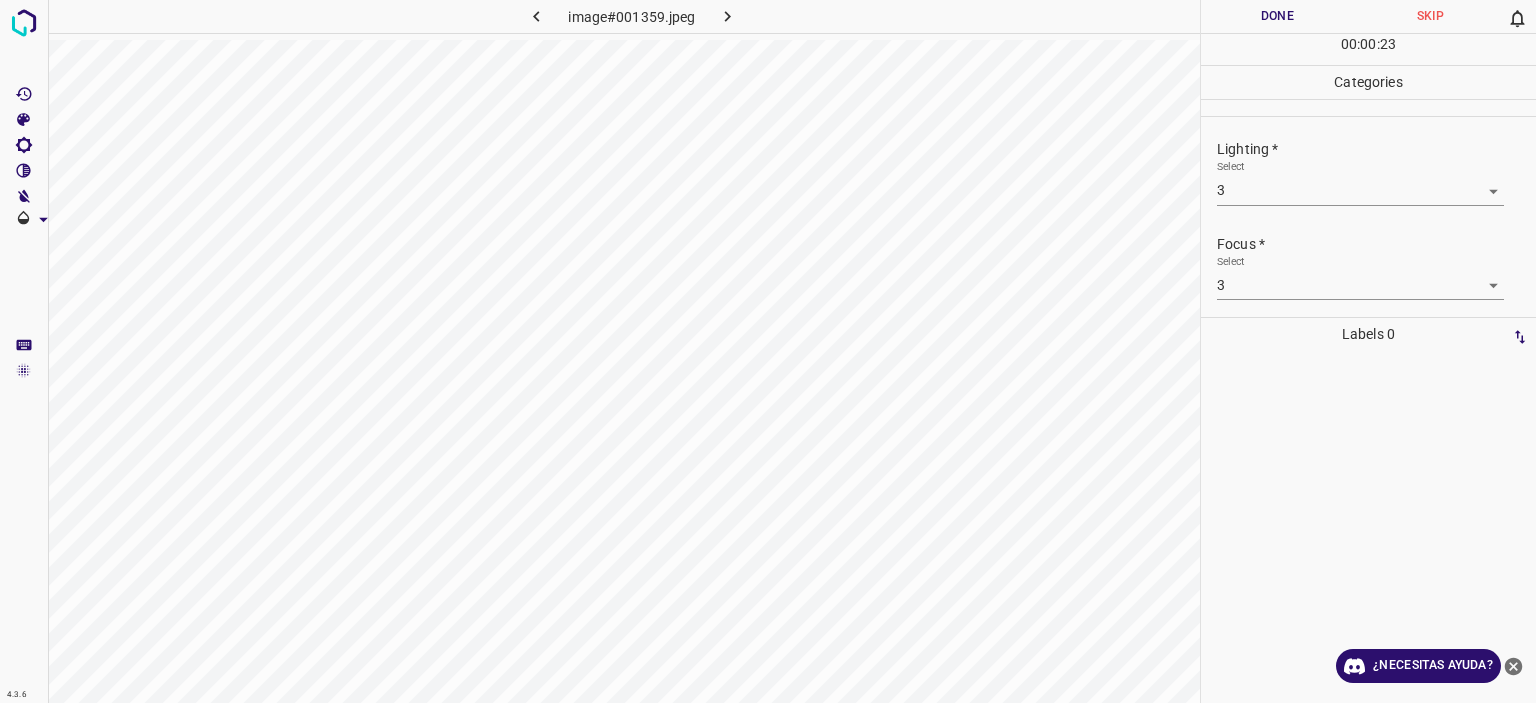 click on "Texto original Valora esta traducción Tu opinión servirá para ayudar a mejorar el Traductor de Google 4.3.6  image#001359.jpeg Done Skip 0 00   : 00   : 23   Categories Lighting *  Select 3 3 Focus *  Select 3 3 Overall *  Select ​ Labels   0 Categories 1 Lighting 2 Focus 3 Overall Tools Space Change between modes (Draw & Edit) I Auto labeling R Restore zoom M Zoom in N Zoom out Delete Delete selecte label Filters Z Restore filters X Saturation filter C Brightness filter V Contrast filter B Gray scale filter General O Download ¿Necesitas ayuda? - Texto - Esconder - Borrar" at bounding box center (768, 351) 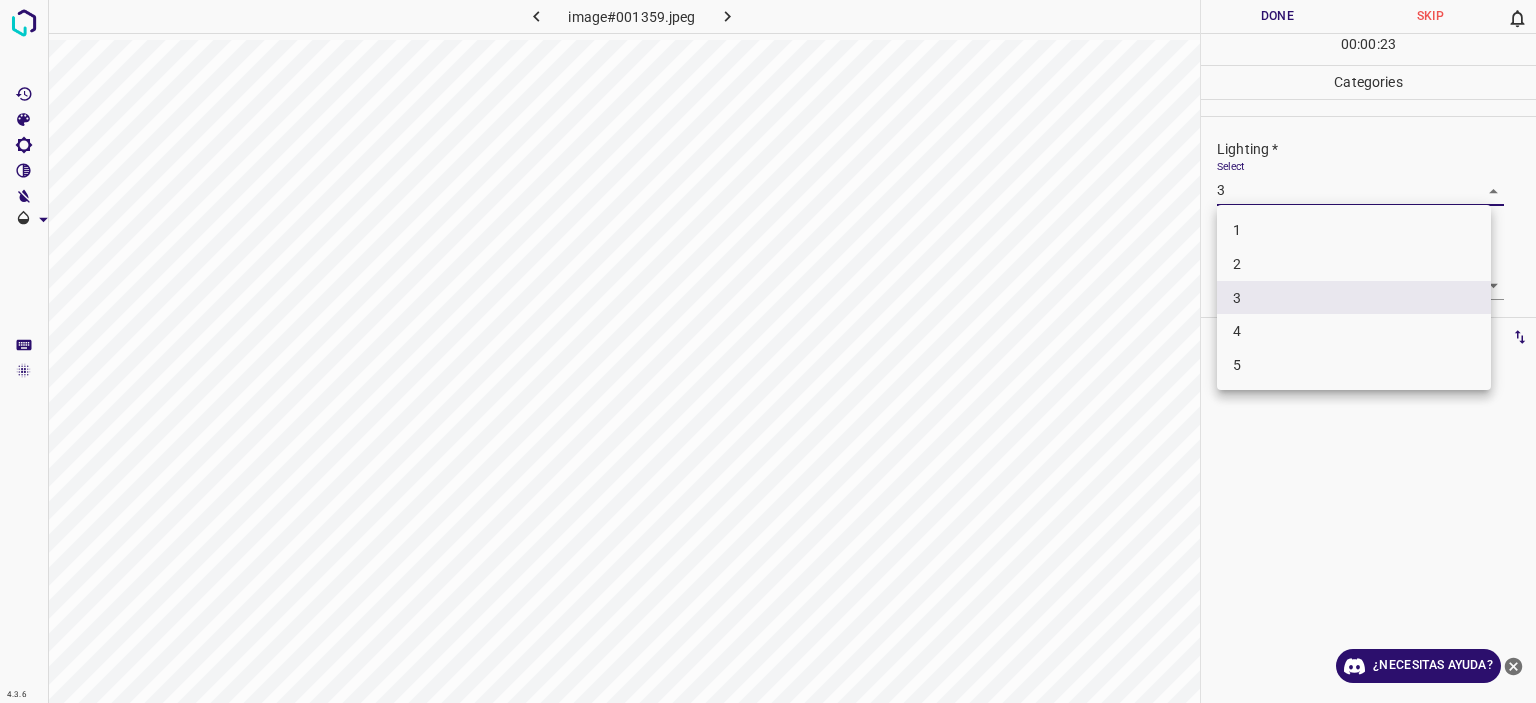 click on "4" at bounding box center (1354, 331) 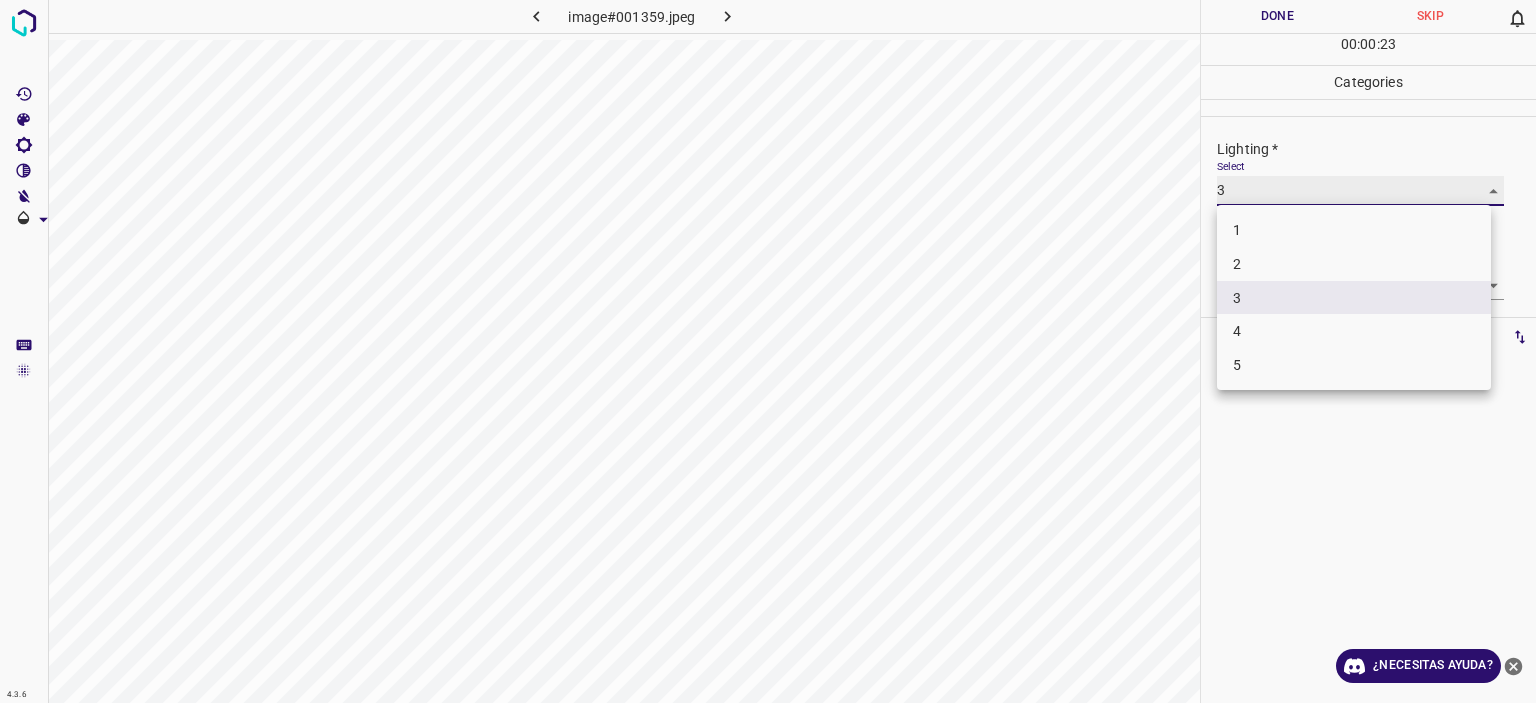 type on "4" 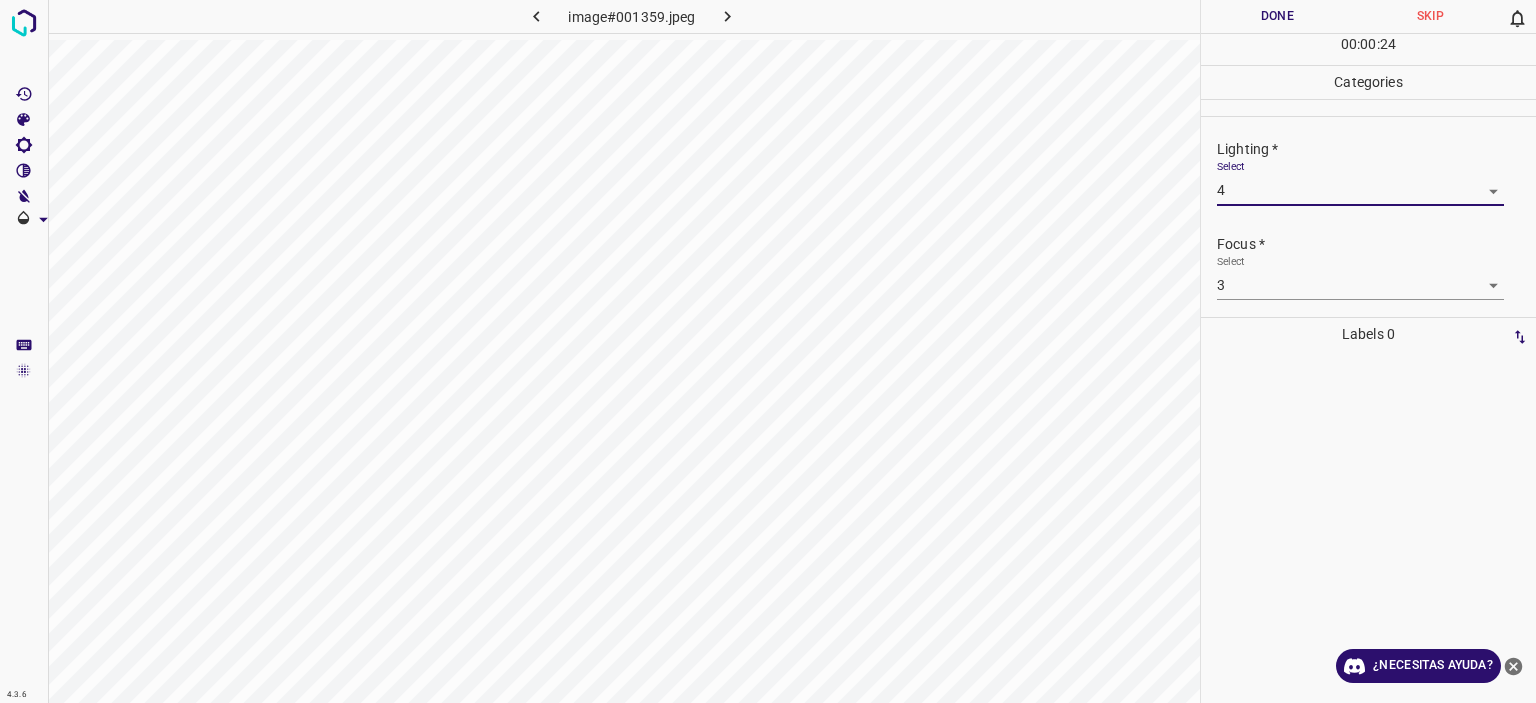 click on "Texto original Valora esta traducción Tu opinión servirá para ayudar a mejorar el Traductor de Google 4.3.6  image#001359.jpeg Done Skip 0 00   : 00   : 24   Categories Lighting *  Select 4 4 Focus *  Select 3 3 Overall *  Select ​ Labels   0 Categories 1 Lighting 2 Focus 3 Overall Tools Space Change between modes (Draw & Edit) I Auto labeling R Restore zoom M Zoom in N Zoom out Delete Delete selecte label Filters Z Restore filters X Saturation filter C Brightness filter V Contrast filter B Gray scale filter General O Download ¿Necesitas ayuda? - Texto - Esconder - Borrar 1 2 3 4 5" at bounding box center [768, 351] 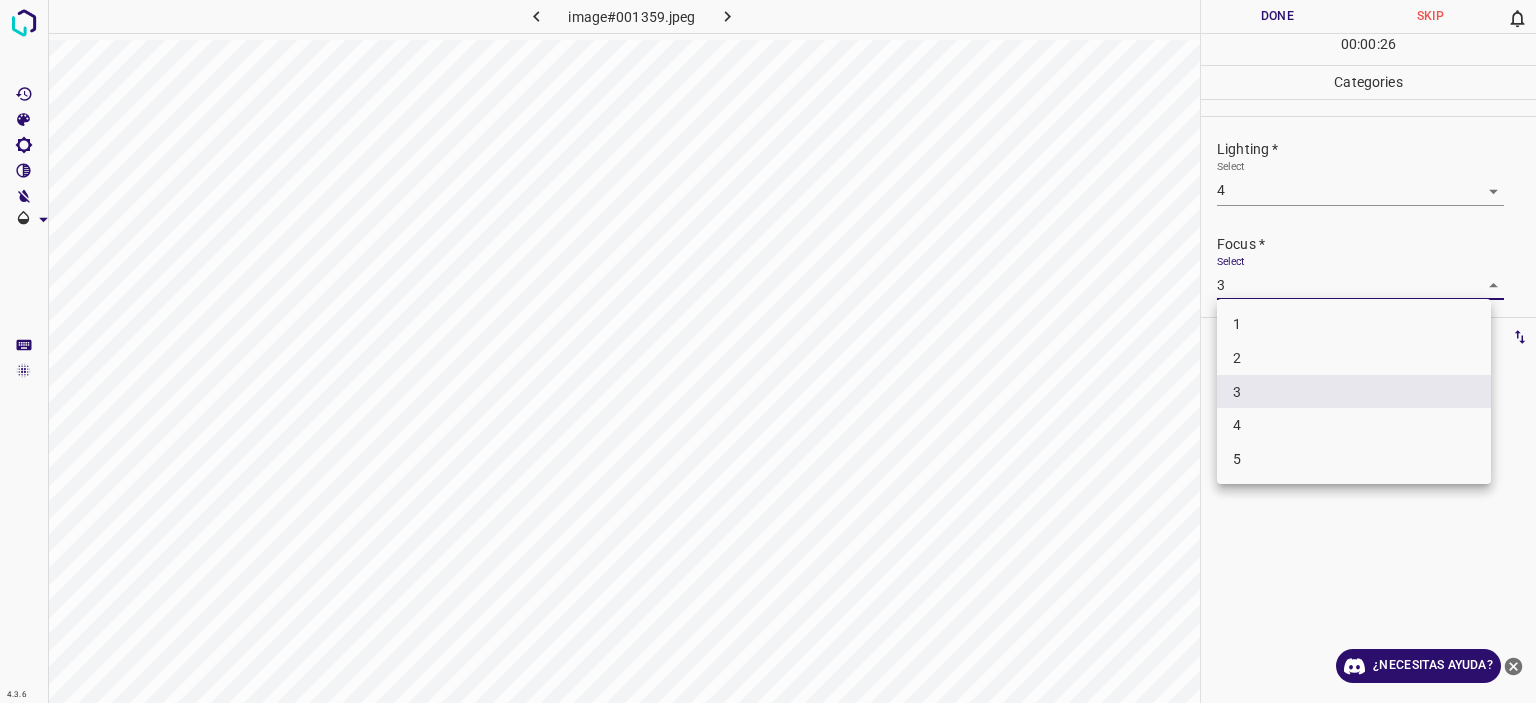 click on "4" at bounding box center (1354, 425) 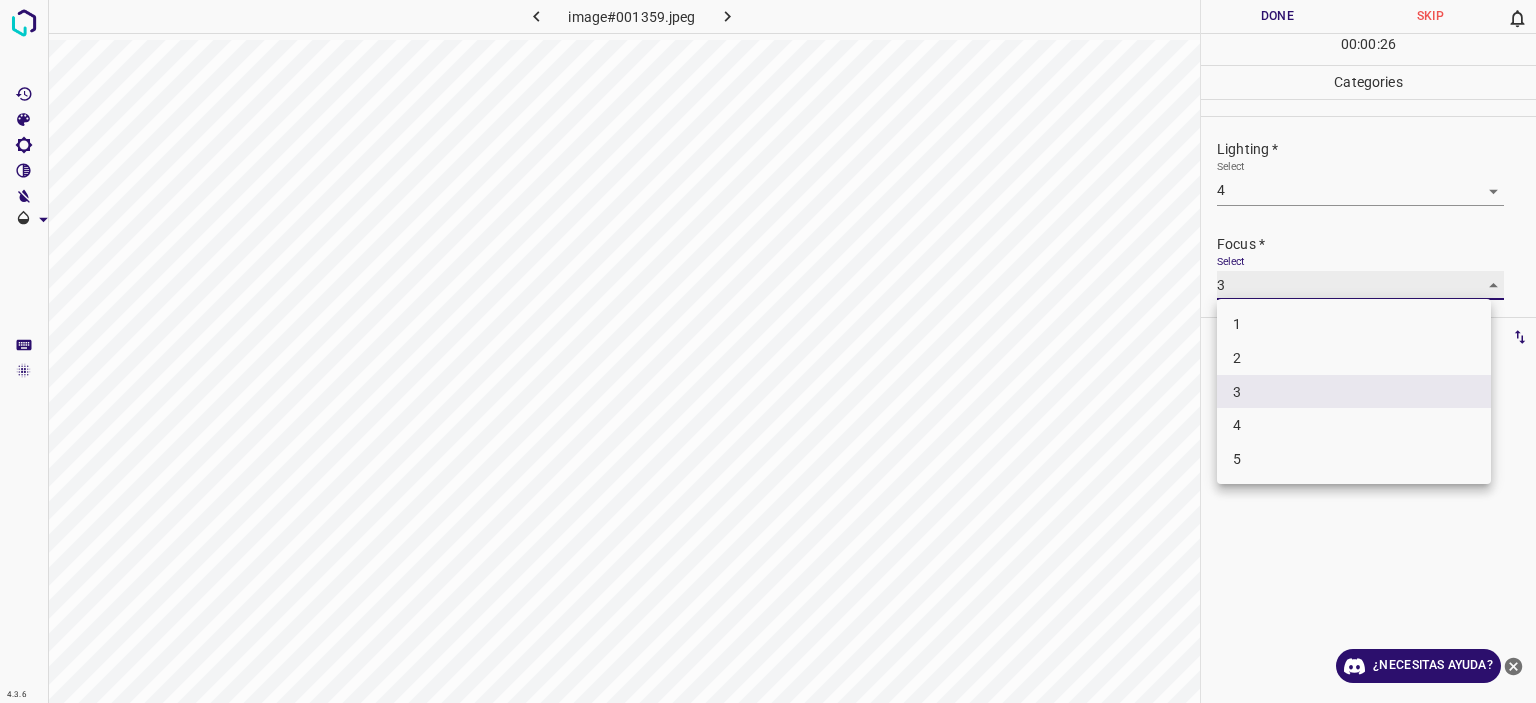 type on "4" 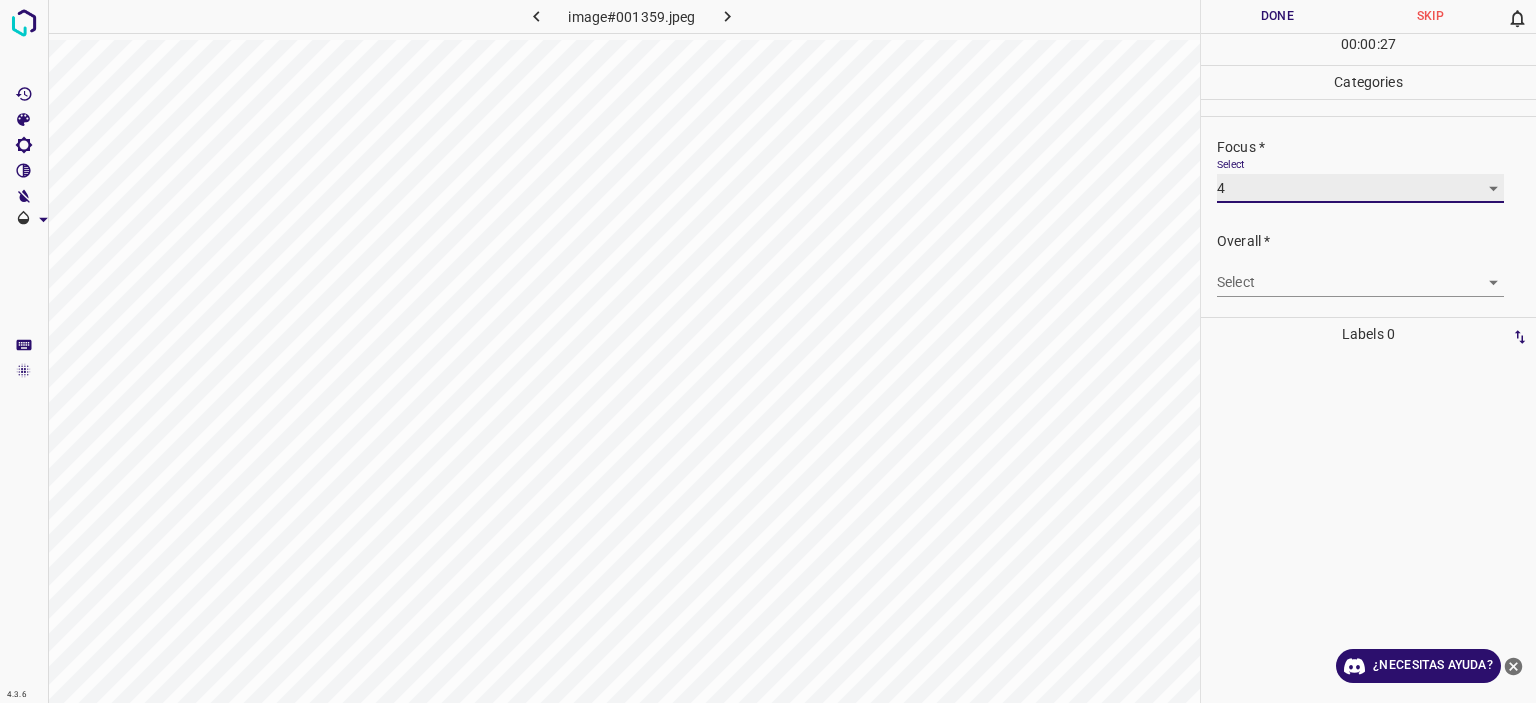 scroll, scrollTop: 98, scrollLeft: 0, axis: vertical 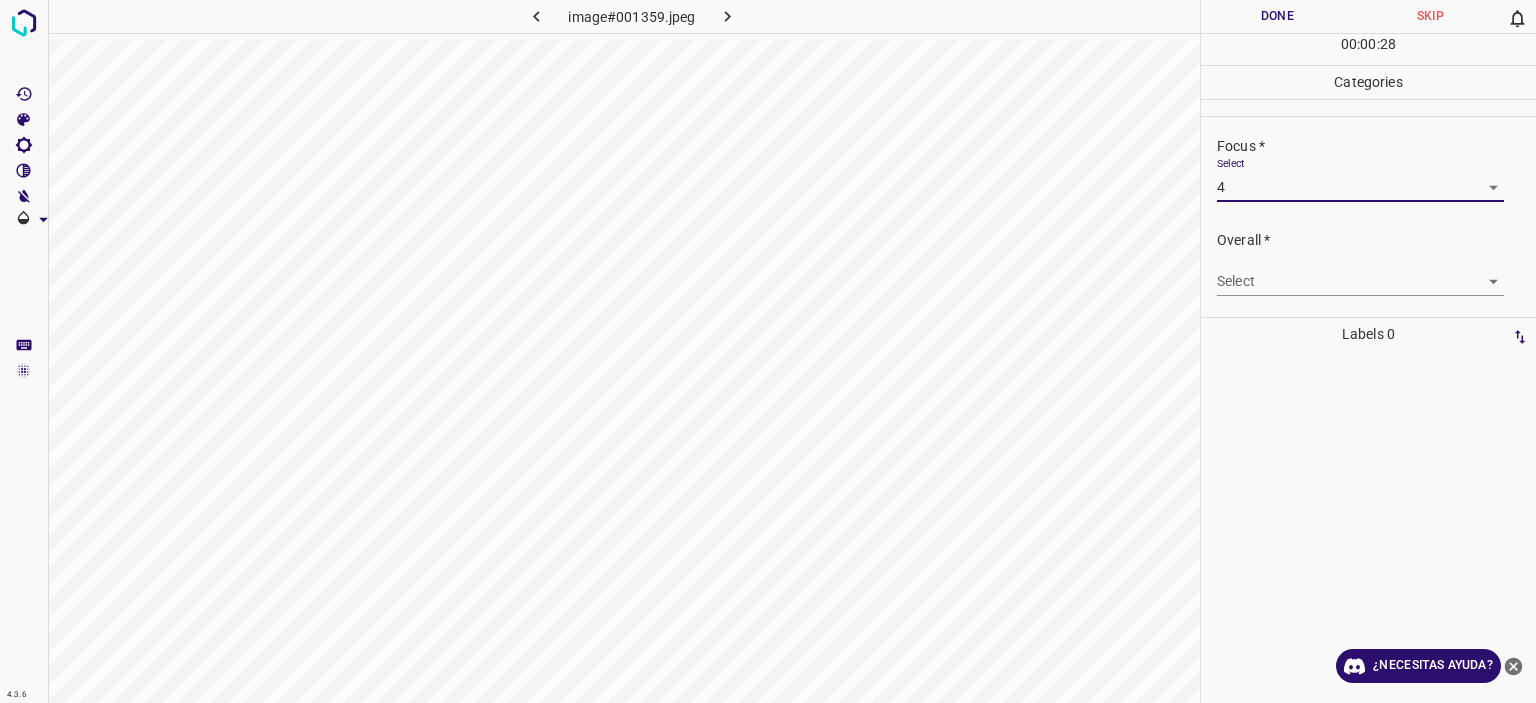 click on "Overall *  Select ​" at bounding box center (1368, 263) 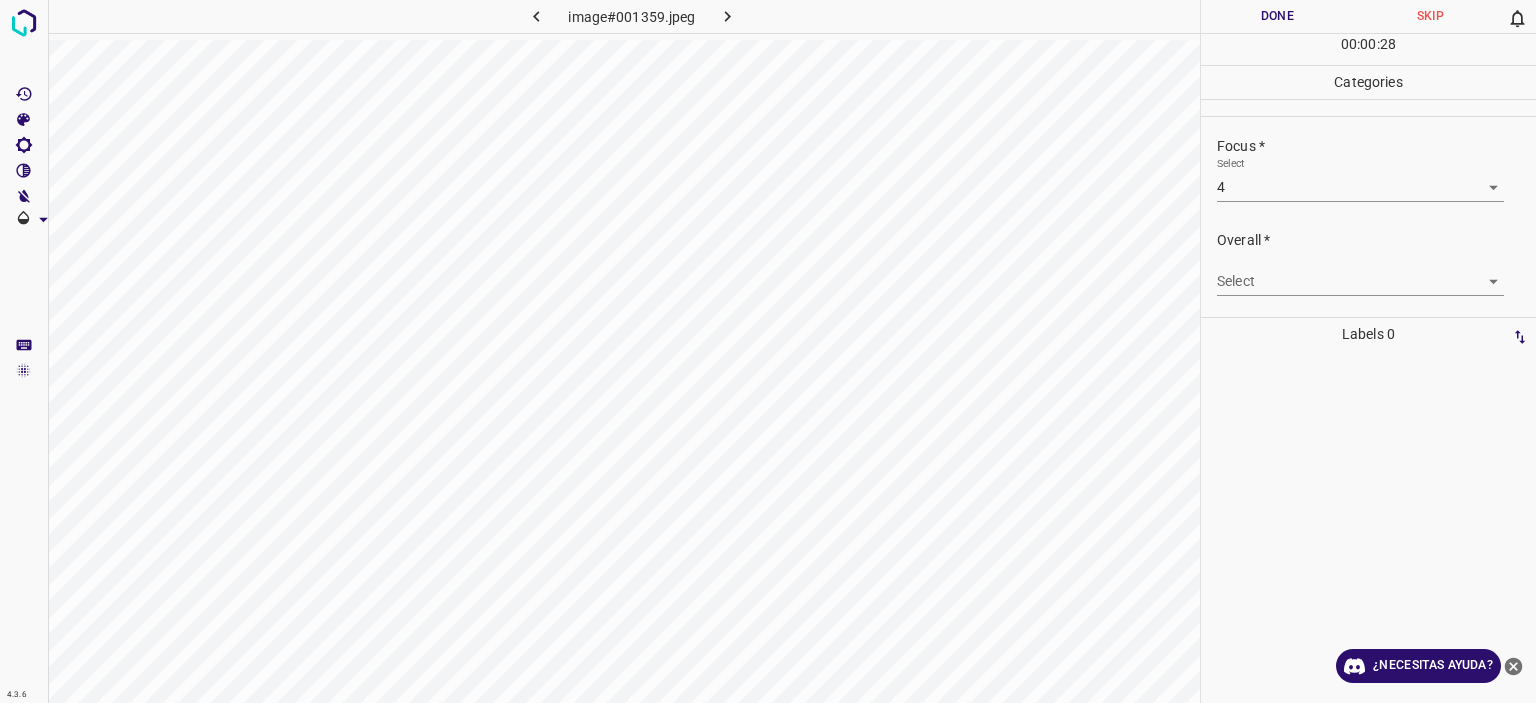 click on "Texto original Valora esta traducción Tu opinión servirá para ayudar a mejorar el Traductor de Google 4.3.6  image#001359.jpeg Done Skip 0 00   : 00   : 28   Categories Lighting *  Select 4 4 Focus *  Select 4 4 Overall *  Select ​ Labels   0 Categories 1 Lighting 2 Focus 3 Overall Tools Space Change between modes (Draw & Edit) I Auto labeling R Restore zoom M Zoom in N Zoom out Delete Delete selecte label Filters Z Restore filters X Saturation filter C Brightness filter V Contrast filter B Gray scale filter General O Download ¿Necesitas ayuda? - Texto - Esconder - Borrar" at bounding box center [768, 351] 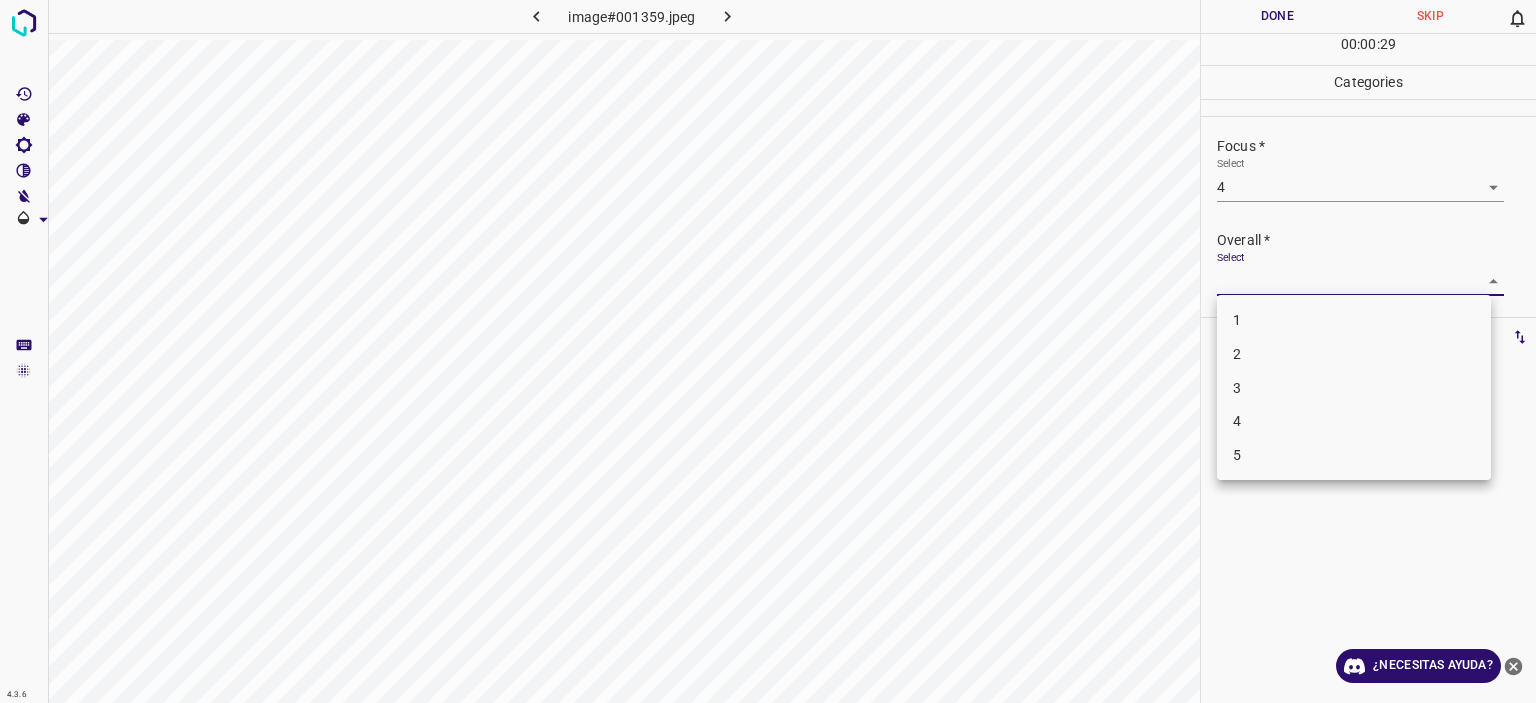 click on "5" at bounding box center [1354, 455] 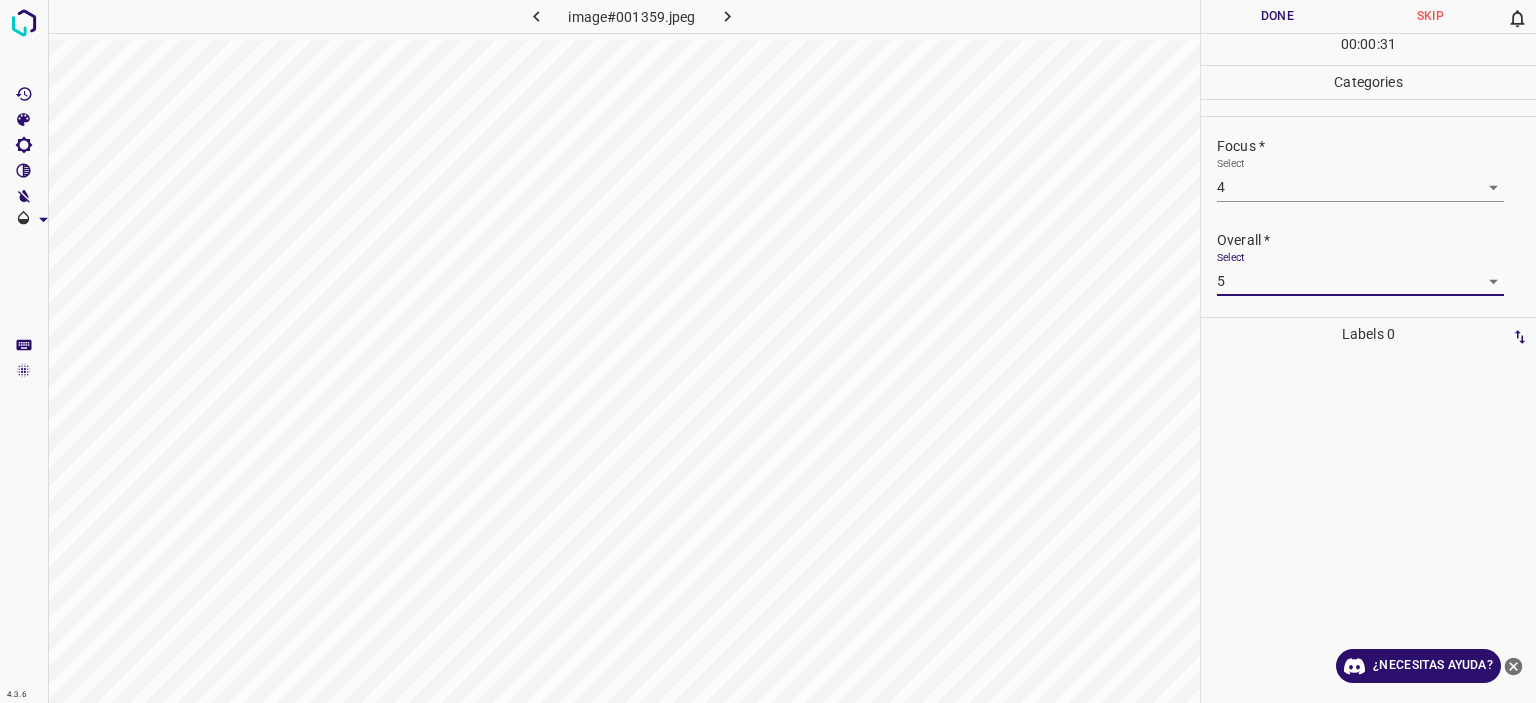 click on "Select 5 5" at bounding box center (1360, 273) 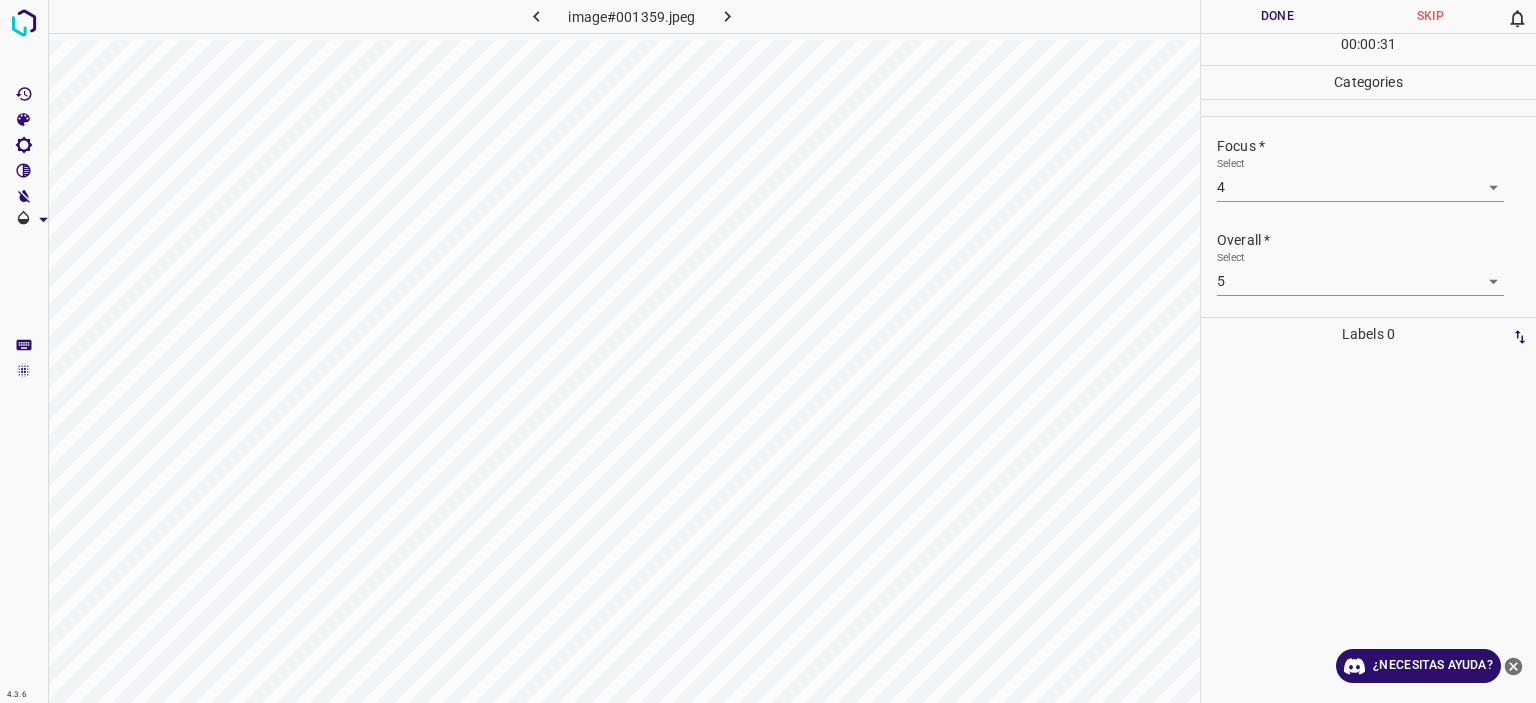 click on "Texto original Valora esta traducción Tu opinión servirá para ayudar a mejorar el Traductor de Google 4.3.6  image#001359.jpeg Done Skip 0 00   : 00   : 31   Categories Lighting *  Select 4 4 Focus *  Select 4 4 Overall *  Select 5 5 Labels   0 Categories 1 Lighting 2 Focus 3 Overall Tools Space Change between modes (Draw & Edit) I Auto labeling R Restore zoom M Zoom in N Zoom out Delete Delete selecte label Filters Z Restore filters X Saturation filter C Brightness filter V Contrast filter B Gray scale filter General O Download ¿Necesitas ayuda? - Texto - Esconder - Borrar" at bounding box center (768, 351) 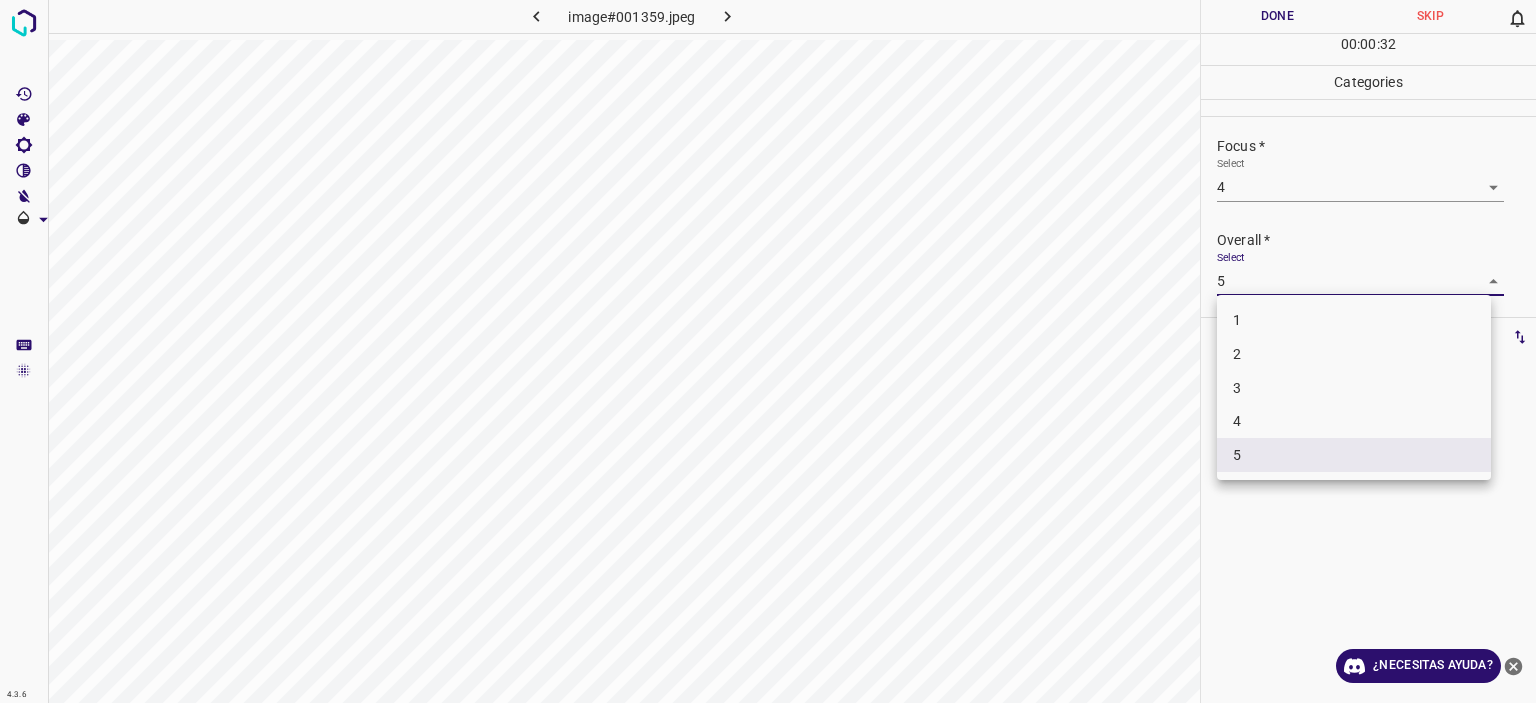 click on "4" at bounding box center [1354, 421] 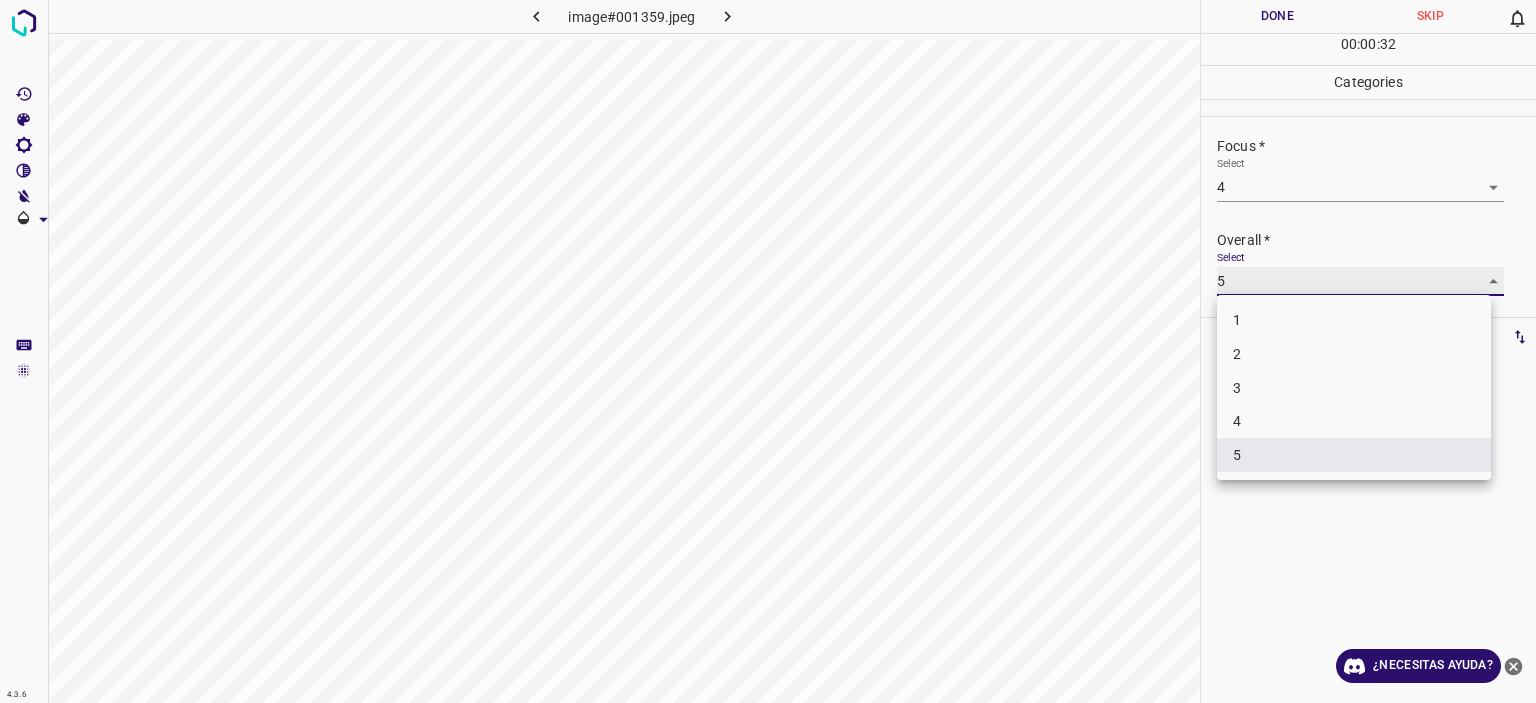 type on "4" 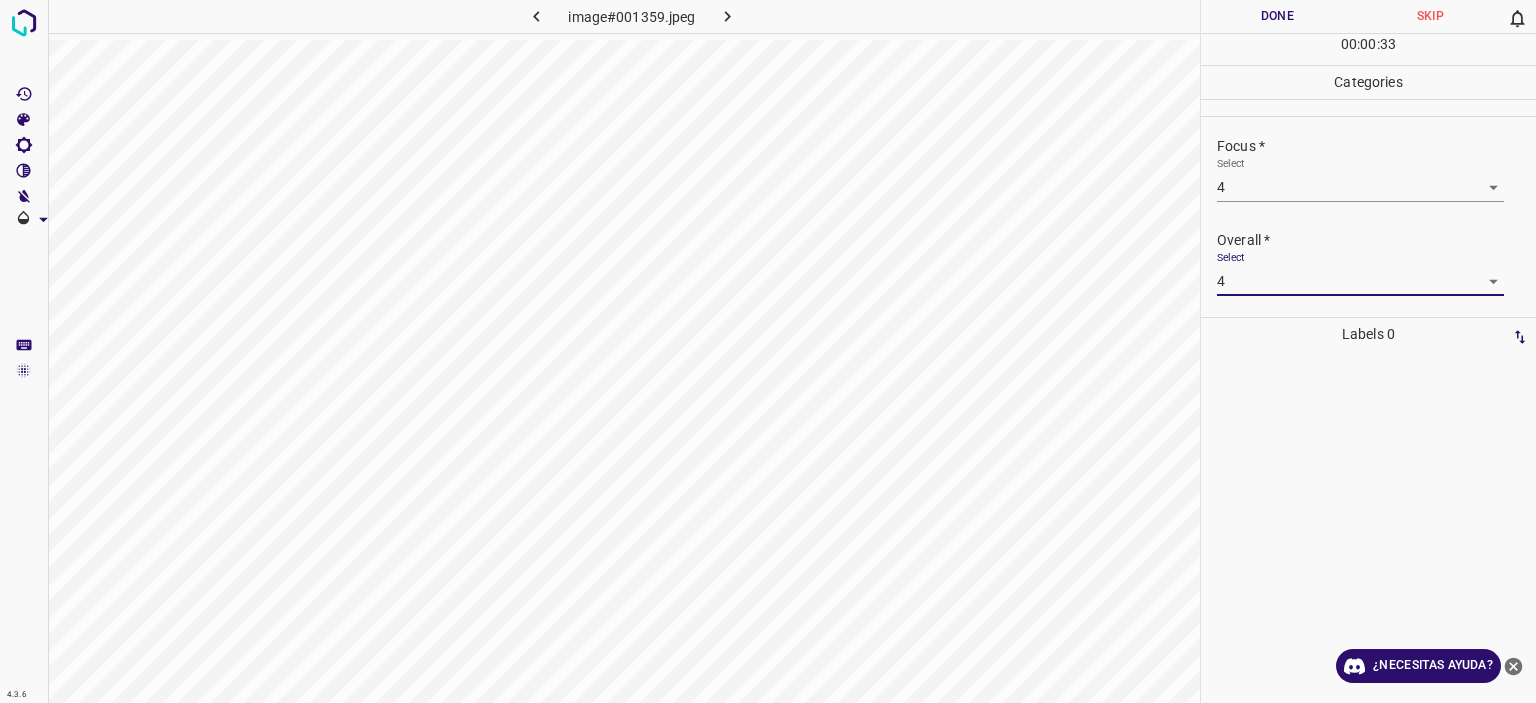 click on "Done" at bounding box center (1277, 16) 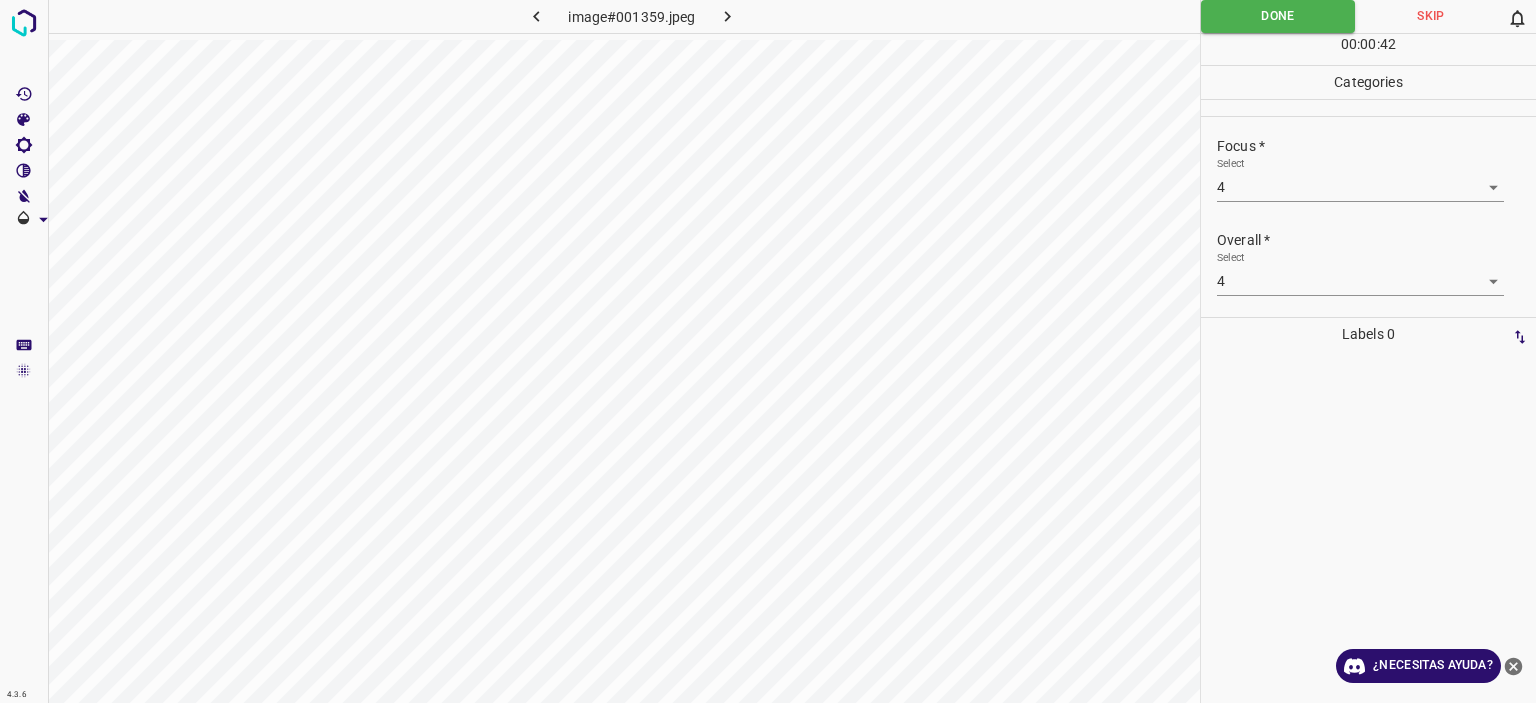 click 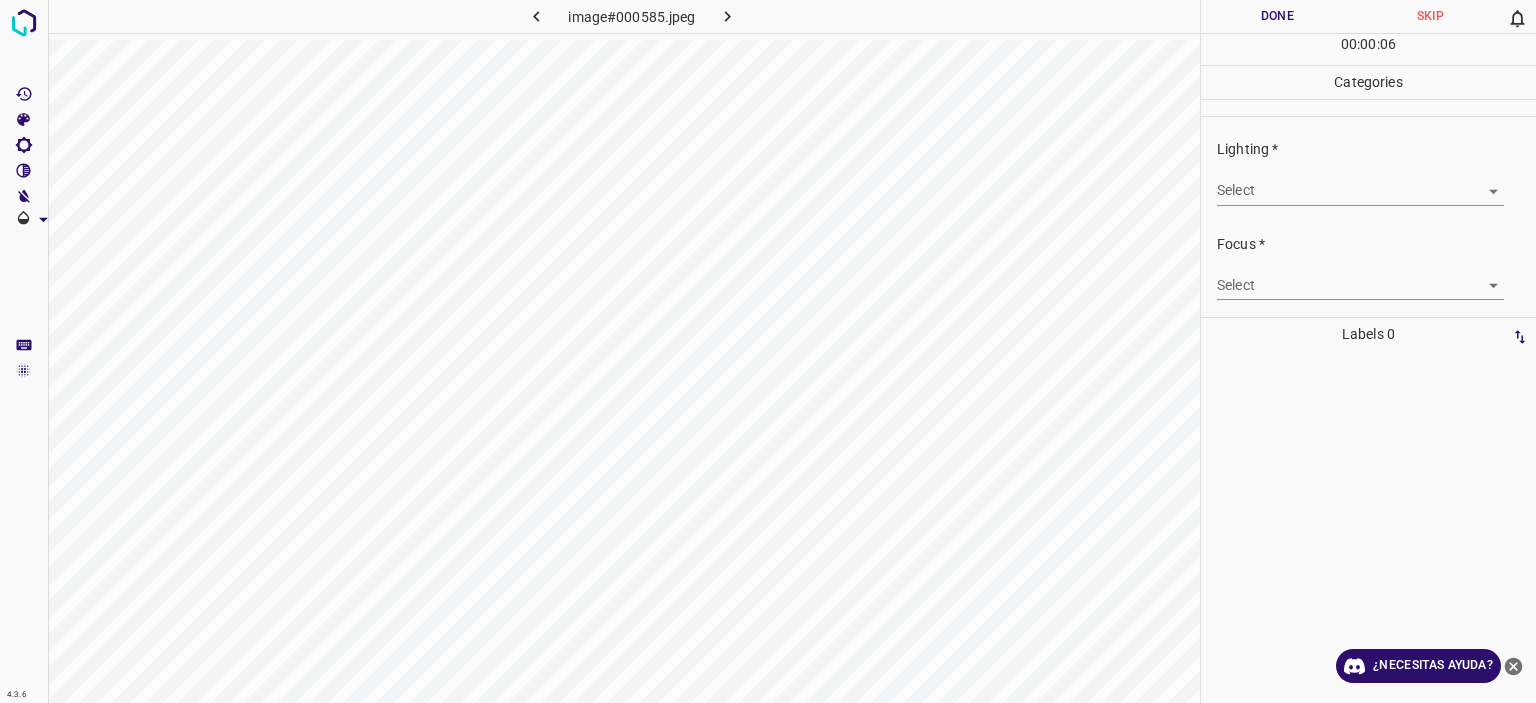 click on "Texto original Valora esta traducción Tu opinión servirá para ayudar a mejorar el Traductor de Google 4.3.6  image#000585.jpeg Done Skip 0 00   : 00   : 06   Categories Lighting *  Select ​ Focus *  Select ​ Overall *  Select ​ Labels   0 Categories 1 Lighting 2 Focus 3 Overall Tools Space Change between modes (Draw & Edit) I Auto labeling R Restore zoom M Zoom in N Zoom out Delete Delete selecte label Filters Z Restore filters X Saturation filter C Brightness filter V Contrast filter B Gray scale filter General O Download ¿Necesitas ayuda? - Texto - Esconder - Borrar" at bounding box center (768, 351) 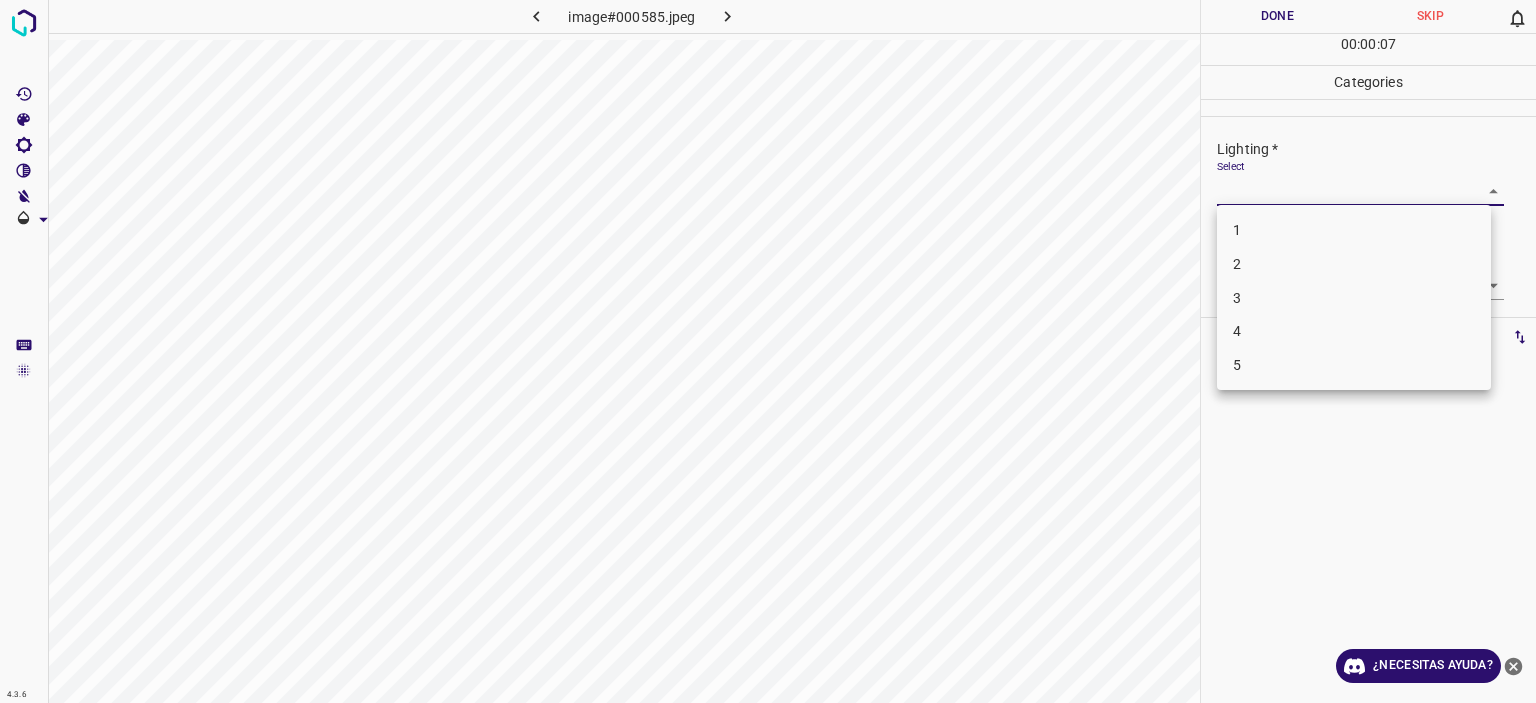 click on "4" at bounding box center [1354, 331] 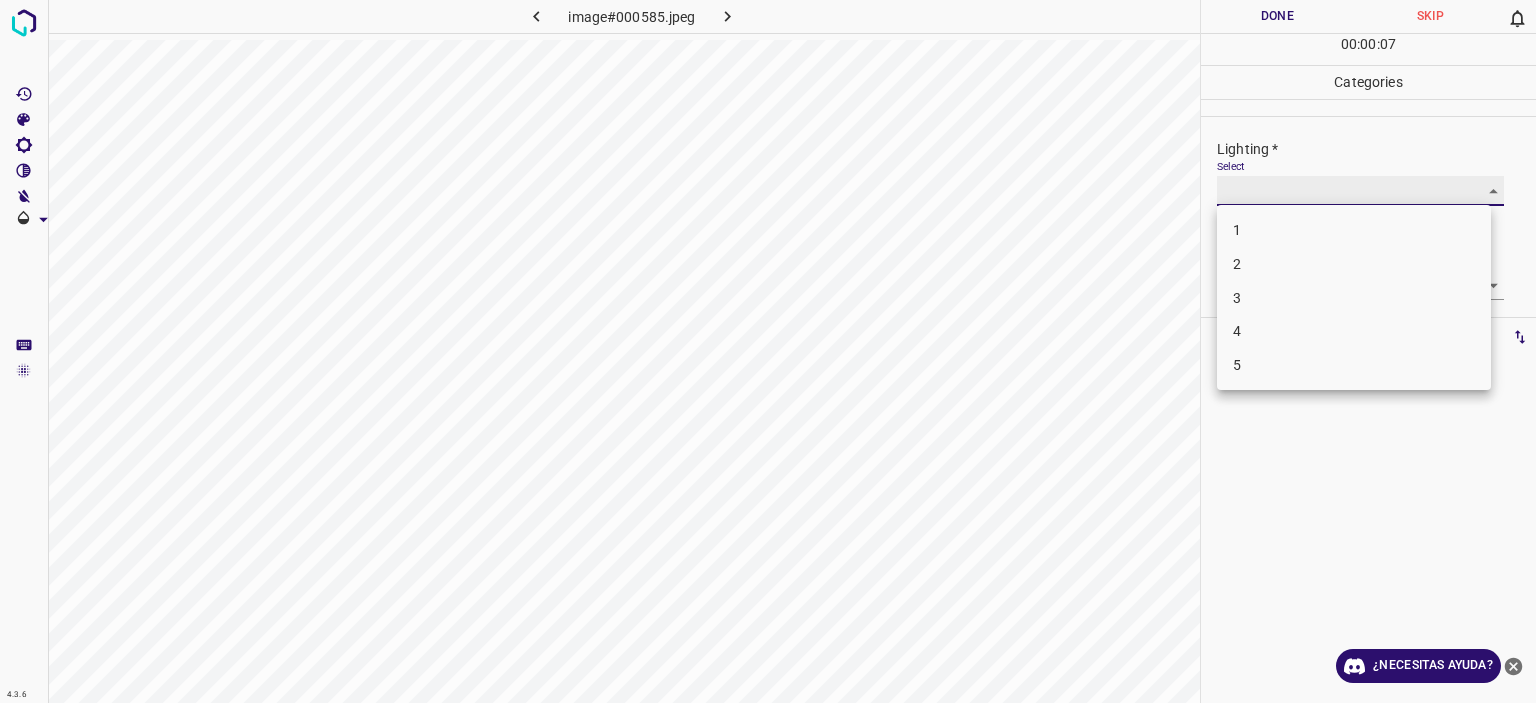 type on "4" 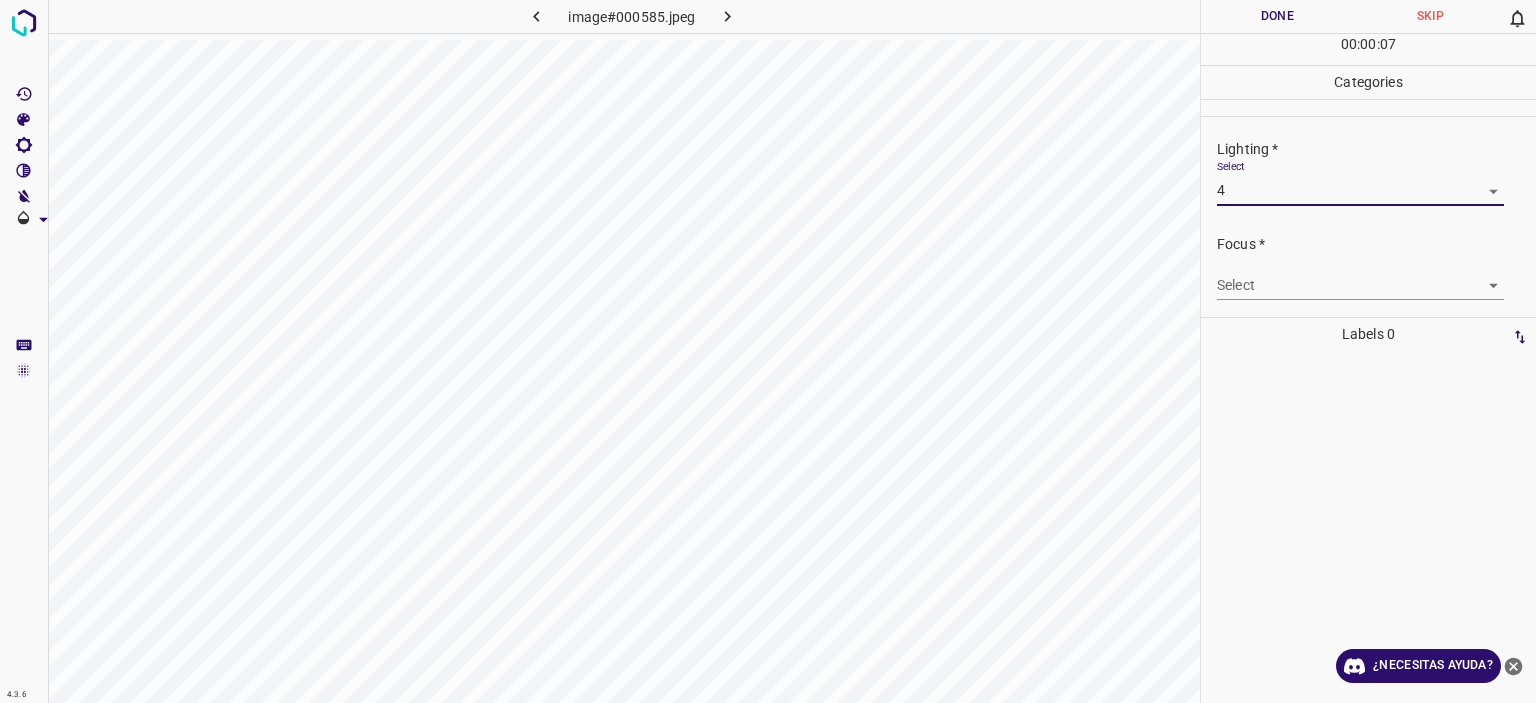 click on "Texto original Valora esta traducción Tu opinión servirá para ayudar a mejorar el Traductor de Google 4.3.6  image#000585.jpeg Done Skip 0 00   : 00   : 07   Categories Lighting *  Select 4 4 Focus *  Select ​ Overall *  Select ​ Labels   0 Categories 1 Lighting 2 Focus 3 Overall Tools Space Change between modes (Draw & Edit) I Auto labeling R Restore zoom M Zoom in N Zoom out Delete Delete selecte label Filters Z Restore filters X Saturation filter C Brightness filter V Contrast filter B Gray scale filter General O Download ¿Necesitas ayuda? - Texto - Esconder - Borrar" at bounding box center (768, 351) 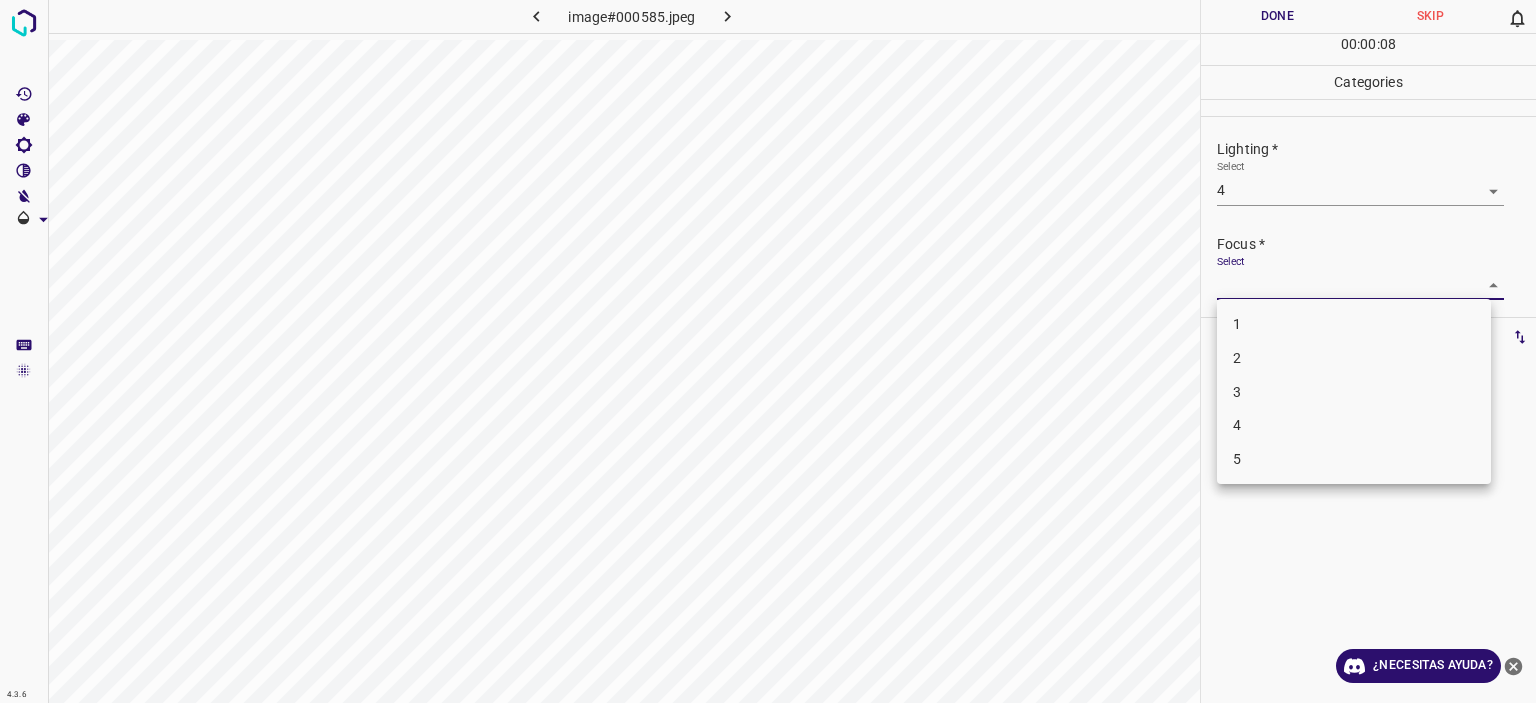 click on "4" at bounding box center [1354, 425] 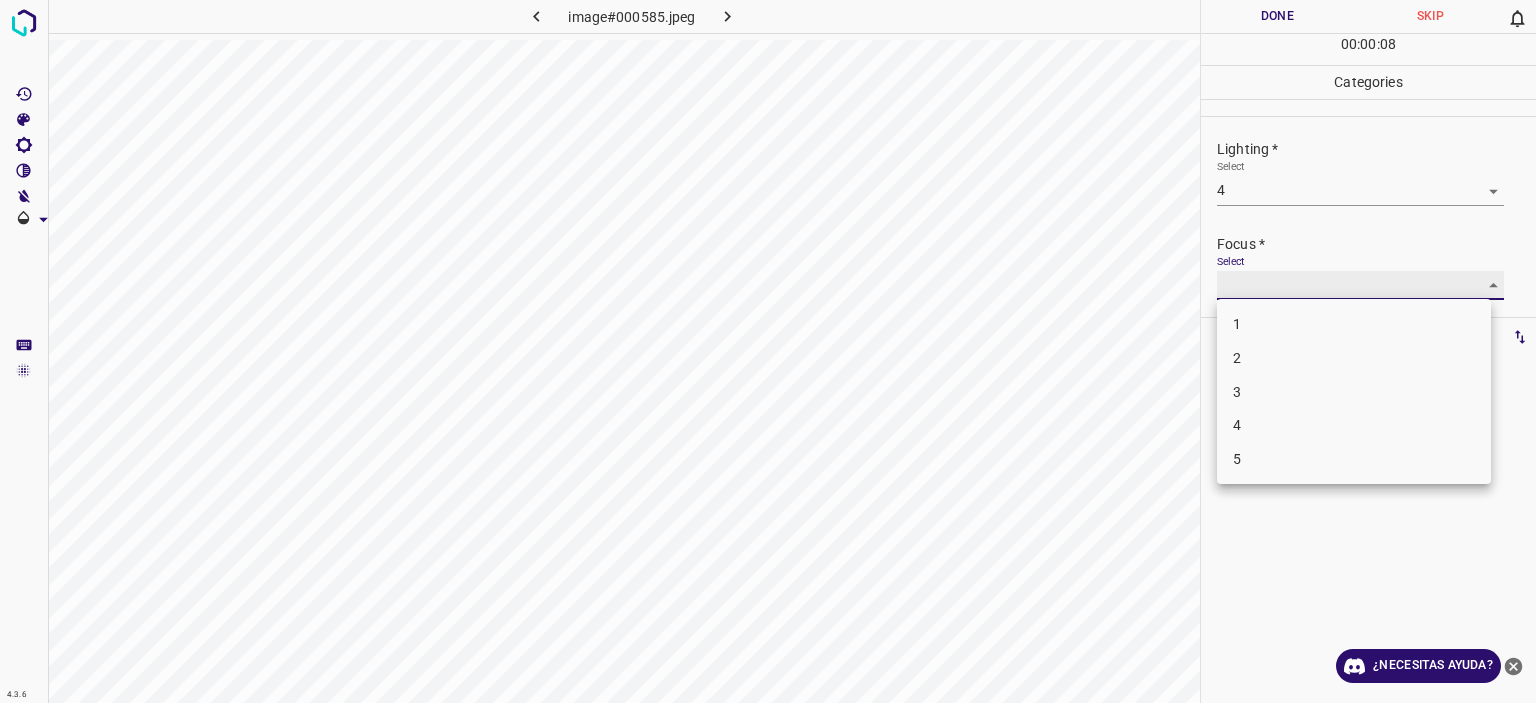 type on "4" 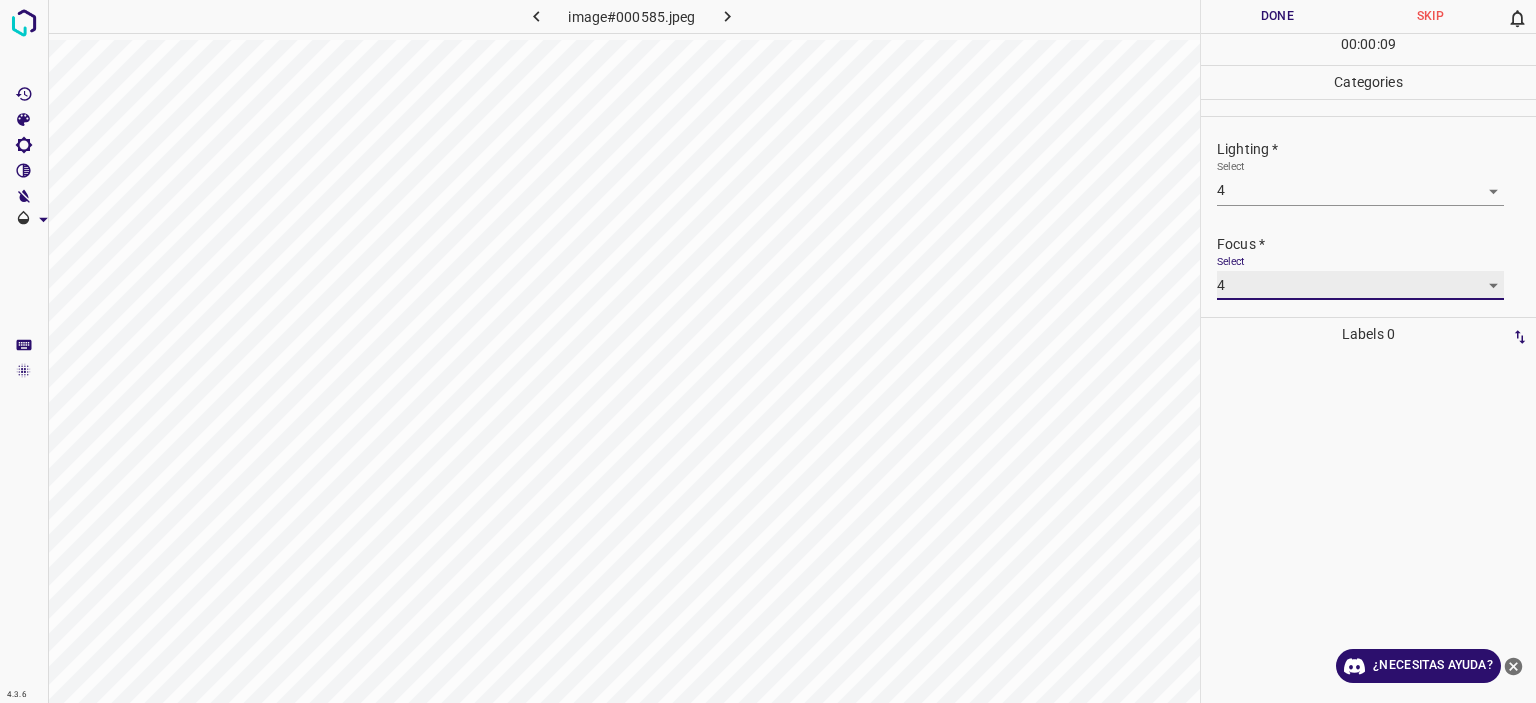 scroll, scrollTop: 98, scrollLeft: 0, axis: vertical 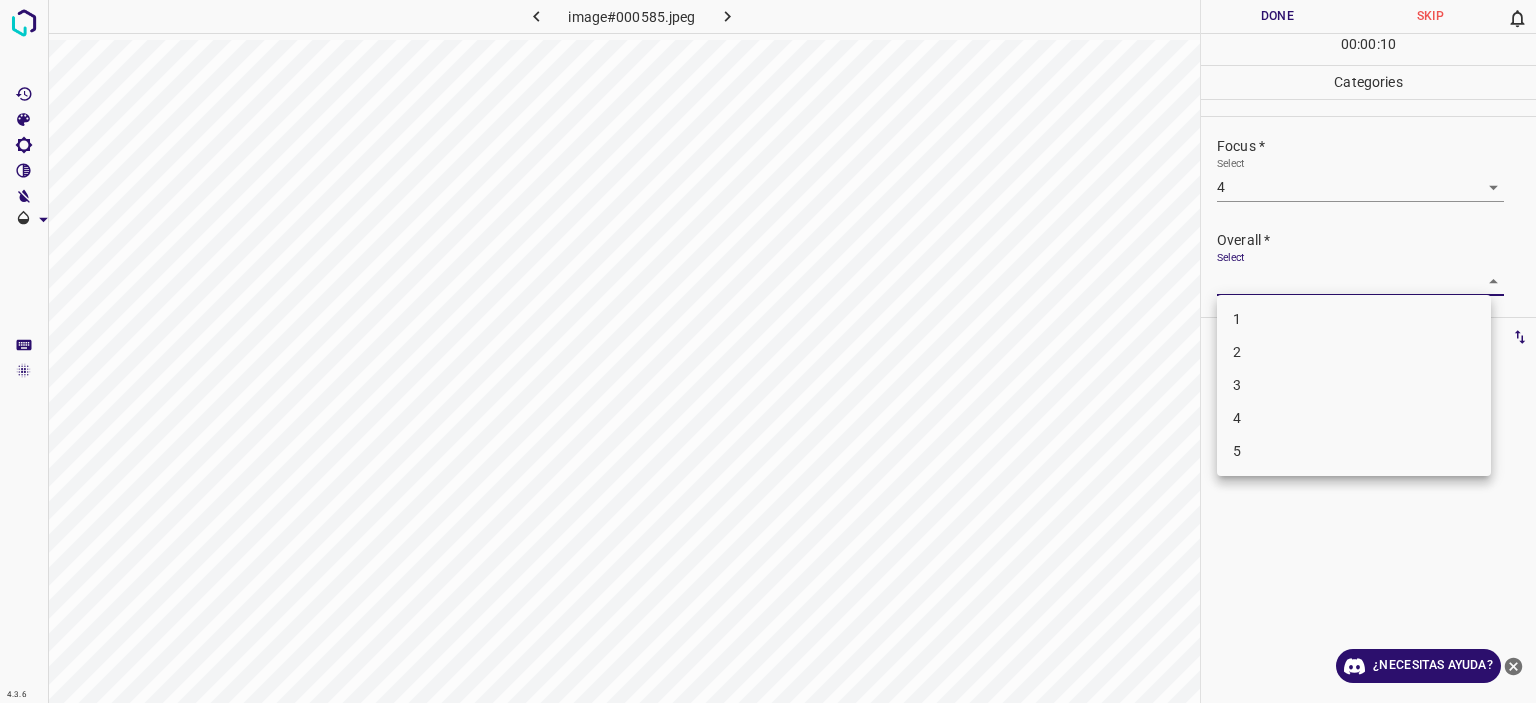 click on "Texto original Valora esta traducción Tu opinión servirá para ayudar a mejorar el Traductor de Google 4.3.6  image#000585.jpeg Done Skip 0 00   : 00   : 10   Categories Lighting *  Select 4 4 Focus *  Select 4 4 Overall *  Select ​ Labels   0 Categories 1 Lighting 2 Focus 3 Overall Tools Space Change between modes (Draw & Edit) I Auto labeling R Restore zoom M Zoom in N Zoom out Delete Delete selecte label Filters Z Restore filters X Saturation filter C Brightness filter V Contrast filter B Gray scale filter General O Download ¿Necesitas ayuda? - Texto - Esconder - Borrar 1 2 3 4 5" at bounding box center (768, 351) 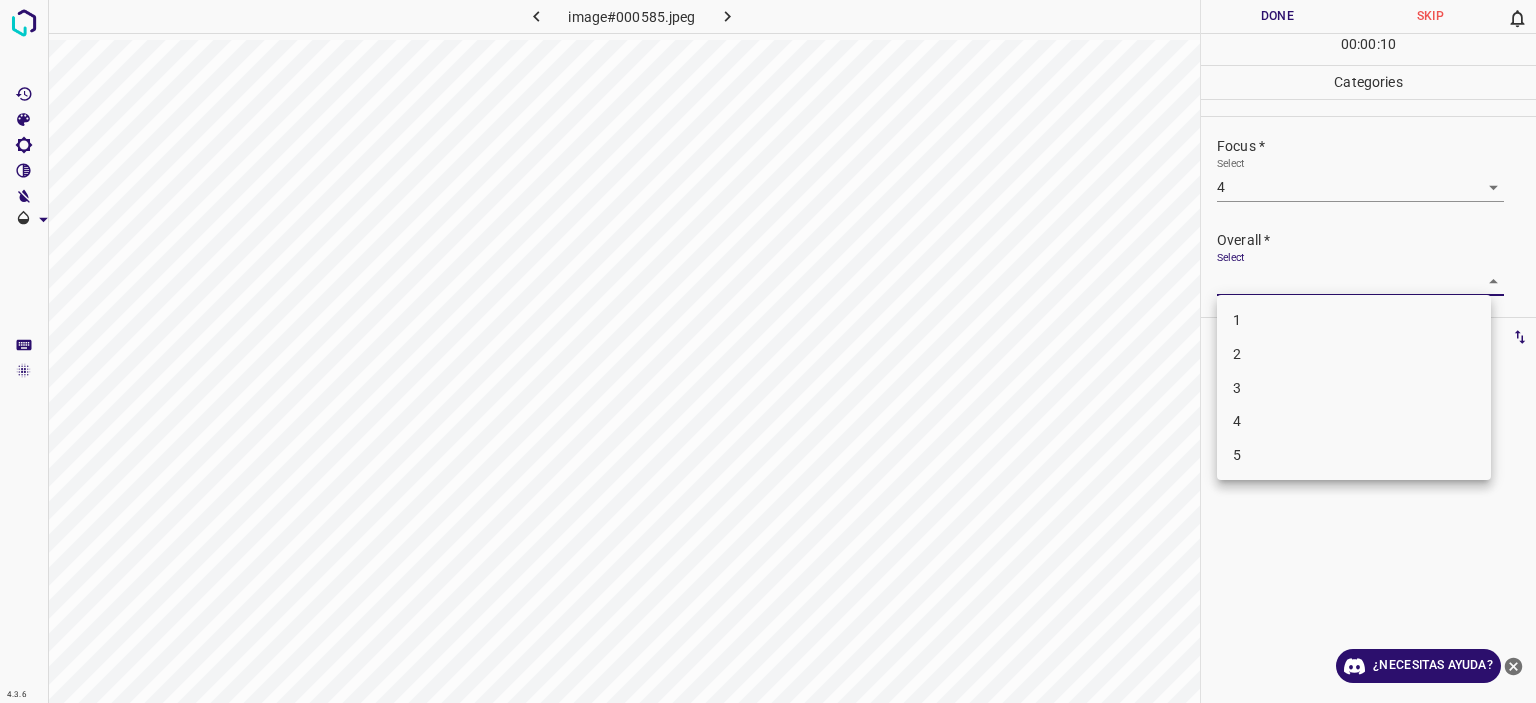 click on "4" at bounding box center (1354, 421) 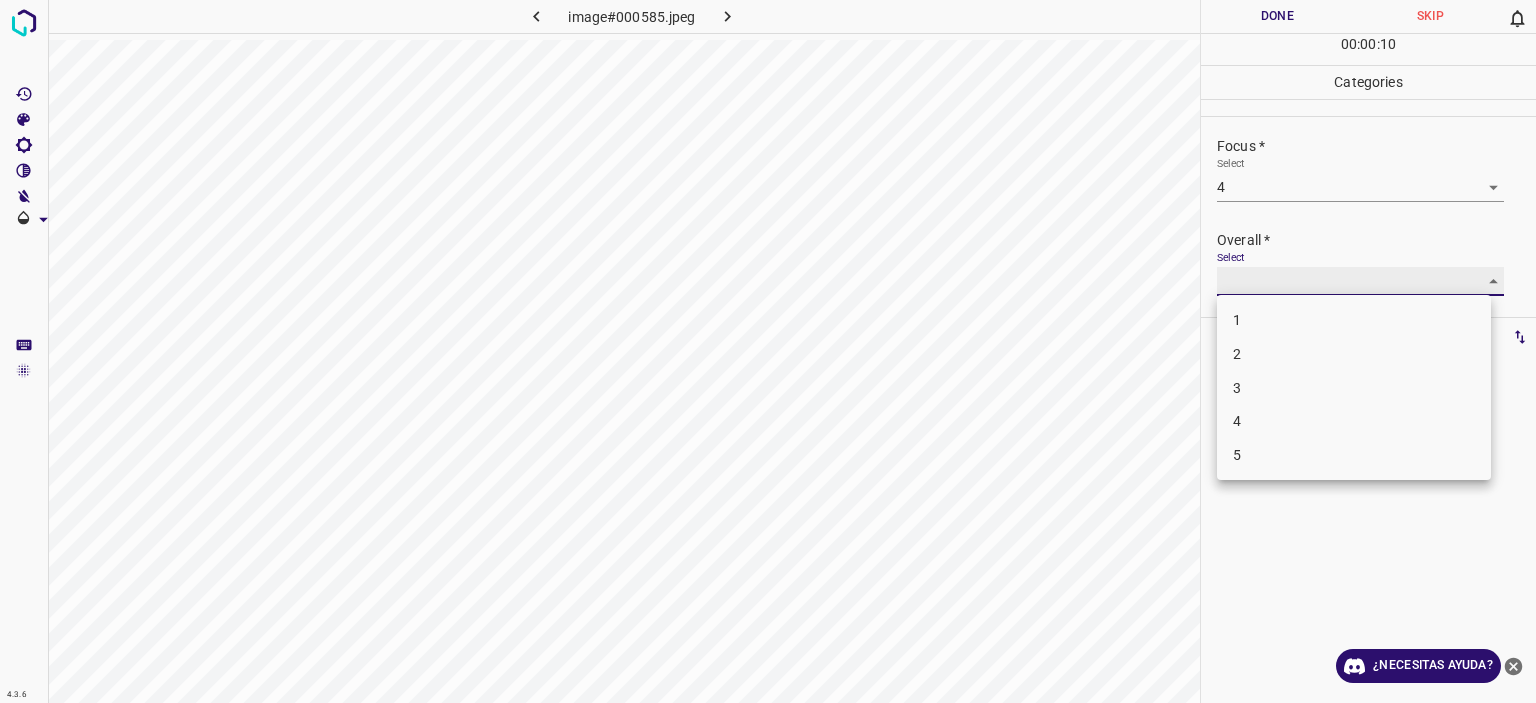 type on "4" 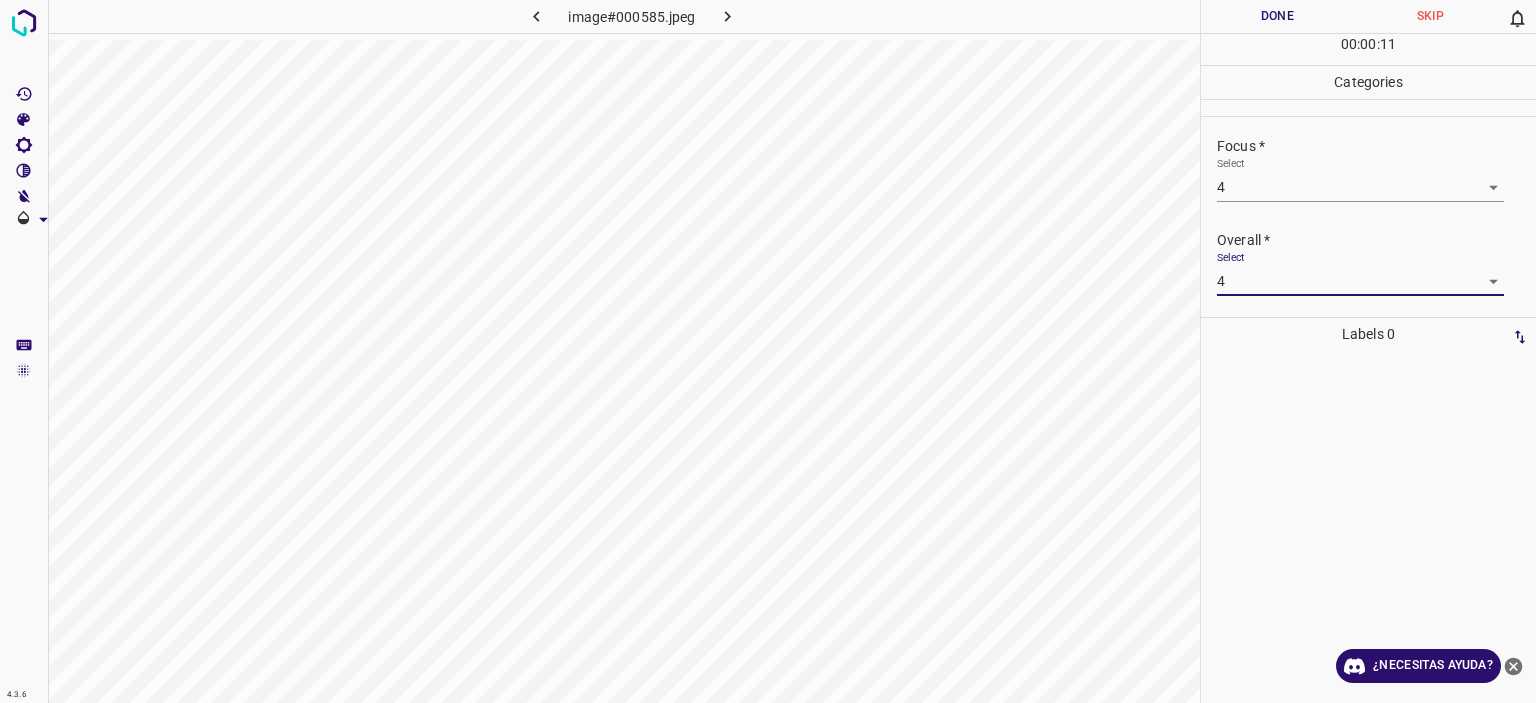 click on "Done" at bounding box center [1277, 16] 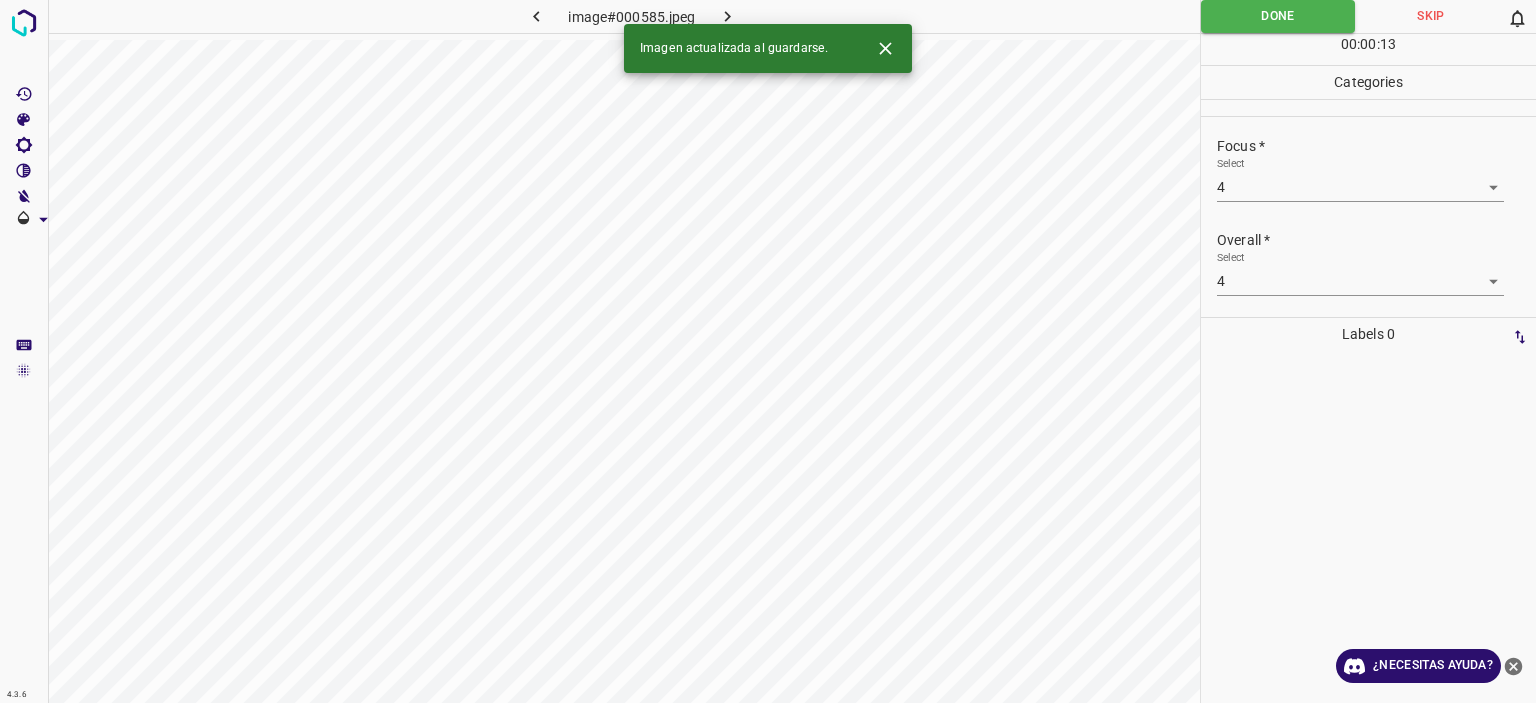 click 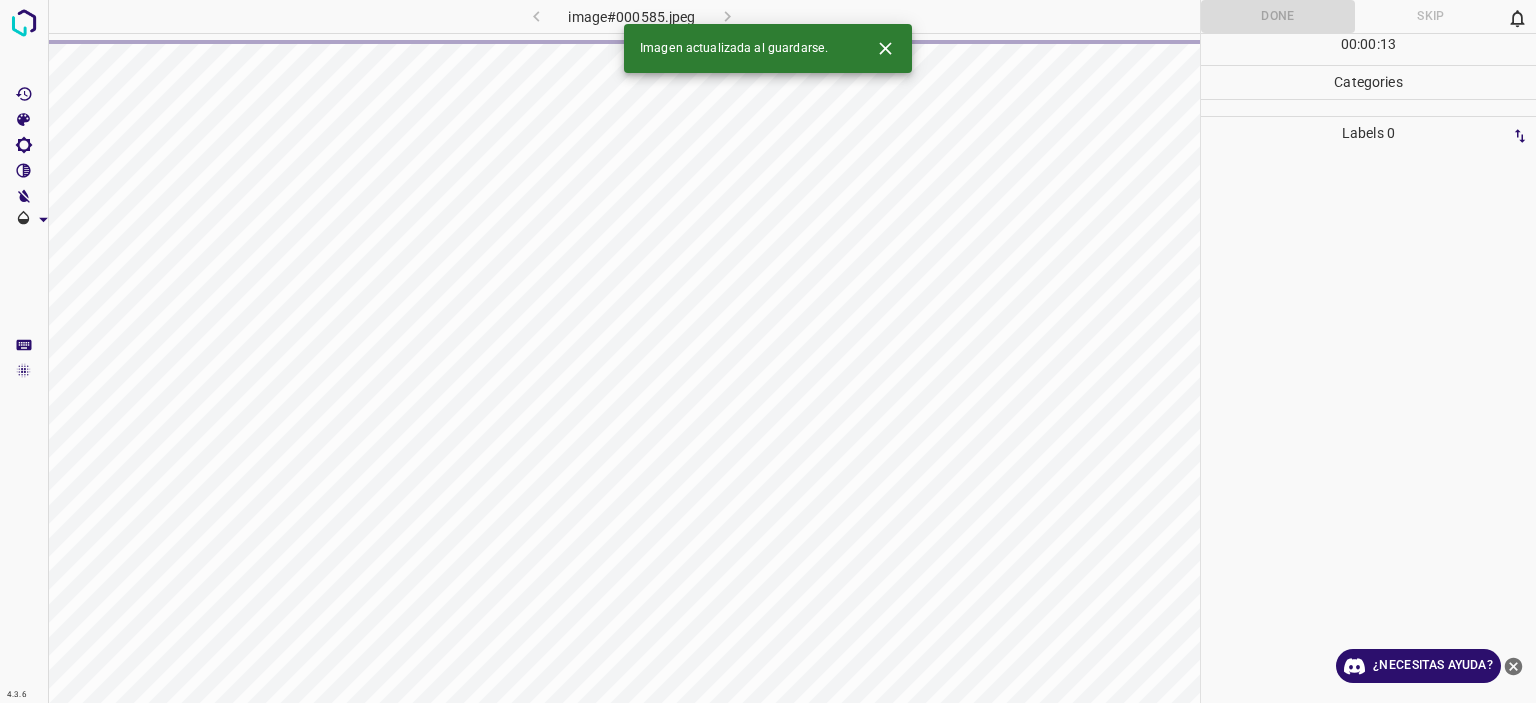 click 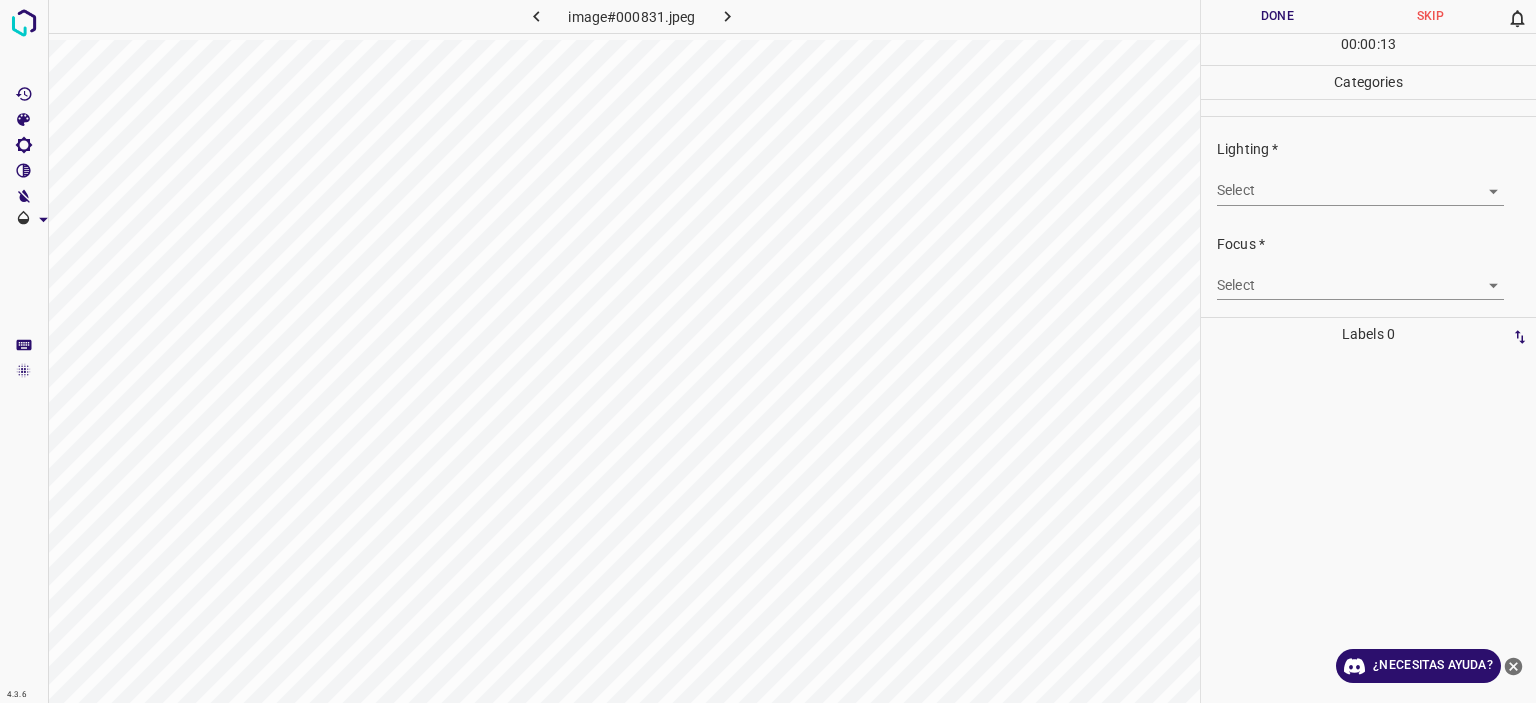 click on "Texto original Valora esta traducción Tu opinión servirá para ayudar a mejorar el Traductor de Google 4.3.6  image#000831.jpeg Done Skip 0 00   : 00   : 13   Categories Lighting *  Select ​ Focus *  Select ​ Overall *  Select ​ Labels   0 Categories 1 Lighting 2 Focus 3 Overall Tools Space Change between modes (Draw & Edit) I Auto labeling R Restore zoom M Zoom in N Zoom out Delete Delete selecte label Filters Z Restore filters X Saturation filter C Brightness filter V Contrast filter B Gray scale filter General O Download ¿Necesitas ayuda? - Texto - Esconder - Borrar" at bounding box center [768, 351] 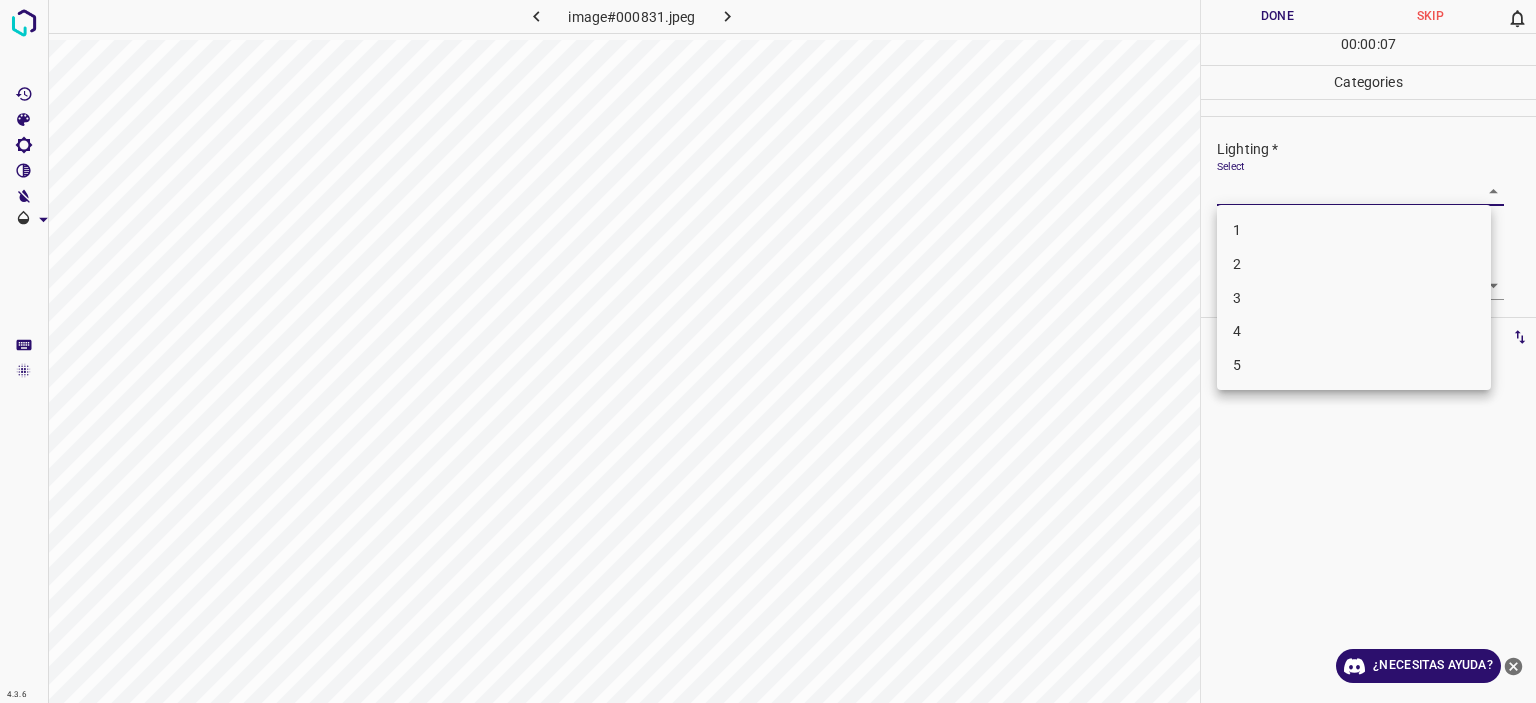 click on "3" at bounding box center [1354, 298] 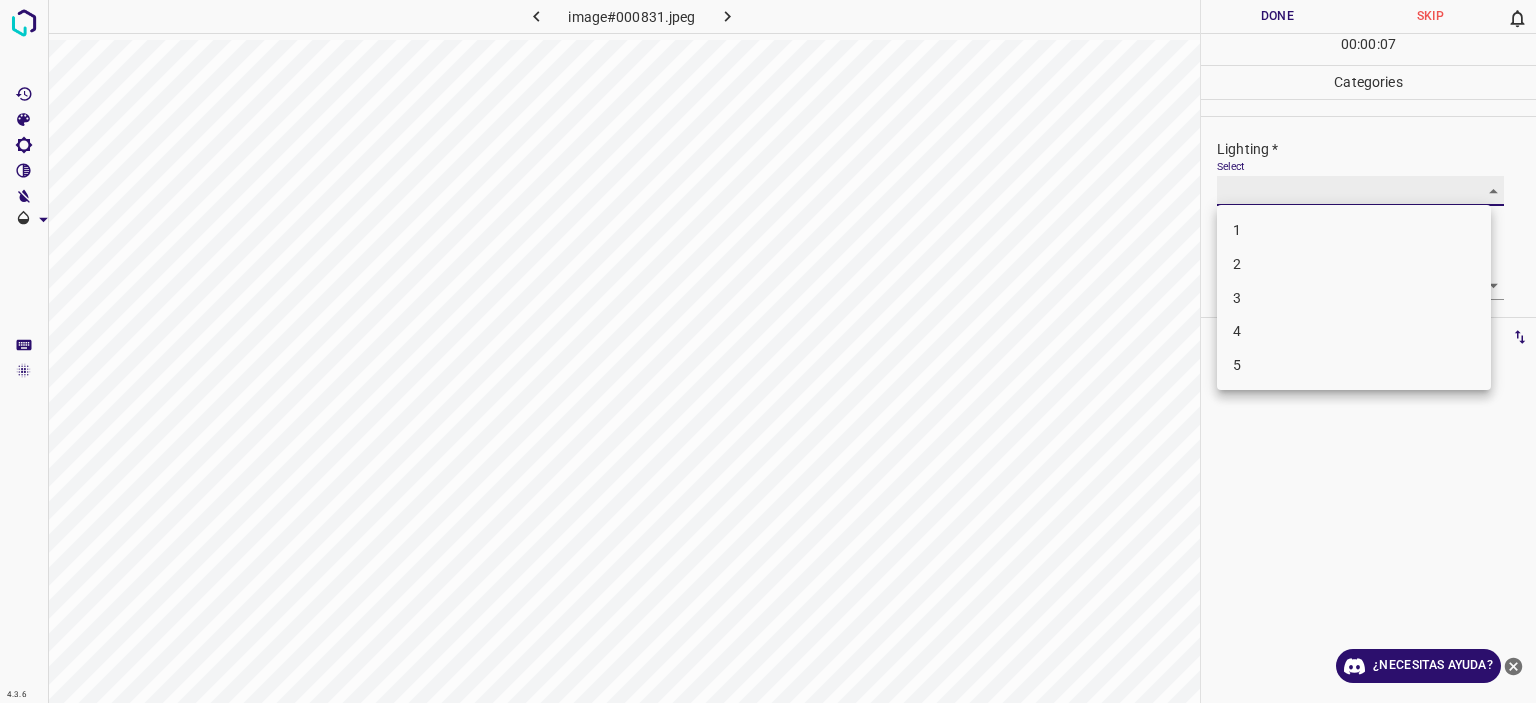 type on "3" 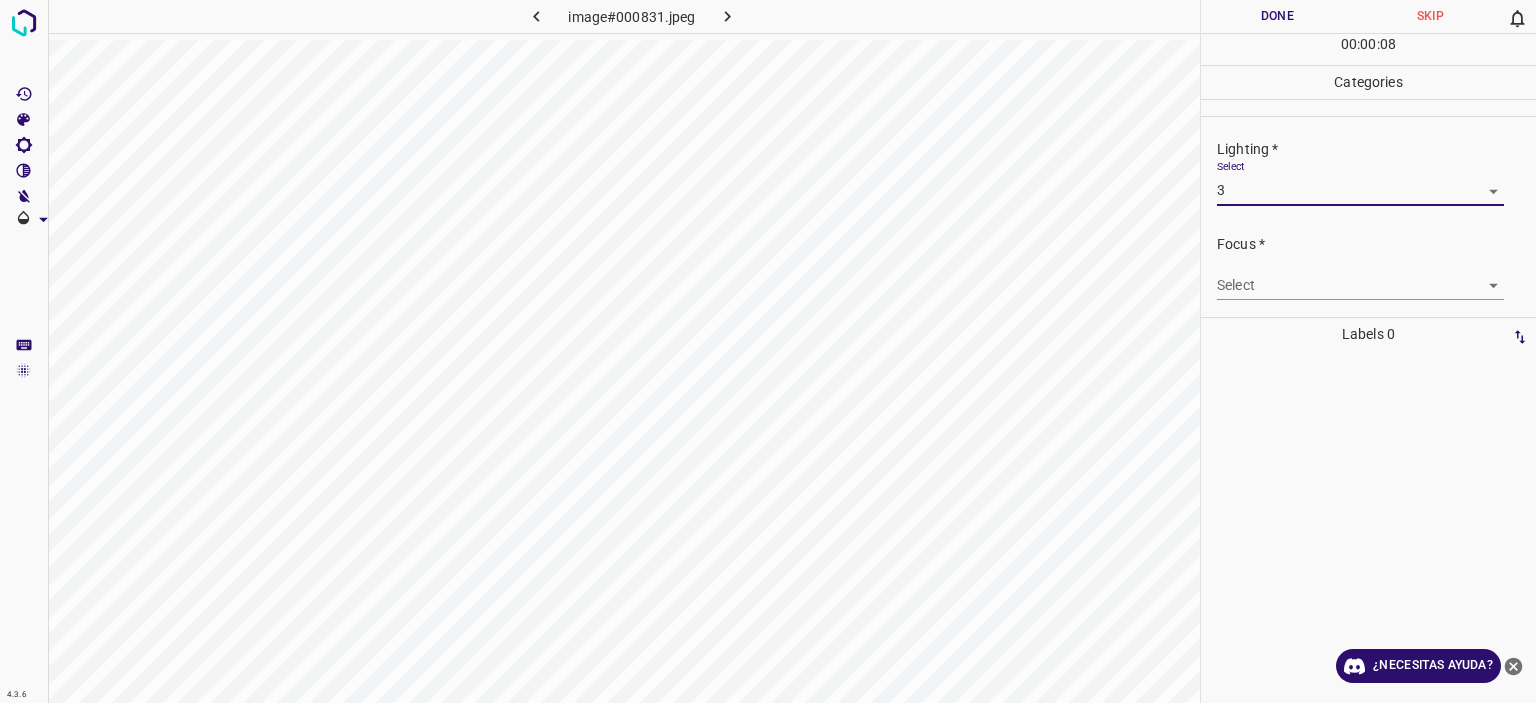 click on "Select ​" at bounding box center [1360, 277] 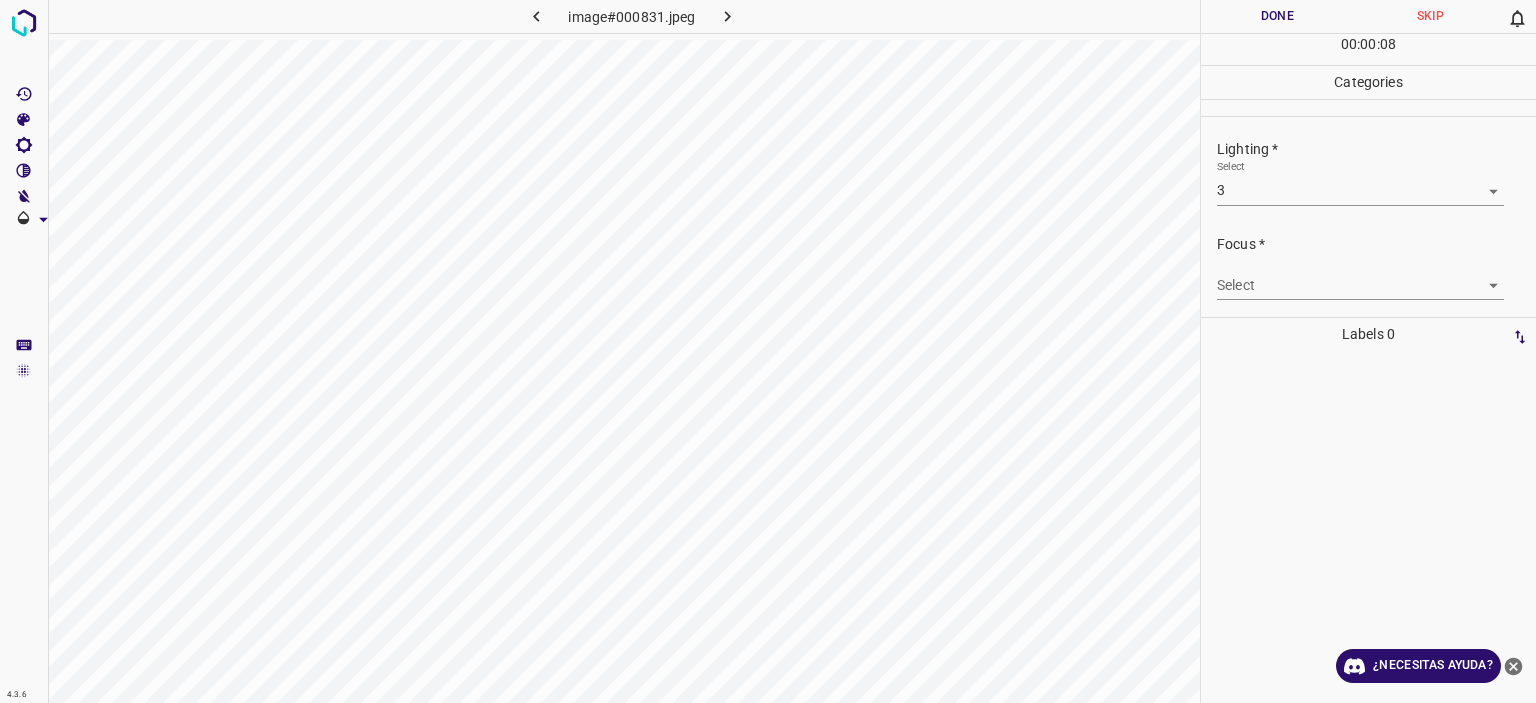 click on "Texto original Valora esta traducción Tu opinión servirá para ayudar a mejorar el Traductor de Google 4.3.6  image#000831.jpeg Done Skip 0 00   : 00   : 08   Categories Lighting *  Select 3 3 Focus *  Select ​ Overall *  Select ​ Labels   0 Categories 1 Lighting 2 Focus 3 Overall Tools Space Change between modes (Draw & Edit) I Auto labeling R Restore zoom M Zoom in N Zoom out Delete Delete selecte label Filters Z Restore filters X Saturation filter C Brightness filter V Contrast filter B Gray scale filter General O Download ¿Necesitas ayuda? - Texto - Esconder - Borrar" at bounding box center [768, 351] 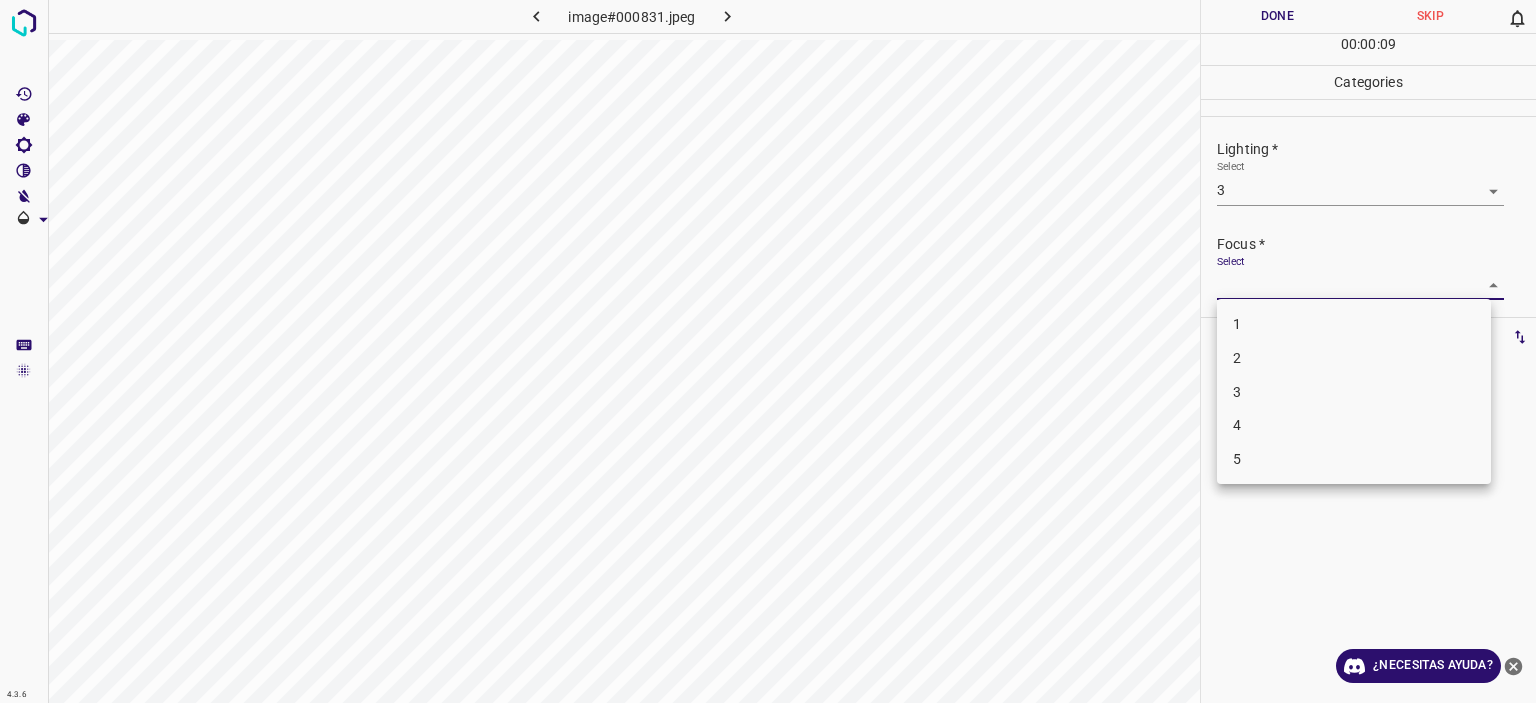 click on "2" at bounding box center [1354, 358] 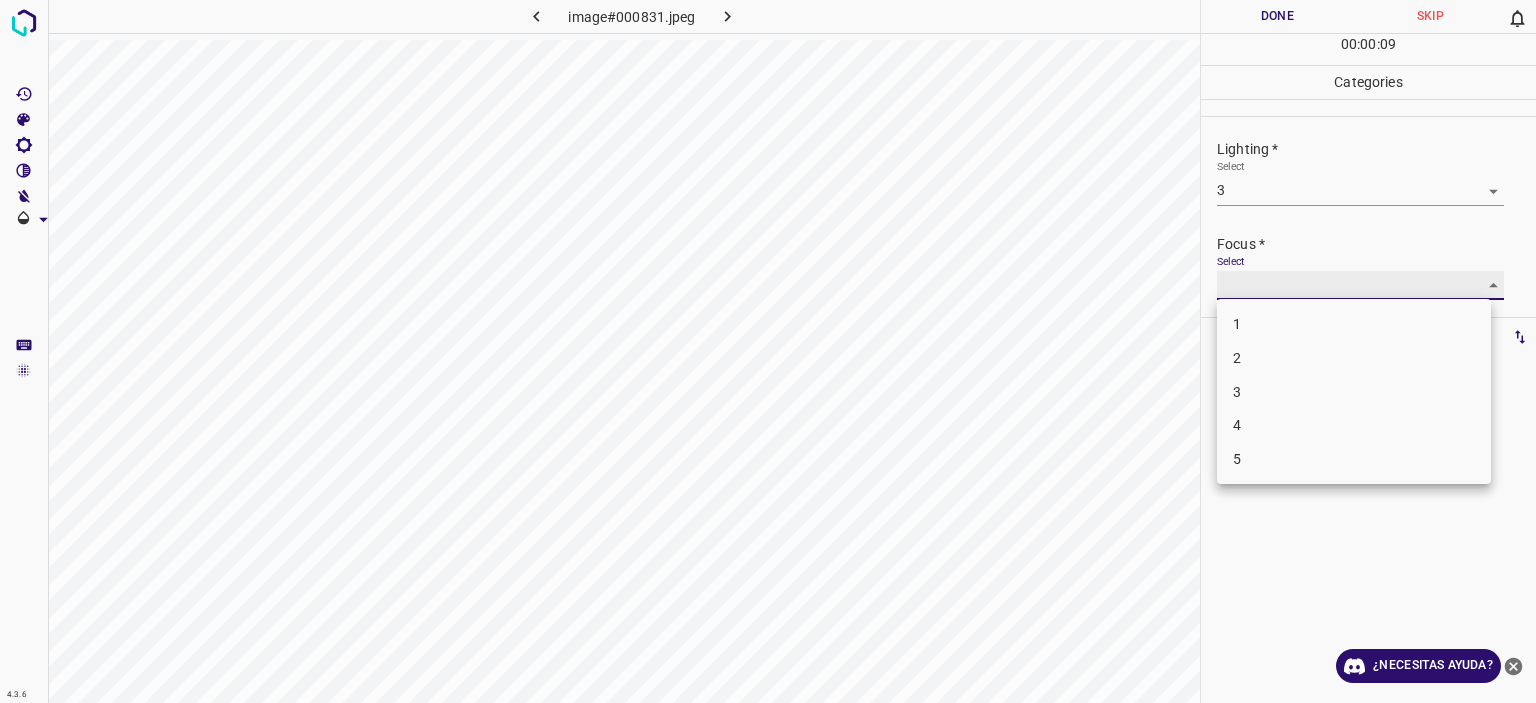 type on "2" 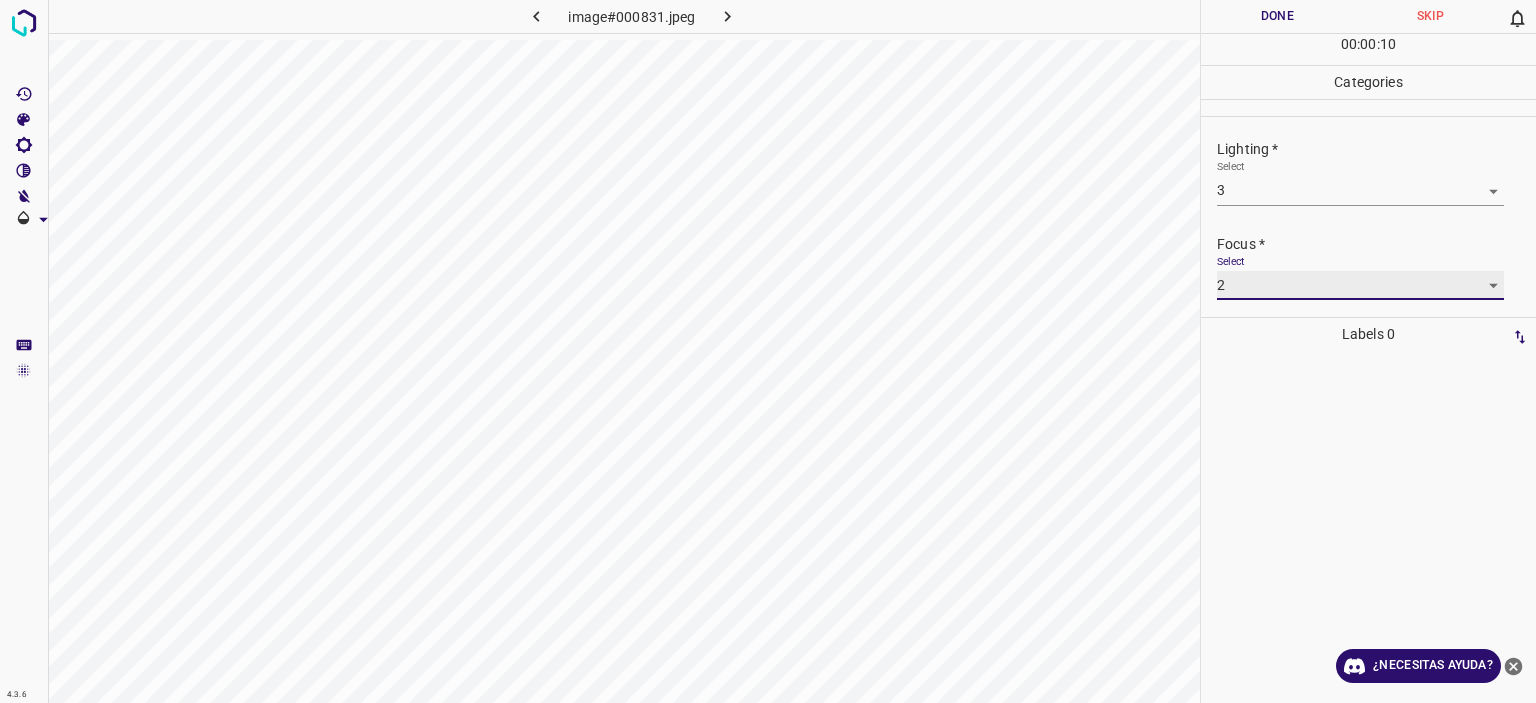 scroll, scrollTop: 98, scrollLeft: 0, axis: vertical 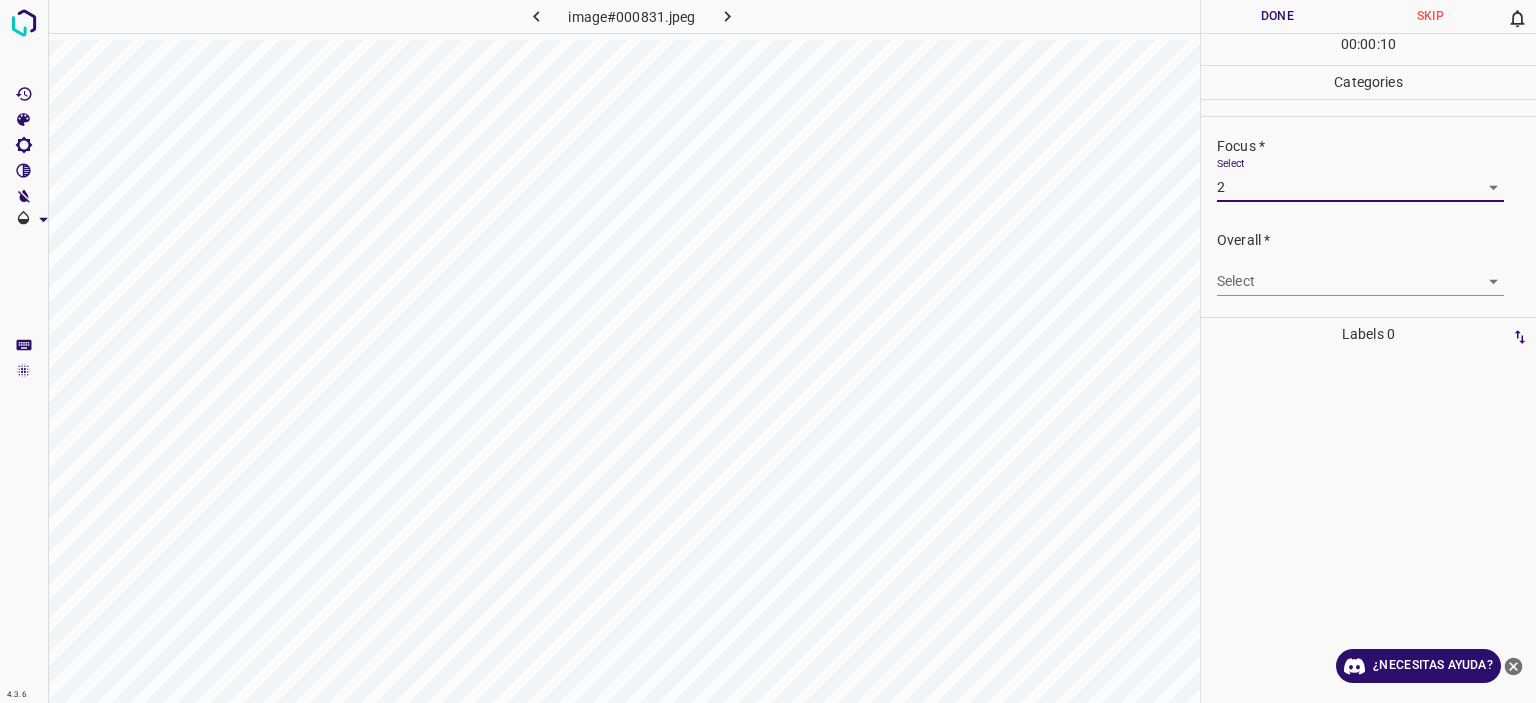 click on "Texto original Valora esta traducción Tu opinión servirá para ayudar a mejorar el Traductor de Google 4.3.6  image#000831.jpeg Done Skip 0 00   : 00   : 10   Categories Lighting *  Select 3 3 Focus *  Select 2 2 Overall *  Select ​ Labels   0 Categories 1 Lighting 2 Focus 3 Overall Tools Space Change between modes (Draw & Edit) I Auto labeling R Restore zoom M Zoom in N Zoom out Delete Delete selecte label Filters Z Restore filters X Saturation filter C Brightness filter V Contrast filter B Gray scale filter General O Download ¿Necesitas ayuda? - Texto - Esconder - Borrar" at bounding box center [768, 351] 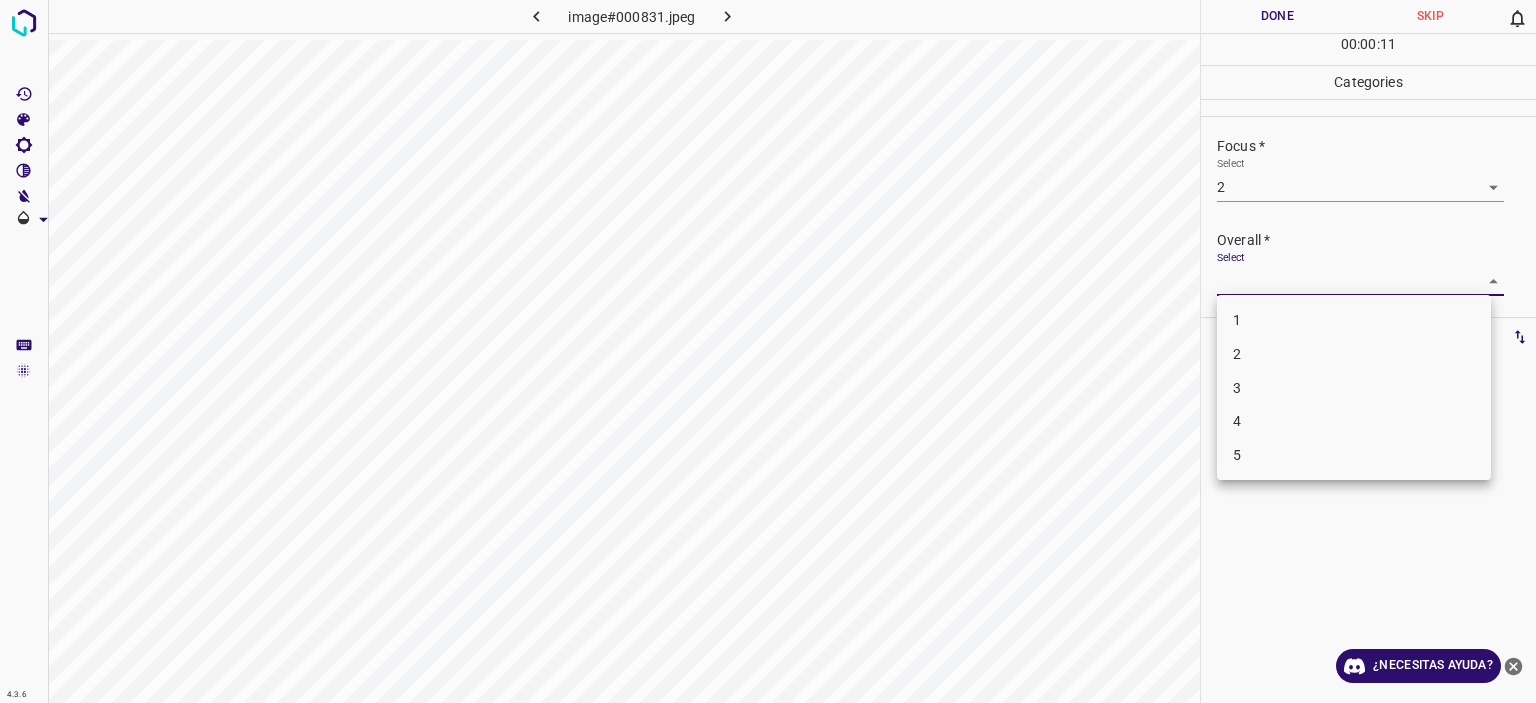 click on "3" at bounding box center (1354, 388) 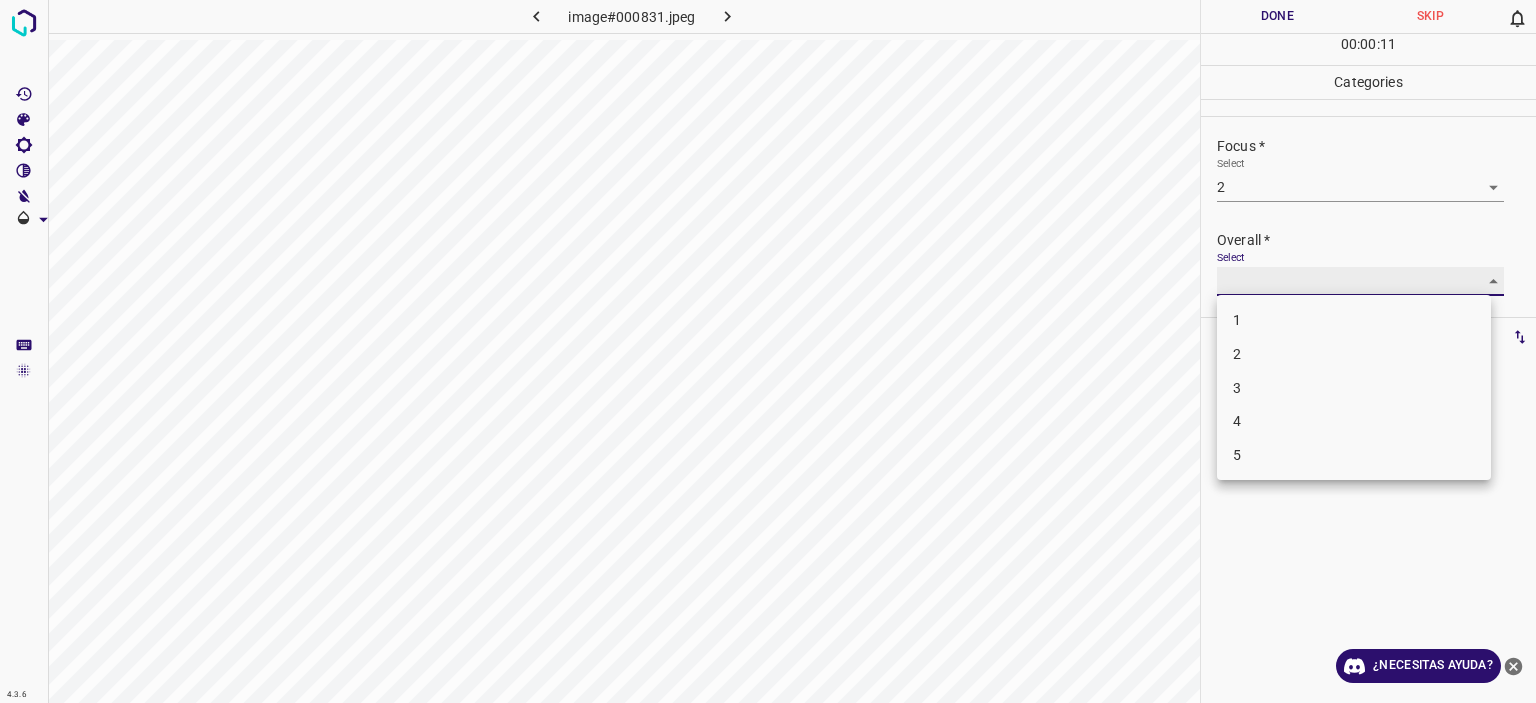 type on "3" 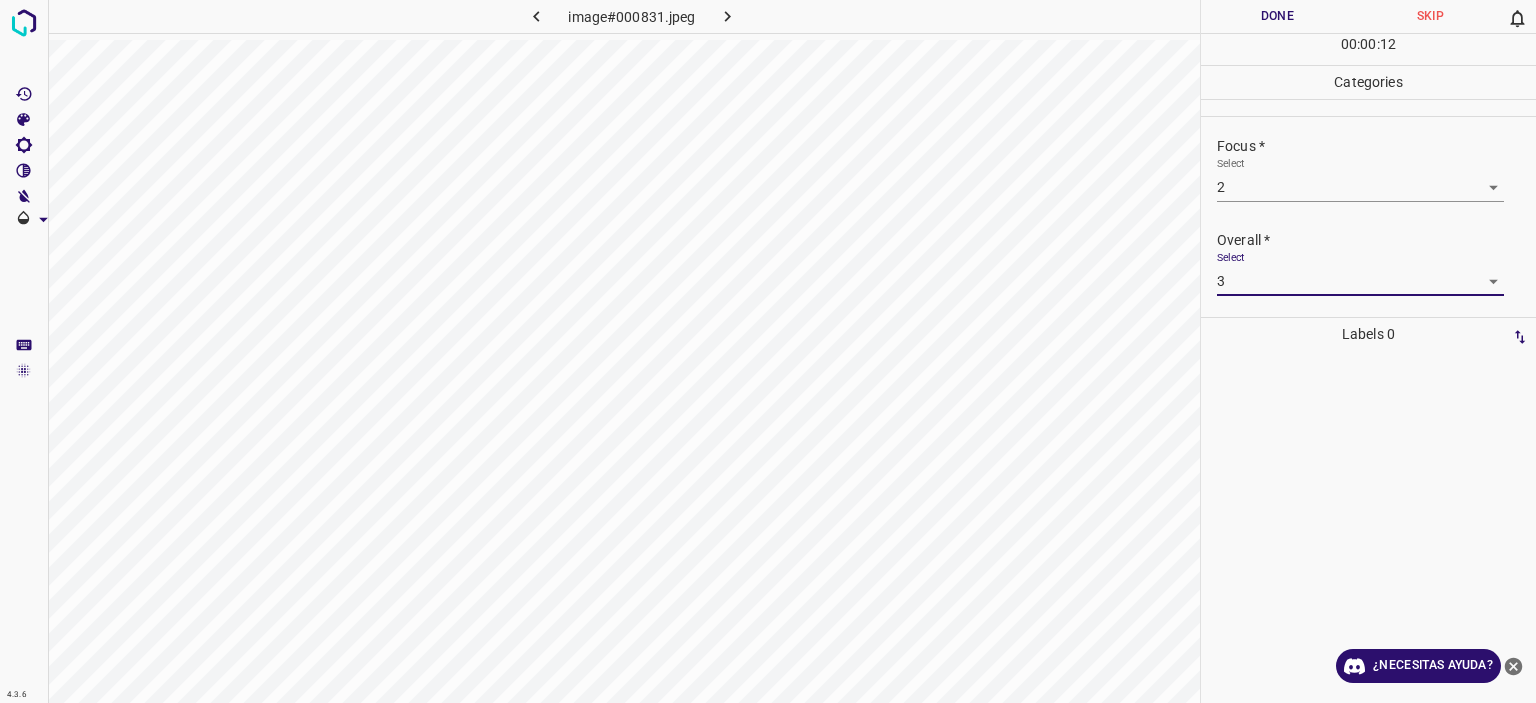 click on "Done" at bounding box center [1277, 16] 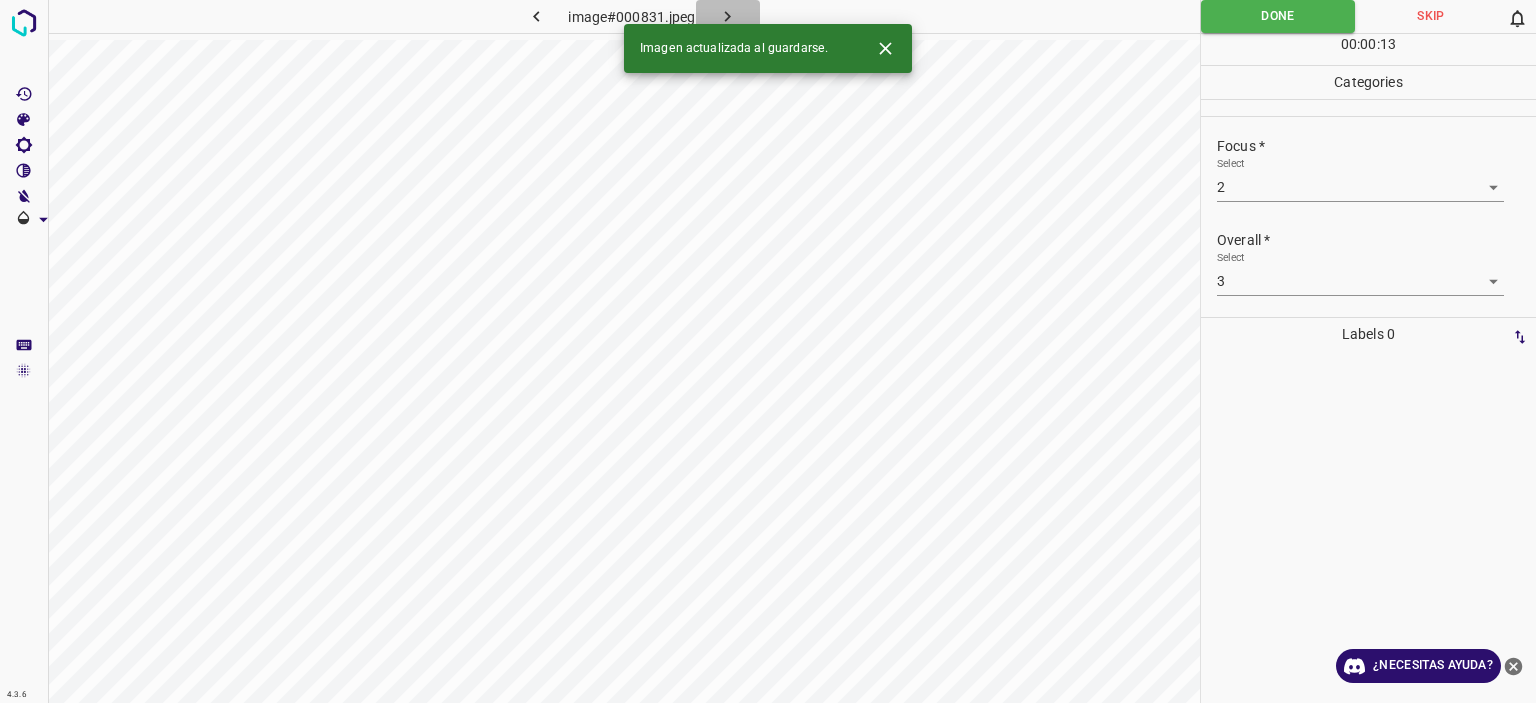 click 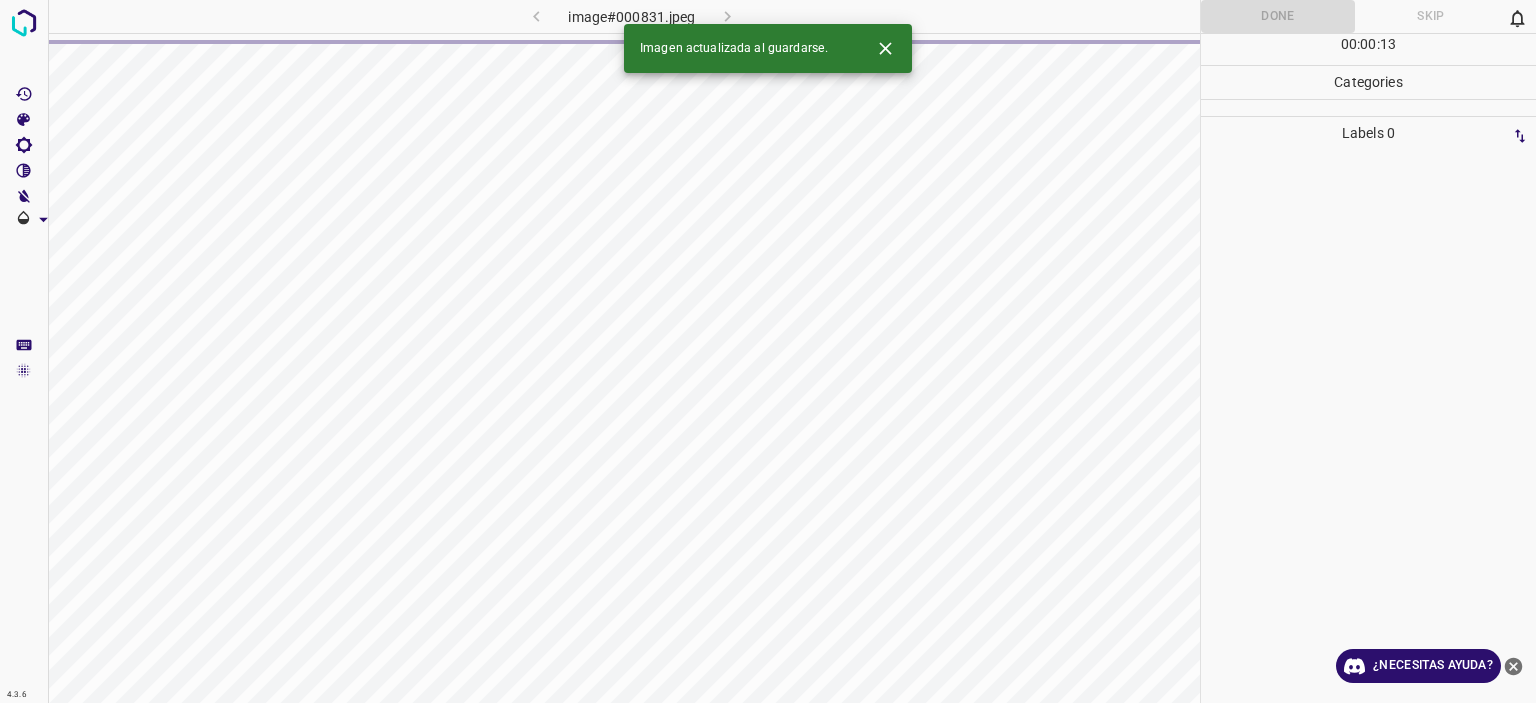 click 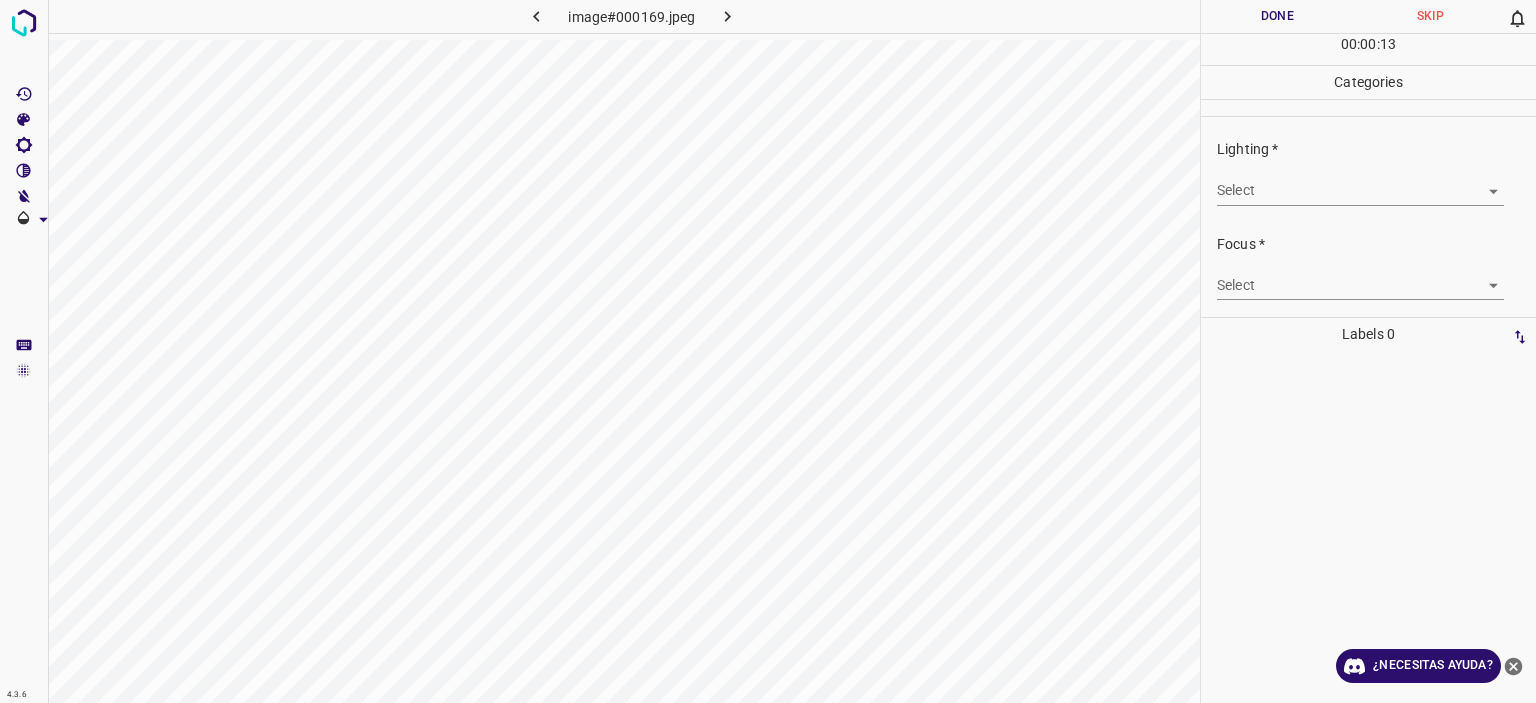click on "Texto original Valora esta traducción Tu opinión servirá para ayudar a mejorar el Traductor de Google 4.3.6  image#000169.jpeg Done Skip 0 00   : 00   : 13   Categories Lighting *  Select ​ Focus *  Select ​ Overall *  Select ​ Labels   0 Categories 1 Lighting 2 Focus 3 Overall Tools Space Change between modes (Draw & Edit) I Auto labeling R Restore zoom M Zoom in N Zoom out Delete Delete selecte label Filters Z Restore filters X Saturation filter C Brightness filter V Contrast filter B Gray scale filter General O Download ¿Necesitas ayuda? - Texto - Esconder - Borrar" at bounding box center [768, 351] 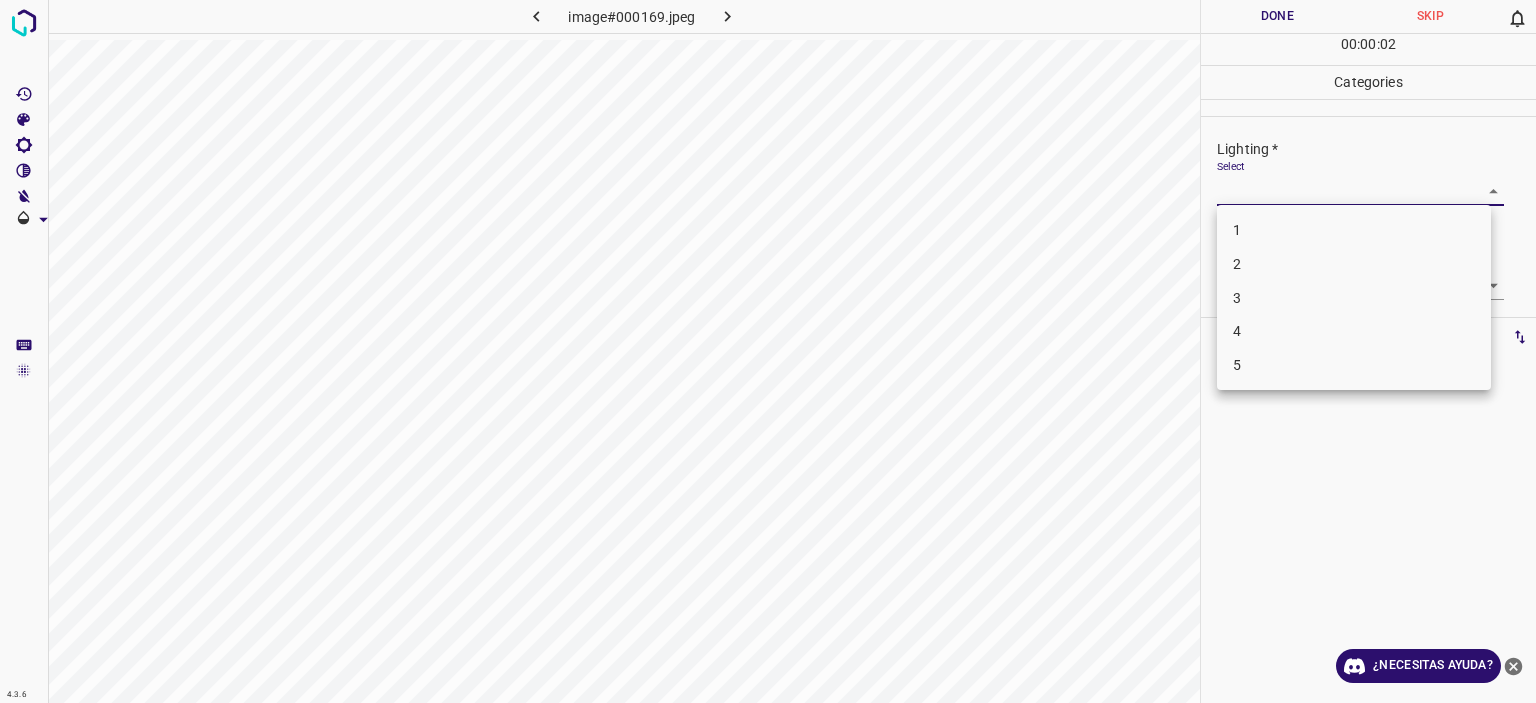 click on "3" at bounding box center [1354, 298] 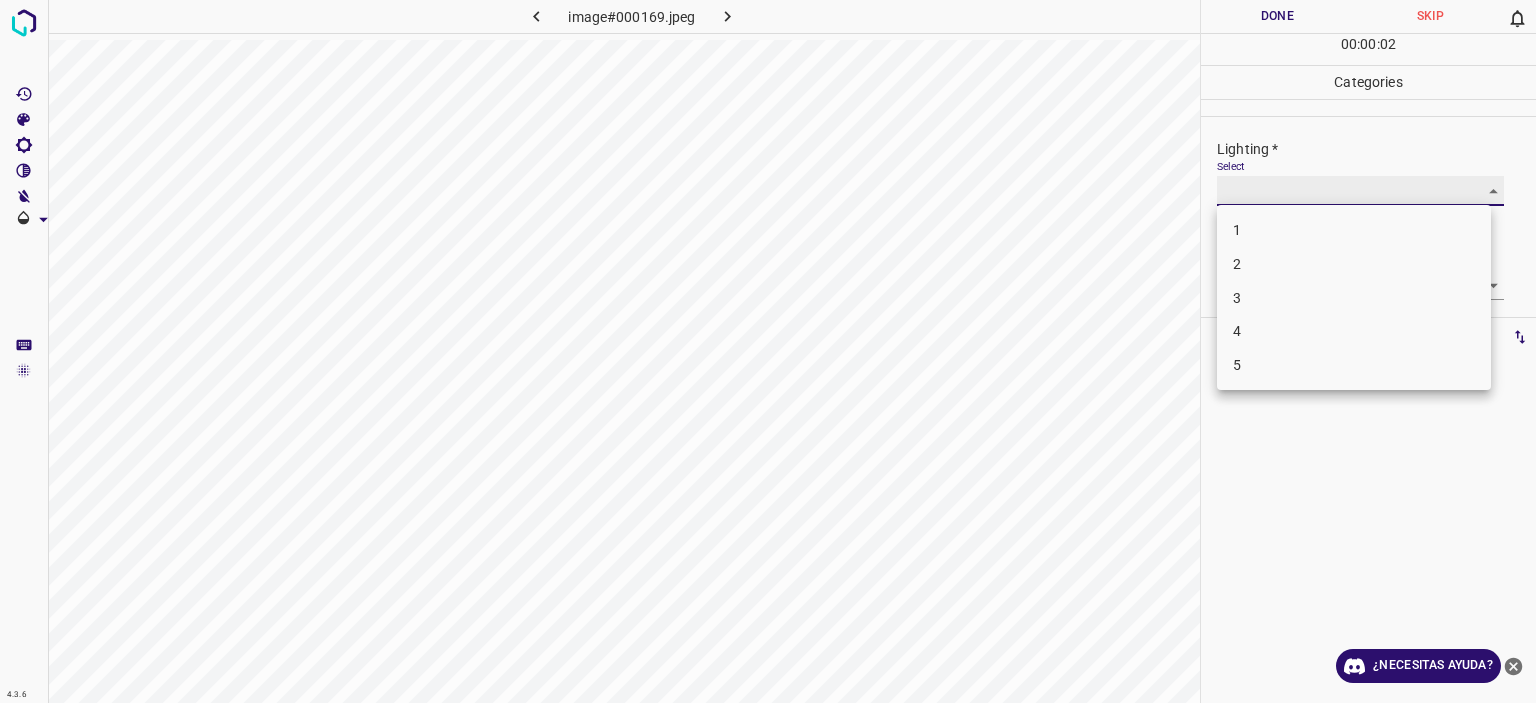 type on "3" 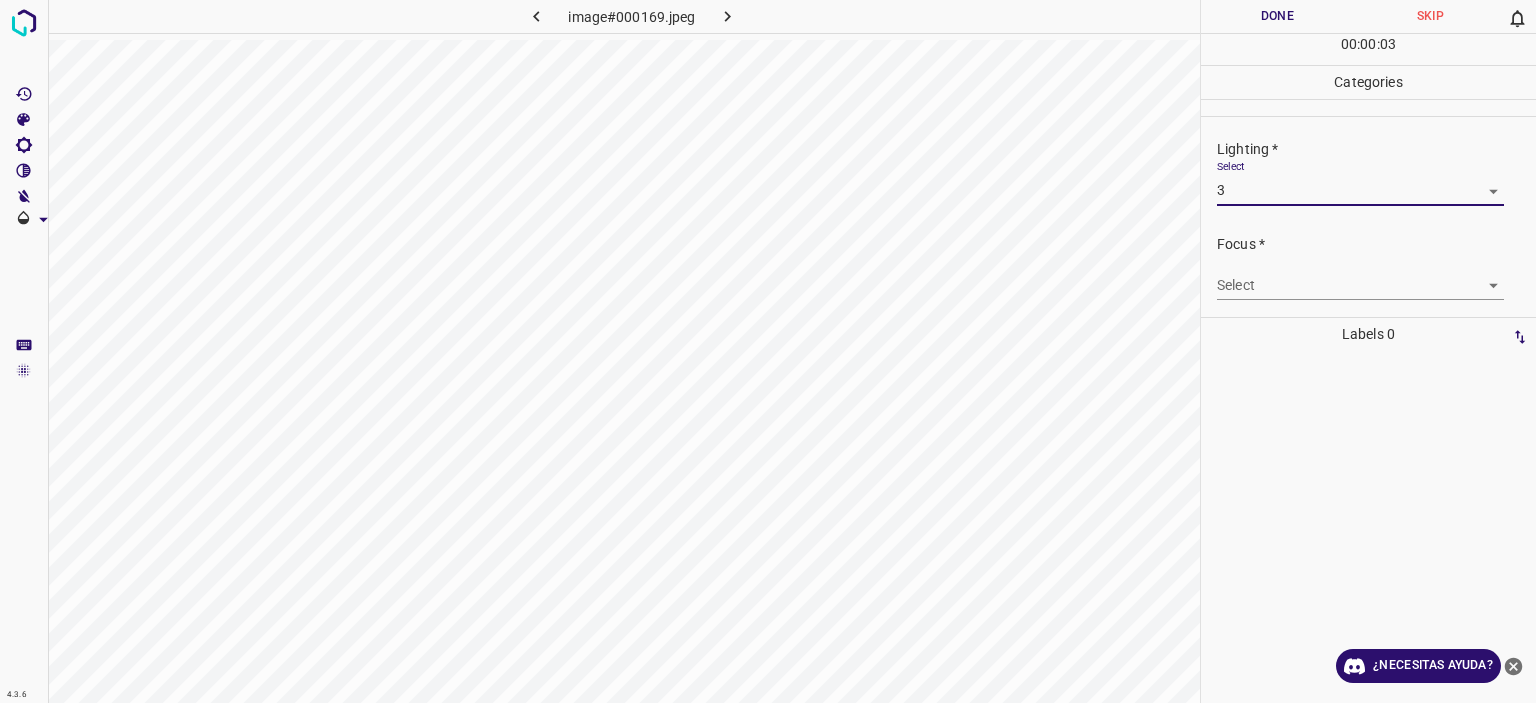 click on "Texto original Valora esta traducción Tu opinión servirá para ayudar a mejorar el Traductor de Google 4.3.6  image#000169.jpeg Done Skip 0 00   : 00   : 03   Categories Lighting *  Select 3 3 Focus *  Select ​ Overall *  Select ​ Labels   0 Categories 1 Lighting 2 Focus 3 Overall Tools Space Change between modes (Draw & Edit) I Auto labeling R Restore zoom M Zoom in N Zoom out Delete Delete selecte label Filters Z Restore filters X Saturation filter C Brightness filter V Contrast filter B Gray scale filter General O Download ¿Necesitas ayuda? - Texto - Esconder - Borrar 1 2 3 4 5" at bounding box center (768, 351) 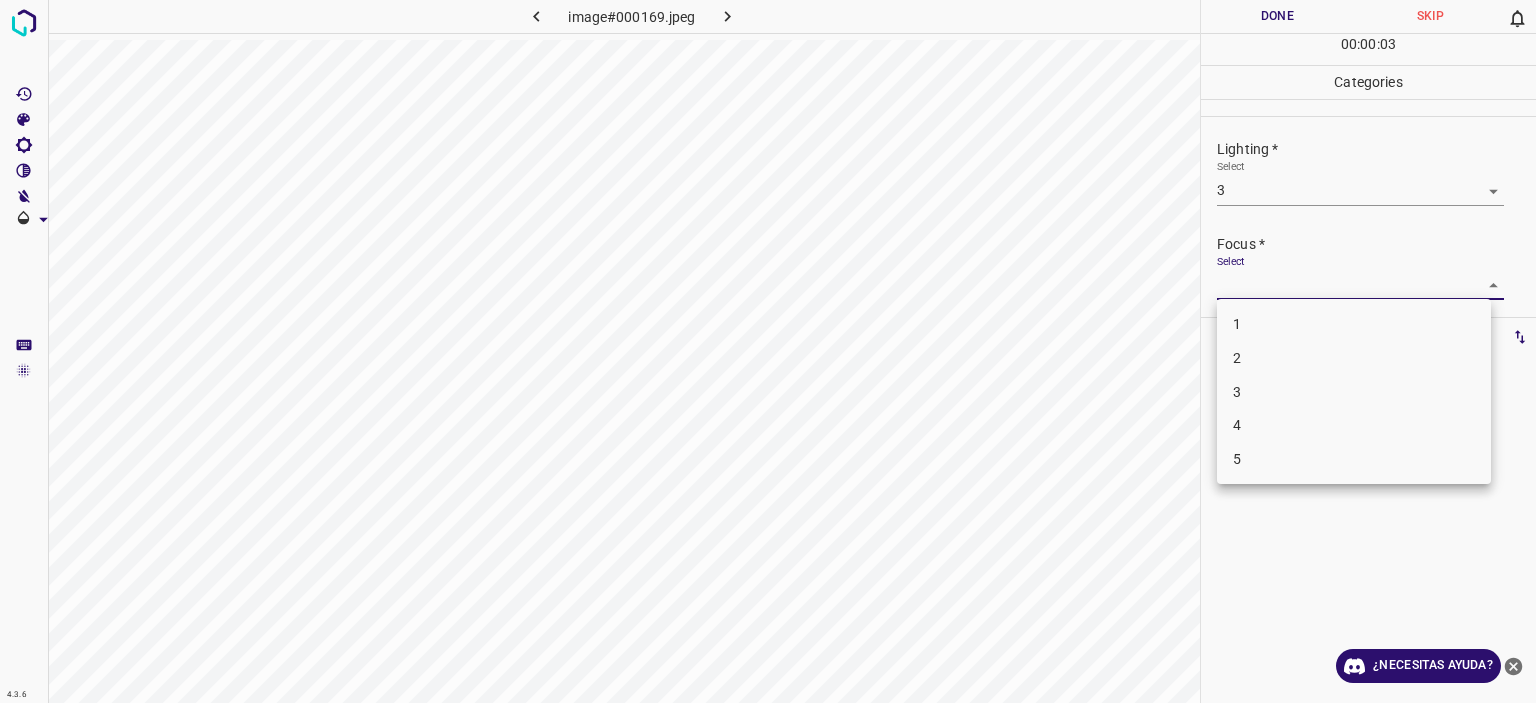 click on "2" at bounding box center (1354, 358) 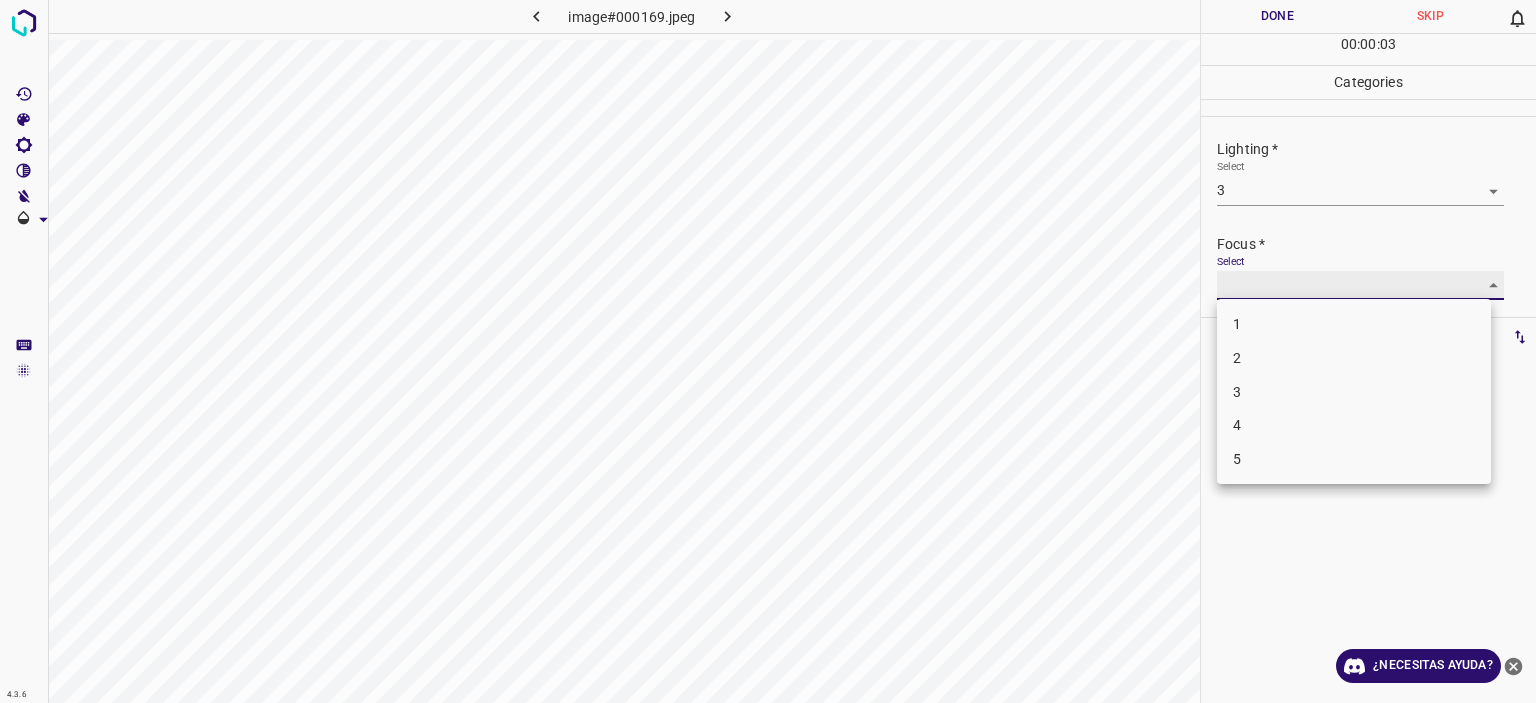 type on "2" 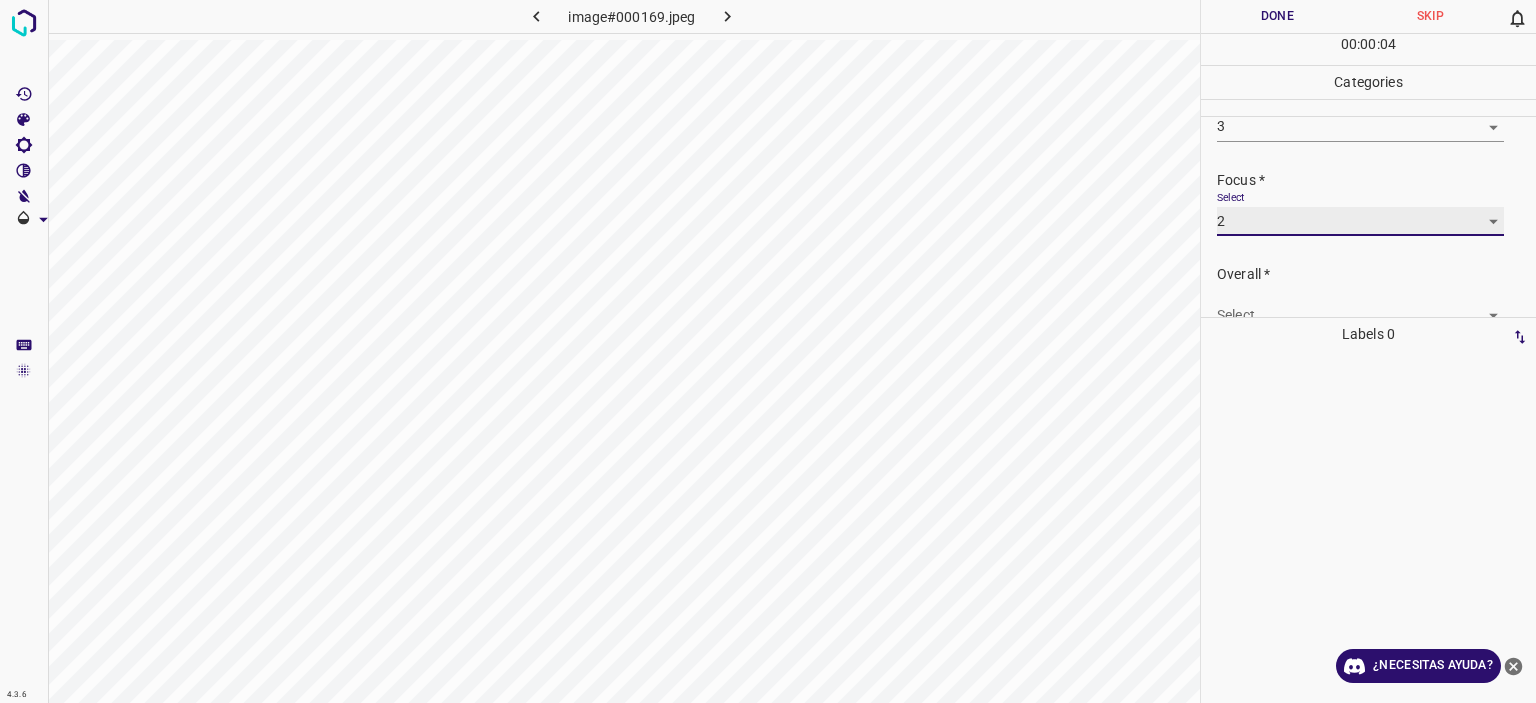 scroll, scrollTop: 98, scrollLeft: 0, axis: vertical 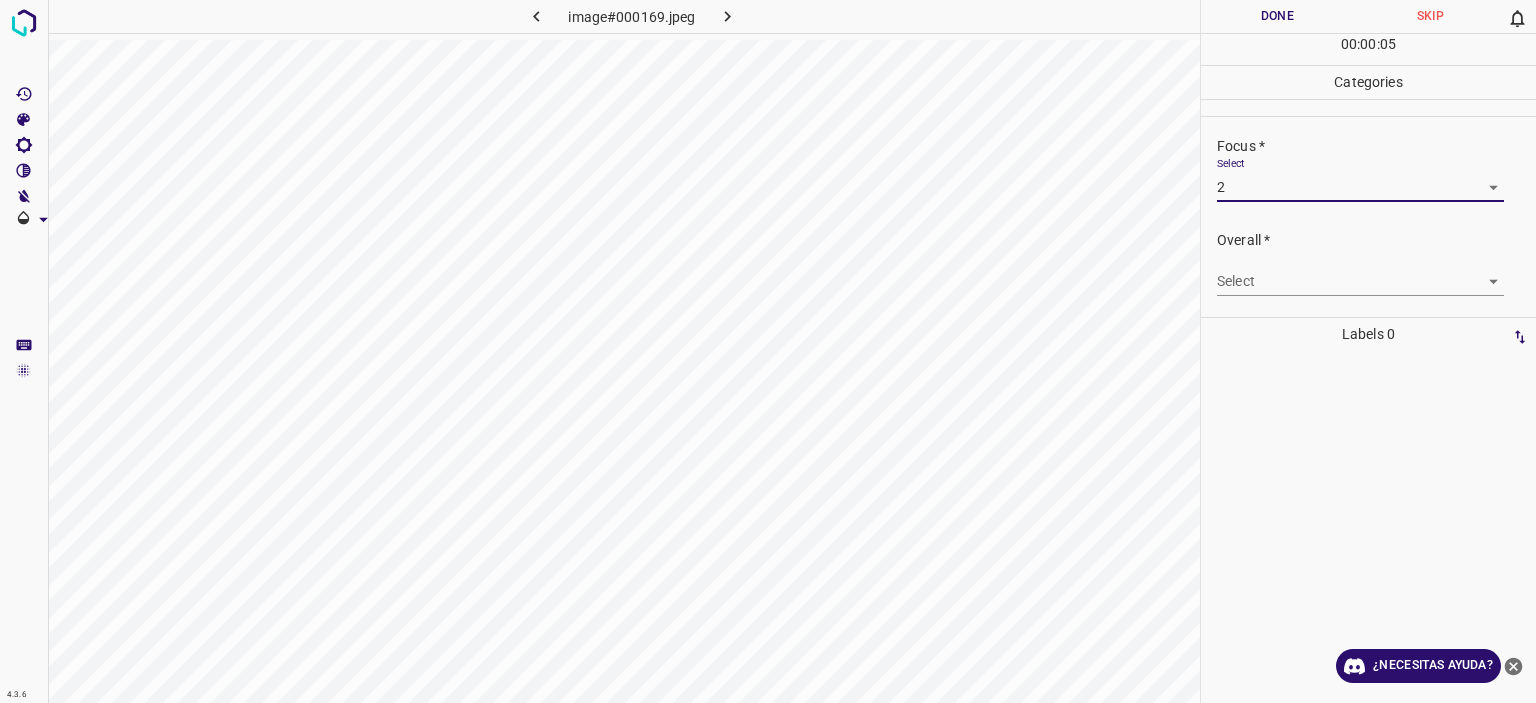 click on "Texto original Valora esta traducción Tu opinión servirá para ayudar a mejorar el Traductor de Google 4.3.6  image#000169.jpeg Done Skip 0 00   : 00   : 05   Categories Lighting *  Select 3 3 Focus *  Select 2 2 Overall *  Select ​ Labels   0 Categories 1 Lighting 2 Focus 3 Overall Tools Space Change between modes (Draw & Edit) I Auto labeling R Restore zoom M Zoom in N Zoom out Delete Delete selecte label Filters Z Restore filters X Saturation filter C Brightness filter V Contrast filter B Gray scale filter General O Download ¿Necesitas ayuda? - Texto - Esconder - Borrar" at bounding box center [768, 351] 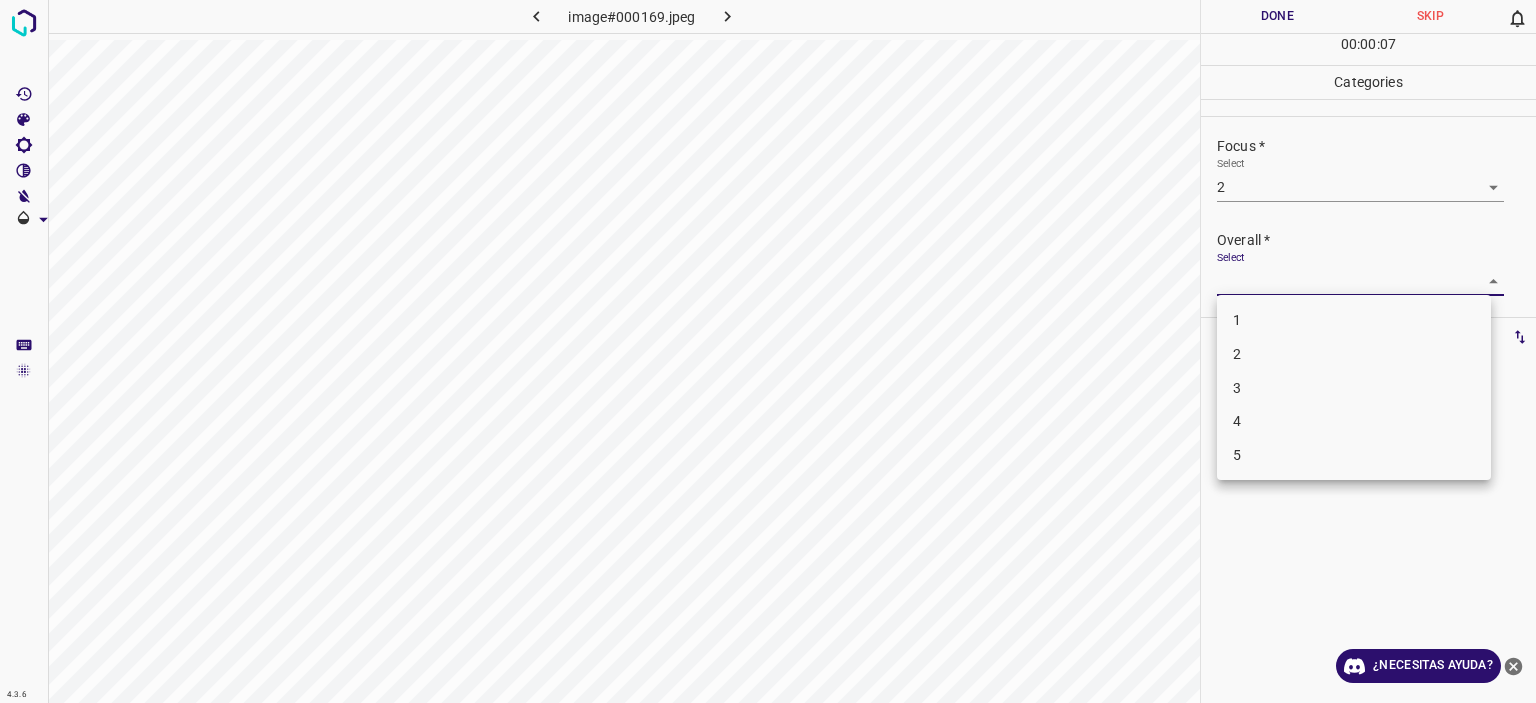 click on "2" at bounding box center [1354, 354] 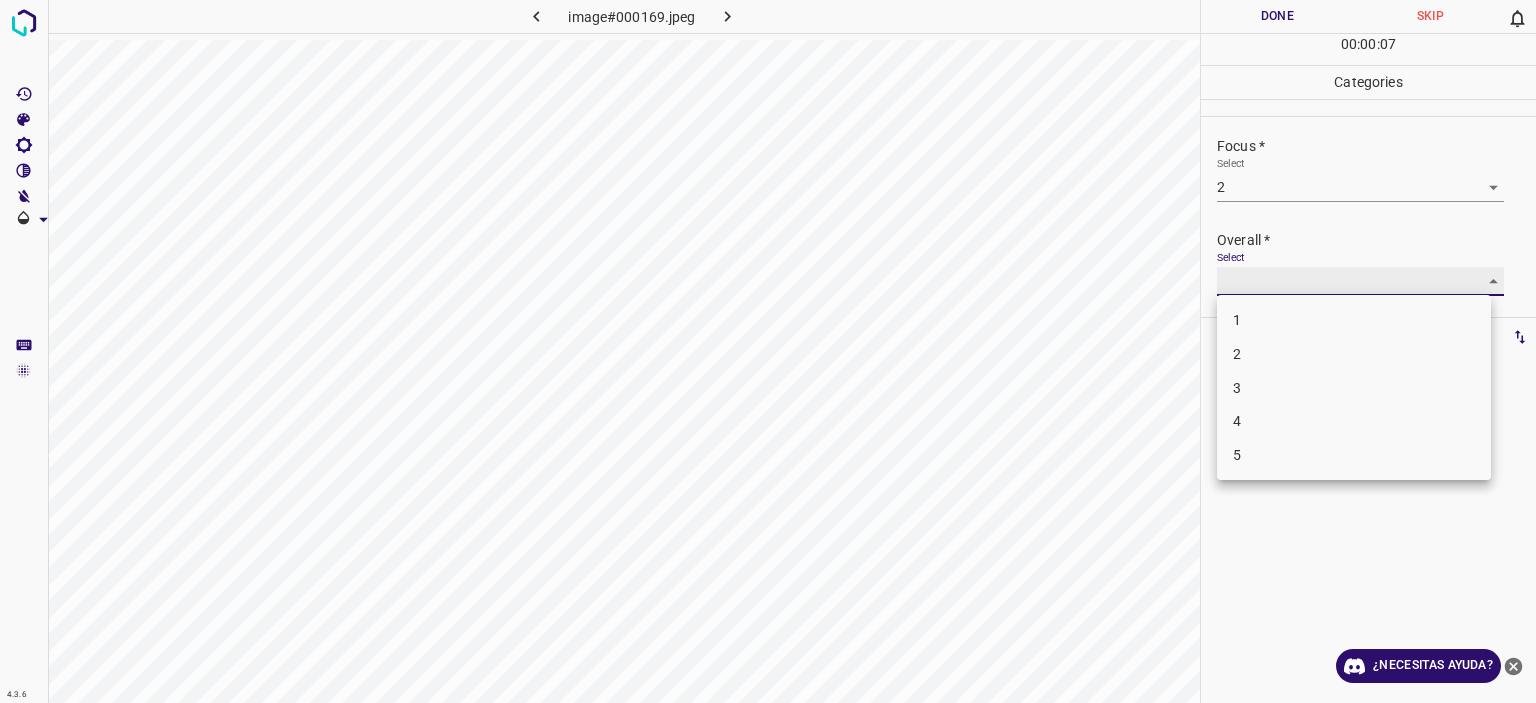 type on "2" 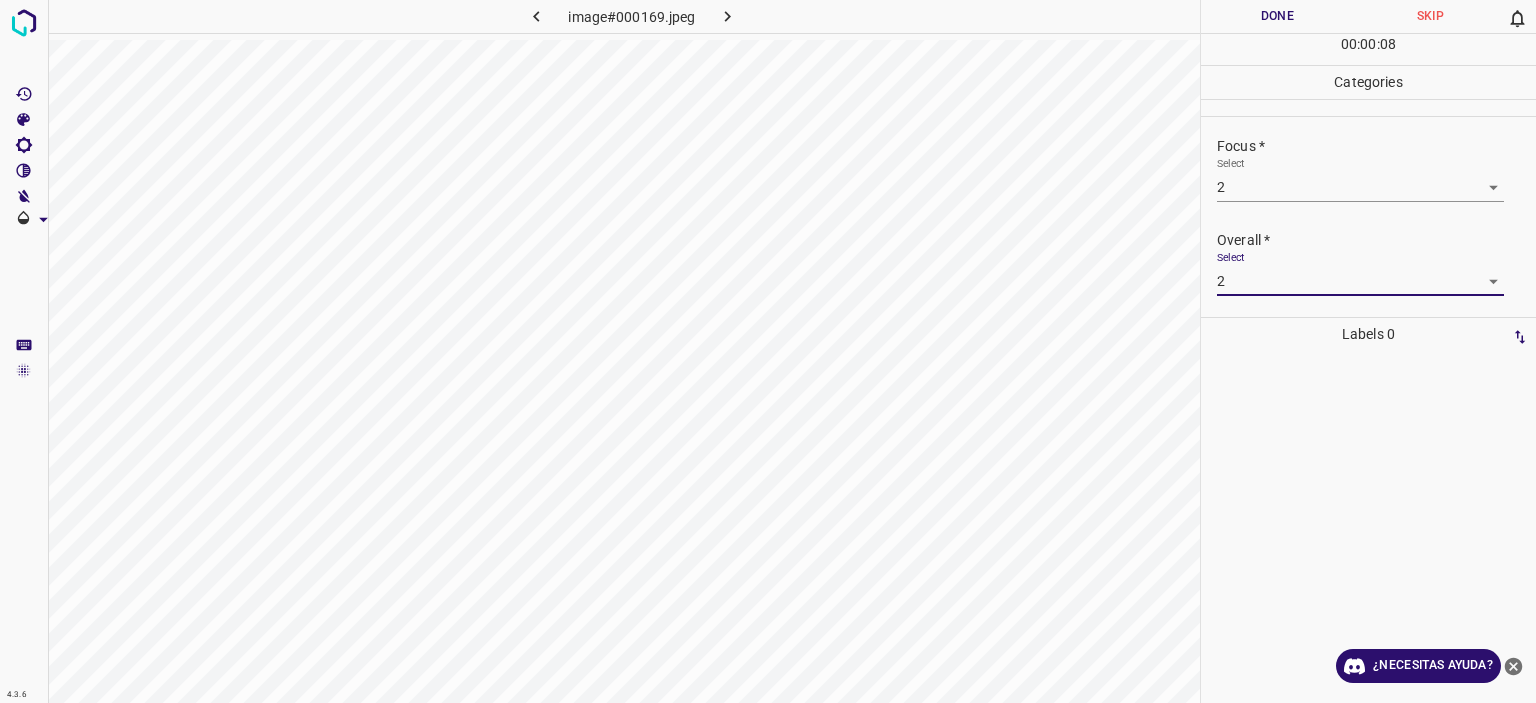 click on "Done" at bounding box center (1277, 16) 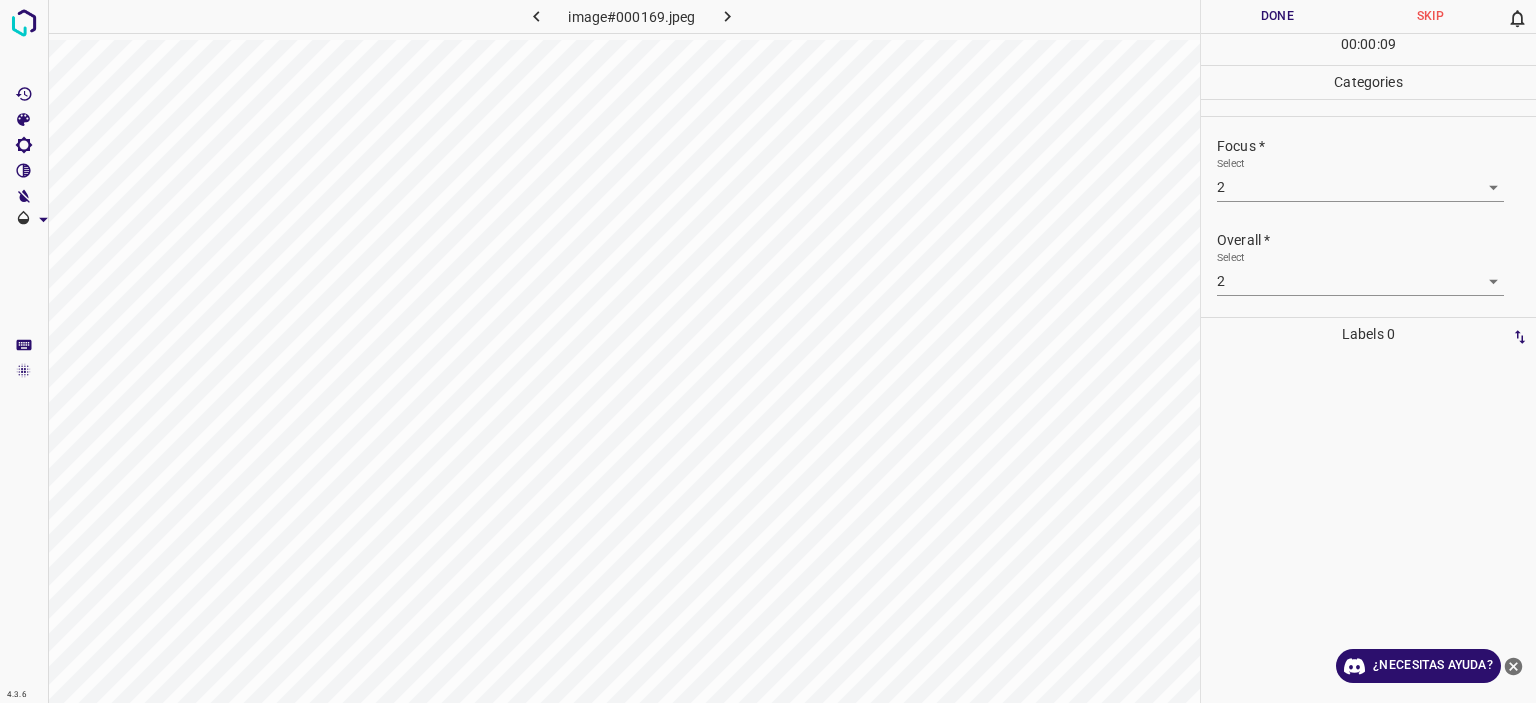 click 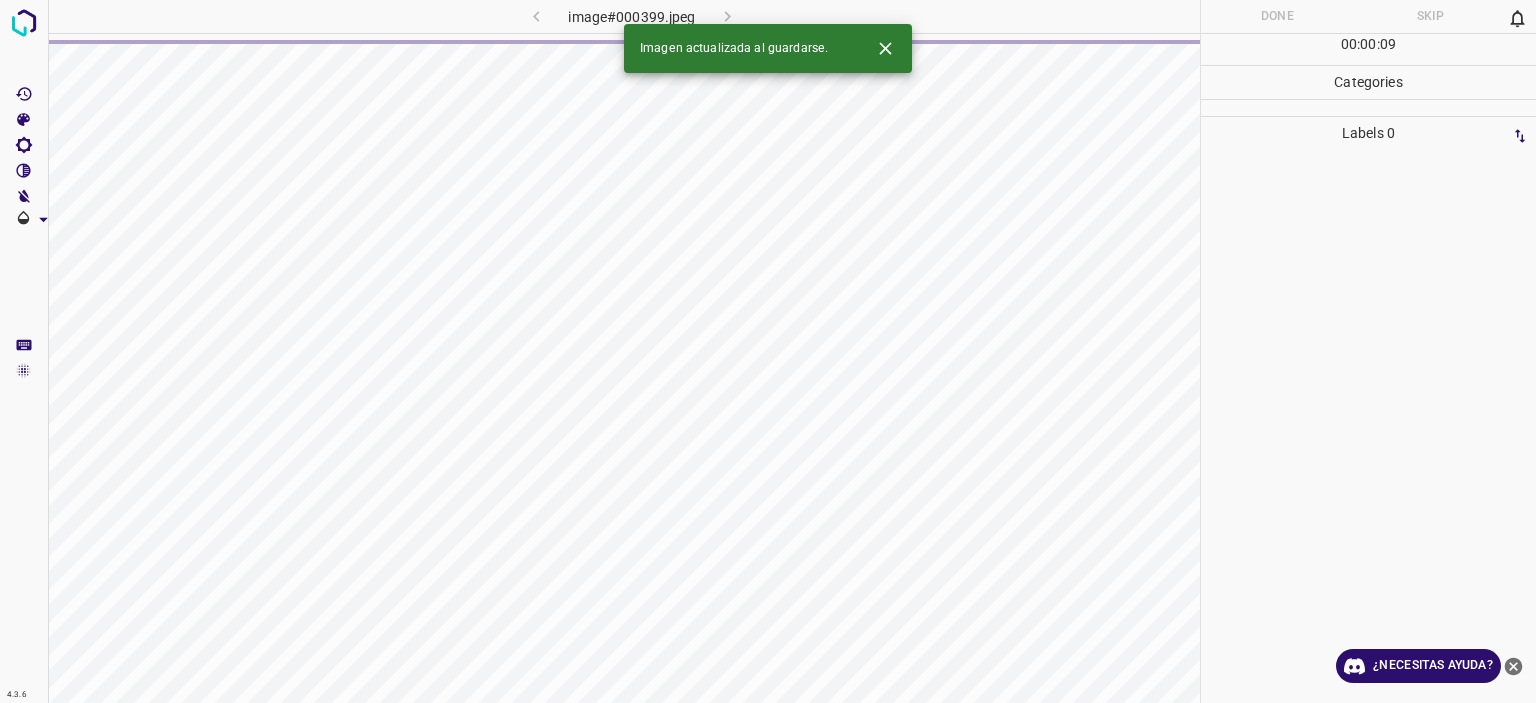 click 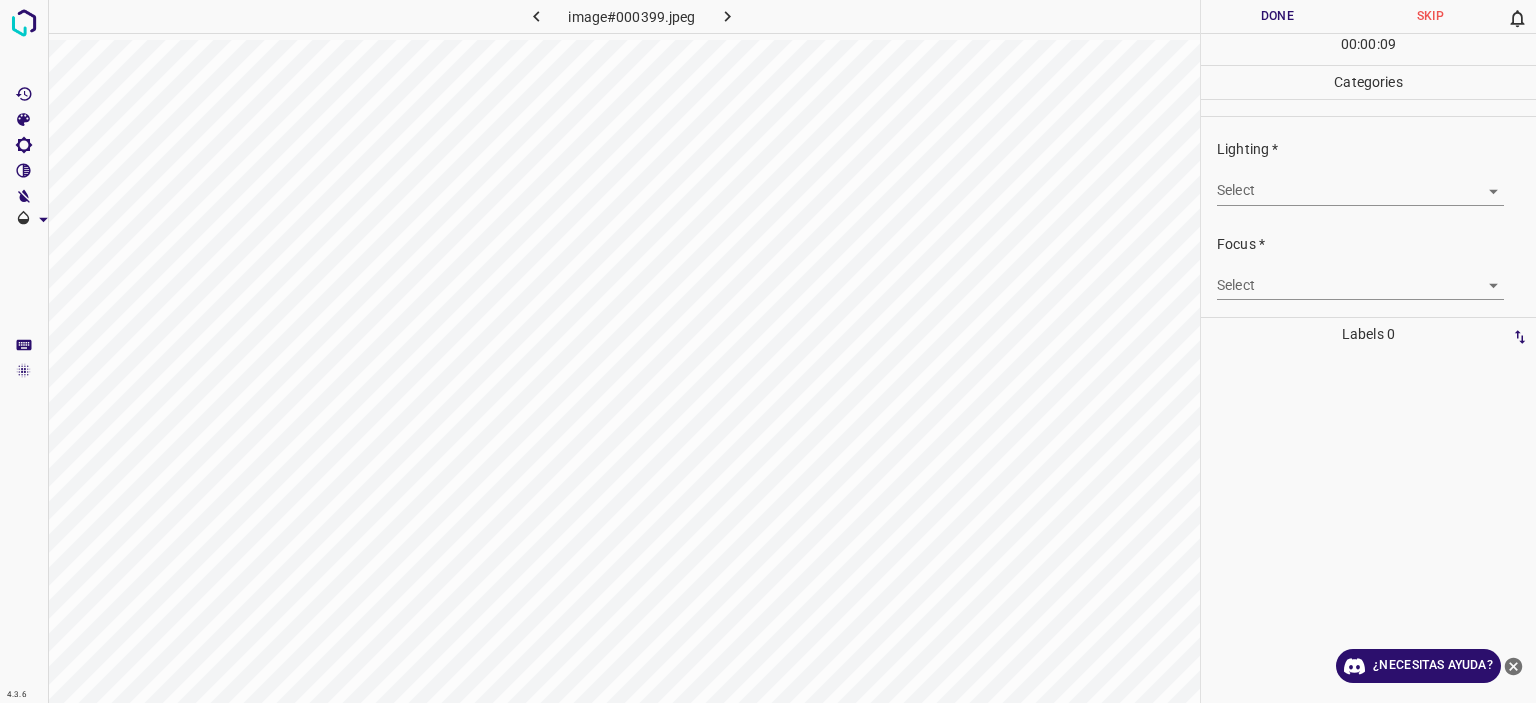 click on "Texto original Valora esta traducción Tu opinión servirá para ayudar a mejorar el Traductor de Google 4.3.6  image#000399.jpeg Done Skip 0 00   : 00   : 09   Categories Lighting *  Select ​ Focus *  Select ​ Overall *  Select ​ Labels   0 Categories 1 Lighting 2 Focus 3 Overall Tools Space Change between modes (Draw & Edit) I Auto labeling R Restore zoom M Zoom in N Zoom out Delete Delete selecte label Filters Z Restore filters X Saturation filter C Brightness filter V Contrast filter B Gray scale filter General O Download ¿Necesitas ayuda? - Texto - Esconder - Borrar" at bounding box center (768, 351) 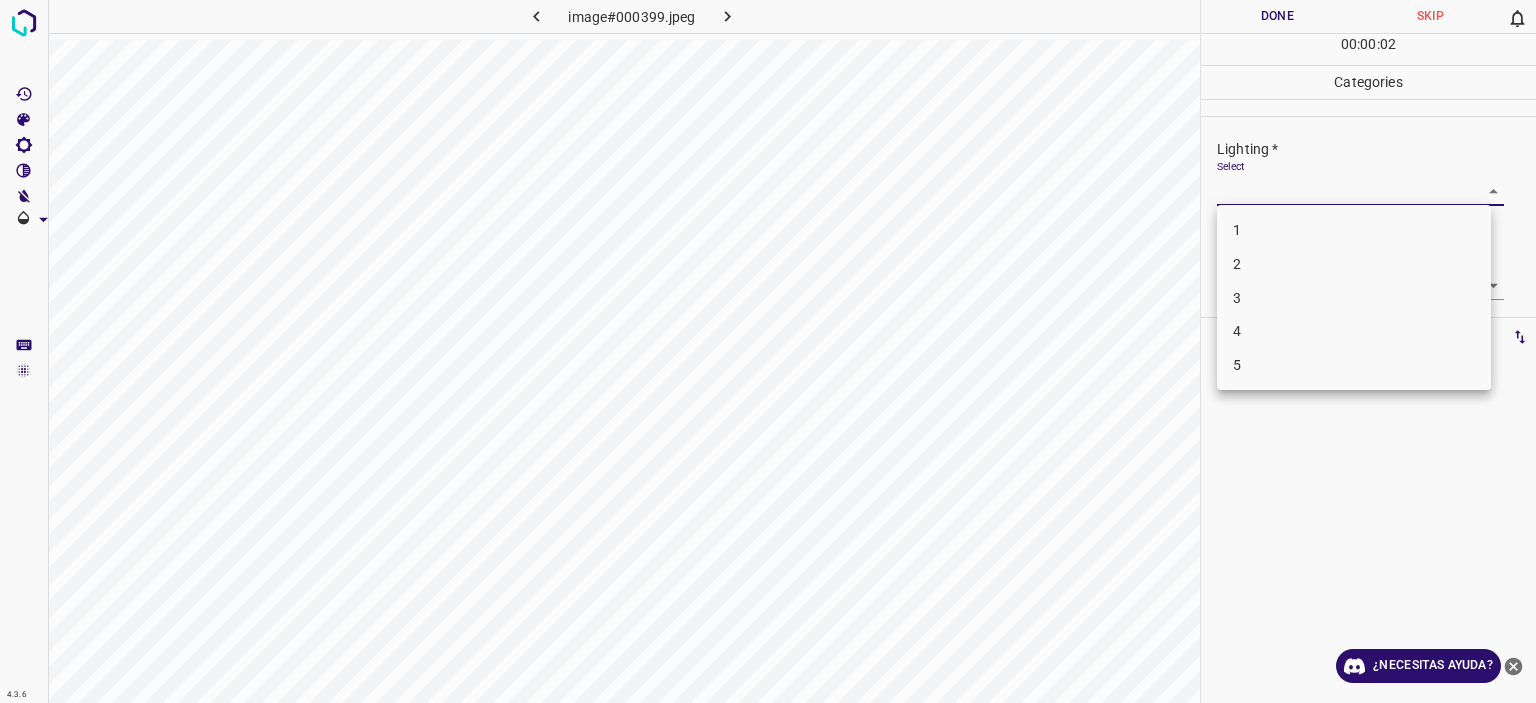 click on "4" at bounding box center (1237, 331) 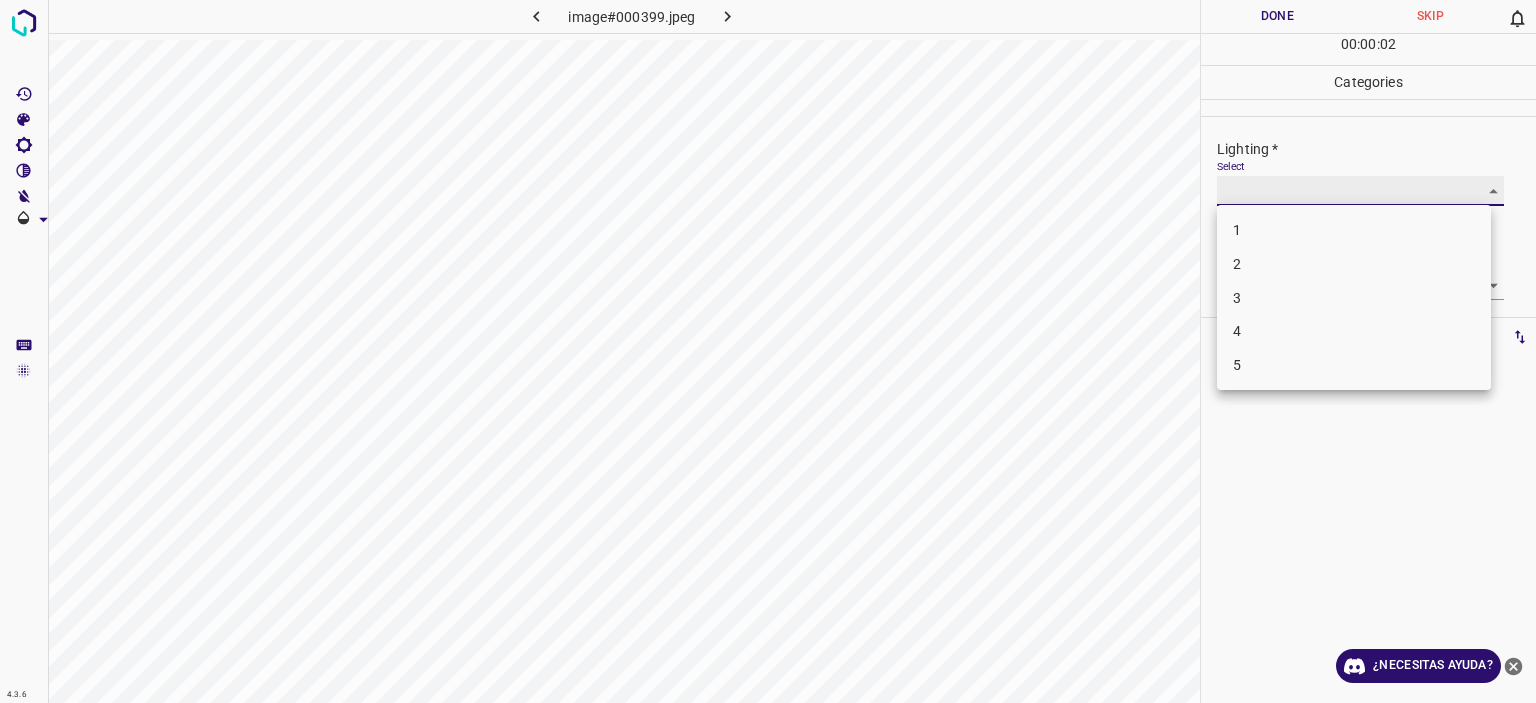 type on "4" 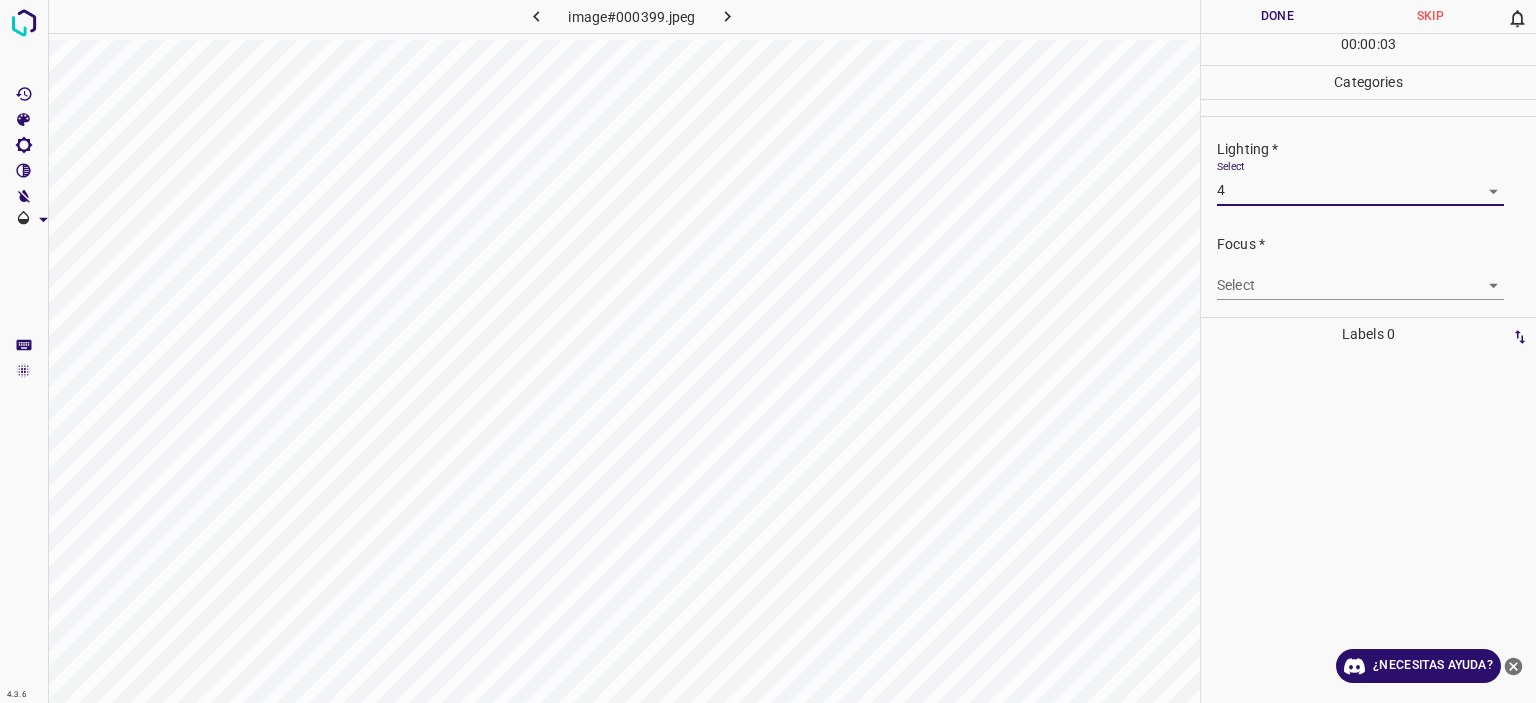 click on "Texto original Valora esta traducción Tu opinión servirá para ayudar a mejorar el Traductor de Google 4.3.6  image#000399.jpeg Done Skip 0 00   : 00   : 03   Categories Lighting *  Select 4 4 Focus *  Select ​ Overall *  Select ​ Labels   0 Categories 1 Lighting 2 Focus 3 Overall Tools Space Change between modes (Draw & Edit) I Auto labeling R Restore zoom M Zoom in N Zoom out Delete Delete selecte label Filters Z Restore filters X Saturation filter C Brightness filter V Contrast filter B Gray scale filter General O Download ¿Necesitas ayuda? - Texto - Esconder - Borrar" at bounding box center [768, 351] 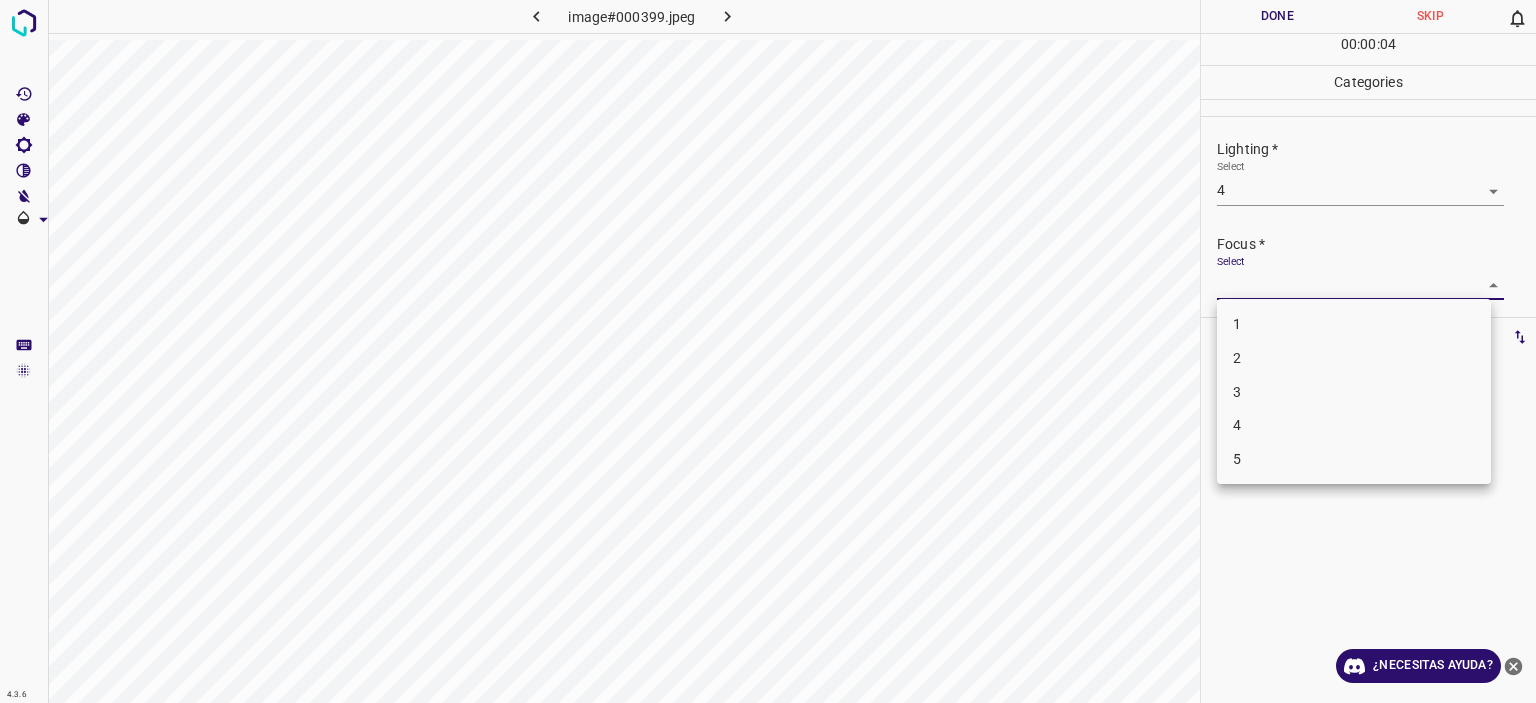 click on "5" at bounding box center [1354, 459] 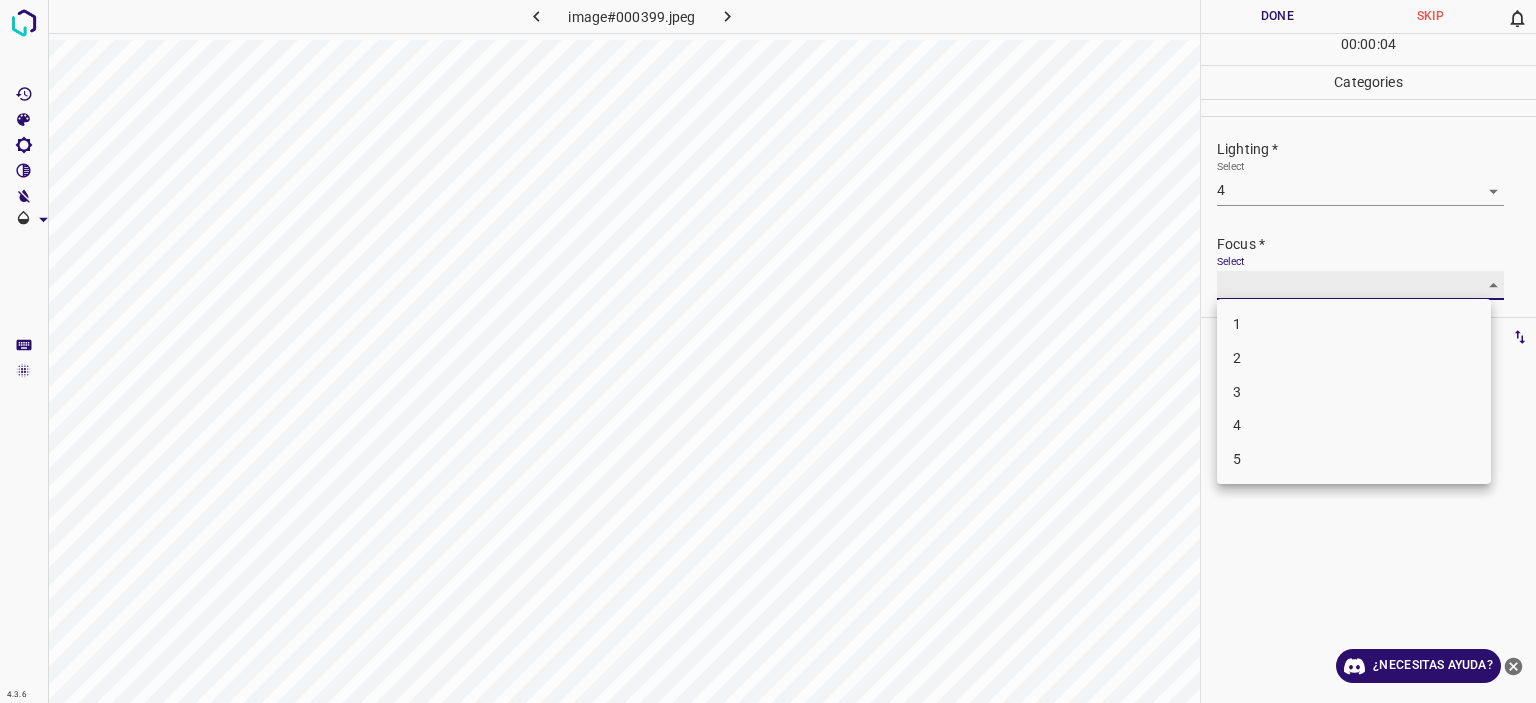 type on "5" 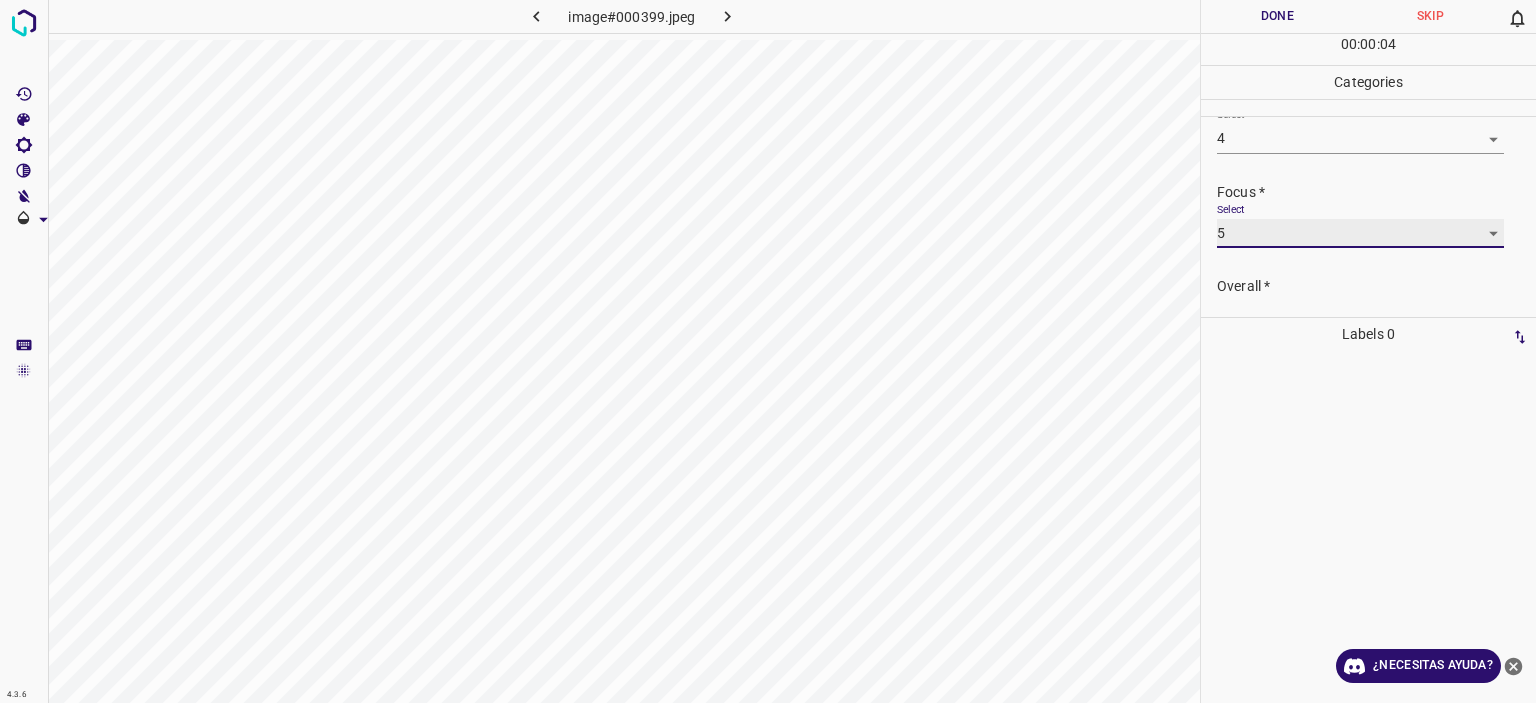 scroll, scrollTop: 98, scrollLeft: 0, axis: vertical 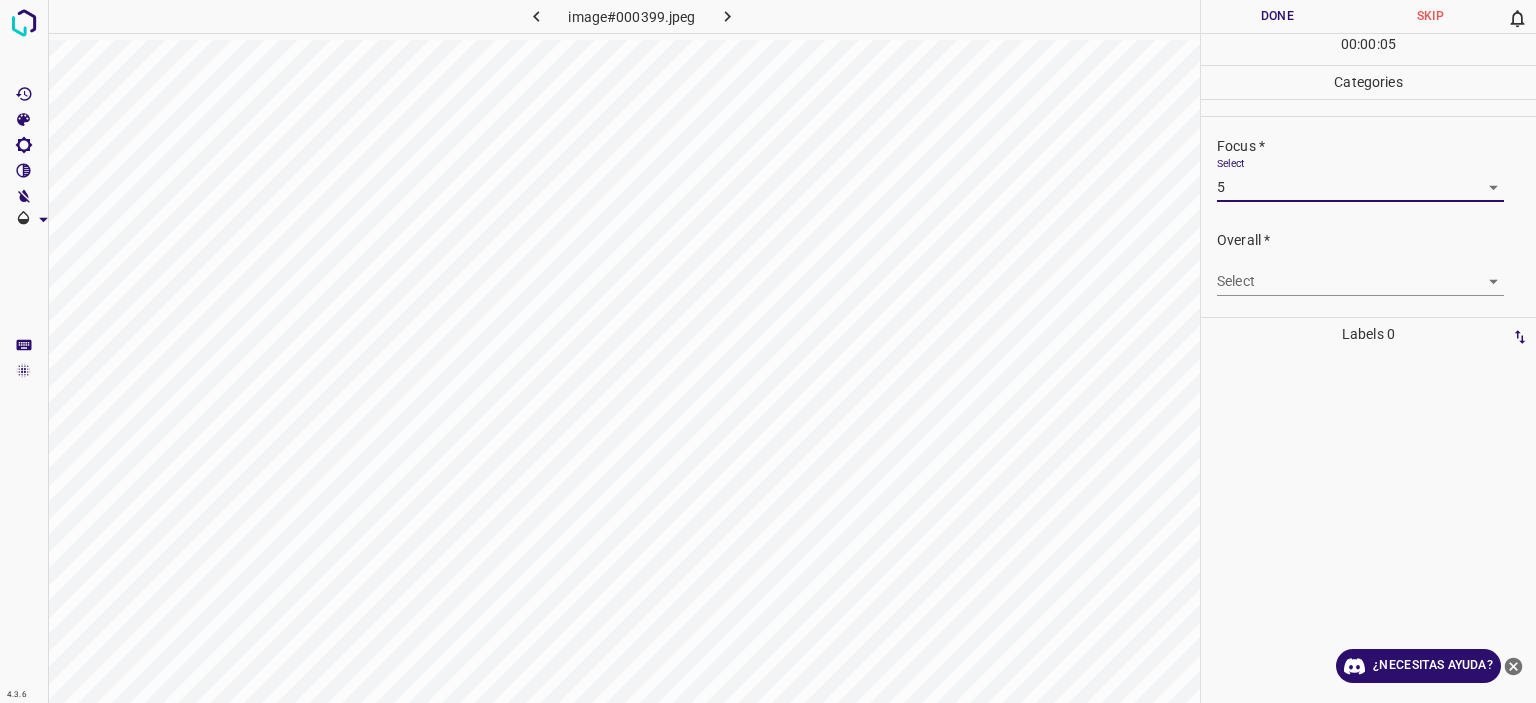 click on "Texto original Valora esta traducción Tu opinión servirá para ayudar a mejorar el Traductor de Google 4.3.6  image#000399.jpeg Done Skip 0 00   : 00   : 05   Categories Lighting *  Select 4 4 Focus *  Select 5 5 Overall *  Select ​ Labels   0 Categories 1 Lighting 2 Focus 3 Overall Tools Space Change between modes (Draw & Edit) I Auto labeling R Restore zoom M Zoom in N Zoom out Delete Delete selecte label Filters Z Restore filters X Saturation filter C Brightness filter V Contrast filter B Gray scale filter General O Download ¿Necesitas ayuda? - Texto - Esconder - Borrar" at bounding box center (768, 351) 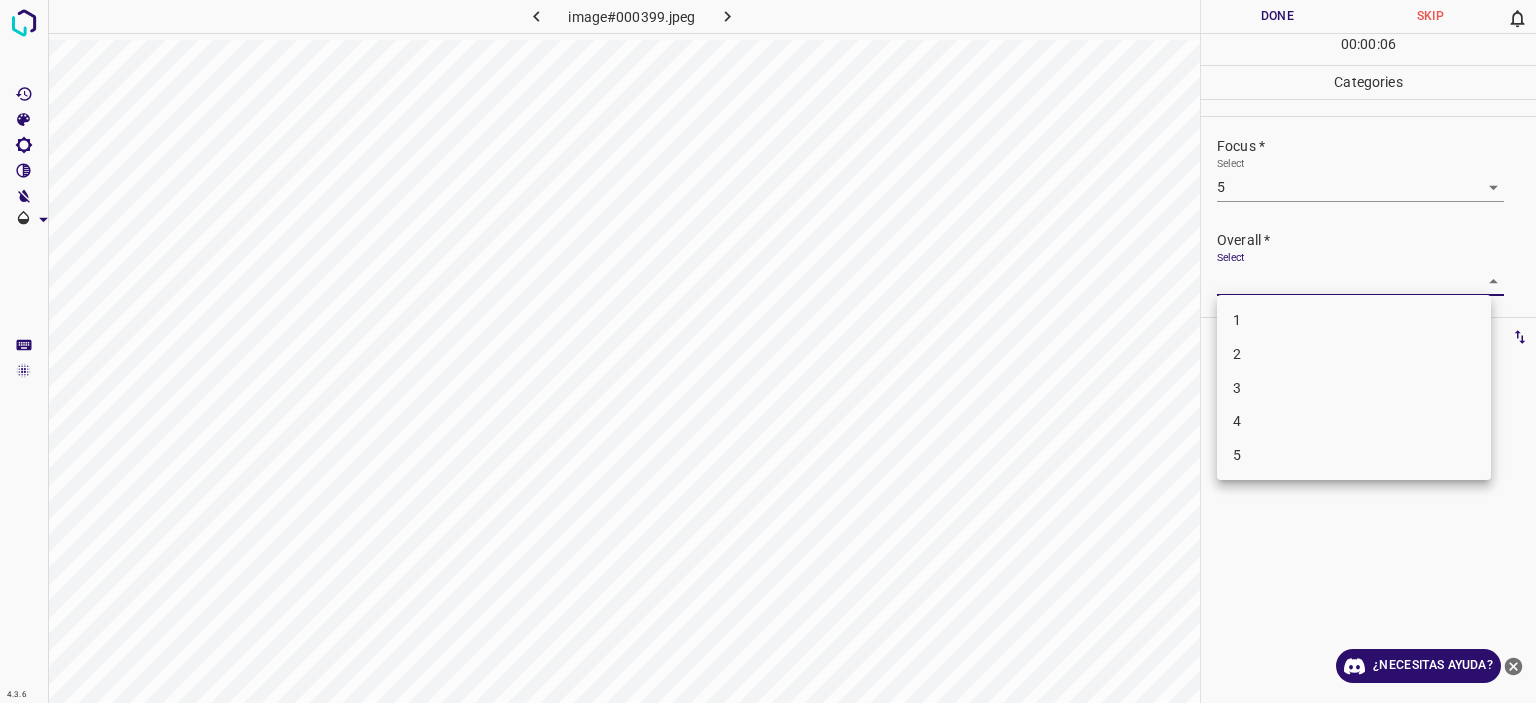 click on "4" at bounding box center [1354, 421] 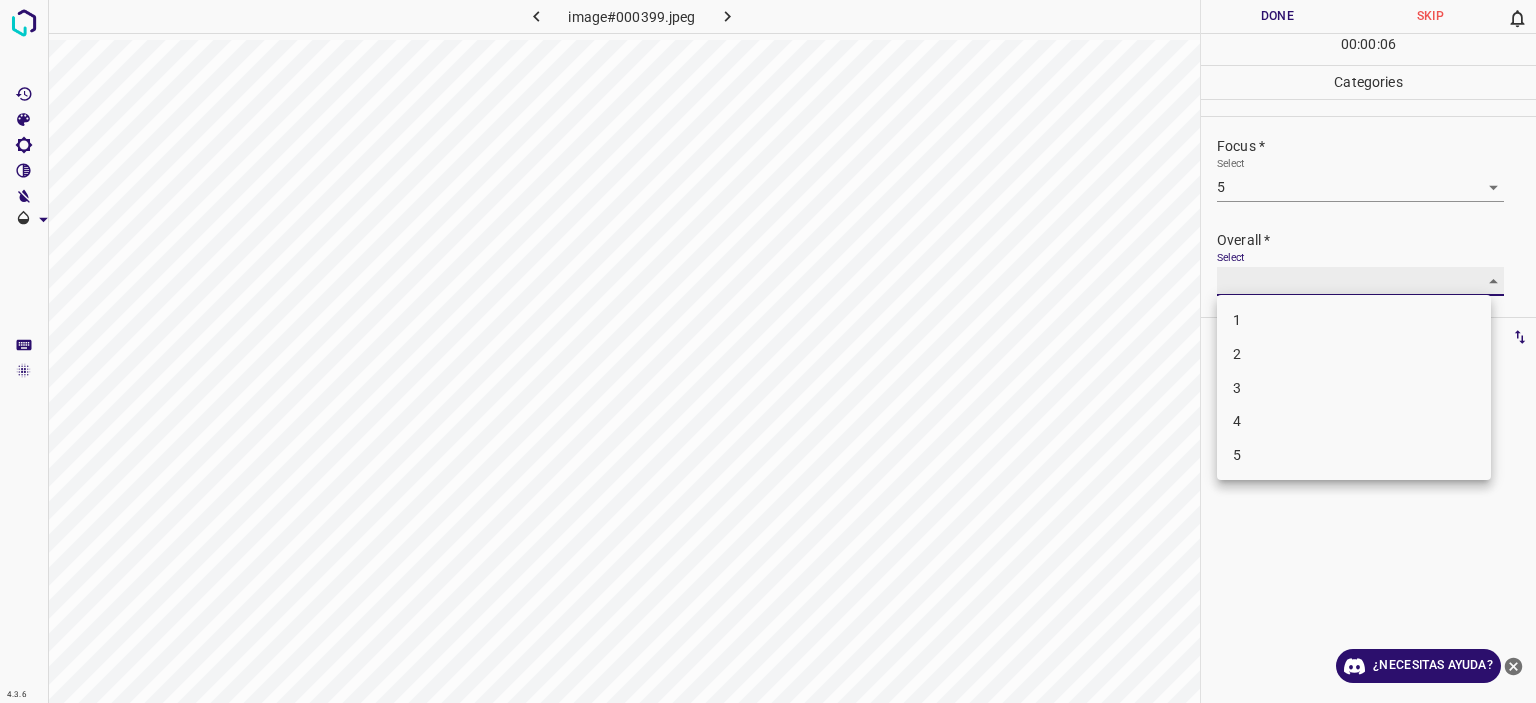 type on "4" 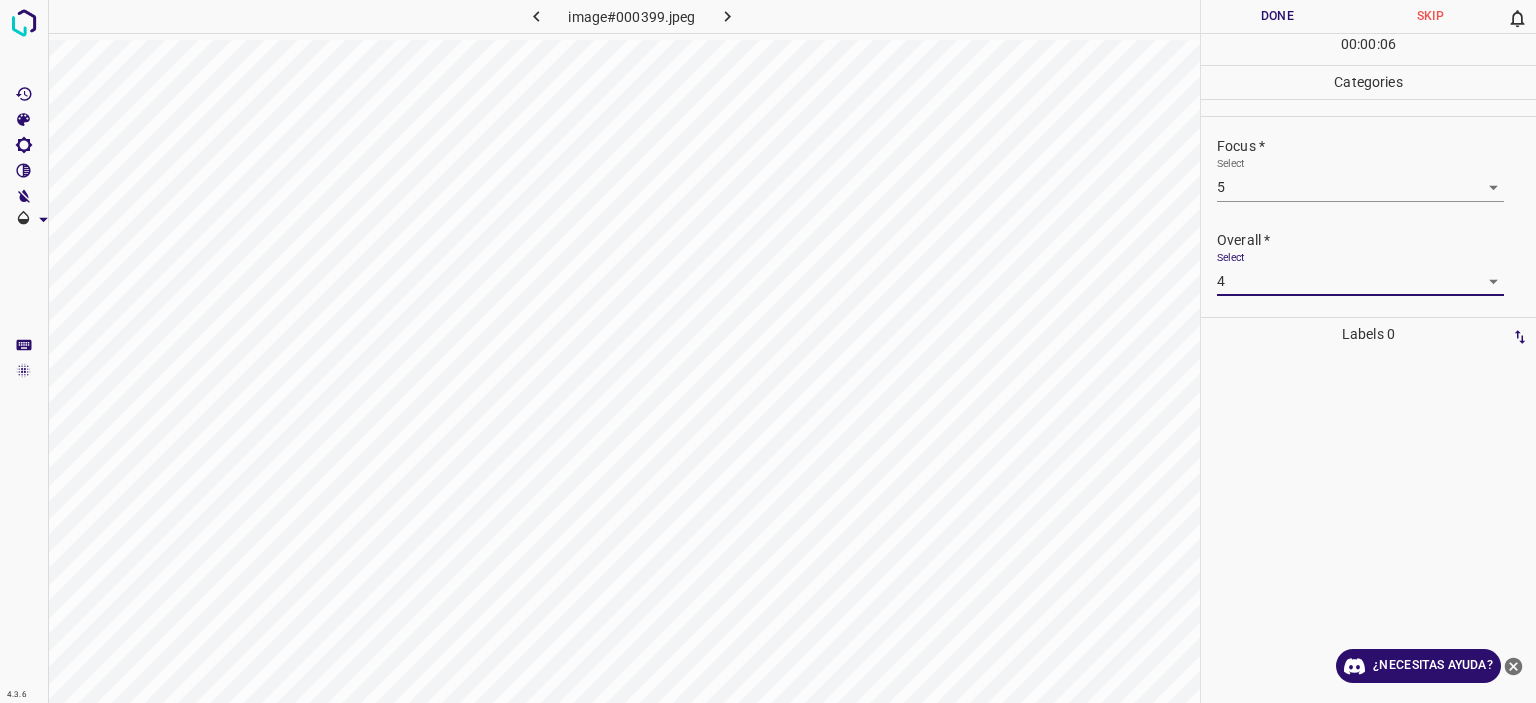 click on "Done" at bounding box center [1277, 16] 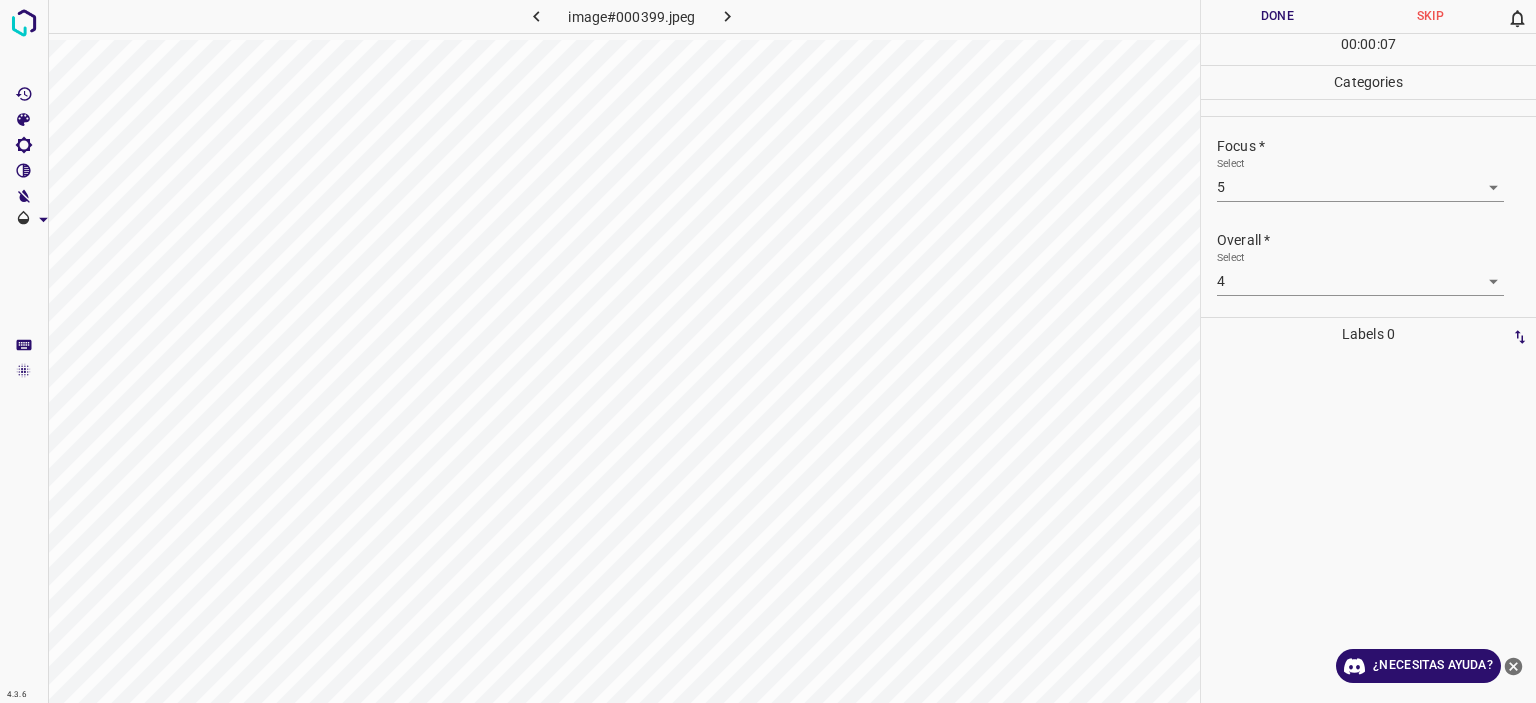 click 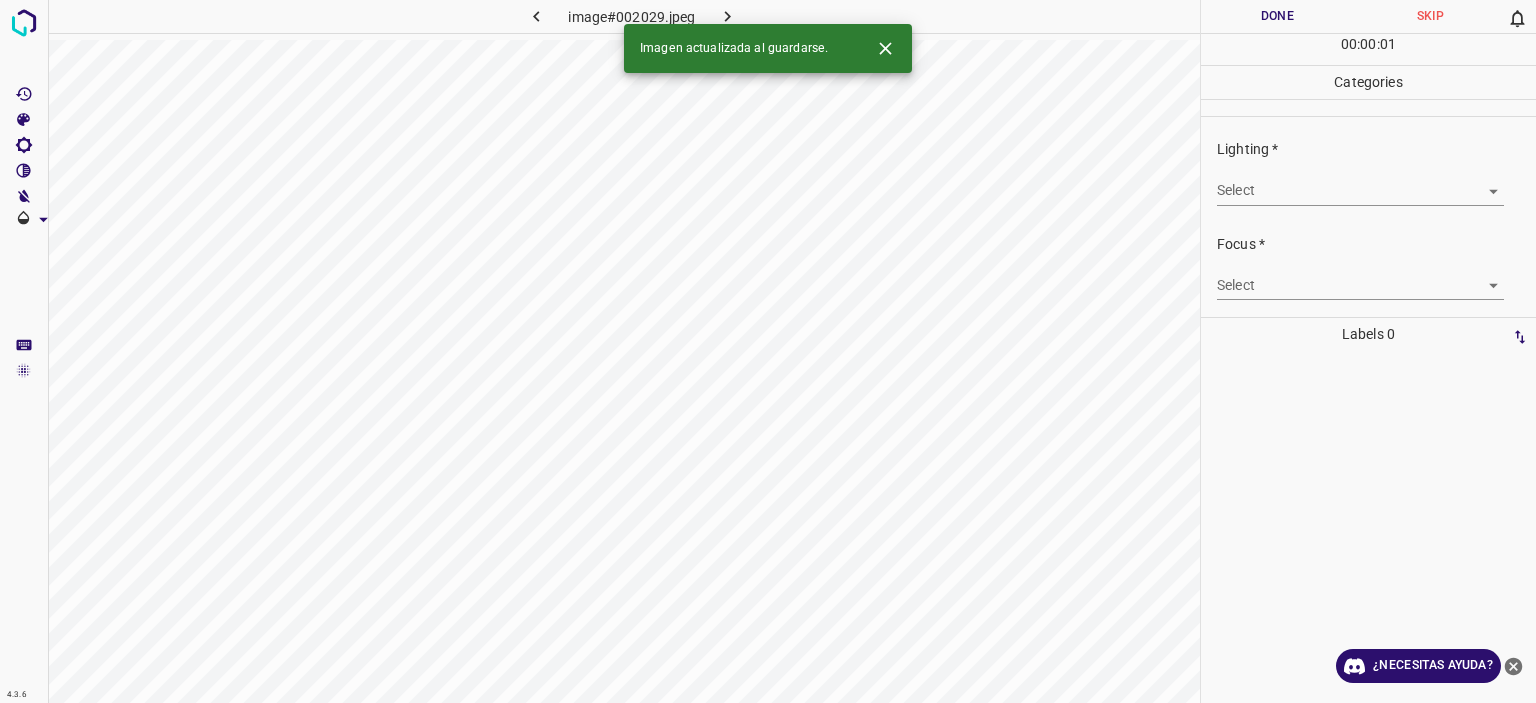 click on "Texto original Valora esta traducción Tu opinión servirá para ayudar a mejorar el Traductor de Google 4.3.6  image#002029.jpeg Done Skip 0 00   : 00   : 01   Categories Lighting *  Select ​ Focus *  Select ​ Overall *  Select ​ Labels   0 Categories 1 Lighting 2 Focus 3 Overall Tools Space Change between modes (Draw & Edit) I Auto labeling R Restore zoom M Zoom in N Zoom out Delete Delete selecte label Filters Z Restore filters X Saturation filter C Brightness filter V Contrast filter B Gray scale filter General O Download Imagen actualizada al guardarse. ¿Necesitas ayuda? - Texto - Esconder - Borrar" at bounding box center (768, 351) 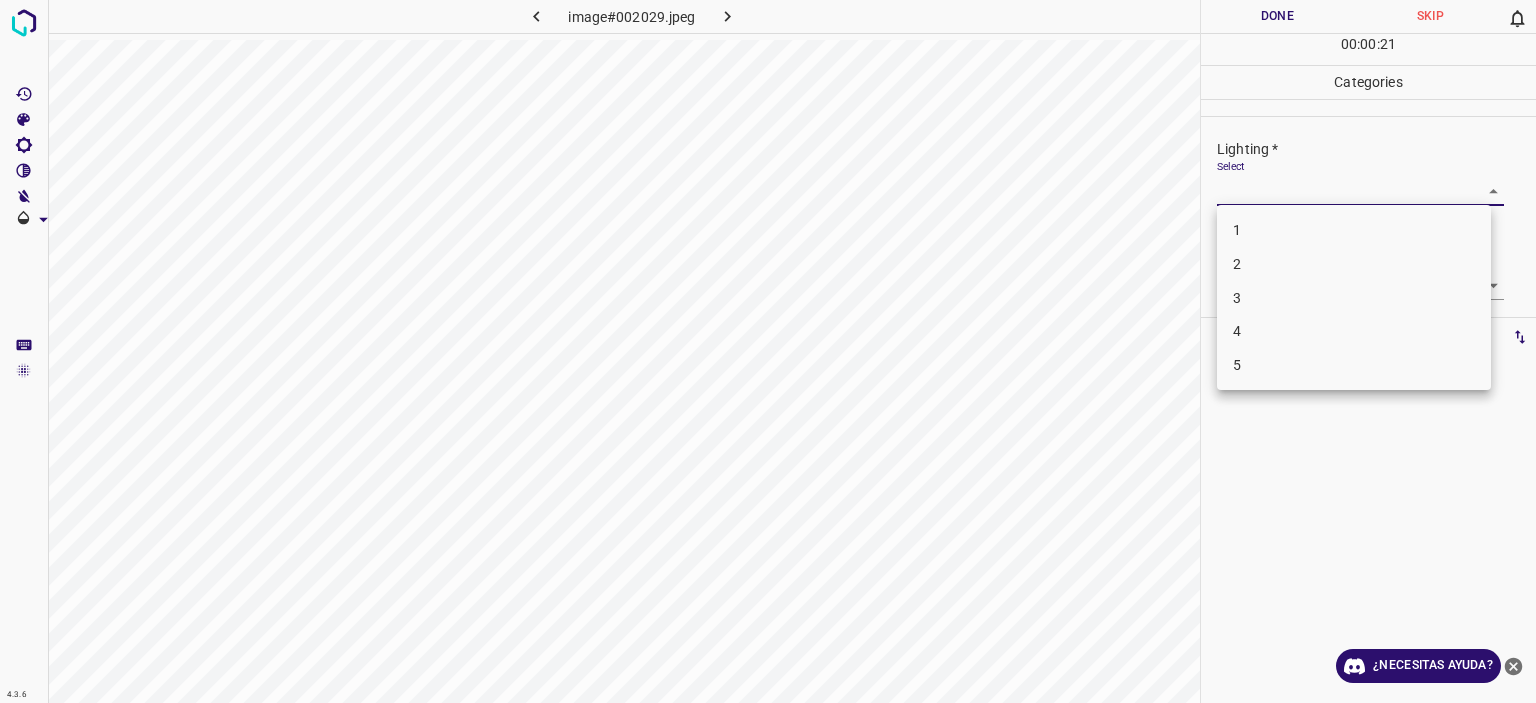 click on "3" at bounding box center [1354, 298] 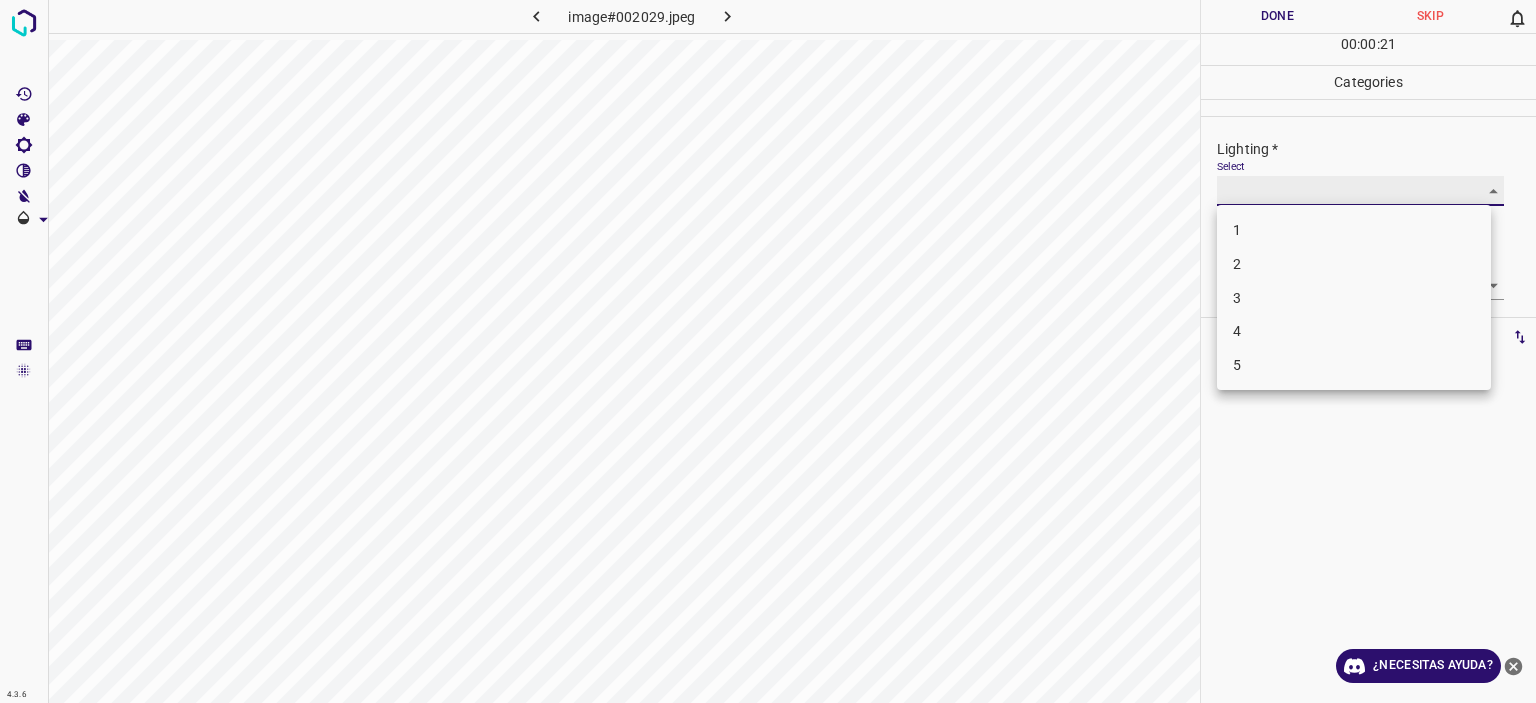 type on "3" 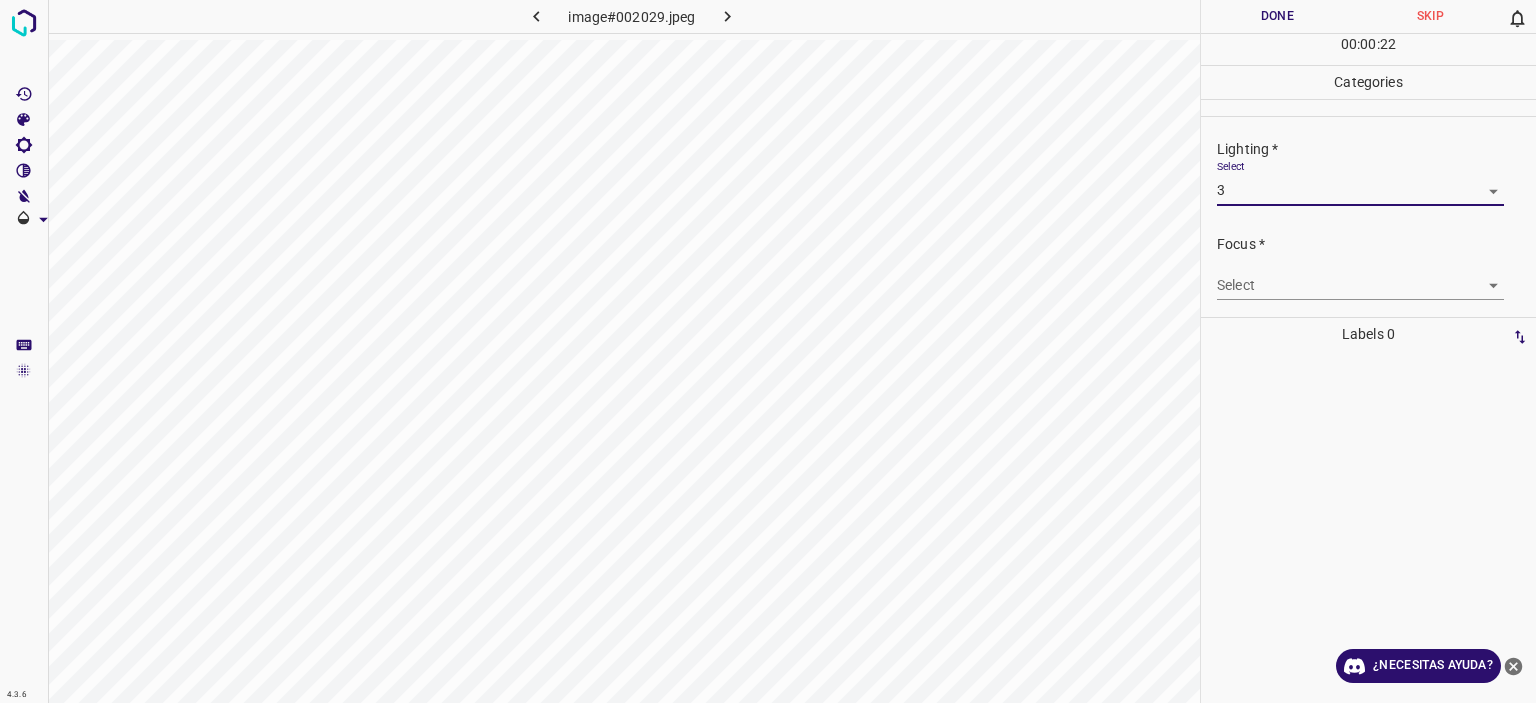 click on "Texto original Valora esta traducción Tu opinión servirá para ayudar a mejorar el Traductor de Google 4.3.6  image#002029.jpeg Done Skip 0 00   : 00   : 22   Categories Lighting *  Select 3 3 Focus *  Select ​ Overall *  Select ​ Labels   0 Categories 1 Lighting 2 Focus 3 Overall Tools Space Change between modes (Draw & Edit) I Auto labeling R Restore zoom M Zoom in N Zoom out Delete Delete selecte label Filters Z Restore filters X Saturation filter C Brightness filter V Contrast filter B Gray scale filter General O Download ¿Necesitas ayuda? - Texto - Esconder - Borrar" at bounding box center [768, 351] 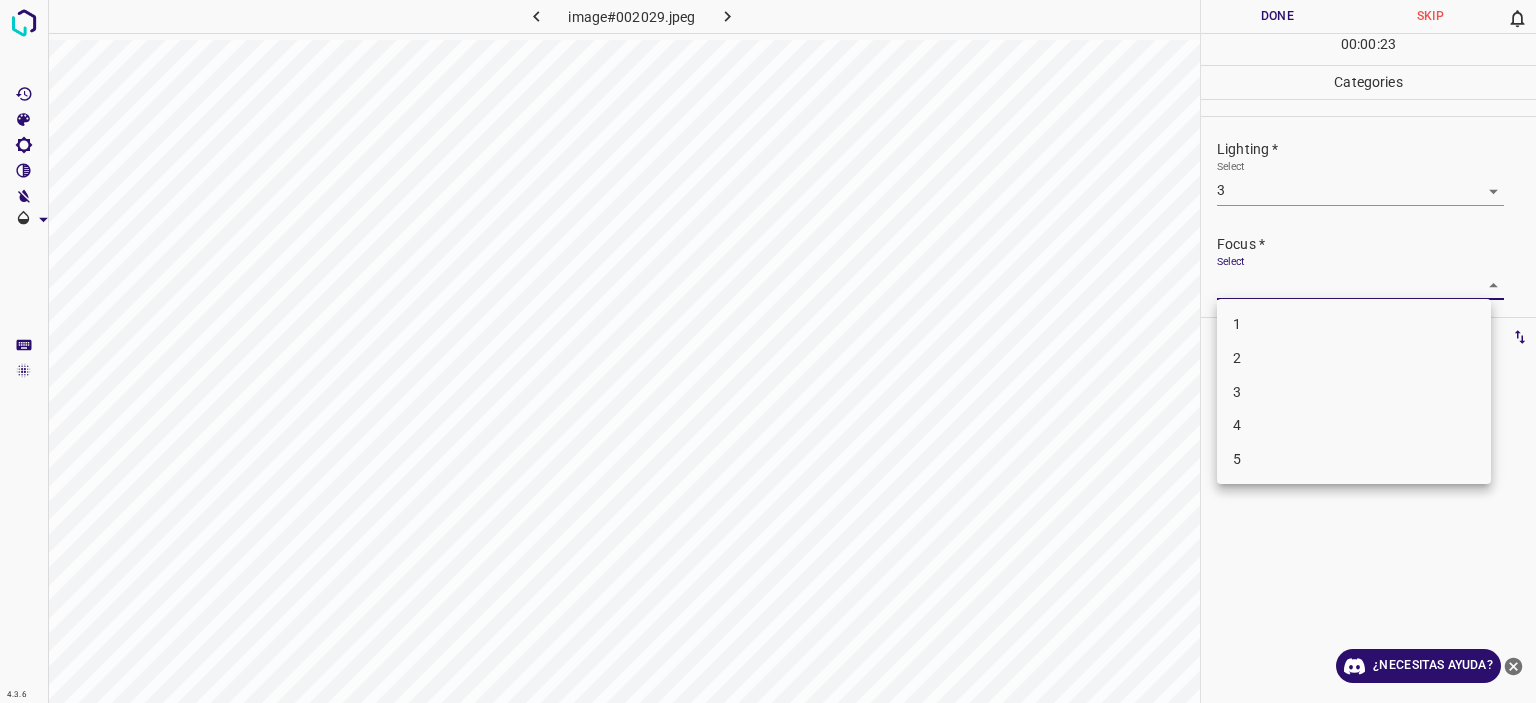 click on "2" at bounding box center (1354, 358) 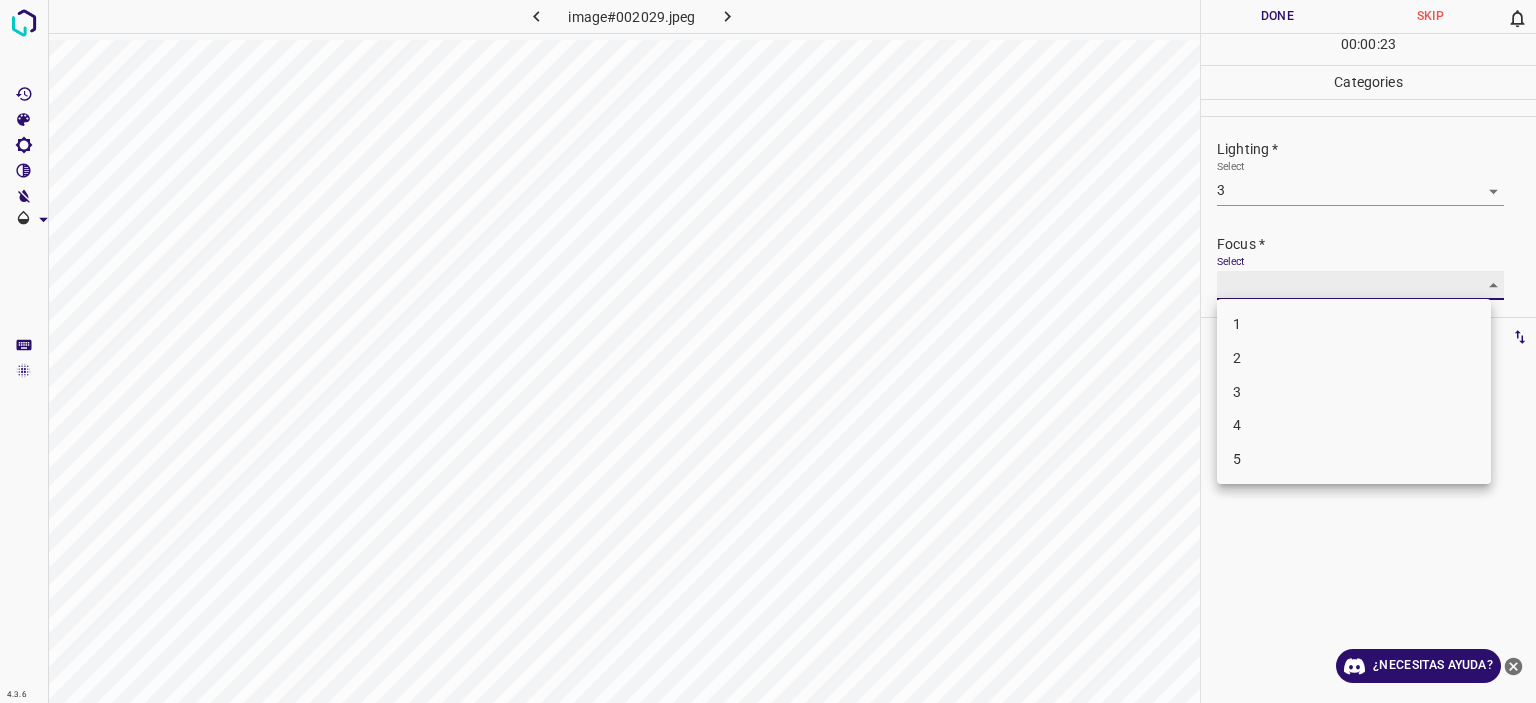 type on "2" 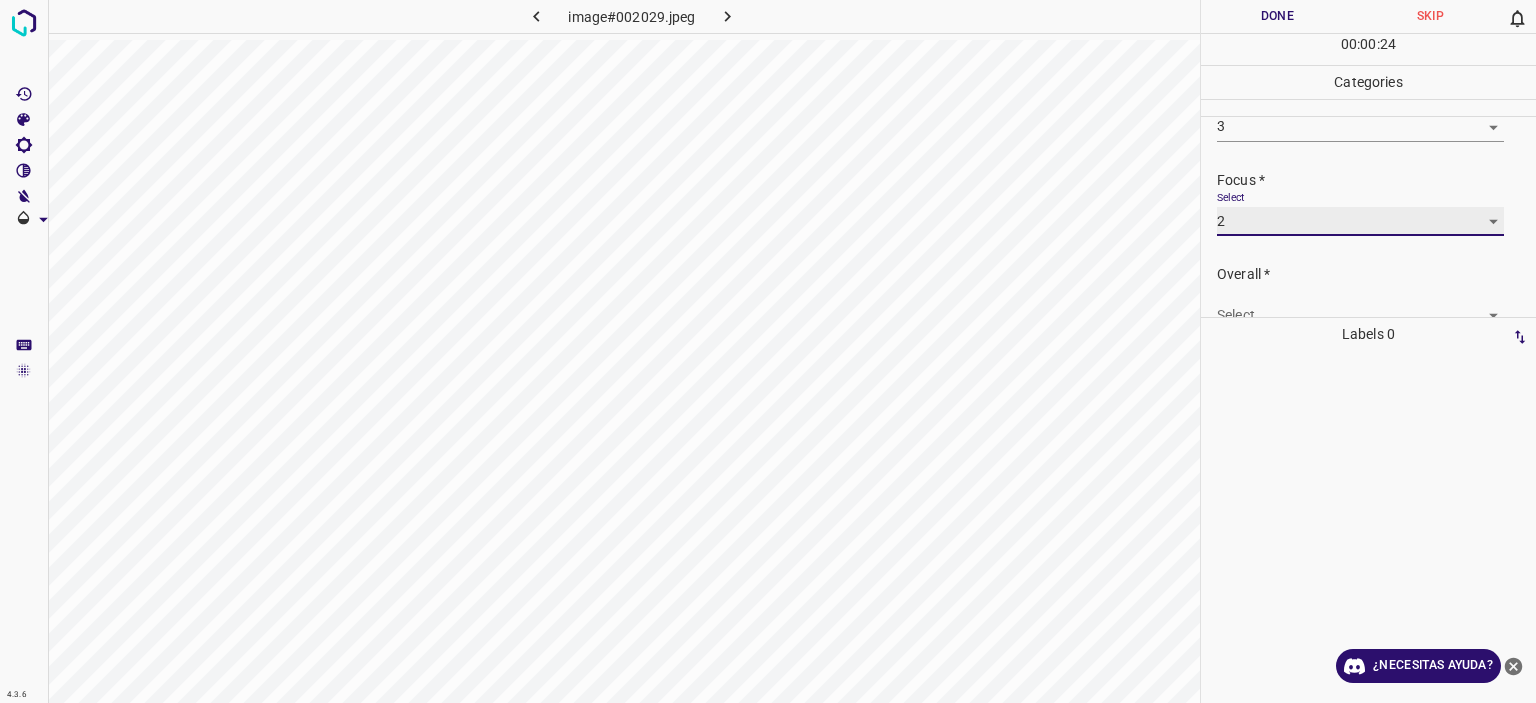 scroll, scrollTop: 98, scrollLeft: 0, axis: vertical 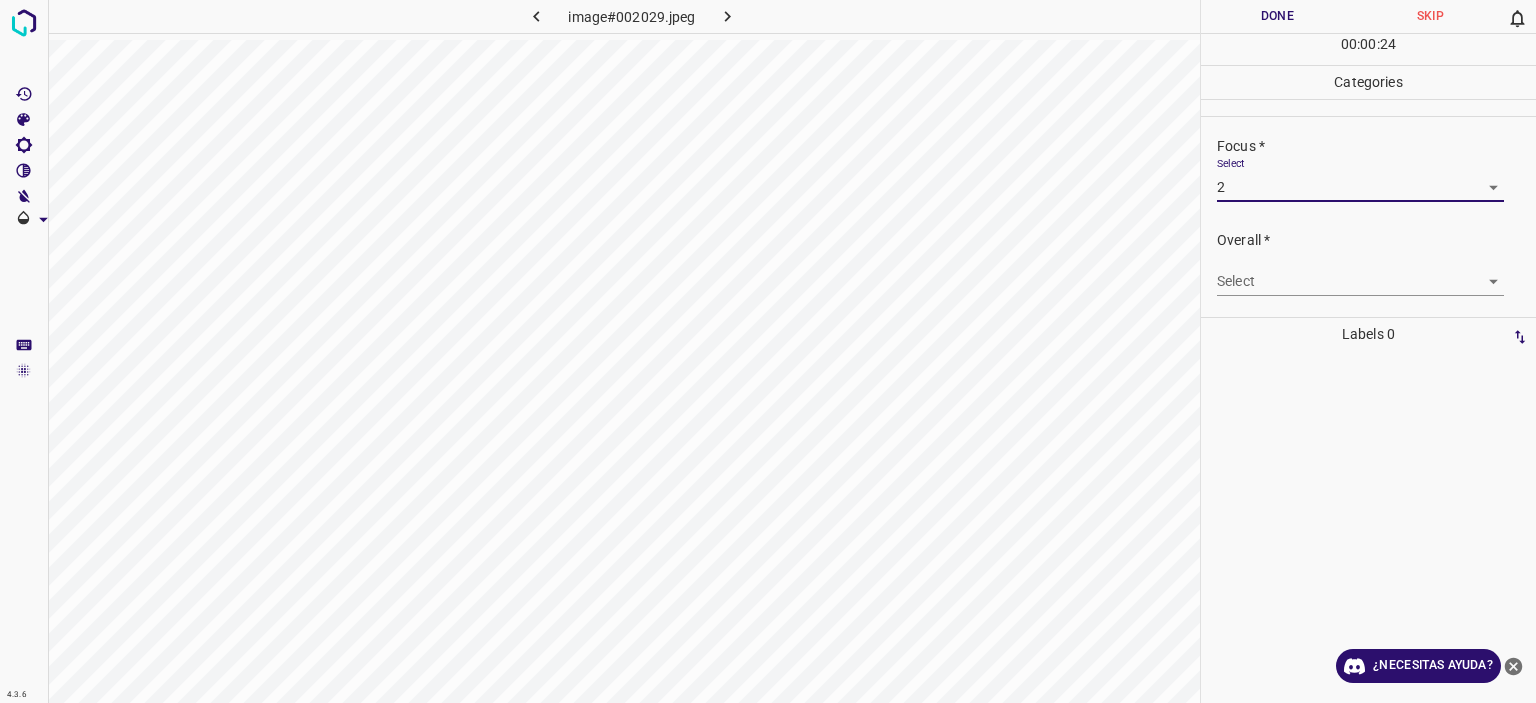 click on "Texto original Valora esta traducción Tu opinión servirá para ayudar a mejorar el Traductor de Google 4.3.6  image#002029.jpeg Done Skip 0 00   : 00   : 24   Categories Lighting *  Select 3 3 Focus *  Select 2 2 Overall *  Select ​ Labels   0 Categories 1 Lighting 2 Focus 3 Overall Tools Space Change between modes (Draw & Edit) I Auto labeling R Restore zoom M Zoom in N Zoom out Delete Delete selecte label Filters Z Restore filters X Saturation filter C Brightness filter V Contrast filter B Gray scale filter General O Download ¿Necesitas ayuda? - Texto - Esconder - Borrar" at bounding box center (768, 351) 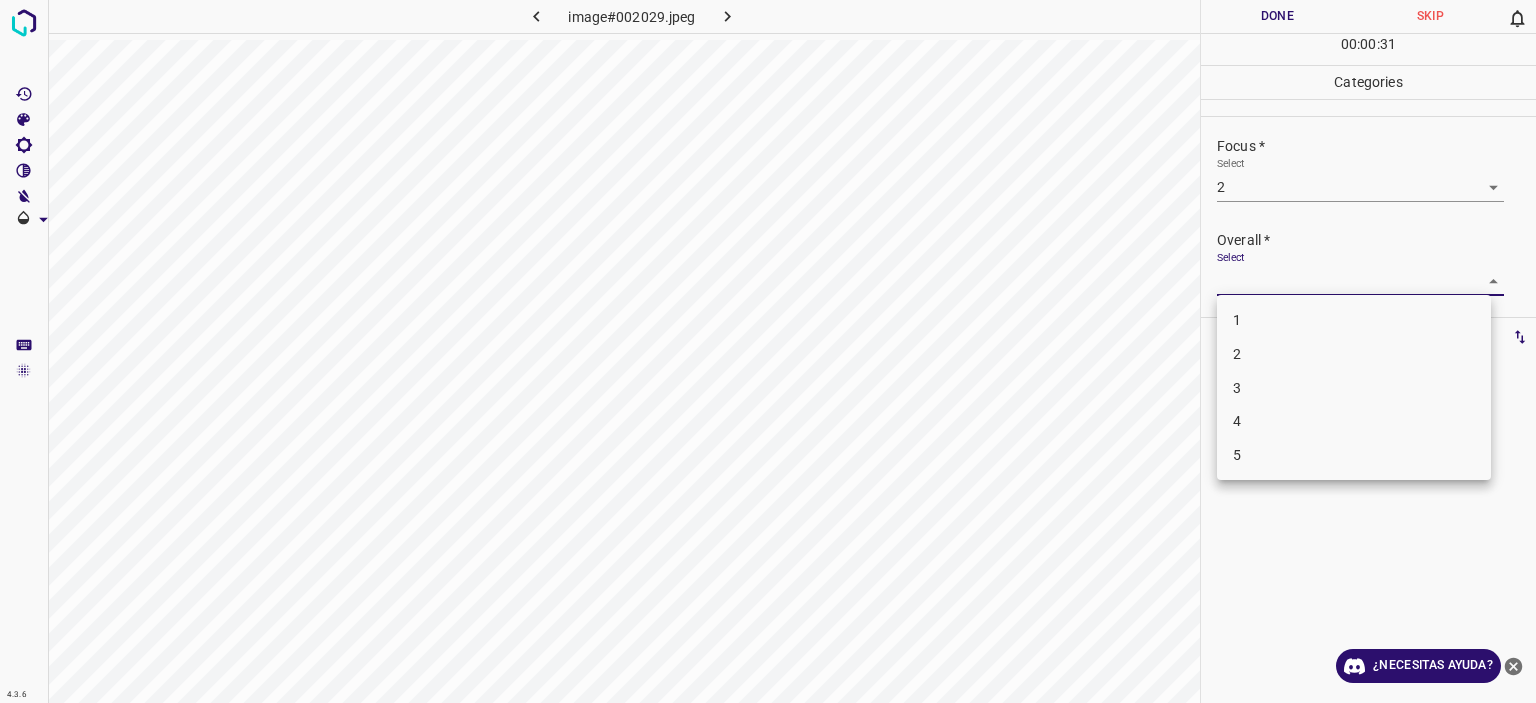 click on "3" at bounding box center [1354, 388] 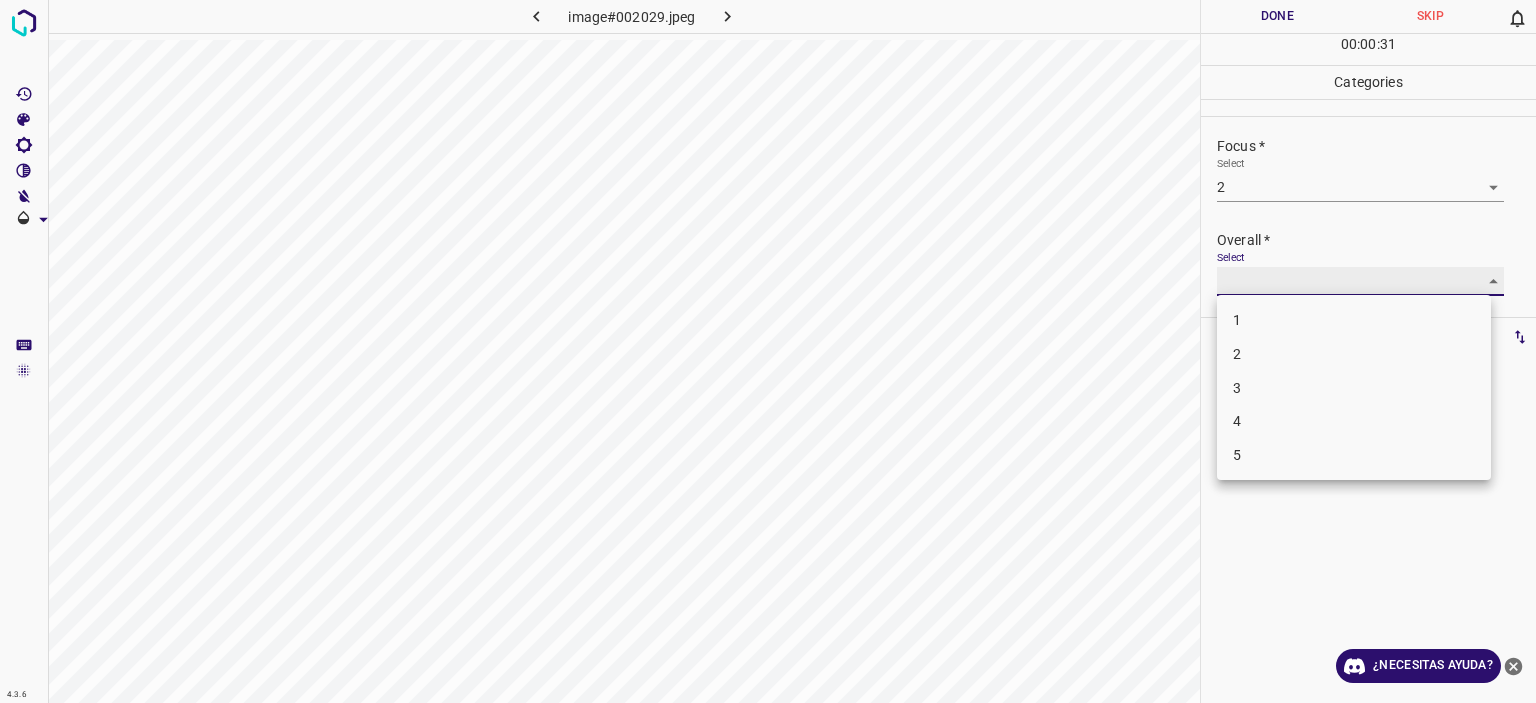 type on "3" 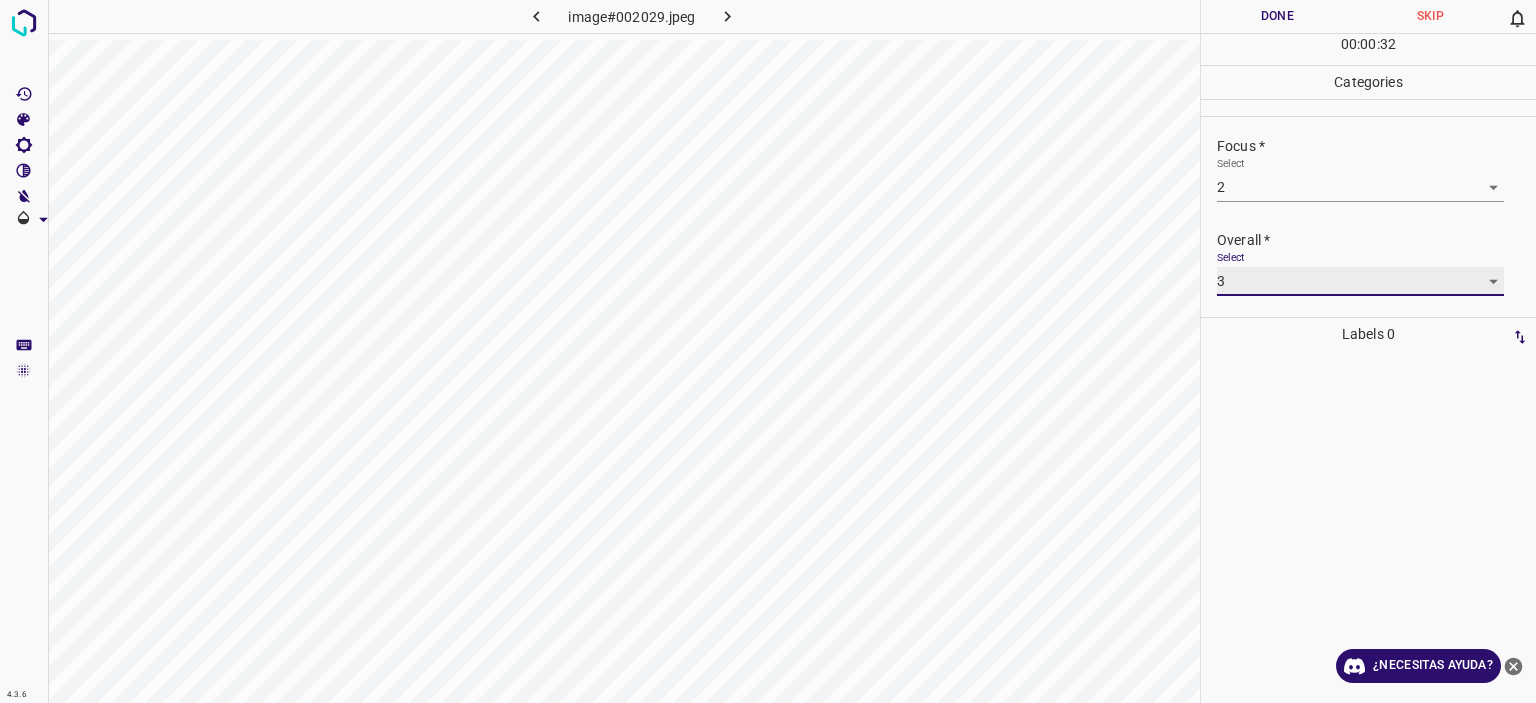 scroll, scrollTop: 0, scrollLeft: 0, axis: both 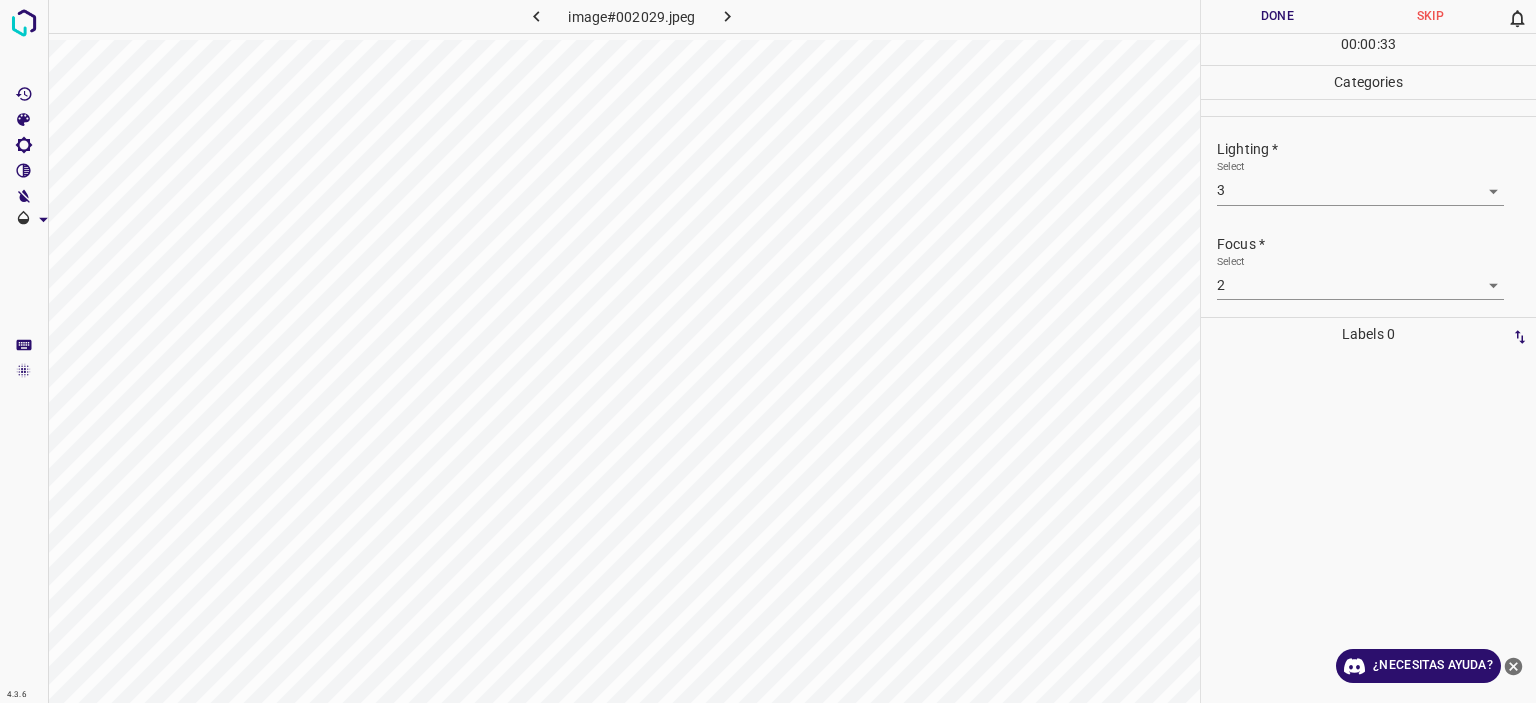 click on "Done" at bounding box center (1277, 16) 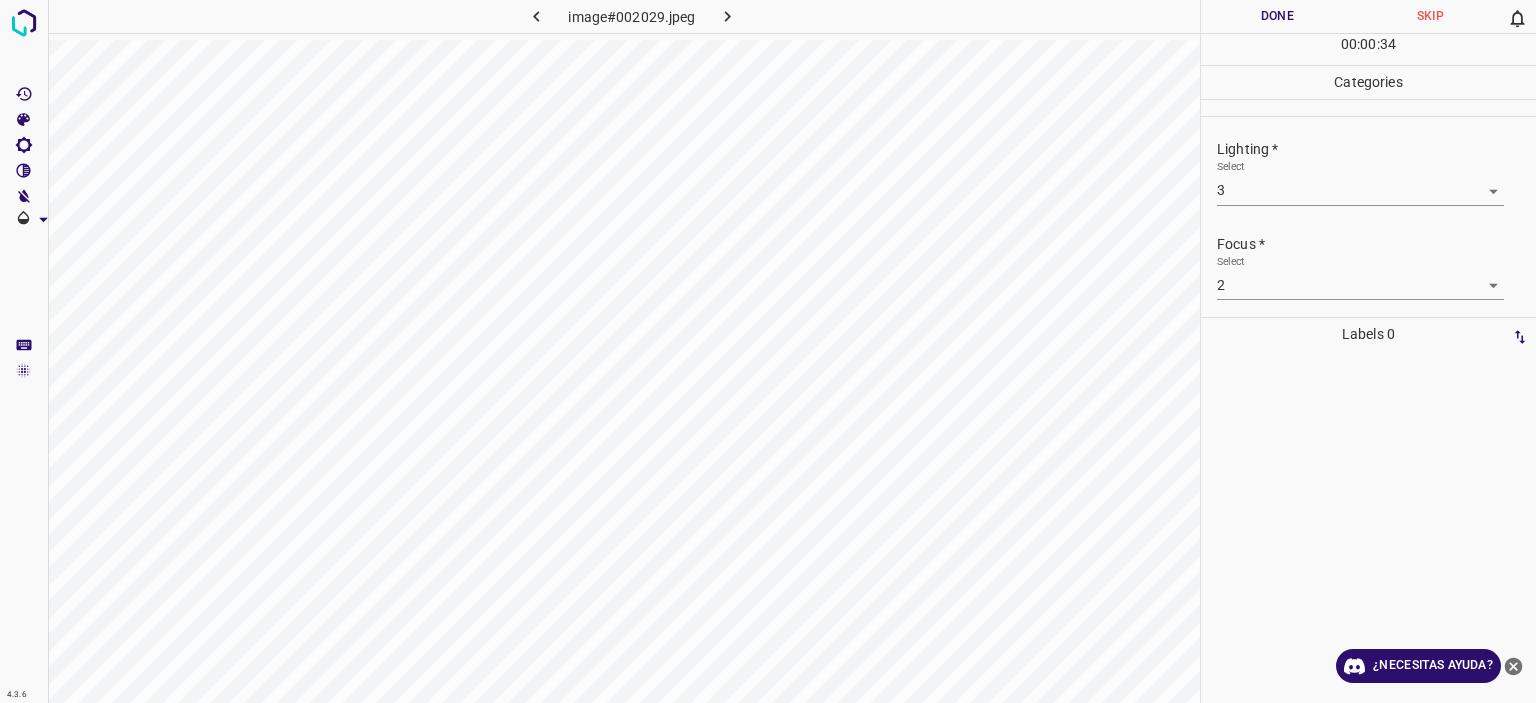 click at bounding box center (728, 16) 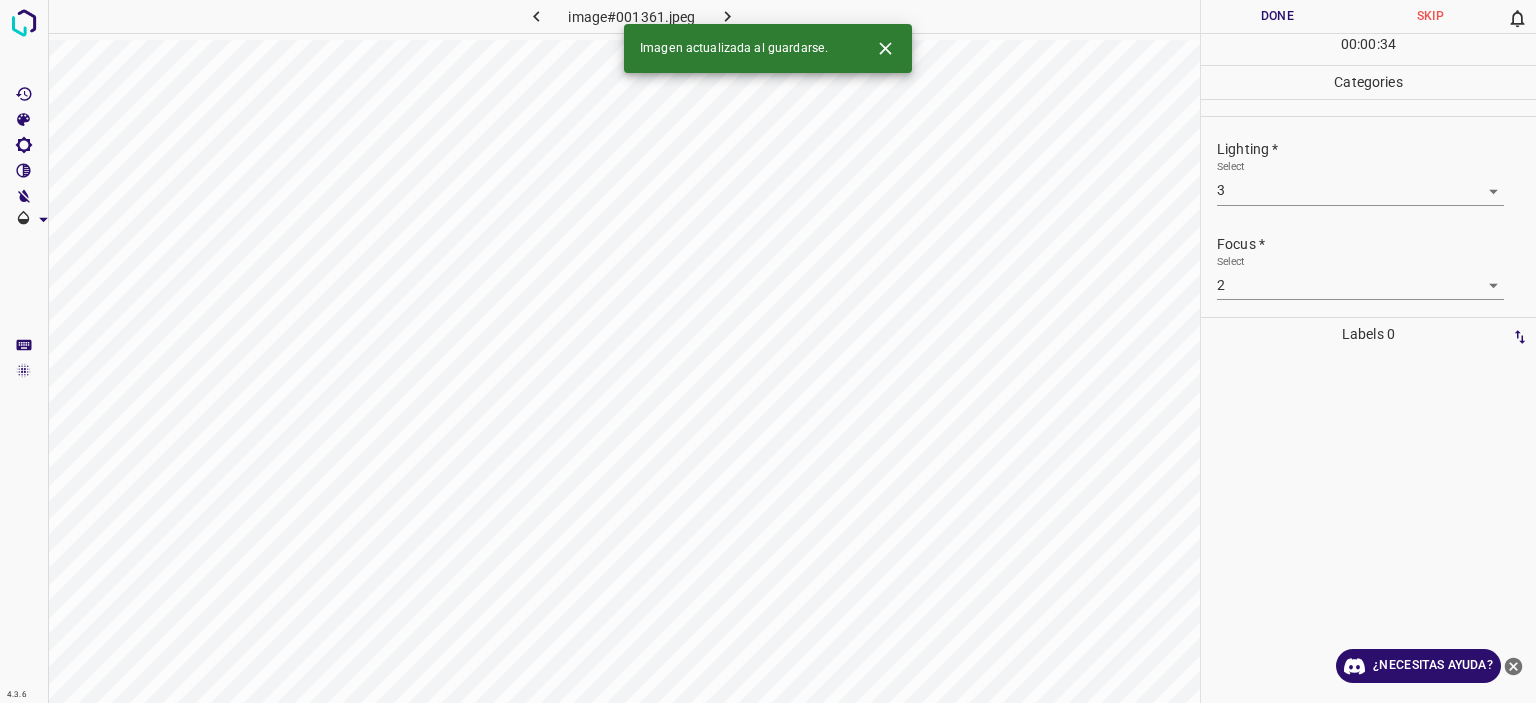 type 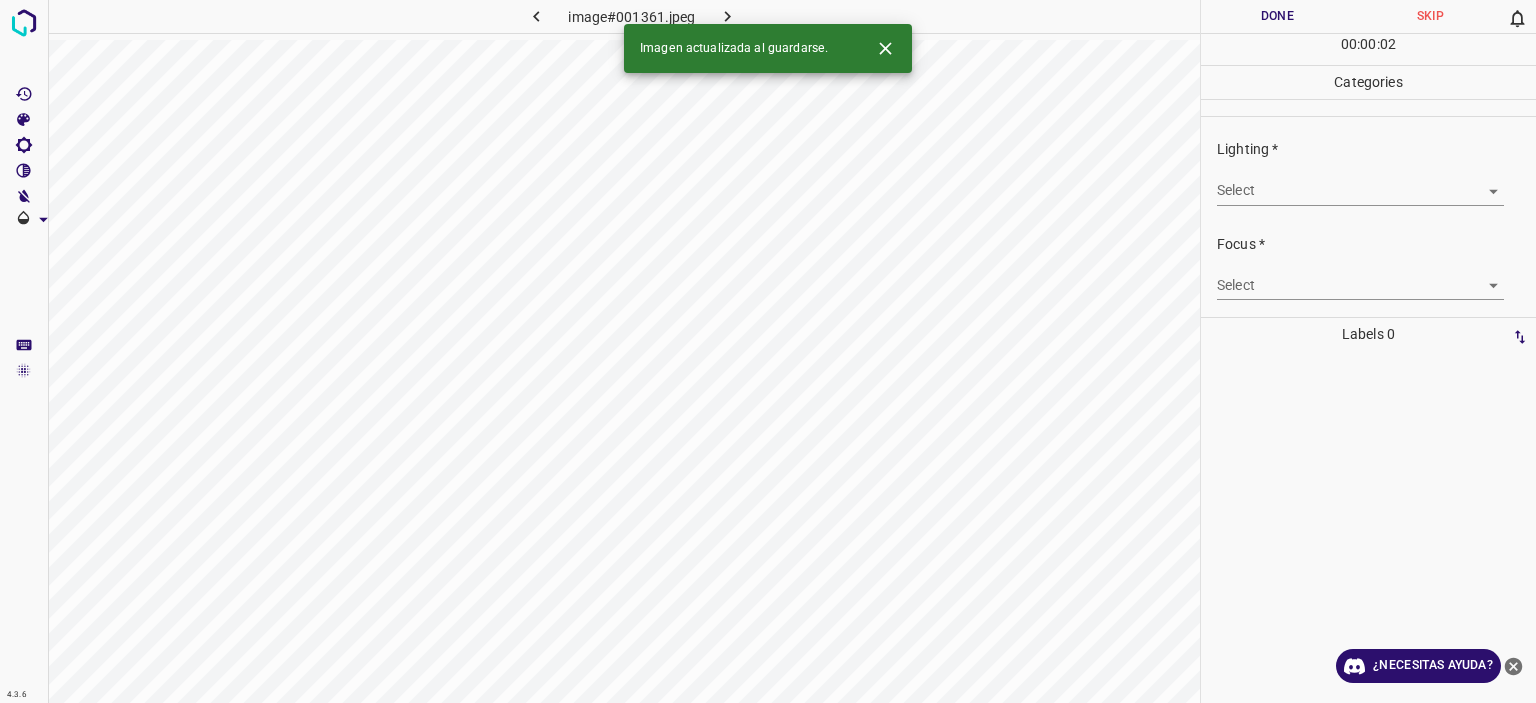click on "Texto original Valora esta traducción Tu opinión servirá para ayudar a mejorar el Traductor de Google 4.3.6  image#001361.jpeg Done Skip 0 00   : 00   : 02   Categories Lighting *  Select ​ Focus *  Select ​ Overall *  Select ​ Labels   0 Categories 1 Lighting 2 Focus 3 Overall Tools Space Change between modes (Draw & Edit) I Auto labeling R Restore zoom M Zoom in N Zoom out Delete Delete selecte label Filters Z Restore filters X Saturation filter C Brightness filter V Contrast filter B Gray scale filter General O Download Imagen actualizada al guardarse. ¿Necesitas ayuda? - Texto - Esconder - Borrar" at bounding box center (768, 351) 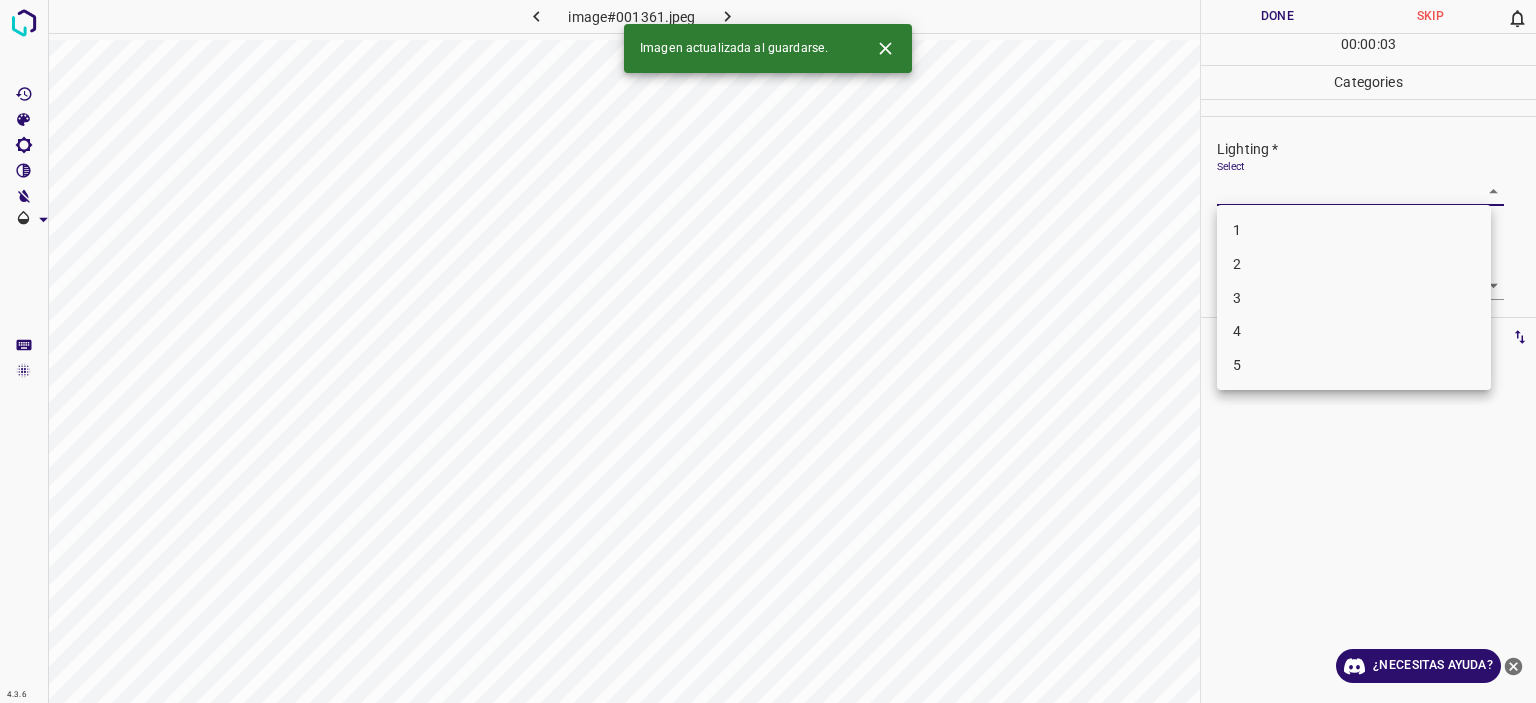 click on "3" at bounding box center [1354, 298] 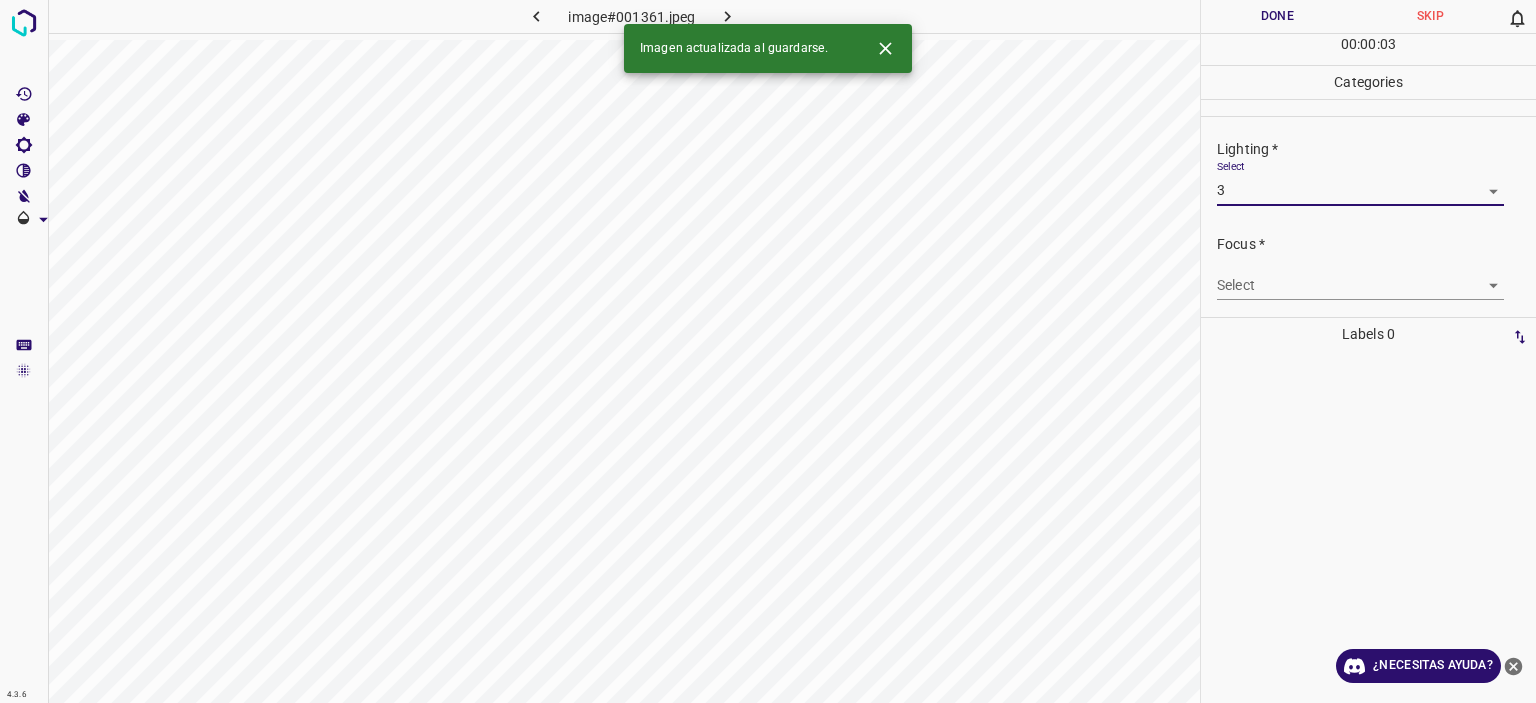 click on "4" at bounding box center (1354, 276) 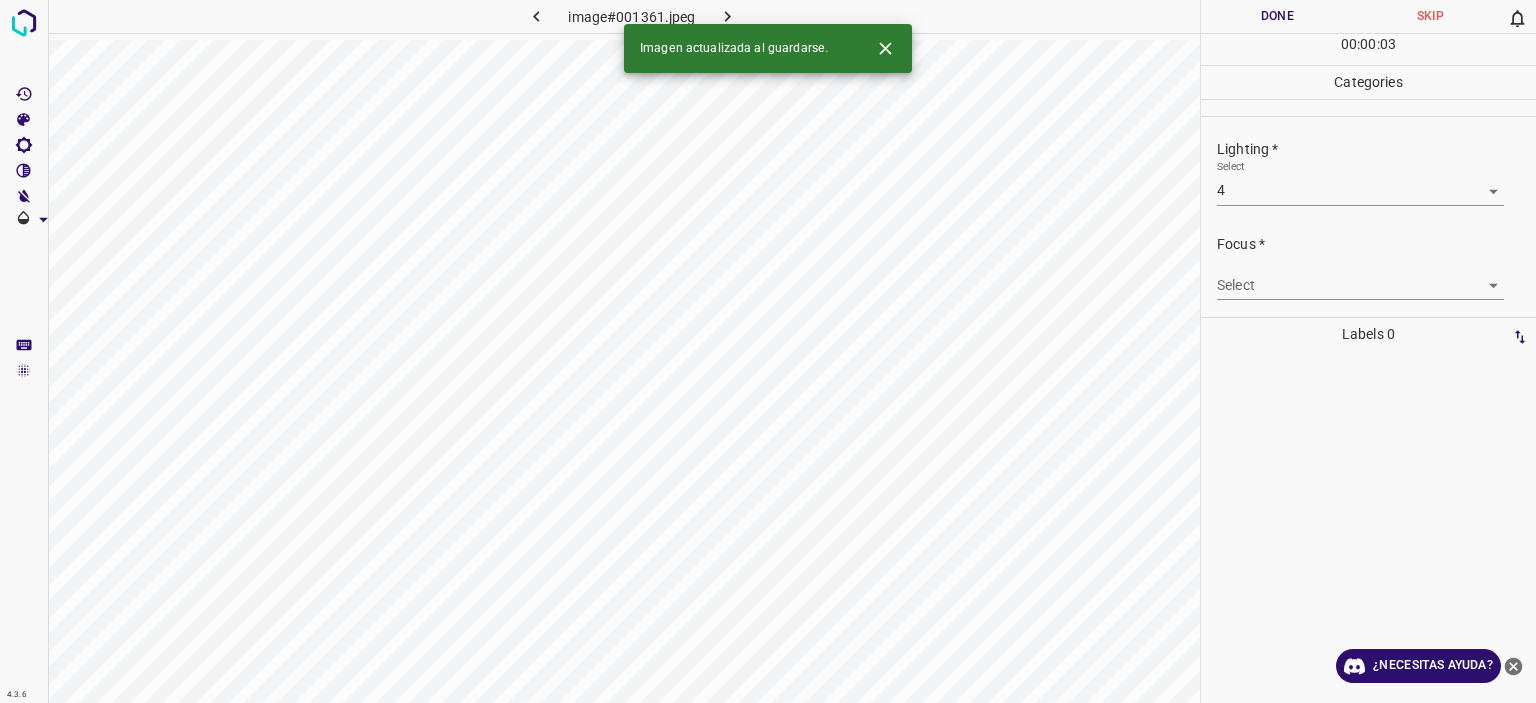 click on "Texto original Valora esta traducción Tu opinión servirá para ayudar a mejorar el Traductor de Google 4.3.6  image#001361.jpeg Done Skip 0 00   : 00   : 03   Categories Lighting *  Select 4 4 Focus *  Select ​ Overall *  Select ​ Labels   0 Categories 1 Lighting 2 Focus 3 Overall Tools Space Change between modes (Draw & Edit) I Auto labeling R Restore zoom M Zoom in N Zoom out Delete Delete selecte label Filters Z Restore filters X Saturation filter C Brightness filter V Contrast filter B Gray scale filter General O Download Imagen actualizada al guardarse. ¿Necesitas ayuda? - Texto - Esconder - Borrar" at bounding box center (768, 351) 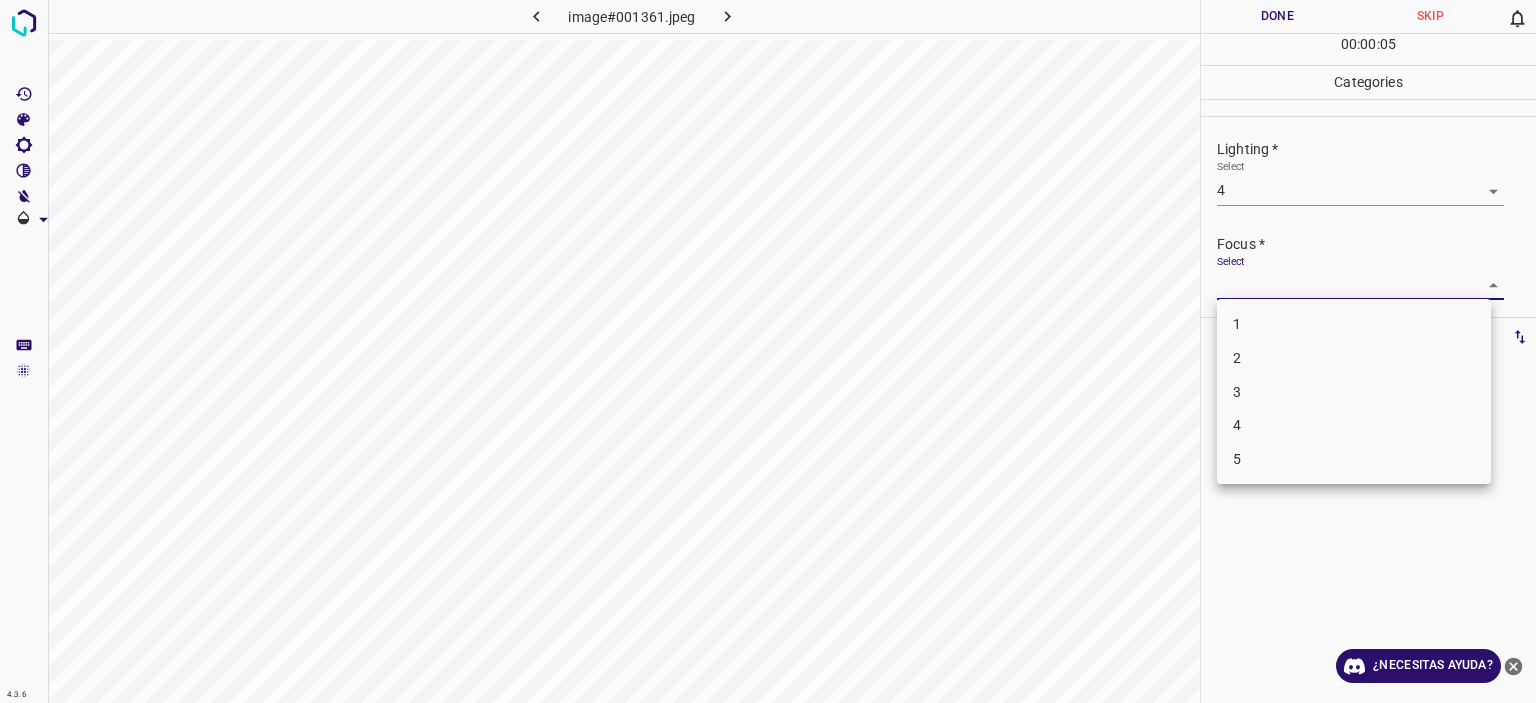 click at bounding box center (768, 351) 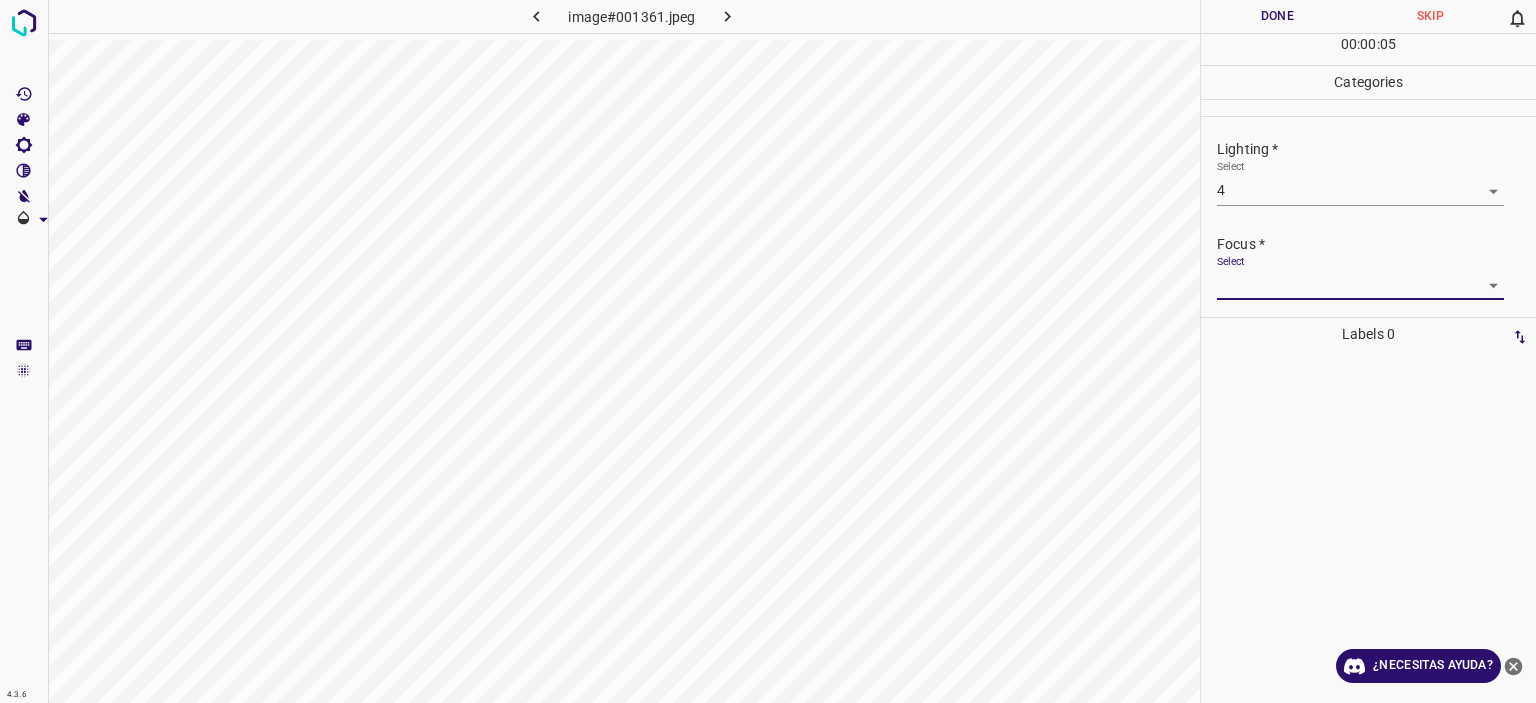 click on "Texto original Valora esta traducción Tu opinión servirá para ayudar a mejorar el Traductor de Google 4.3.6  image#001361.jpeg Done Skip 0 00   : 00   : 05   Categories Lighting *  Select 4 4 Focus *  Select ​ Overall *  Select ​ Labels   0 Categories 1 Lighting 2 Focus 3 Overall Tools Space Change between modes (Draw & Edit) I Auto labeling R Restore zoom M Zoom in N Zoom out Delete Delete selecte label Filters Z Restore filters X Saturation filter C Brightness filter V Contrast filter B Gray scale filter General O Download ¿Necesitas ayuda? - Texto - Esconder - Borrar 1 2 3 4 5" at bounding box center [768, 351] 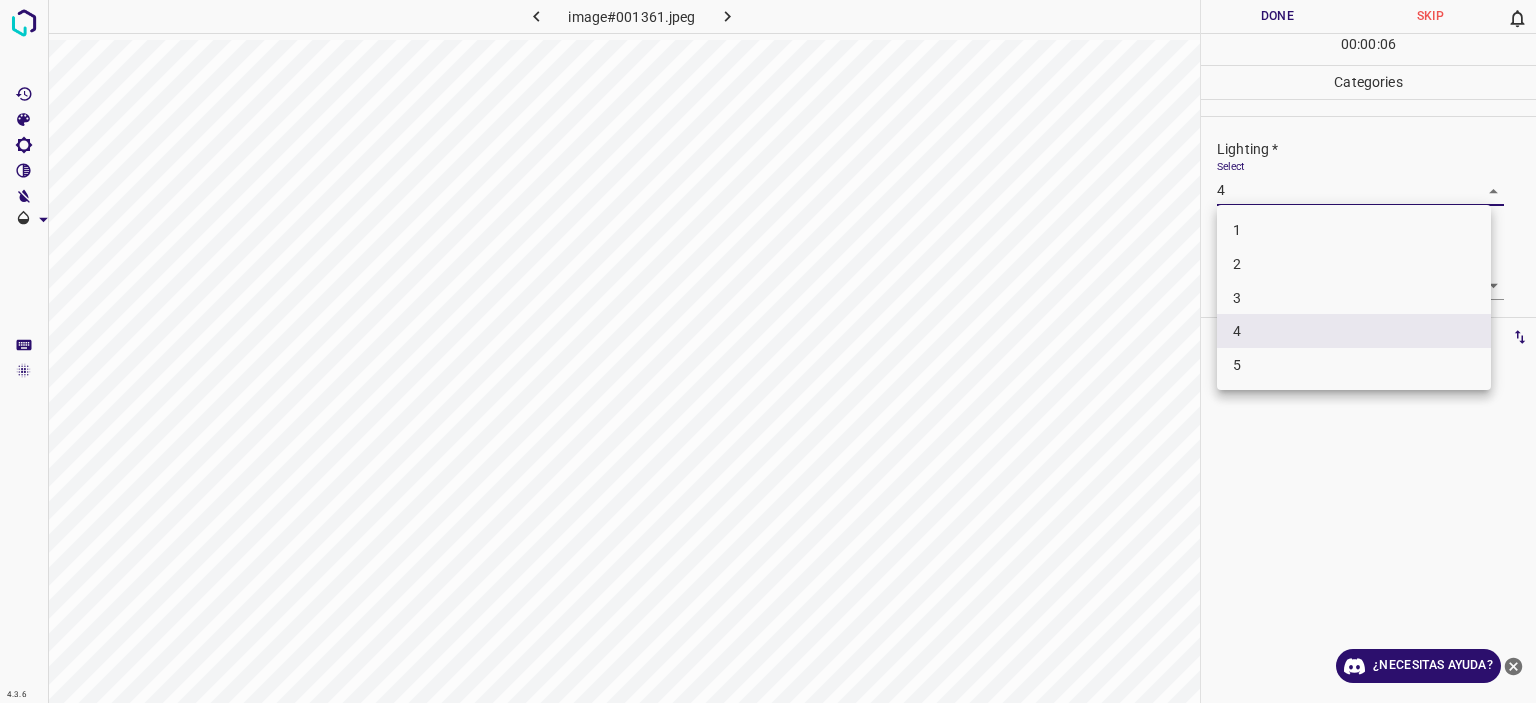 click on "3" at bounding box center [1354, 298] 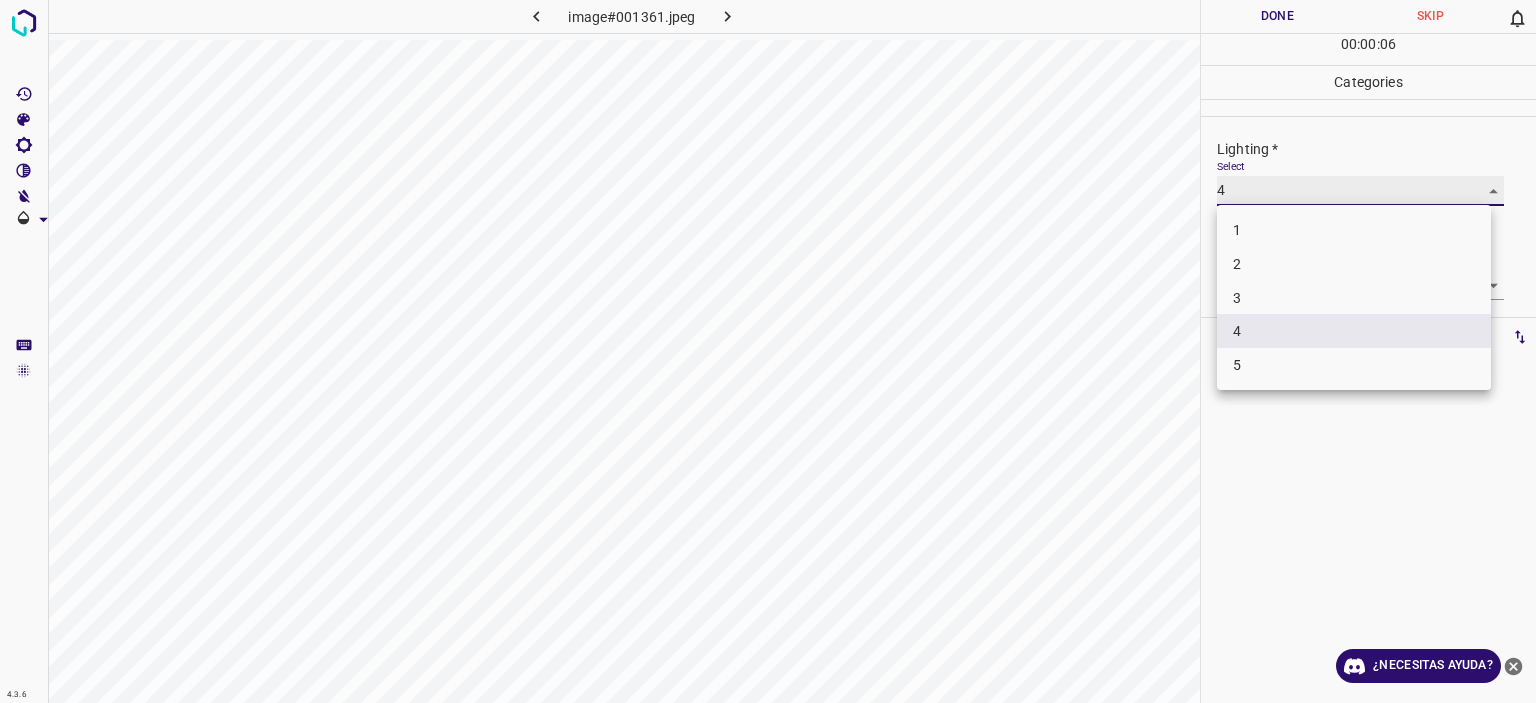type on "3" 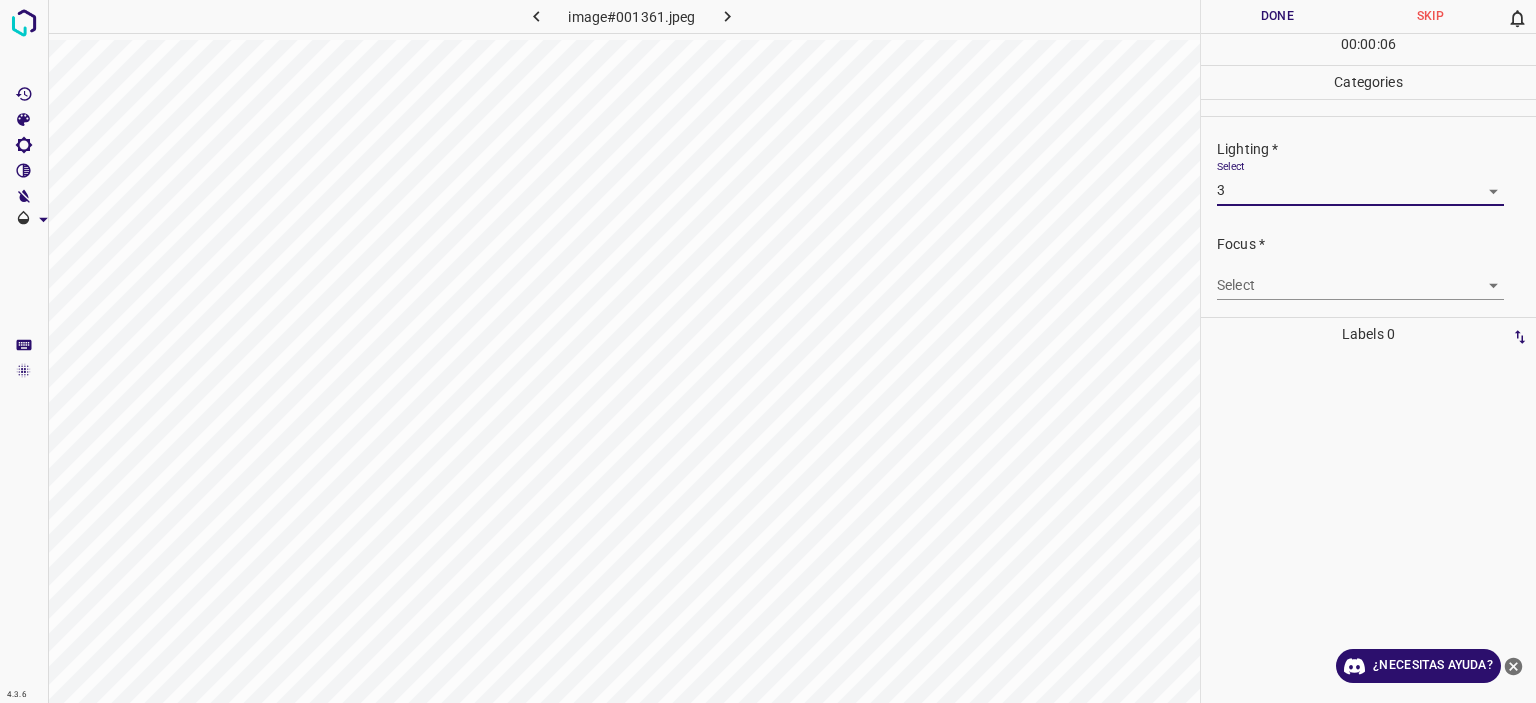 click on "Texto original Valora esta traducción Tu opinión servirá para ayudar a mejorar el Traductor de Google 4.3.6  image#001361.jpeg Done Skip 0 00   : 00   : 06   Categories Lighting *  Select 3 3 Focus *  Select ​ Overall *  Select ​ Labels   0 Categories 1 Lighting 2 Focus 3 Overall Tools Space Change between modes (Draw & Edit) I Auto labeling R Restore zoom M Zoom in N Zoom out Delete Delete selecte label Filters Z Restore filters X Saturation filter C Brightness filter V Contrast filter B Gray scale filter General O Download ¿Necesitas ayuda? - Texto - Esconder - Borrar" at bounding box center [768, 351] 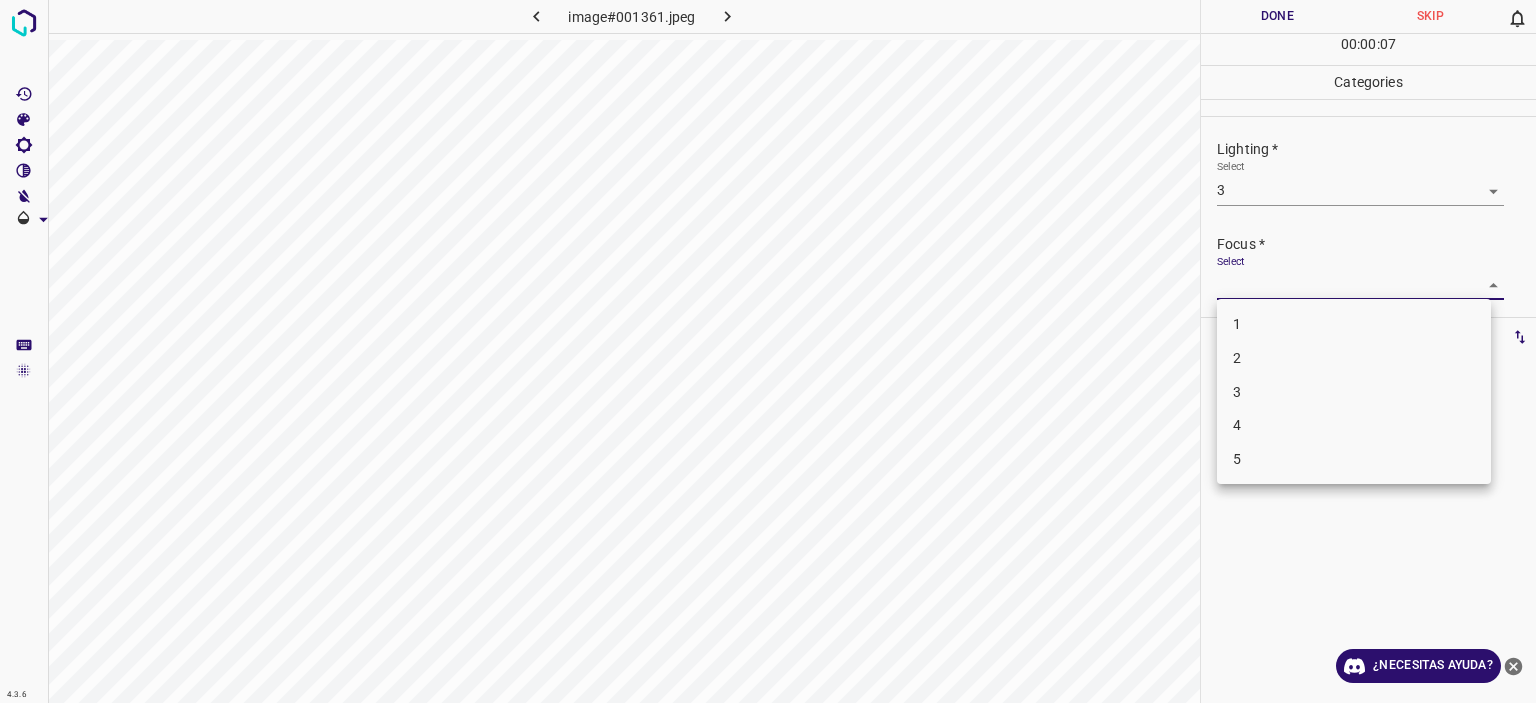 click on "2" at bounding box center (1354, 358) 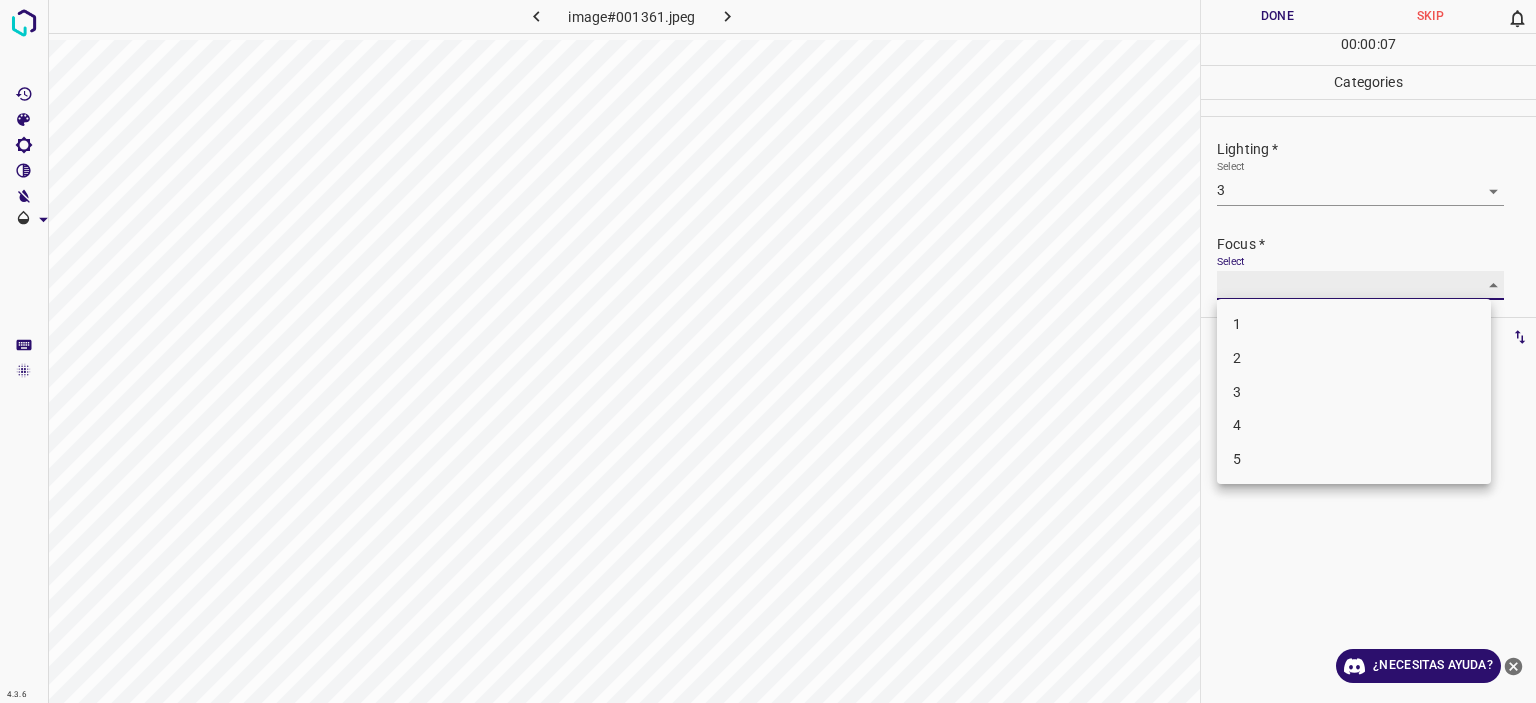 type on "2" 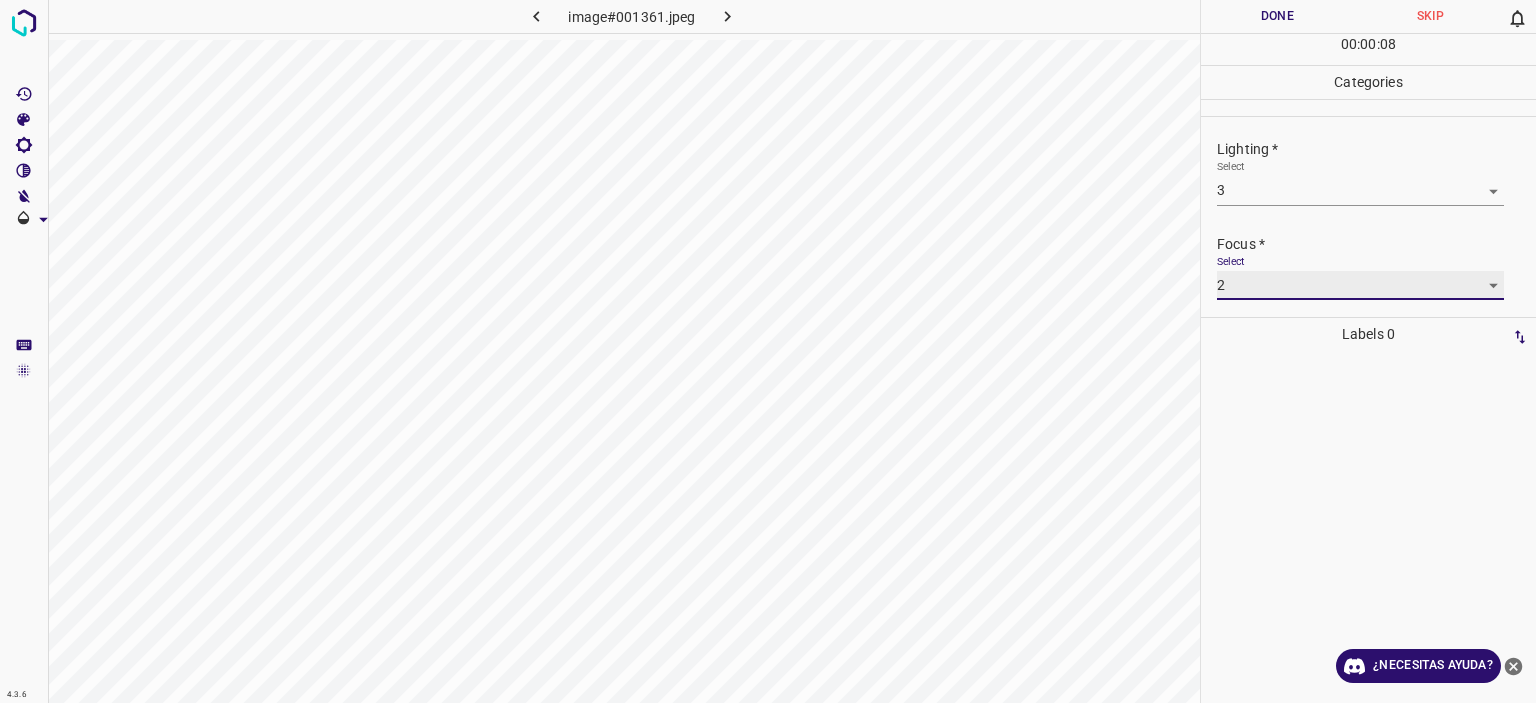 scroll, scrollTop: 98, scrollLeft: 0, axis: vertical 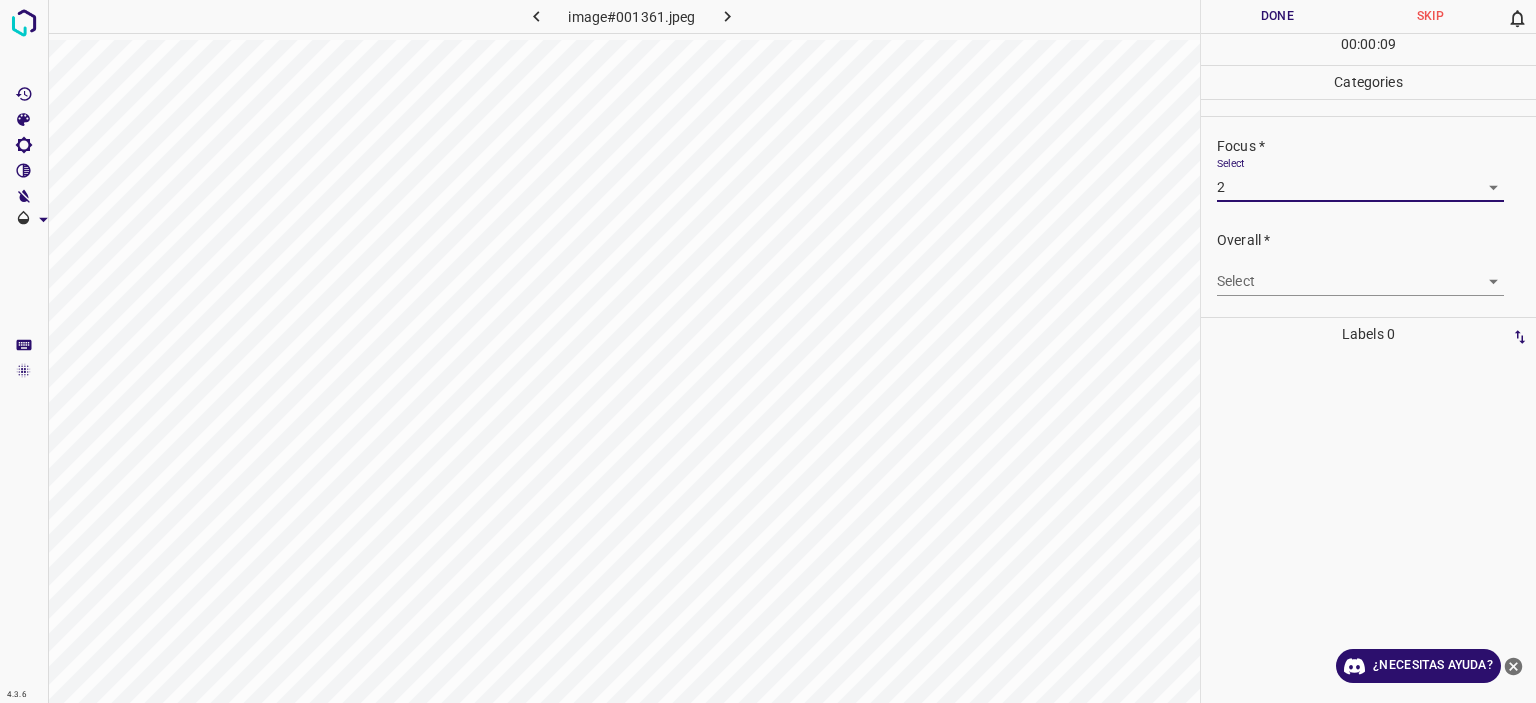 click on "Texto original Valora esta traducción Tu opinión servirá para ayudar a mejorar el Traductor de Google 4.3.6  image#001361.jpeg Done Skip 0 00   : 00   : 09   Categories Lighting *  Select 3 3 Focus *  Select 2 2 Overall *  Select ​ Labels   0 Categories 1 Lighting 2 Focus 3 Overall Tools Space Change between modes (Draw & Edit) I Auto labeling R Restore zoom M Zoom in N Zoom out Delete Delete selecte label Filters Z Restore filters X Saturation filter C Brightness filter V Contrast filter B Gray scale filter General O Download ¿Necesitas ayuda? - Texto - Esconder - Borrar" at bounding box center (768, 351) 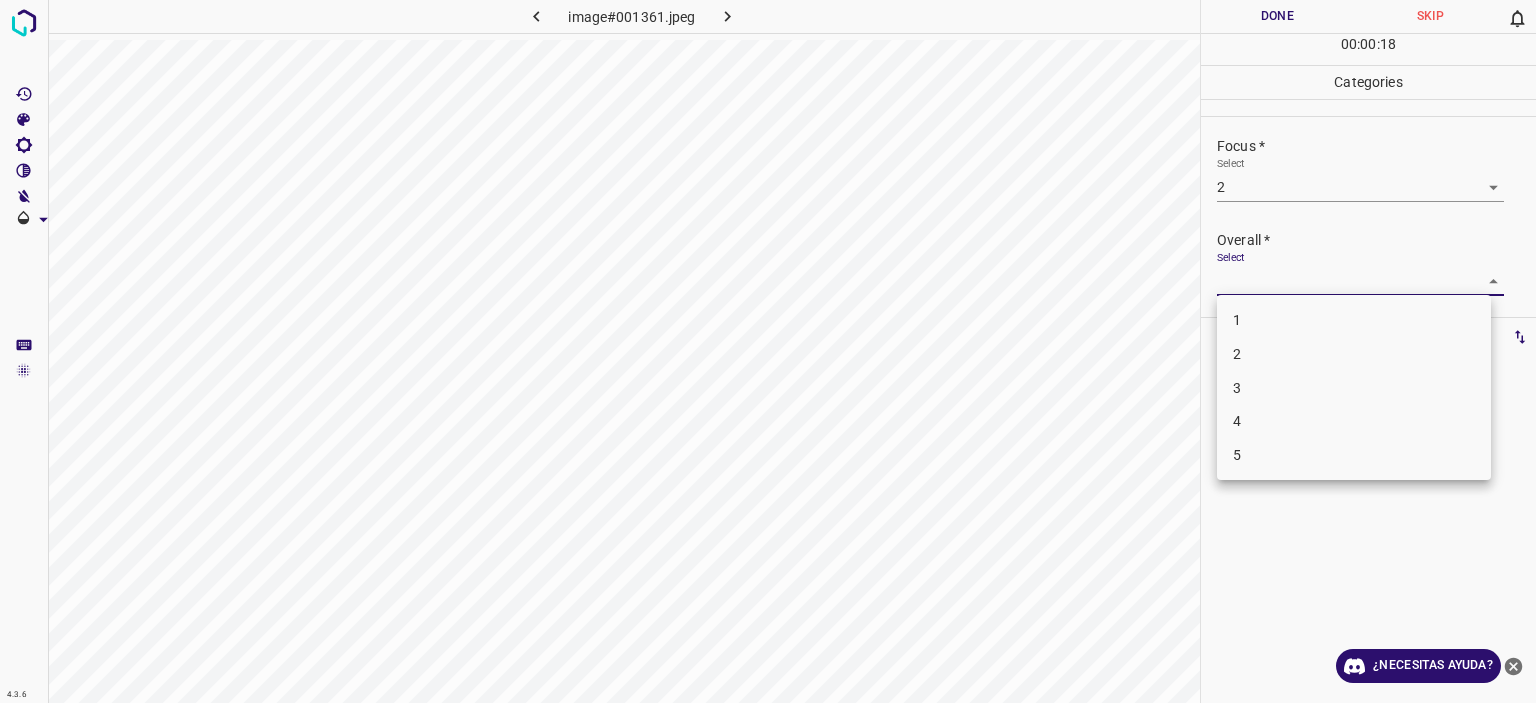 click on "3" at bounding box center (1354, 388) 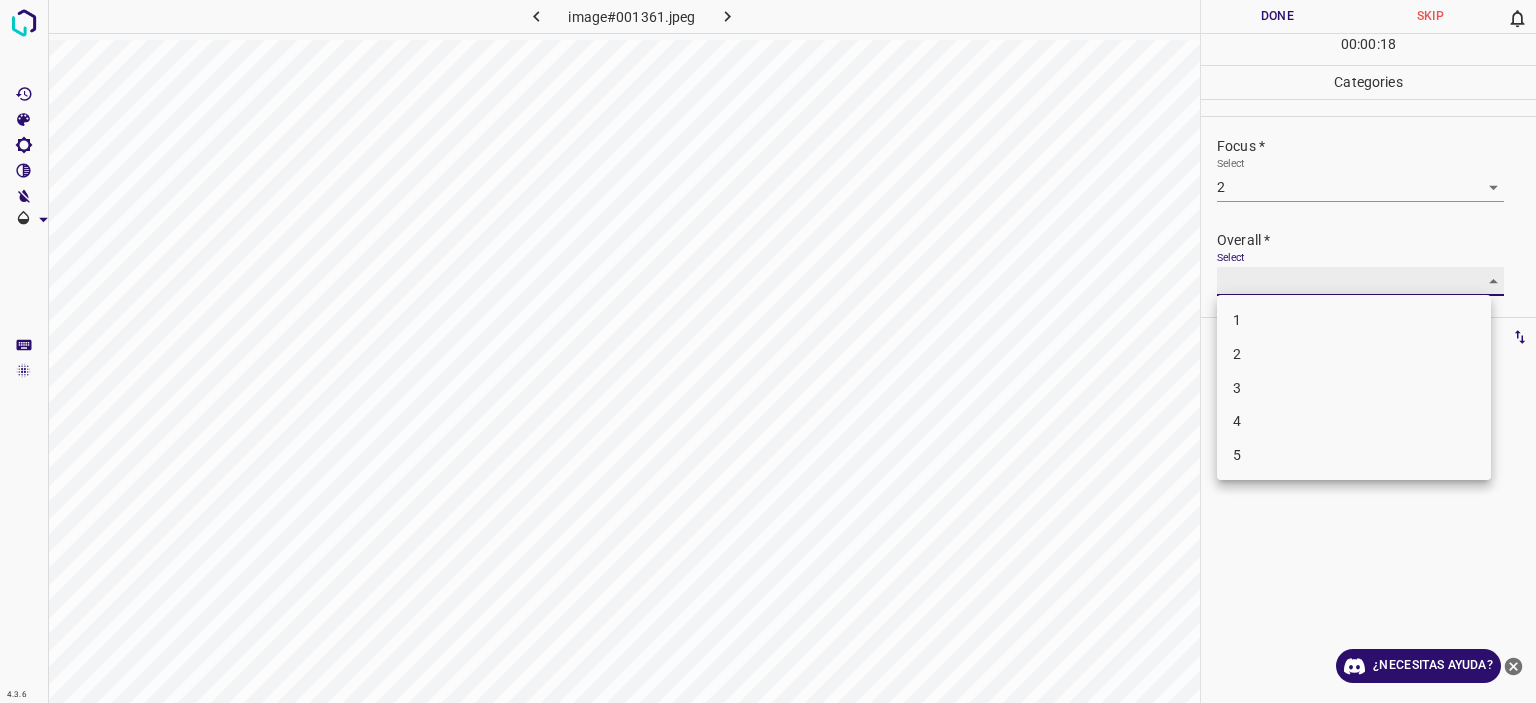type on "3" 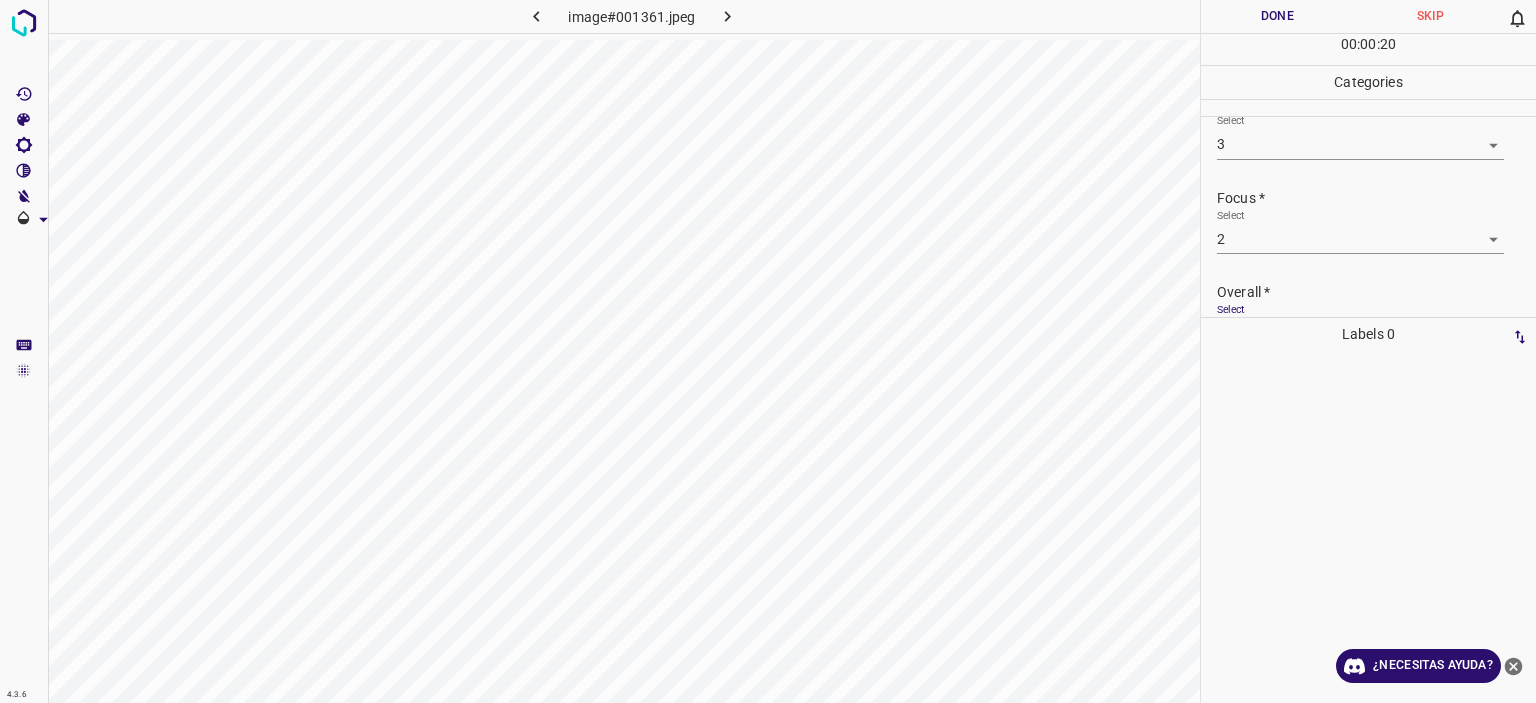 scroll, scrollTop: 0, scrollLeft: 0, axis: both 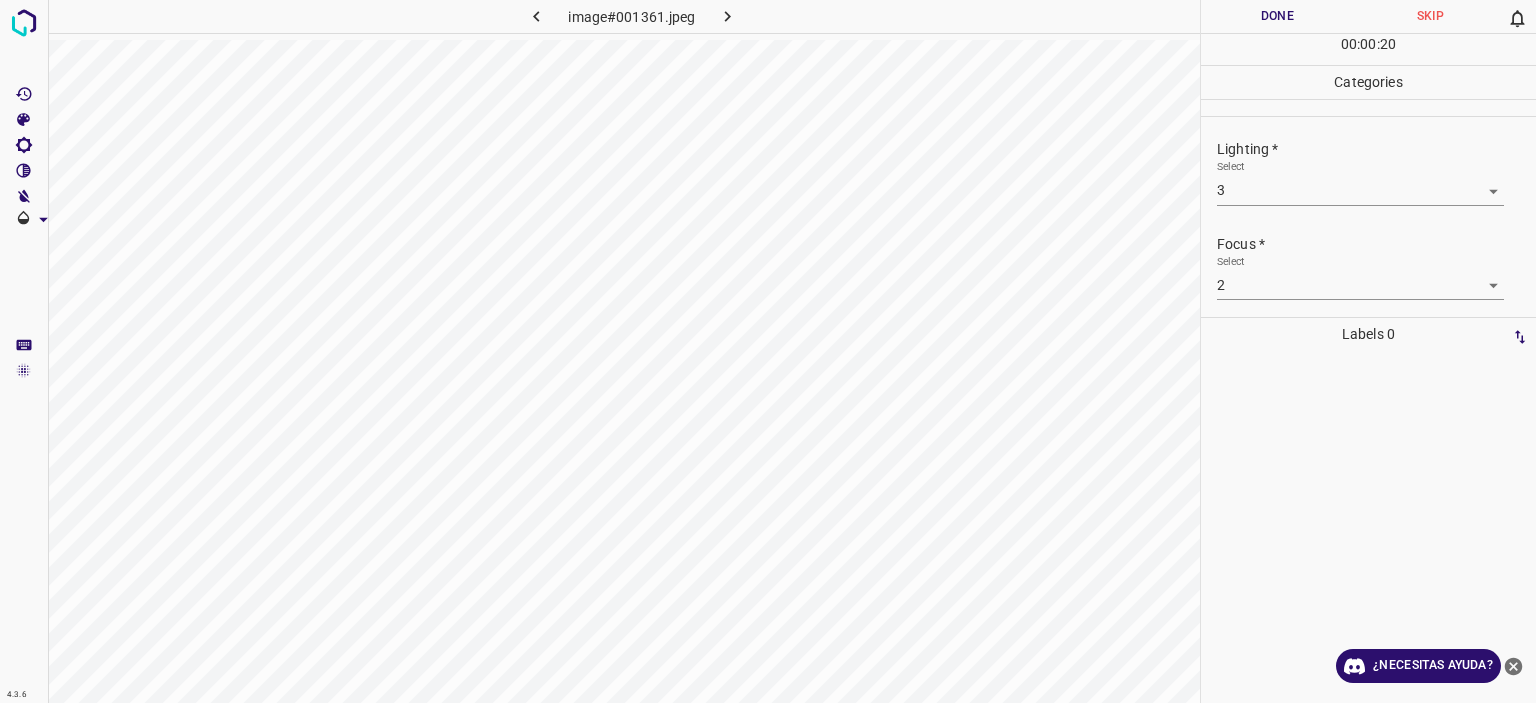 click on "Done" at bounding box center (1277, 16) 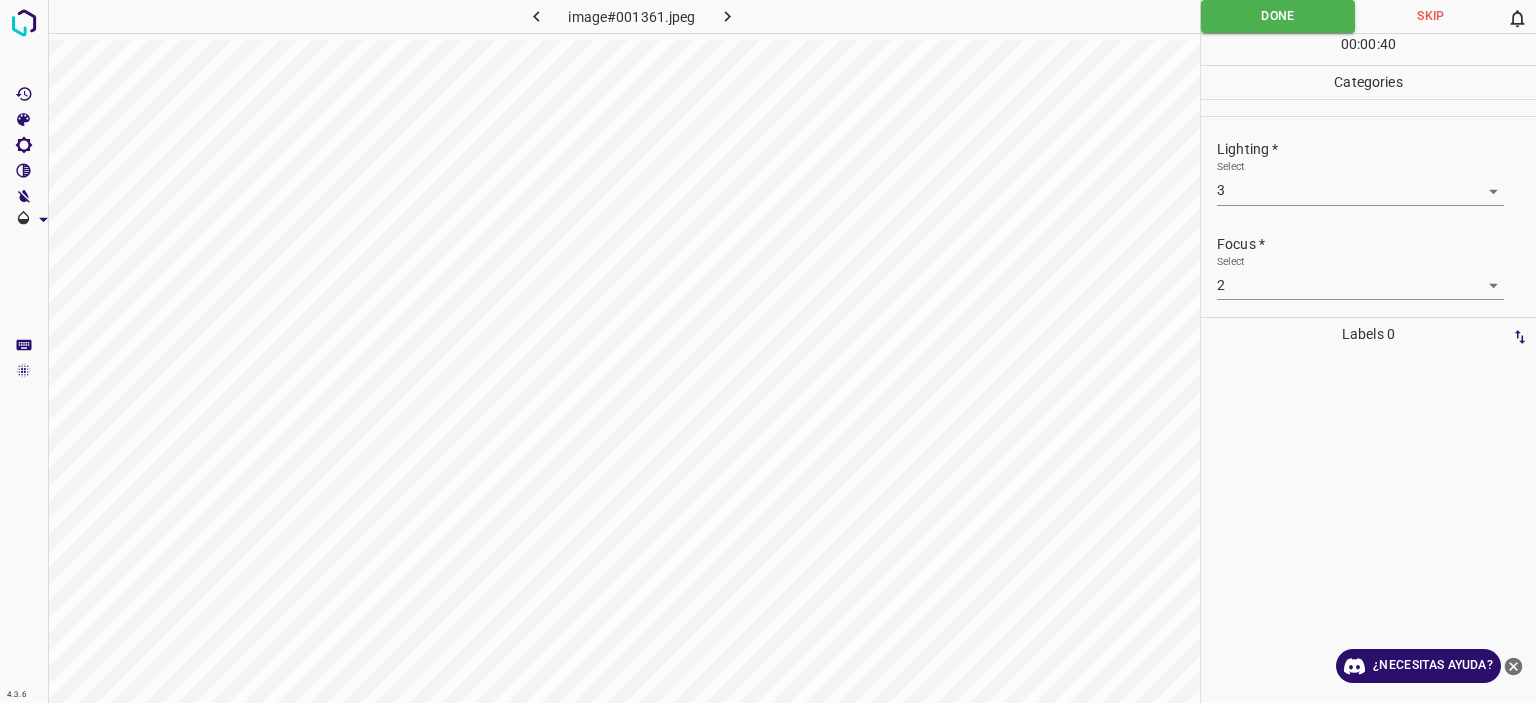 click 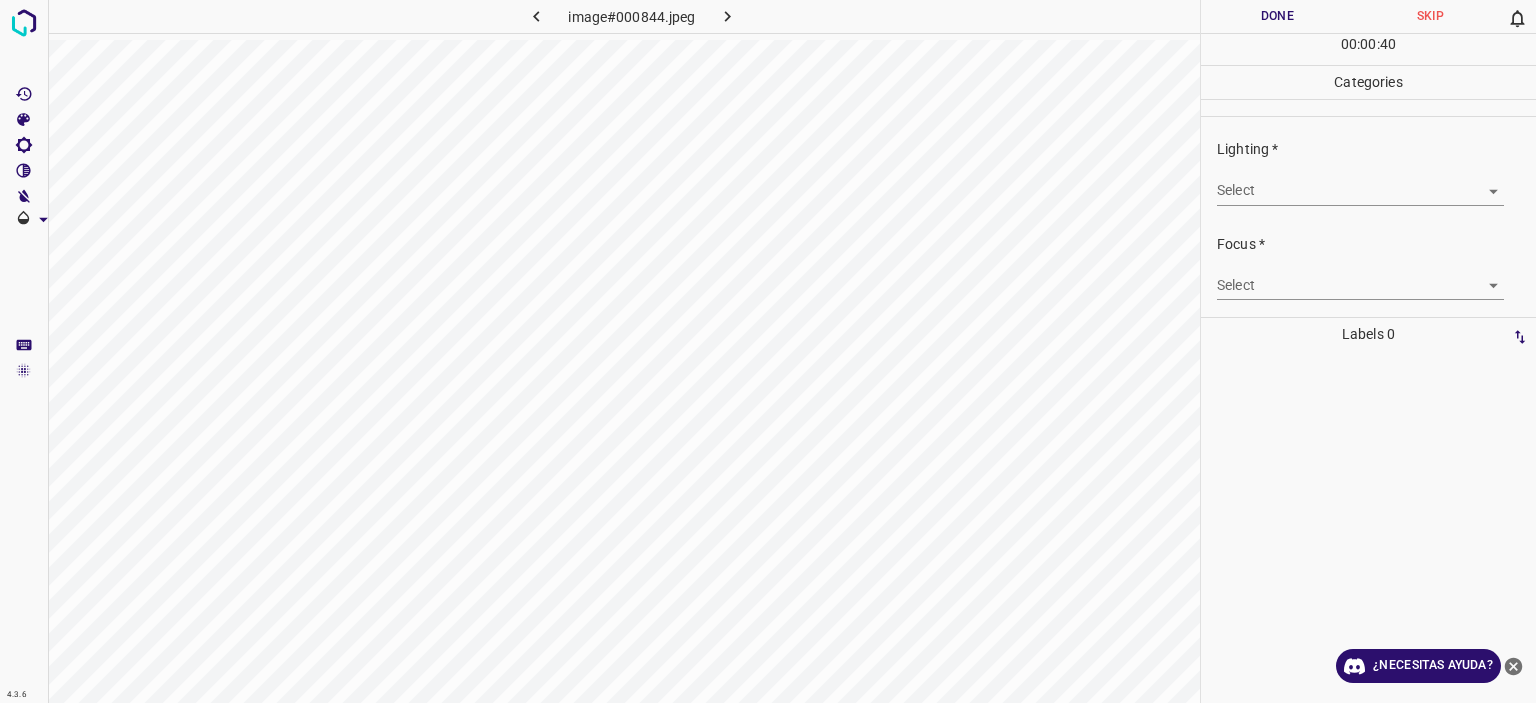 click on "Texto original Valora esta traducción Tu opinión servirá para ayudar a mejorar el Traductor de Google 4.3.6  image#000844.jpeg Done Skip 0 00   : 00   : 40   Categories Lighting *  Select ​ Focus *  Select ​ Overall *  Select ​ Labels   0 Categories 1 Lighting 2 Focus 3 Overall Tools Space Change between modes (Draw & Edit) I Auto labeling R Restore zoom M Zoom in N Zoom out Delete Delete selecte label Filters Z Restore filters X Saturation filter C Brightness filter V Contrast filter B Gray scale filter General O Download ¿Necesitas ayuda? - Texto - Esconder - Borrar" at bounding box center [768, 351] 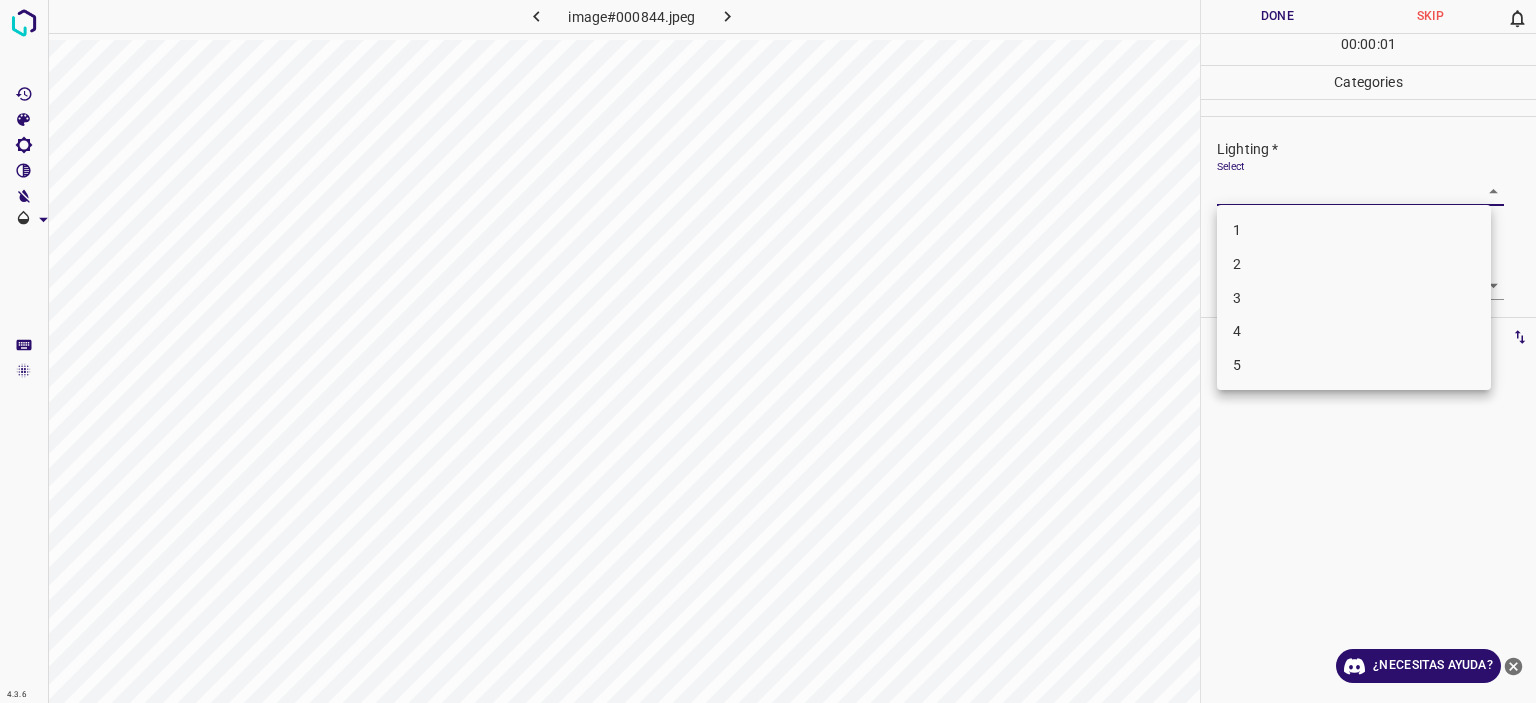 click on "3" at bounding box center (1354, 298) 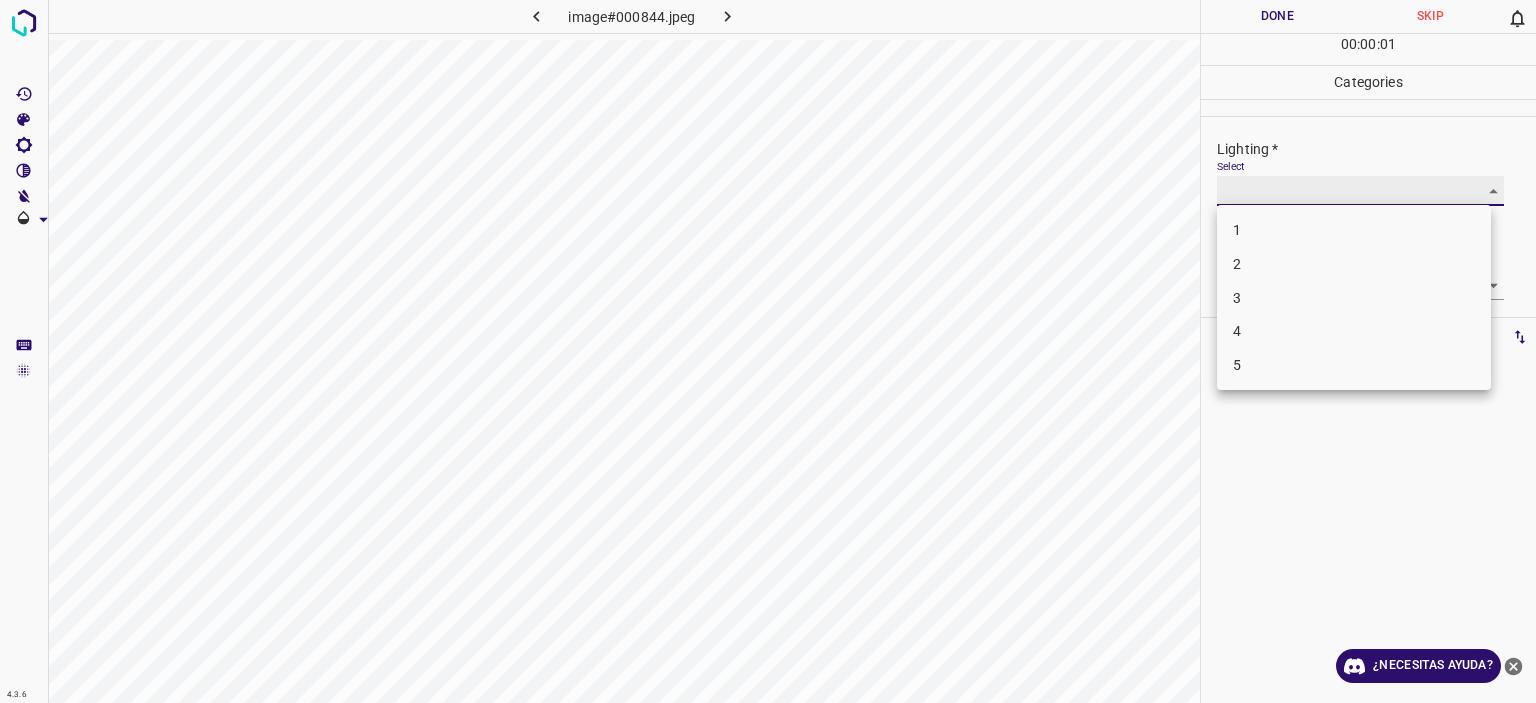 type on "3" 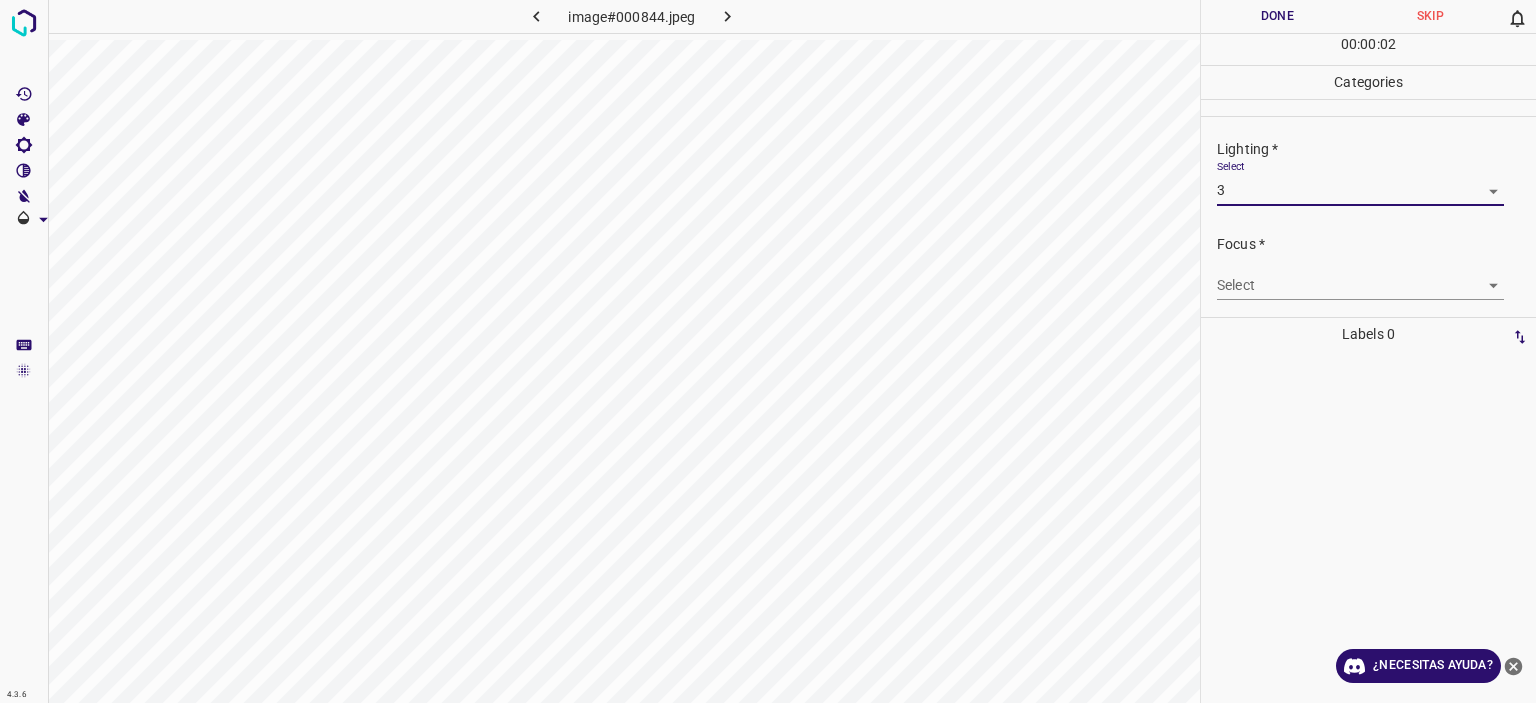 click on "Select ​" at bounding box center [1360, 277] 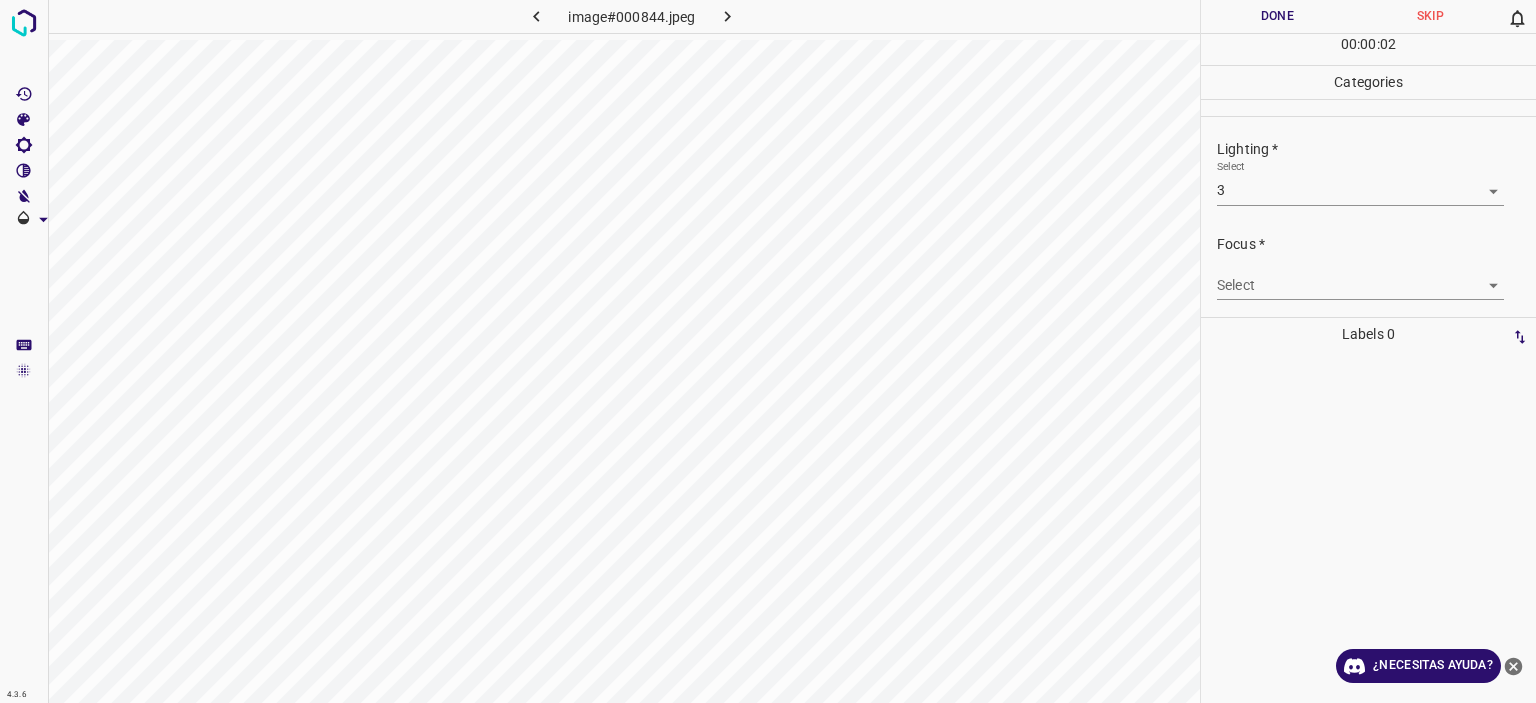 click on "Texto original Valora esta traducción Tu opinión servirá para ayudar a mejorar el Traductor de Google 4.3.6  image#000844.jpeg Done Skip 0 00   : 00   : 02   Categories Lighting *  Select 3 3 Focus *  Select ​ Overall *  Select ​ Labels   0 Categories 1 Lighting 2 Focus 3 Overall Tools Space Change between modes (Draw & Edit) I Auto labeling R Restore zoom M Zoom in N Zoom out Delete Delete selecte label Filters Z Restore filters X Saturation filter C Brightness filter V Contrast filter B Gray scale filter General O Download ¿Necesitas ayuda? - Texto - Esconder - Borrar" at bounding box center [768, 351] 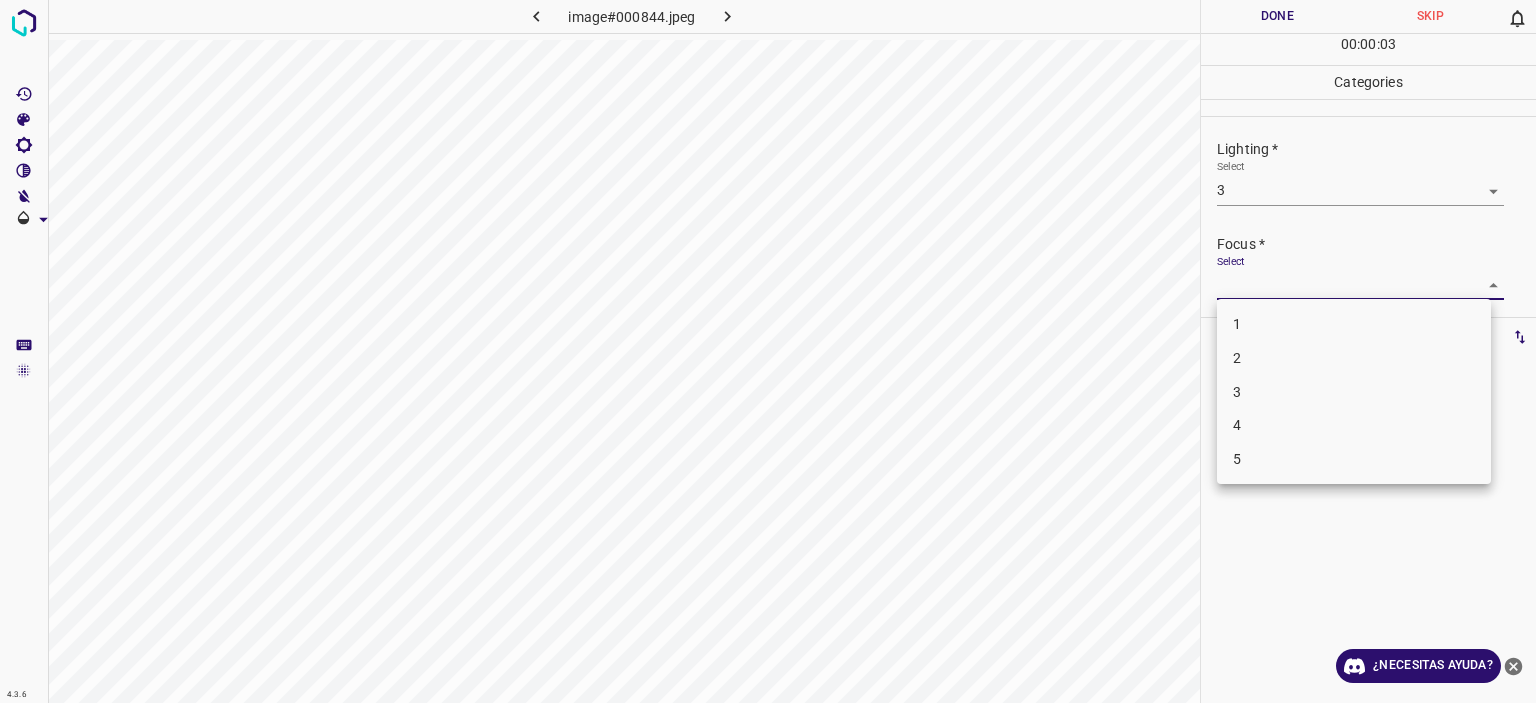 click on "4" at bounding box center [1354, 425] 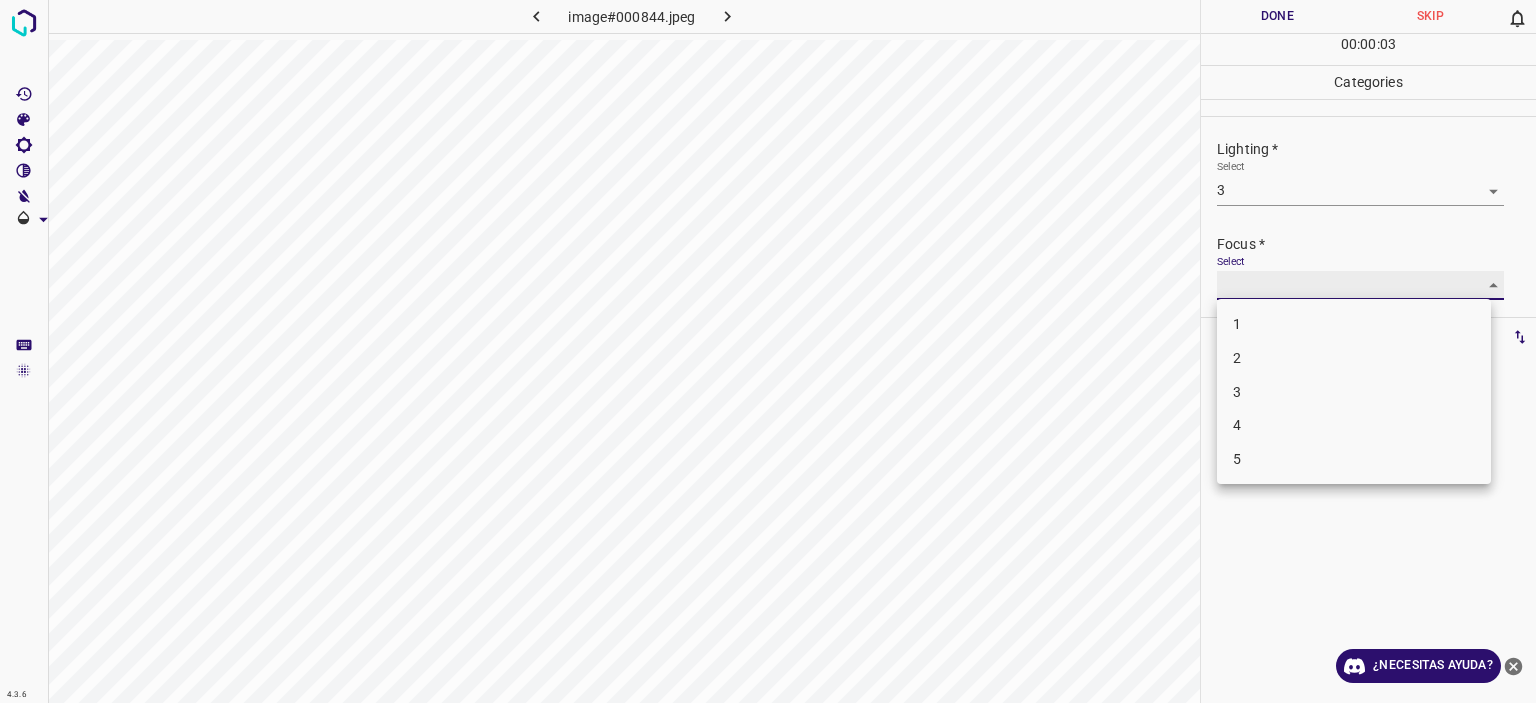 type on "4" 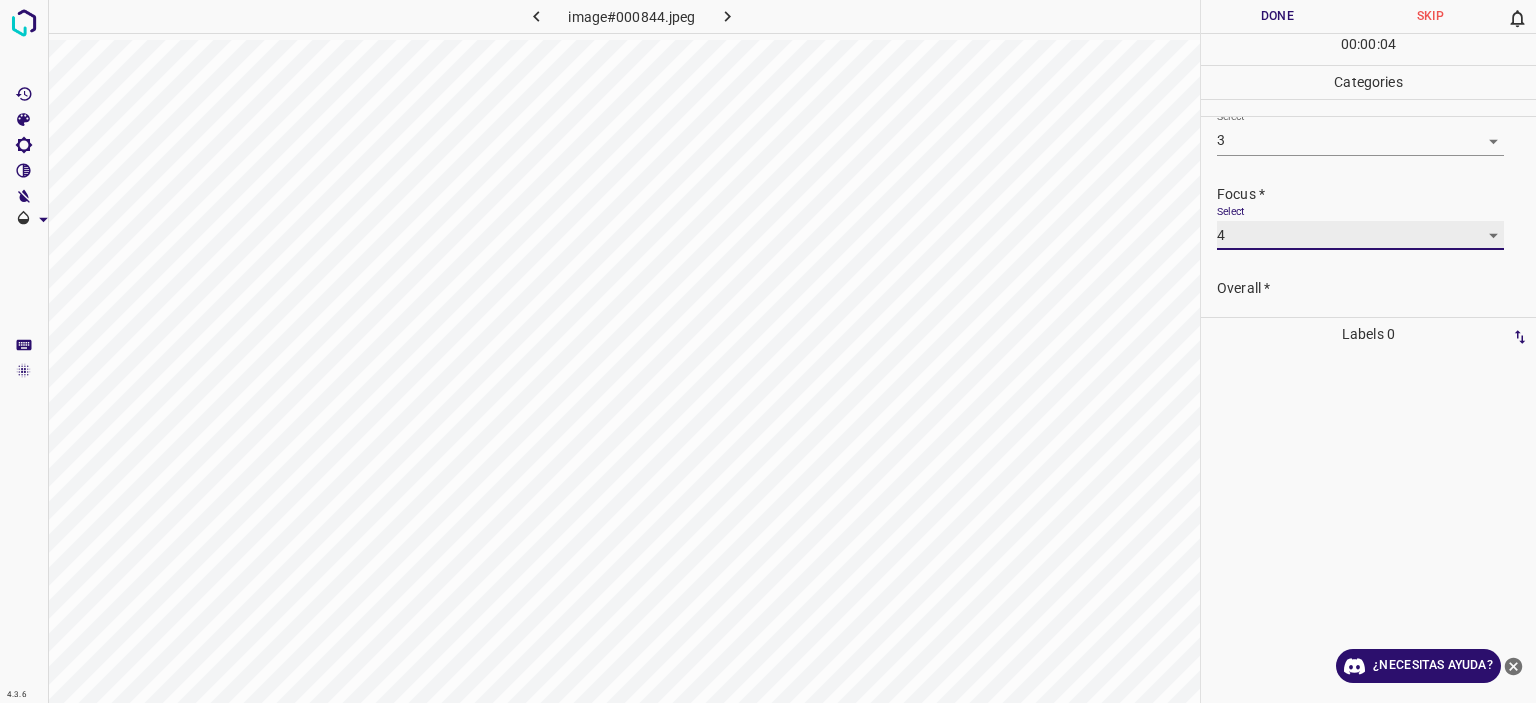 scroll, scrollTop: 98, scrollLeft: 0, axis: vertical 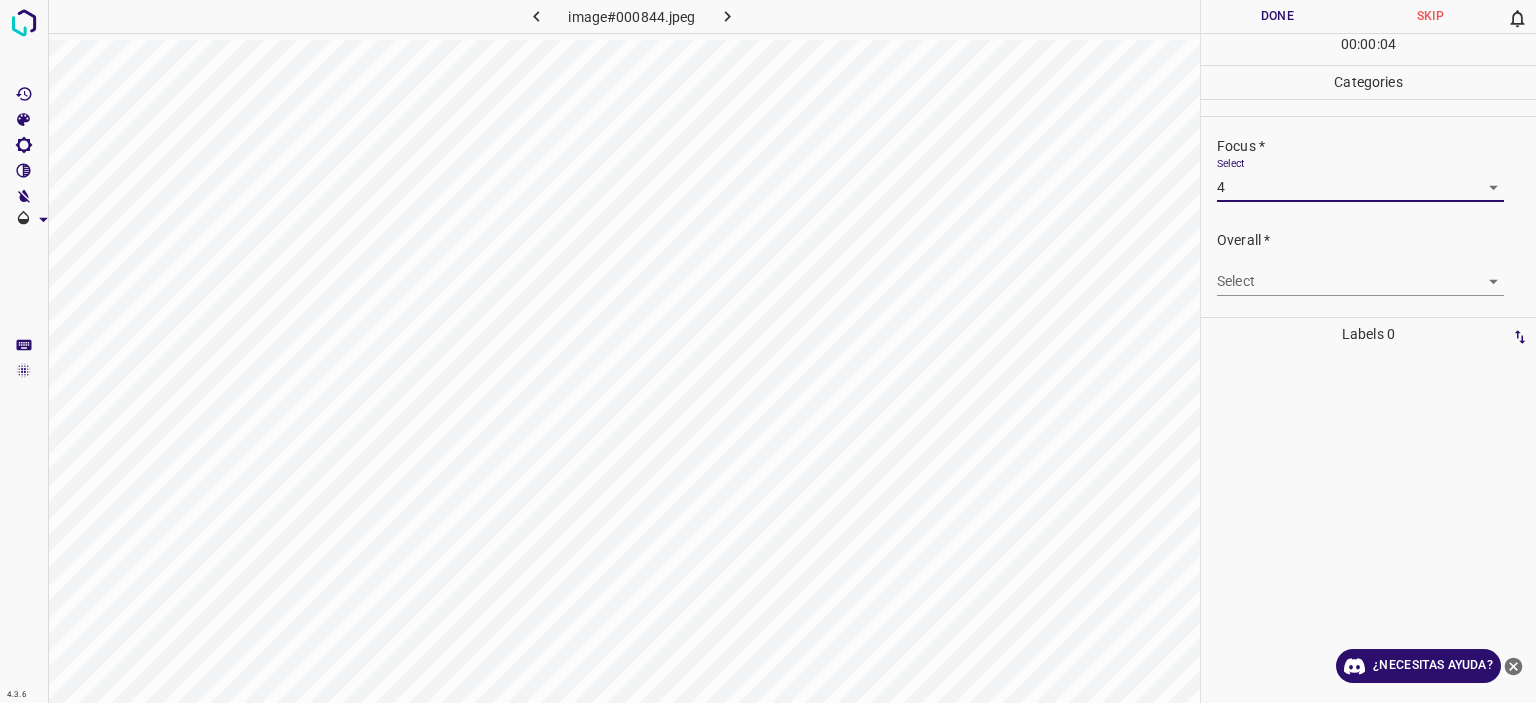 click on "Select ​" at bounding box center (1360, 273) 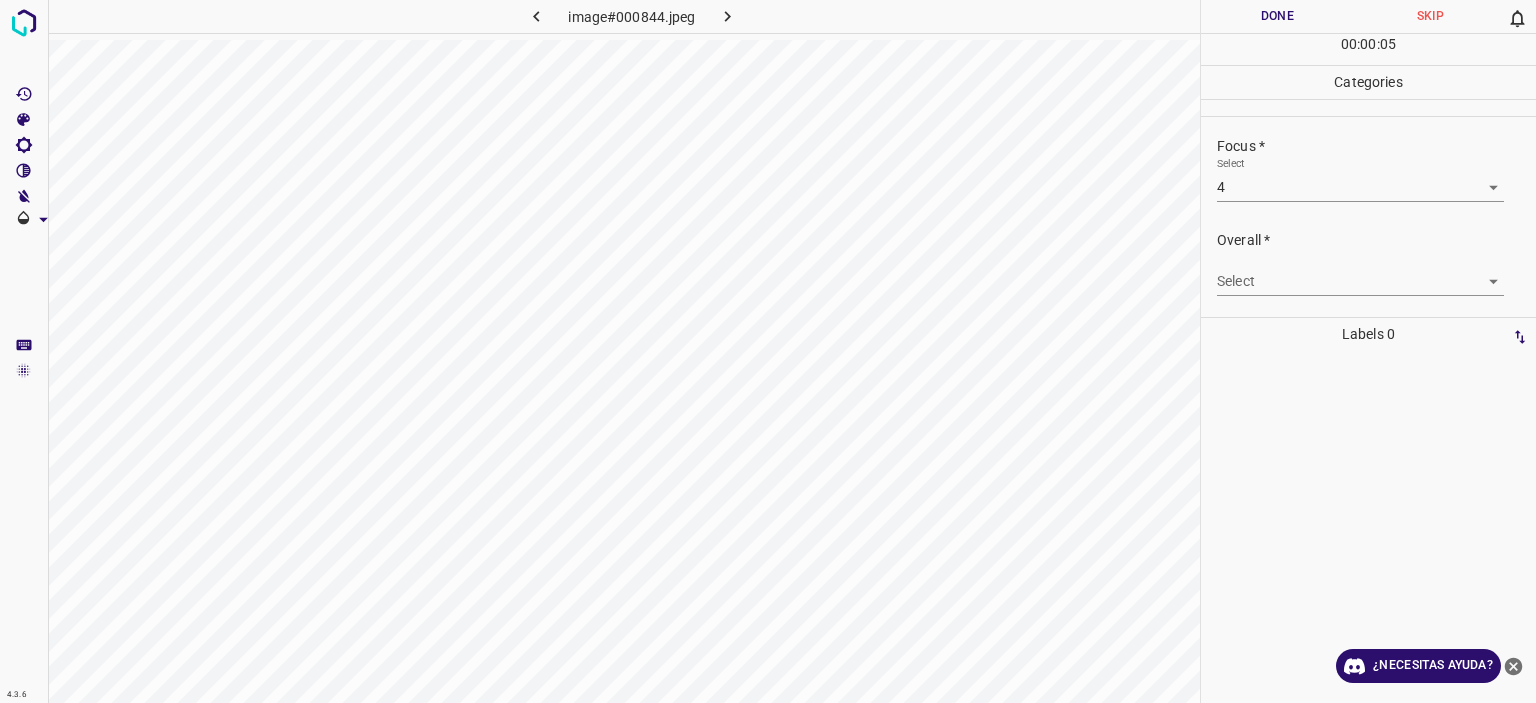 click on "Texto original Valora esta traducción Tu opinión servirá para ayudar a mejorar el Traductor de Google 4.3.6  image#000844.jpeg Done Skip 0 00   : 00   : 05   Categories Lighting *  Select 3 3 Focus *  Select 4 4 Overall *  Select ​ Labels   0 Categories 1 Lighting 2 Focus 3 Overall Tools Space Change between modes (Draw & Edit) I Auto labeling R Restore zoom M Zoom in N Zoom out Delete Delete selecte label Filters Z Restore filters X Saturation filter C Brightness filter V Contrast filter B Gray scale filter General O Download ¿Necesitas ayuda? - Texto - Esconder - Borrar" at bounding box center [768, 351] 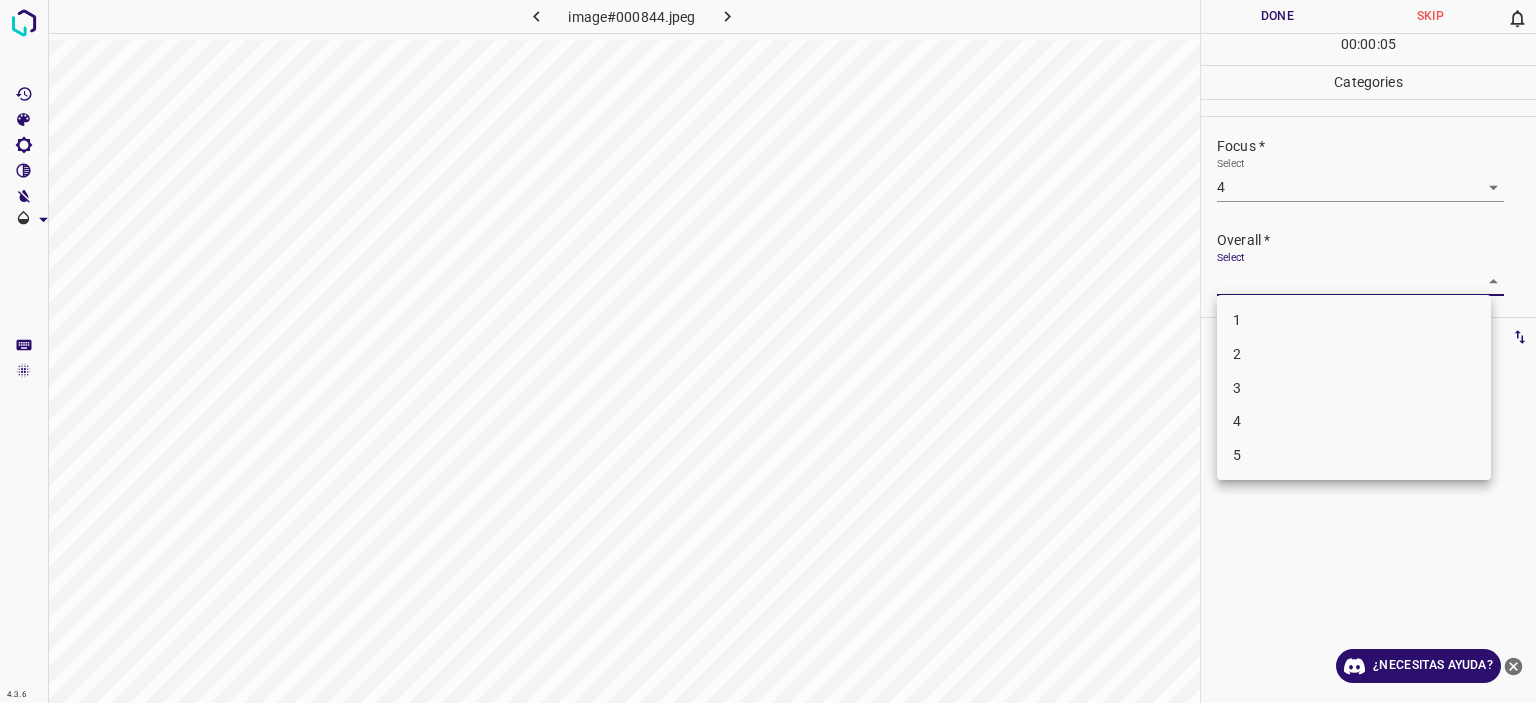 click on "3" at bounding box center [1354, 388] 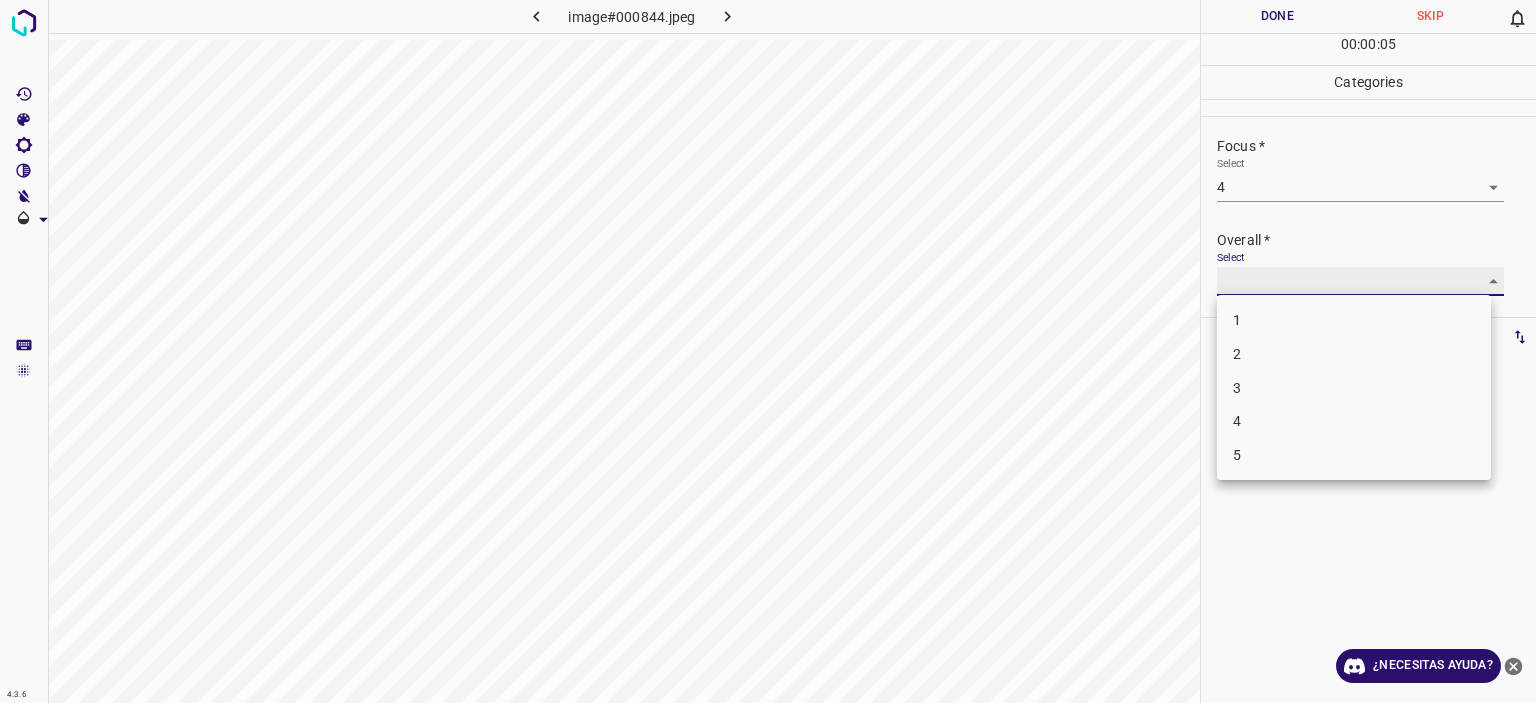 type on "3" 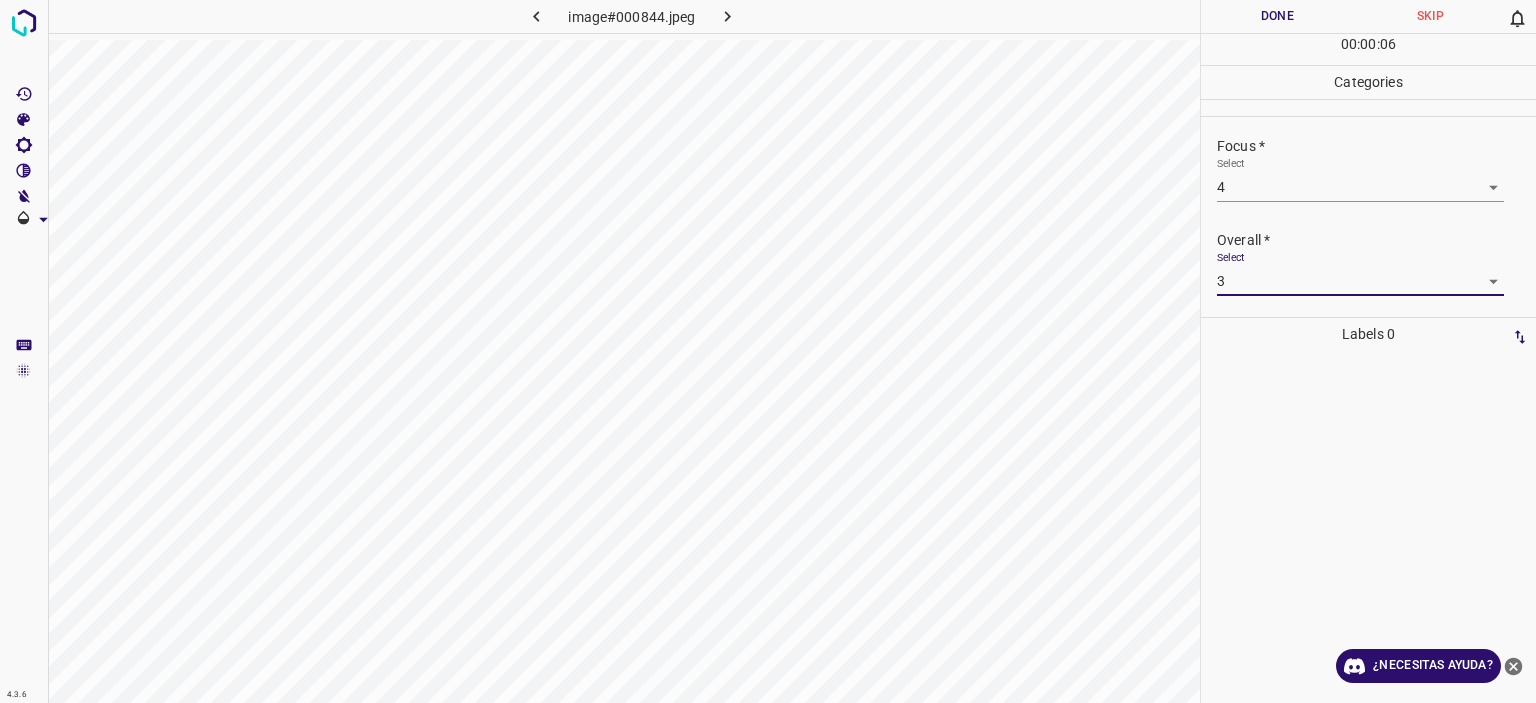 click on "Done" at bounding box center [1277, 16] 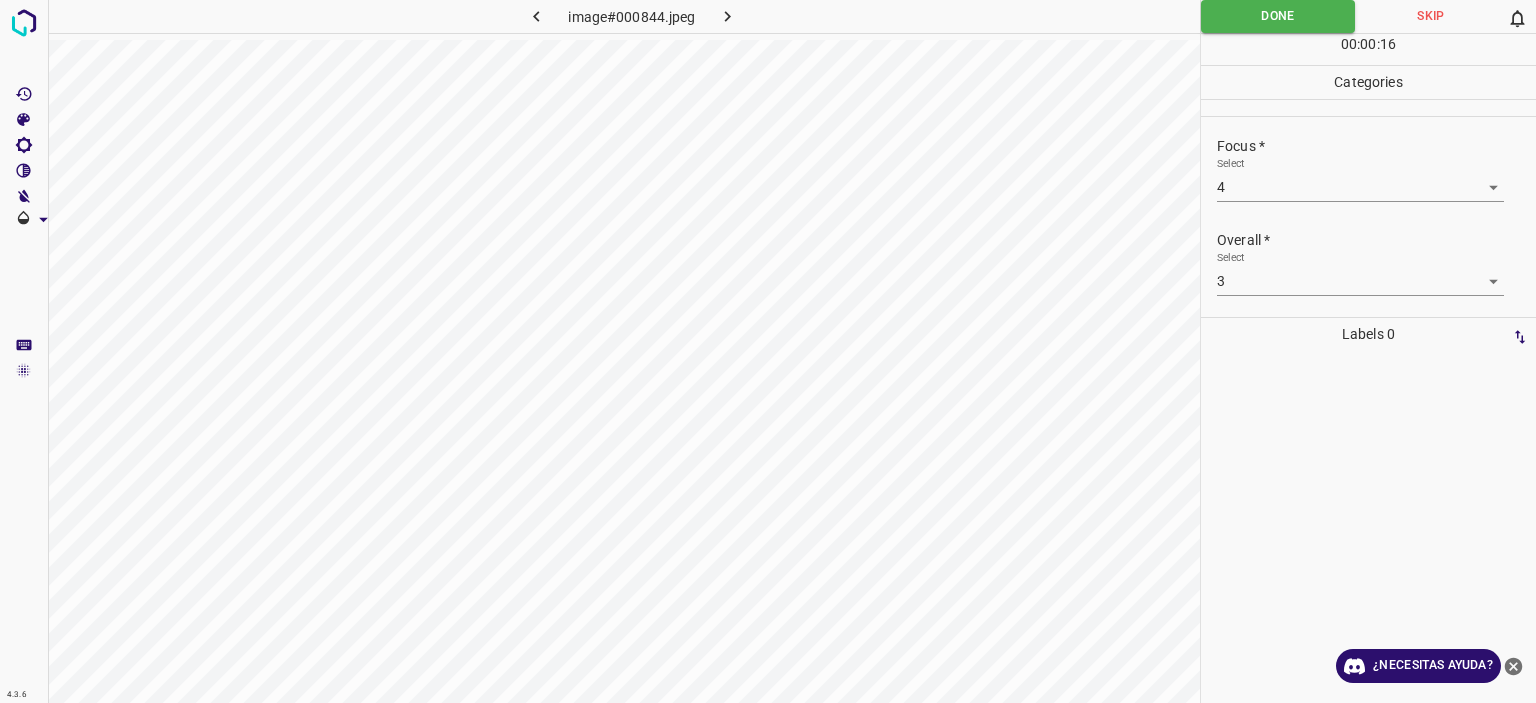 click 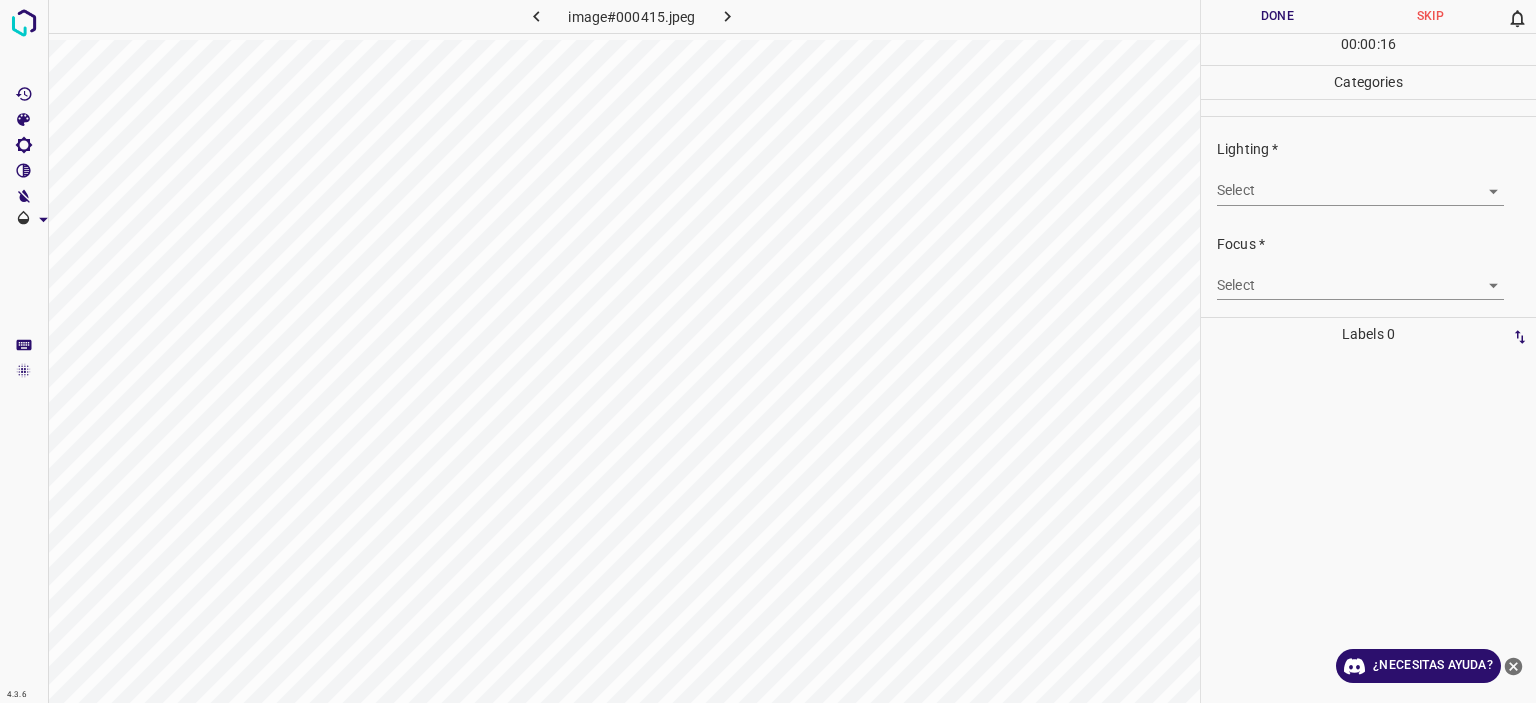 click on "Texto original Valora esta traducción Tu opinión servirá para ayudar a mejorar el Traductor de Google 4.3.6  image#000415.jpeg Done Skip 0 00   : 00   : 16   Categories Lighting *  Select ​ Focus *  Select ​ Overall *  Select ​ Labels   0 Categories 1 Lighting 2 Focus 3 Overall Tools Space Change between modes (Draw & Edit) I Auto labeling R Restore zoom M Zoom in N Zoom out Delete Delete selecte label Filters Z Restore filters X Saturation filter C Brightness filter V Contrast filter B Gray scale filter General O Download ¿Necesitas ayuda? - Texto - Esconder - Borrar" at bounding box center (768, 351) 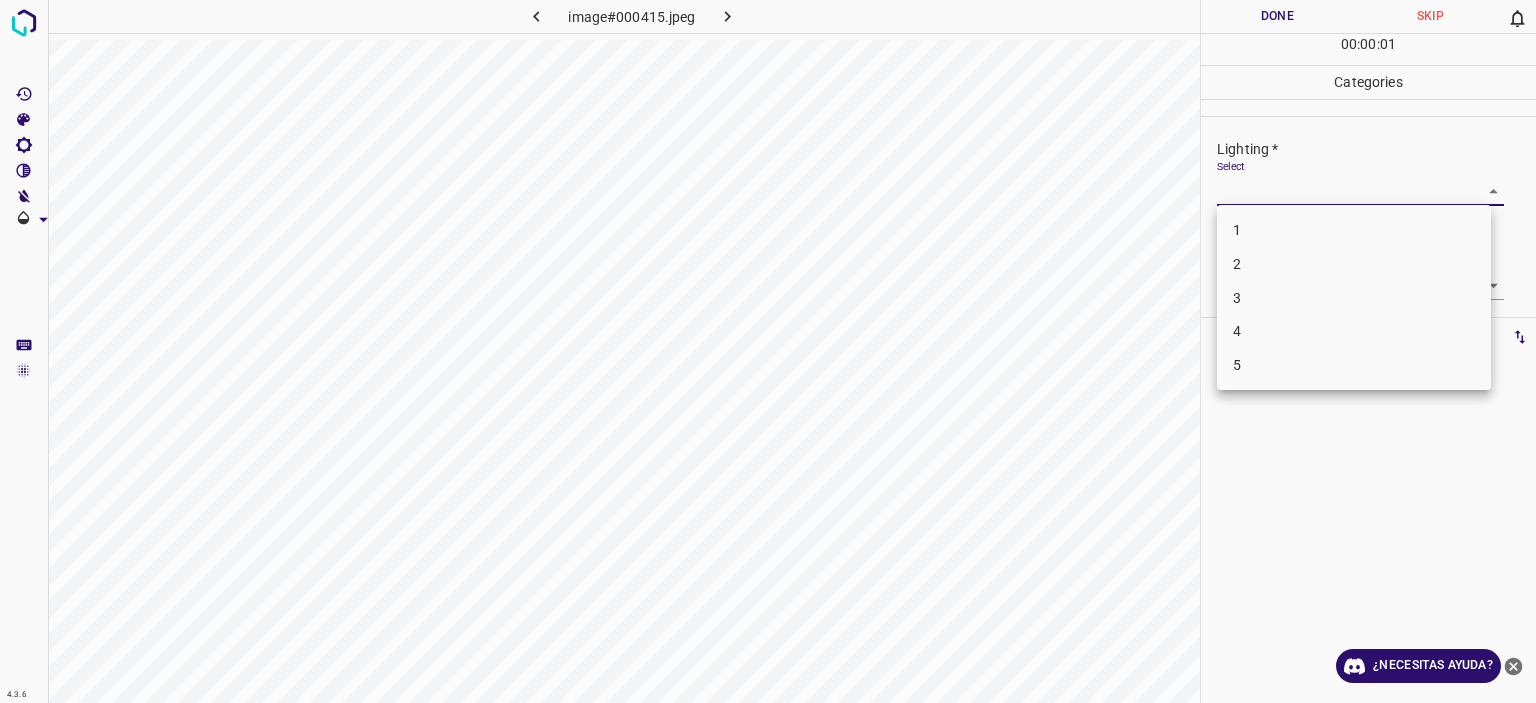click on "4" at bounding box center (1354, 331) 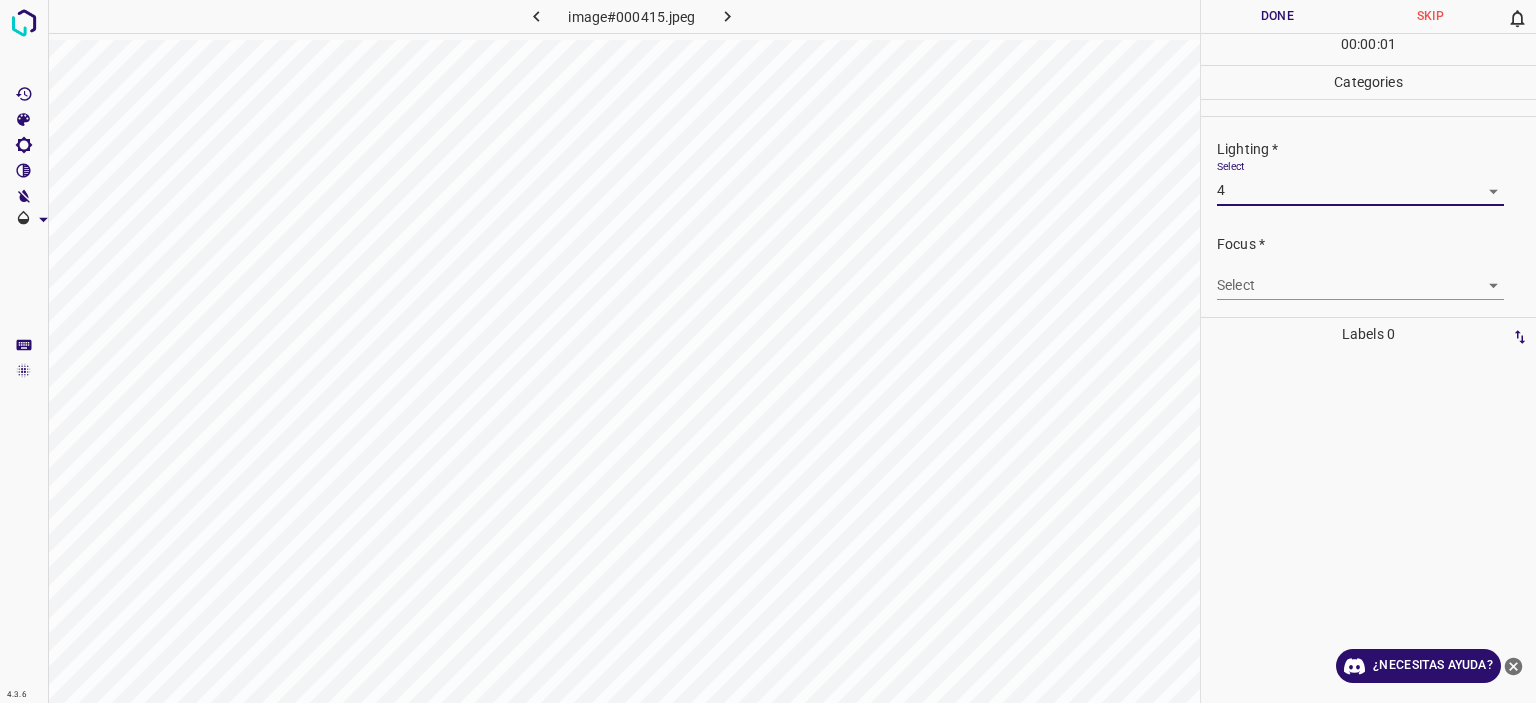 click on "Select ​" at bounding box center [1360, 277] 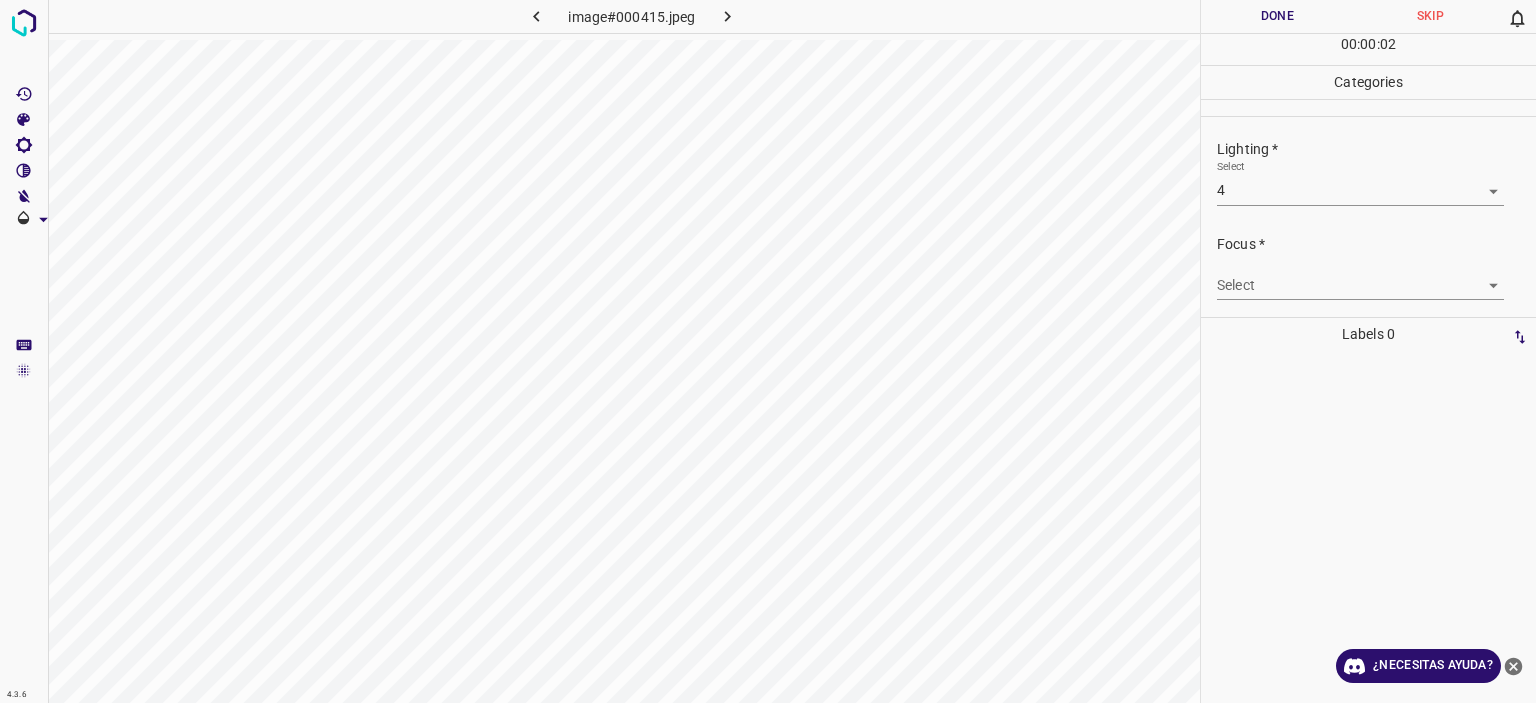 click on "Texto original Valora esta traducción Tu opinión servirá para ayudar a mejorar el Traductor de Google 4.3.6  image#000415.jpeg Done Skip 0 00   : 00   : 02   Categories Lighting *  Select 4 4 Focus *  Select ​ Overall *  Select ​ Labels   0 Categories 1 Lighting 2 Focus 3 Overall Tools Space Change between modes (Draw & Edit) I Auto labeling R Restore zoom M Zoom in N Zoom out Delete Delete selecte label Filters Z Restore filters X Saturation filter C Brightness filter V Contrast filter B Gray scale filter General O Download ¿Necesitas ayuda? - Texto - Esconder - Borrar" at bounding box center (768, 351) 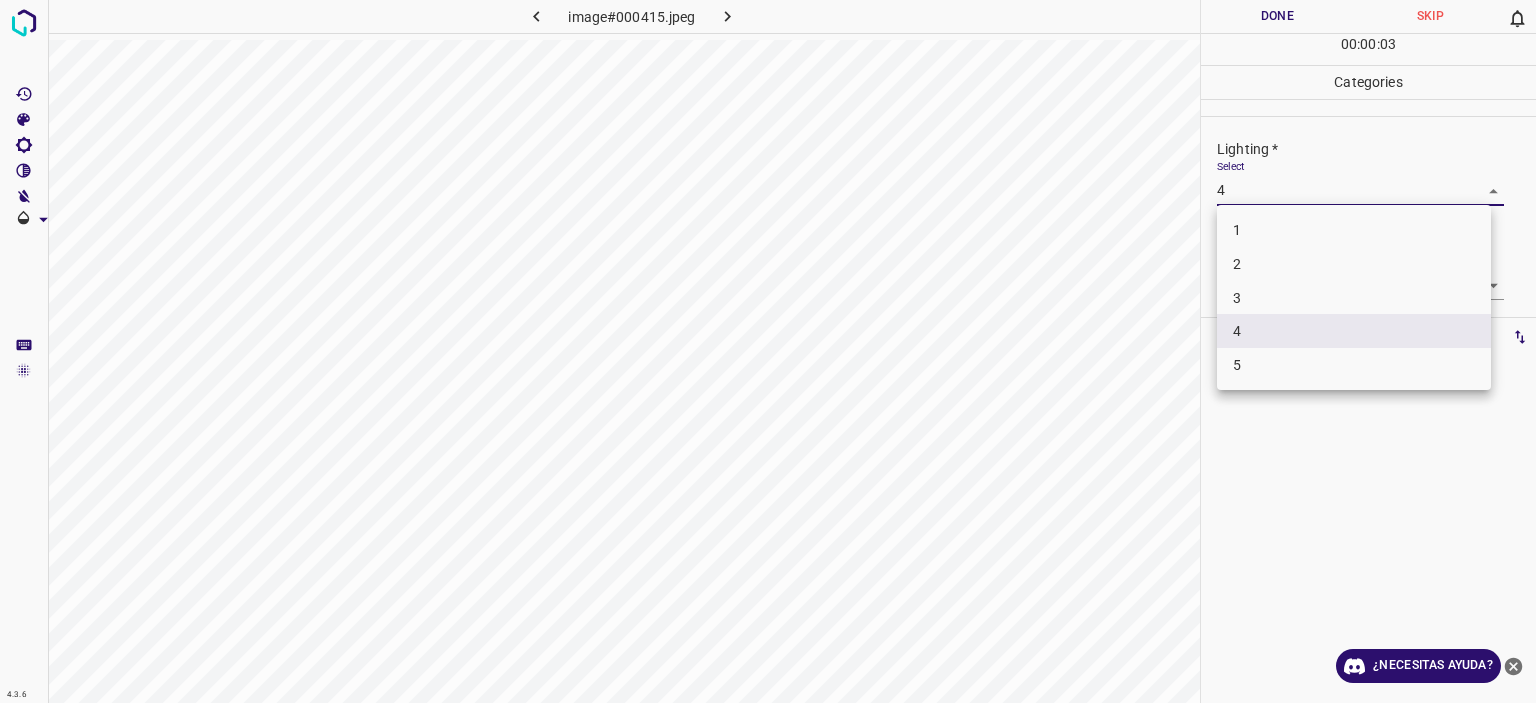 click on "3" at bounding box center [1354, 298] 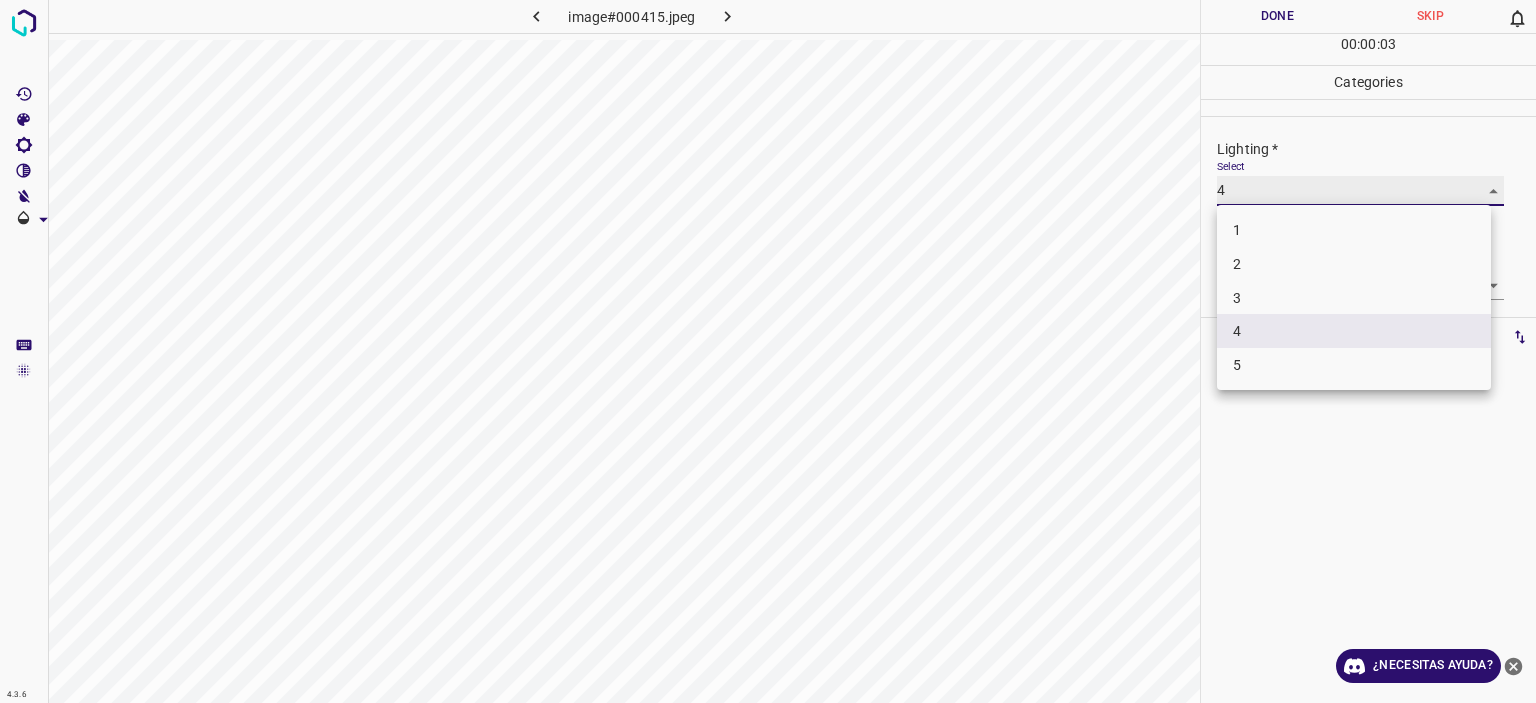 type on "3" 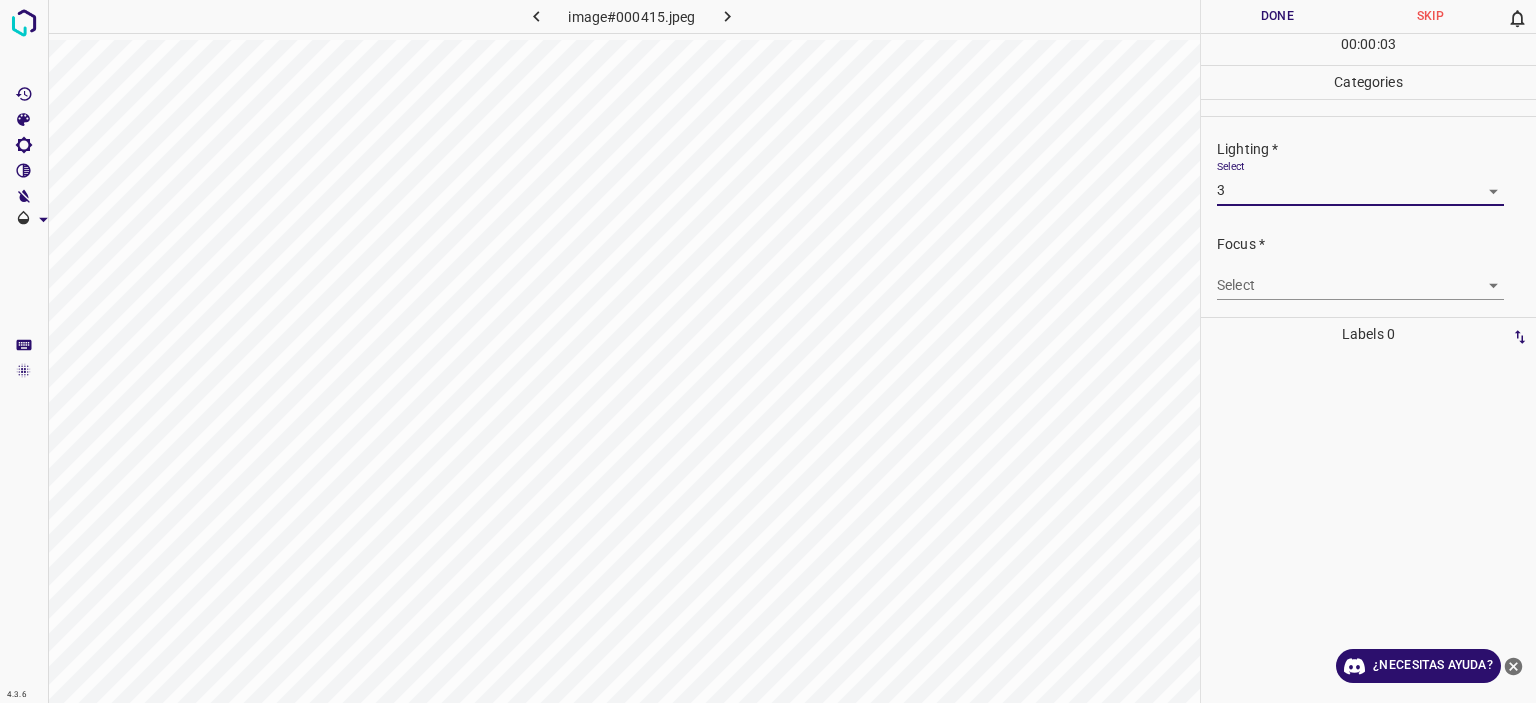 click on "Texto original Valora esta traducción Tu opinión servirá para ayudar a mejorar el Traductor de Google 4.3.6  image#000415.jpeg Done Skip 0 00   : 00   : 03   Categories Lighting *  Select 3 3 Focus *  Select ​ Overall *  Select ​ Labels   0 Categories 1 Lighting 2 Focus 3 Overall Tools Space Change between modes (Draw & Edit) I Auto labeling R Restore zoom M Zoom in N Zoom out Delete Delete selecte label Filters Z Restore filters X Saturation filter C Brightness filter V Contrast filter B Gray scale filter General O Download ¿Necesitas ayuda? - Texto - Esconder - Borrar" at bounding box center [768, 351] 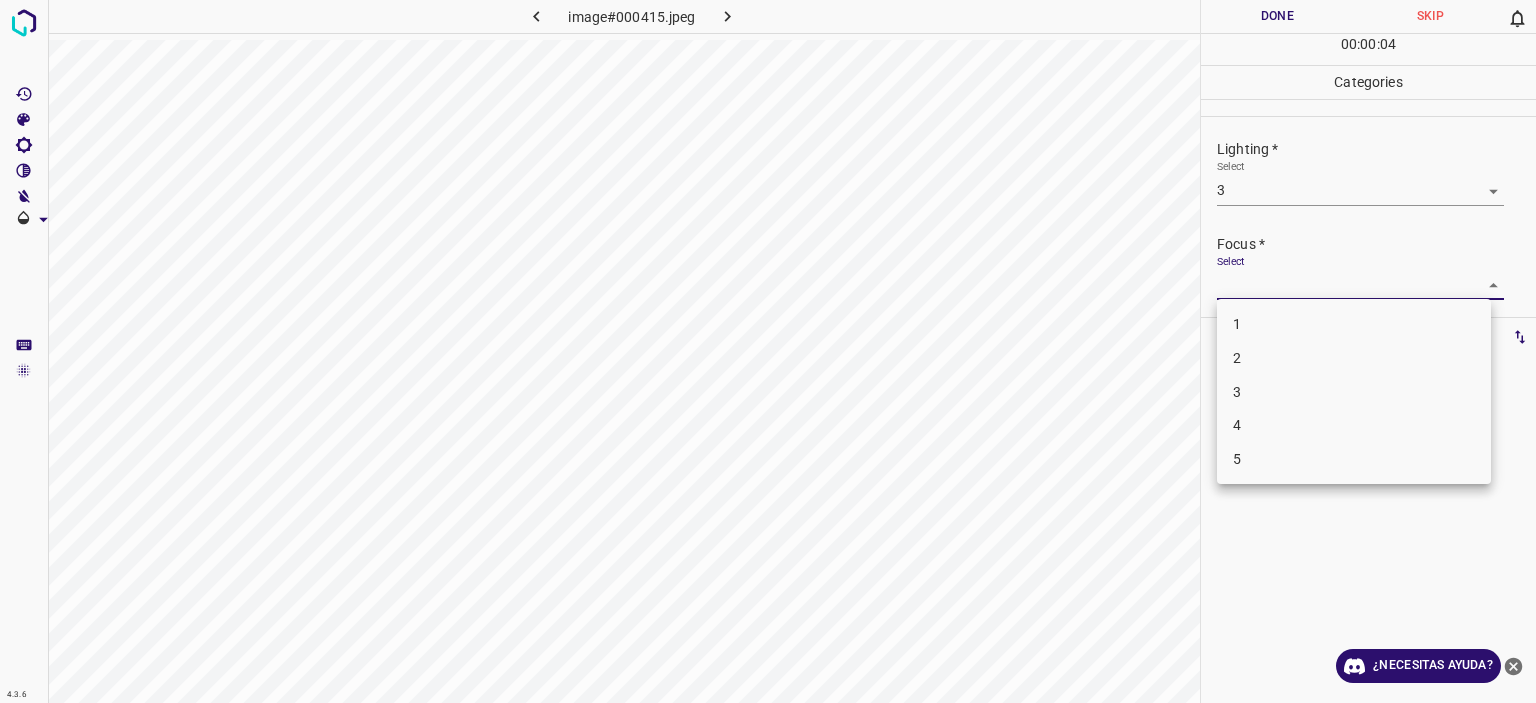 click on "3" at bounding box center [1354, 392] 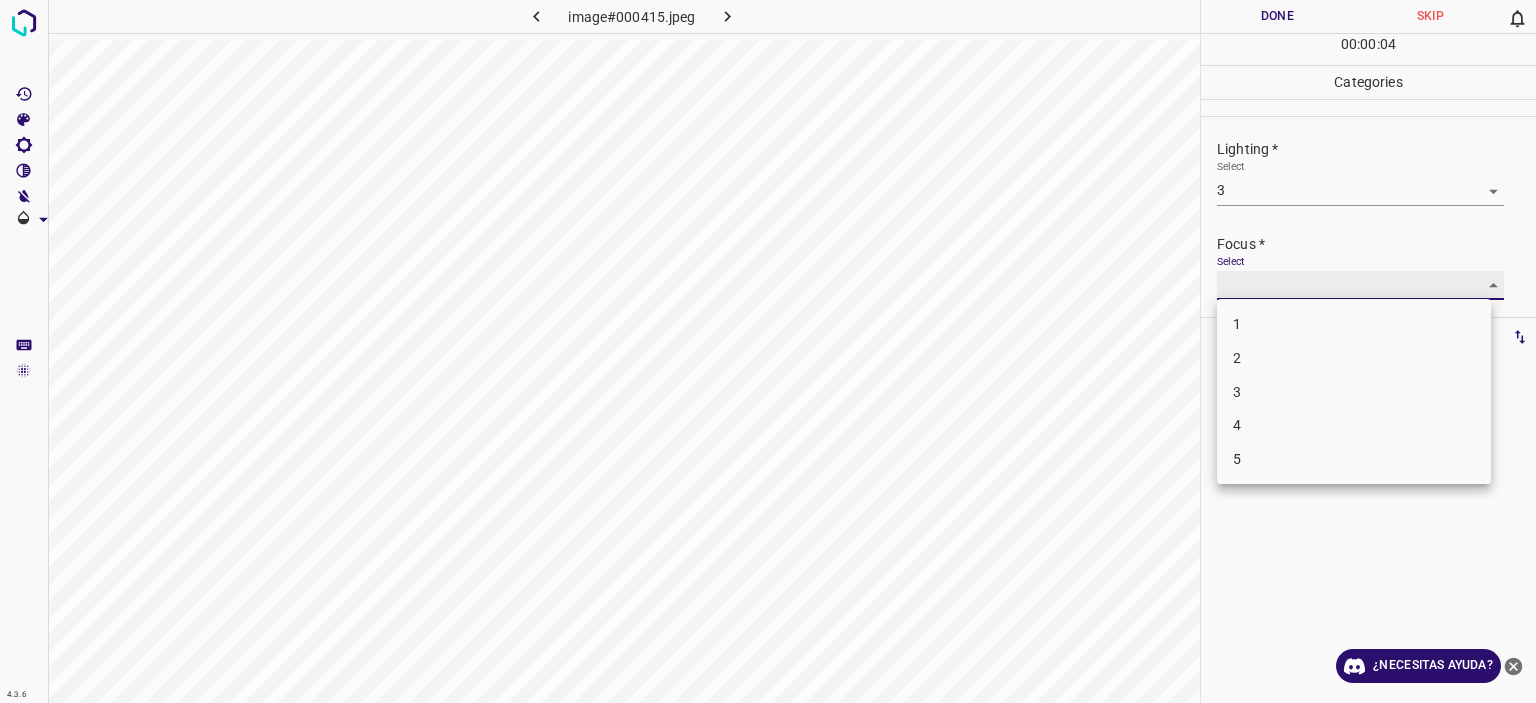 type on "3" 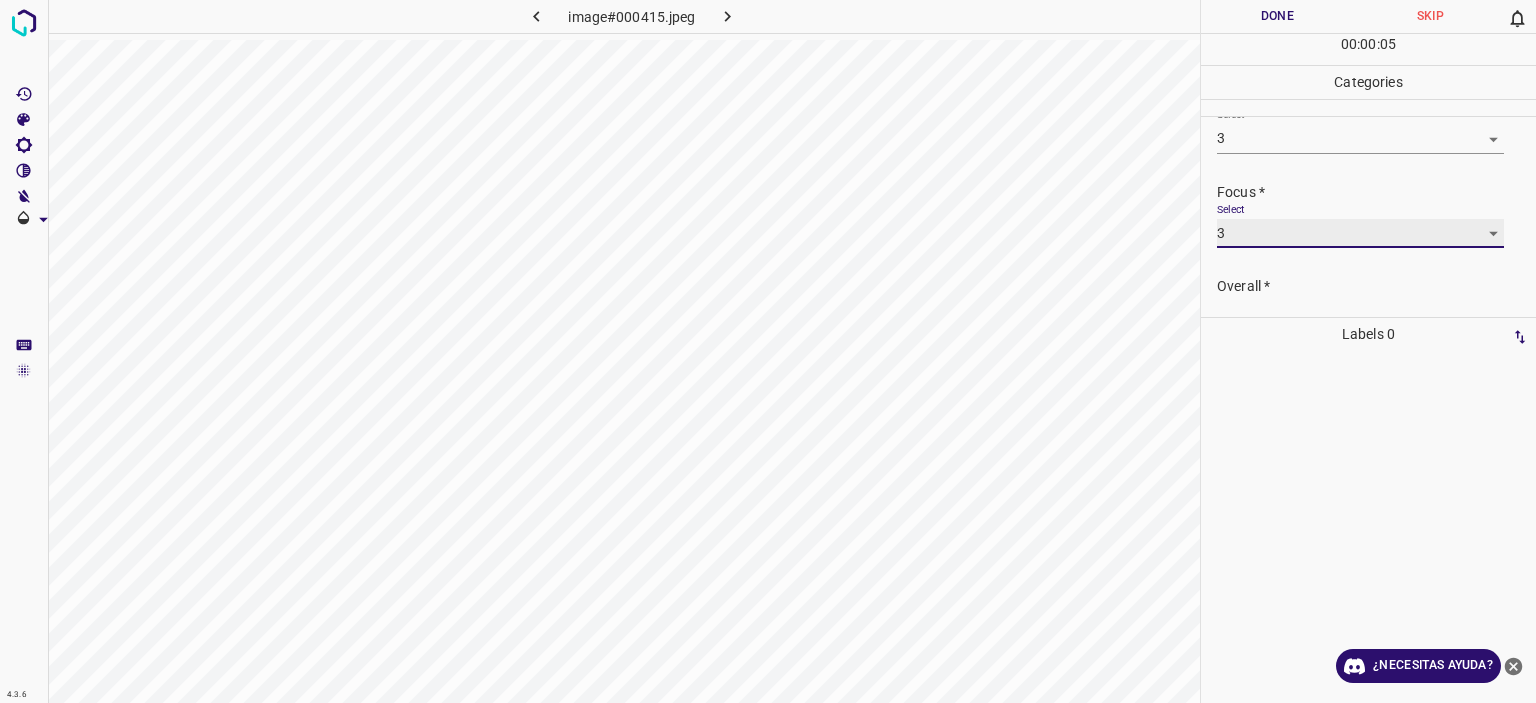 scroll, scrollTop: 98, scrollLeft: 0, axis: vertical 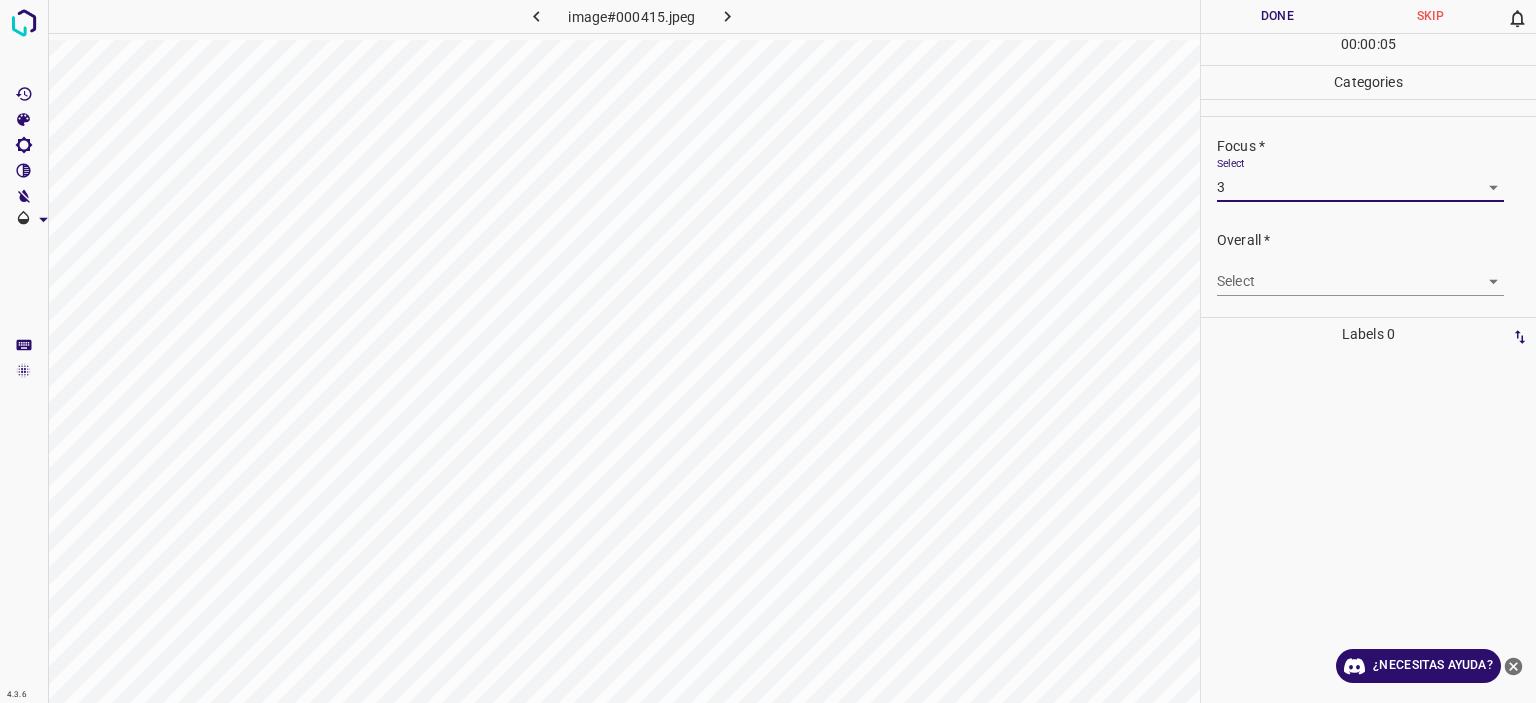 click on "Texto original Valora esta traducción Tu opinión servirá para ayudar a mejorar el Traductor de Google 4.3.6  image#000415.jpeg Done Skip 0 00   : 00   : 05   Categories Lighting *  Select 3 3 Focus *  Select 3 3 Overall *  Select ​ Labels   0 Categories 1 Lighting 2 Focus 3 Overall Tools Space Change between modes (Draw & Edit) I Auto labeling R Restore zoom M Zoom in N Zoom out Delete Delete selecte label Filters Z Restore filters X Saturation filter C Brightness filter V Contrast filter B Gray scale filter General O Download ¿Necesitas ayuda? - Texto - Esconder - Borrar" at bounding box center [768, 351] 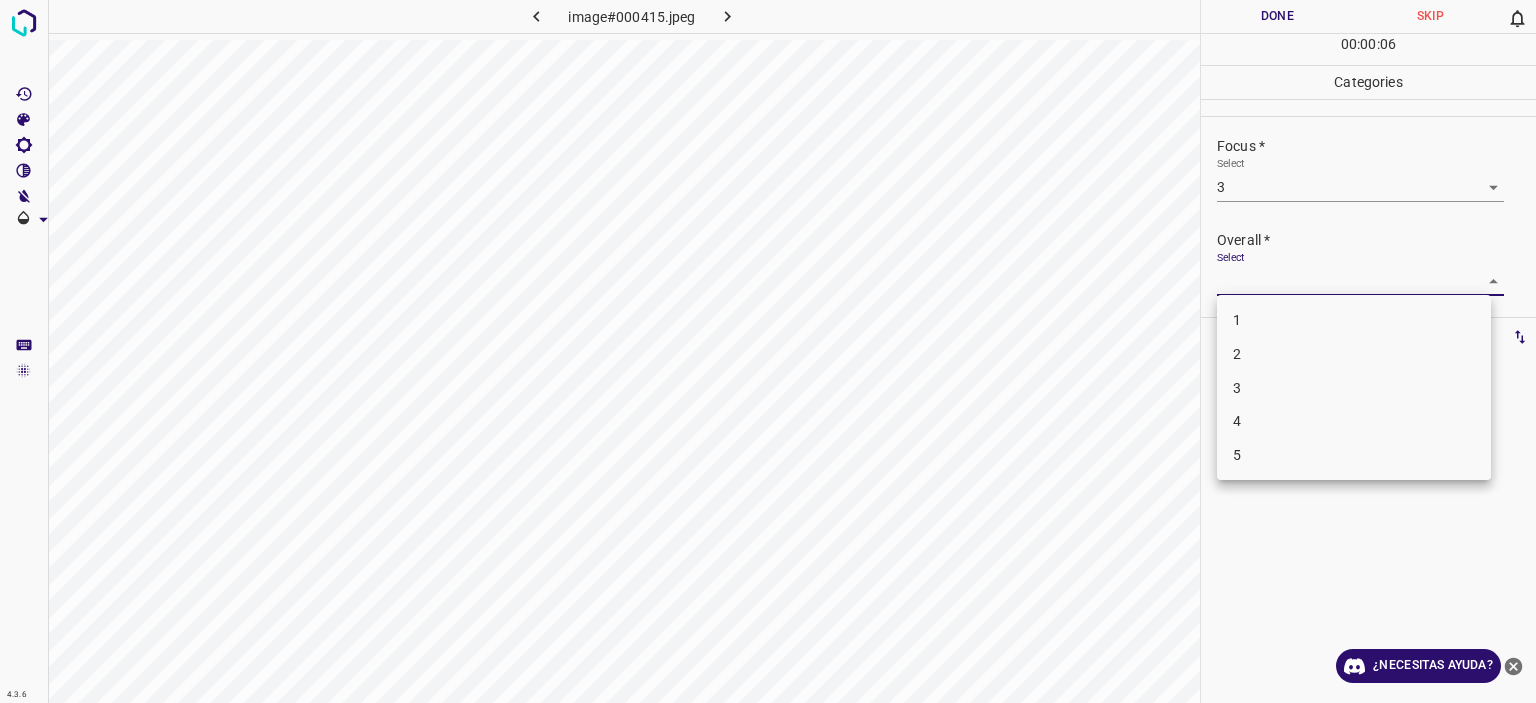 click on "3" at bounding box center [1354, 388] 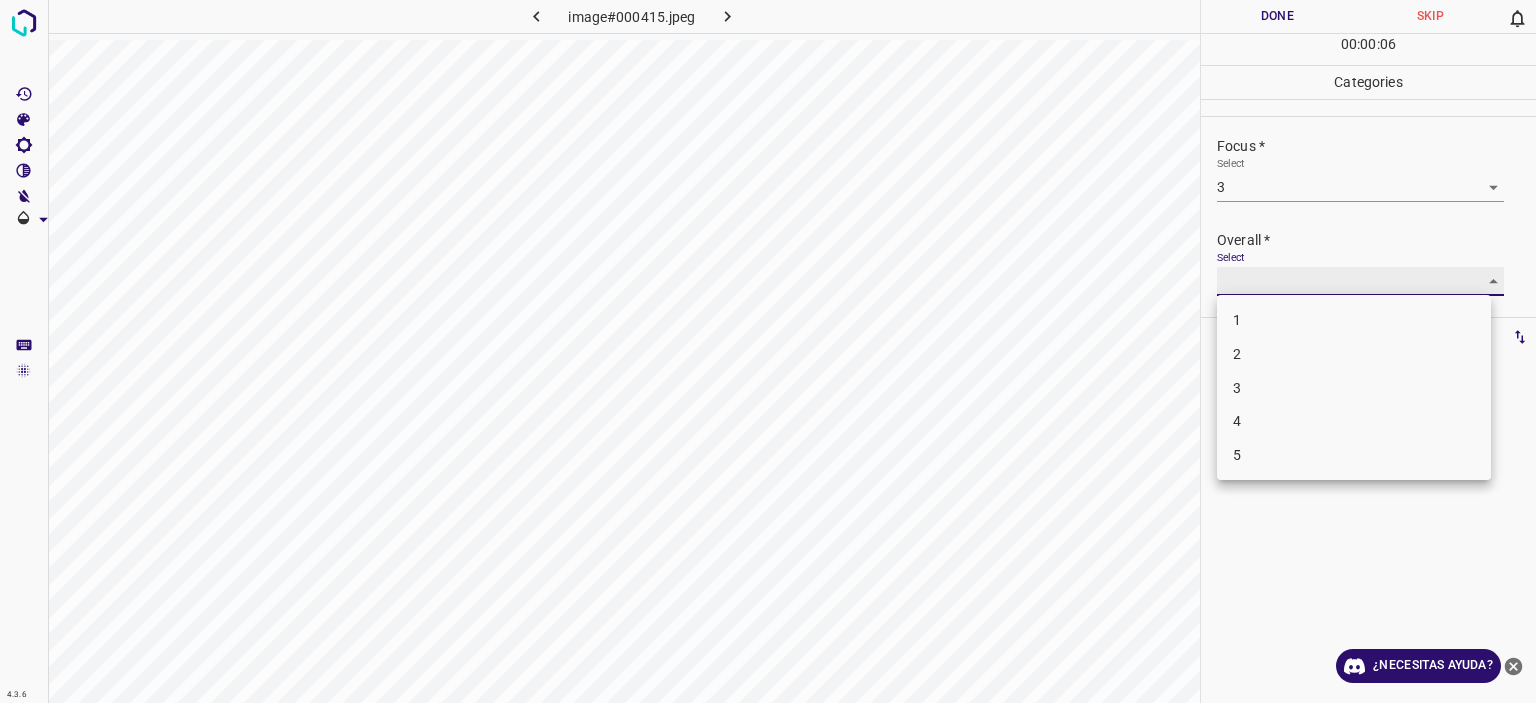 type on "3" 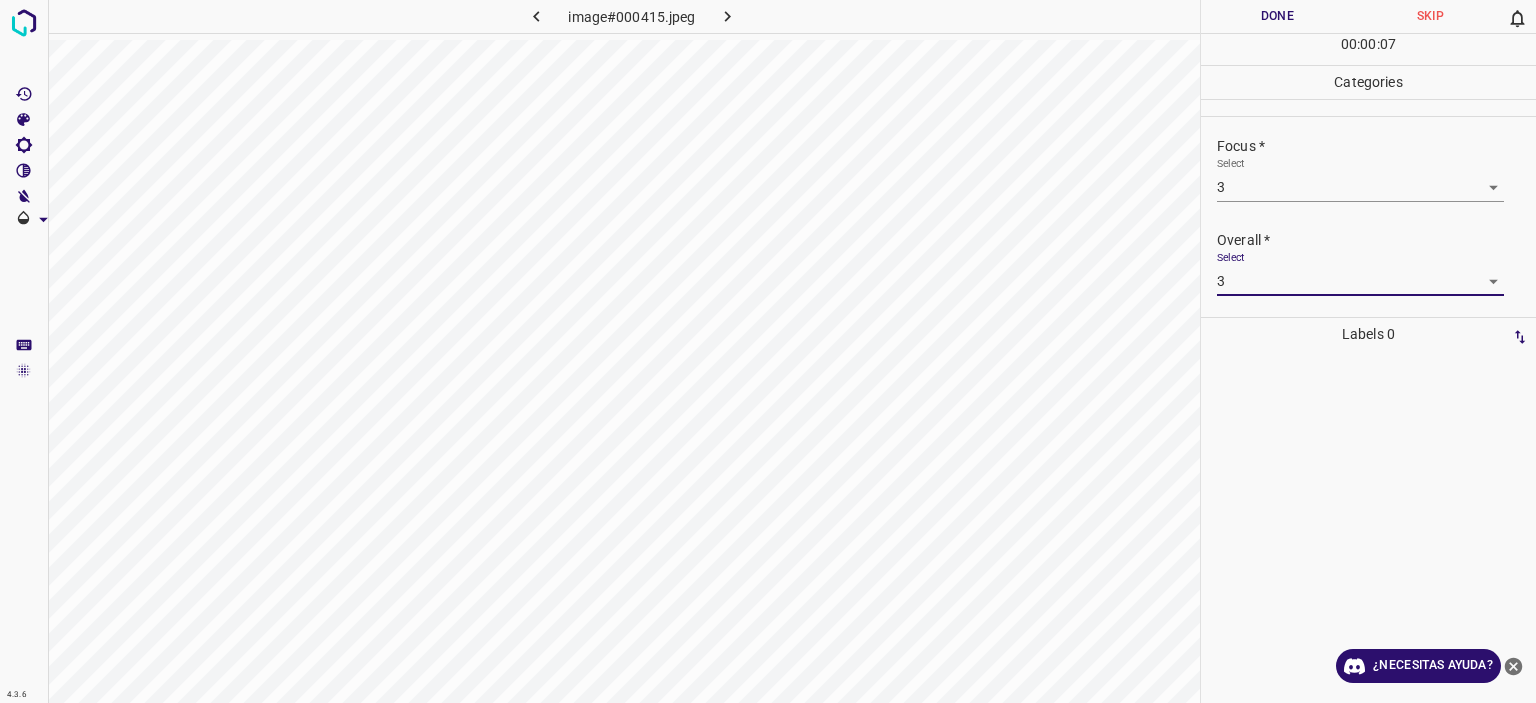 click on "Done" at bounding box center [1277, 16] 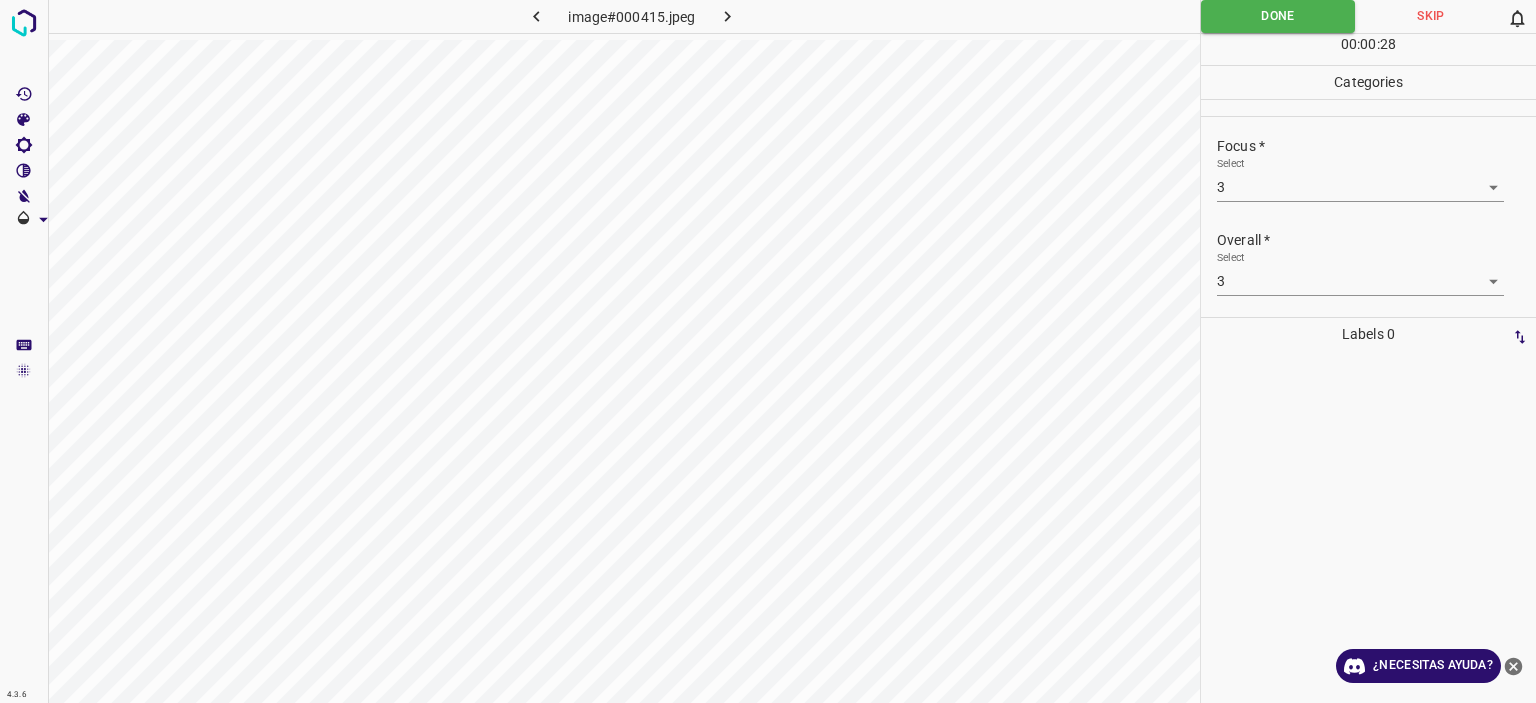 click 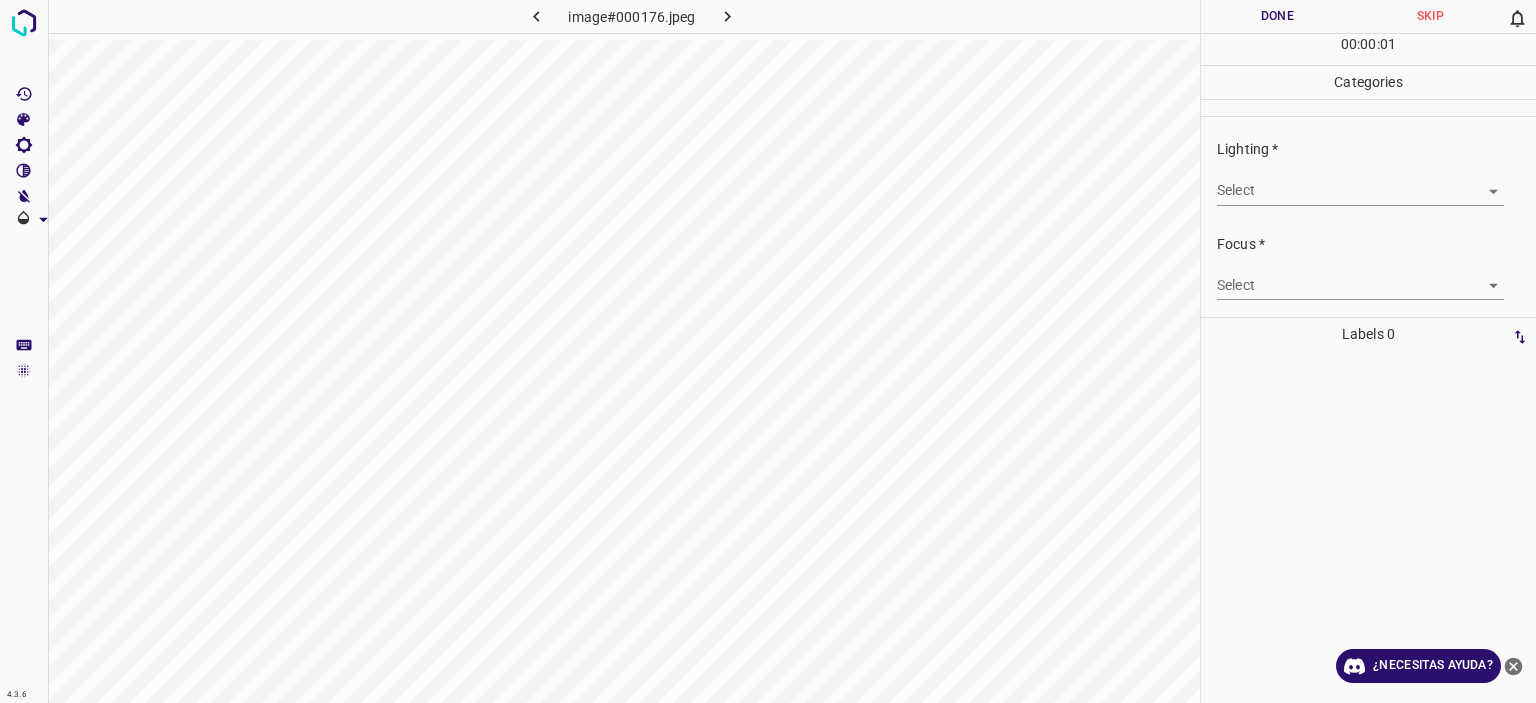 click on "Texto original Valora esta traducción Tu opinión servirá para ayudar a mejorar el Traductor de Google 4.3.6  image#000176.jpeg Done Skip 0 00   : 00   : 01   Categories Lighting *  Select ​ Focus *  Select ​ Overall *  Select ​ Labels   0 Categories 1 Lighting 2 Focus 3 Overall Tools Space Change between modes (Draw & Edit) I Auto labeling R Restore zoom M Zoom in N Zoom out Delete Delete selecte label Filters Z Restore filters X Saturation filter C Brightness filter V Contrast filter B Gray scale filter General O Download ¿Necesitas ayuda? - Texto - Esconder - Borrar" at bounding box center (768, 351) 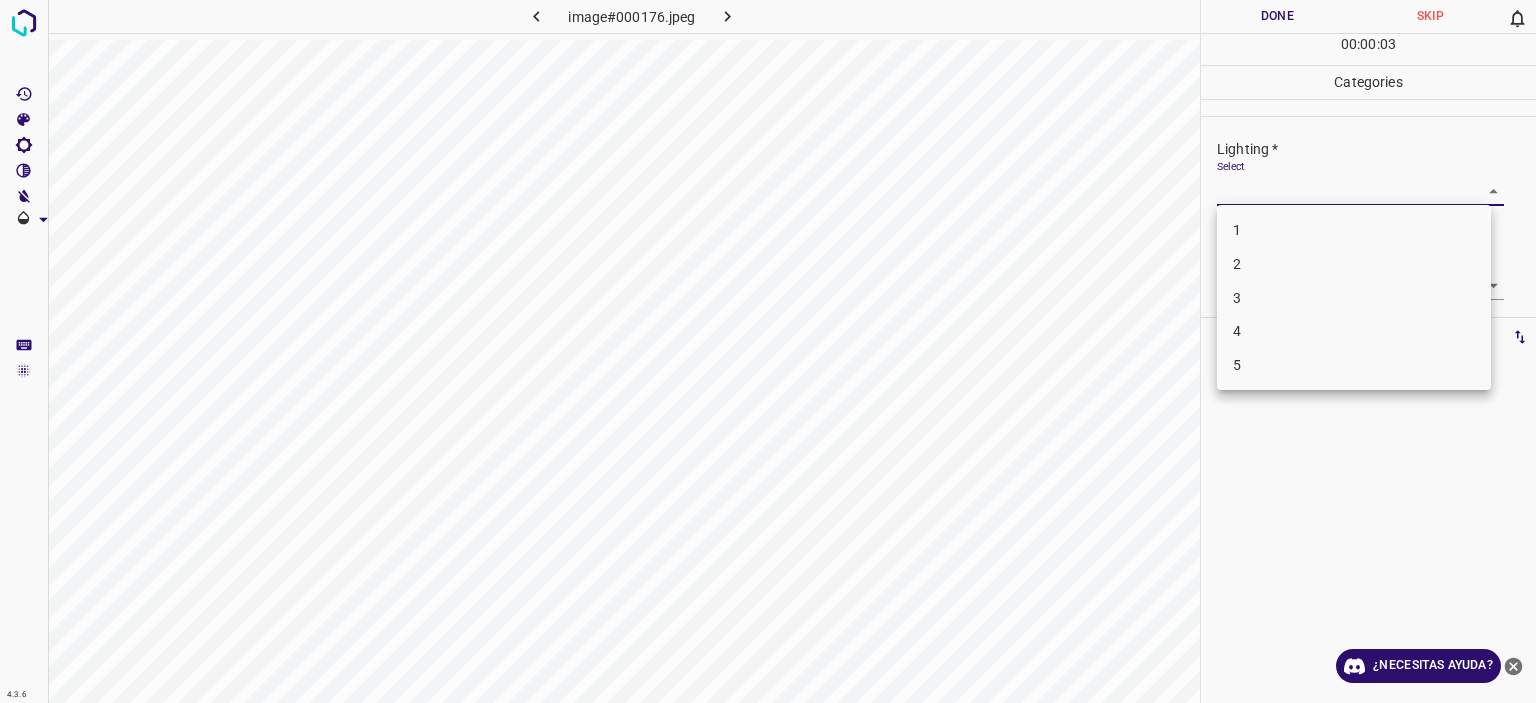 click on "3" at bounding box center (1354, 298) 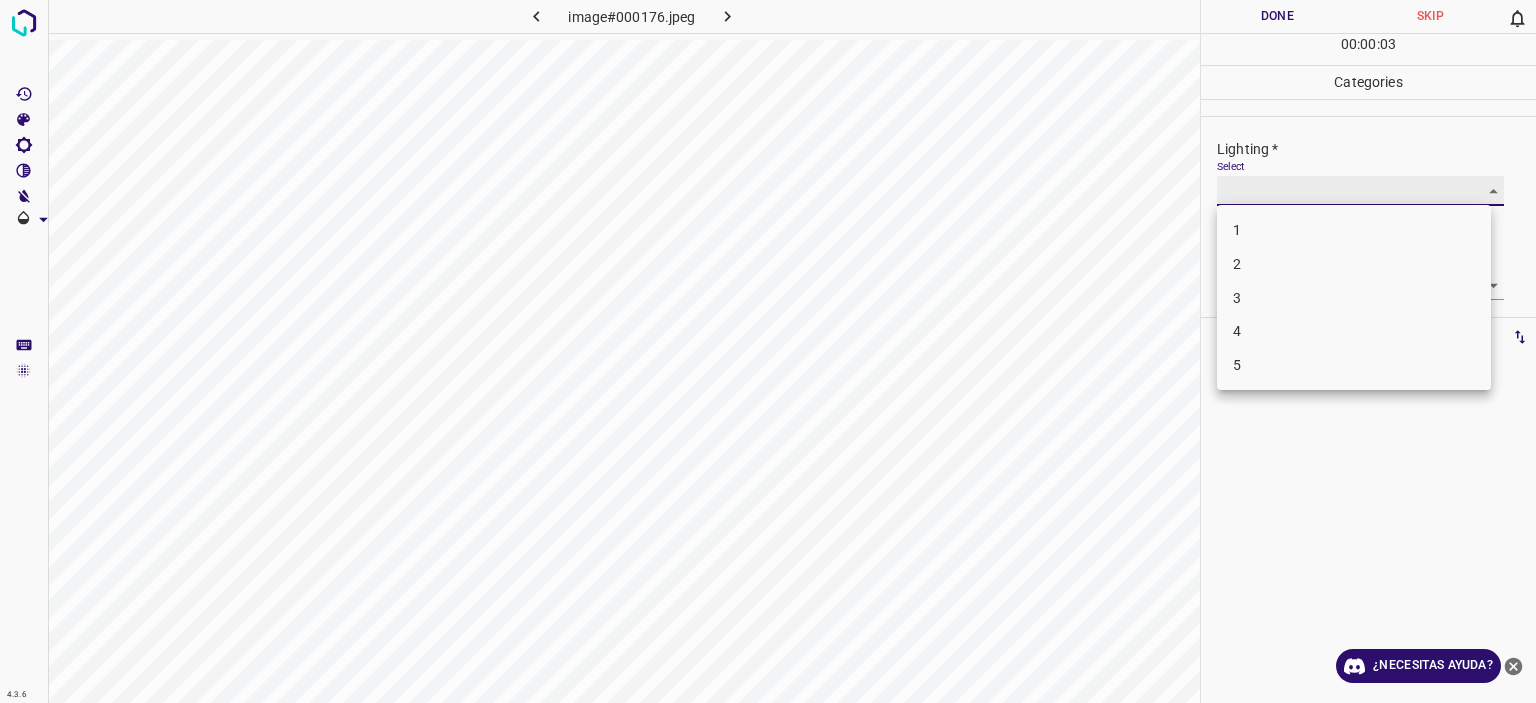 type on "3" 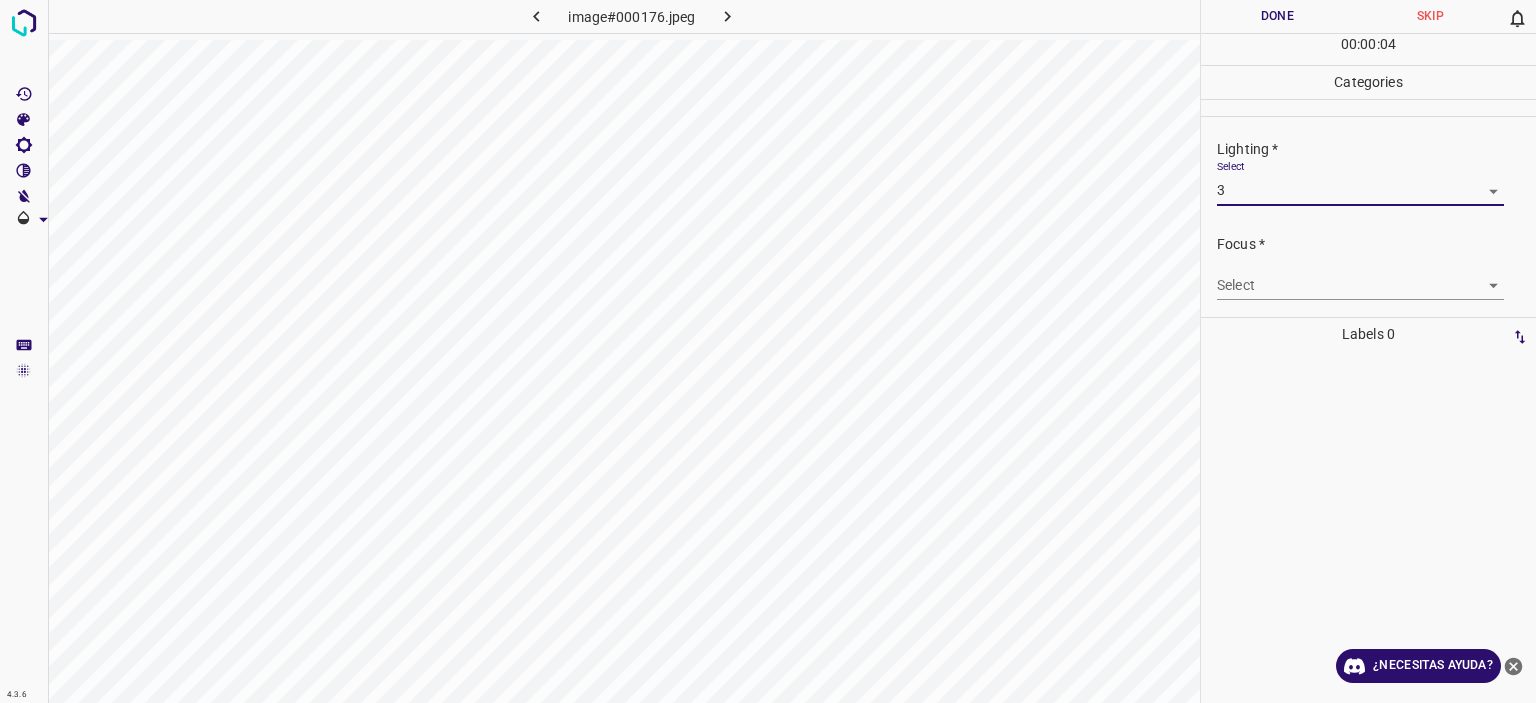 click on "Texto original Valora esta traducción Tu opinión servirá para ayudar a mejorar el Traductor de Google 4.3.6  image#000176.jpeg Done Skip 0 00   : 00   : 04   Categories Lighting *  Select 3 3 Focus *  Select ​ Overall *  Select ​ Labels   0 Categories 1 Lighting 2 Focus 3 Overall Tools Space Change between modes (Draw & Edit) I Auto labeling R Restore zoom M Zoom in N Zoom out Delete Delete selecte label Filters Z Restore filters X Saturation filter C Brightness filter V Contrast filter B Gray scale filter General O Download ¿Necesitas ayuda? - Texto - Esconder - Borrar" at bounding box center [768, 351] 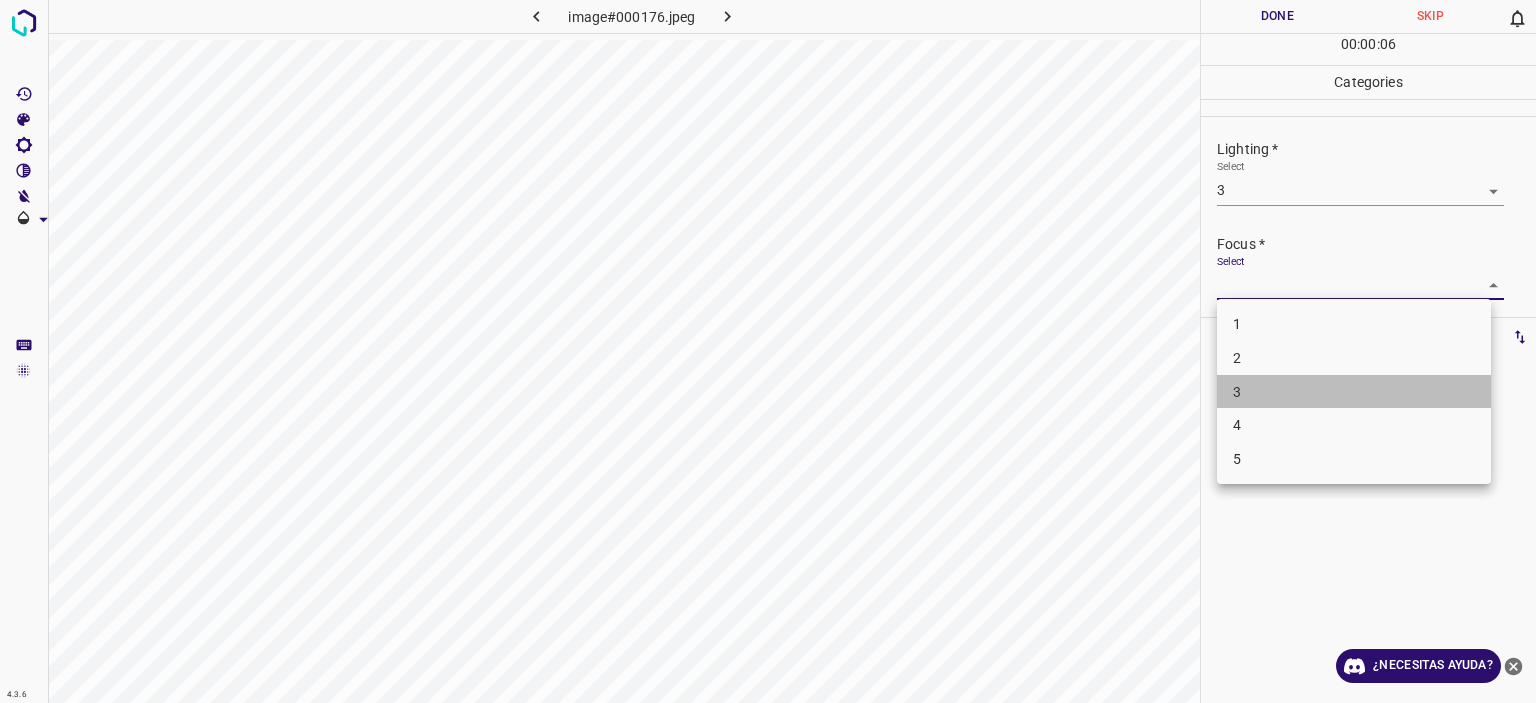 click on "3" at bounding box center [1354, 392] 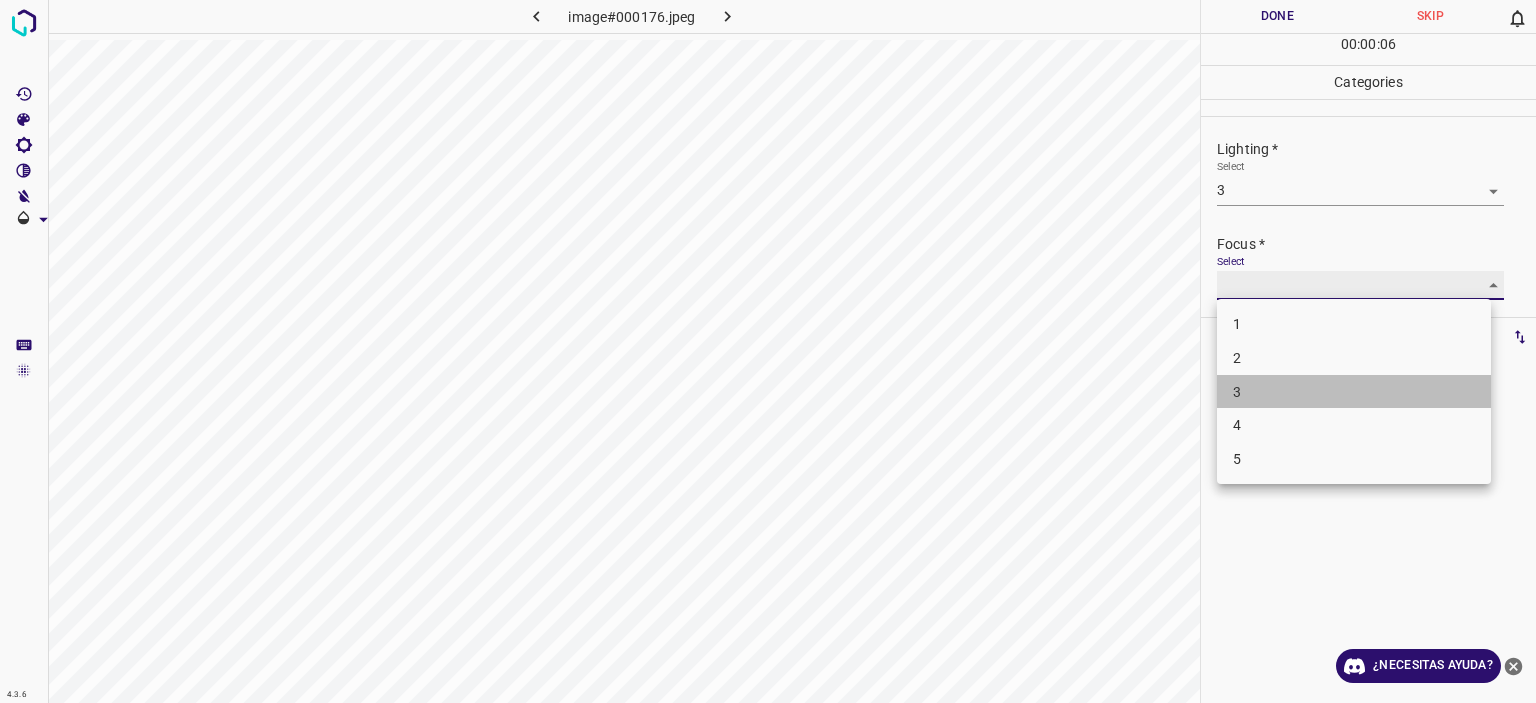 type on "3" 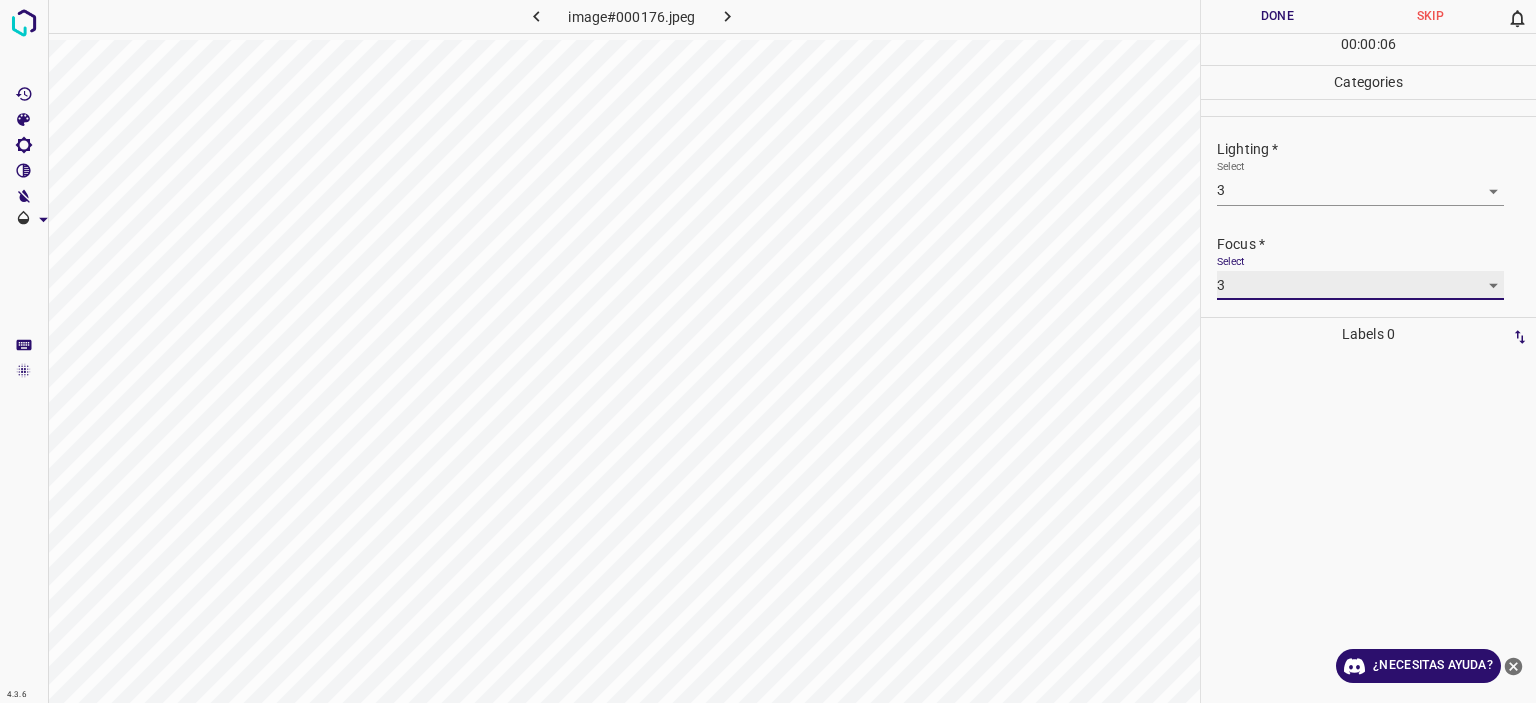 scroll, scrollTop: 98, scrollLeft: 0, axis: vertical 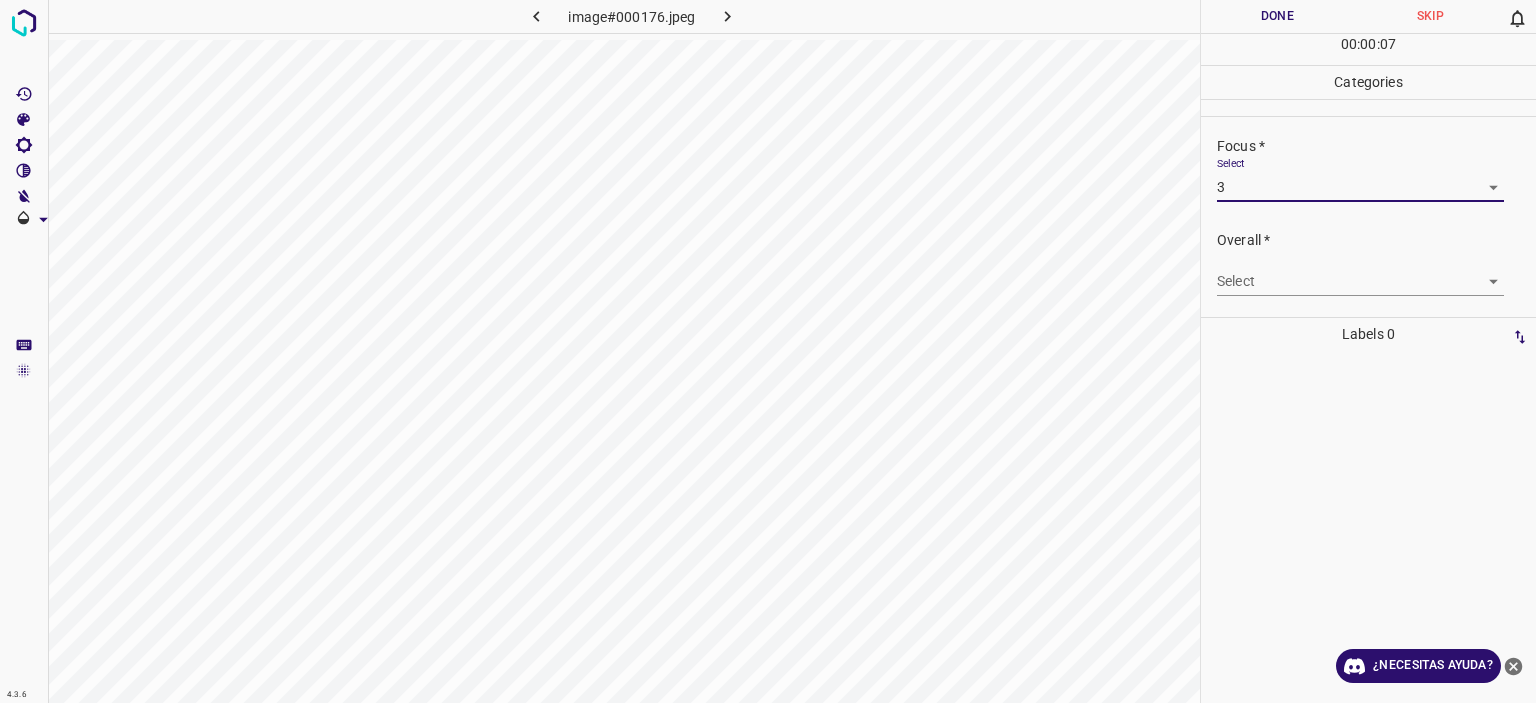 click on "Overall *  Select ​" at bounding box center (1368, 263) 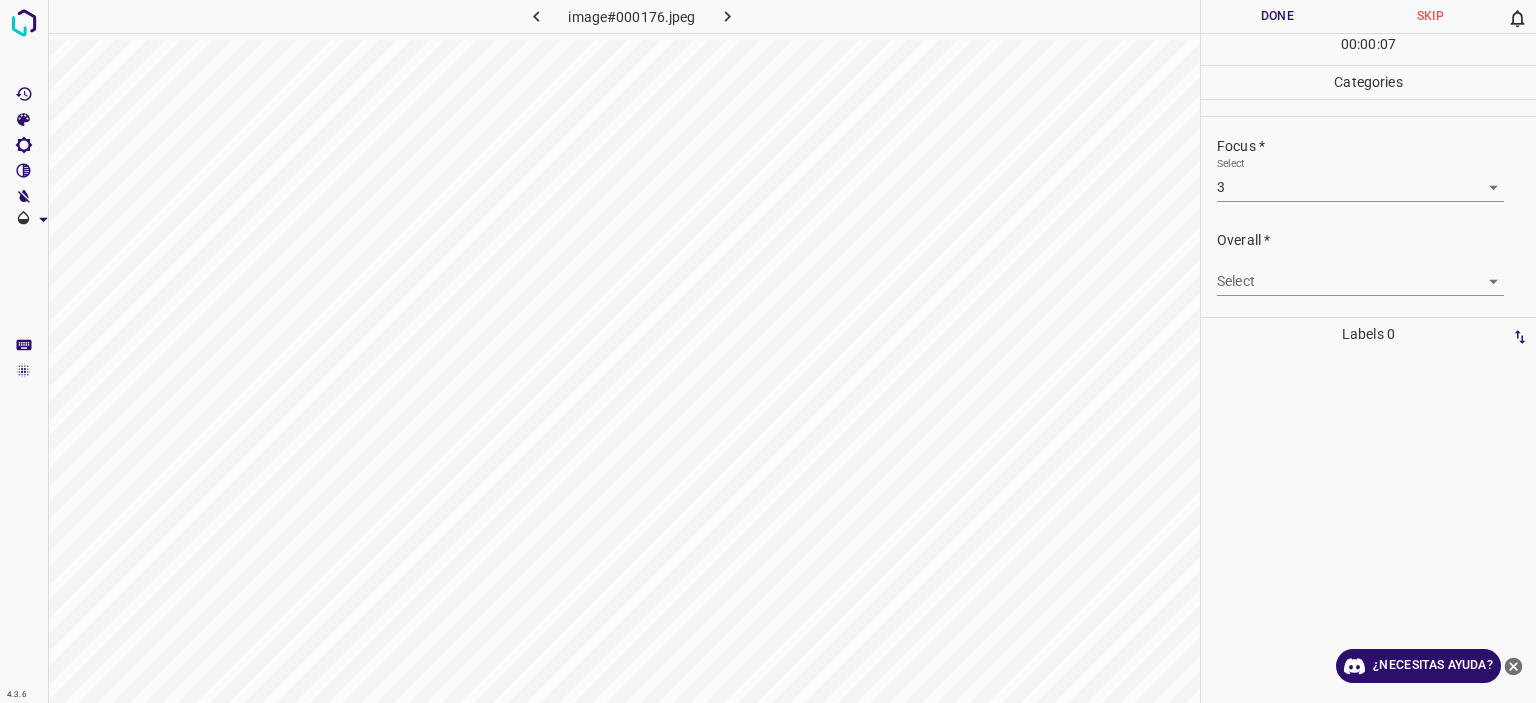 click on "Texto original Valora esta traducción Tu opinión servirá para ayudar a mejorar el Traductor de Google 4.3.6  image#000176.jpeg Done Skip 0 00   : 00   : 07   Categories Lighting *  Select 3 3 Focus *  Select 3 3 Overall *  Select ​ Labels   0 Categories 1 Lighting 2 Focus 3 Overall Tools Space Change between modes (Draw & Edit) I Auto labeling R Restore zoom M Zoom in N Zoom out Delete Delete selecte label Filters Z Restore filters X Saturation filter C Brightness filter V Contrast filter B Gray scale filter General O Download ¿Necesitas ayuda? - Texto - Esconder - Borrar" at bounding box center (768, 351) 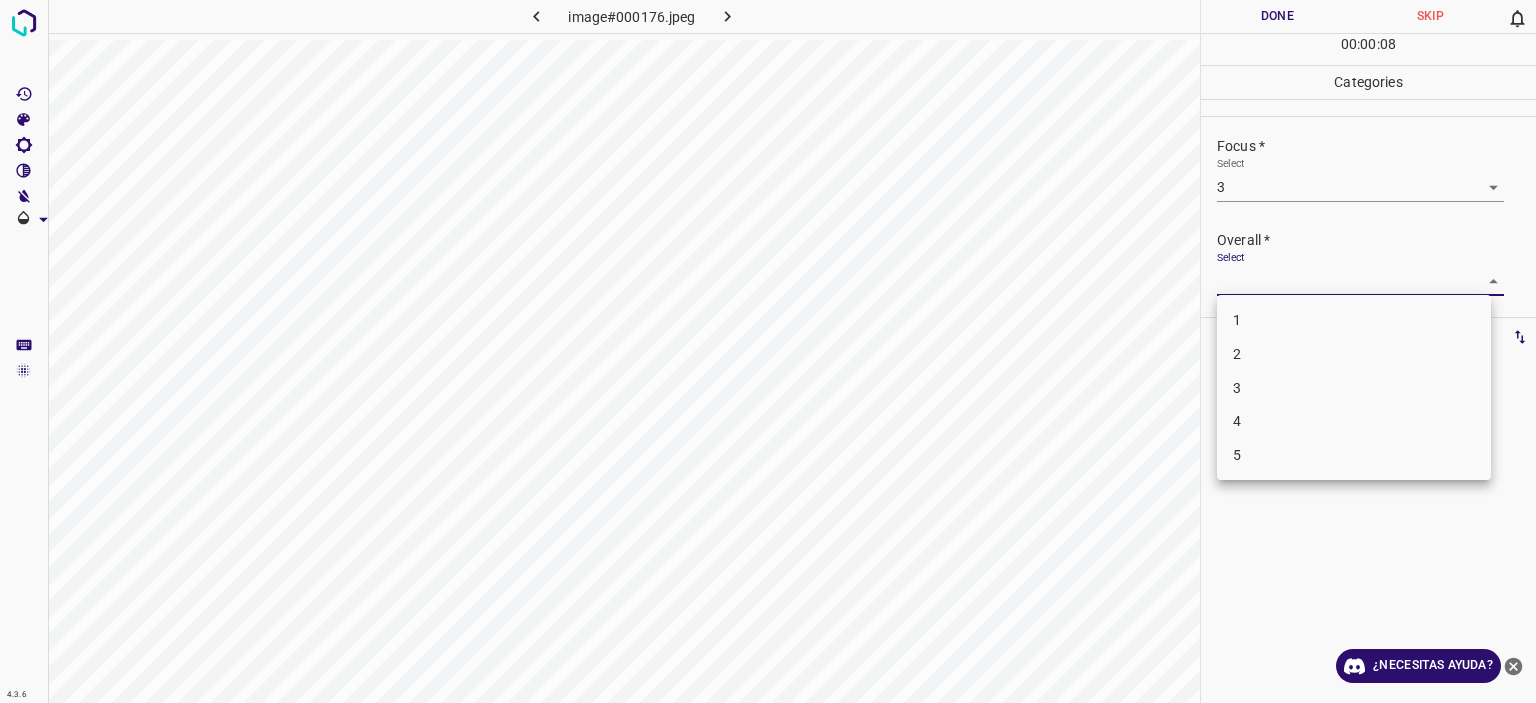 click on "3" at bounding box center (1354, 388) 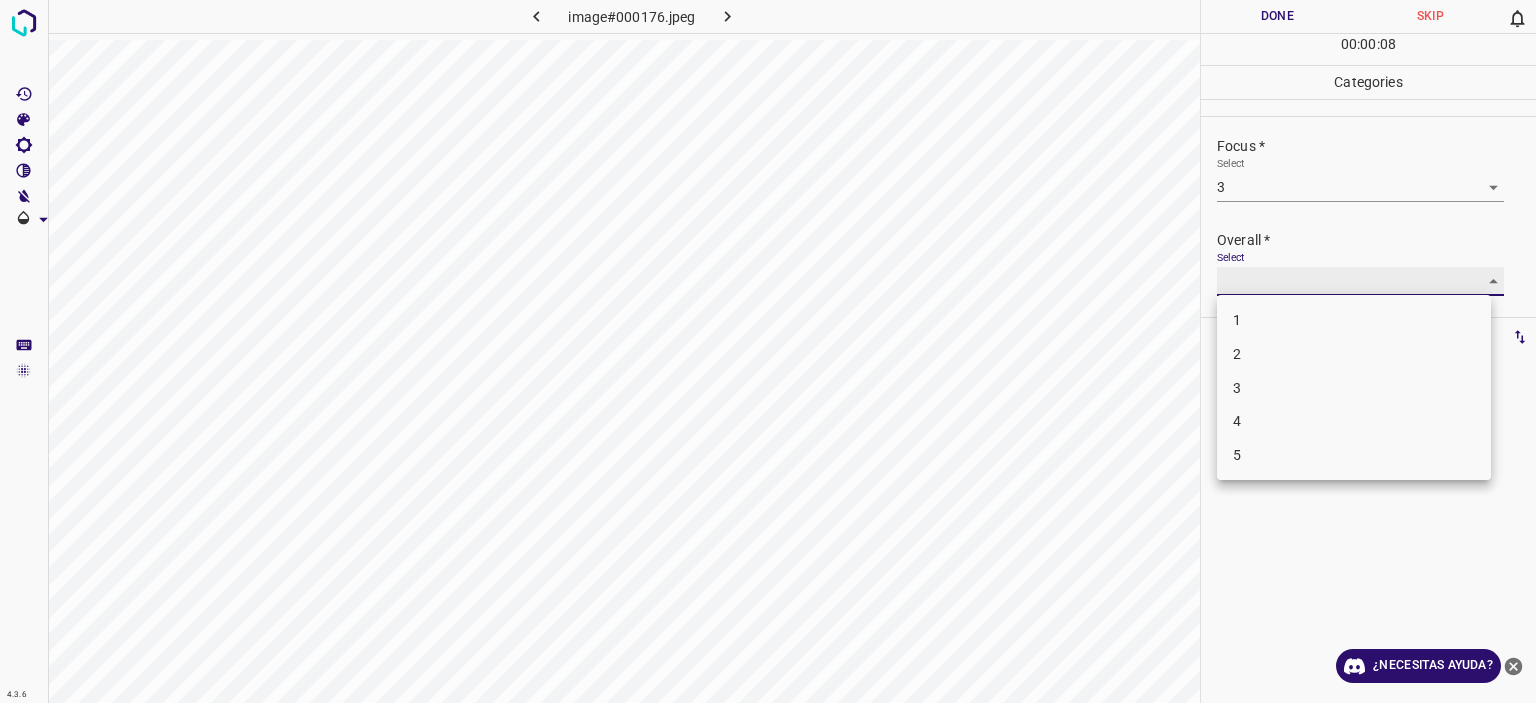 type on "3" 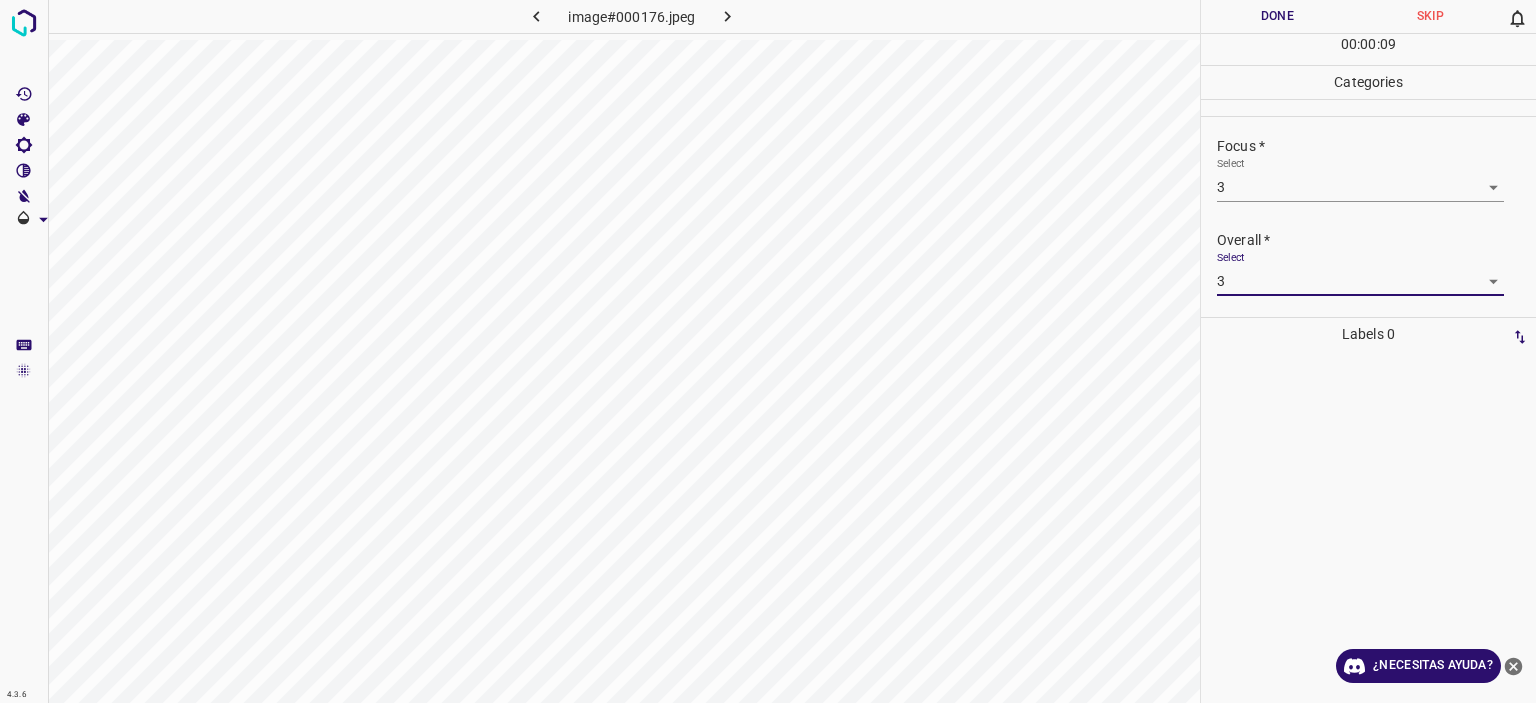 click on "Done" at bounding box center (1277, 16) 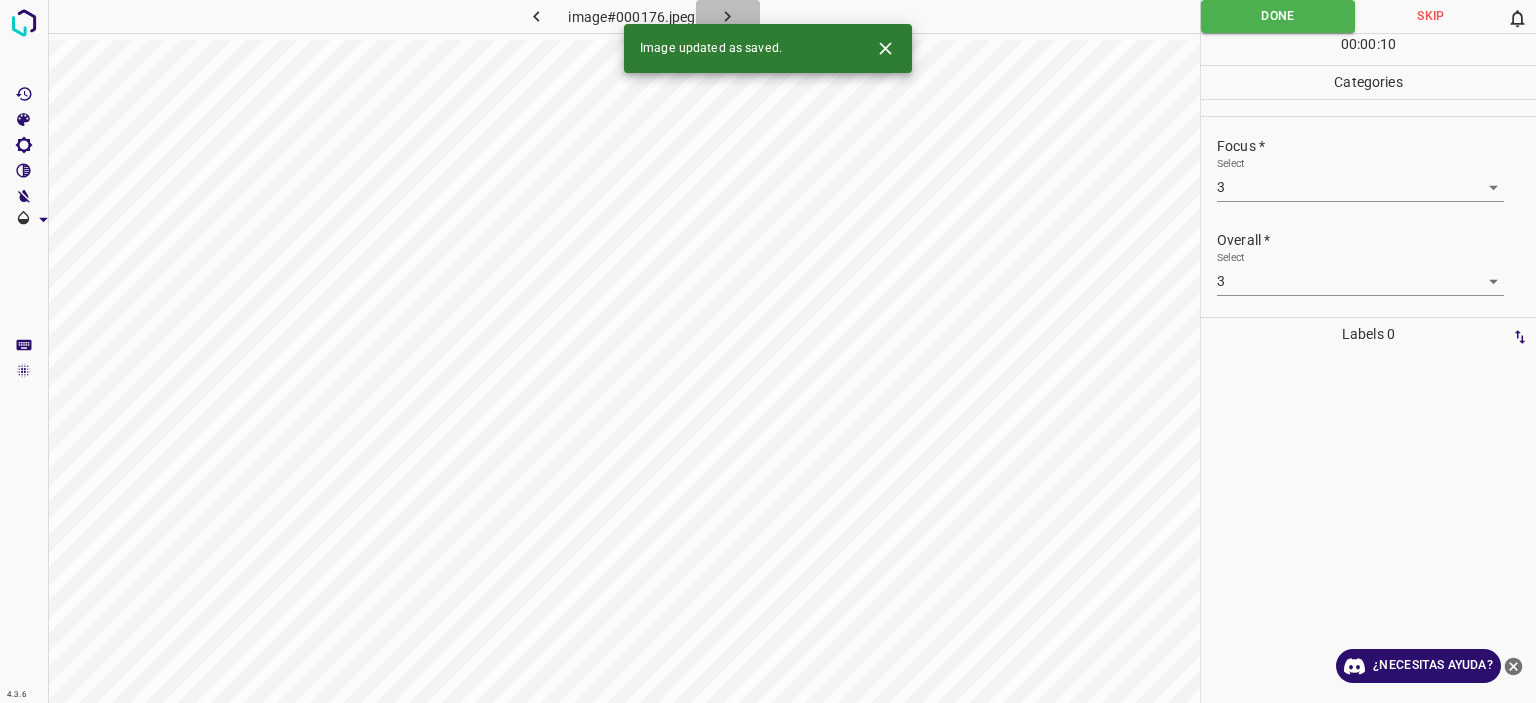 click at bounding box center (728, 16) 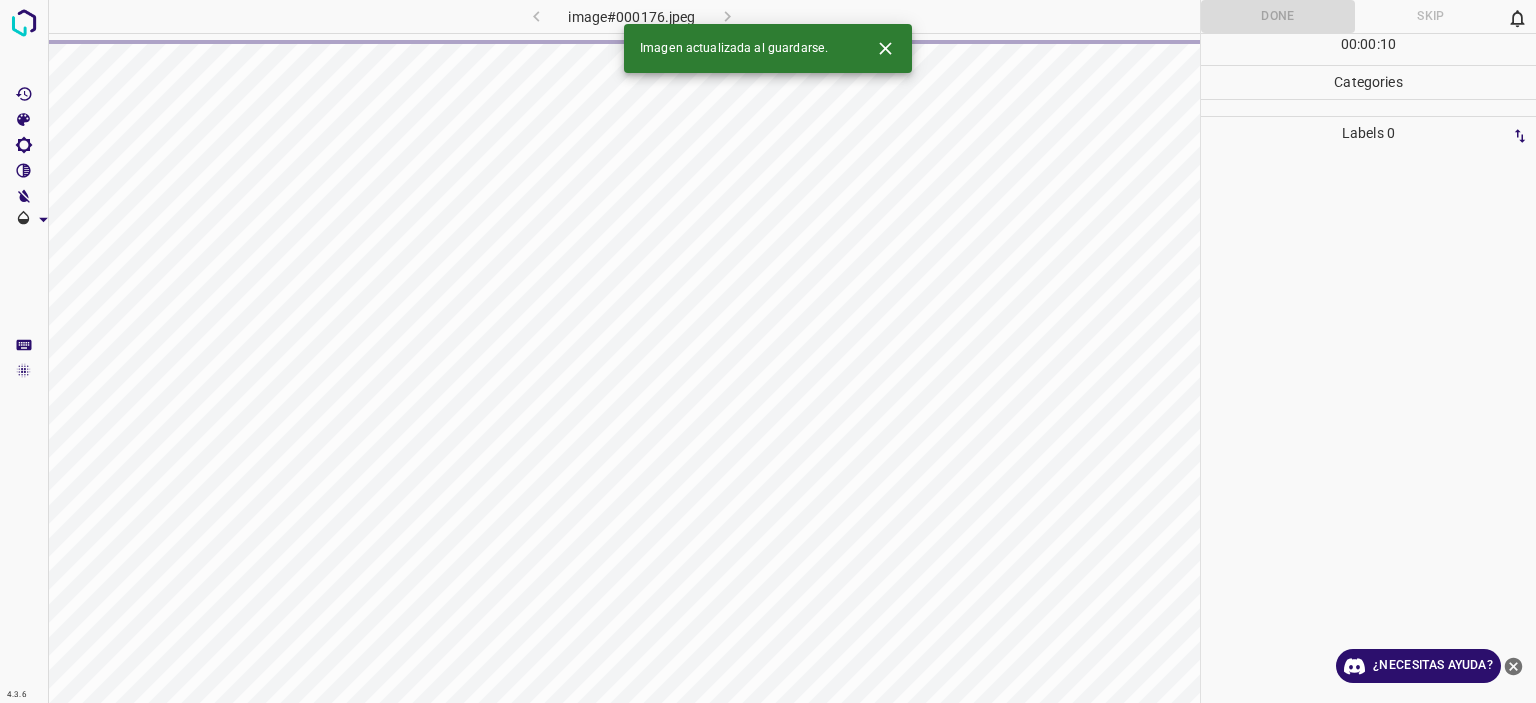 click 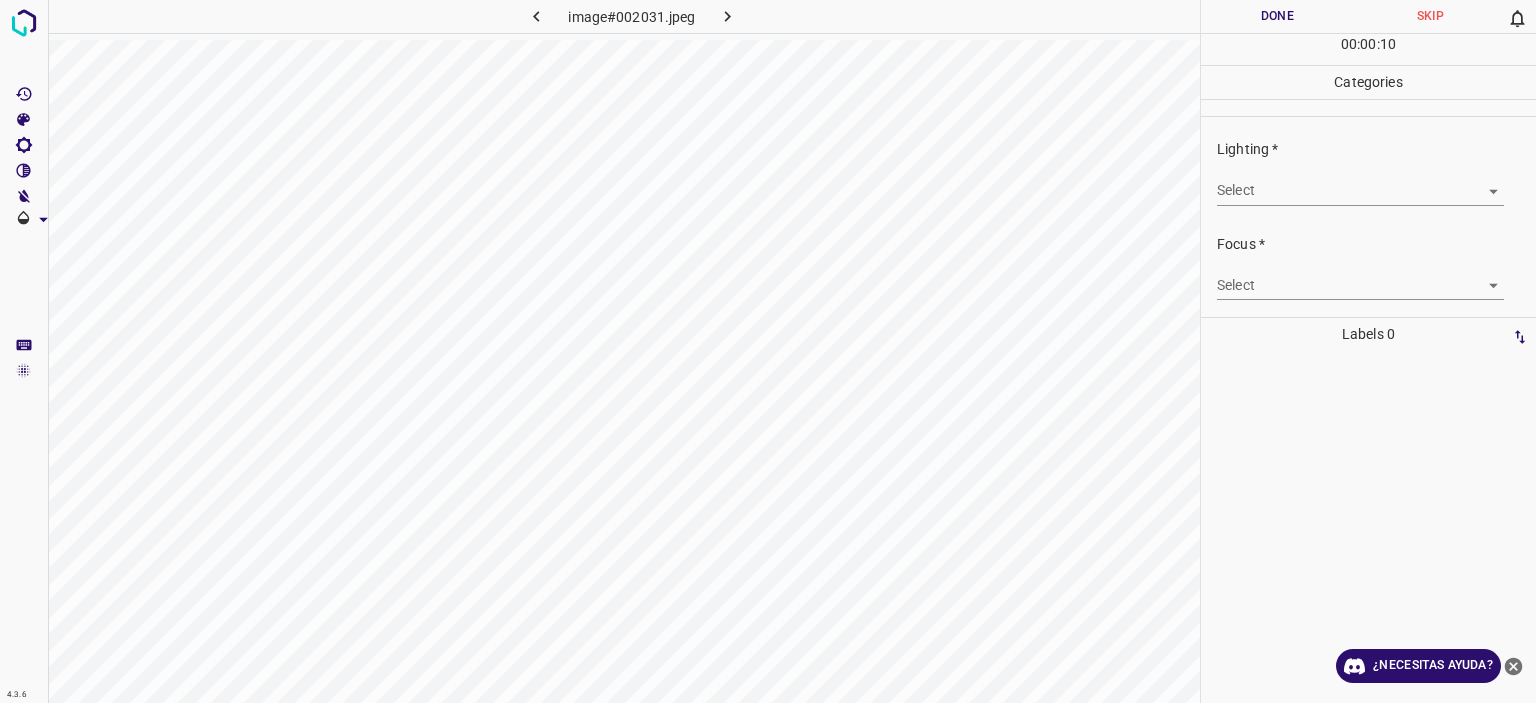 click on "Texto original Valora esta traducción Tu opinión servirá para ayudar a mejorar el Traductor de Google 4.3.6  image#002031.jpeg Done Skip 0 00   : 00   : 10   Categories Lighting *  Select ​ Focus *  Select ​ Overall *  Select ​ Labels   0 Categories 1 Lighting 2 Focus 3 Overall Tools Space Change between modes (Draw & Edit) I Auto labeling R Restore zoom M Zoom in N Zoom out Delete Delete selecte label Filters Z Restore filters X Saturation filter C Brightness filter V Contrast filter B Gray scale filter General O Download ¿Necesitas ayuda? - Texto - Esconder - Borrar" at bounding box center (768, 351) 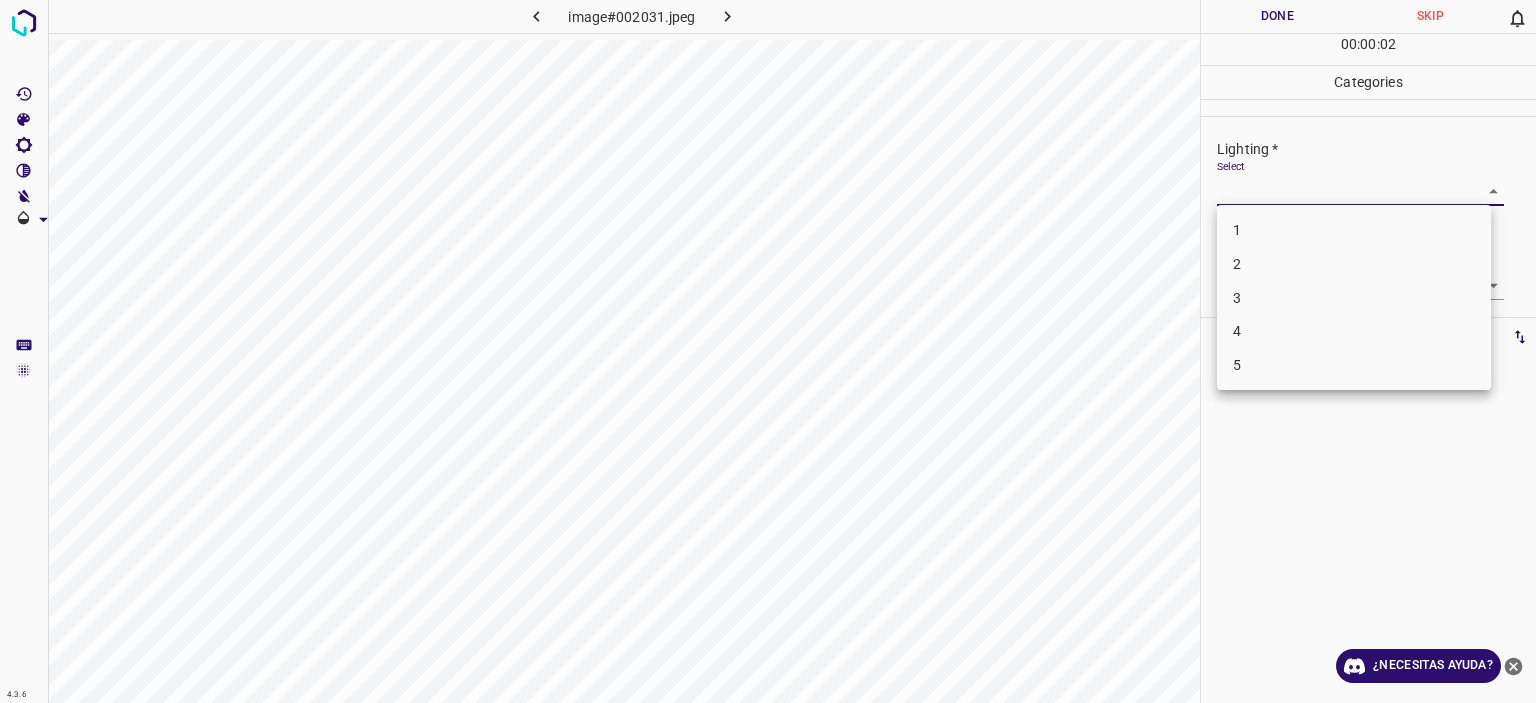 click on "4" at bounding box center (1354, 331) 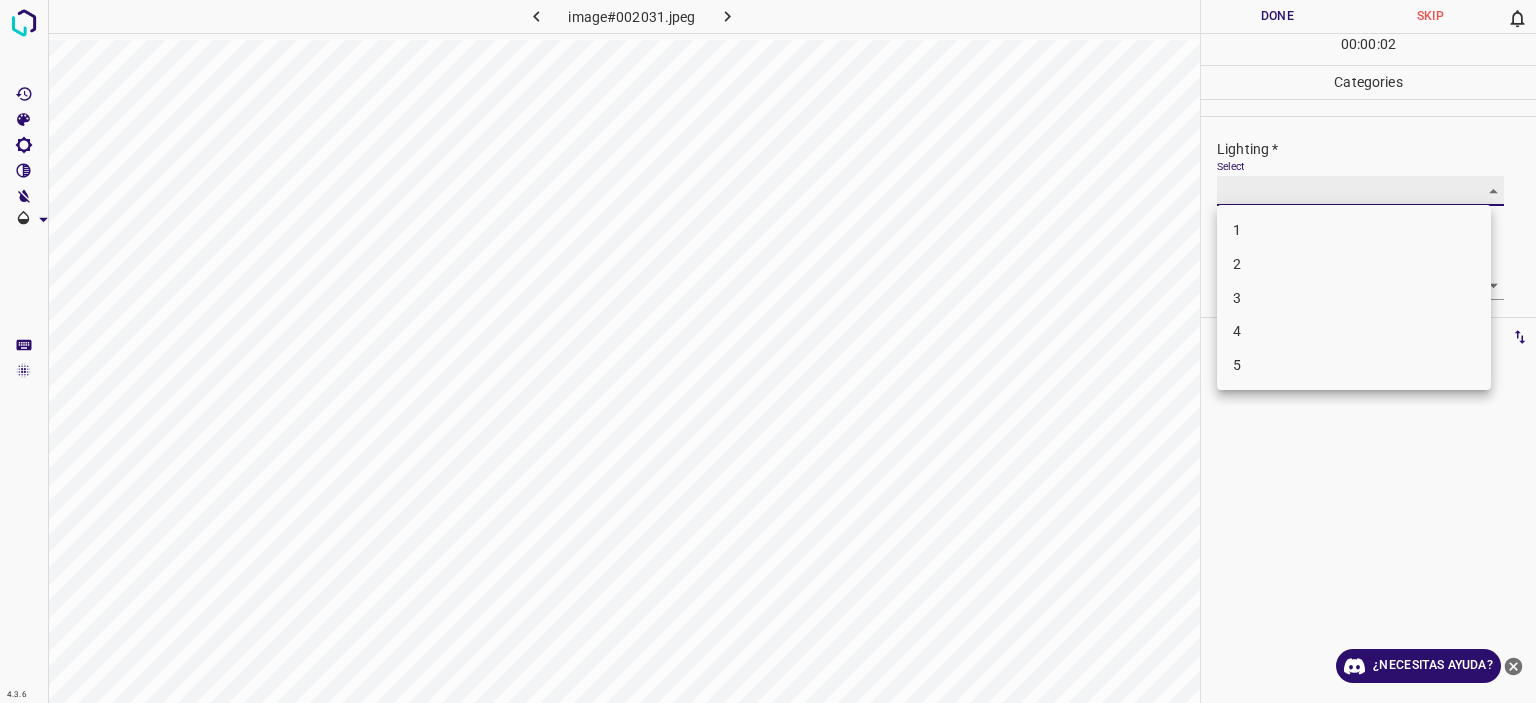 type on "4" 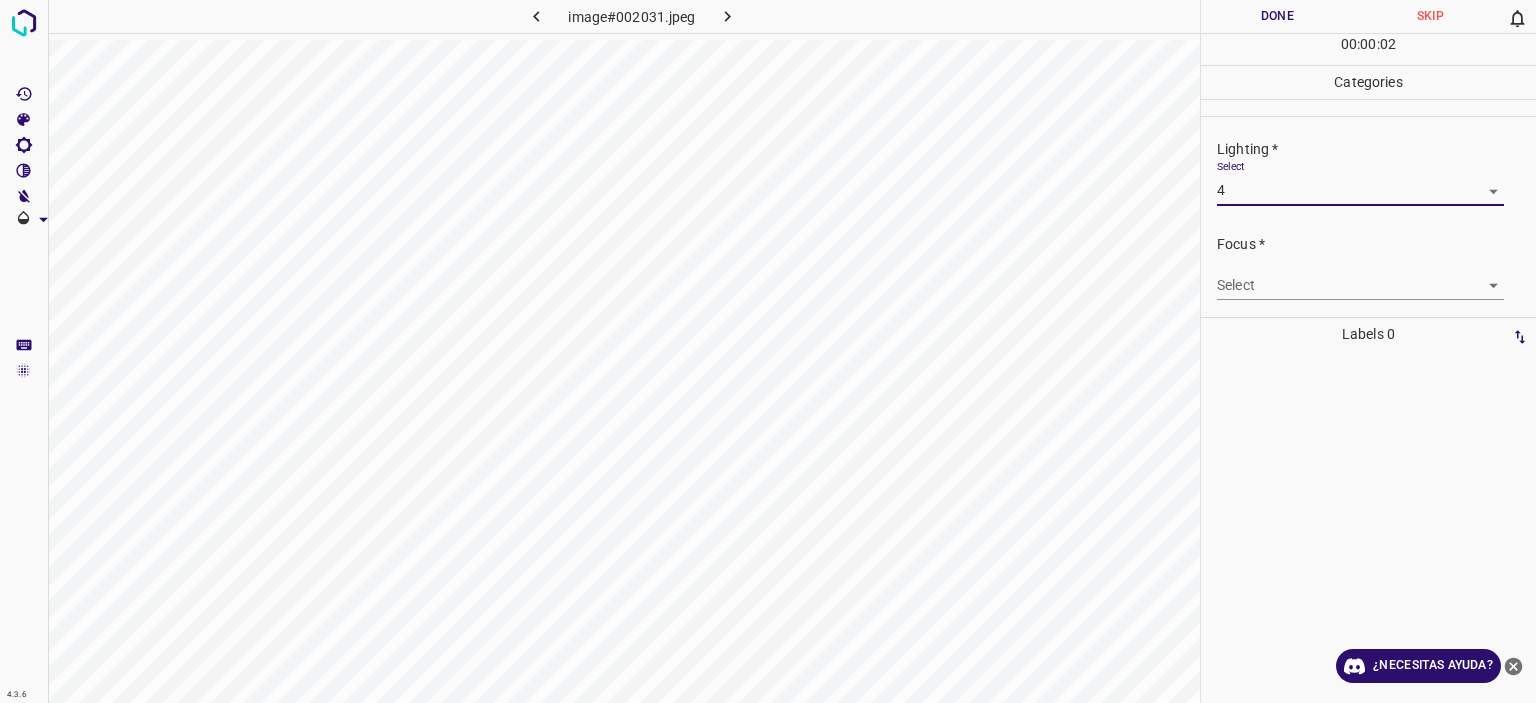 click on "Texto original Valora esta traducción Tu opinión servirá para ayudar a mejorar el Traductor de Google 4.3.6  image#002031.jpeg Done Skip 0 00   : 00   : 02   Categories Lighting *  Select 4 4 Focus *  Select ​ Overall *  Select ​ Labels   0 Categories 1 Lighting 2 Focus 3 Overall Tools Space Change between modes (Draw & Edit) I Auto labeling R Restore zoom M Zoom in N Zoom out Delete Delete selecte label Filters Z Restore filters X Saturation filter C Brightness filter V Contrast filter B Gray scale filter General O Download ¿Necesitas ayuda? - Texto - Esconder - Borrar" at bounding box center (768, 351) 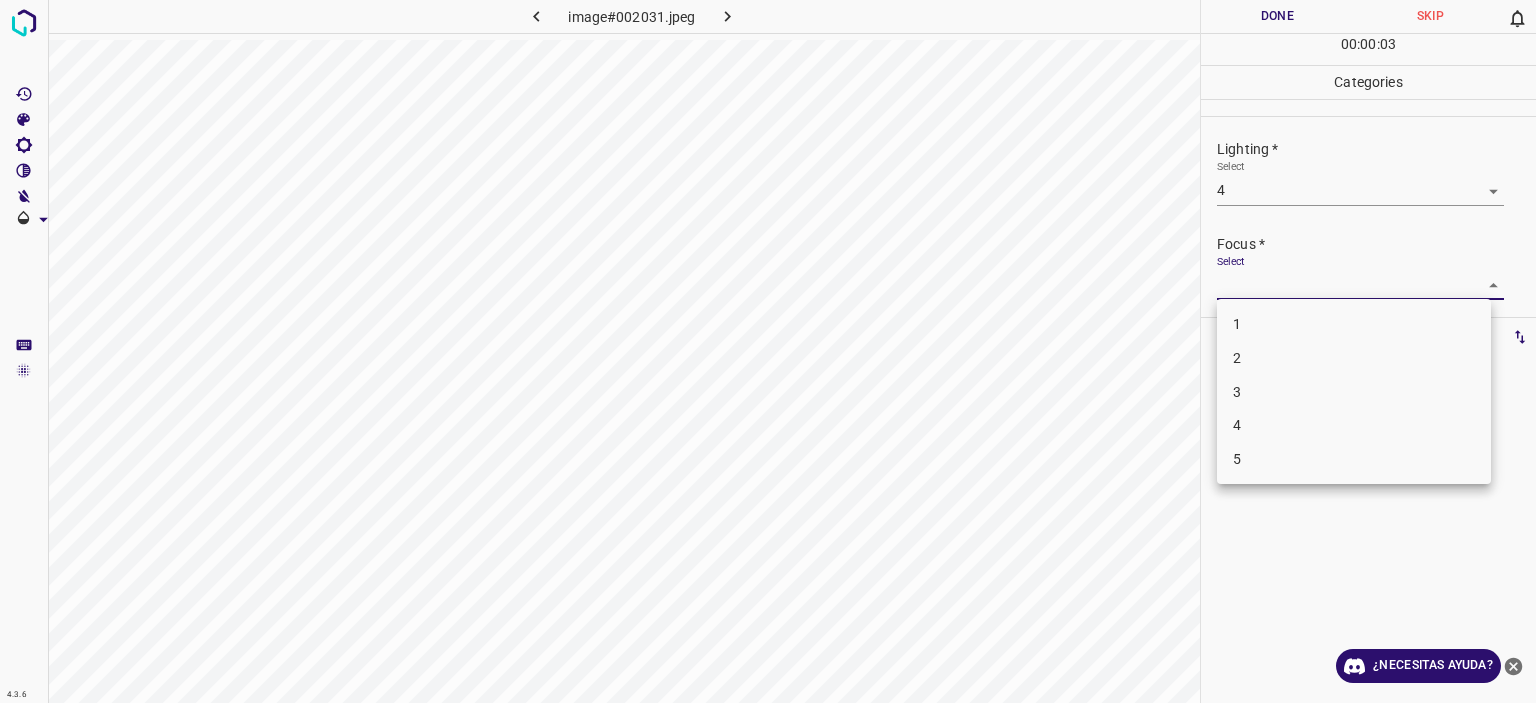 click on "4" at bounding box center [1354, 425] 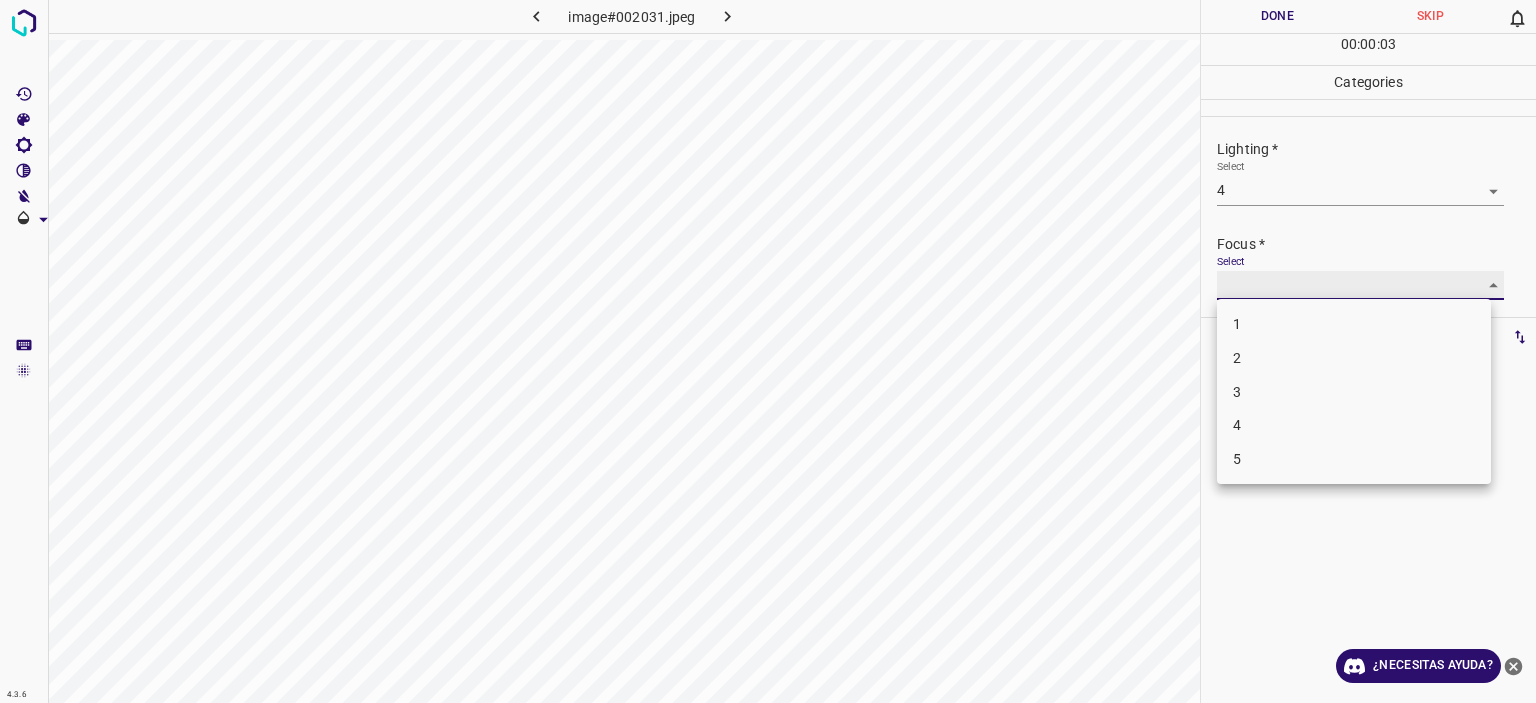 type on "4" 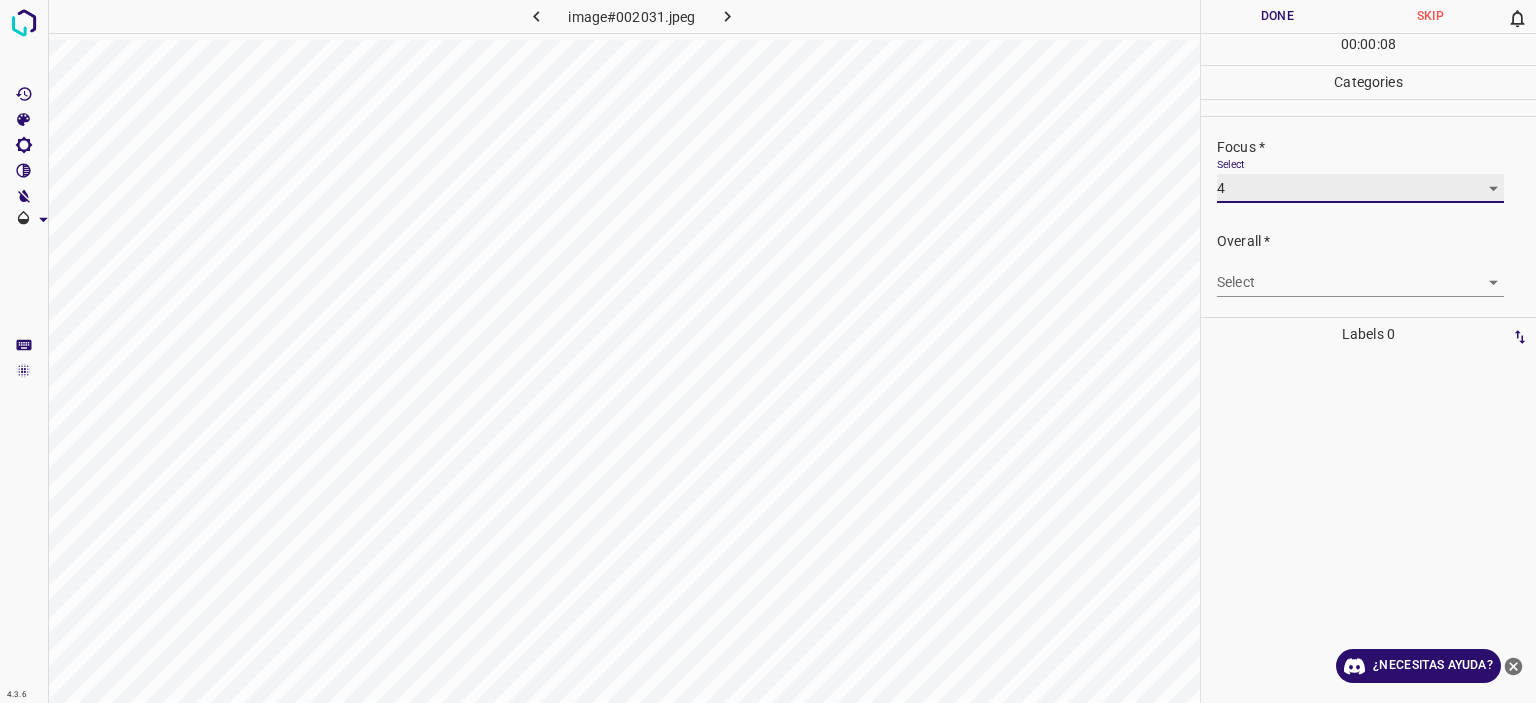 scroll, scrollTop: 98, scrollLeft: 0, axis: vertical 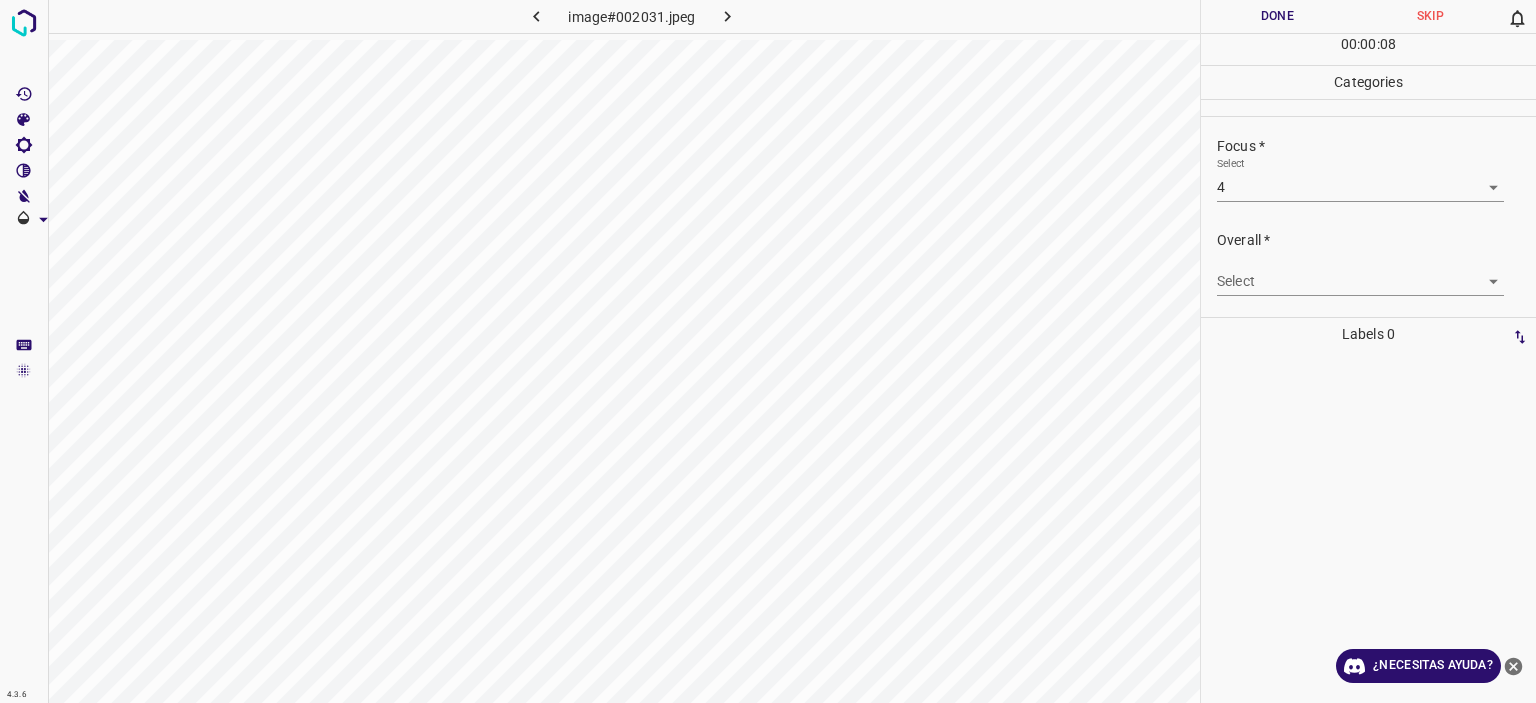 click on "Overall *  Select ​" at bounding box center (1368, 263) 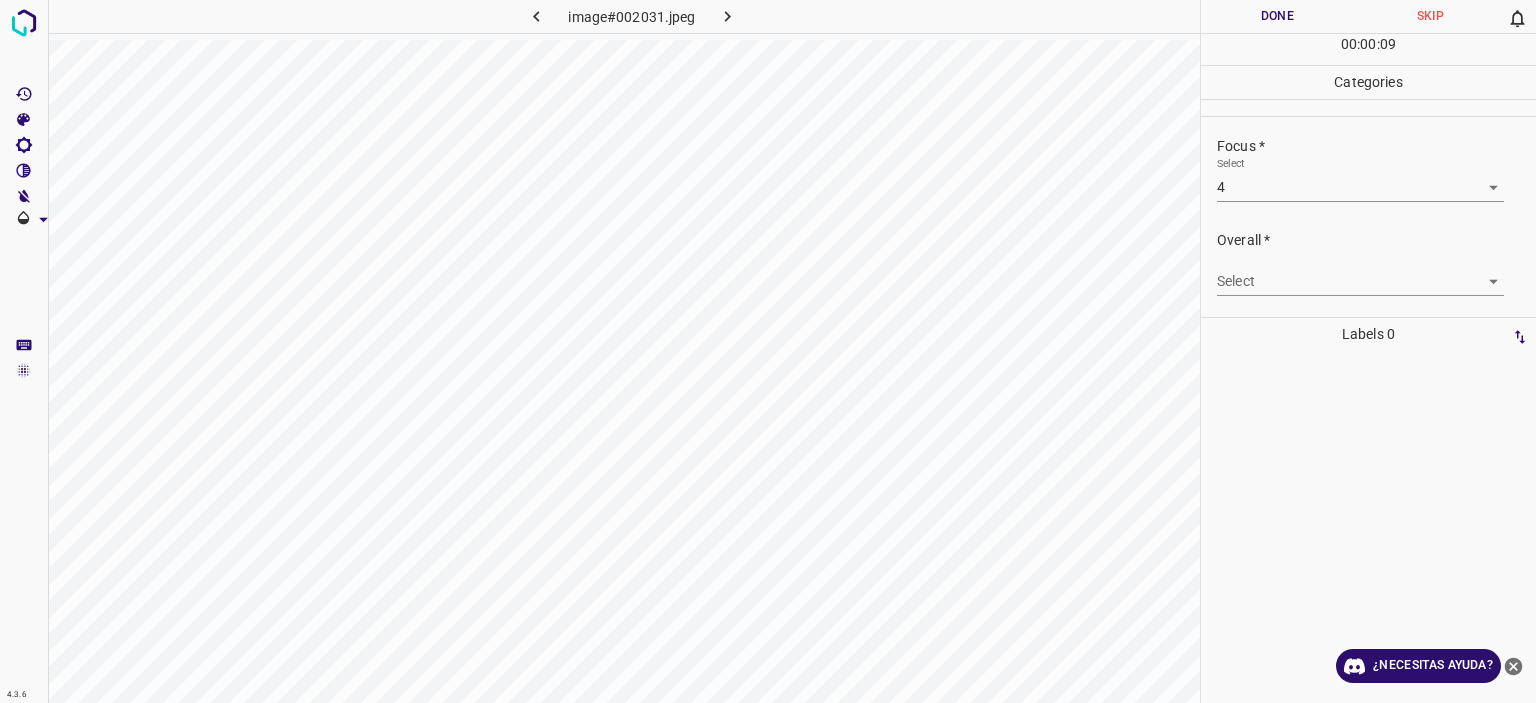 click on "Texto original Valora esta traducción Tu opinión servirá para ayudar a mejorar el Traductor de Google 4.3.6  image#002031.jpeg Done Skip 0 00   : 00   : 09   Categories Lighting *  Select 4 4 Focus *  Select 4 4 Overall *  Select ​ Labels   0 Categories 1 Lighting 2 Focus 3 Overall Tools Space Change between modes (Draw & Edit) I Auto labeling R Restore zoom M Zoom in N Zoom out Delete Delete selecte label Filters Z Restore filters X Saturation filter C Brightness filter V Contrast filter B Gray scale filter General O Download ¿Necesitas ayuda? - Texto - Esconder - Borrar" at bounding box center [768, 351] 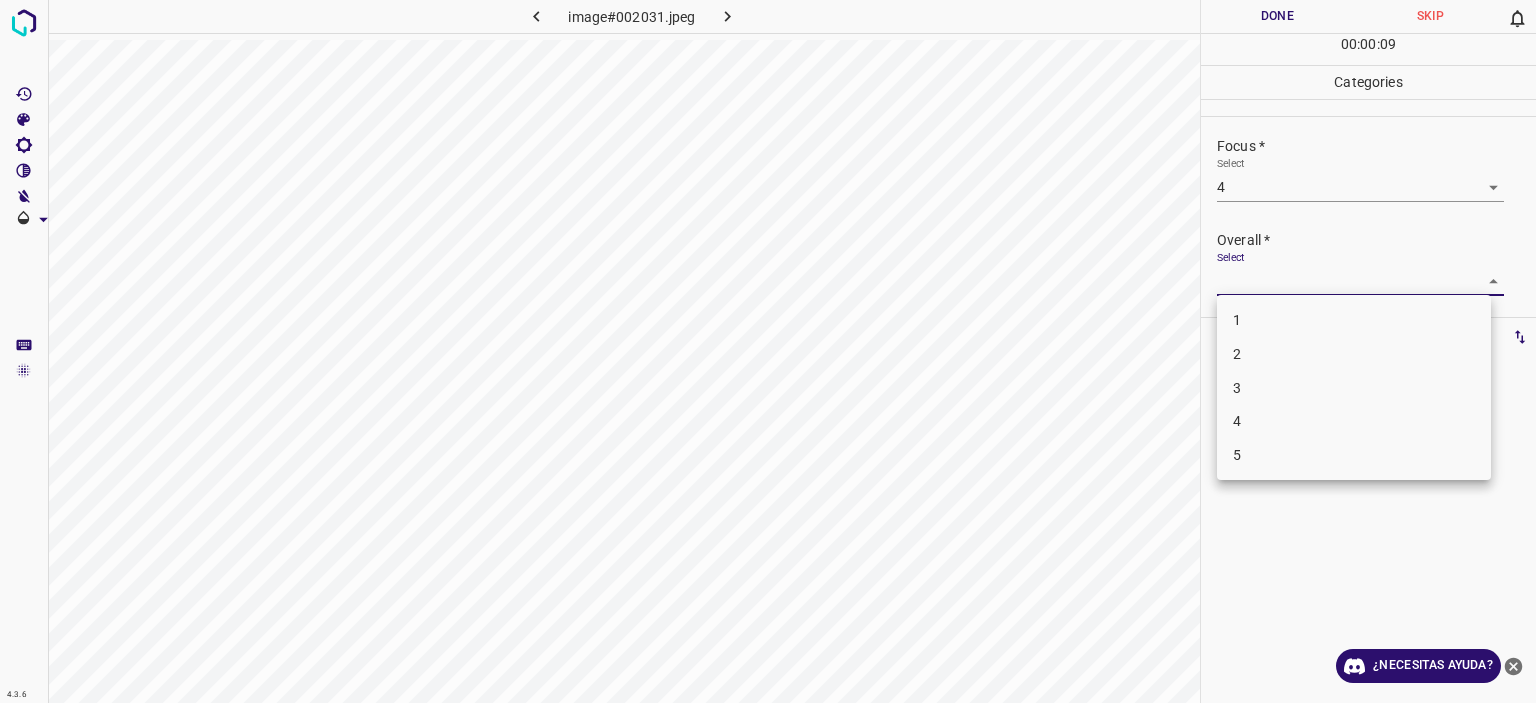 click on "4" at bounding box center [1354, 421] 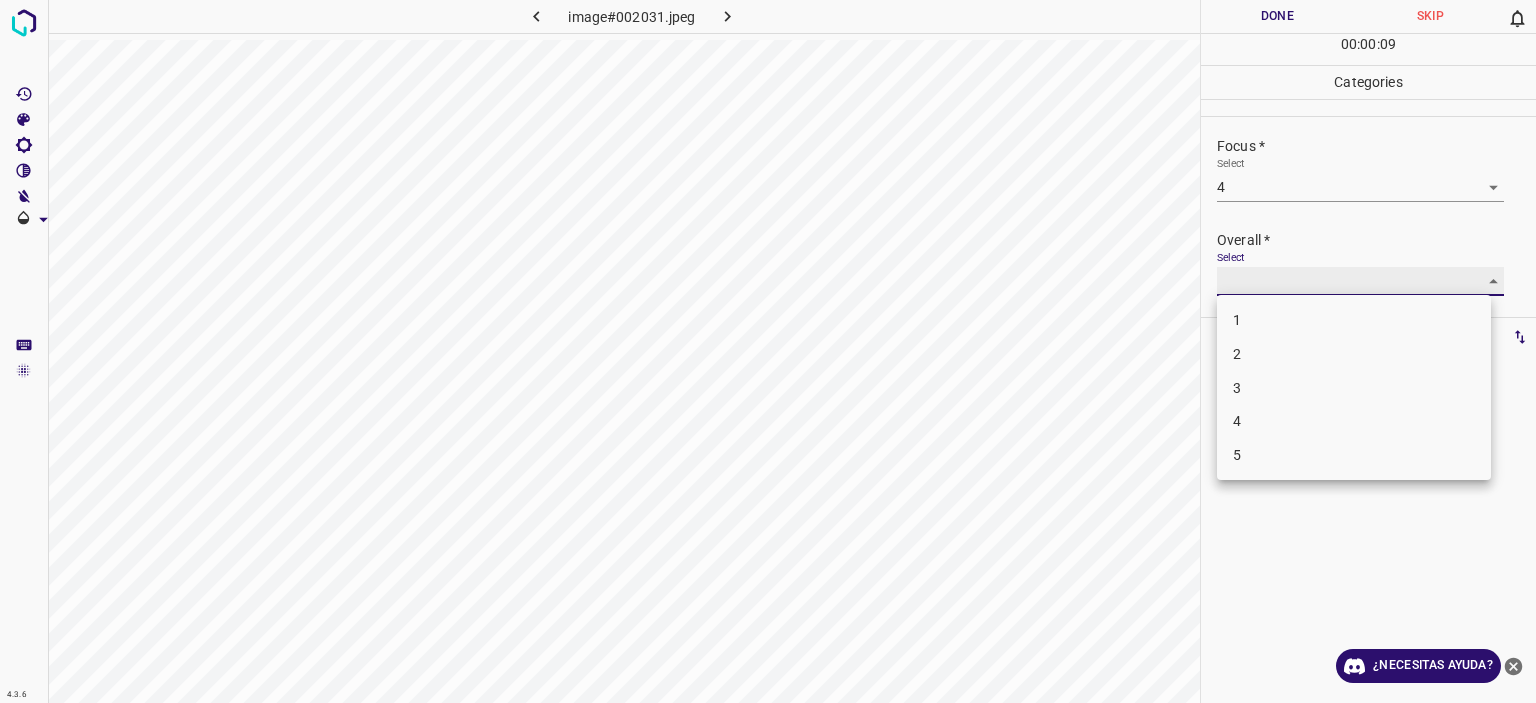 type on "4" 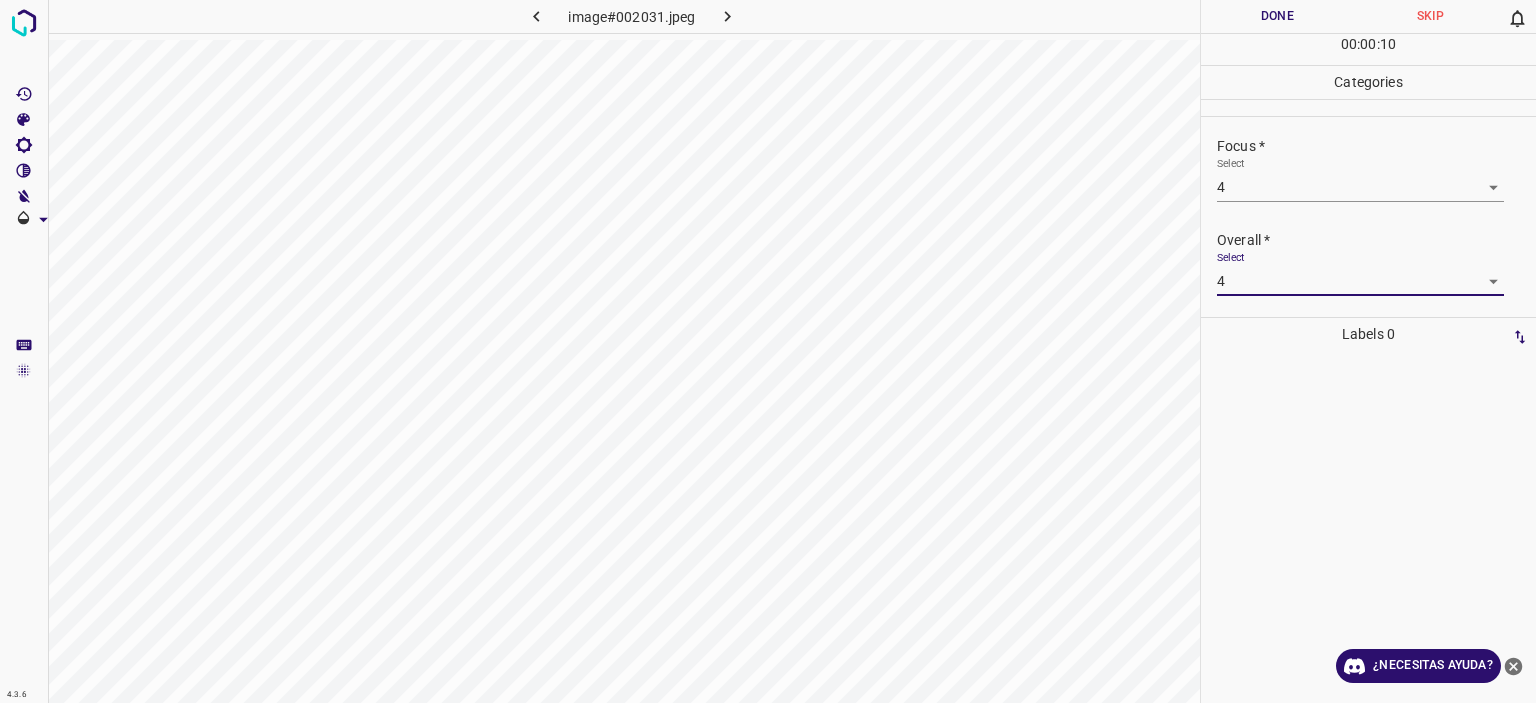 click on "Done" at bounding box center (1277, 16) 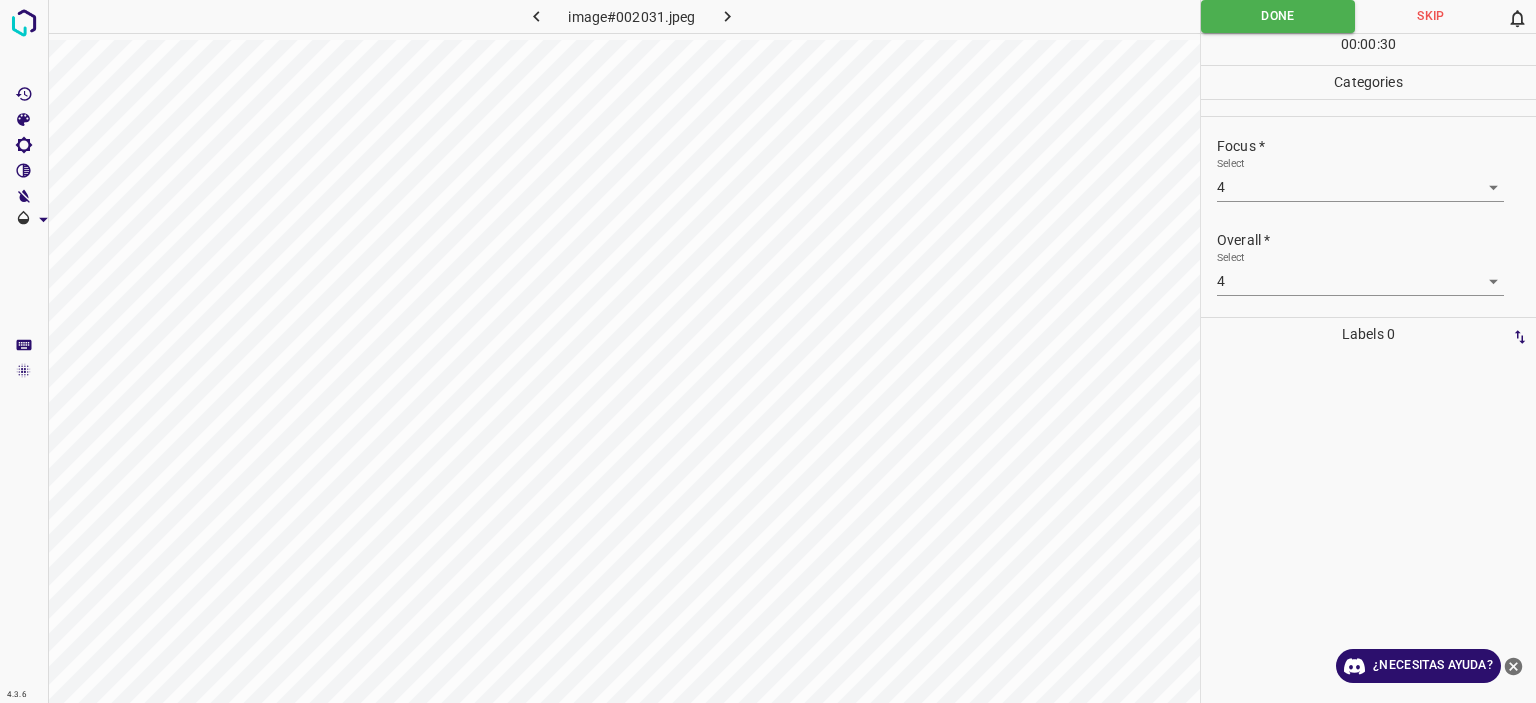 click 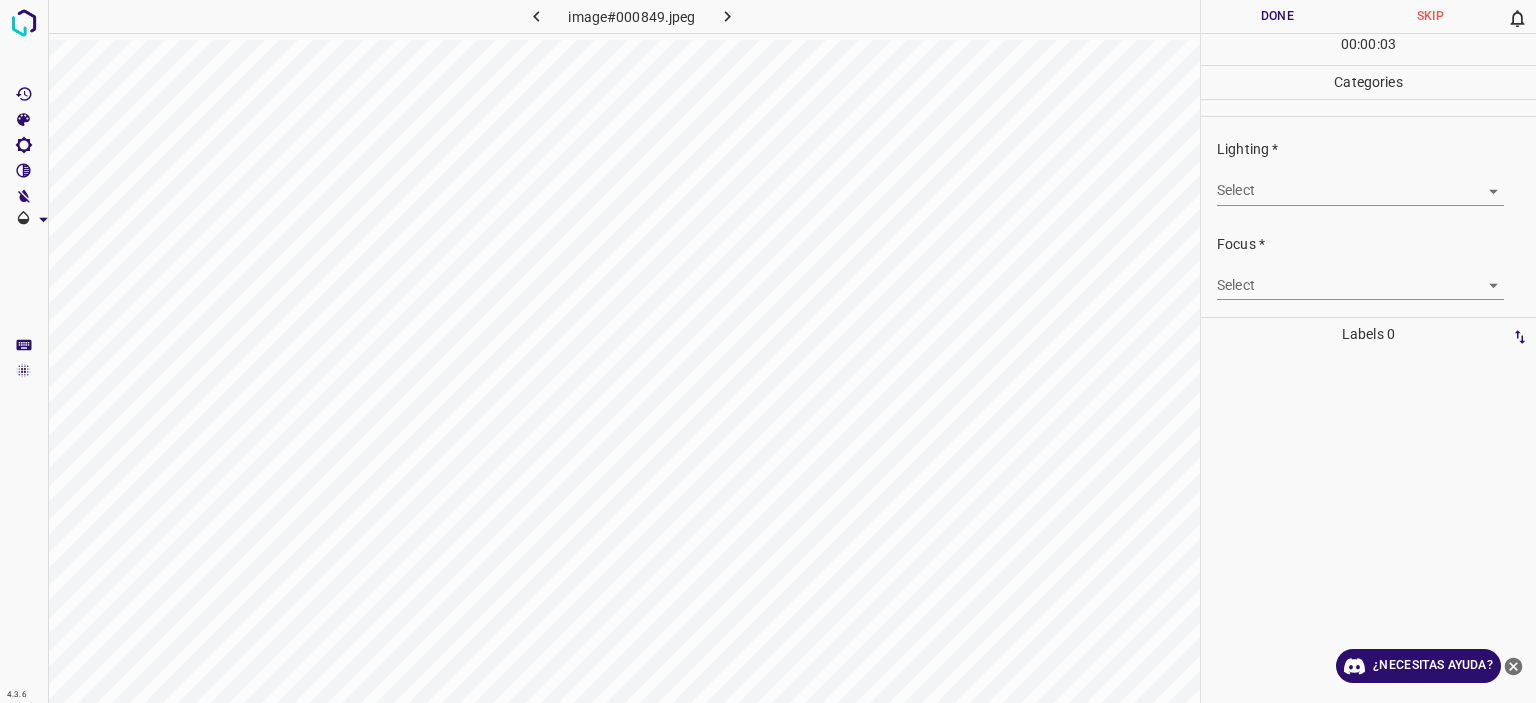 click on "Texto original Valora esta traducción Tu opinión servirá para ayudar a mejorar el Traductor de Google 4.3.6  image#000849.jpeg Done Skip 0 00   : 00   : 03   Categories Lighting *  Select ​ Focus *  Select ​ Overall *  Select ​ Labels   0 Categories 1 Lighting 2 Focus 3 Overall Tools Space Change between modes (Draw & Edit) I Auto labeling R Restore zoom M Zoom in N Zoom out Delete Delete selecte label Filters Z Restore filters X Saturation filter C Brightness filter V Contrast filter B Gray scale filter General O Download ¿Necesitas ayuda? - Texto - Esconder - Borrar" at bounding box center [768, 351] 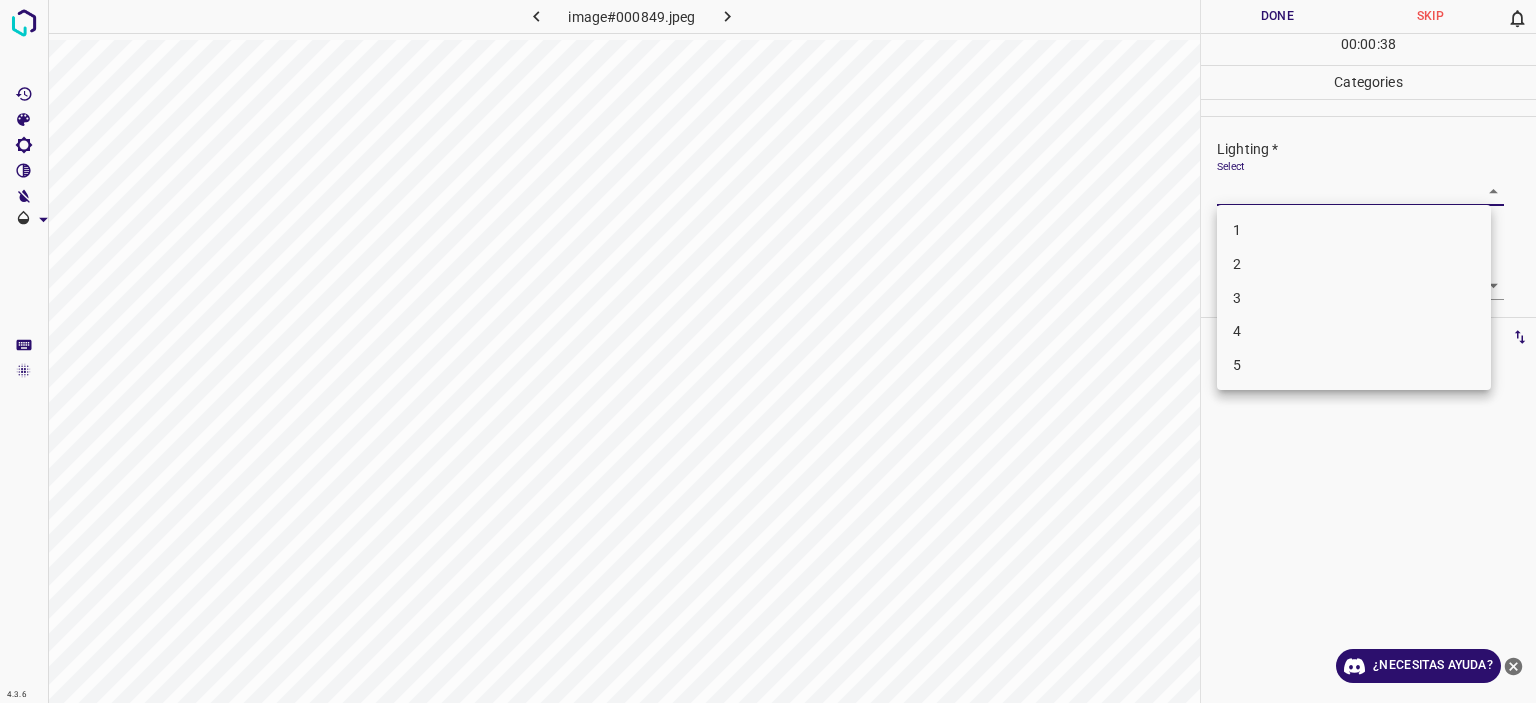 click on "4" at bounding box center (1354, 331) 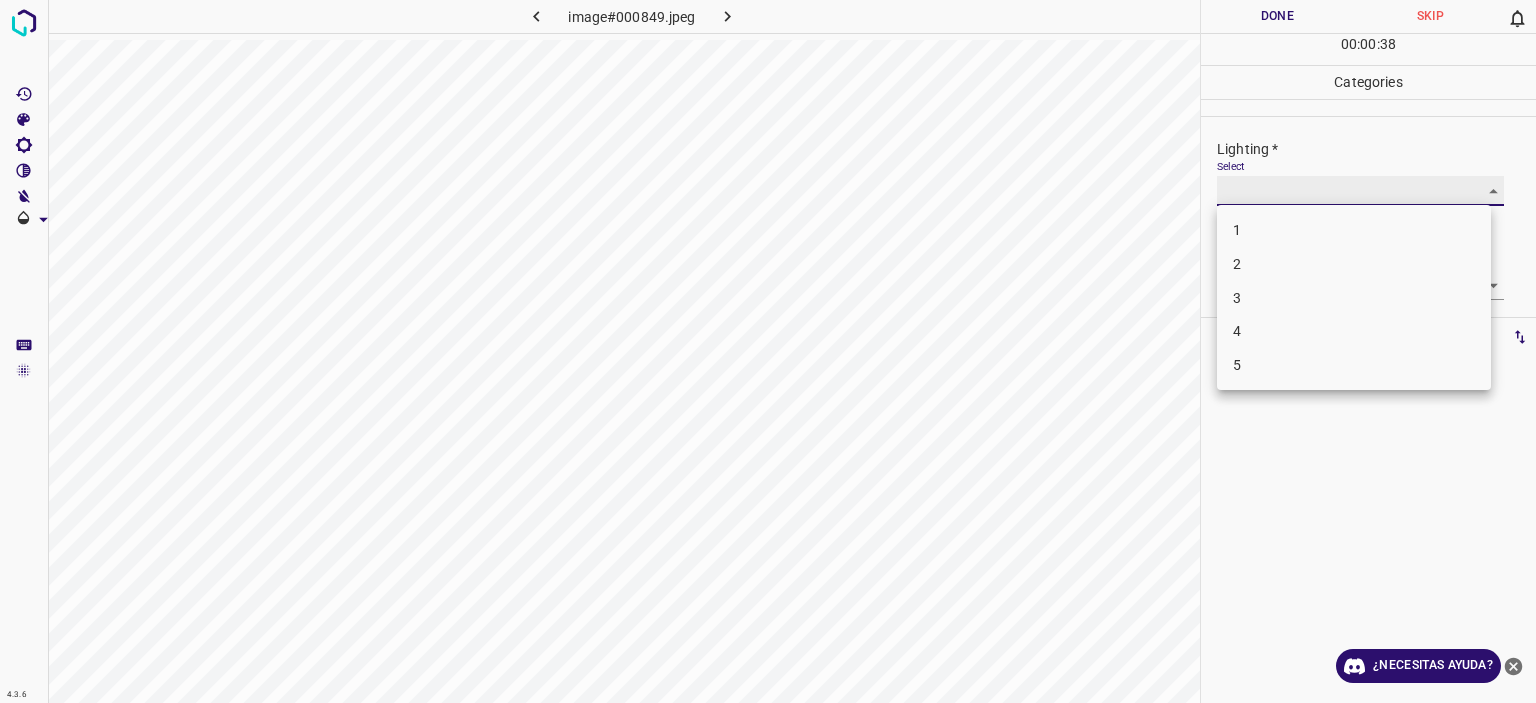 type on "4" 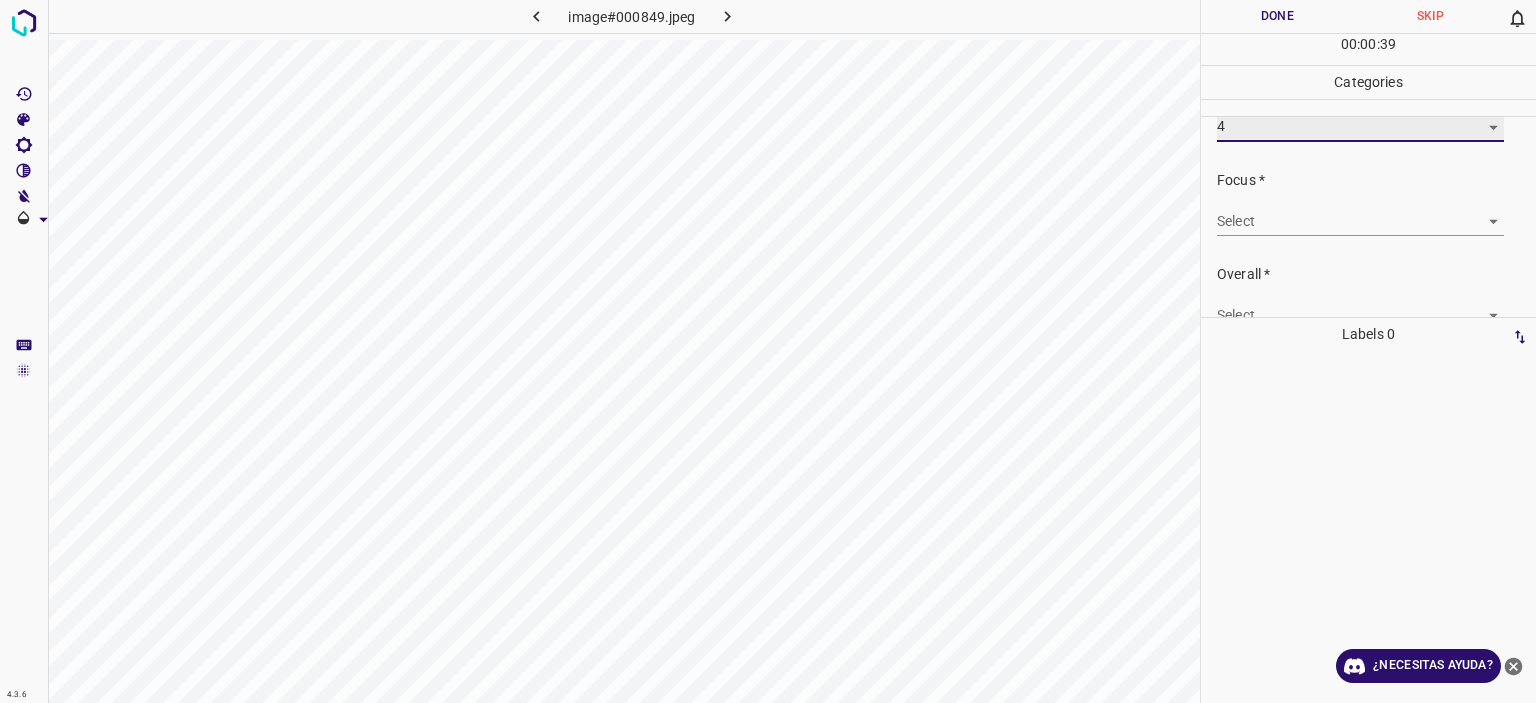 scroll, scrollTop: 98, scrollLeft: 0, axis: vertical 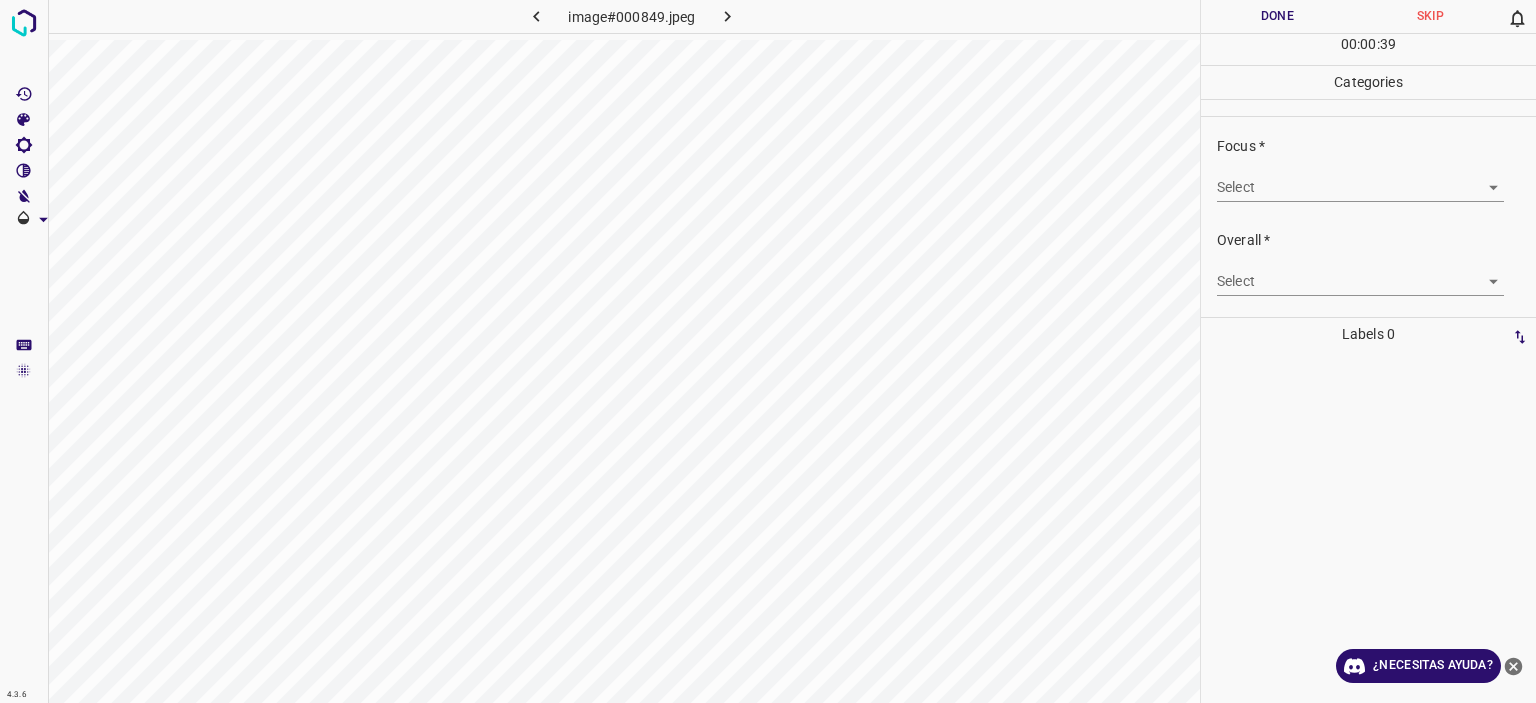 click on "Focus *" at bounding box center [1376, 146] 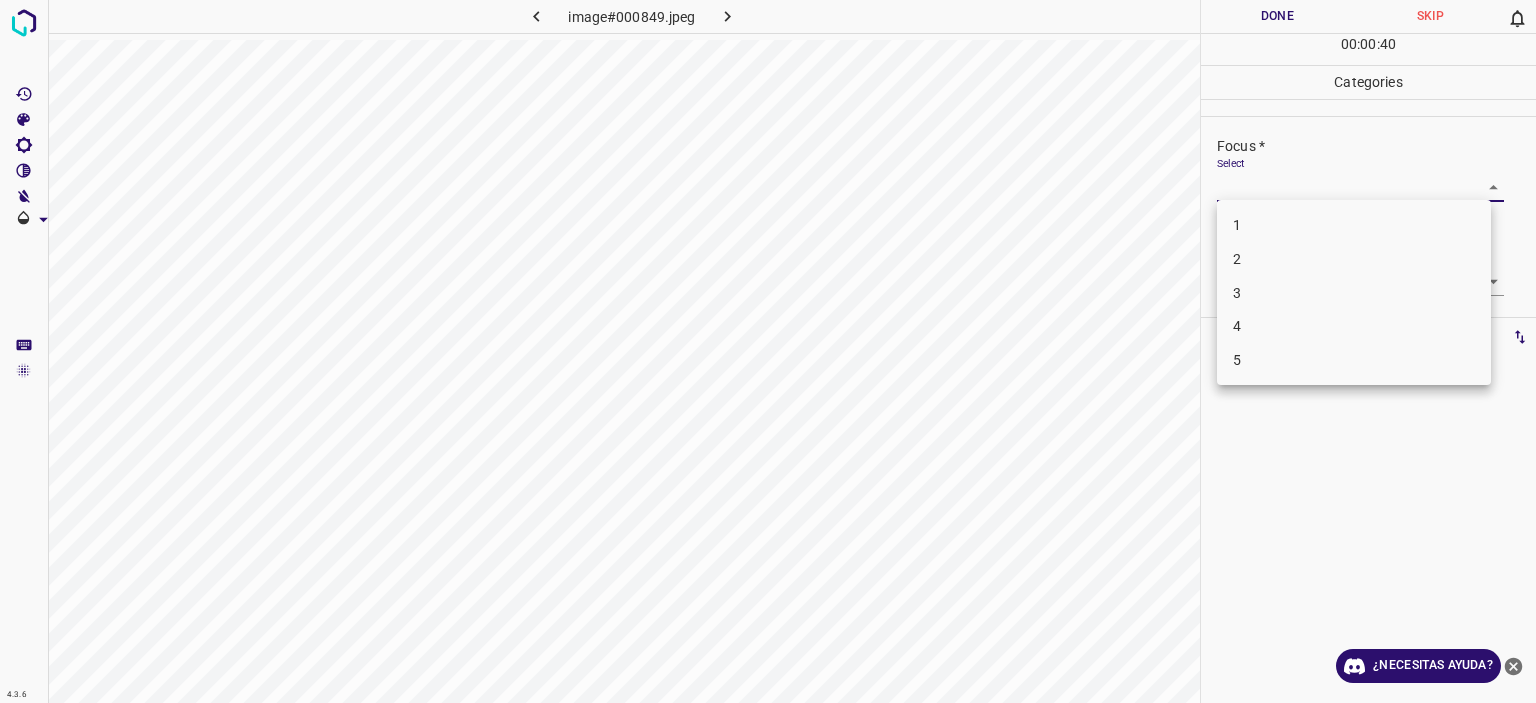 click on "3" at bounding box center [1354, 293] 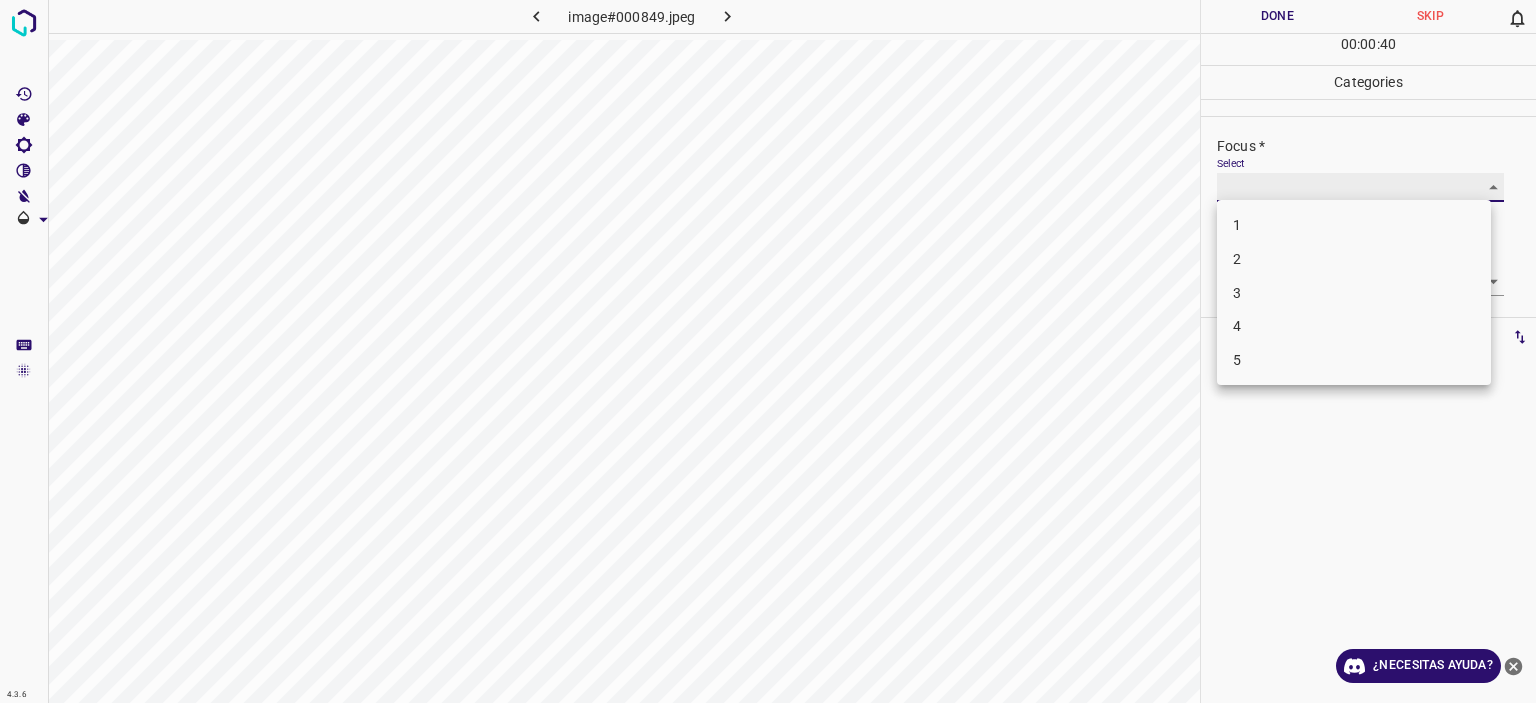 type on "3" 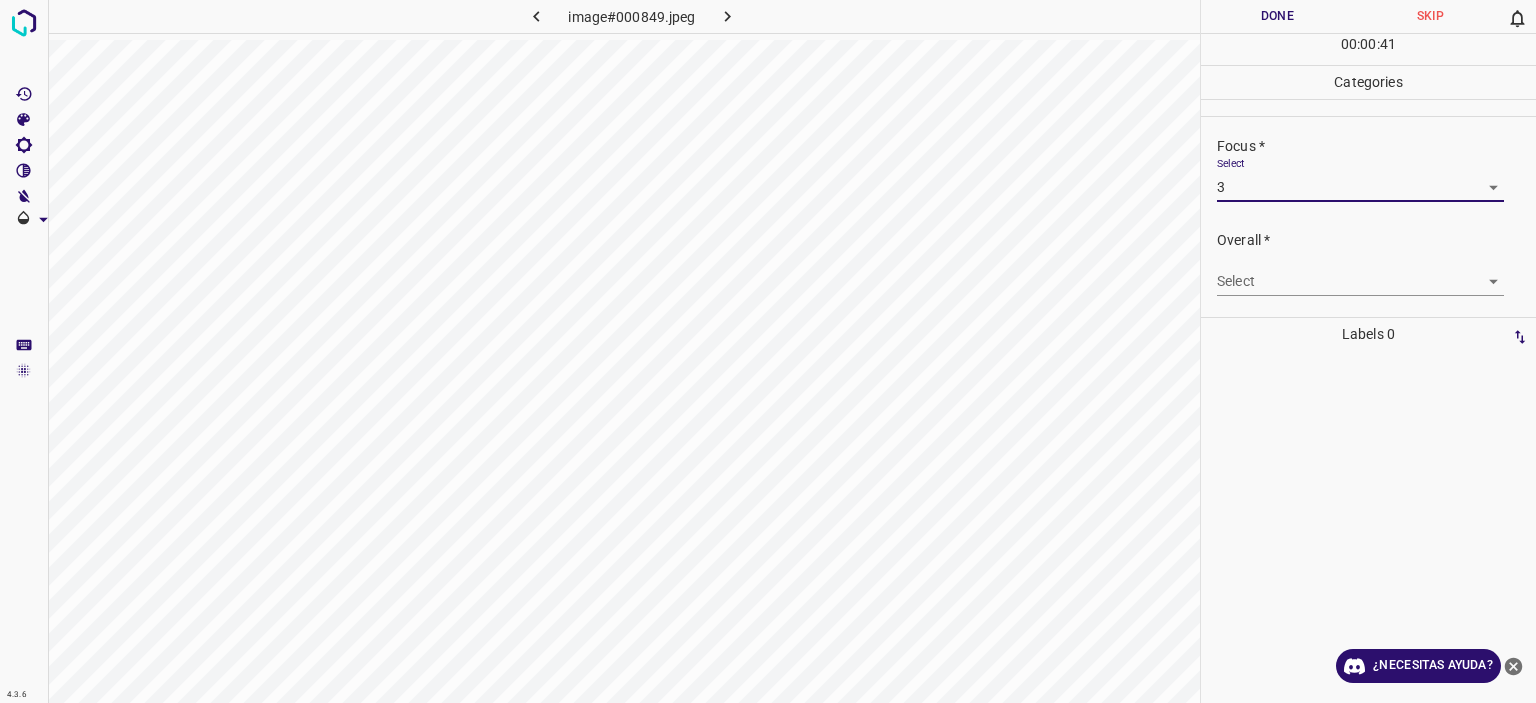 click on "Texto original Valora esta traducción Tu opinión servirá para ayudar a mejorar el Traductor de Google 4.3.6  image#000849.jpeg Done Skip 0 00   : 00   : 41   Categories Lighting *  Select 4 4 Focus *  Select 3 3 Overall *  Select ​ Labels   0 Categories 1 Lighting 2 Focus 3 Overall Tools Space Change between modes (Draw & Edit) I Auto labeling R Restore zoom M Zoom in N Zoom out Delete Delete selecte label Filters Z Restore filters X Saturation filter C Brightness filter V Contrast filter B Gray scale filter General O Download ¿Necesitas ayuda? - Texto - Esconder - Borrar" at bounding box center [768, 351] 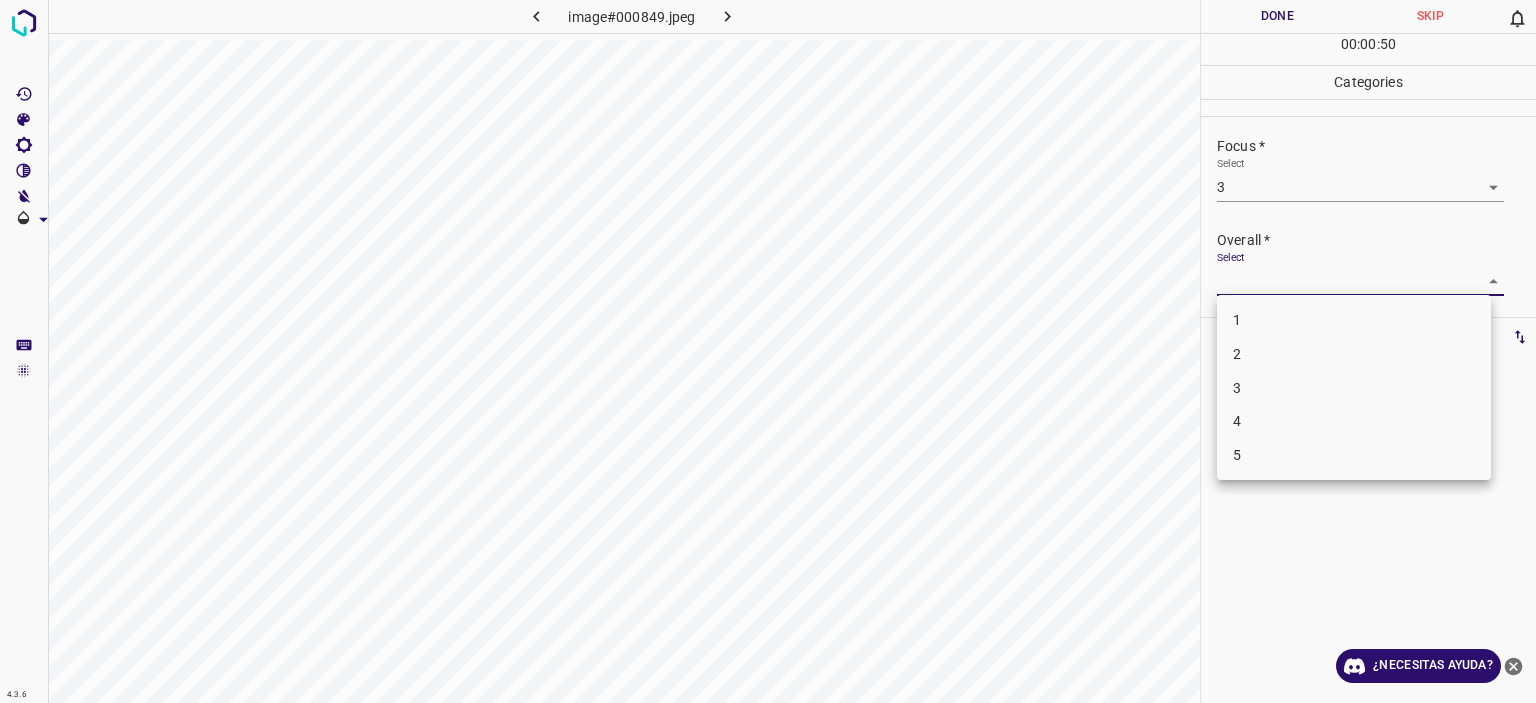 click on "4" at bounding box center (1354, 421) 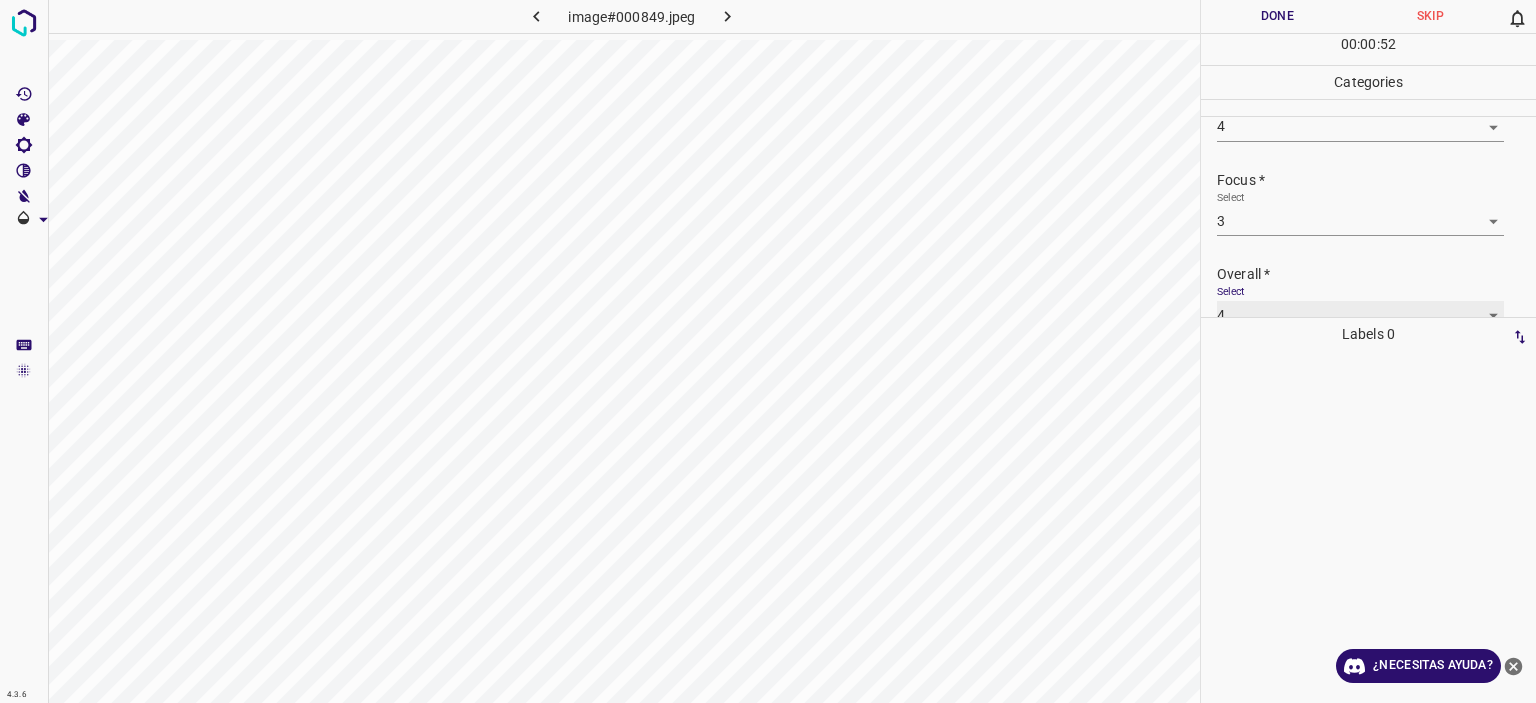 scroll, scrollTop: 98, scrollLeft: 0, axis: vertical 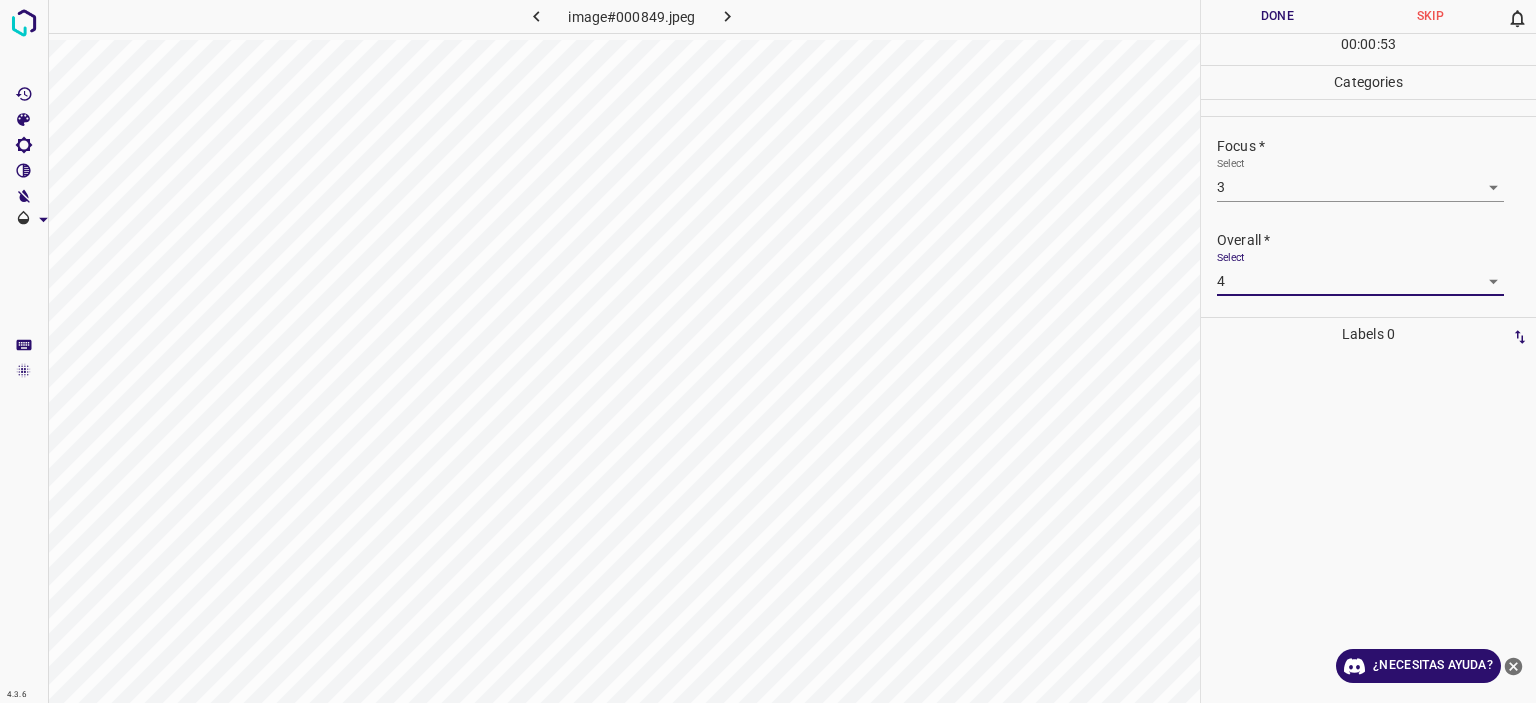 click on "Texto original Valora esta traducción Tu opinión servirá para ayudar a mejorar el Traductor de Google 4.3.6  image#000849.jpeg Done Skip 0 00   : 00   : 53   Categories Lighting *  Select 4 4 Focus *  Select 3 3 Overall *  Select 4 4 Labels   0 Categories 1 Lighting 2 Focus 3 Overall Tools Space Change between modes (Draw & Edit) I Auto labeling R Restore zoom M Zoom in N Zoom out Delete Delete selecte label Filters Z Restore filters X Saturation filter C Brightness filter V Contrast filter B Gray scale filter General O Download ¿Necesitas ayuda? - Texto - Esconder - Borrar" at bounding box center [768, 351] 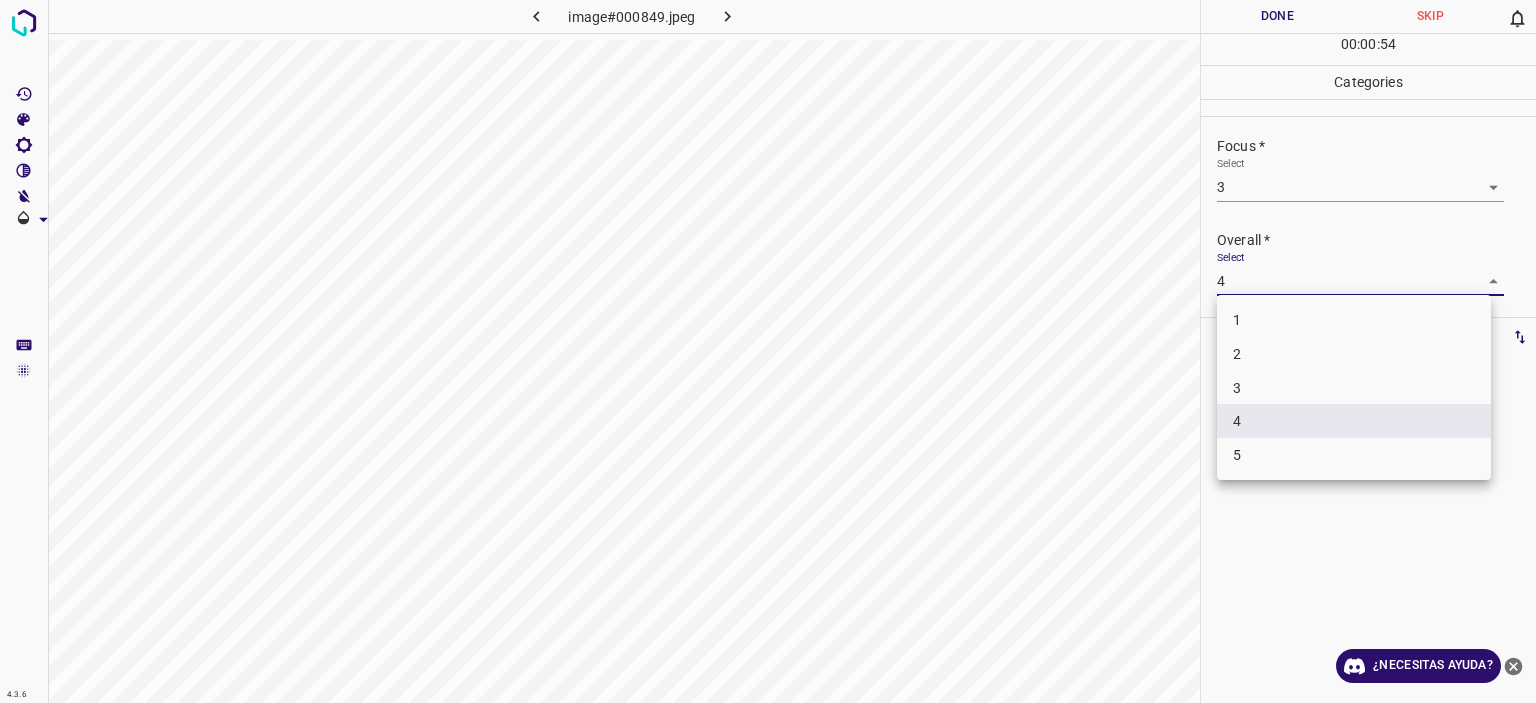 click on "3" at bounding box center (1354, 388) 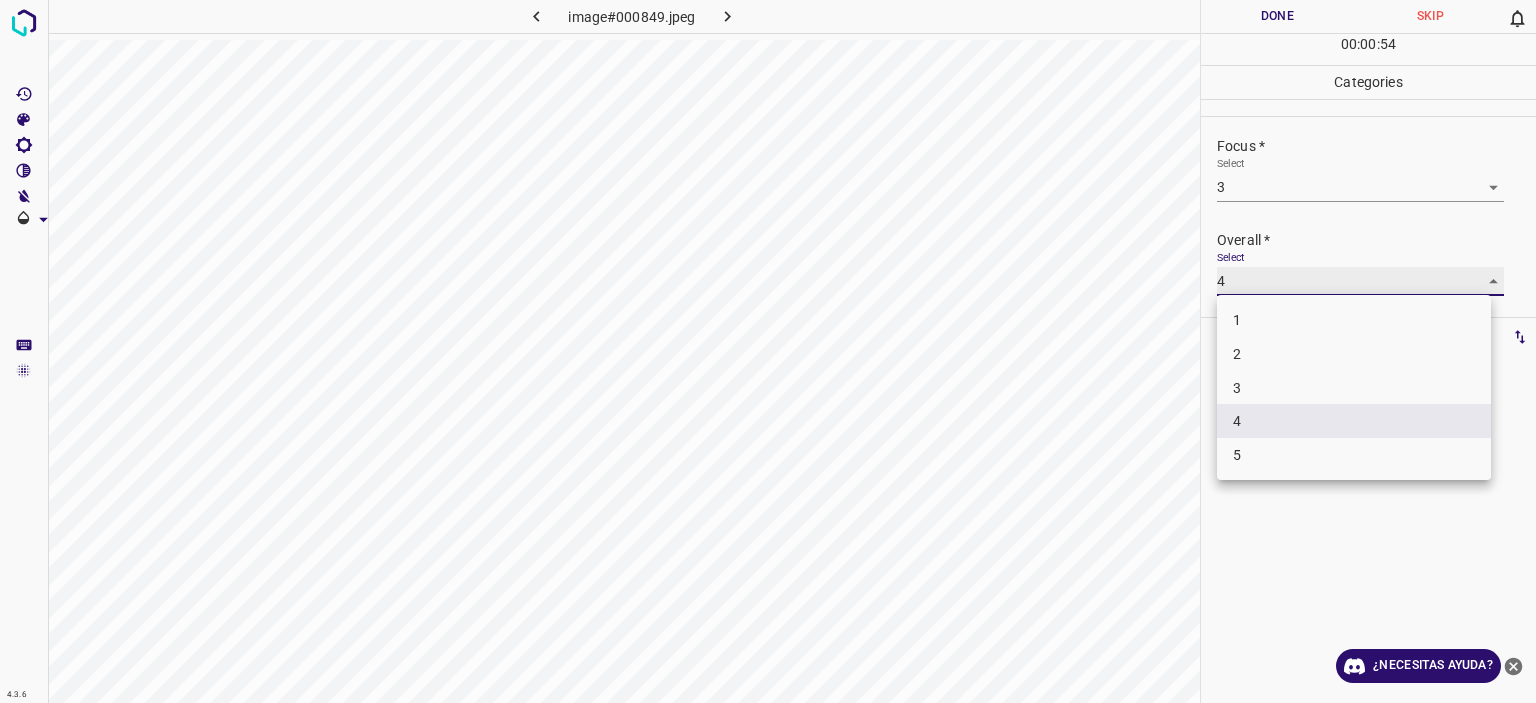 type on "3" 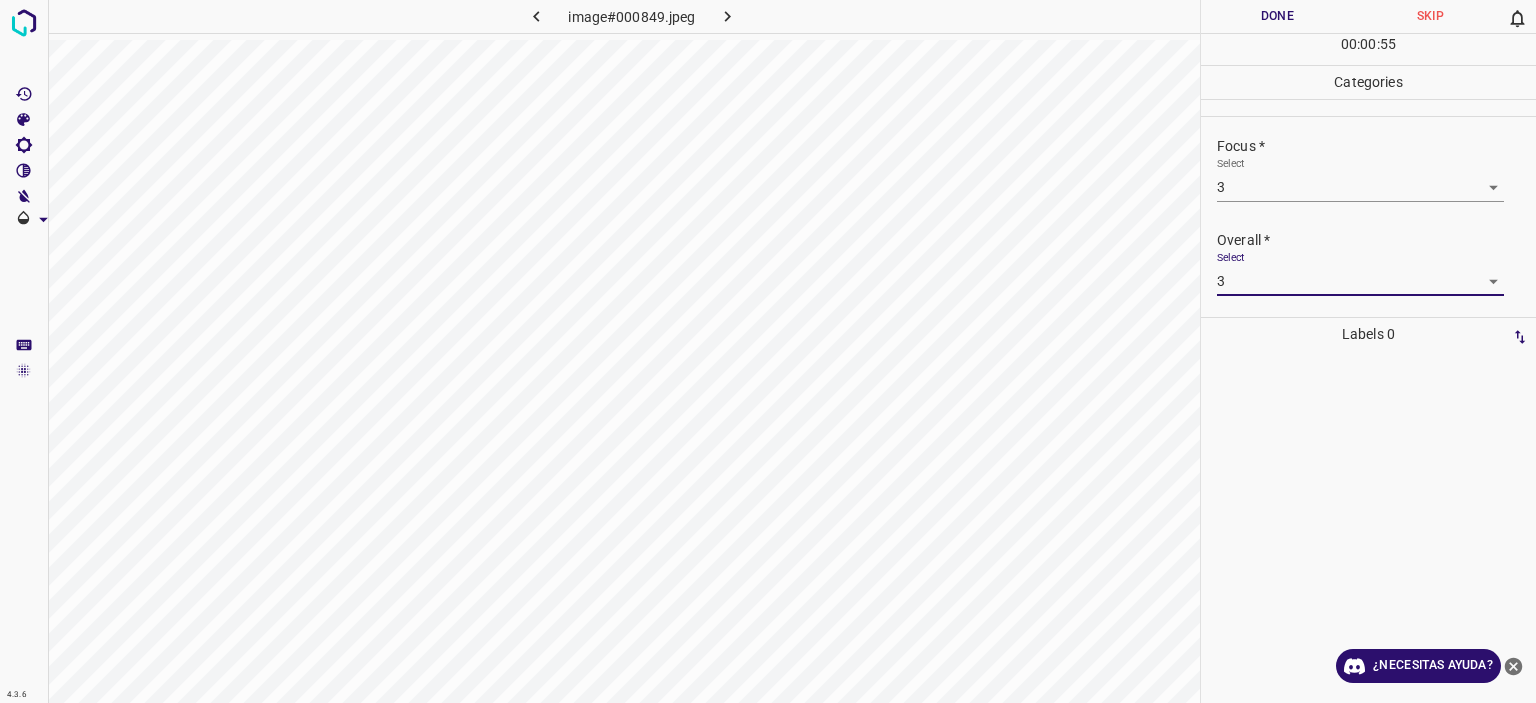 click on "Done" at bounding box center (1277, 16) 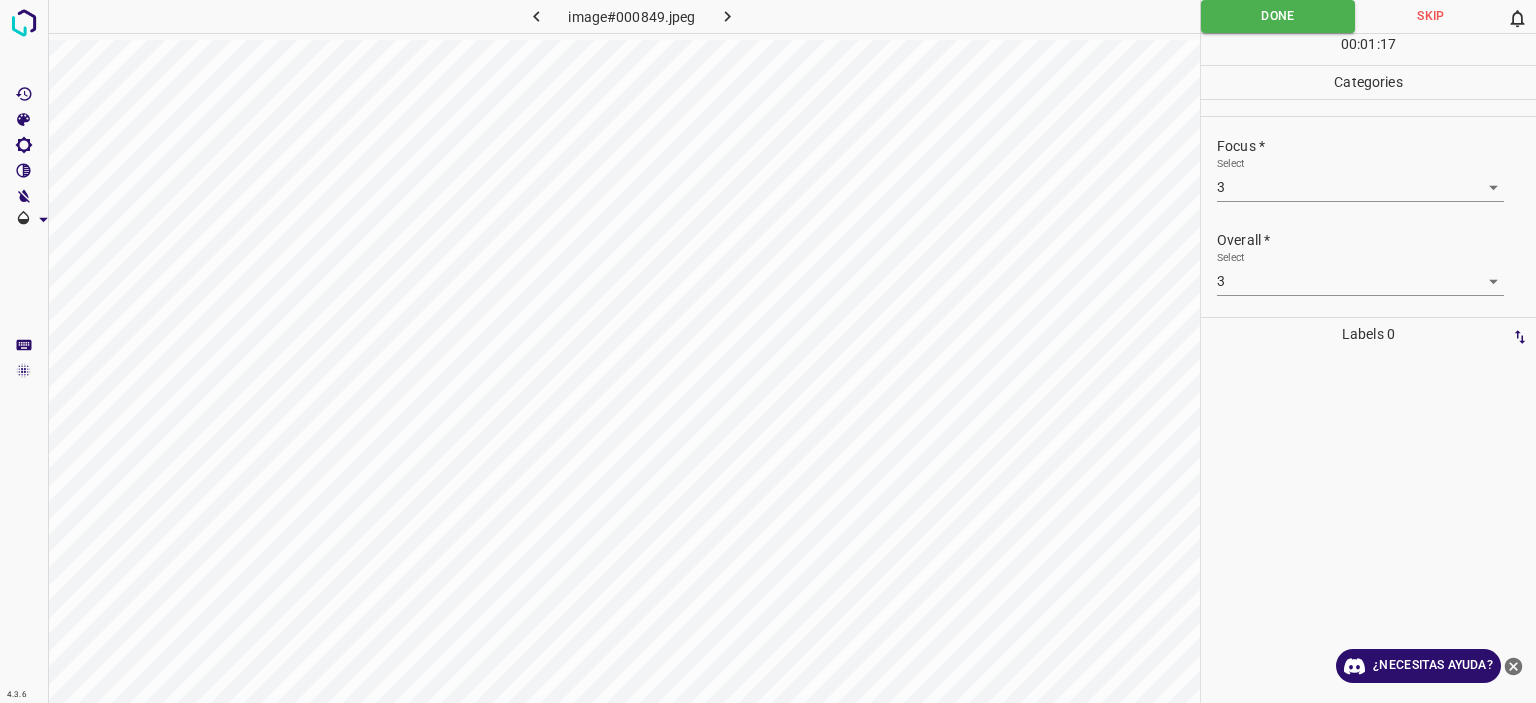 click at bounding box center [728, 16] 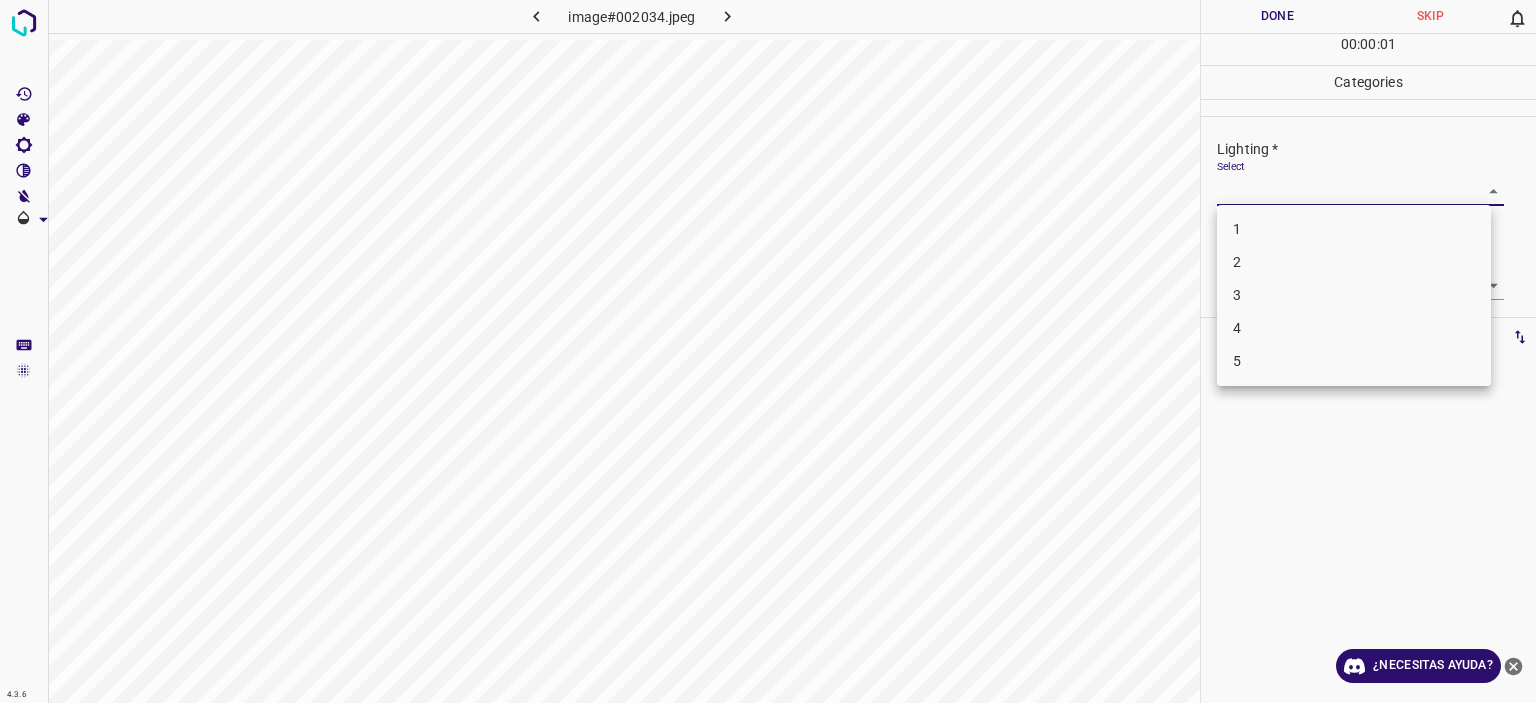 click on "Texto original Valora esta traducción Tu opinión servirá para ayudar a mejorar el Traductor de Google 4.3.6  image#002034.jpeg Done Skip 0 00   : 00   : 01   Categories Lighting *  Select ​ Focus *  Select ​ Overall *  Select ​ Labels   0 Categories 1 Lighting 2 Focus 3 Overall Tools Space Change between modes (Draw & Edit) I Auto labeling R Restore zoom M Zoom in N Zoom out Delete Delete selecte label Filters Z Restore filters X Saturation filter C Brightness filter V Contrast filter B Gray scale filter General O Download ¿Necesitas ayuda? - Texto - Esconder - Borrar 1 2 3 4 5" at bounding box center [768, 351] 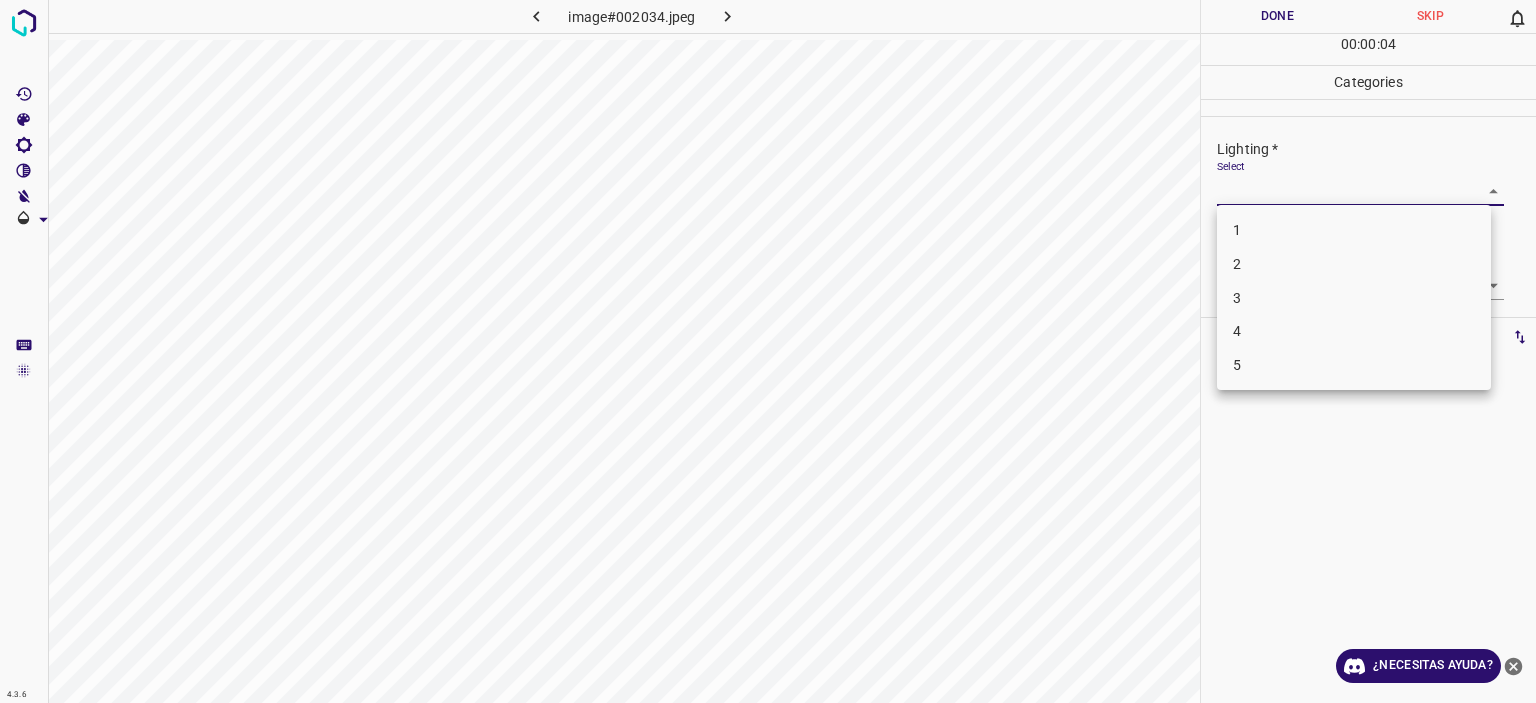 click on "4" at bounding box center (1354, 331) 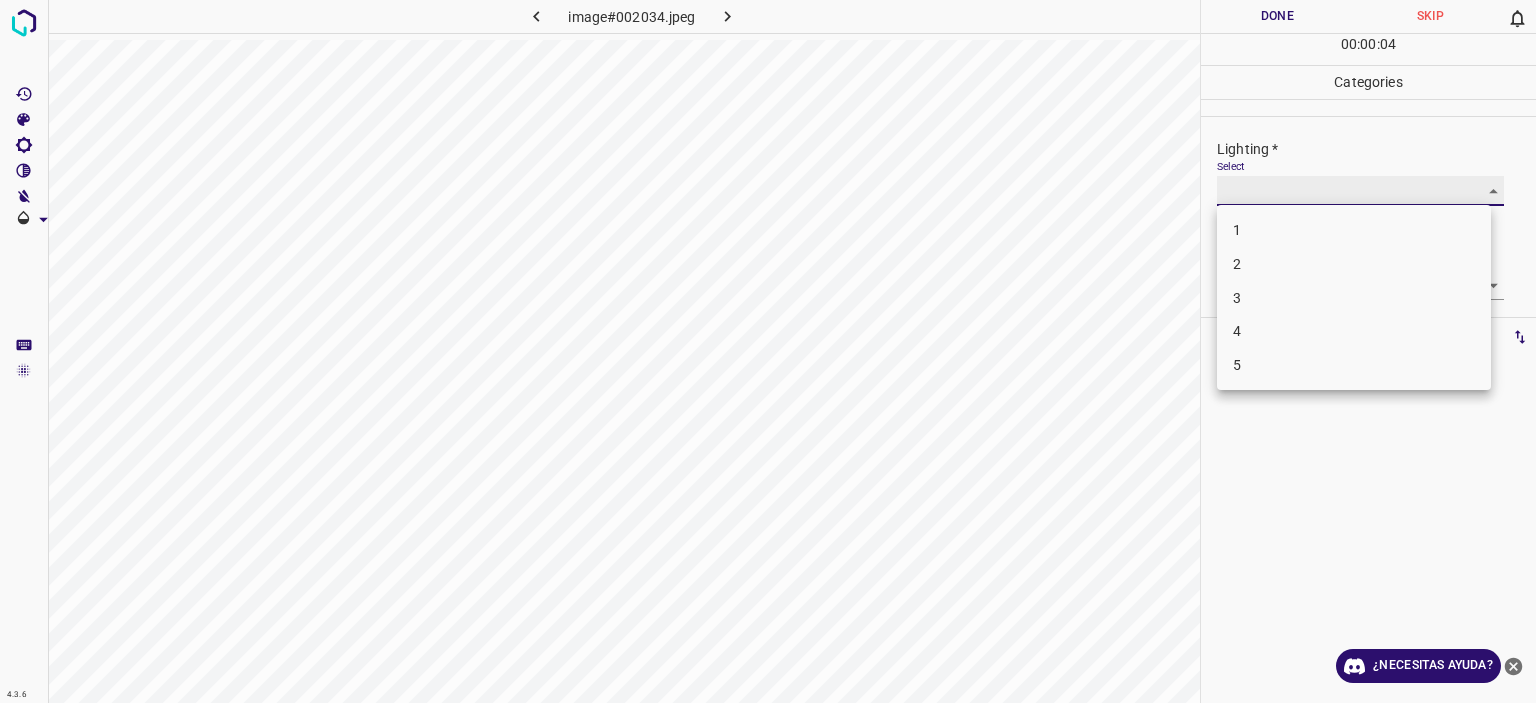 type on "4" 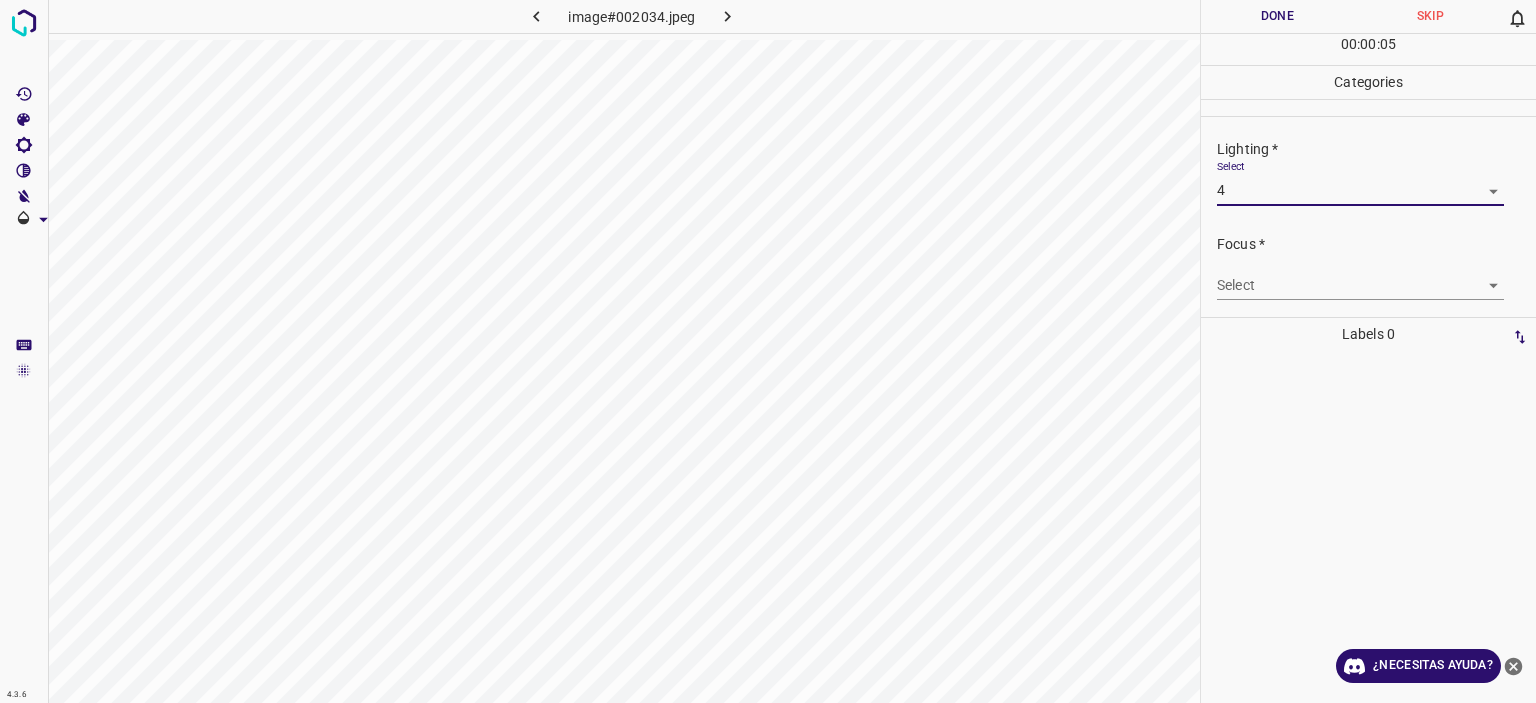 click on "Texto original Valora esta traducción Tu opinión servirá para ayudar a mejorar el Traductor de Google 4.3.6  image#002034.jpeg Done Skip 0 00   : 00   : 05   Categories Lighting *  Select 4 4 Focus *  Select ​ Overall *  Select ​ Labels   0 Categories 1 Lighting 2 Focus 3 Overall Tools Space Change between modes (Draw & Edit) I Auto labeling R Restore zoom M Zoom in N Zoom out Delete Delete selecte label Filters Z Restore filters X Saturation filter C Brightness filter V Contrast filter B Gray scale filter General O Download ¿Necesitas ayuda? - Texto - Esconder - Borrar" at bounding box center [768, 351] 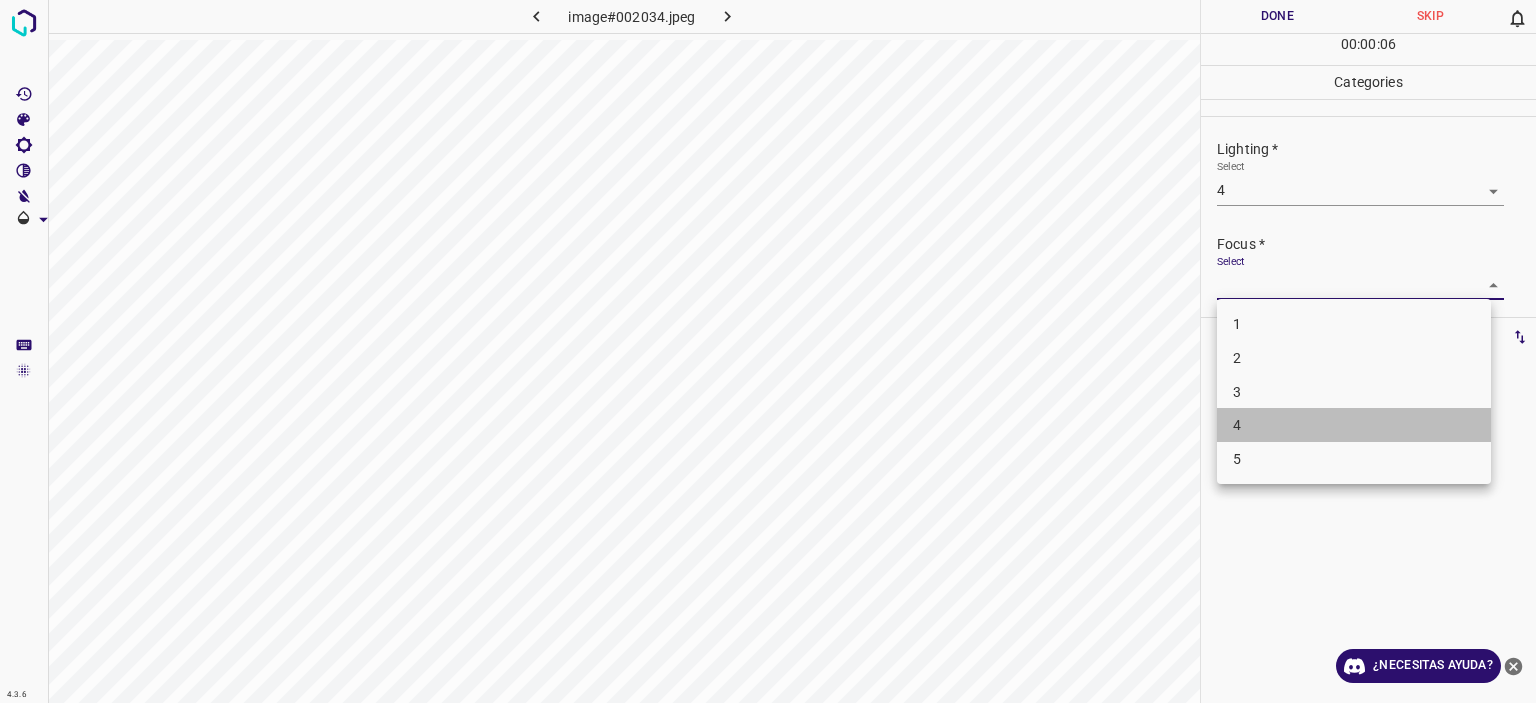 click on "4" at bounding box center (1354, 425) 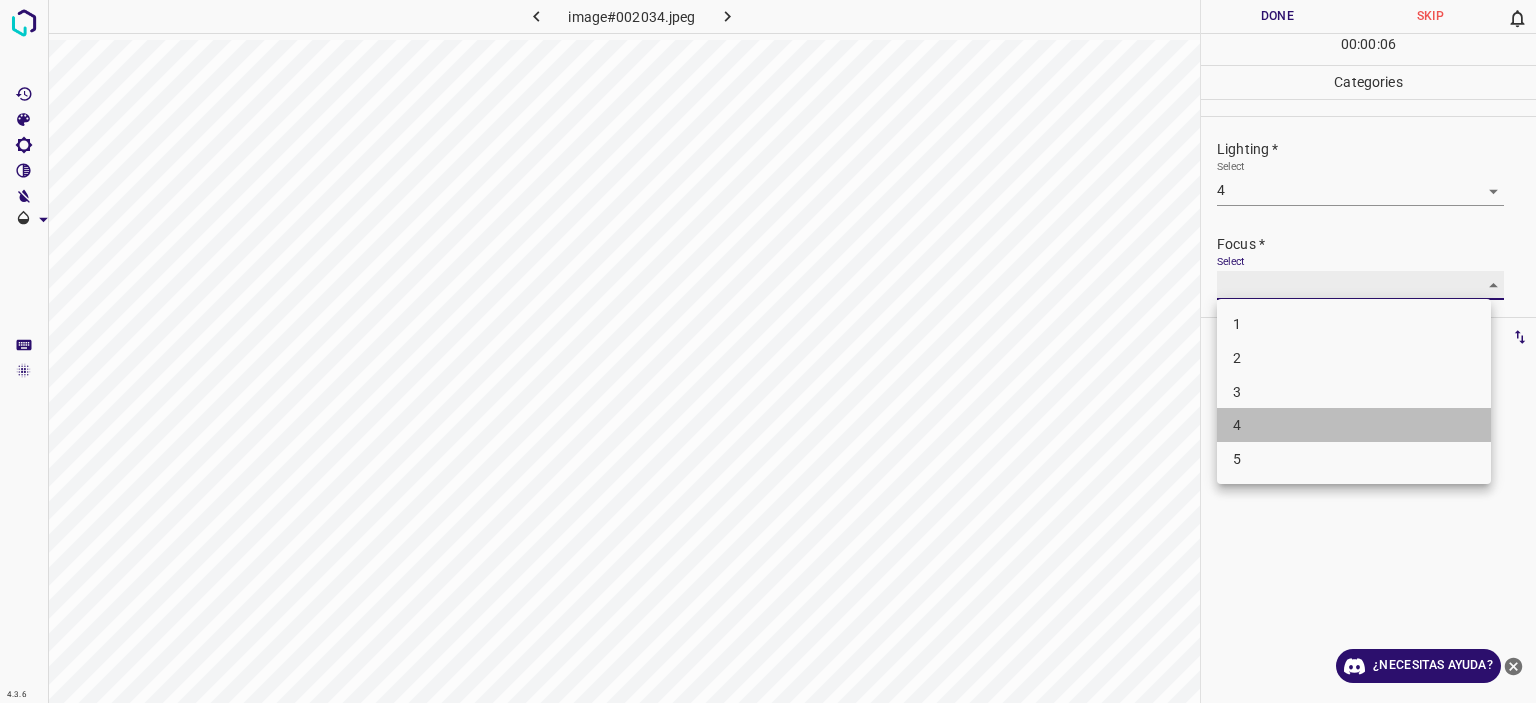type on "4" 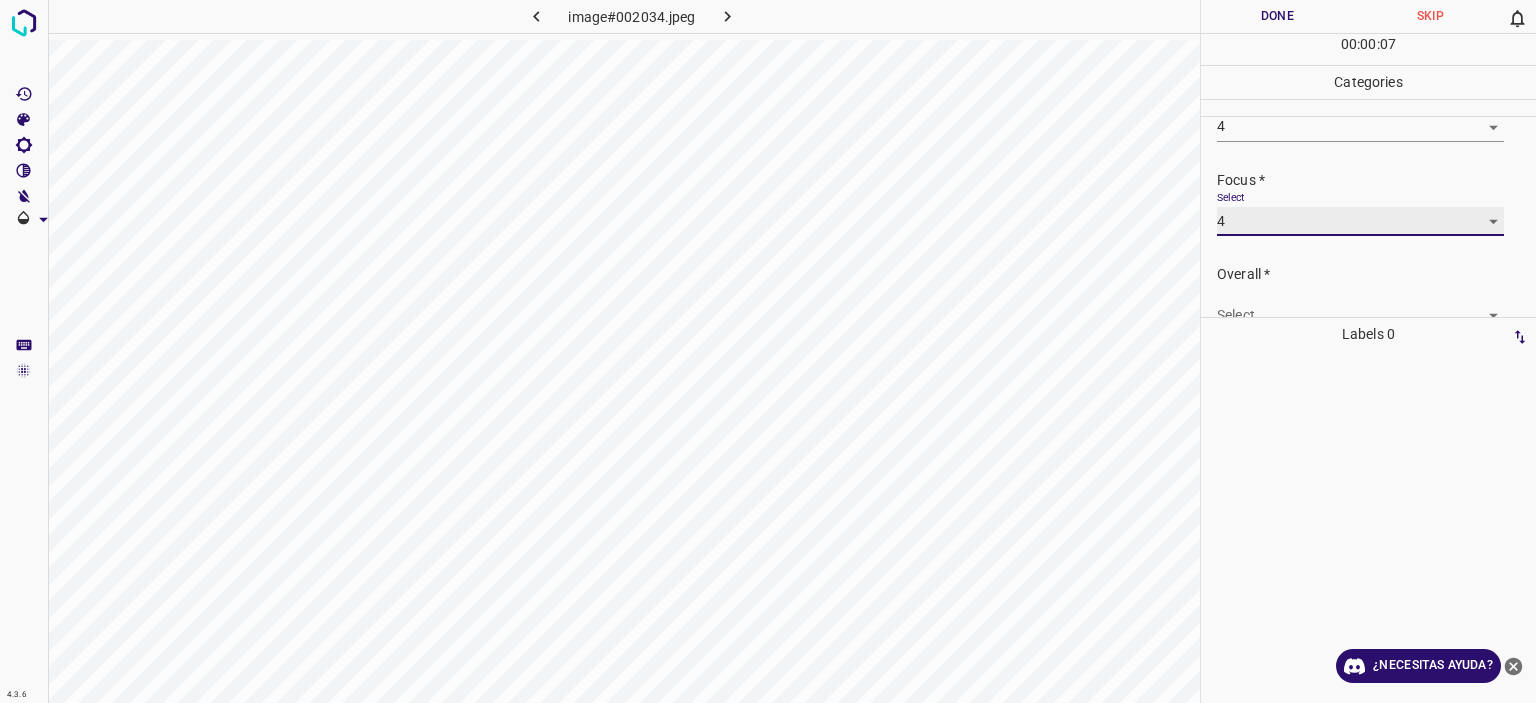 scroll, scrollTop: 98, scrollLeft: 0, axis: vertical 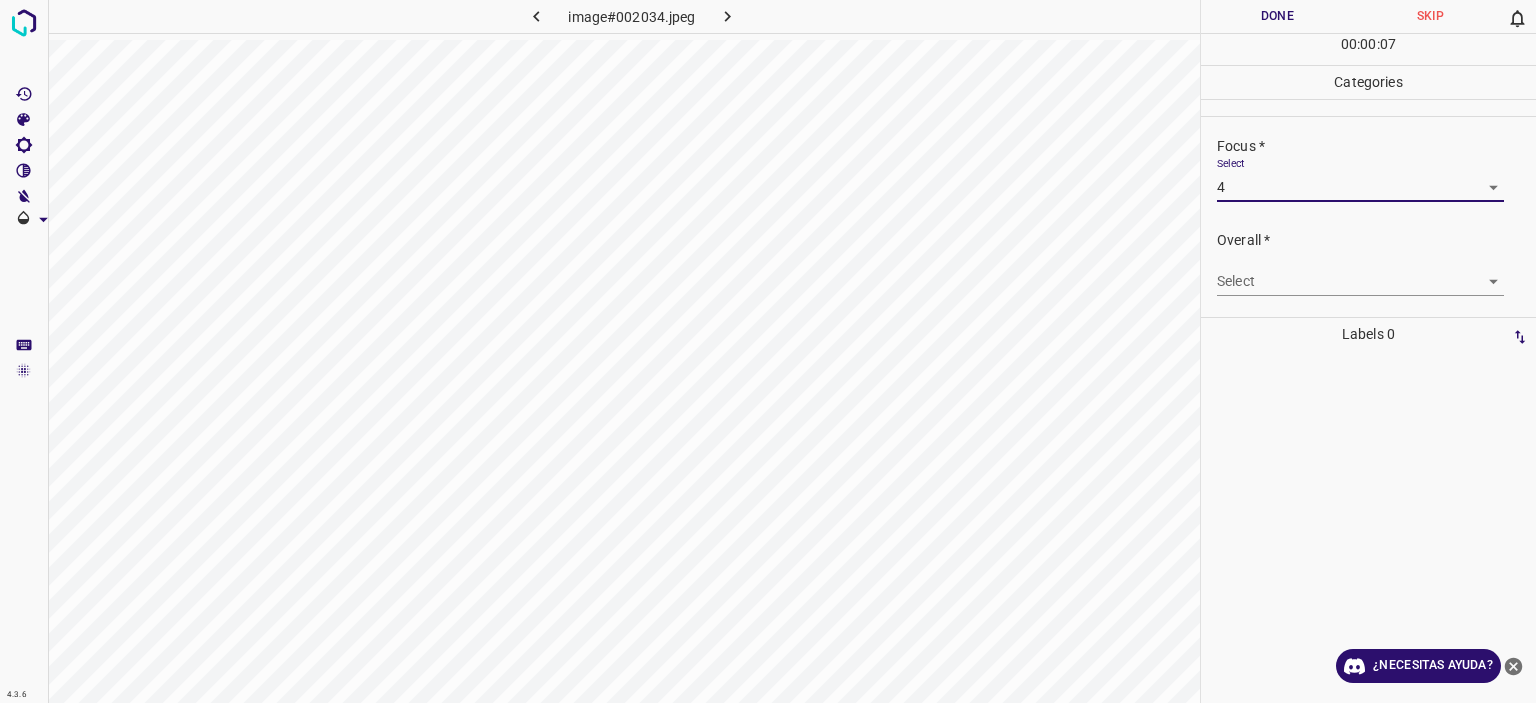 drag, startPoint x: 1269, startPoint y: 263, endPoint x: 1239, endPoint y: 299, distance: 46.8615 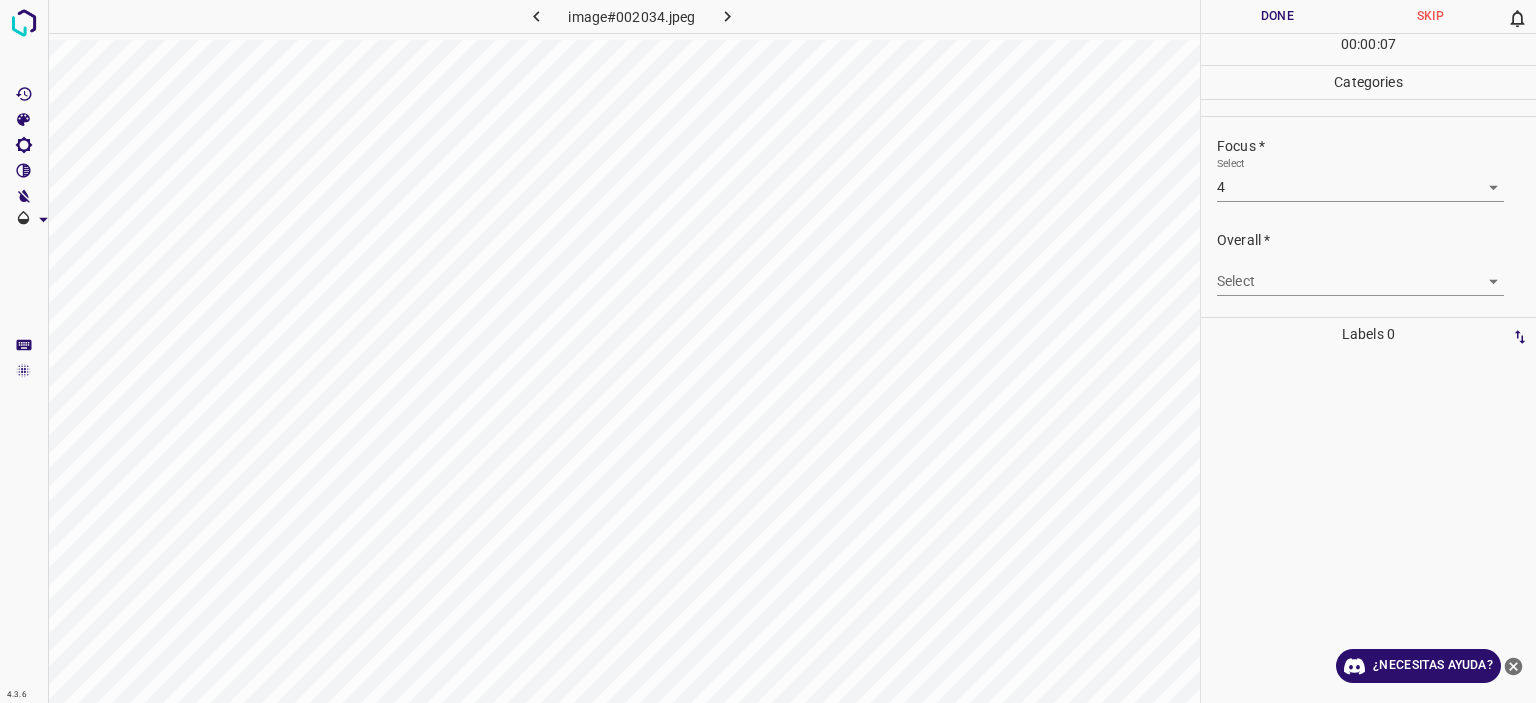 click on "Overall *  Select ​" at bounding box center [1368, 263] 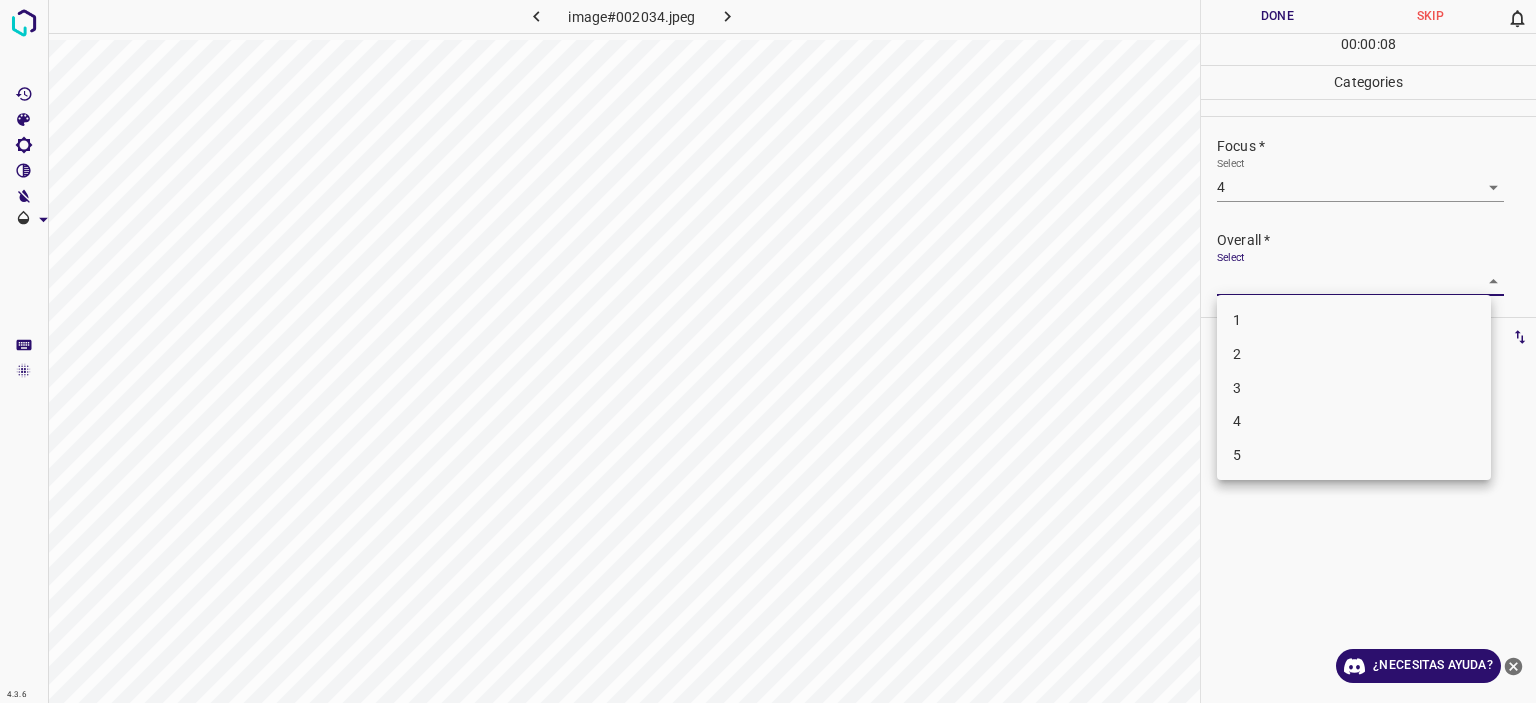 click on "4" at bounding box center (1354, 421) 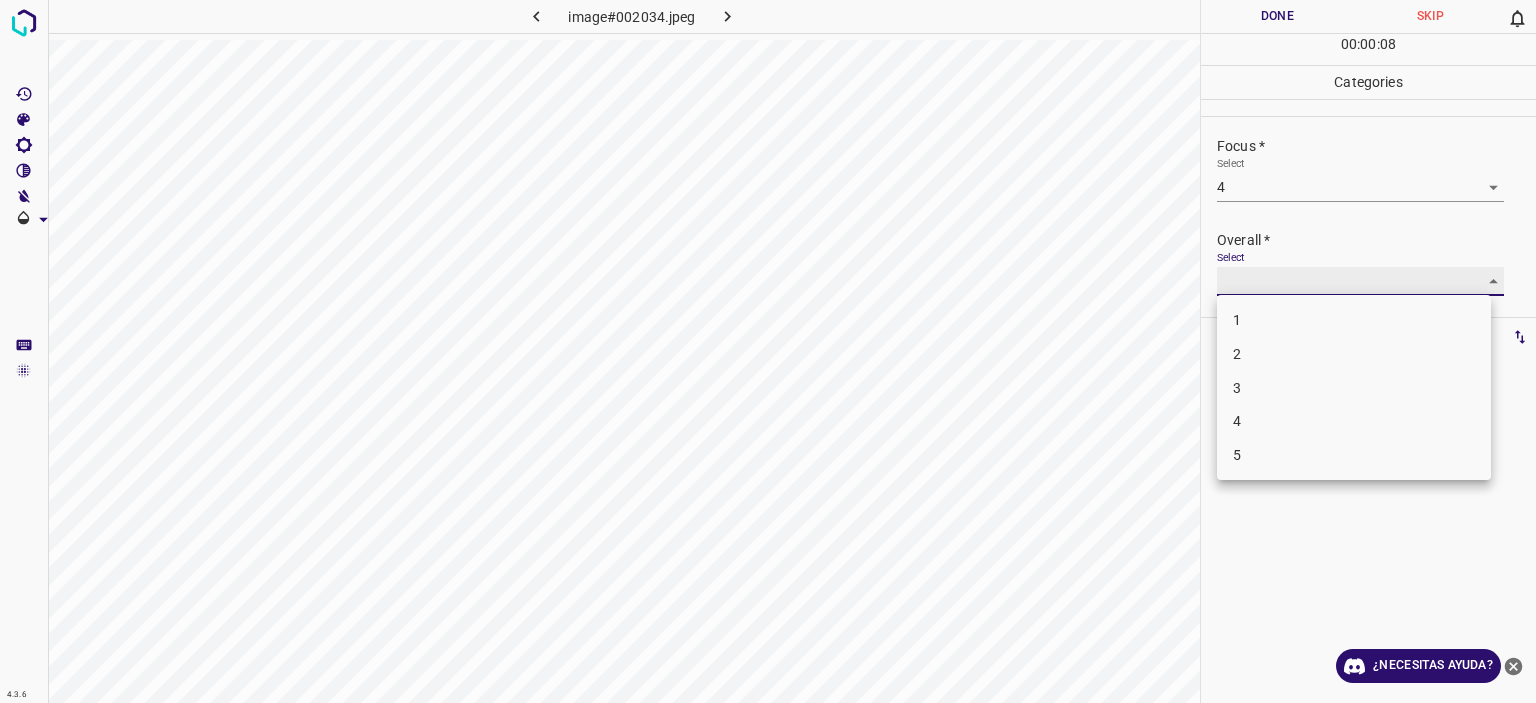 type on "4" 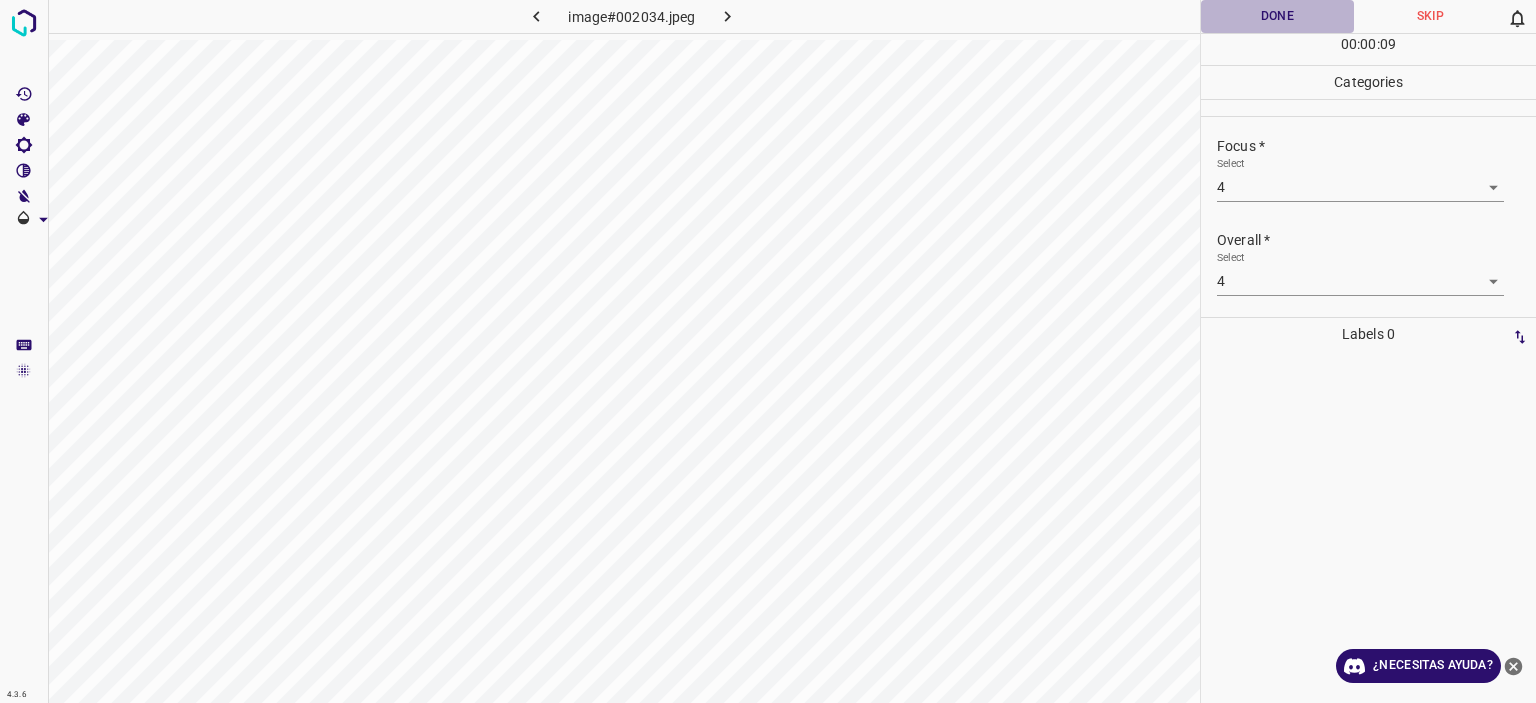 click on "Done" at bounding box center (1277, 16) 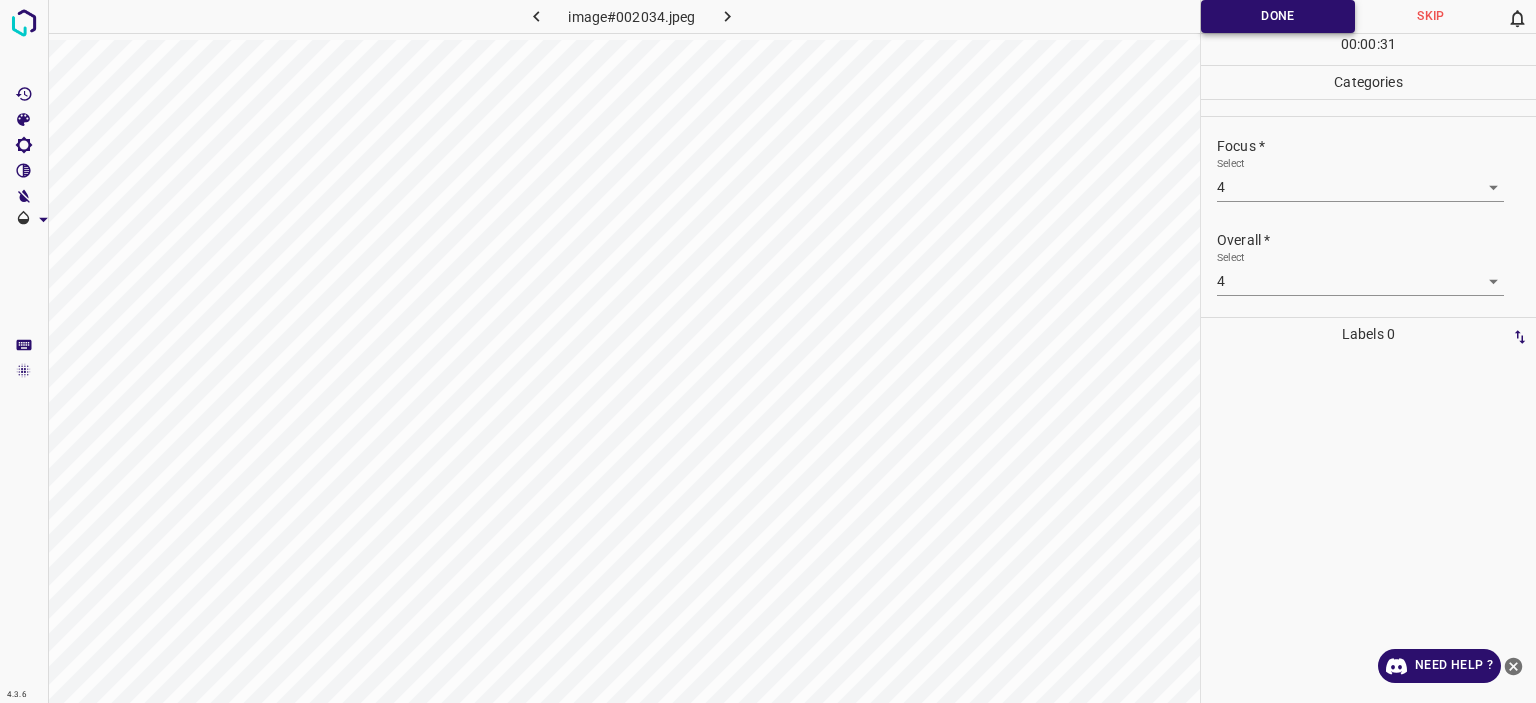 click on "Done" at bounding box center [1278, 16] 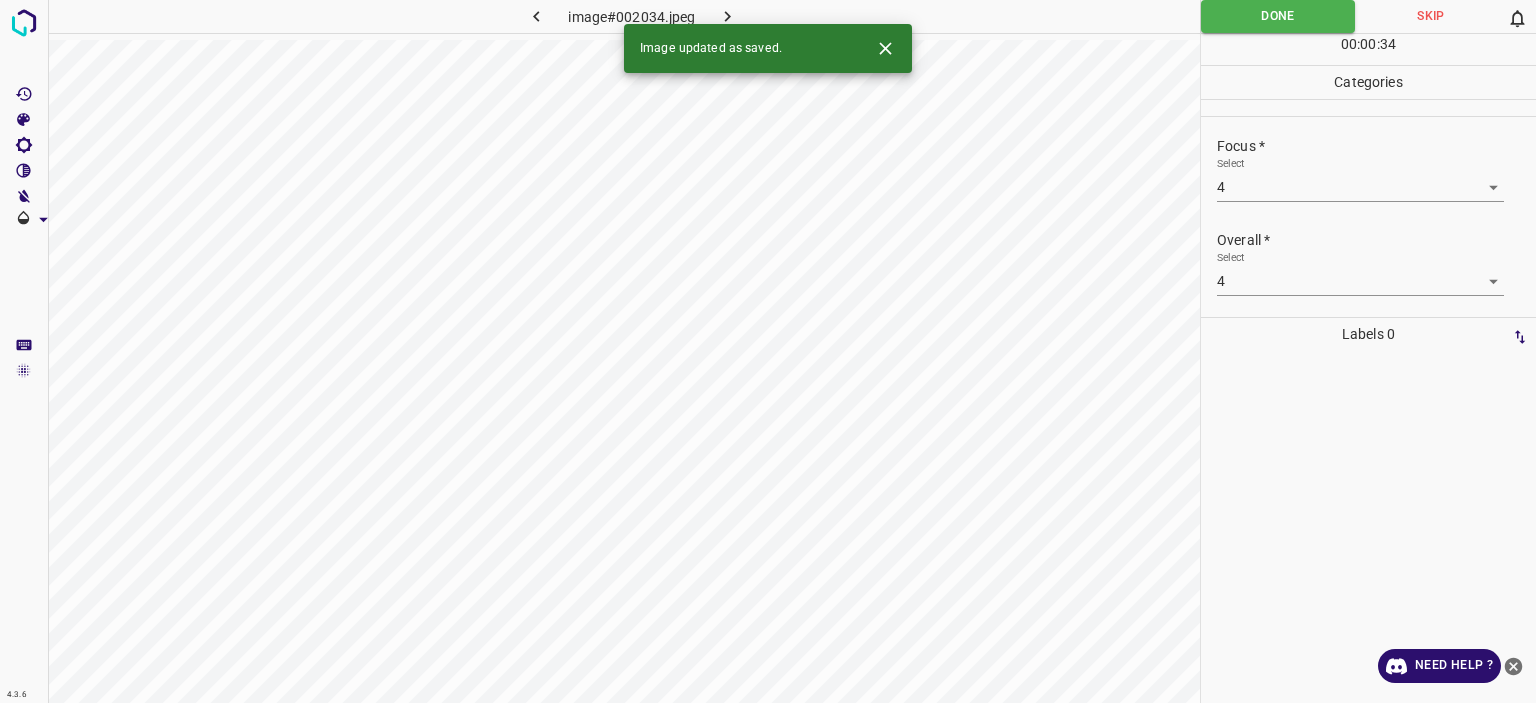 click 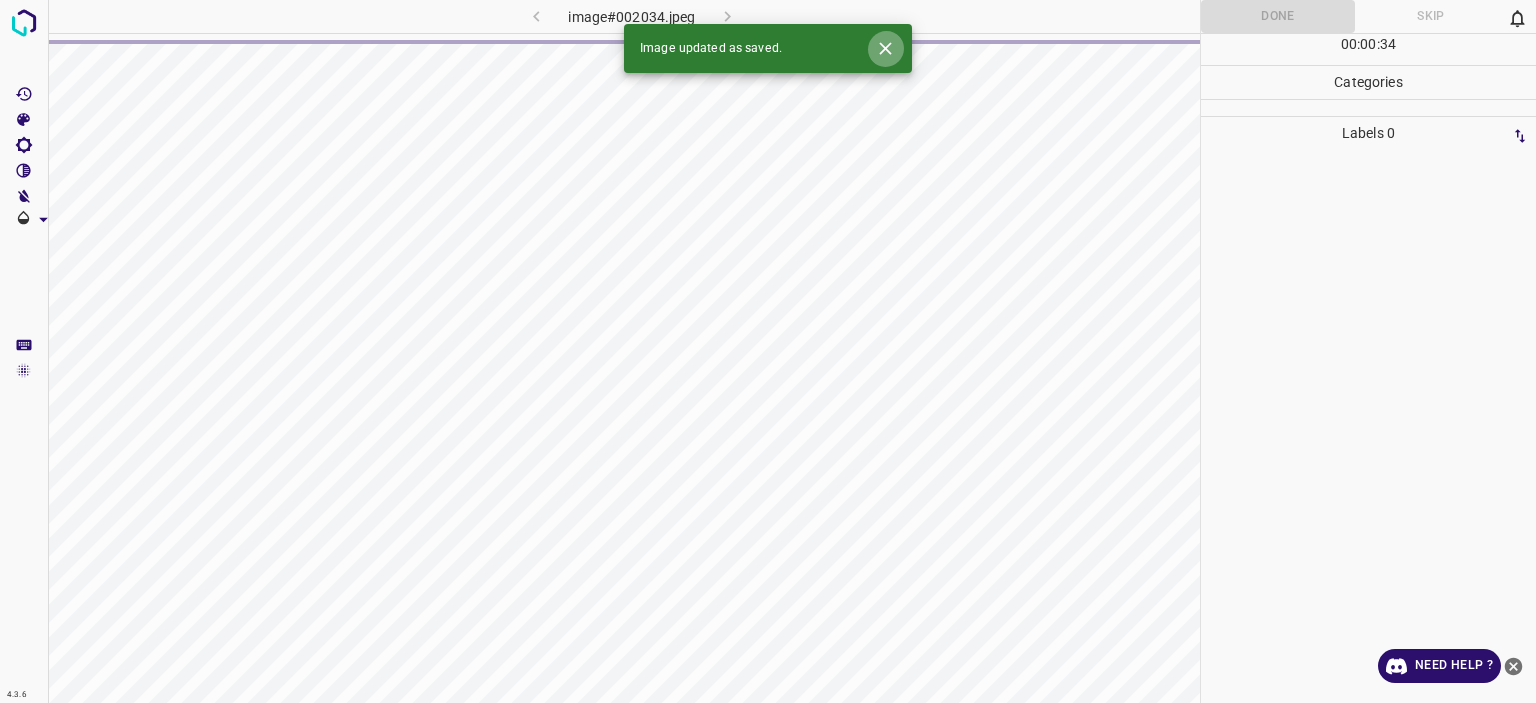 click 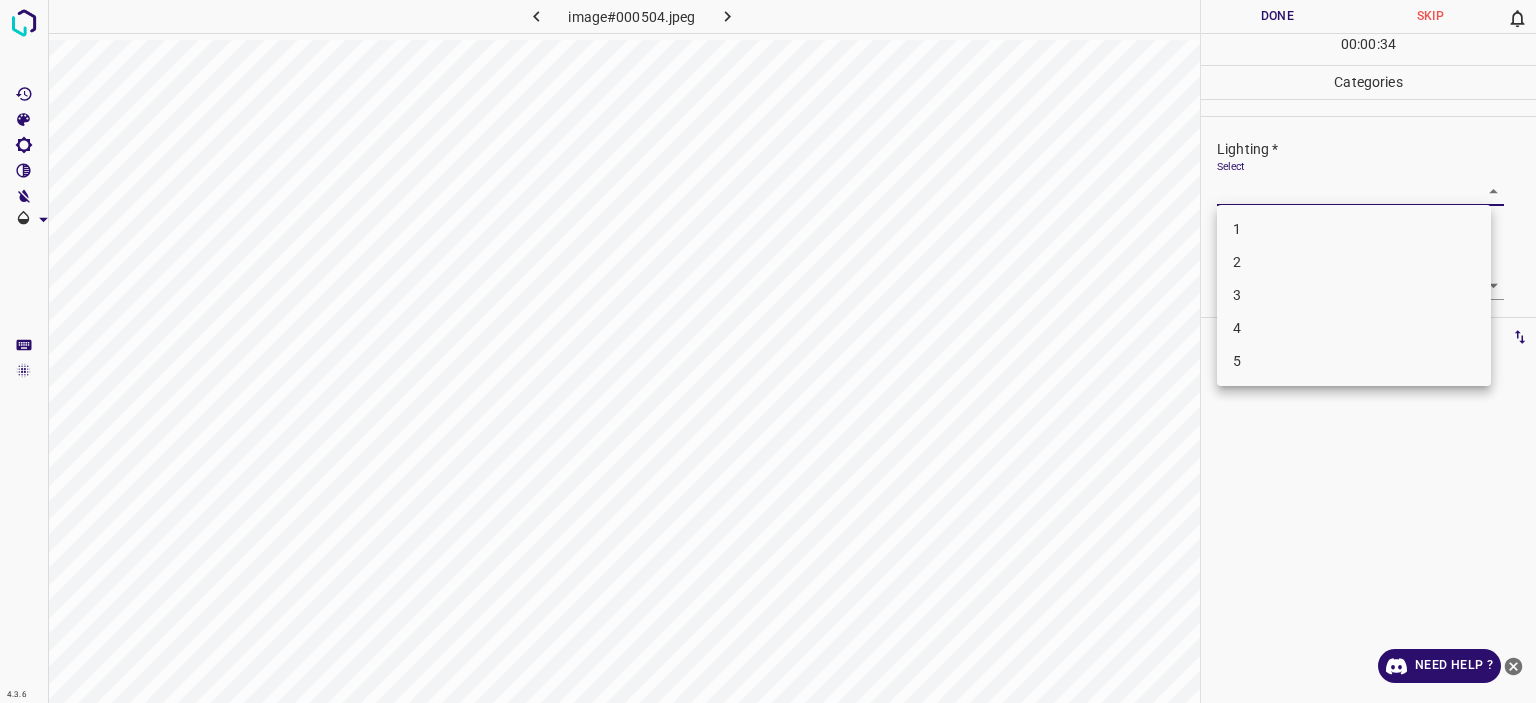 click on "Texto original Valora esta traducción Tu opinión servirá para ayudar a mejorar el Traductor de Google 4.3.6  image#000504.jpeg Done Skip 0 00   : 00   : 34   Categories Lighting *  Select ​ Focus *  Select ​ Overall *  Select ​ Labels   0 Categories 1 Lighting 2 Focus 3 Overall Tools Space Change between modes (Draw & Edit) I Auto labeling R Restore zoom M Zoom in N Zoom out Delete Delete selecte label Filters Z Restore filters X Saturation filter C Brightness filter V Contrast filter B Gray scale filter General O Download Need Help ? - Text - Hide - Delete 1 2 3 4 5" at bounding box center [768, 351] 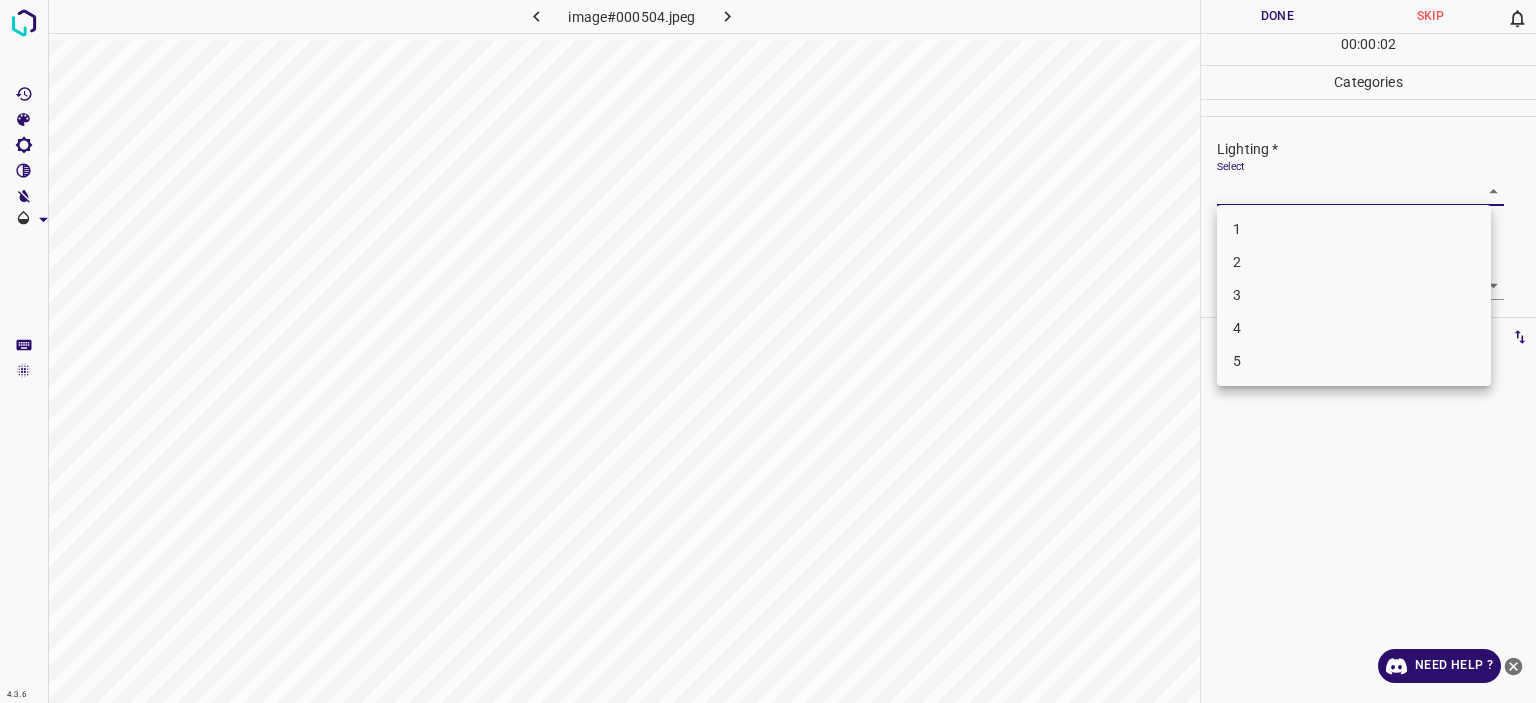 click on "4" at bounding box center (1354, 328) 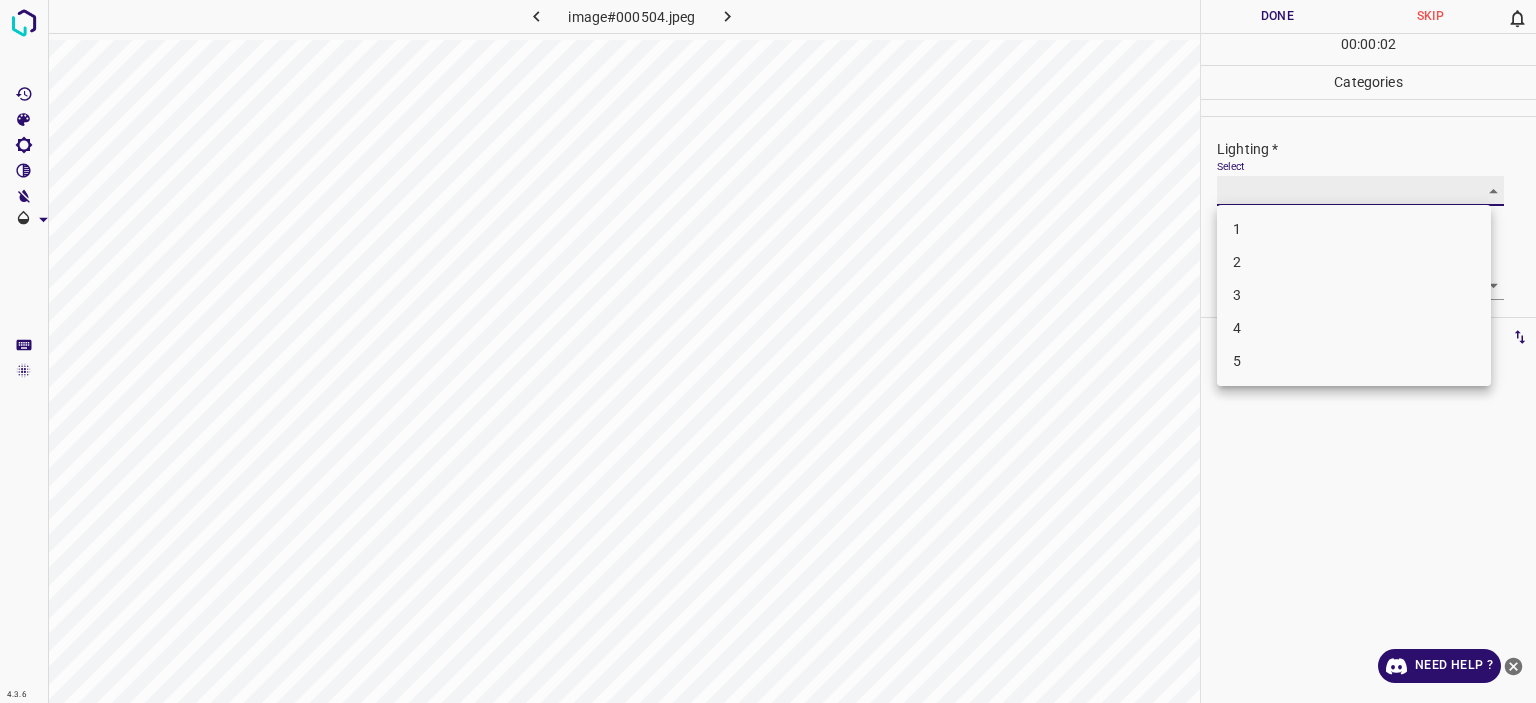 type on "4" 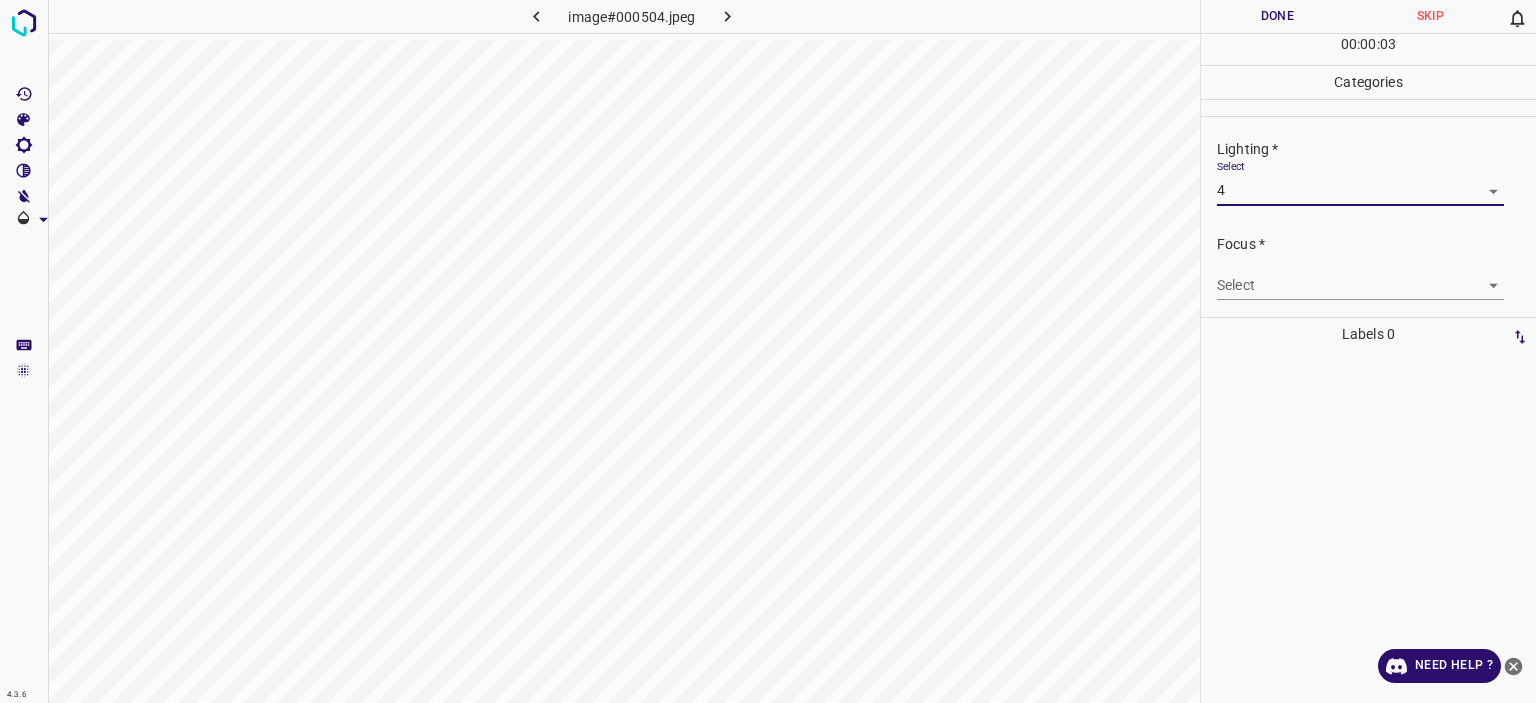 click on "Texto original Valora esta traducción Tu opinión servirá para ayudar a mejorar el Traductor de Google 4.3.6  image#000504.jpeg Done Skip 0 00   : 00   : 03   Categories Lighting *  Select 4 4 Focus *  Select ​ Overall *  Select ​ Labels   0 Categories 1 Lighting 2 Focus 3 Overall Tools Space Change between modes (Draw & Edit) I Auto labeling R Restore zoom M Zoom in N Zoom out Delete Delete selecte label Filters Z Restore filters X Saturation filter C Brightness filter V Contrast filter B Gray scale filter General O Download Need Help ? - Text - Hide - Delete" at bounding box center (768, 351) 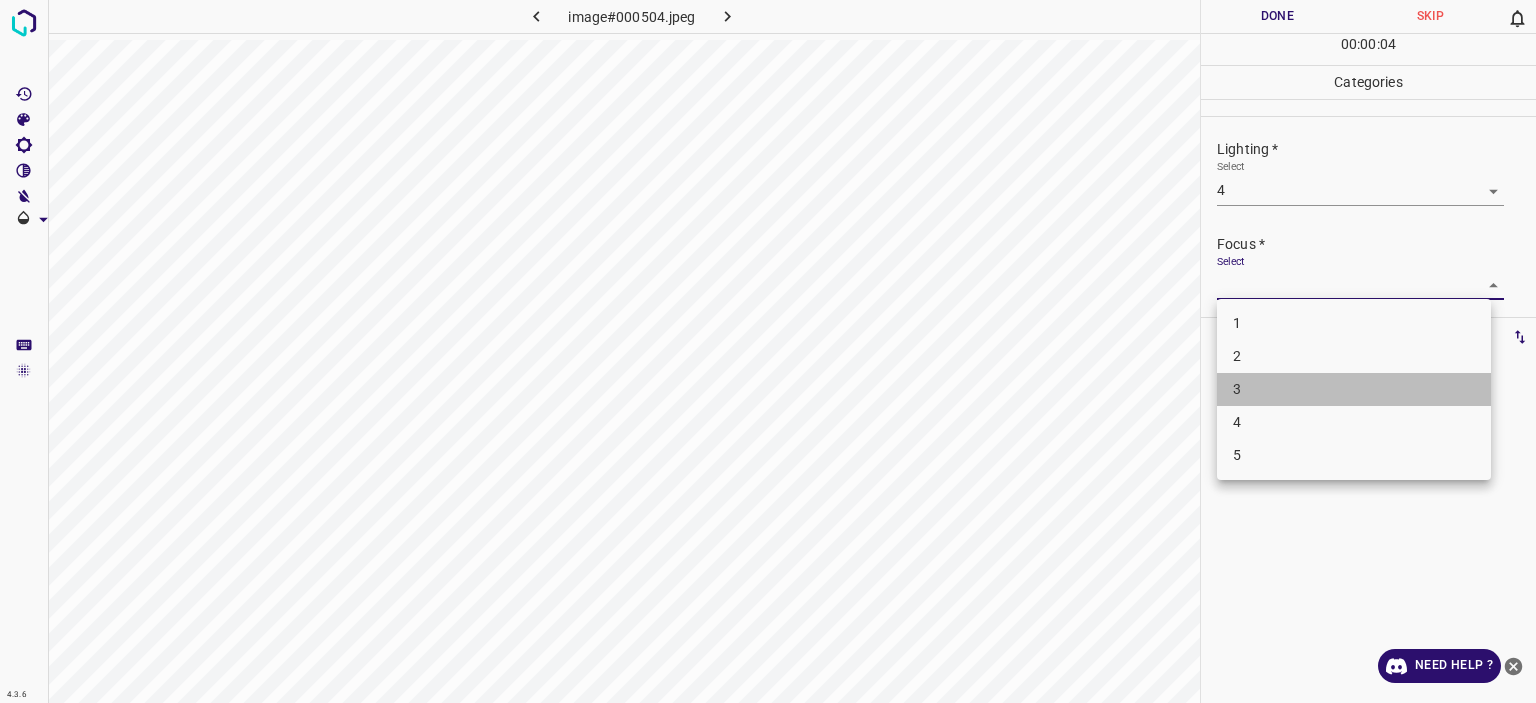click on "3" at bounding box center [1354, 389] 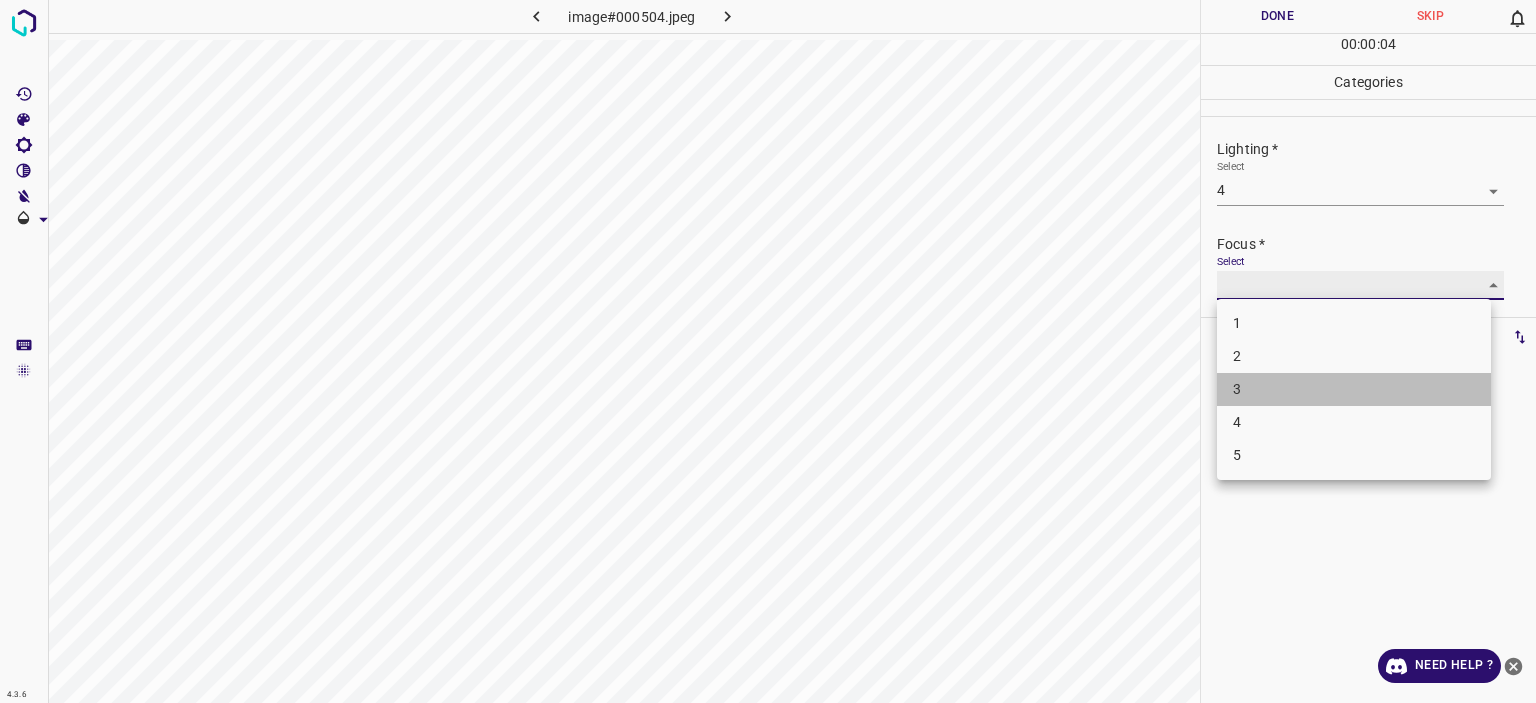 type on "3" 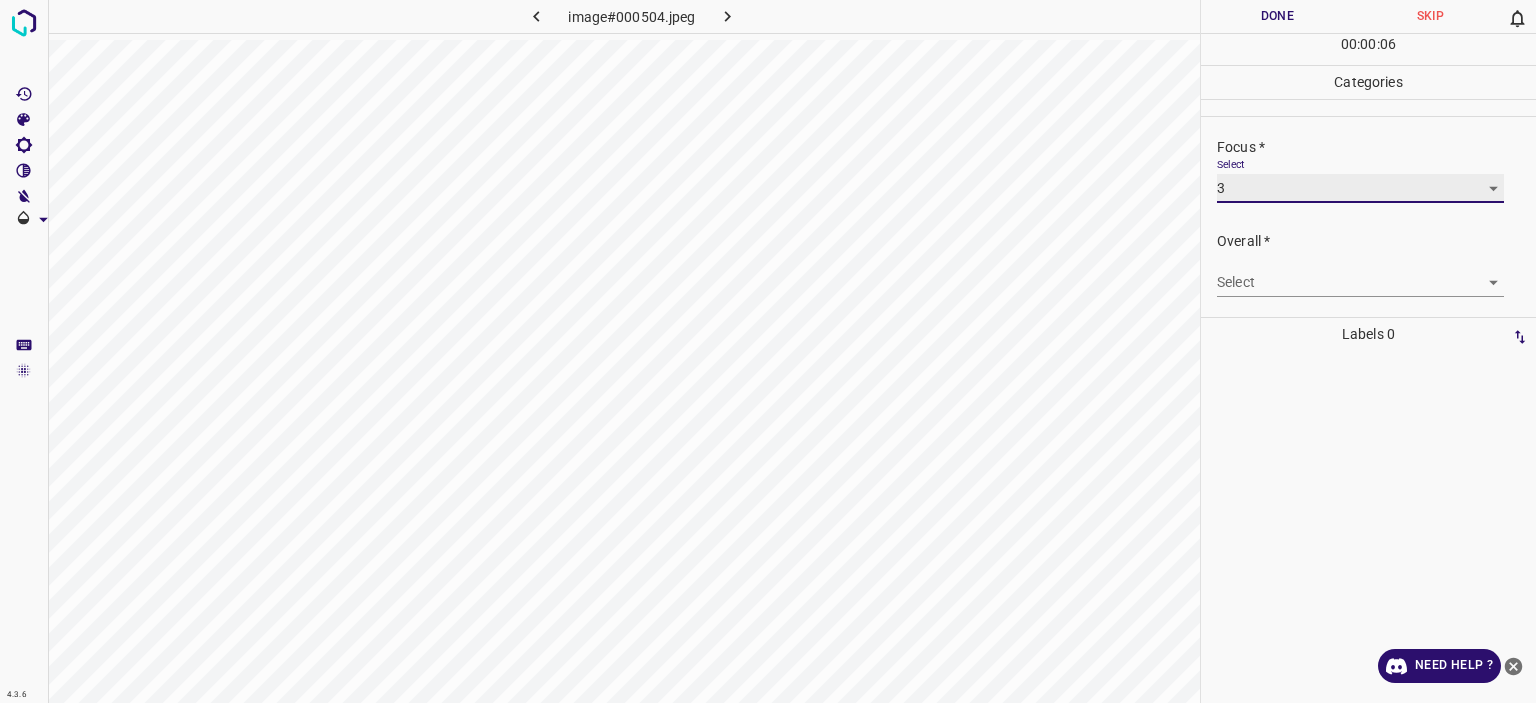 scroll, scrollTop: 98, scrollLeft: 0, axis: vertical 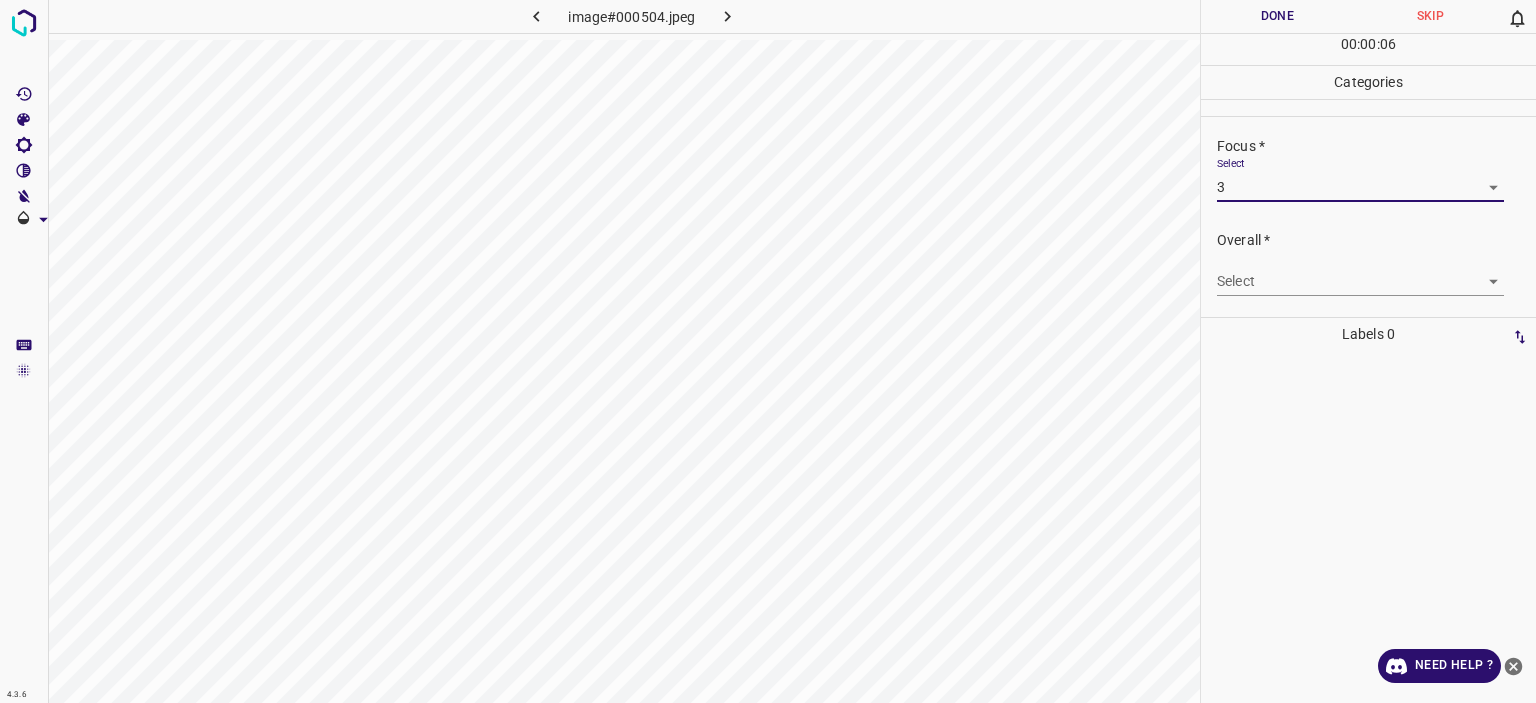 click on "Texto original Valora esta traducción Tu opinión servirá para ayudar a mejorar el Traductor de Google 4.3.6  image#000504.jpeg Done Skip 0 00   : 00   : 06   Categories Lighting *  Select 4 4 Focus *  Select 3 3 Overall *  Select ​ Labels   0 Categories 1 Lighting 2 Focus 3 Overall Tools Space Change between modes (Draw & Edit) I Auto labeling R Restore zoom M Zoom in N Zoom out Delete Delete selecte label Filters Z Restore filters X Saturation filter C Brightness filter V Contrast filter B Gray scale filter General O Download Need Help ? - Text - Hide - Delete" at bounding box center [768, 351] 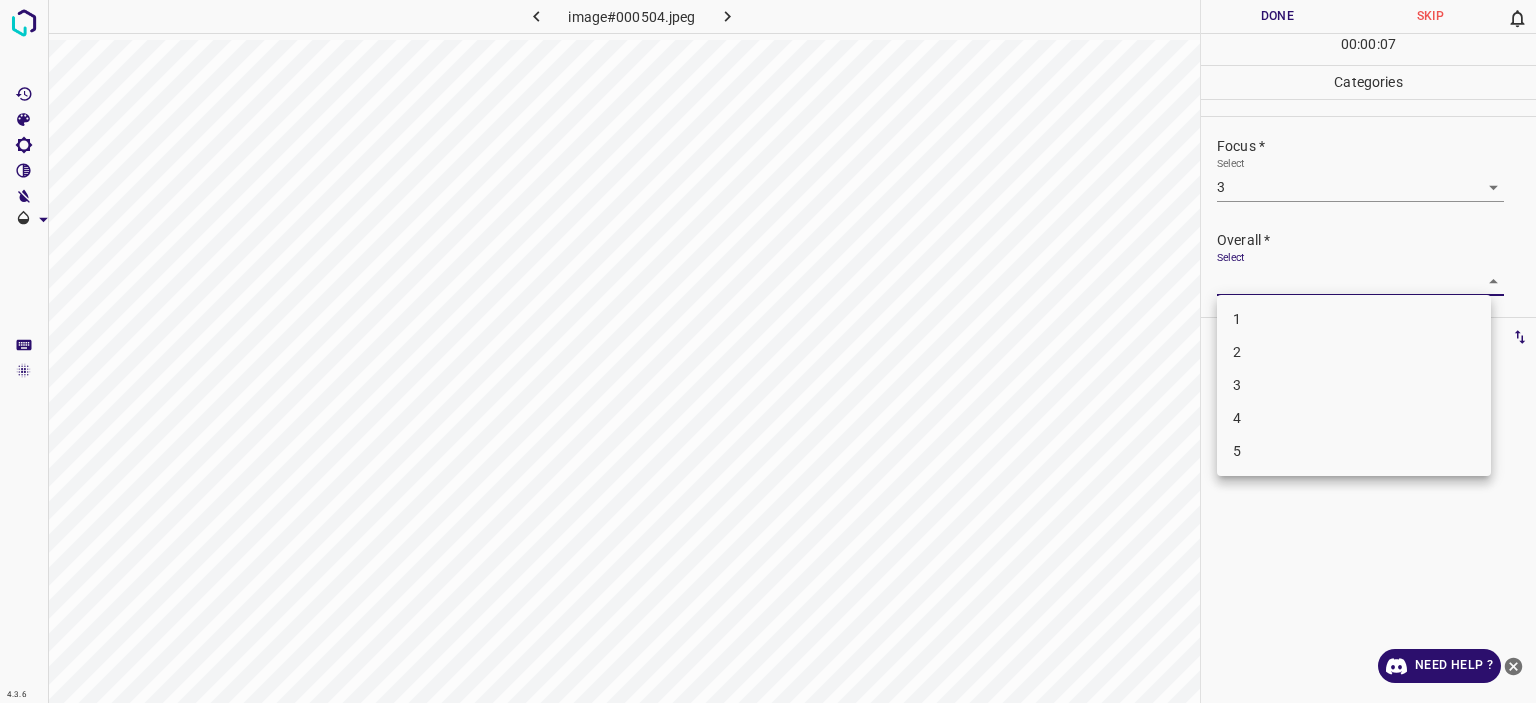 click on "3" at bounding box center (1354, 385) 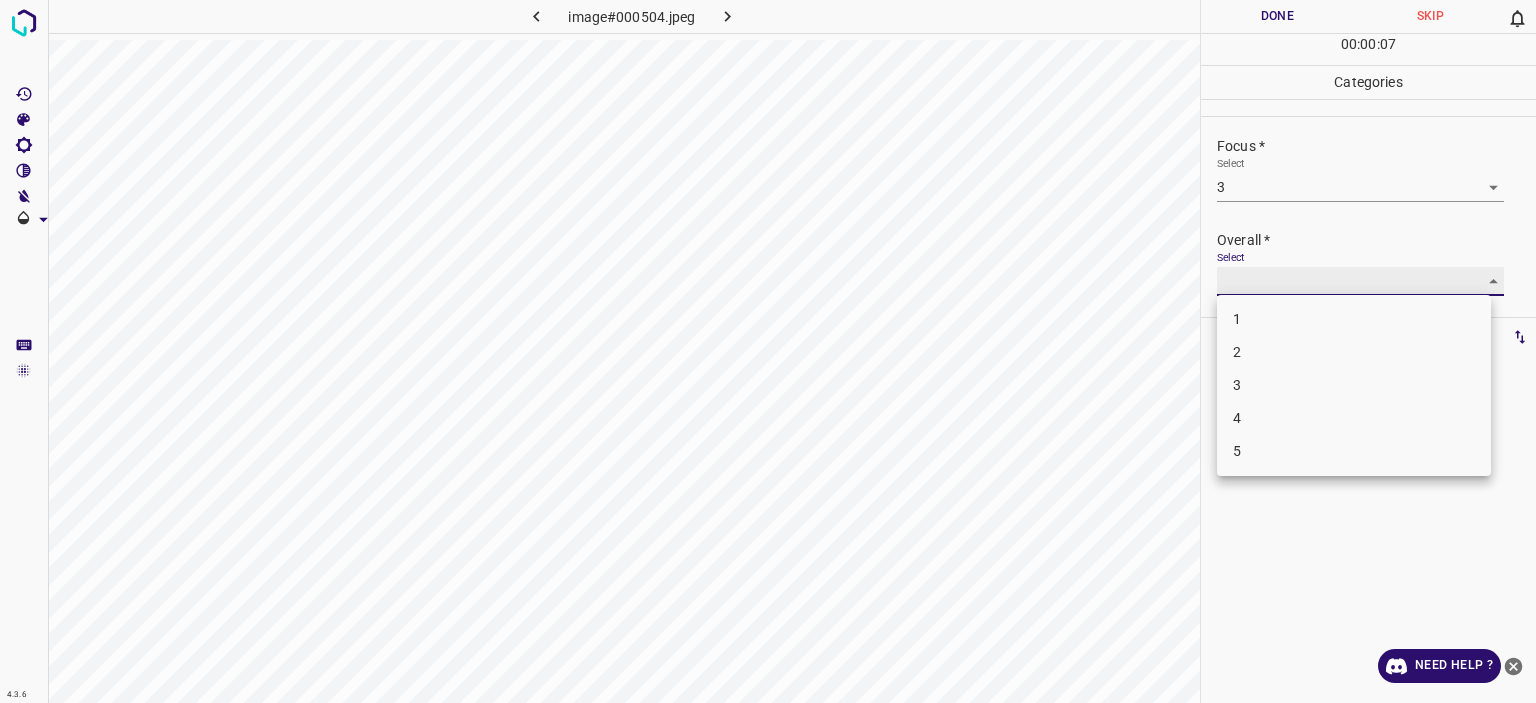 type on "3" 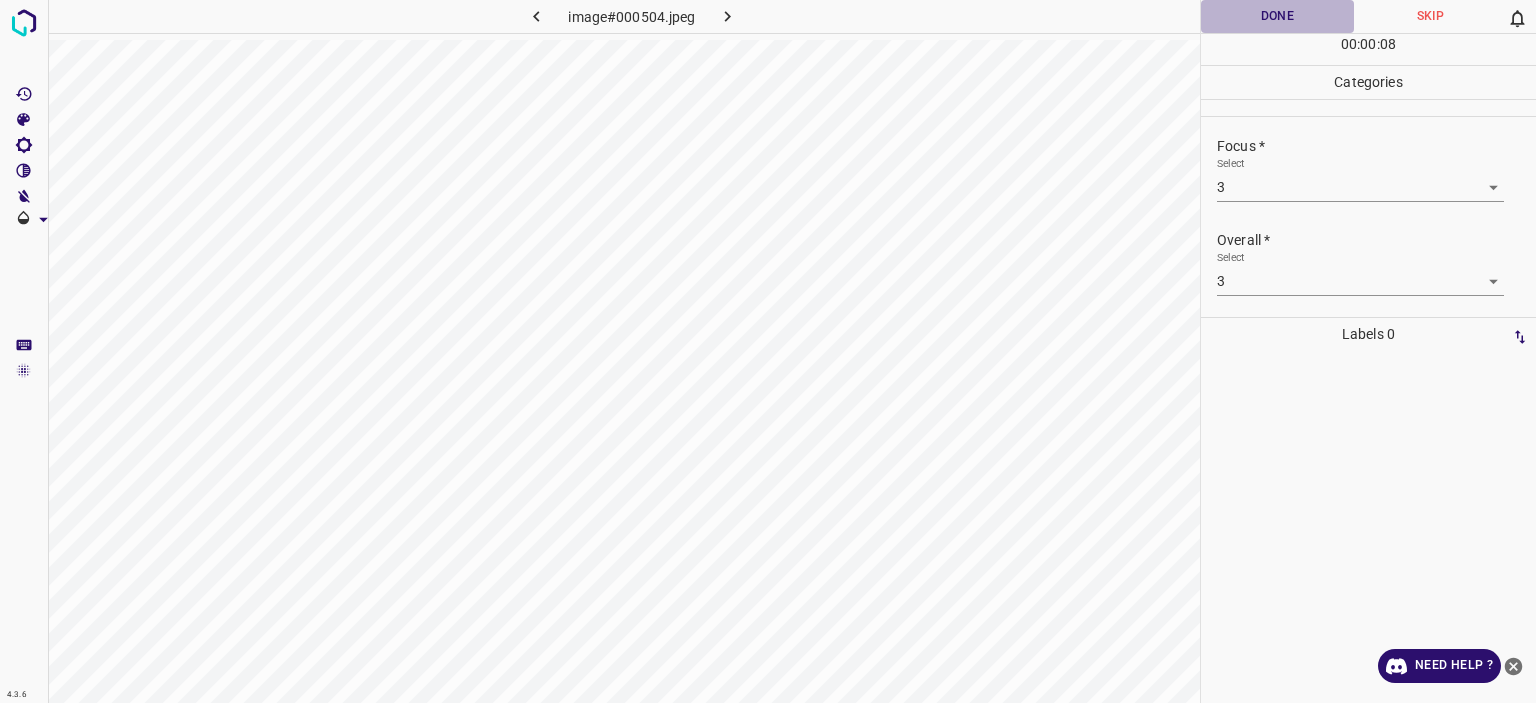 click on "Done" at bounding box center (1277, 16) 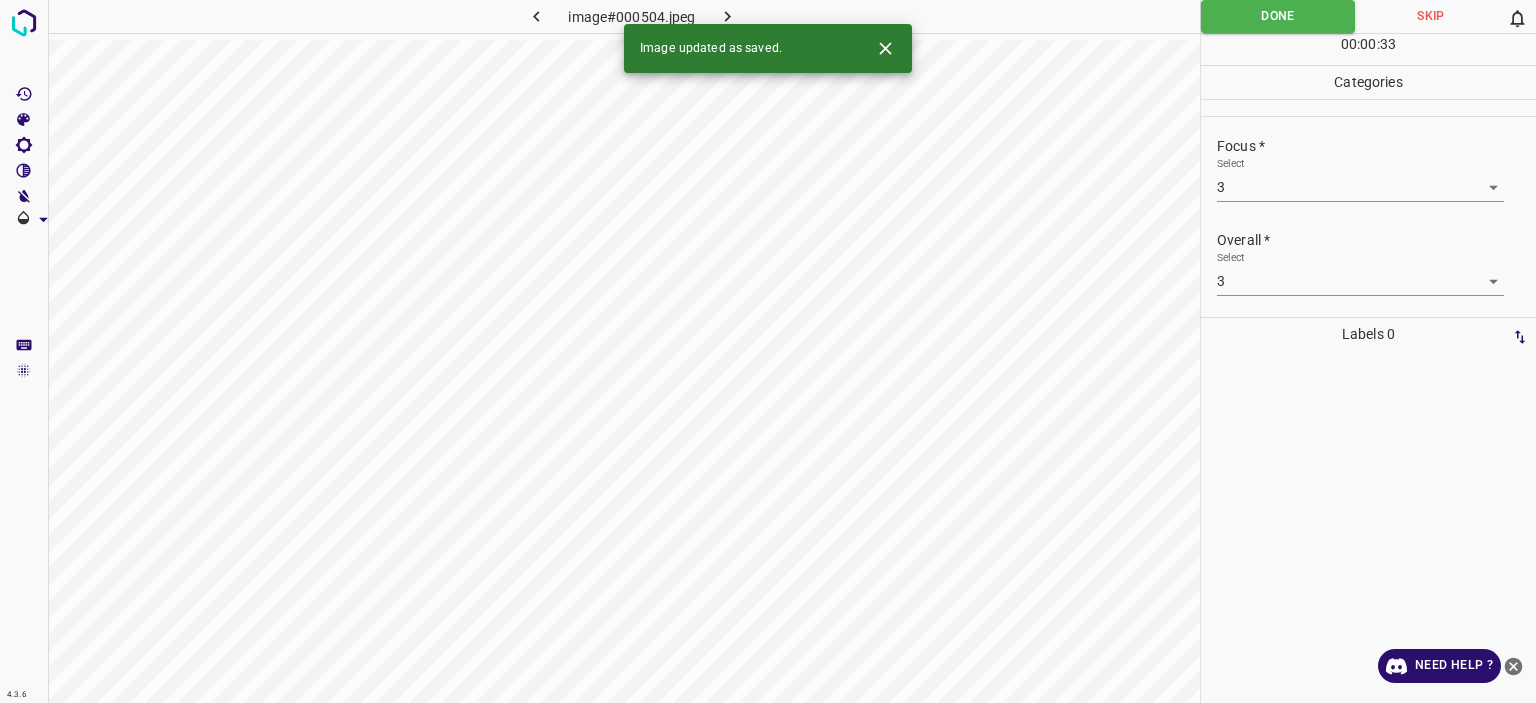 drag, startPoint x: 735, startPoint y: 7, endPoint x: 756, endPoint y: 7, distance: 21 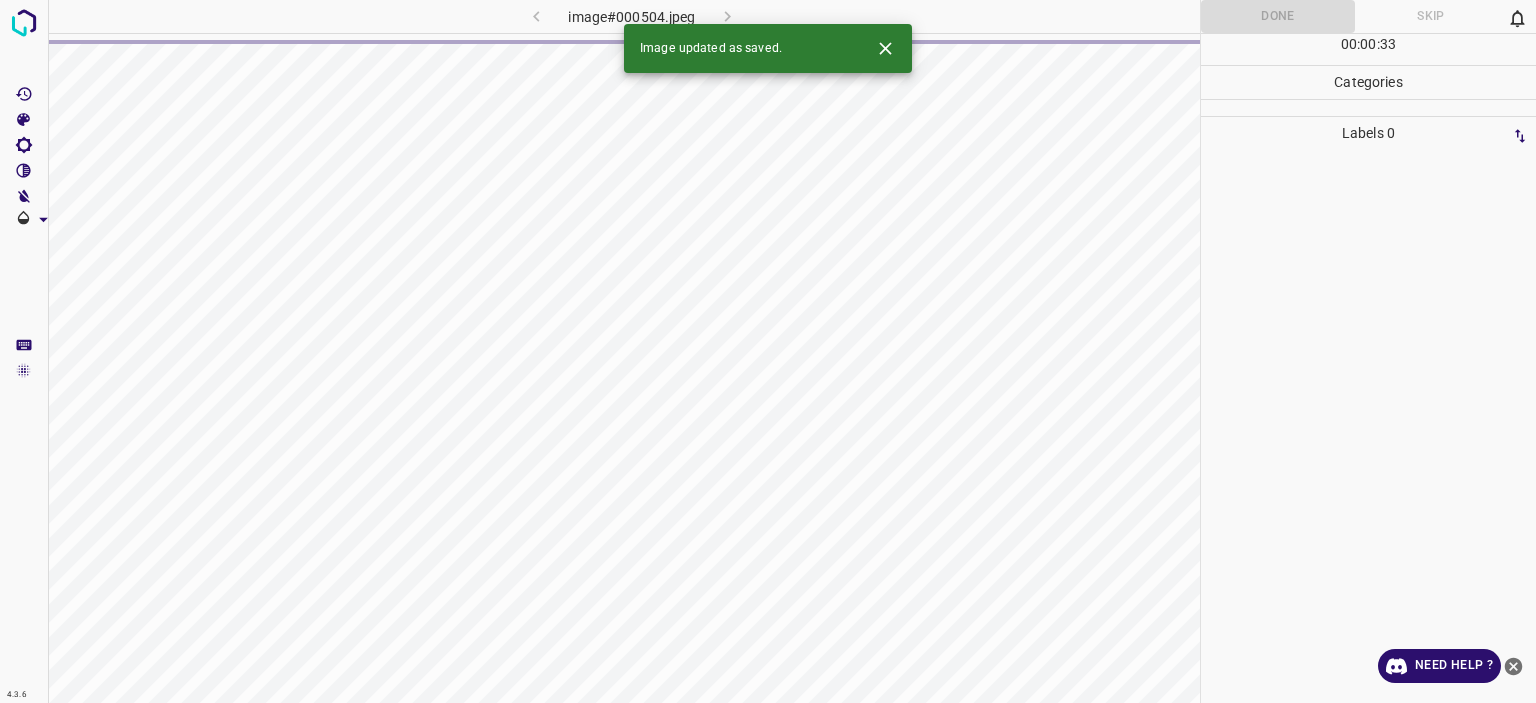 click 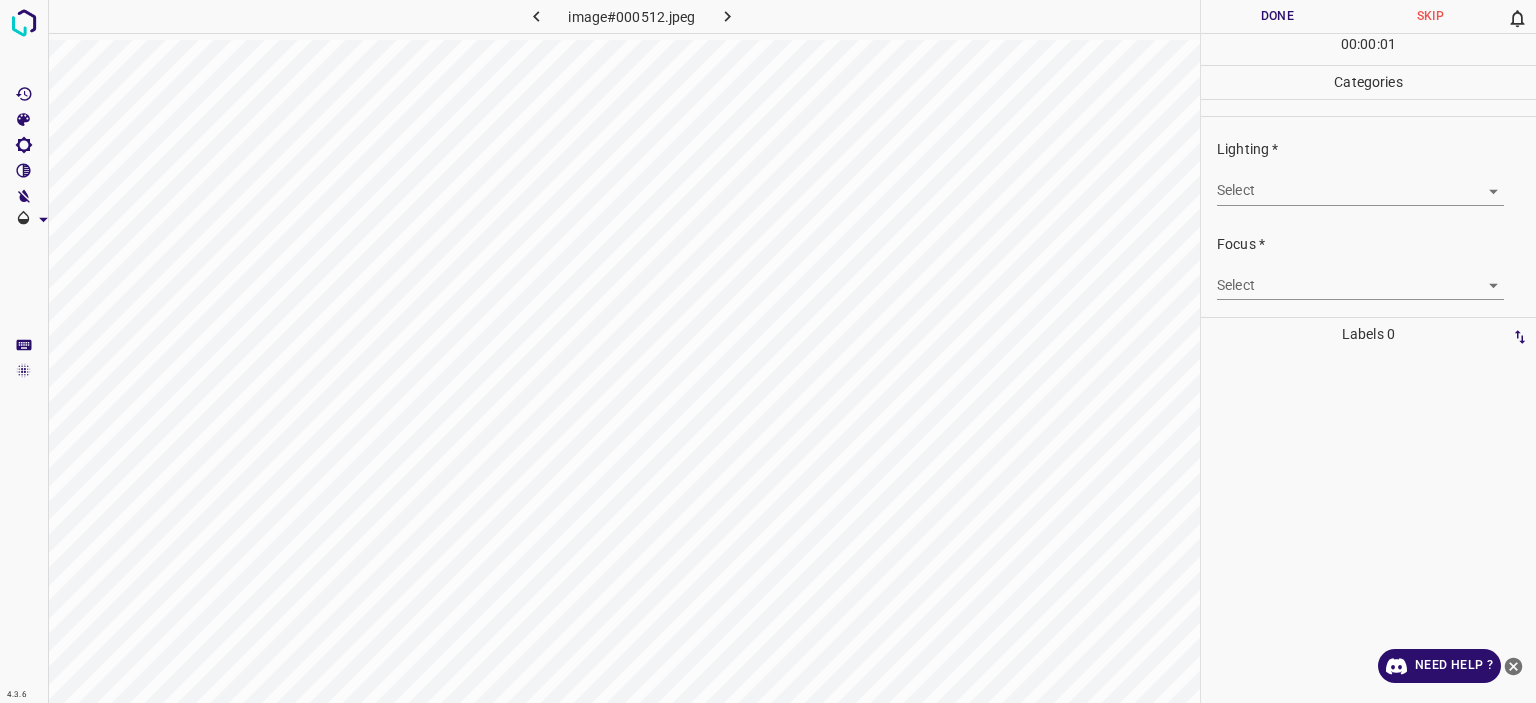 click on "Texto original Valora esta traducción Tu opinión servirá para ayudar a mejorar el Traductor de Google 4.3.6  image#000512.jpeg Done Skip 0 00   : 00   : 01   Categories Lighting *  Select ​ Focus *  Select ​ Overall *  Select ​ Labels   0 Categories 1 Lighting 2 Focus 3 Overall Tools Space Change between modes (Draw & Edit) I Auto labeling R Restore zoom M Zoom in N Zoom out Delete Delete selecte label Filters Z Restore filters X Saturation filter C Brightness filter V Contrast filter B Gray scale filter General O Download Need Help ? - Text - Hide - Delete" at bounding box center (768, 351) 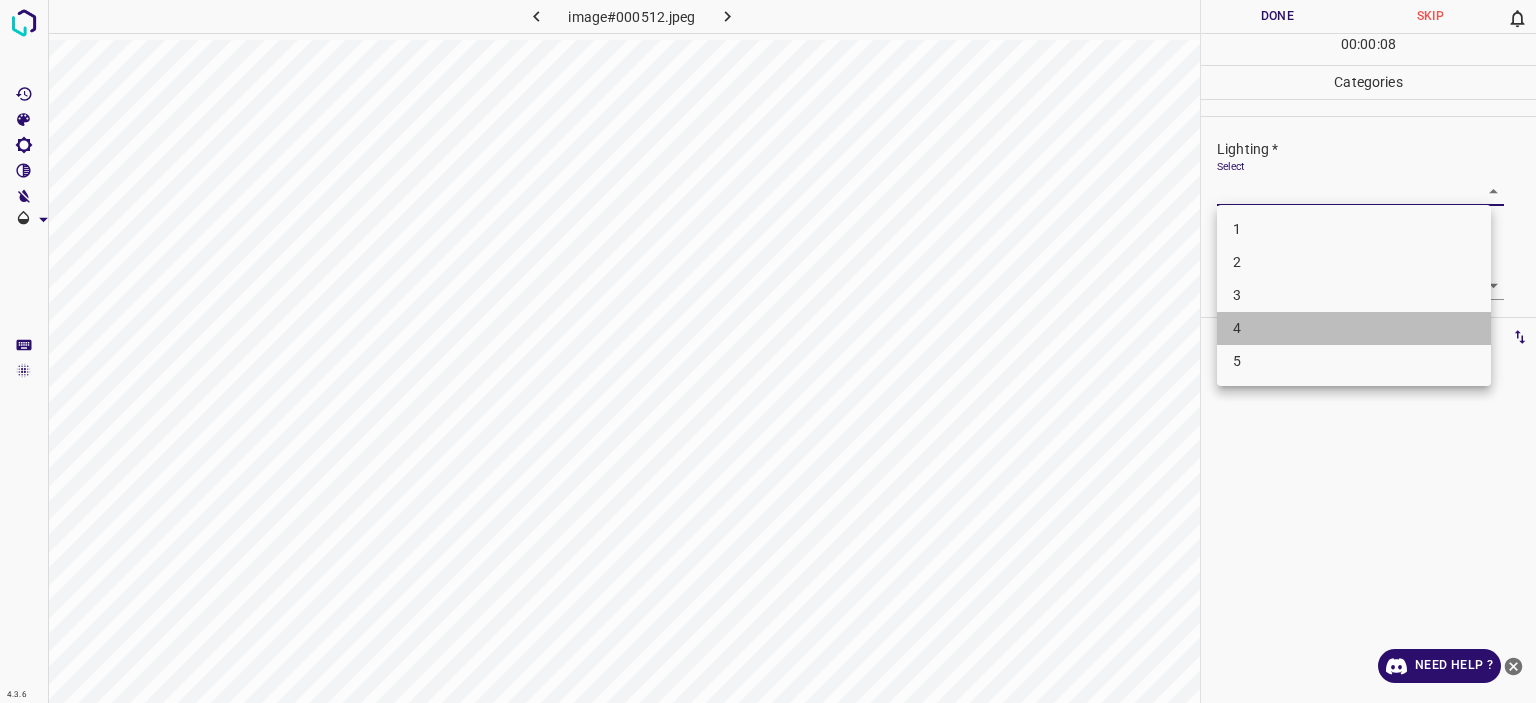 click on "4" at bounding box center [1354, 328] 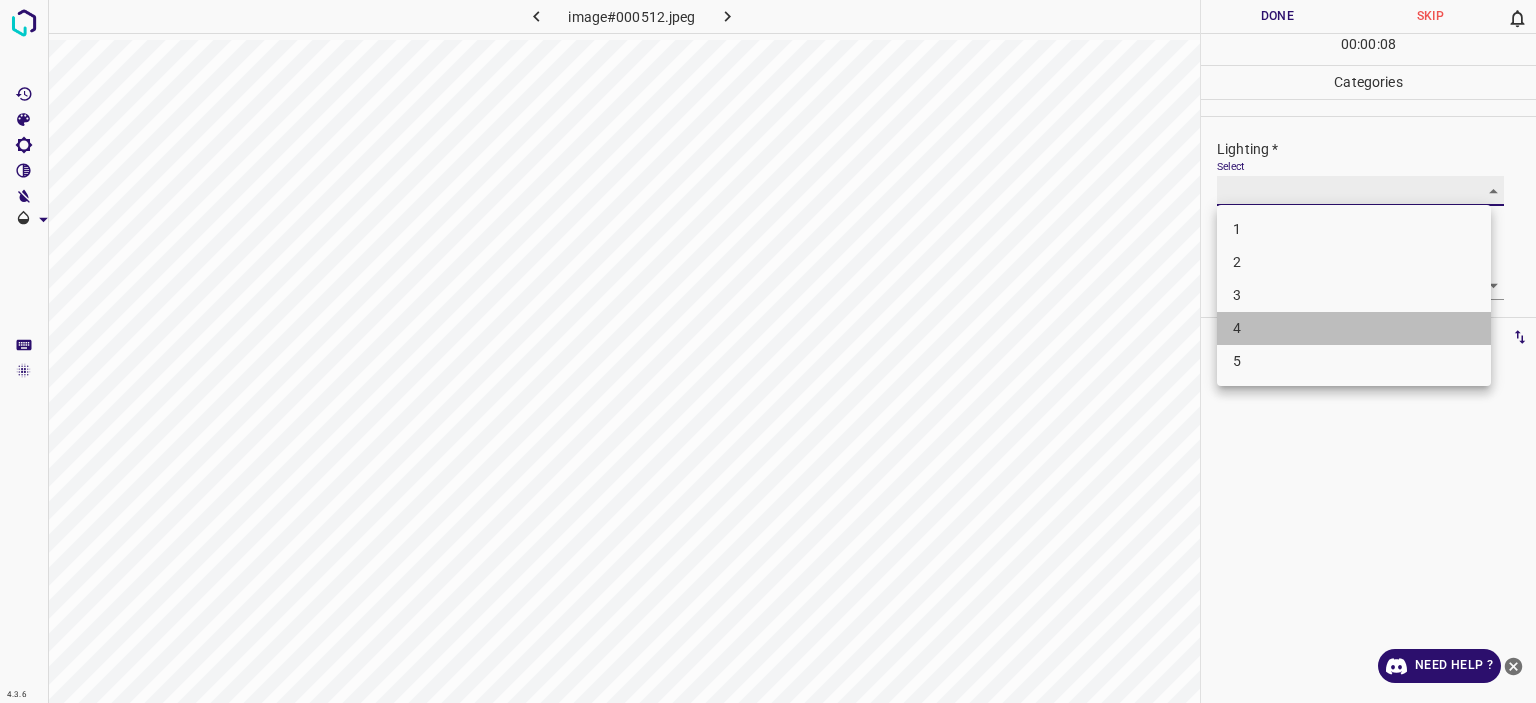 type on "4" 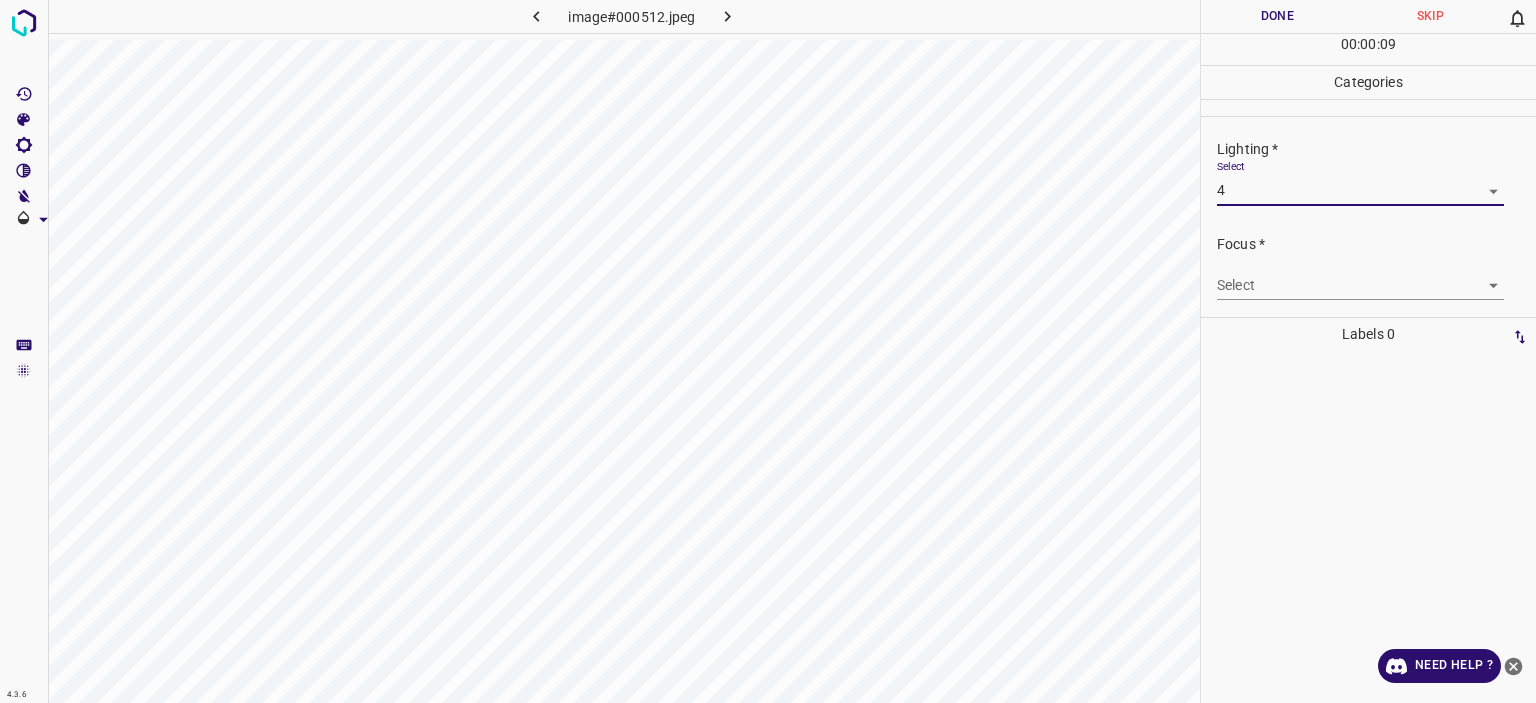 click on "Texto original Valora esta traducción Tu opinión servirá para ayudar a mejorar el Traductor de Google 4.3.6  image#000512.jpeg Done Skip 0 00   : 00   : 09   Categories Lighting *  Select 4 4 Focus *  Select ​ Overall *  Select ​ Labels   0 Categories 1 Lighting 2 Focus 3 Overall Tools Space Change between modes (Draw & Edit) I Auto labeling R Restore zoom M Zoom in N Zoom out Delete Delete selecte label Filters Z Restore filters X Saturation filter C Brightness filter V Contrast filter B Gray scale filter General O Download Need Help ? - Text - Hide - Delete" at bounding box center (768, 351) 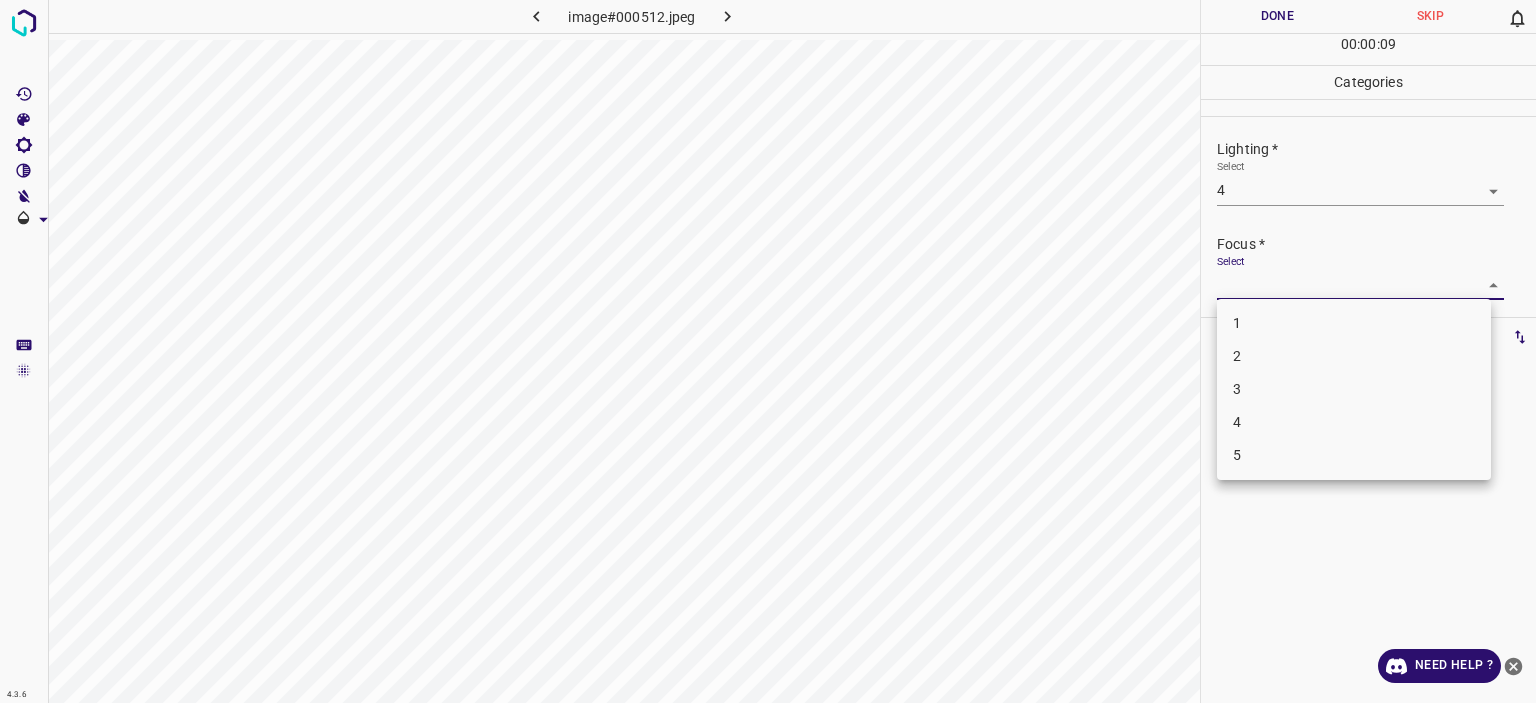 click on "3" at bounding box center (1354, 389) 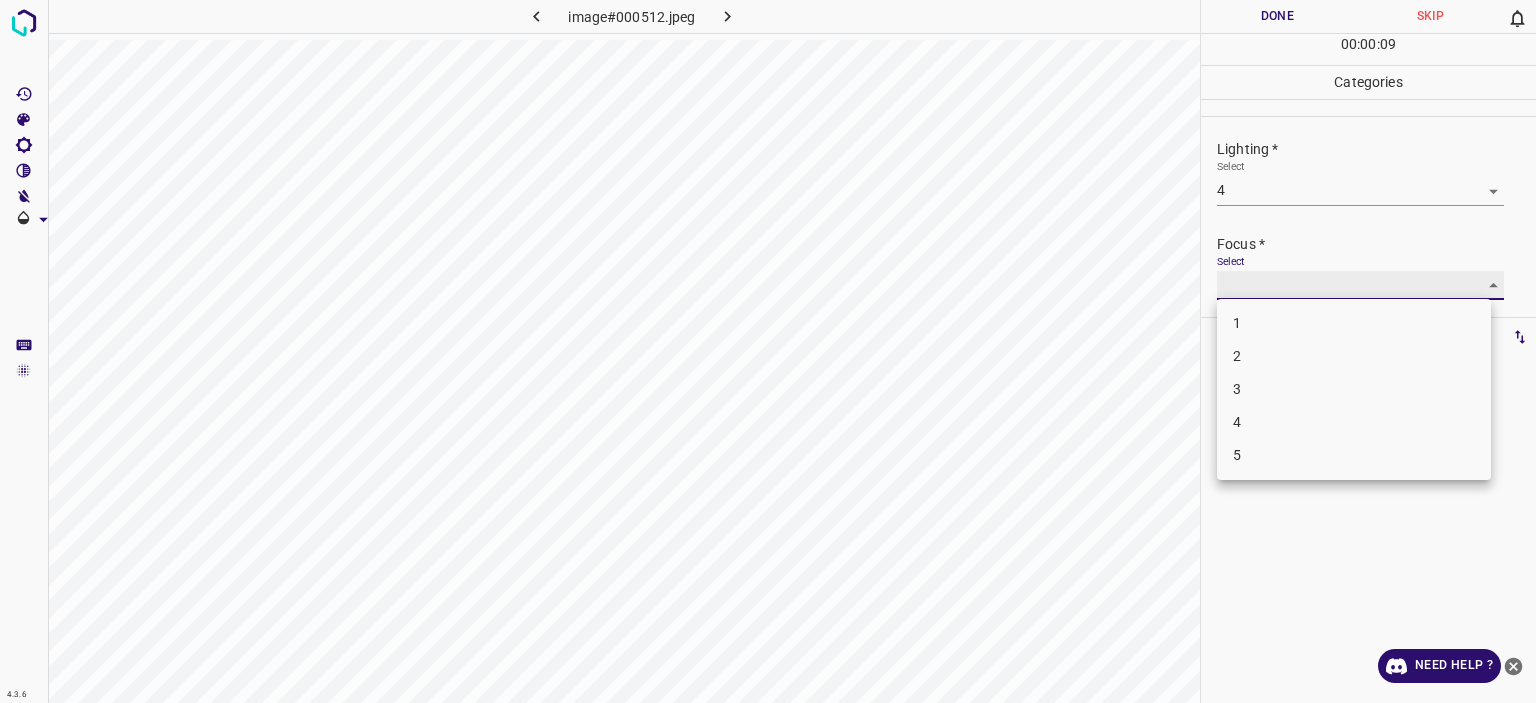type on "3" 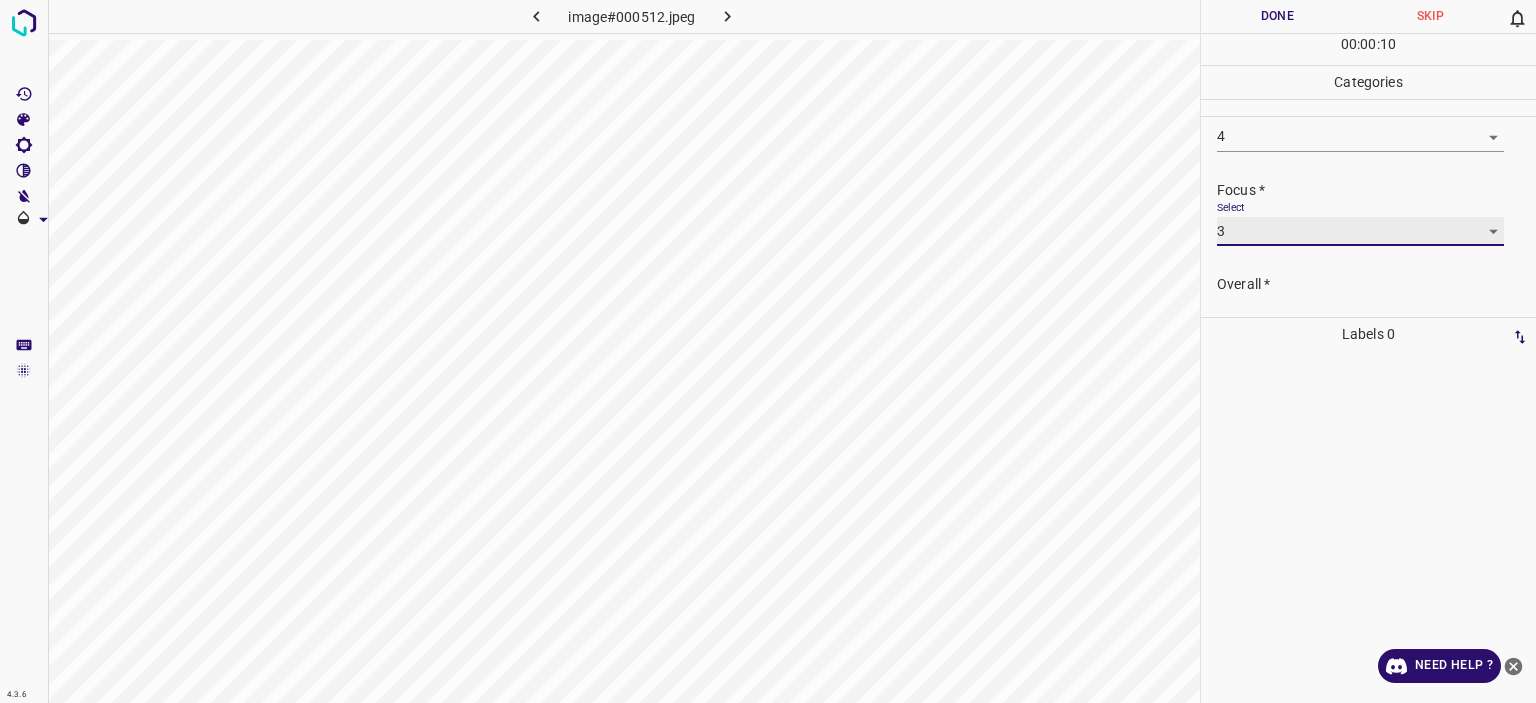 scroll, scrollTop: 98, scrollLeft: 0, axis: vertical 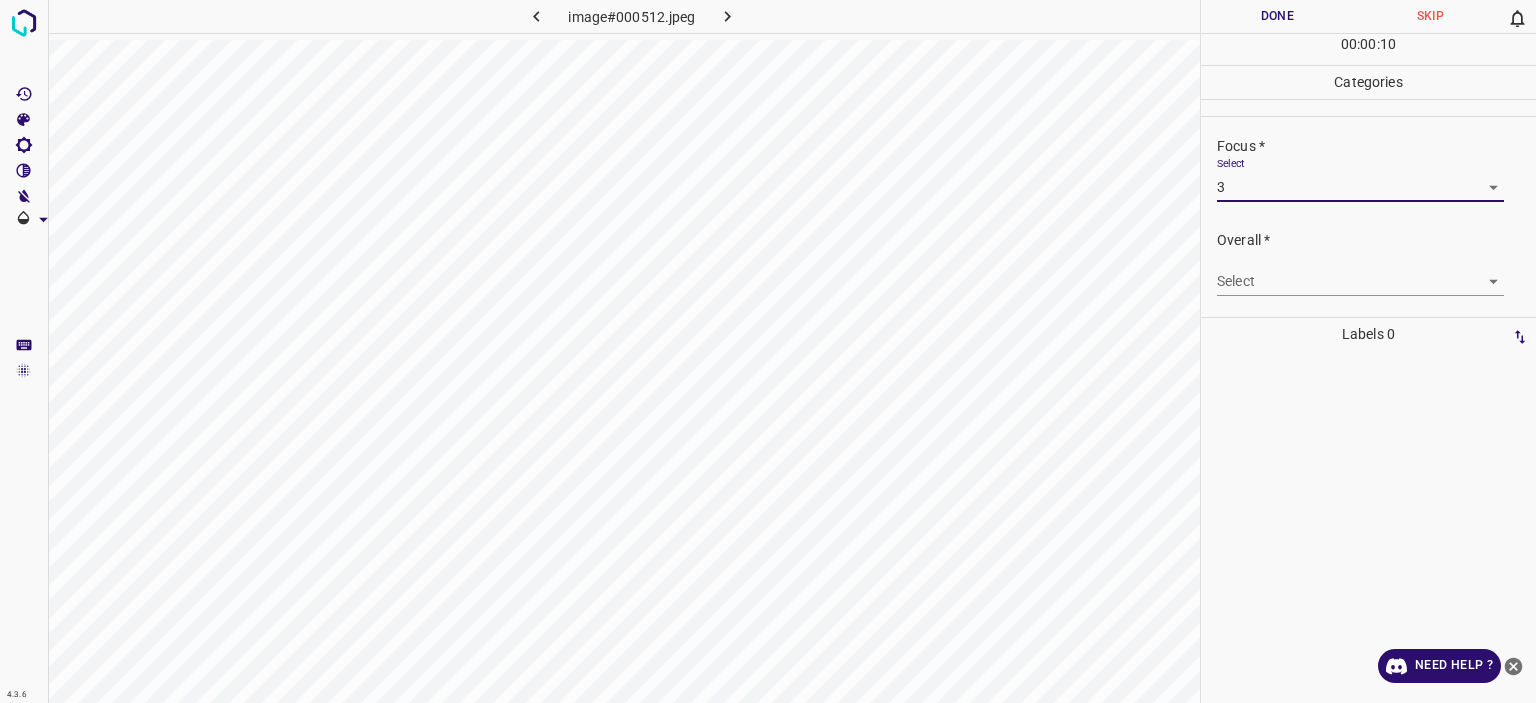 click on "Texto original Valora esta traducción Tu opinión servirá para ayudar a mejorar el Traductor de Google 4.3.6  image#000512.jpeg Done Skip 0 00   : 00   : 10   Categories Lighting *  Select 4 4 Focus *  Select 3 3 Overall *  Select ​ Labels   0 Categories 1 Lighting 2 Focus 3 Overall Tools Space Change between modes (Draw & Edit) I Auto labeling R Restore zoom M Zoom in N Zoom out Delete Delete selecte label Filters Z Restore filters X Saturation filter C Brightness filter V Contrast filter B Gray scale filter General O Download Need Help ? - Text - Hide - Delete" at bounding box center (768, 351) 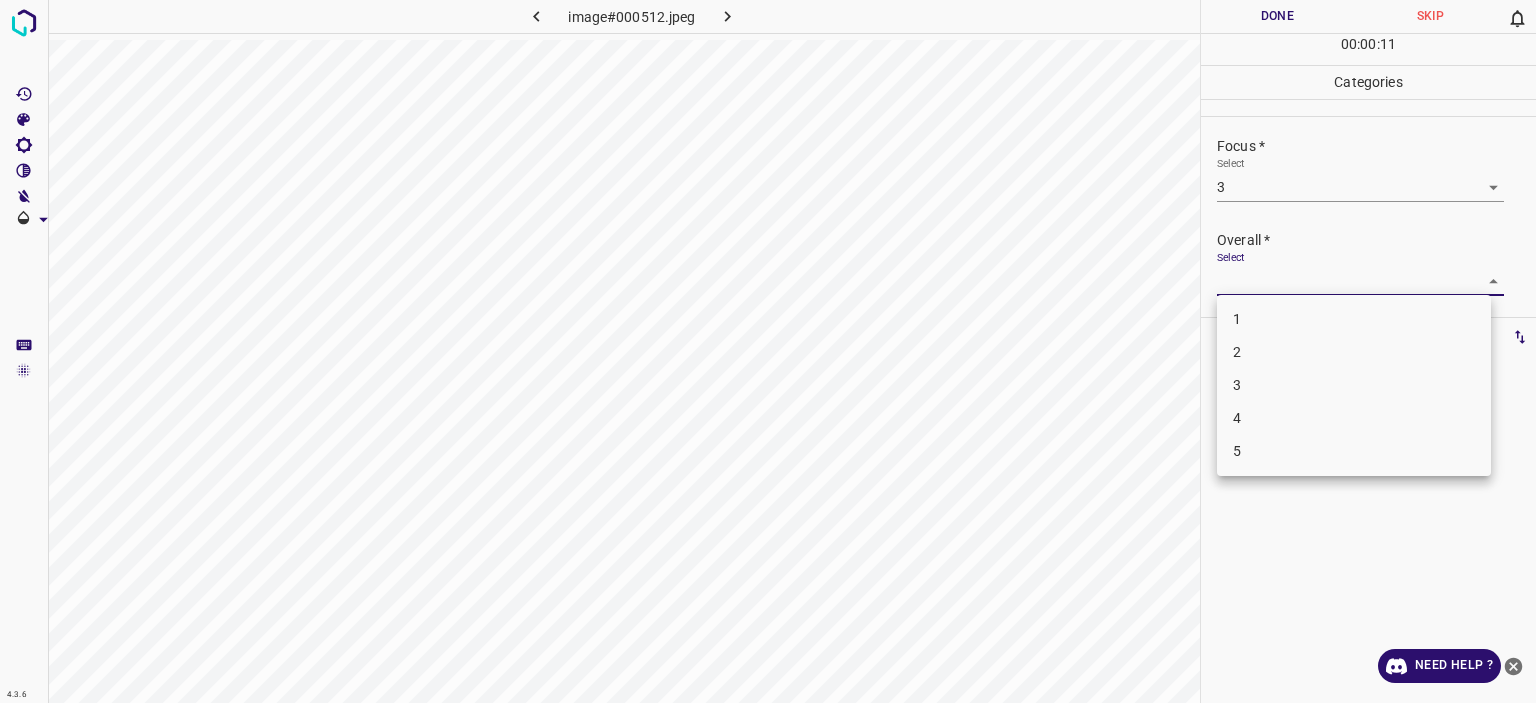 click on "3" at bounding box center (1354, 385) 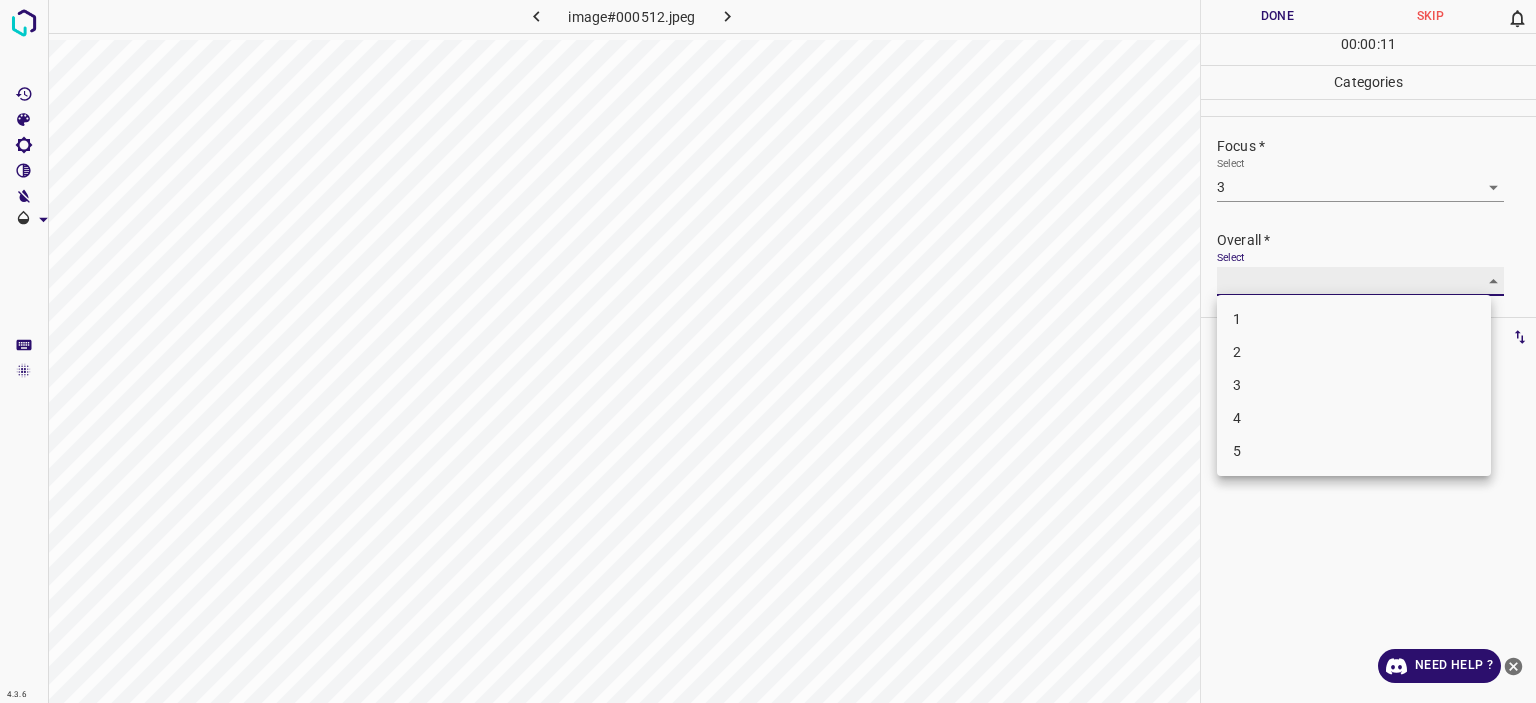 type on "3" 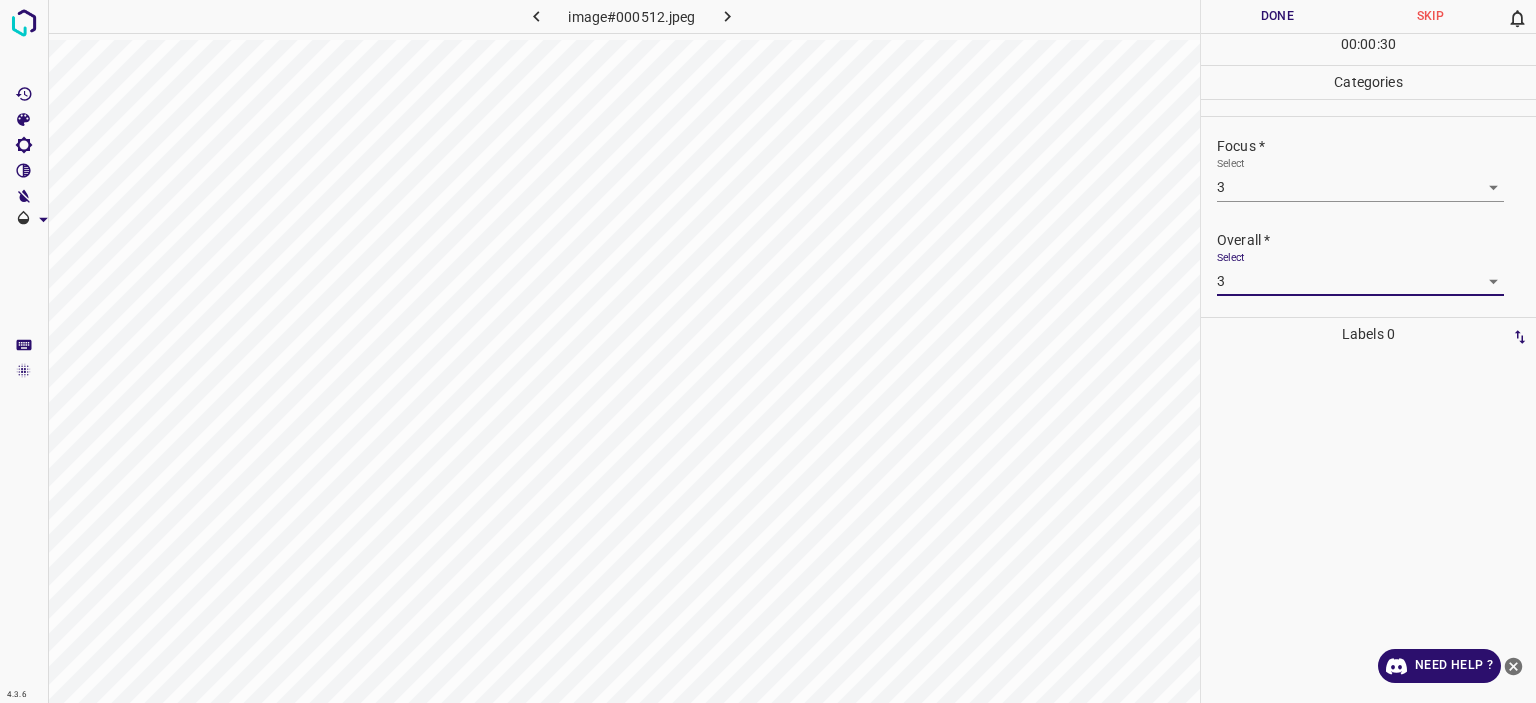 click at bounding box center [728, 16] 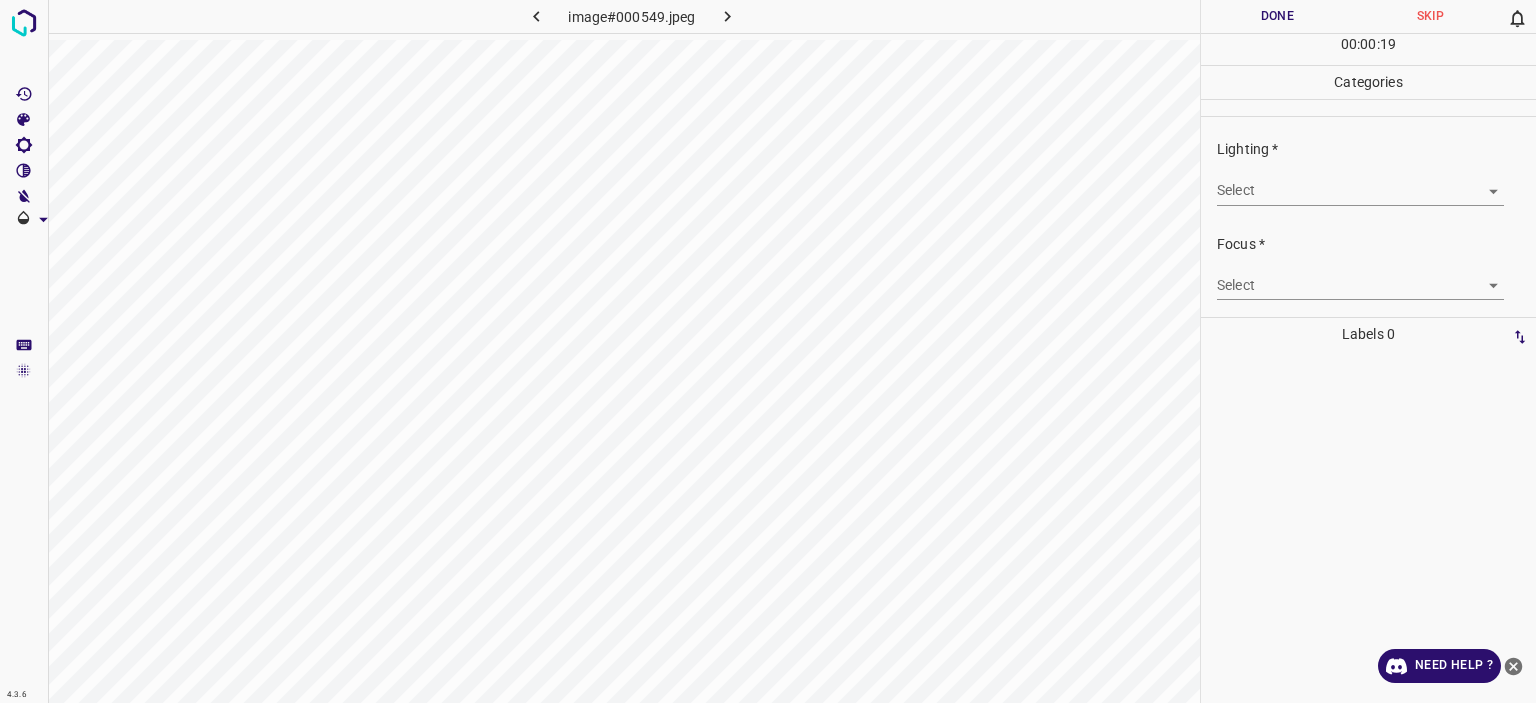click on "Texto original Valora esta traducción Tu opinión servirá para ayudar a mejorar el Traductor de Google 4.3.6  image#000549.jpeg Done Skip 0 00   : 00   : 19   Categories Lighting *  Select ​ Focus *  Select ​ Overall *  Select ​ Labels   0 Categories 1 Lighting 2 Focus 3 Overall Tools Space Change between modes (Draw & Edit) I Auto labeling R Restore zoom M Zoom in N Zoom out Delete Delete selecte label Filters Z Restore filters X Saturation filter C Brightness filter V Contrast filter B Gray scale filter General O Download Need Help ? - Text - Hide - Delete" at bounding box center [768, 351] 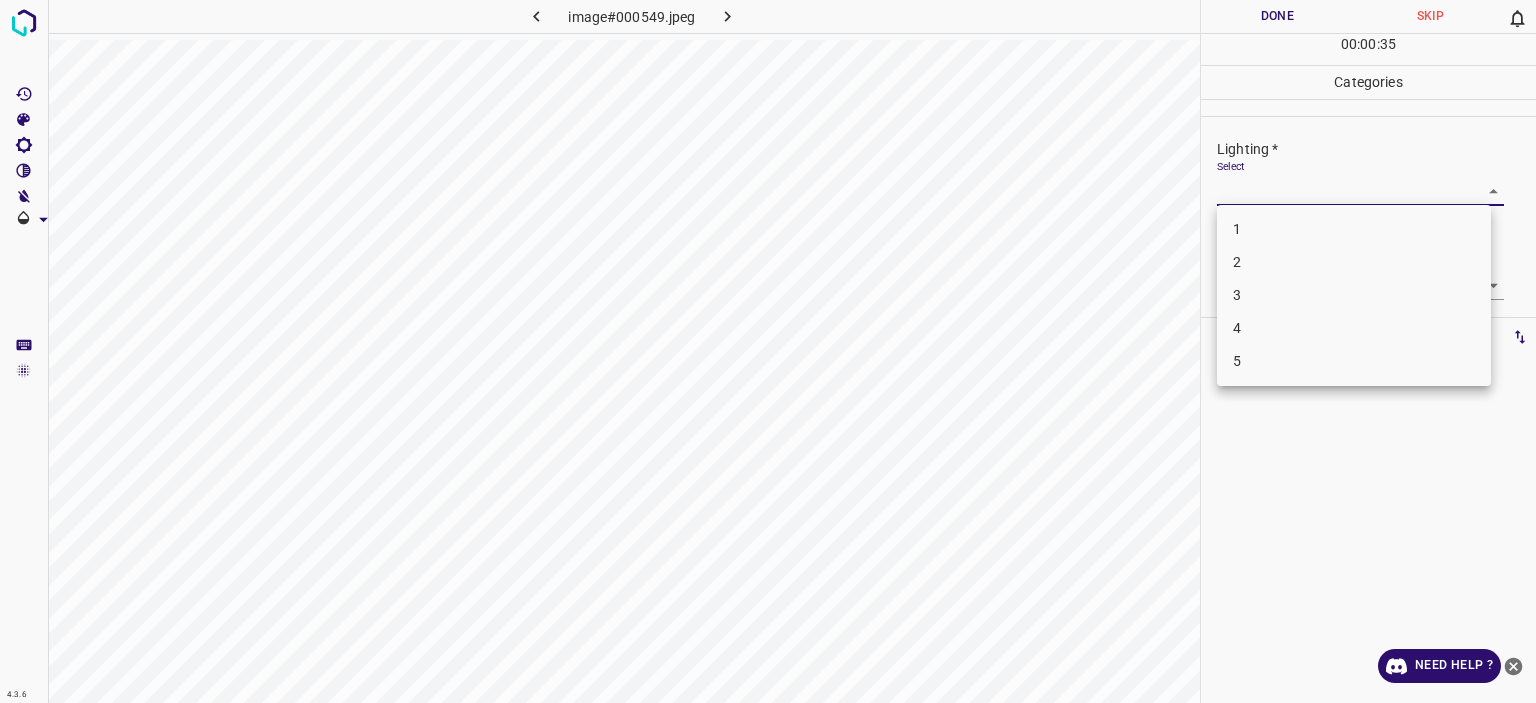 click on "3" at bounding box center [1354, 295] 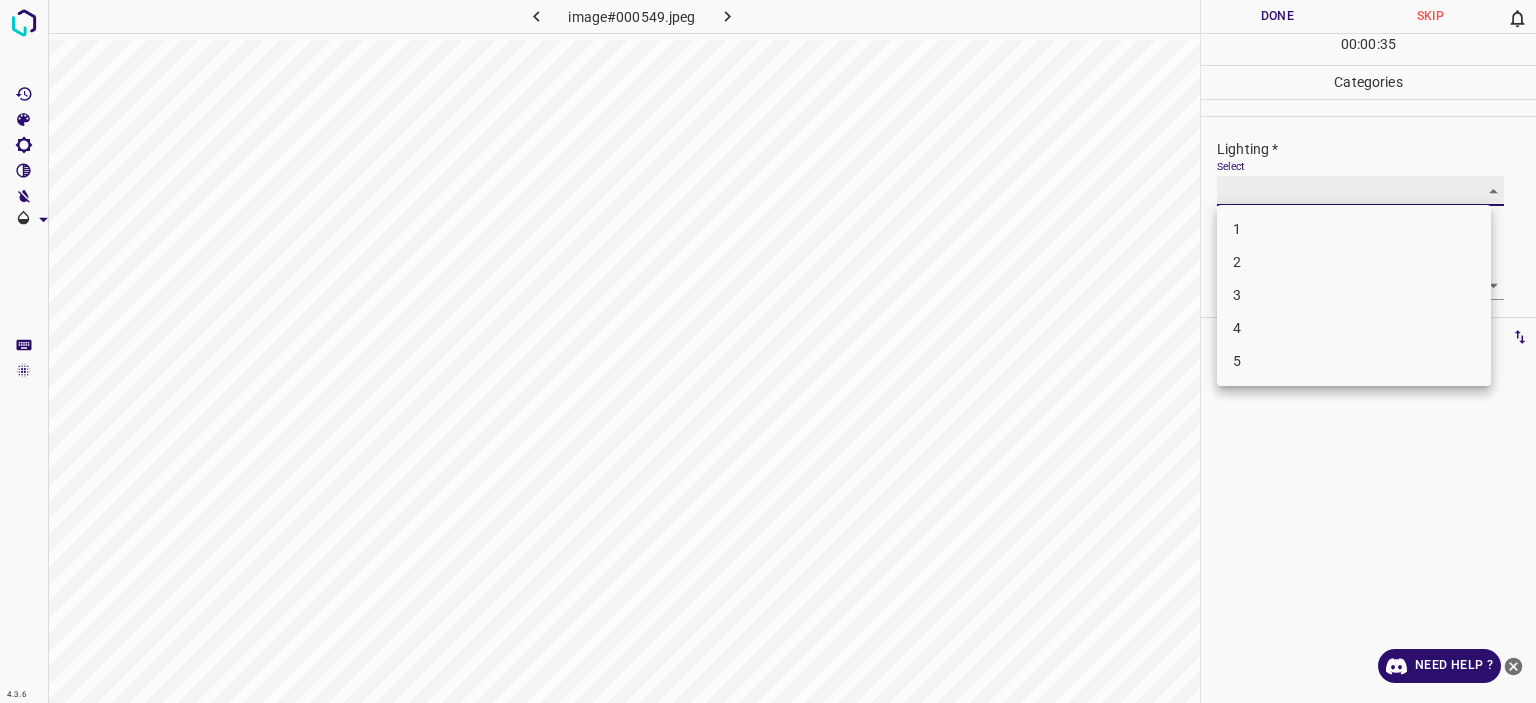 type on "3" 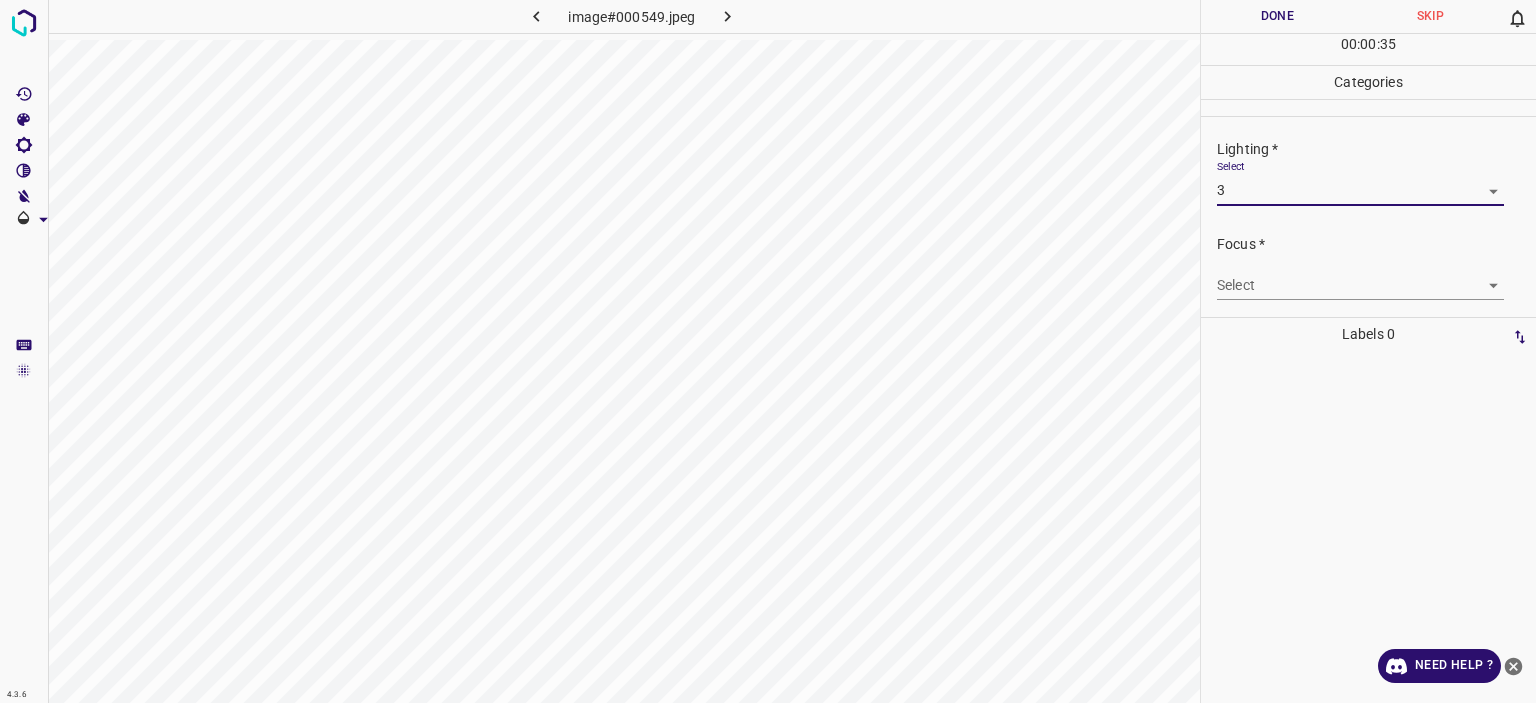 click on "Texto original Valora esta traducción Tu opinión servirá para ayudar a mejorar el Traductor de Google 4.3.6  image#000549.jpeg Done Skip 0 00   : 00   : 35   Categories Lighting *  Select 3 3 Focus *  Select ​ Overall *  Select ​ Labels   0 Categories 1 Lighting 2 Focus 3 Overall Tools Space Change between modes (Draw & Edit) I Auto labeling R Restore zoom M Zoom in N Zoom out Delete Delete selecte label Filters Z Restore filters X Saturation filter C Brightness filter V Contrast filter B Gray scale filter General O Download Need Help ? - Text - Hide - Delete" at bounding box center [768, 351] 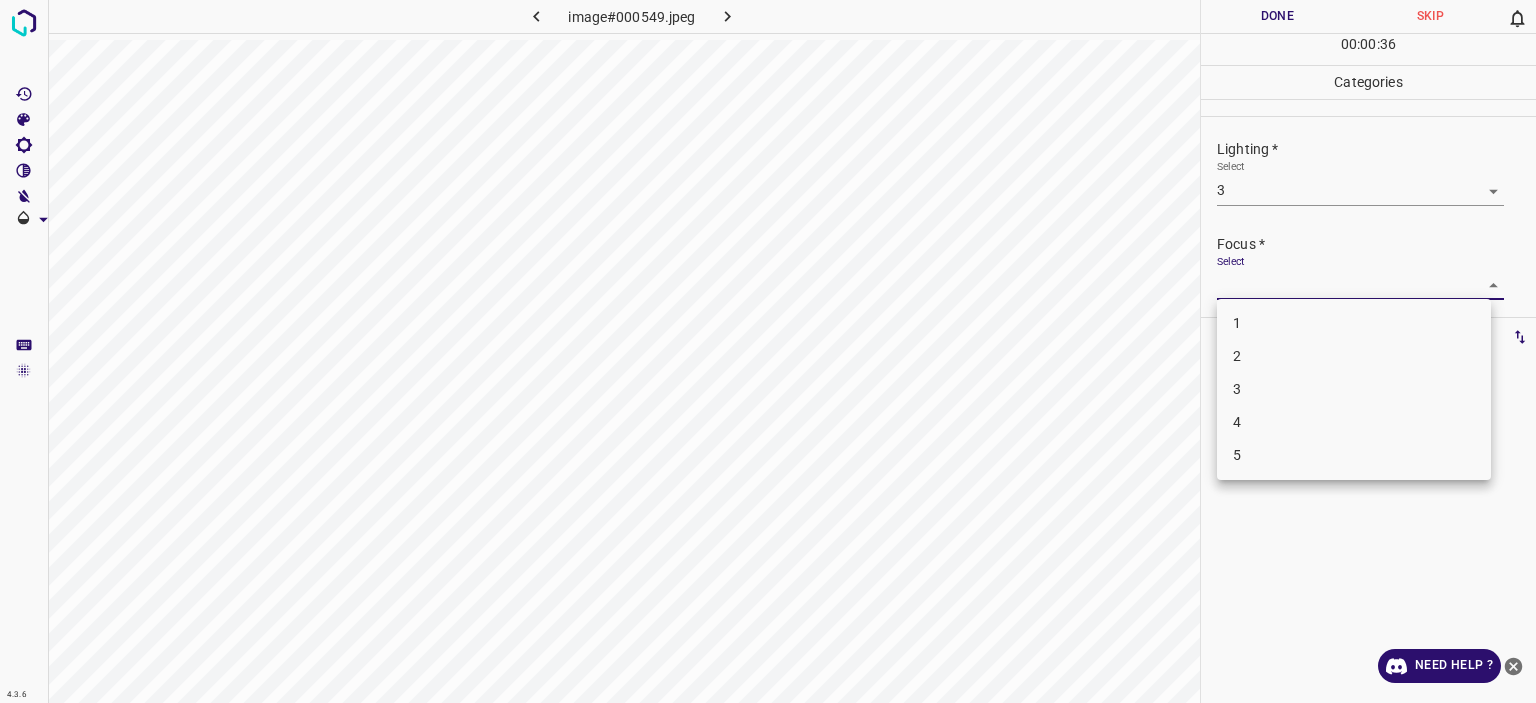 click on "5" at bounding box center [1354, 455] 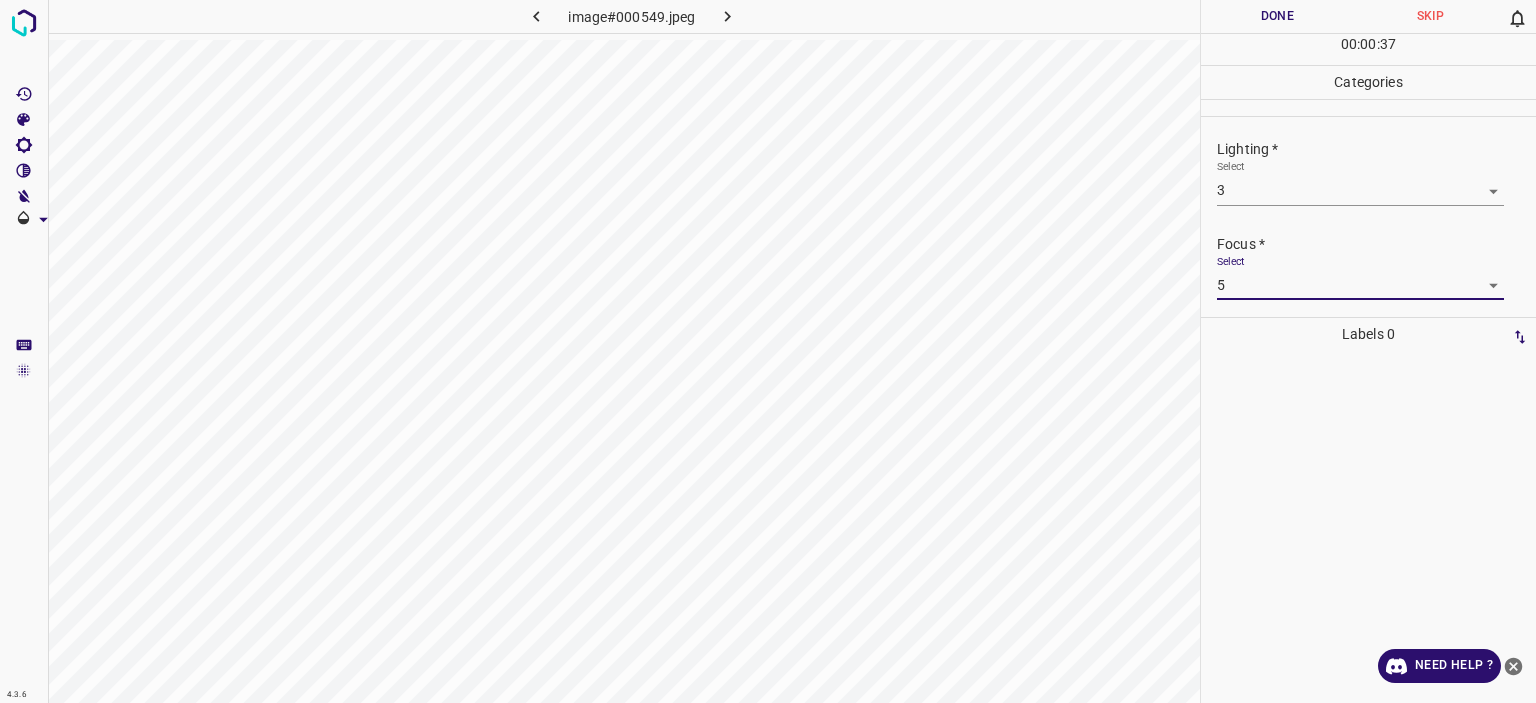 click on "Texto original Valora esta traducción Tu opinión servirá para ayudar a mejorar el Traductor de Google 4.3.6  image#000549.jpeg Done Skip 0 00   : 00   : 37   Categories Lighting *  Select 3 3 Focus *  Select 5 5 Overall *  Select ​ Labels   0 Categories 1 Lighting 2 Focus 3 Overall Tools Space Change between modes (Draw & Edit) I Auto labeling R Restore zoom M Zoom in N Zoom out Delete Delete selecte label Filters Z Restore filters X Saturation filter C Brightness filter V Contrast filter B Gray scale filter General O Download Need Help ? - Text - Hide - Delete" at bounding box center (768, 351) 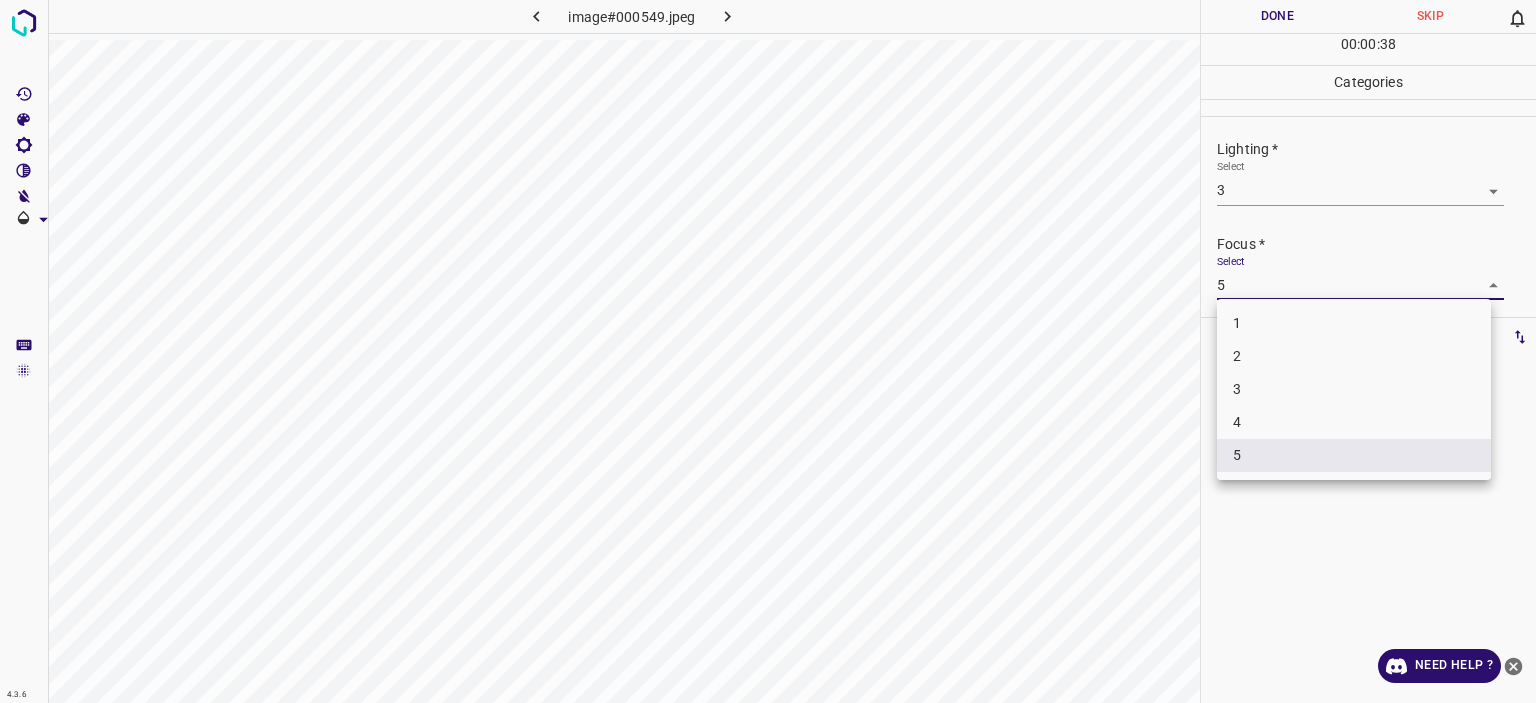 click on "4" at bounding box center (1354, 422) 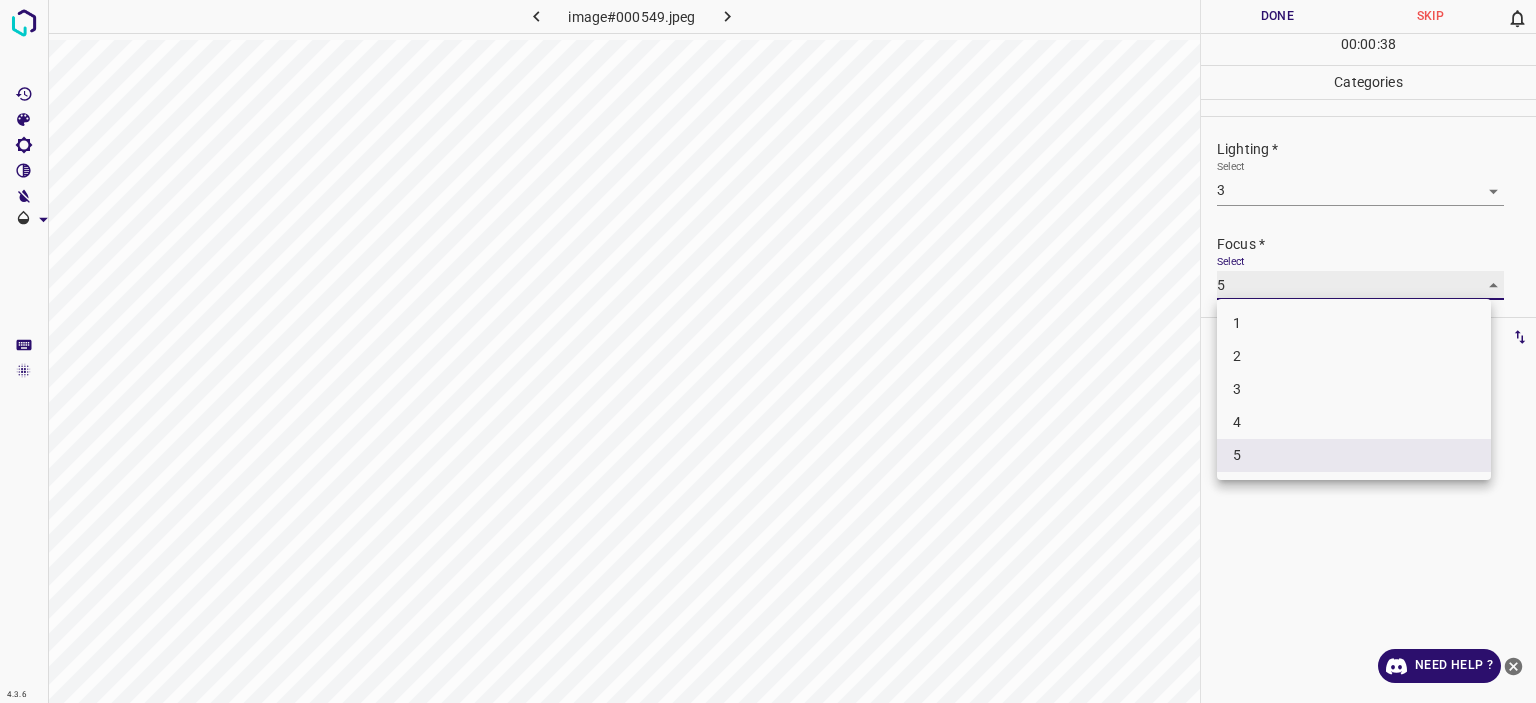 type on "4" 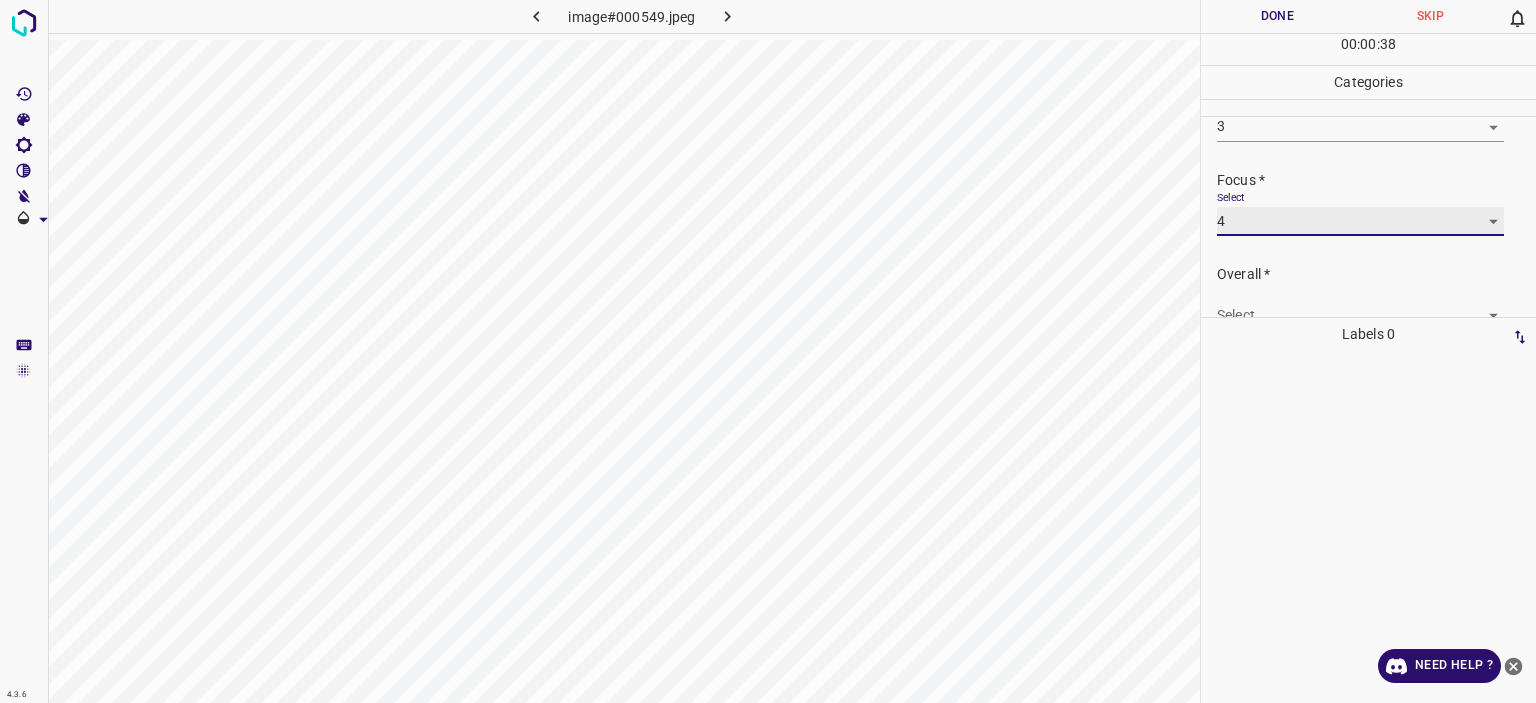 scroll, scrollTop: 98, scrollLeft: 0, axis: vertical 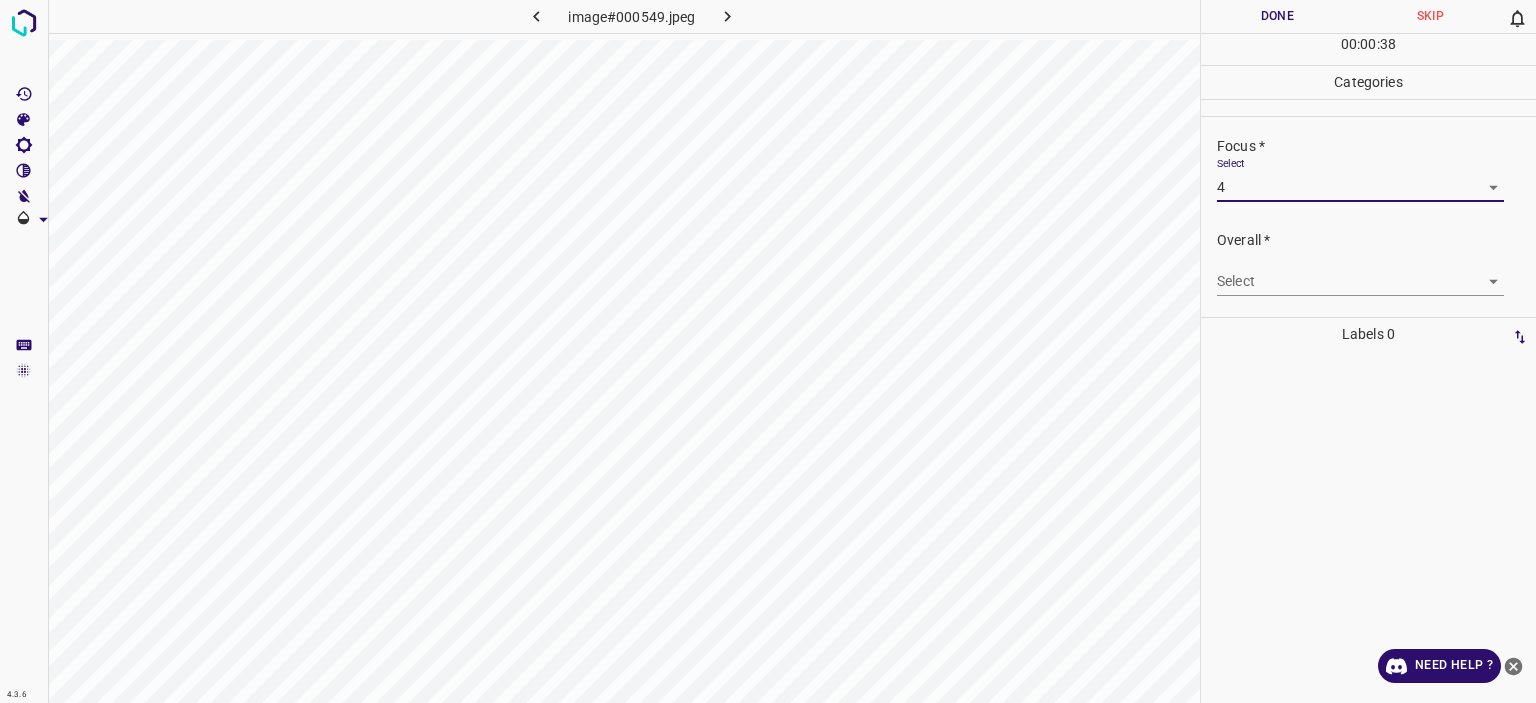 click on "Texto original Valora esta traducción Tu opinión servirá para ayudar a mejorar el Traductor de Google 4.3.6  image#000549.jpeg Done Skip 0 00   : 00   : 38   Categories Lighting *  Select 3 3 Focus *  Select 4 4 Overall *  Select ​ Labels   0 Categories 1 Lighting 2 Focus 3 Overall Tools Space Change between modes (Draw & Edit) I Auto labeling R Restore zoom M Zoom in N Zoom out Delete Delete selecte label Filters Z Restore filters X Saturation filter C Brightness filter V Contrast filter B Gray scale filter General O Download Need Help ? - Text - Hide - Delete" at bounding box center [768, 351] 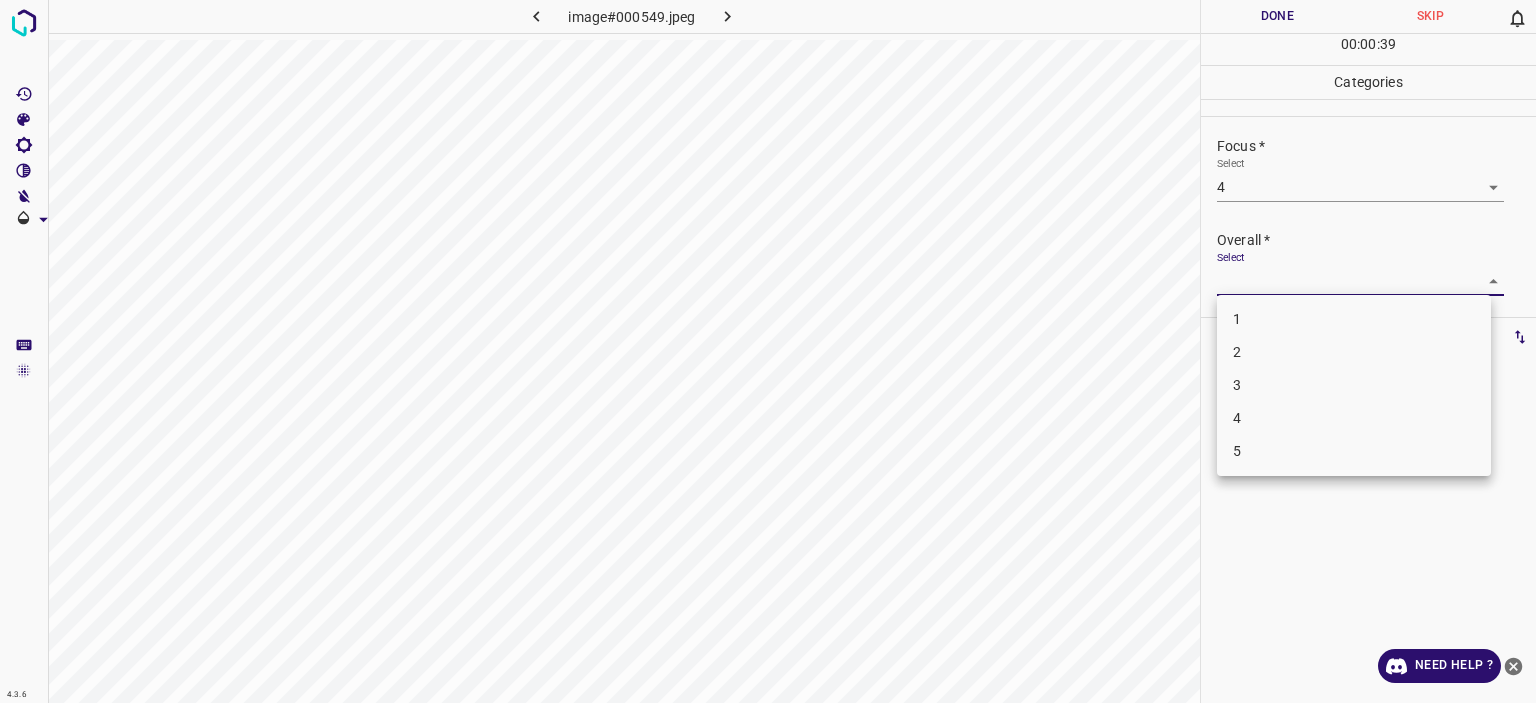 click on "4" at bounding box center (1354, 418) 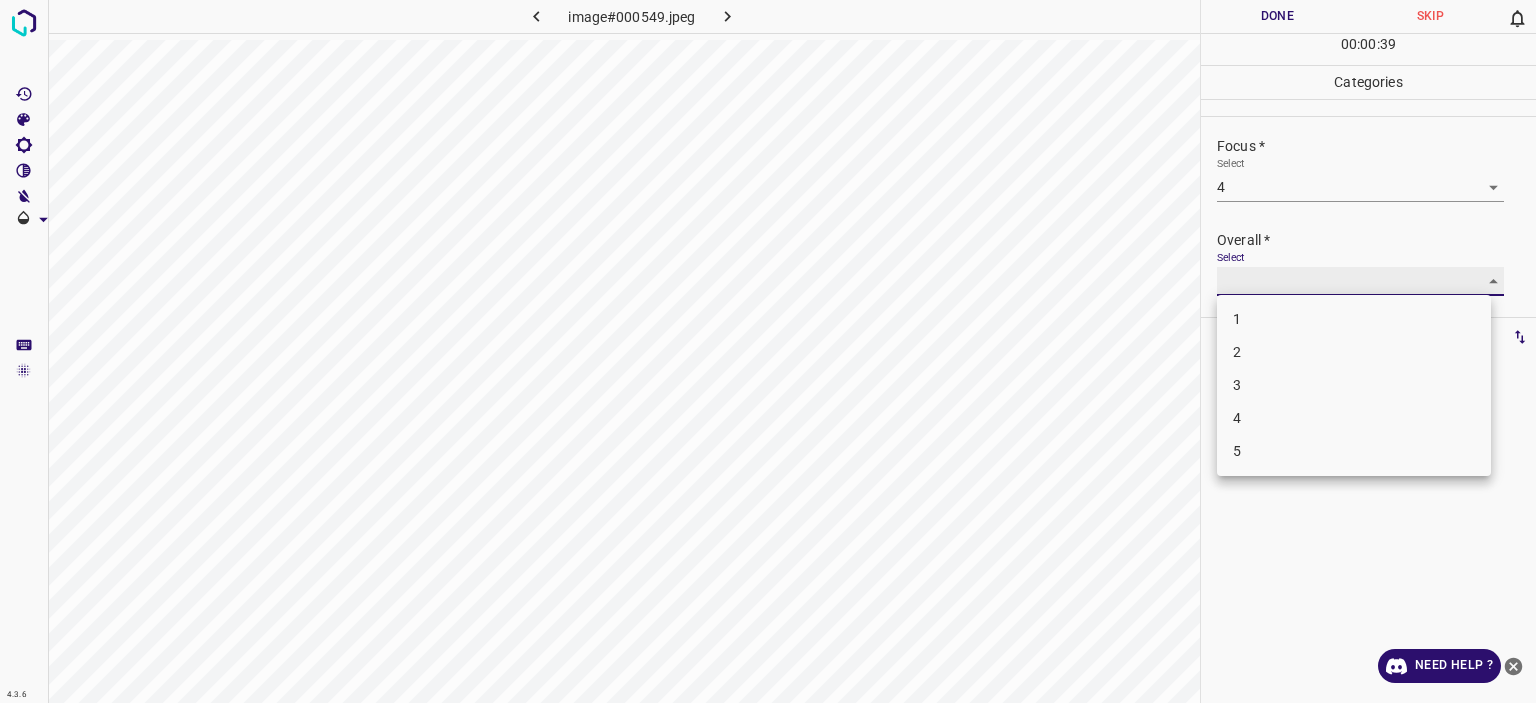 type on "4" 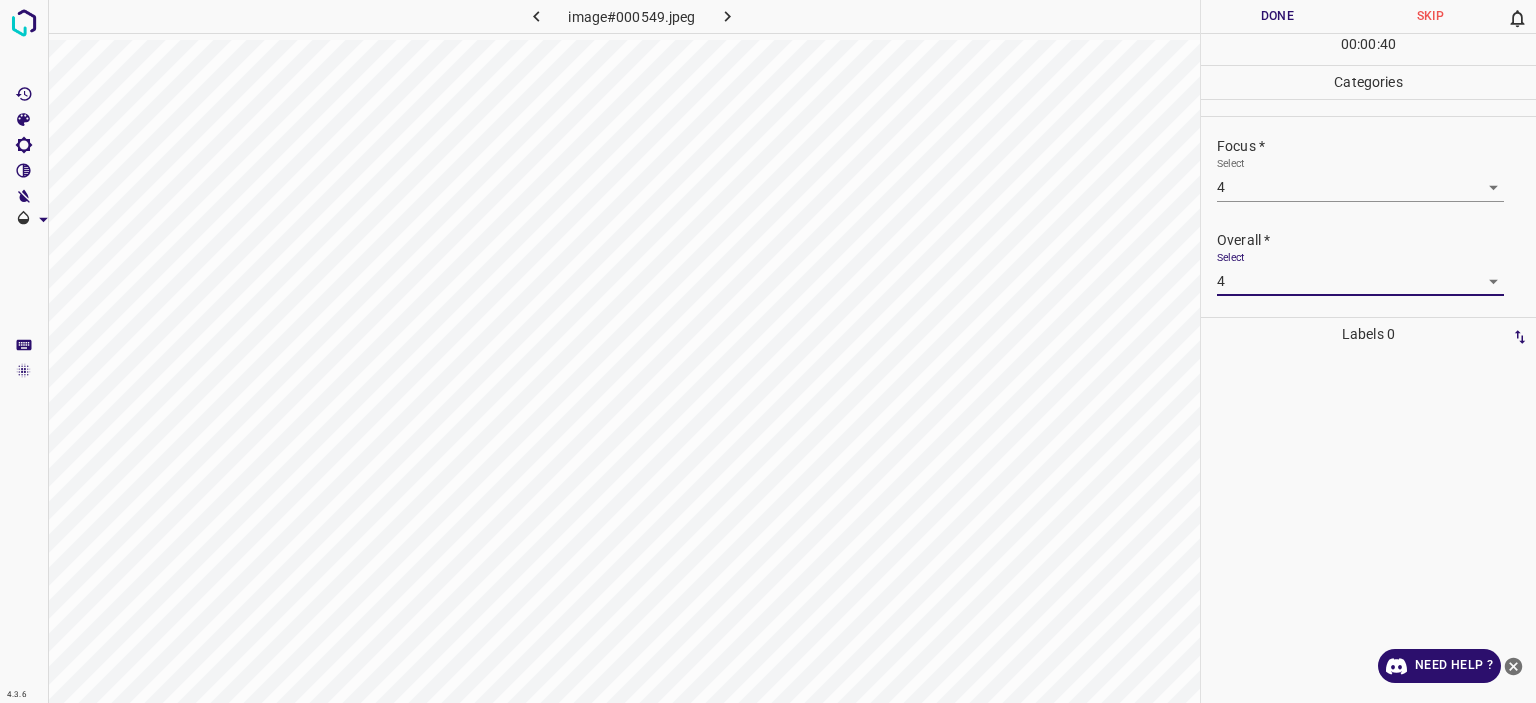 click on "Done" at bounding box center [1277, 16] 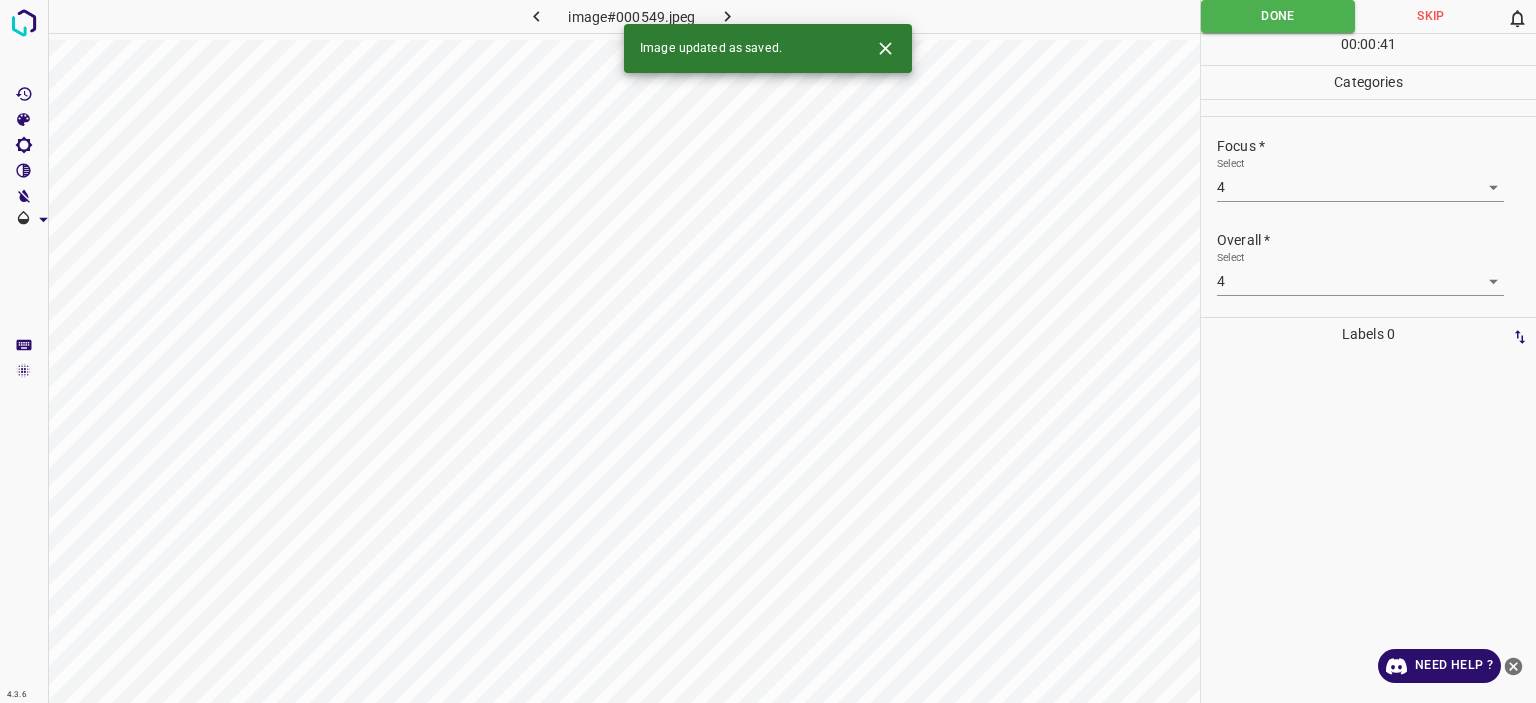 click at bounding box center [728, 16] 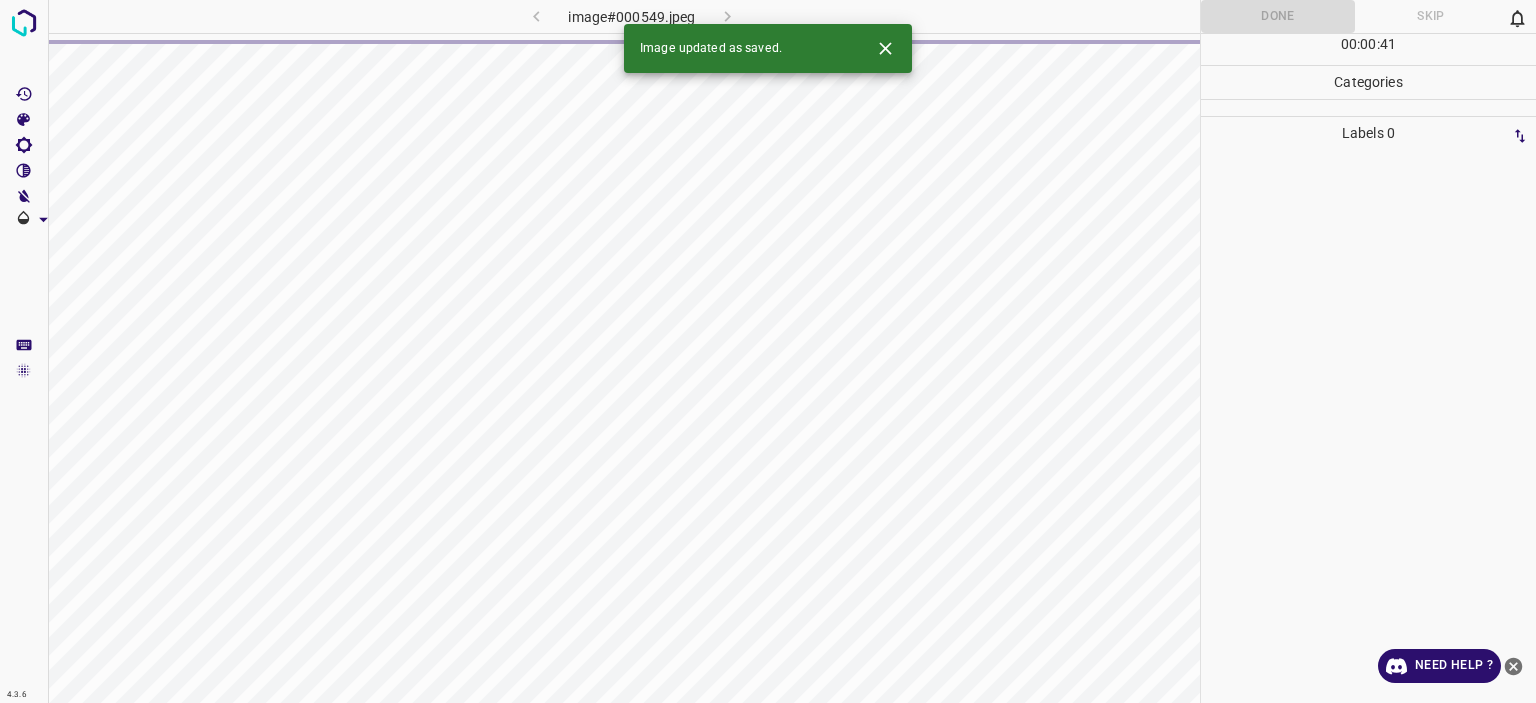 click at bounding box center [885, 48] 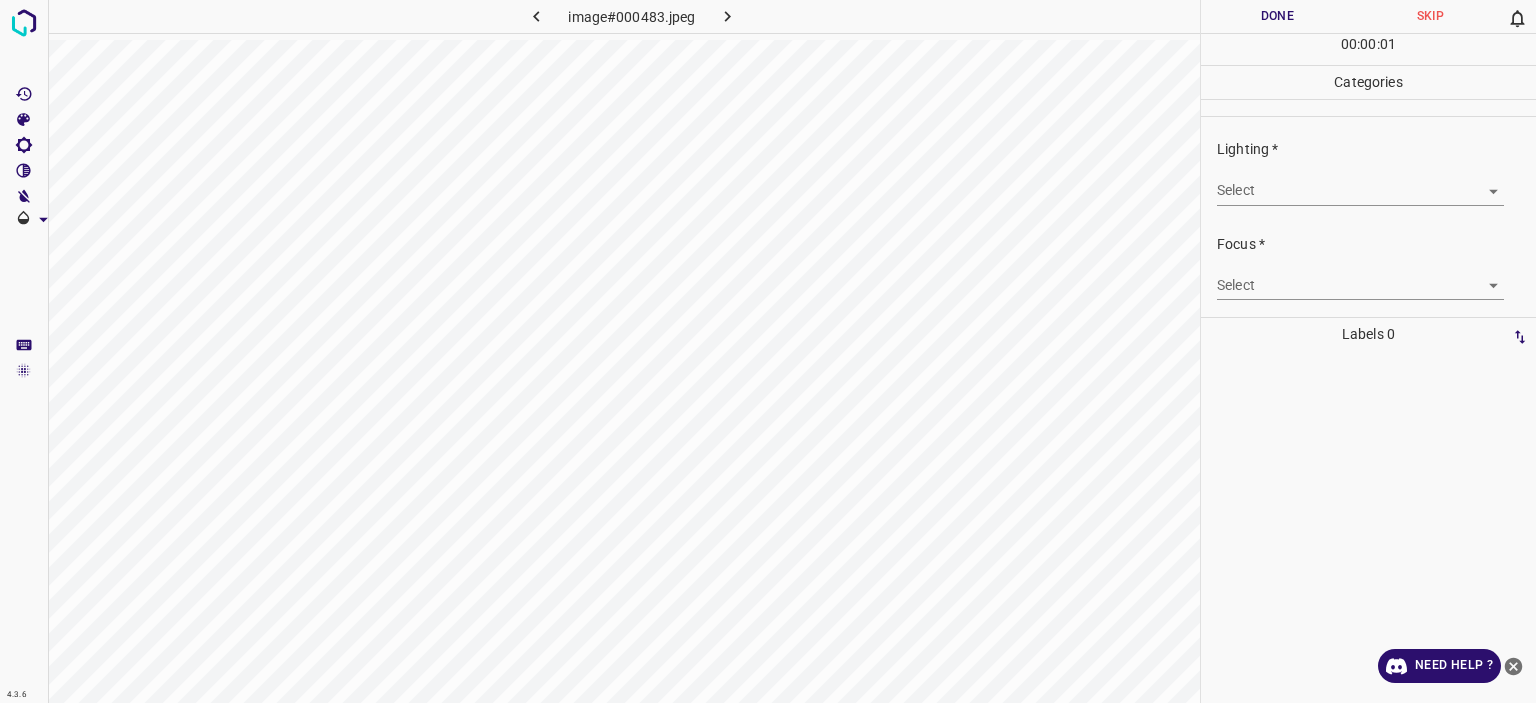 click on "Texto original Valora esta traducción Tu opinión servirá para ayudar a mejorar el Traductor de Google 4.3.6  image#000483.jpeg Done Skip 0 00   : 00   : 01   Categories Lighting *  Select ​ Focus *  Select ​ Overall *  Select ​ Labels   0 Categories 1 Lighting 2 Focus 3 Overall Tools Space Change between modes (Draw & Edit) I Auto labeling R Restore zoom M Zoom in N Zoom out Delete Delete selecte label Filters Z Restore filters X Saturation filter C Brightness filter V Contrast filter B Gray scale filter General O Download Need Help ? - Text - Hide - Delete" at bounding box center (768, 351) 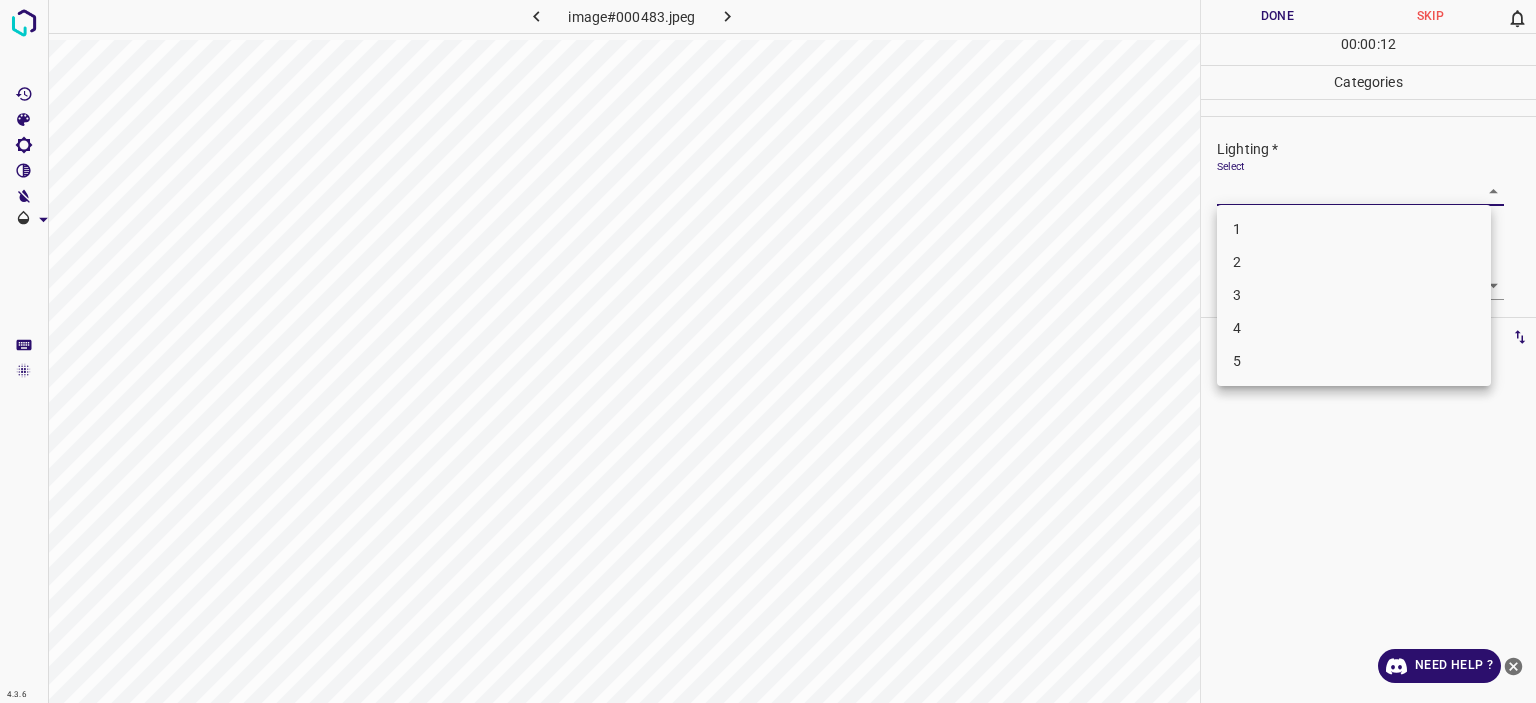 click on "4" at bounding box center [1354, 328] 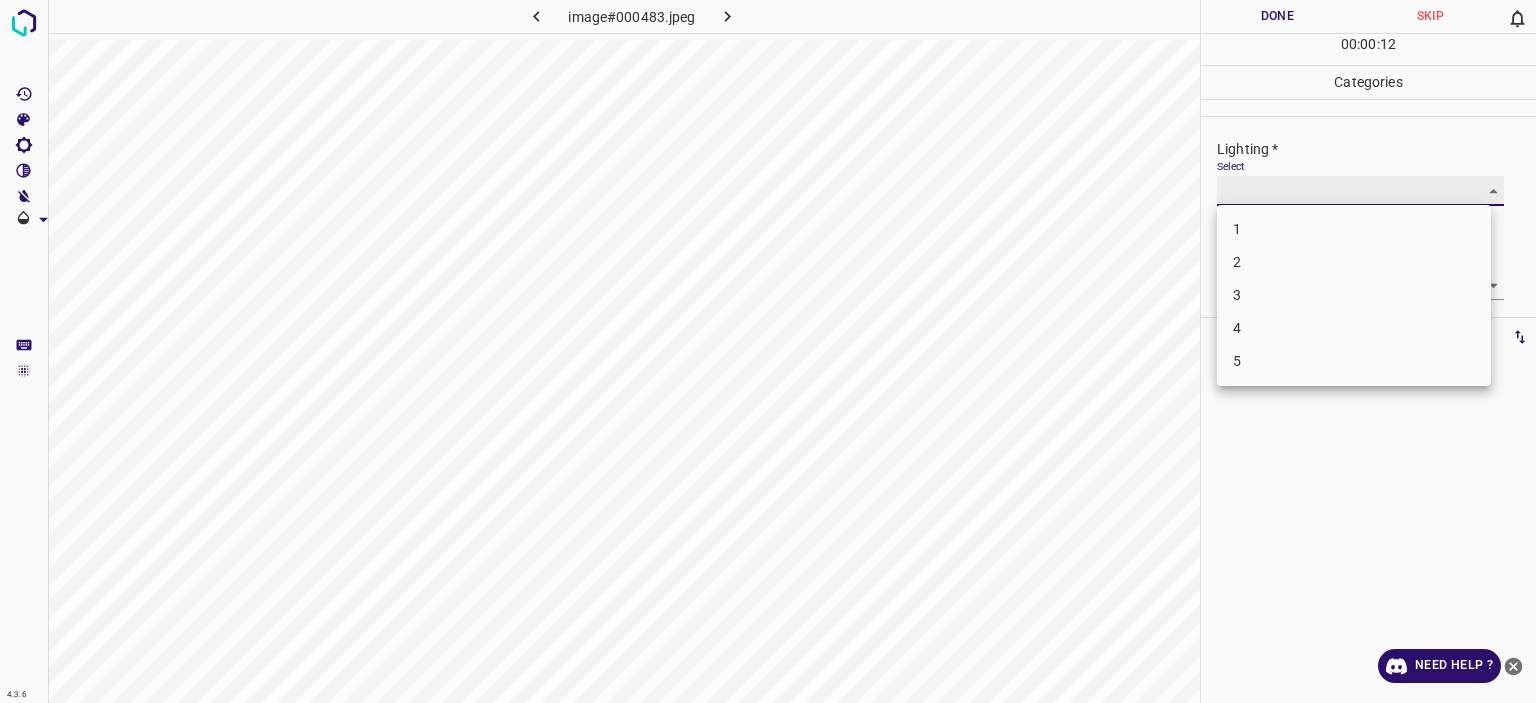 type on "4" 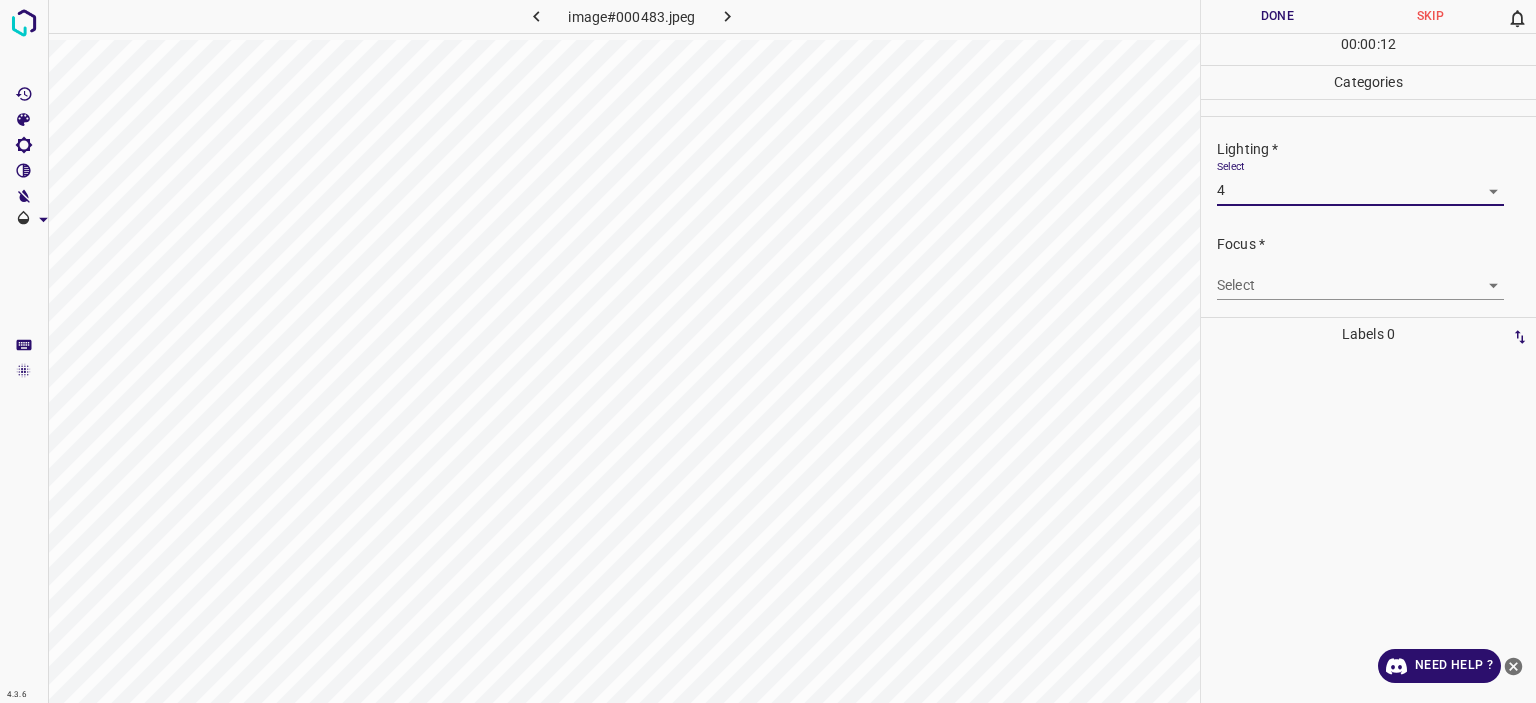 click on "Texto original Valora esta traducción Tu opinión servirá para ayudar a mejorar el Traductor de Google 4.3.6  image#000483.jpeg Done Skip 0 00   : 00   : 12   Categories Lighting *  Select 4 4 Focus *  Select ​ Overall *  Select ​ Labels   0 Categories 1 Lighting 2 Focus 3 Overall Tools Space Change between modes (Draw & Edit) I Auto labeling R Restore zoom M Zoom in N Zoom out Delete Delete selecte label Filters Z Restore filters X Saturation filter C Brightness filter V Contrast filter B Gray scale filter General O Download Need Help ? - Text - Hide - Delete" at bounding box center (768, 351) 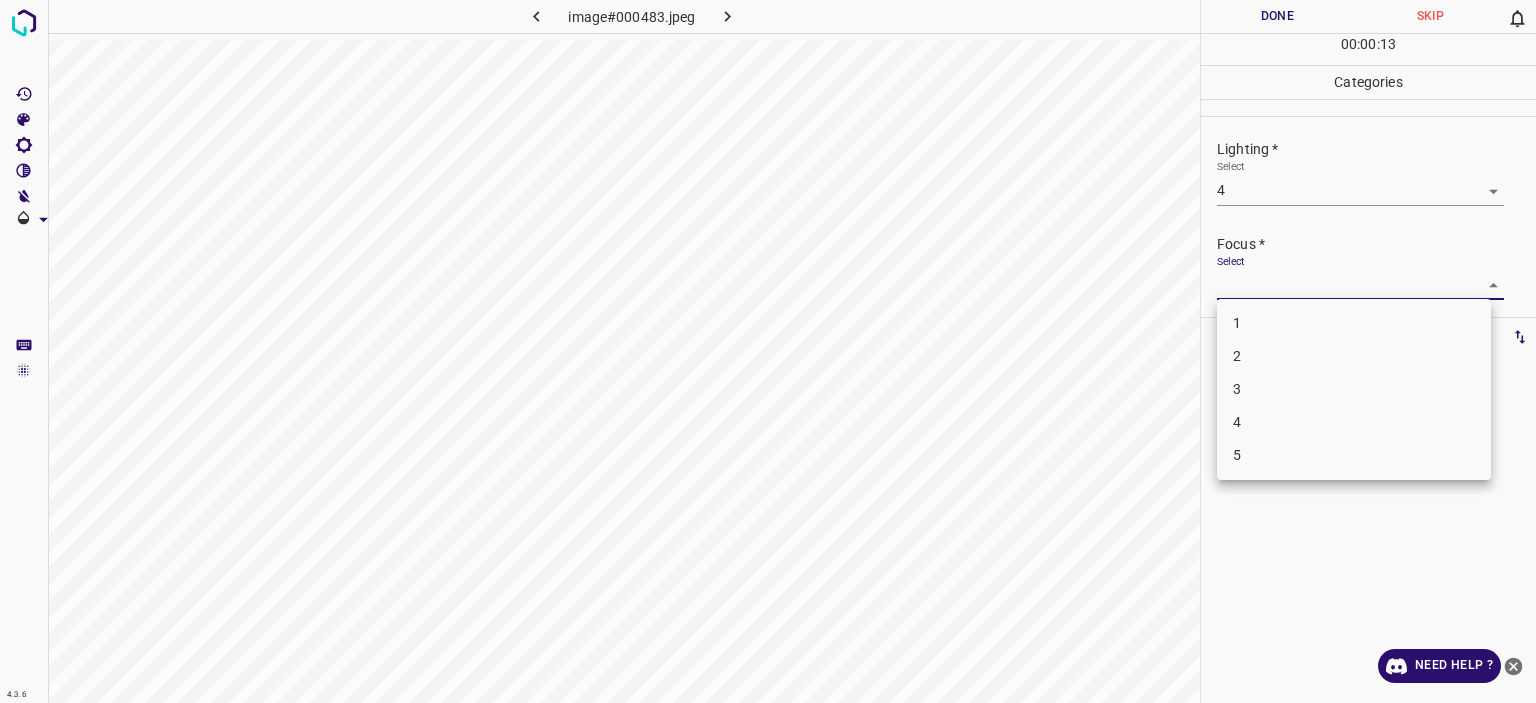 click on "4" at bounding box center [1354, 422] 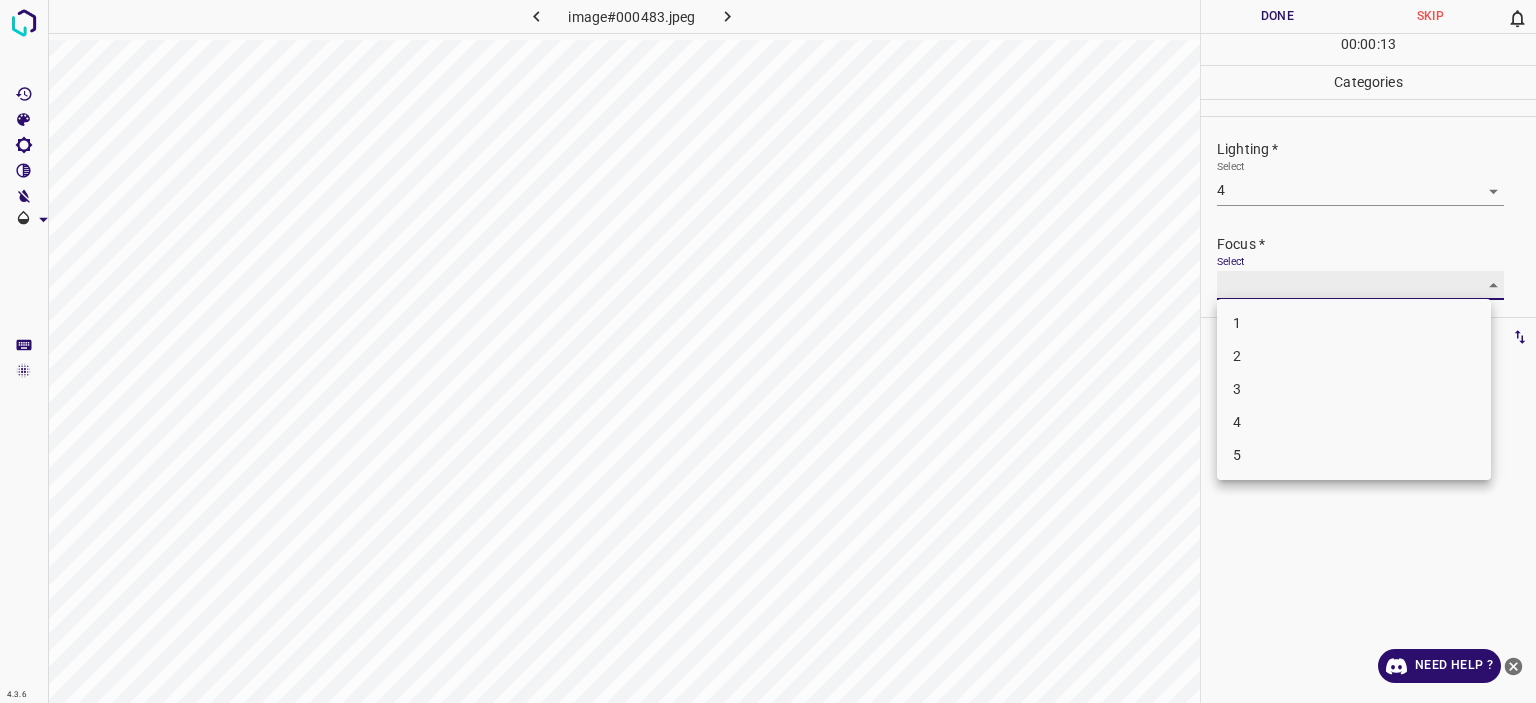 type on "4" 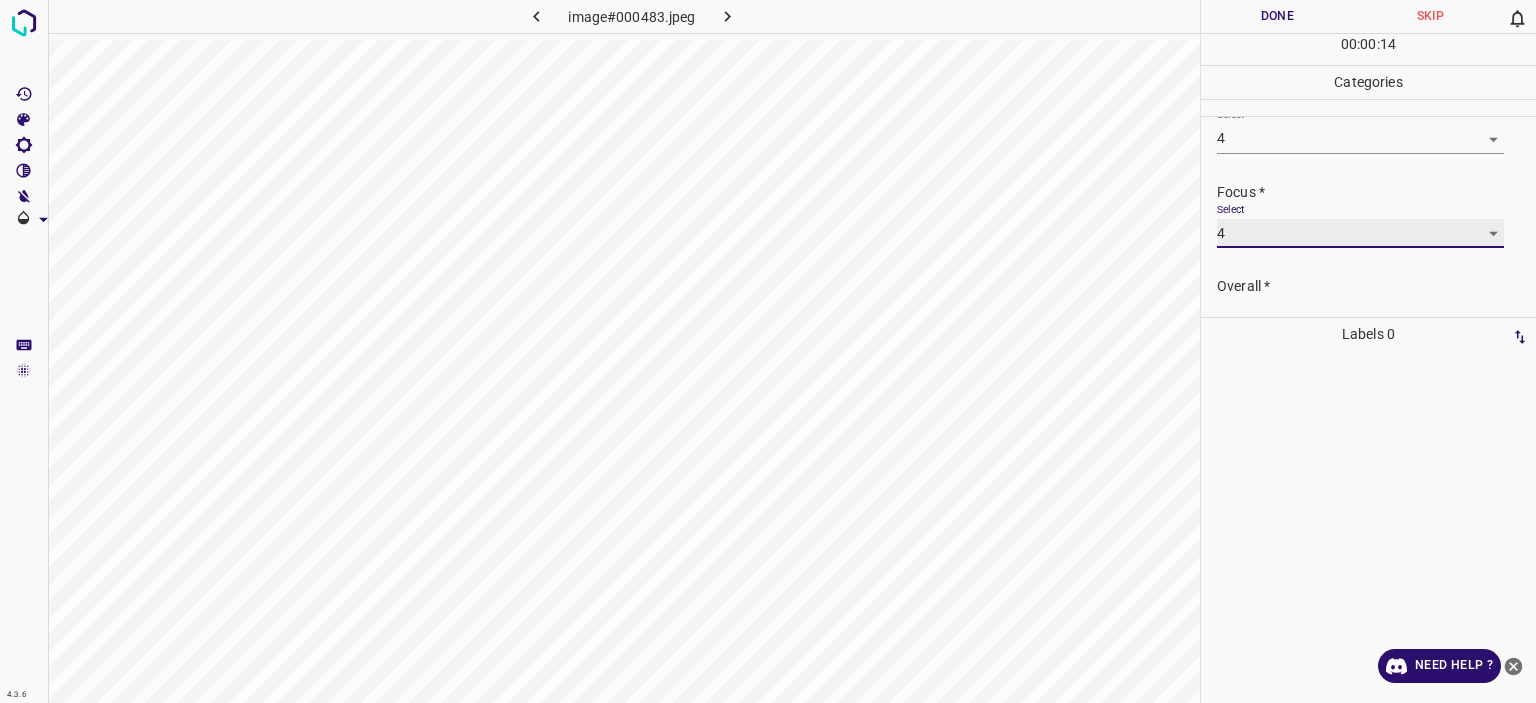scroll, scrollTop: 98, scrollLeft: 0, axis: vertical 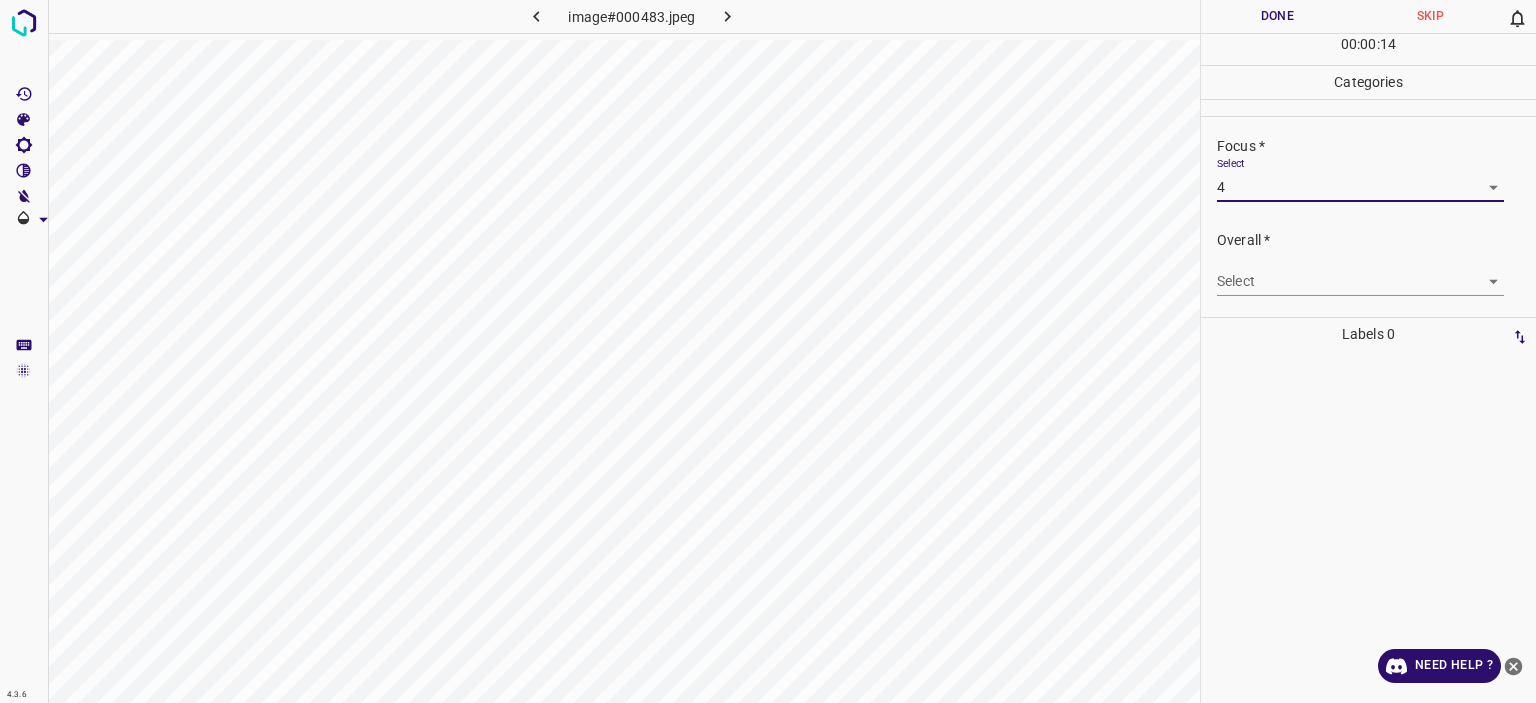 click on "Texto original Valora esta traducción Tu opinión servirá para ayudar a mejorar el Traductor de Google 4.3.6  image#000483.jpeg Done Skip 0 00   : 00   : 14   Categories Lighting *  Select 4 4 Focus *  Select 4 4 Overall *  Select ​ Labels   0 Categories 1 Lighting 2 Focus 3 Overall Tools Space Change between modes (Draw & Edit) I Auto labeling R Restore zoom M Zoom in N Zoom out Delete Delete selecte label Filters Z Restore filters X Saturation filter C Brightness filter V Contrast filter B Gray scale filter General O Download Need Help ? - Text - Hide - Delete" at bounding box center [768, 351] 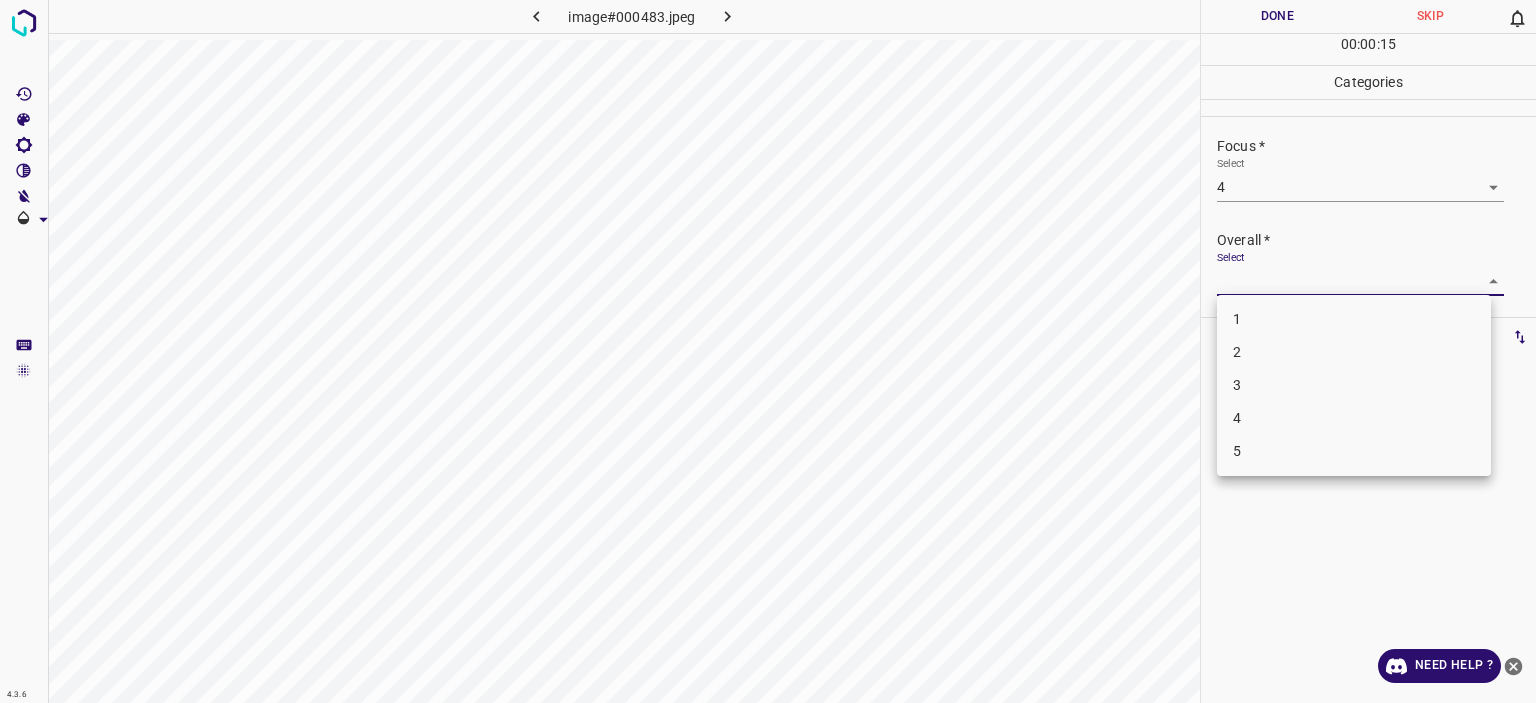 click on "4" at bounding box center [1354, 418] 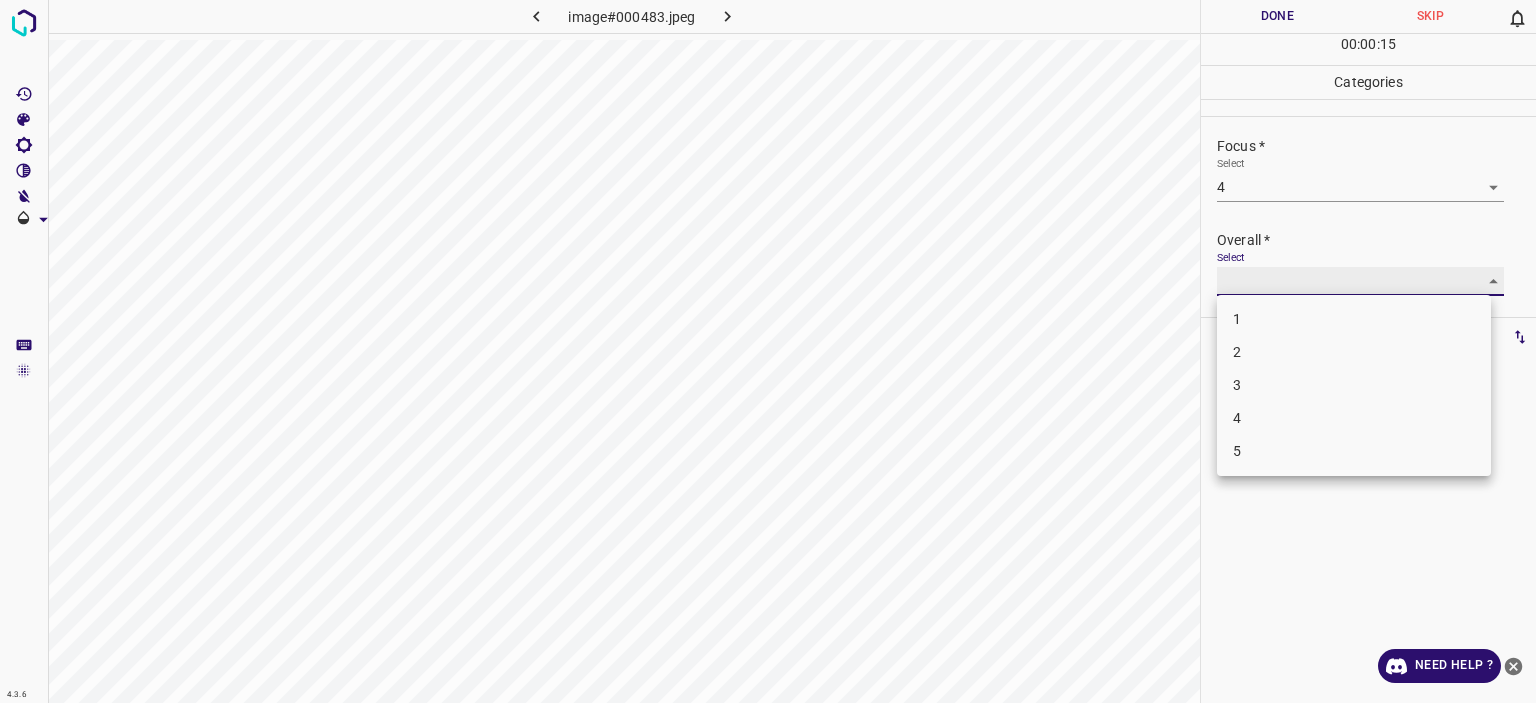 type on "4" 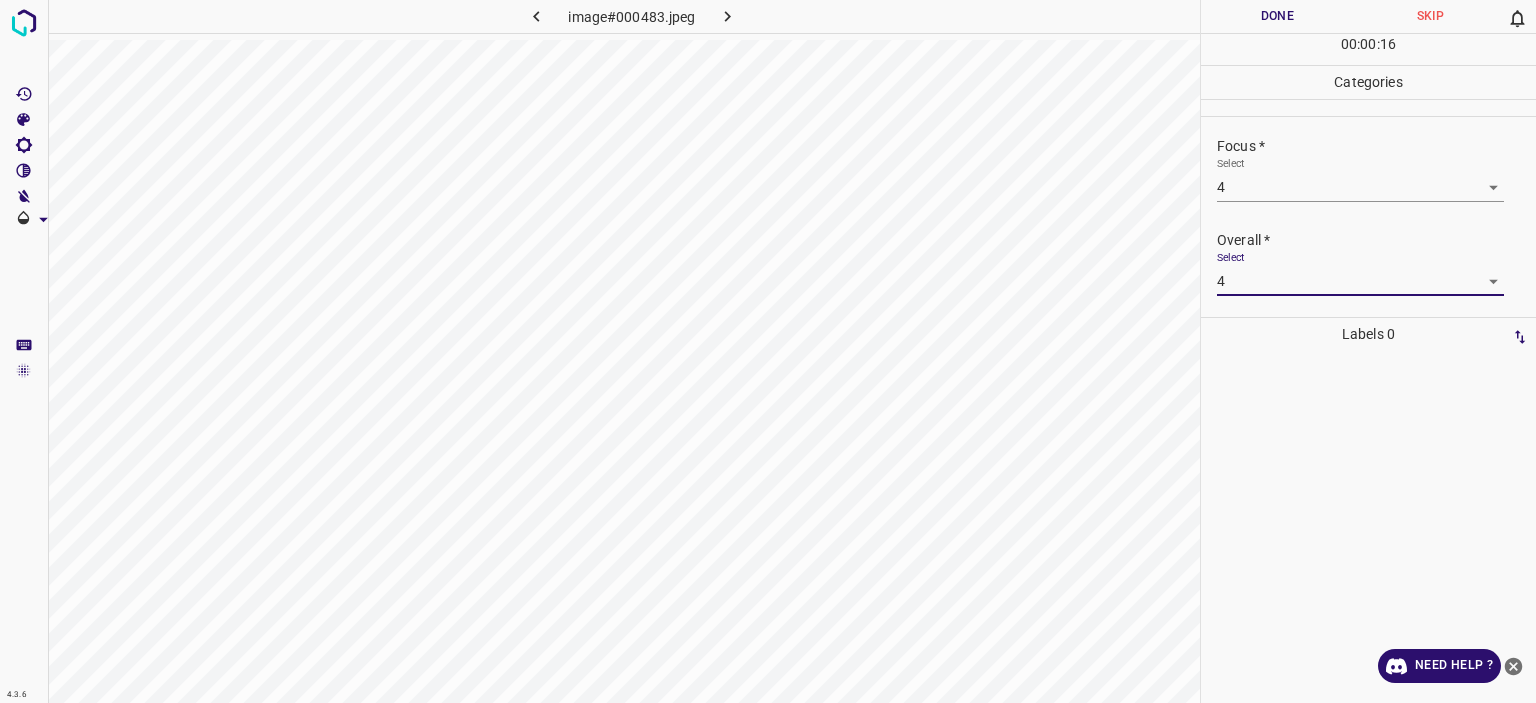 click on "Done" at bounding box center [1277, 16] 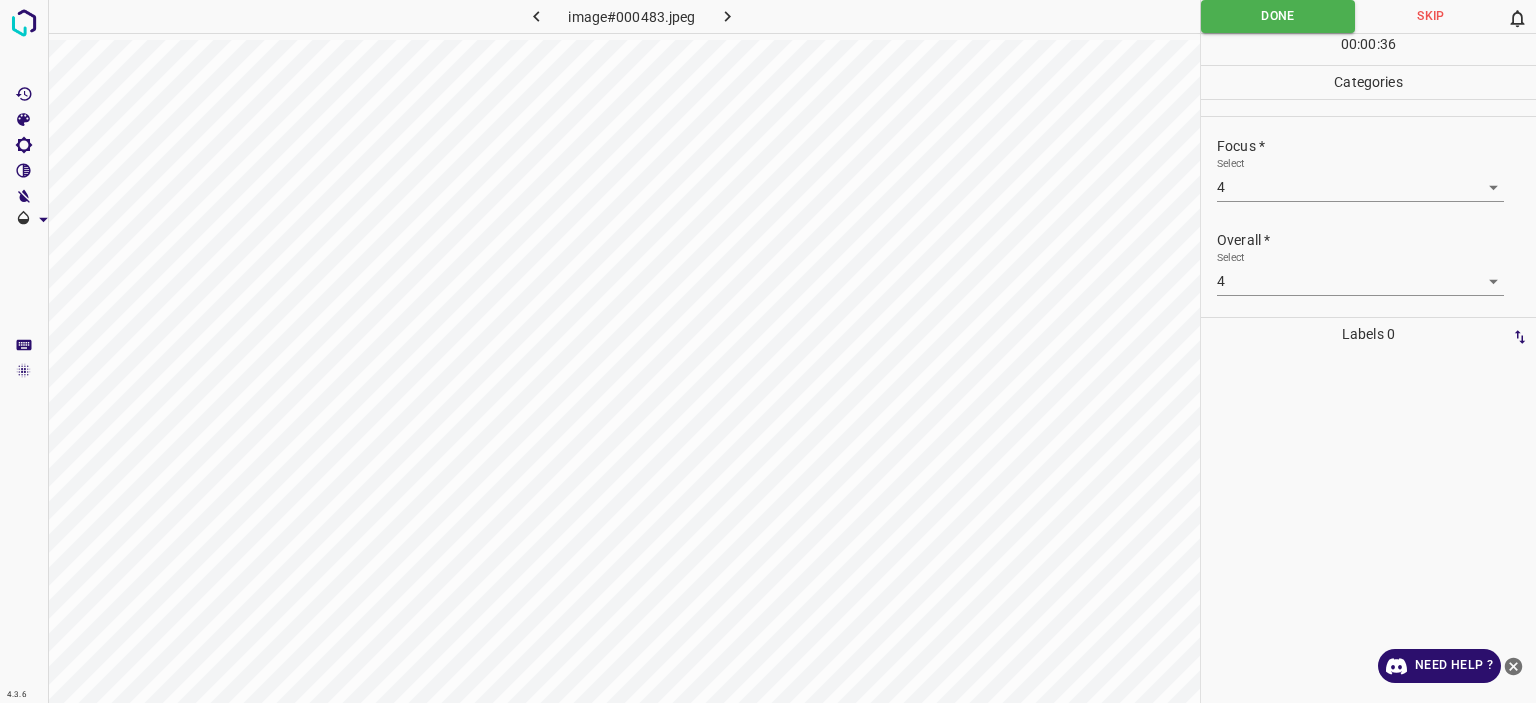 click 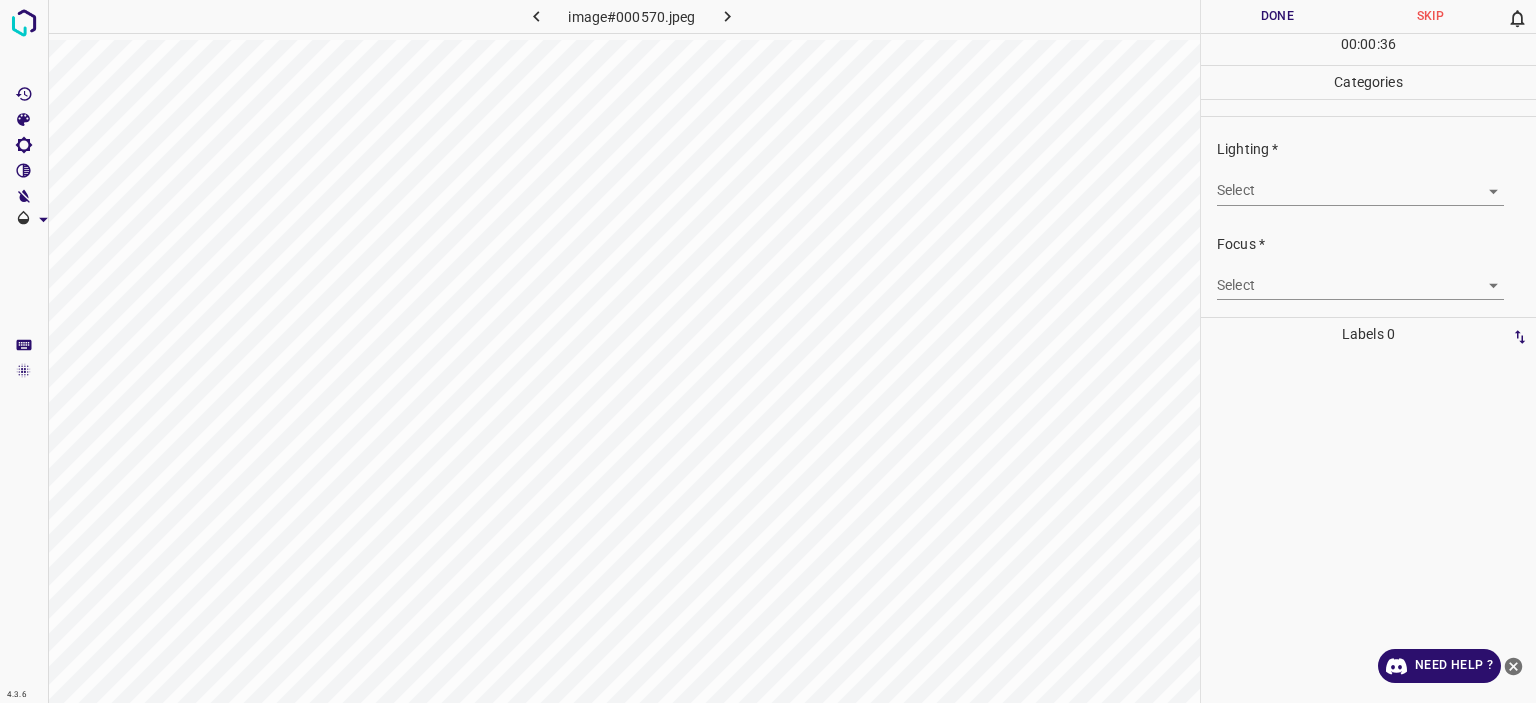 click on "Texto original Valora esta traducción Tu opinión servirá para ayudar a mejorar el Traductor de Google 4.3.6  image#000570.jpeg Done Skip 0 00   : 00   : 36   Categories Lighting *  Select ​ Focus *  Select ​ Overall *  Select ​ Labels   0 Categories 1 Lighting 2 Focus 3 Overall Tools Space Change between modes (Draw & Edit) I Auto labeling R Restore zoom M Zoom in N Zoom out Delete Delete selecte label Filters Z Restore filters X Saturation filter C Brightness filter V Contrast filter B Gray scale filter General O Download Need Help ? - Text - Hide - Delete" at bounding box center [768, 351] 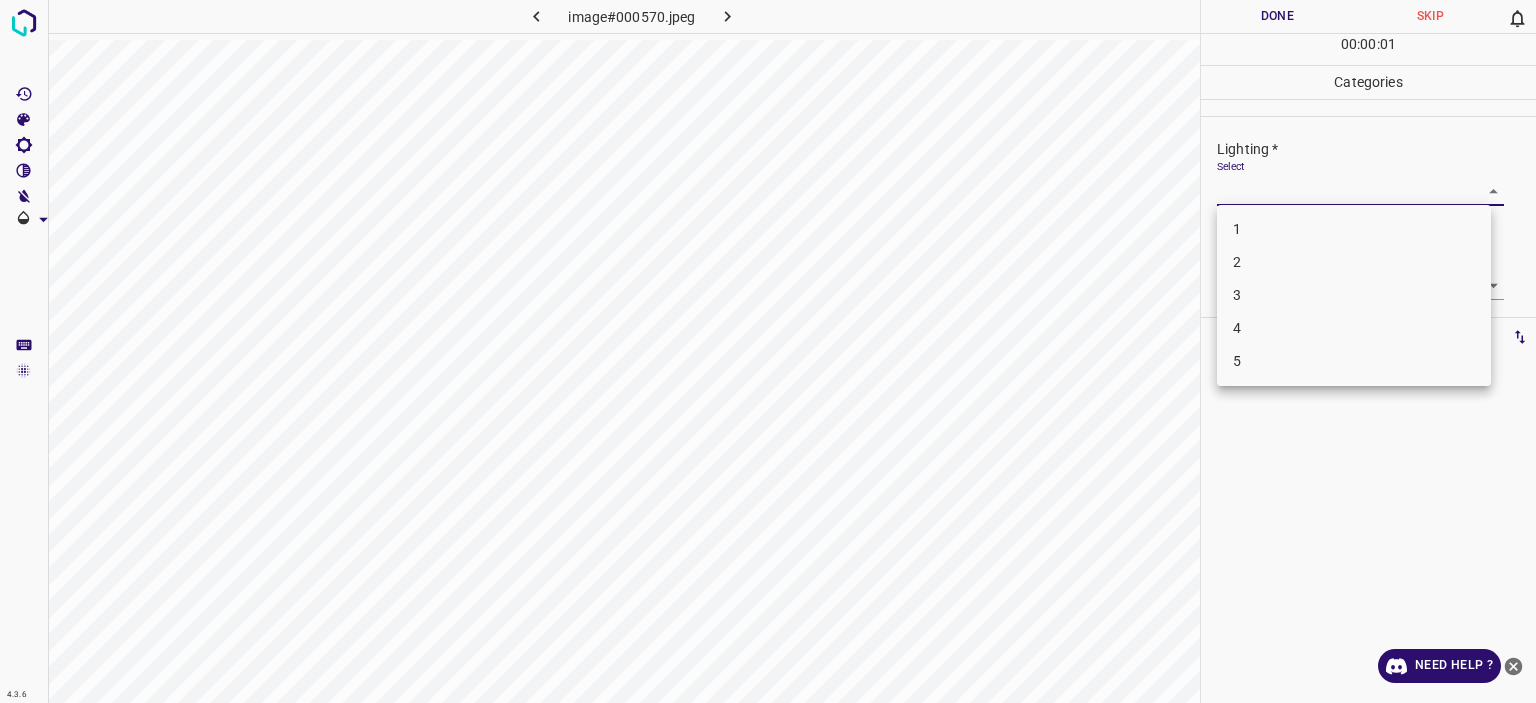 click on "4" at bounding box center [1354, 328] 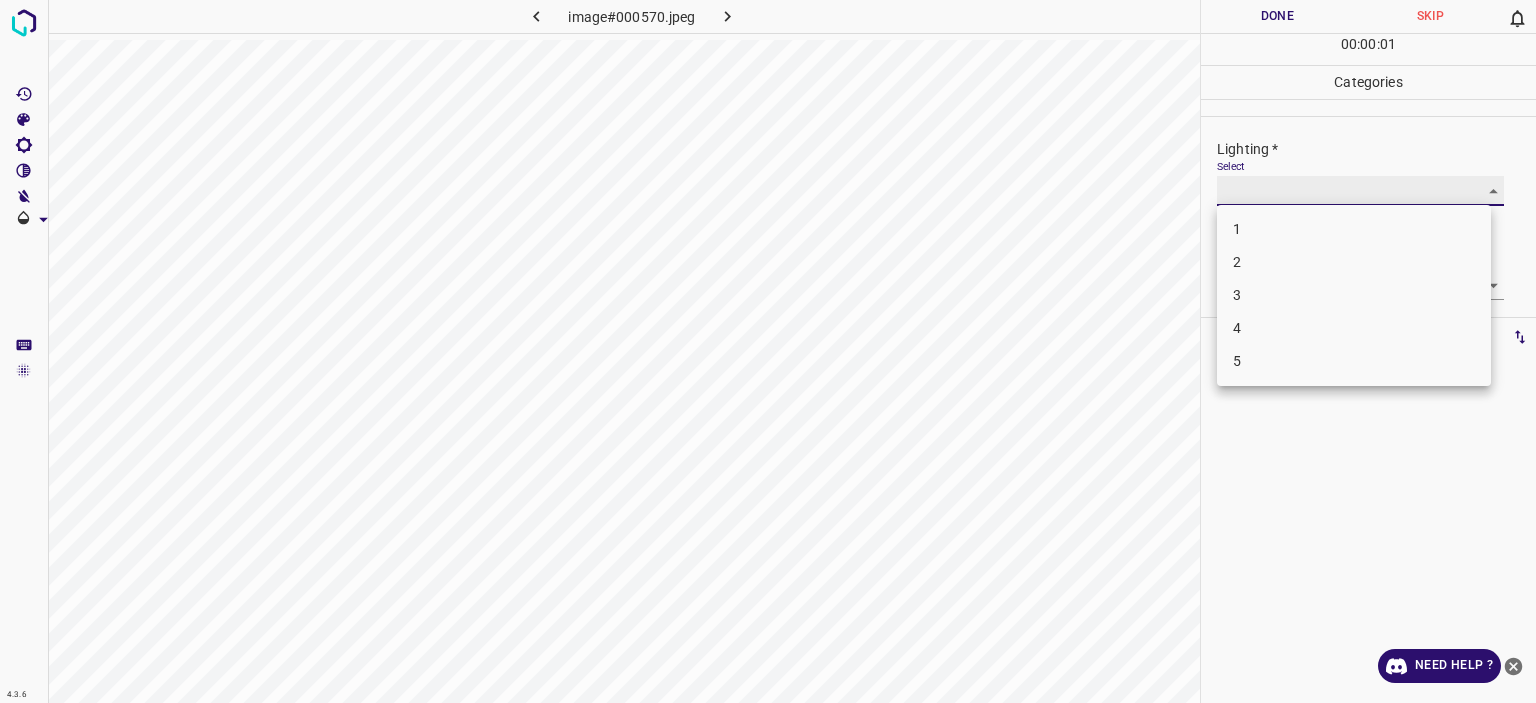 type on "4" 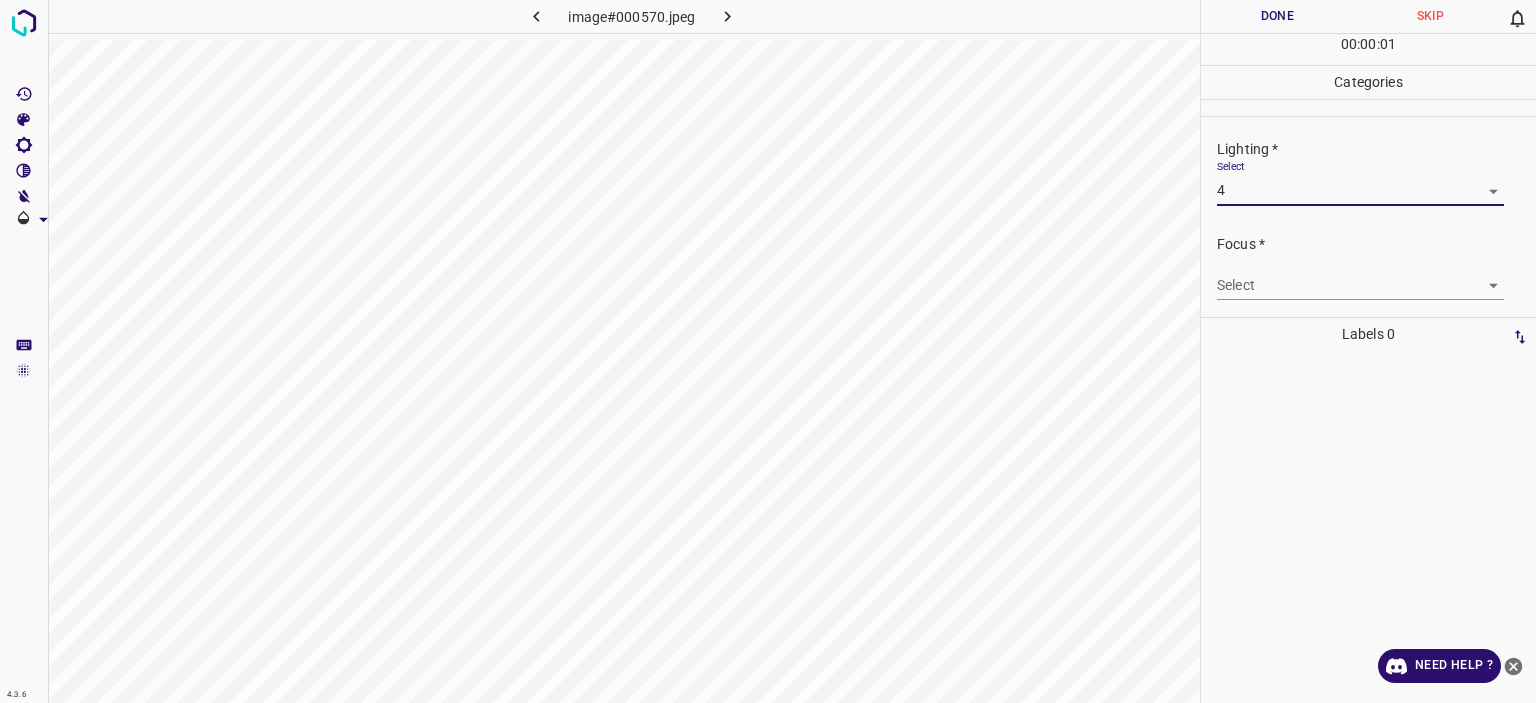 click on "Texto original Valora esta traducción Tu opinión servirá para ayudar a mejorar el Traductor de Google 4.3.6  image#000570.jpeg Done Skip 0 00   : 00   : 01   Categories Lighting *  Select 4 4 Focus *  Select ​ Overall *  Select ​ Labels   0 Categories 1 Lighting 2 Focus 3 Overall Tools Space Change between modes (Draw & Edit) I Auto labeling R Restore zoom M Zoom in N Zoom out Delete Delete selecte label Filters Z Restore filters X Saturation filter C Brightness filter V Contrast filter B Gray scale filter General O Download Need Help ? - Text - Hide - Delete 1 2 3 4 5" at bounding box center [768, 351] 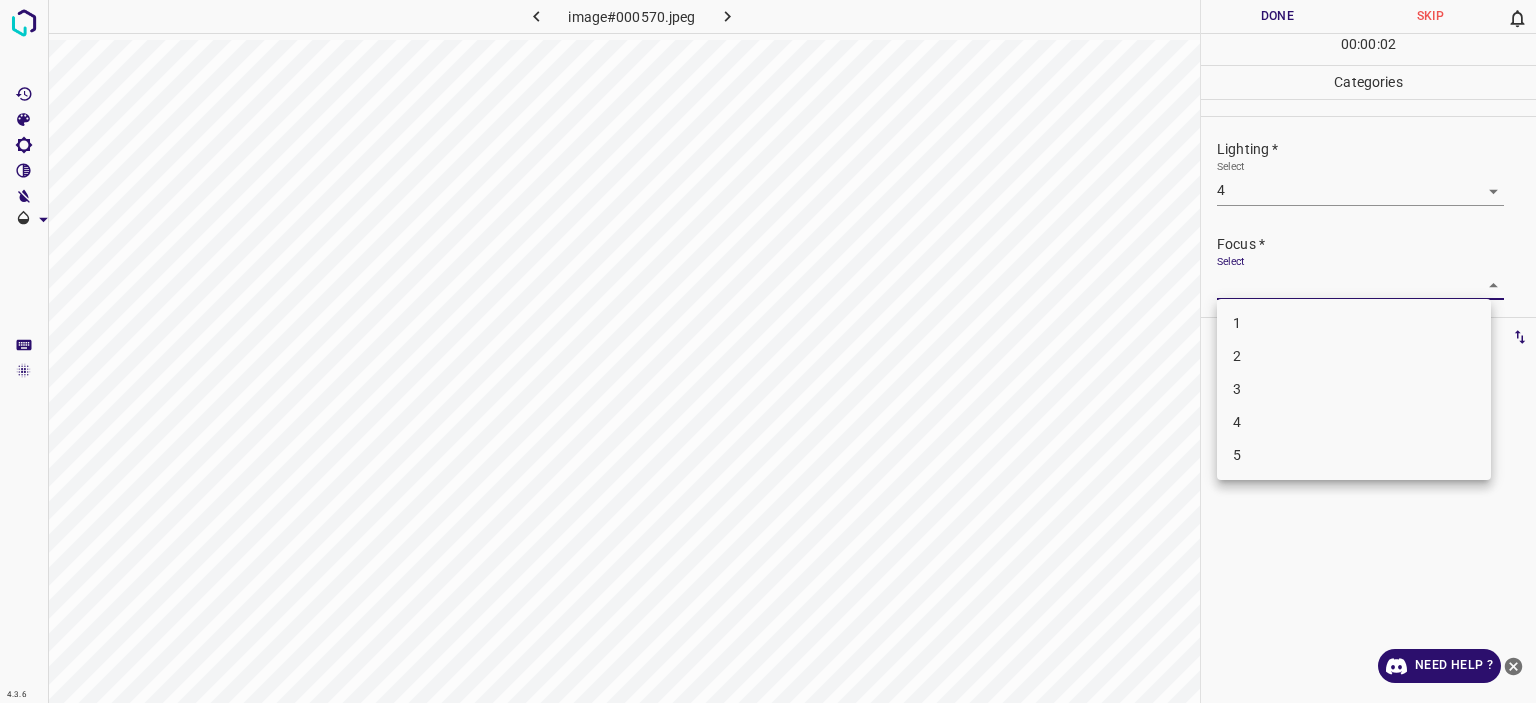 click on "4" at bounding box center (1354, 422) 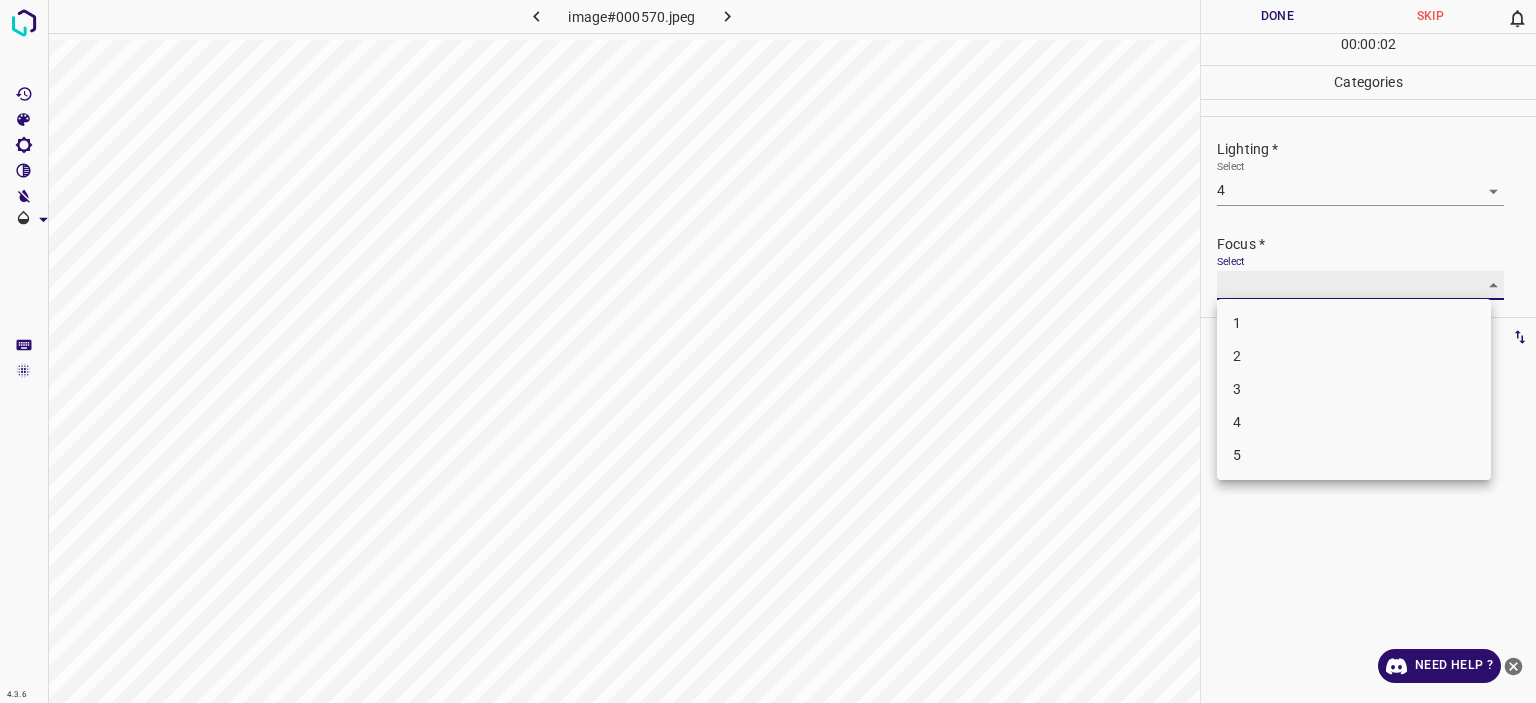 type on "4" 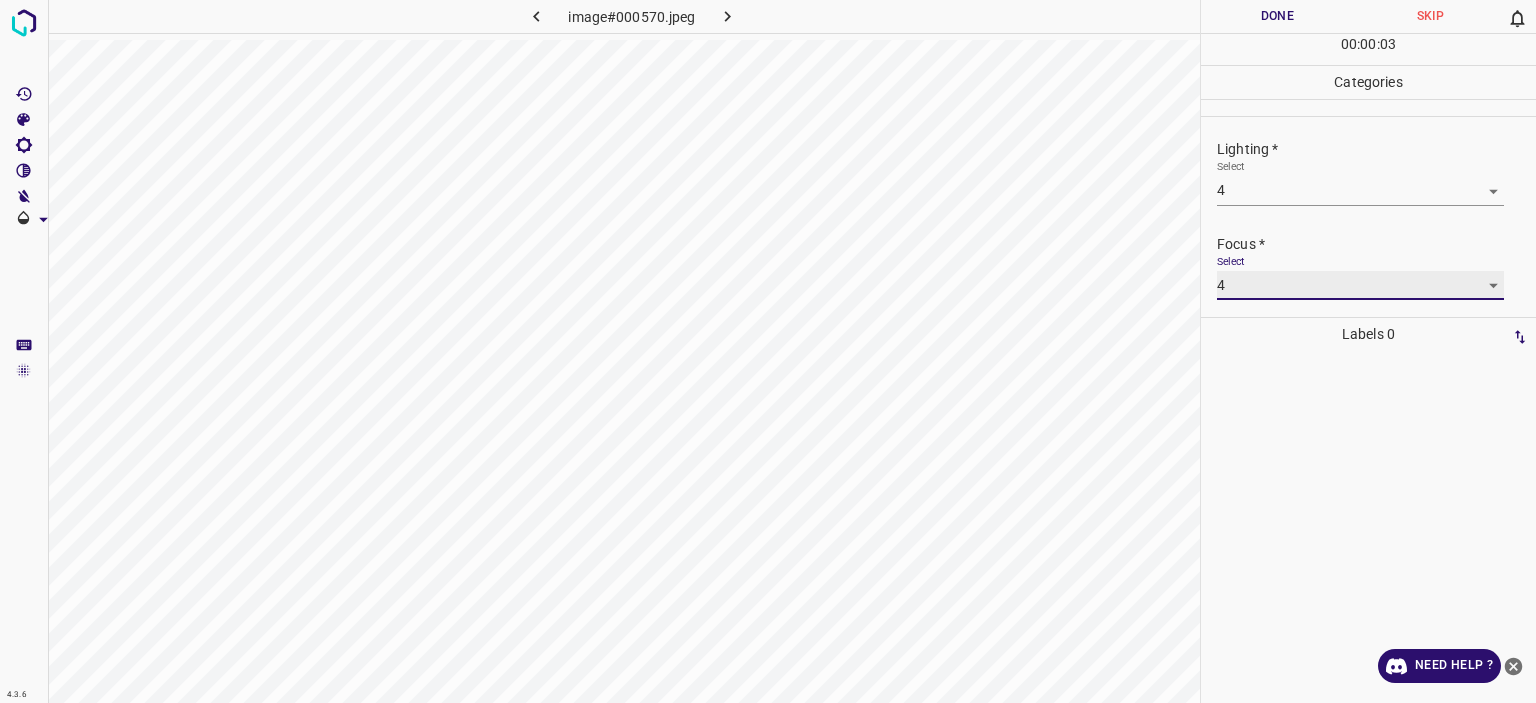 scroll, scrollTop: 98, scrollLeft: 0, axis: vertical 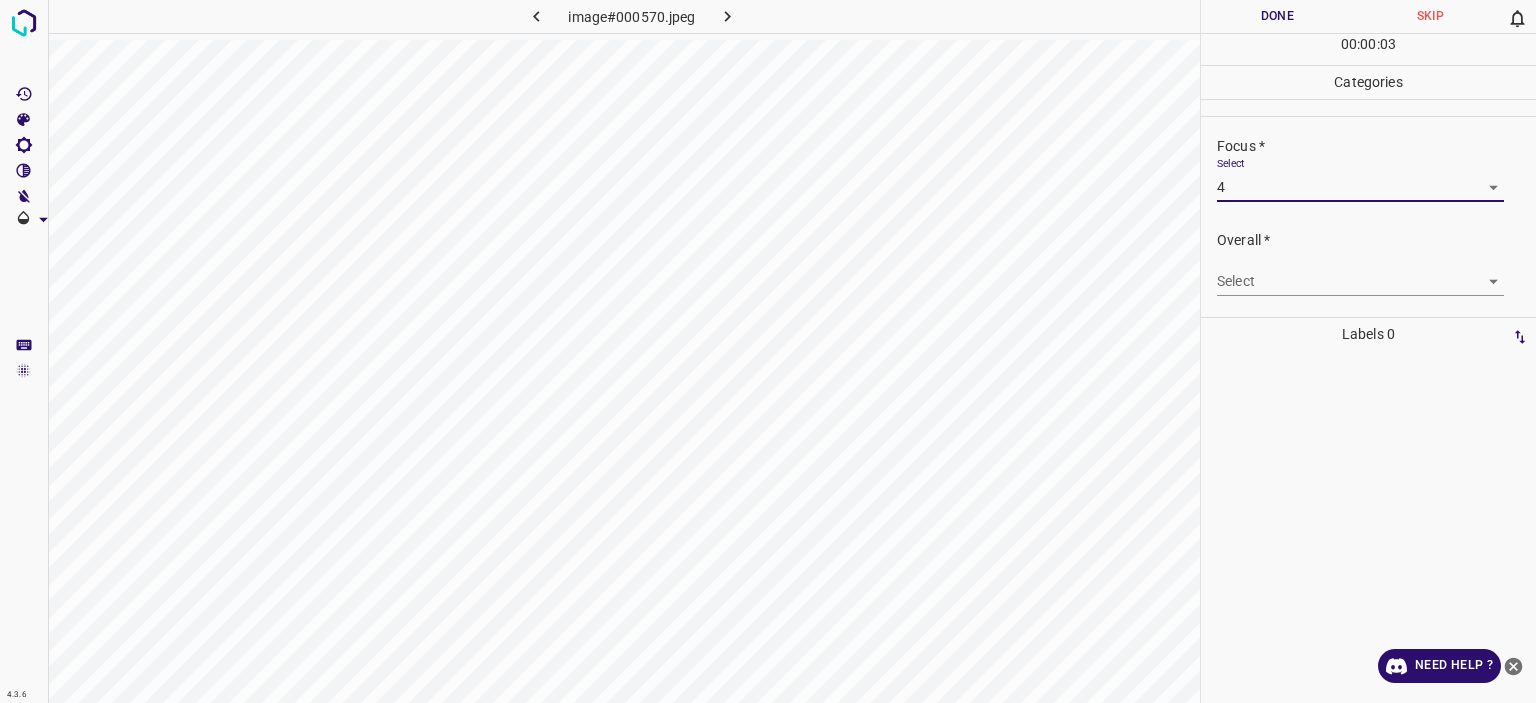 click on "Texto original Valora esta traducción Tu opinión servirá para ayudar a mejorar el Traductor de Google 4.3.6  image#000570.jpeg Done Skip 0 00   : 00   : 03   Categories Lighting *  Select 4 4 Focus *  Select 4 4 Overall *  Select ​ Labels   0 Categories 1 Lighting 2 Focus 3 Overall Tools Space Change between modes (Draw & Edit) I Auto labeling R Restore zoom M Zoom in N Zoom out Delete Delete selecte label Filters Z Restore filters X Saturation filter C Brightness filter V Contrast filter B Gray scale filter General O Download Need Help ? - Text - Hide - Delete" at bounding box center [768, 351] 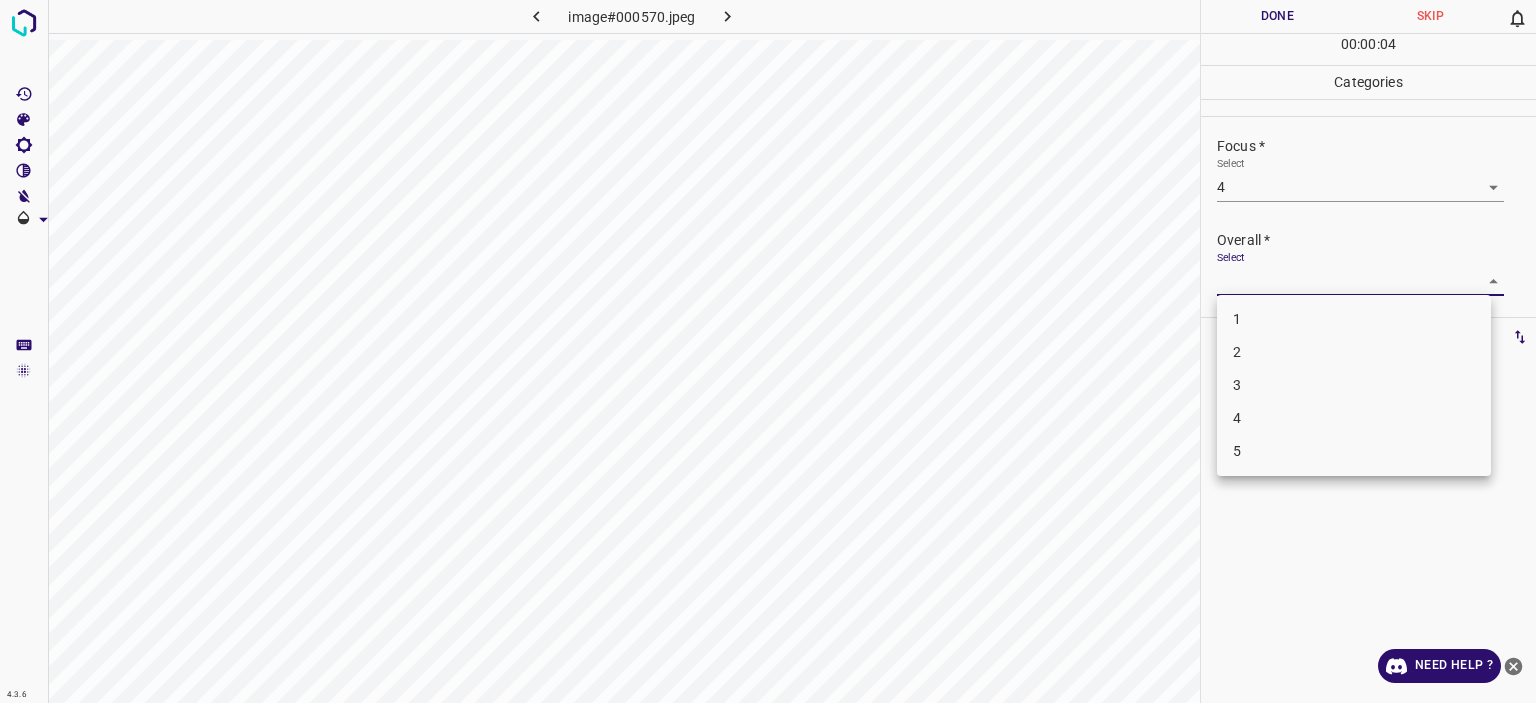 click on "4" at bounding box center (1354, 418) 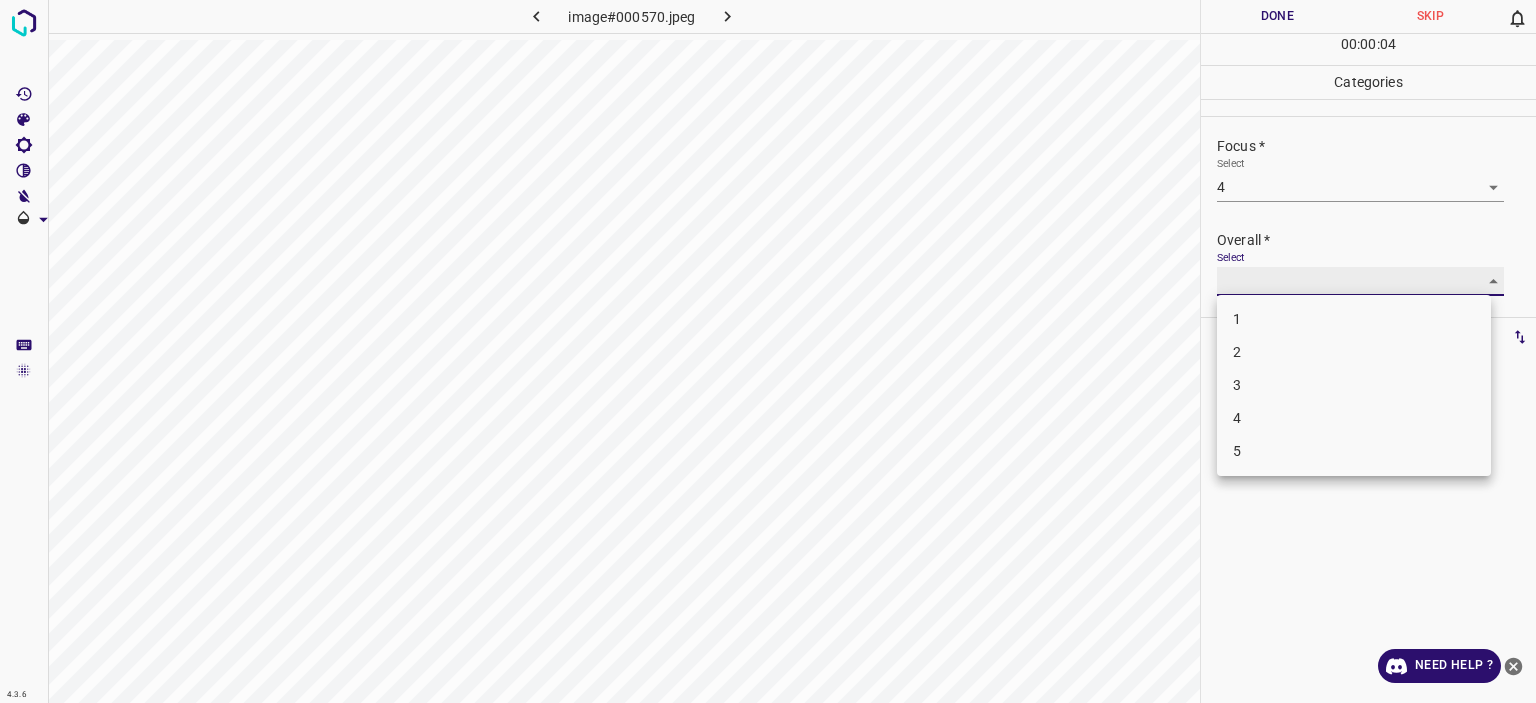 type on "4" 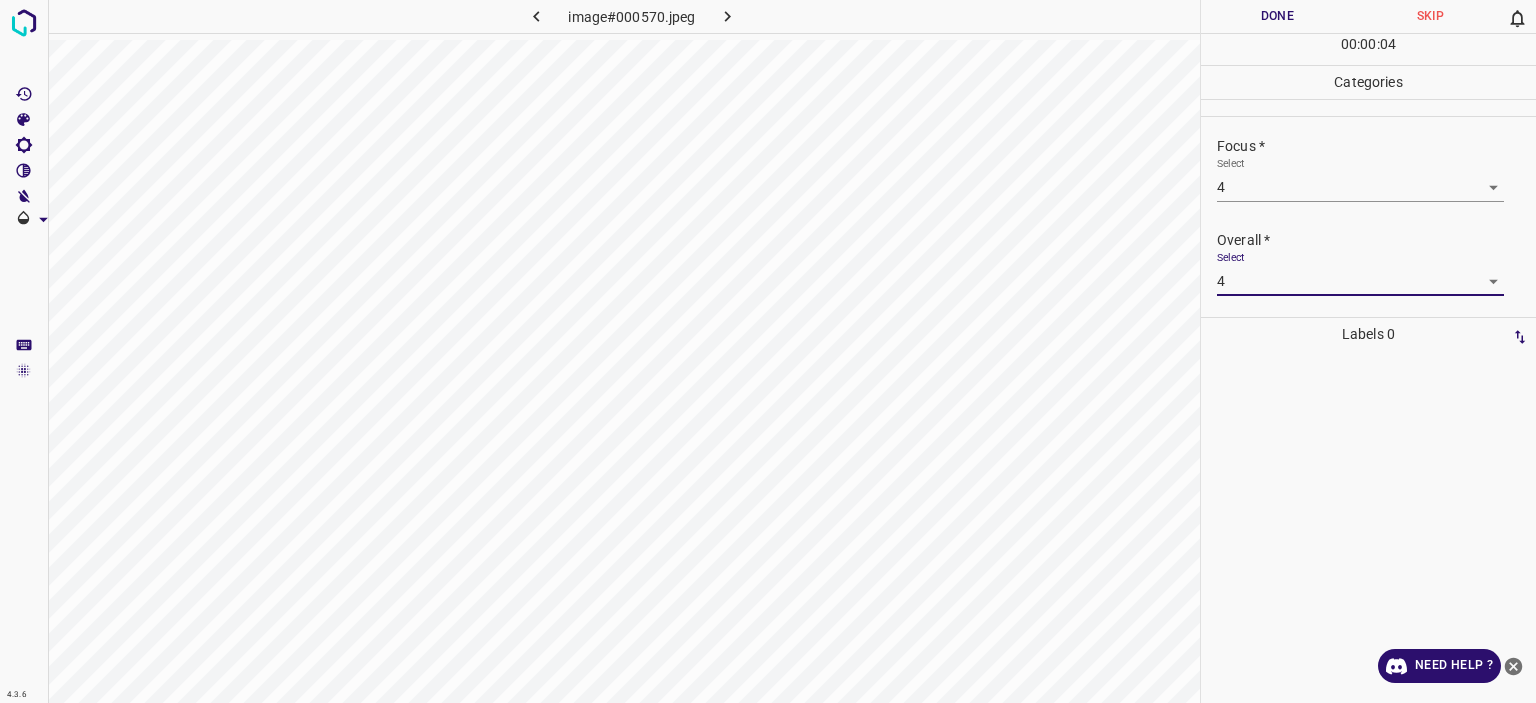 click on "00   : 00   : 04" at bounding box center [1368, 49] 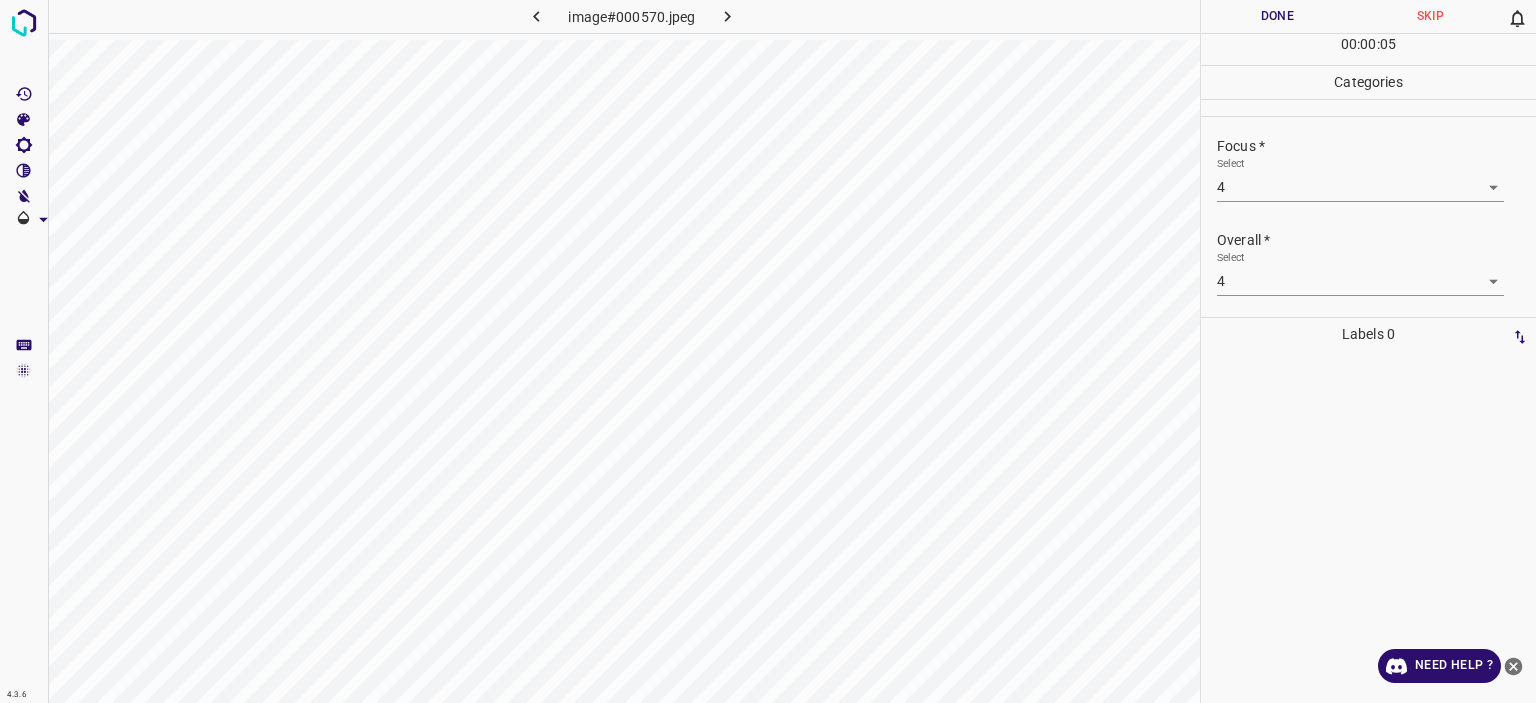 click on "Done" at bounding box center [1277, 16] 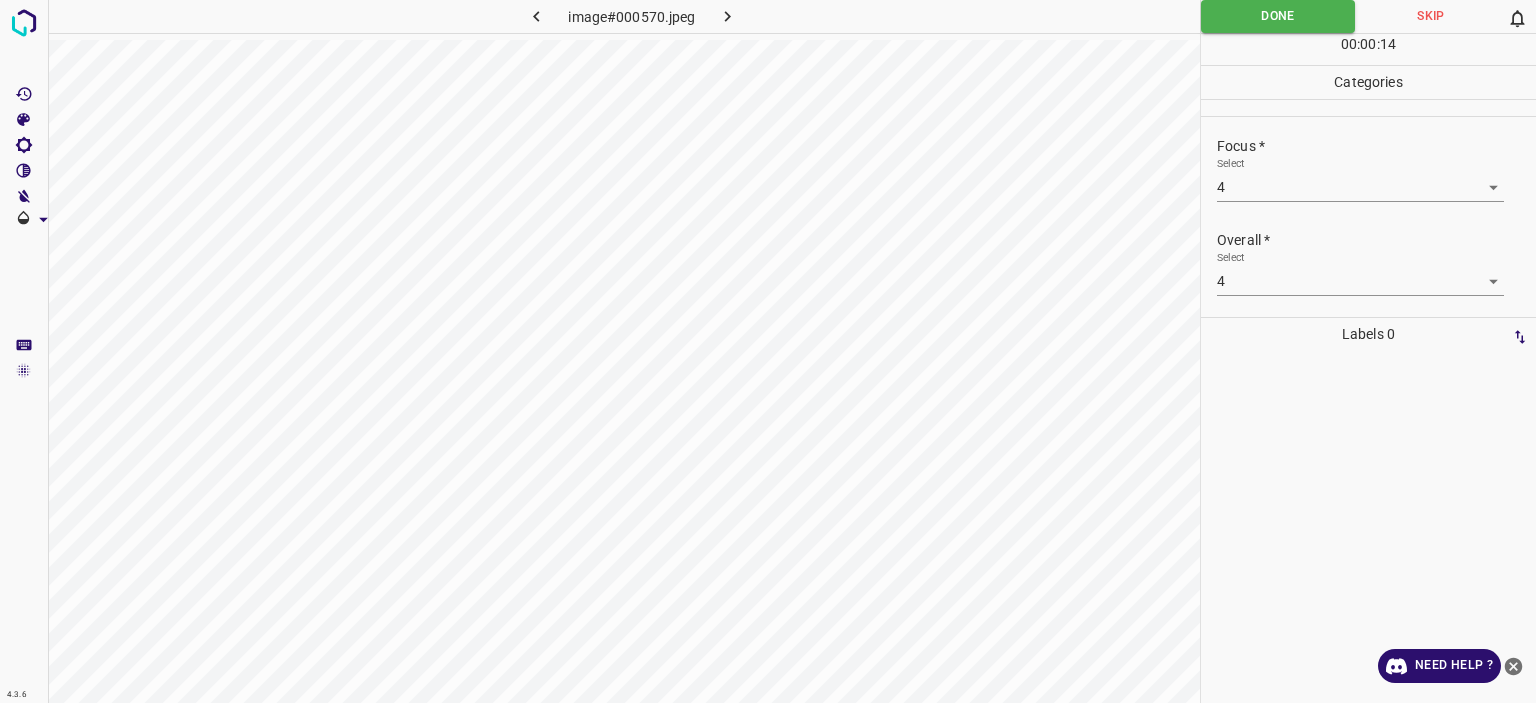click at bounding box center [728, 16] 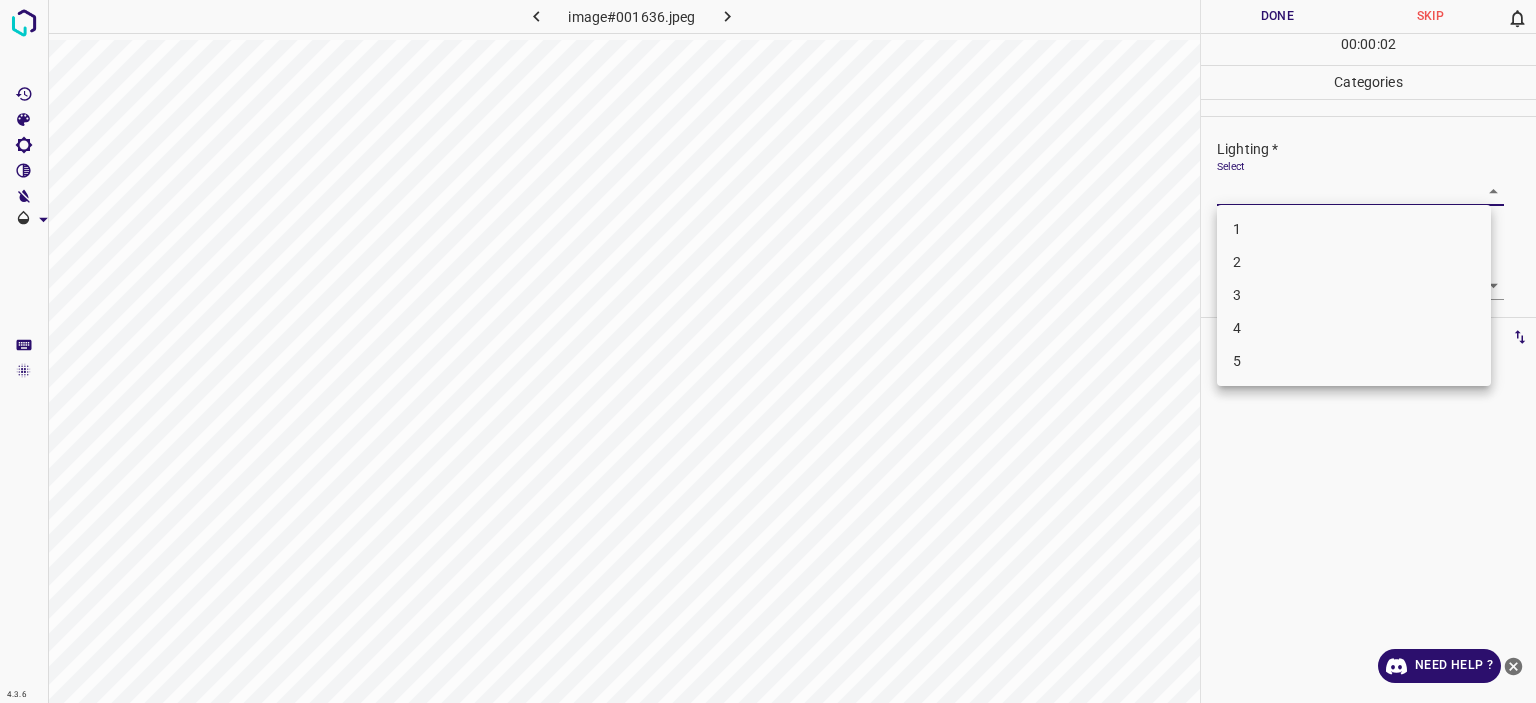 click on "Texto original Valora esta traducción Tu opinión servirá para ayudar a mejorar el Traductor de Google 4.3.6  image#001636.jpeg Done Skip 0 00   : 00   : 02   Categories Lighting *  Select ​ Focus *  Select ​ Overall *  Select ​ Labels   0 Categories 1 Lighting 2 Focus 3 Overall Tools Space Change between modes (Draw & Edit) I Auto labeling R Restore zoom M Zoom in N Zoom out Delete Delete selecte label Filters Z Restore filters X Saturation filter C Brightness filter V Contrast filter B Gray scale filter General O Download Need Help ? - Text - Hide - Delete 1 2 3 4 5" at bounding box center [768, 351] 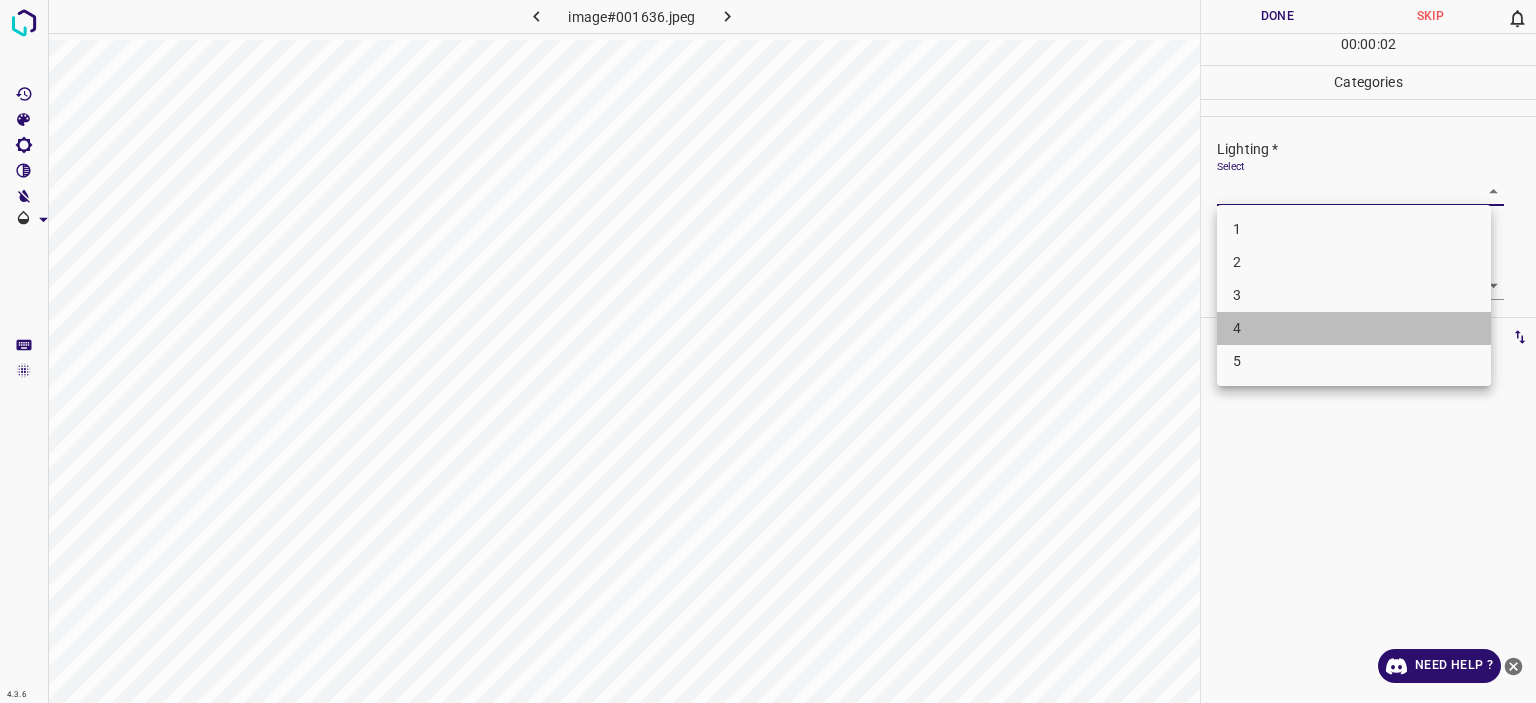 click on "4" at bounding box center (1354, 328) 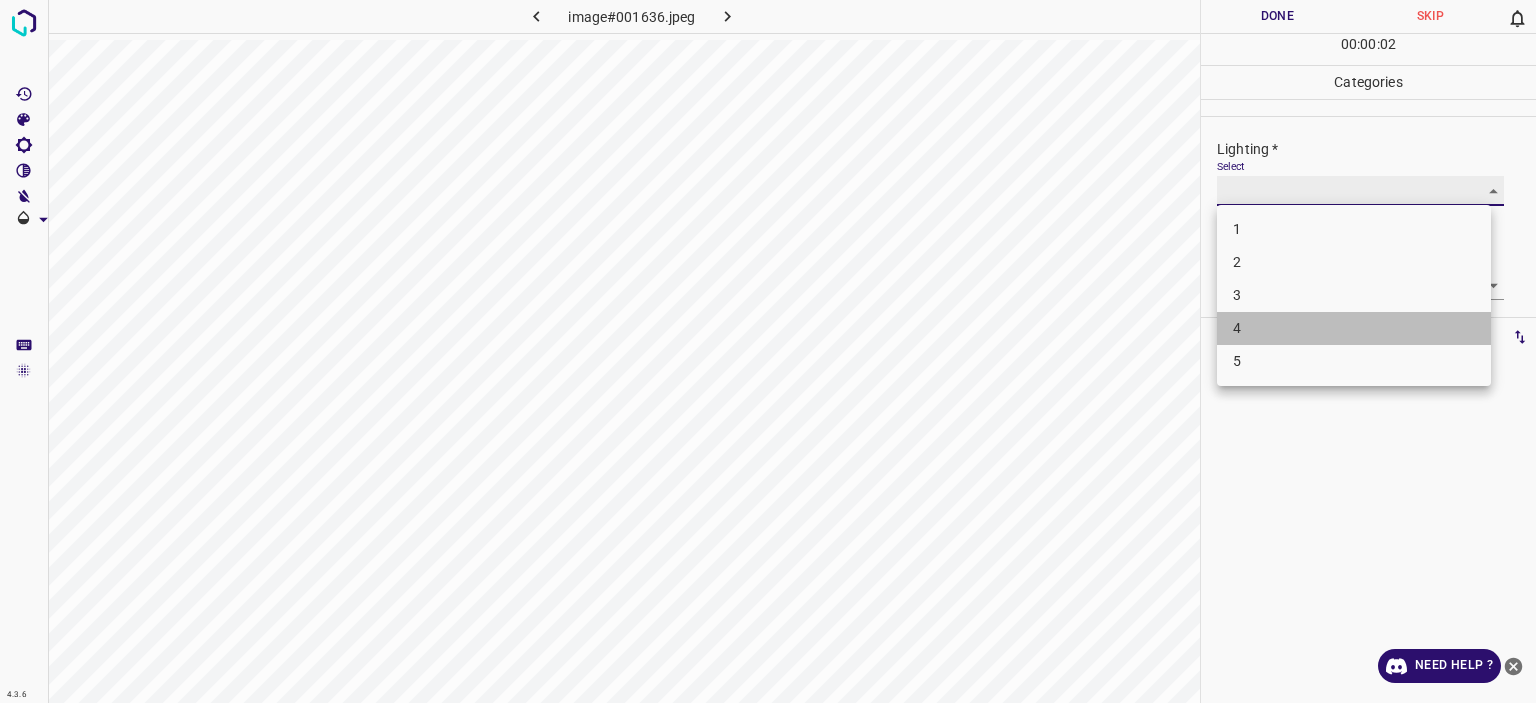 type on "4" 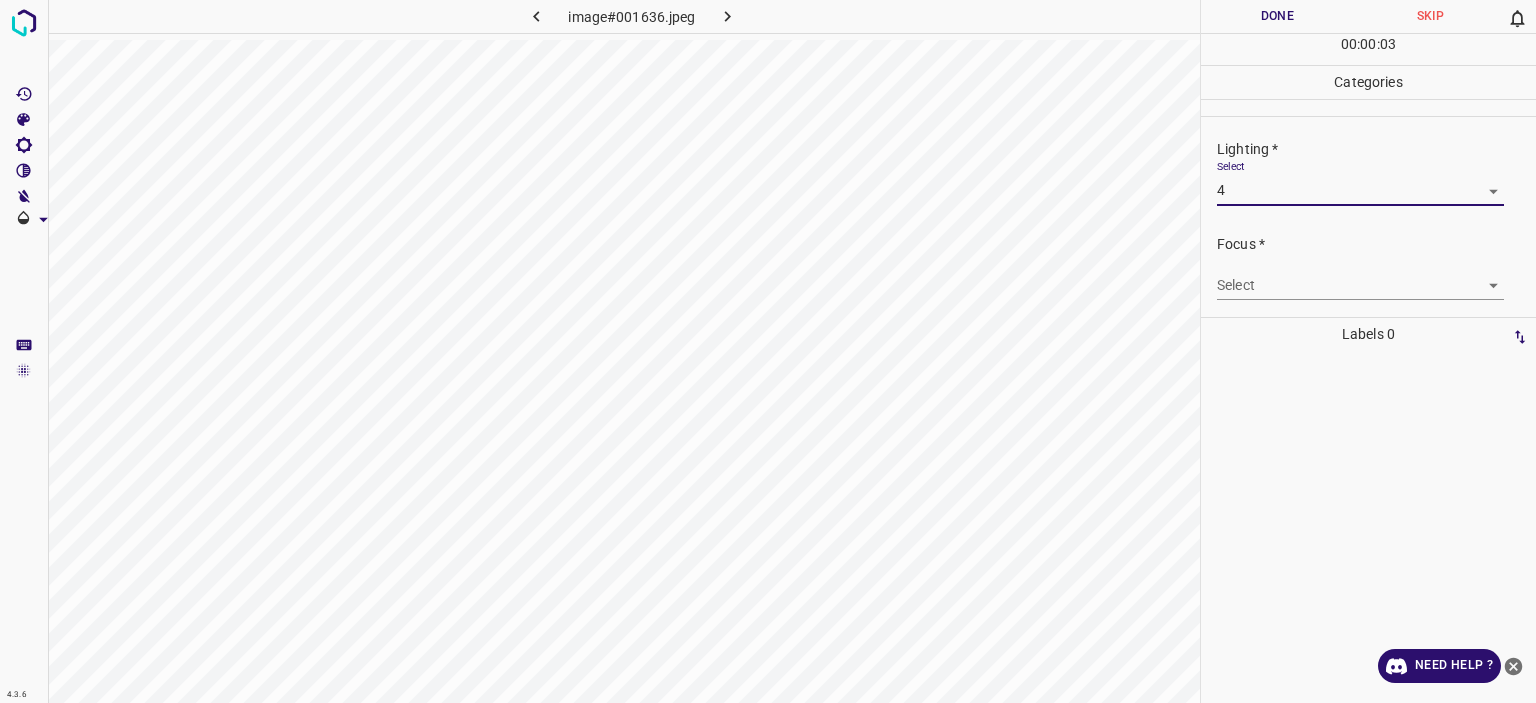 click on "Texto original Valora esta traducción Tu opinión servirá para ayudar a mejorar el Traductor de Google 4.3.6  image#001636.jpeg Done Skip 0 00   : 00   : 03   Categories Lighting *  Select 4 4 Focus *  Select ​ Overall *  Select ​ Labels   0 Categories 1 Lighting 2 Focus 3 Overall Tools Space Change between modes (Draw & Edit) I Auto labeling R Restore zoom M Zoom in N Zoom out Delete Delete selecte label Filters Z Restore filters X Saturation filter C Brightness filter V Contrast filter B Gray scale filter General O Download Need Help ? - Text - Hide - Delete" at bounding box center (768, 351) 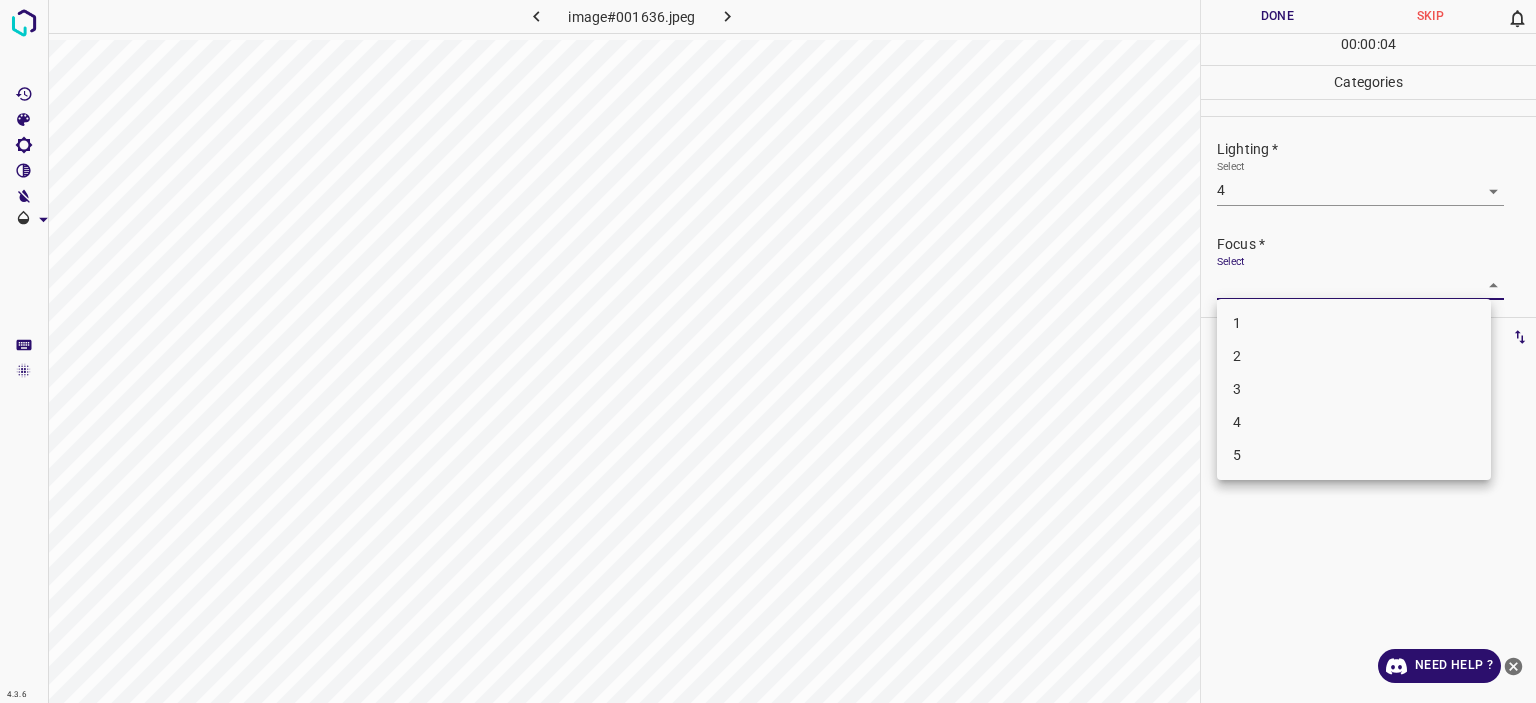 click on "4" at bounding box center (1354, 422) 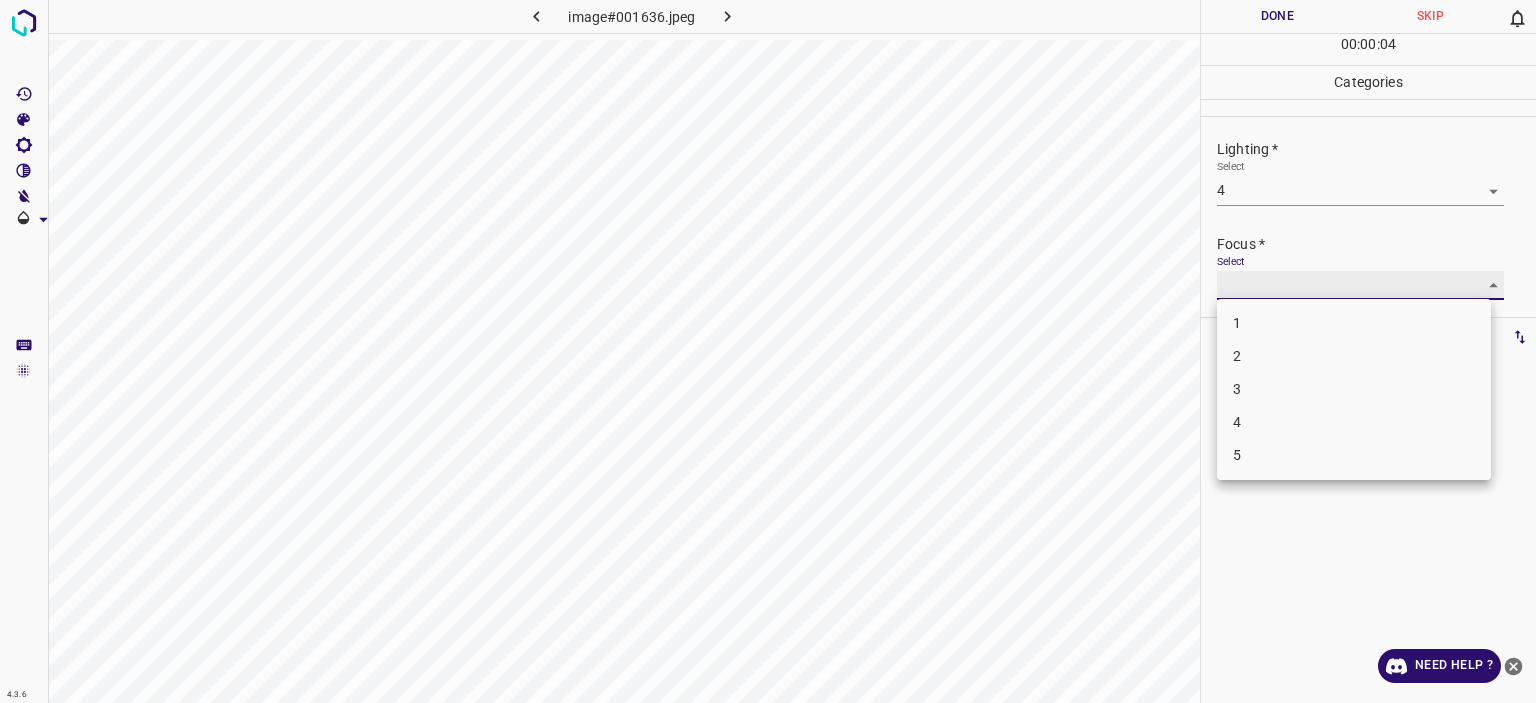type on "4" 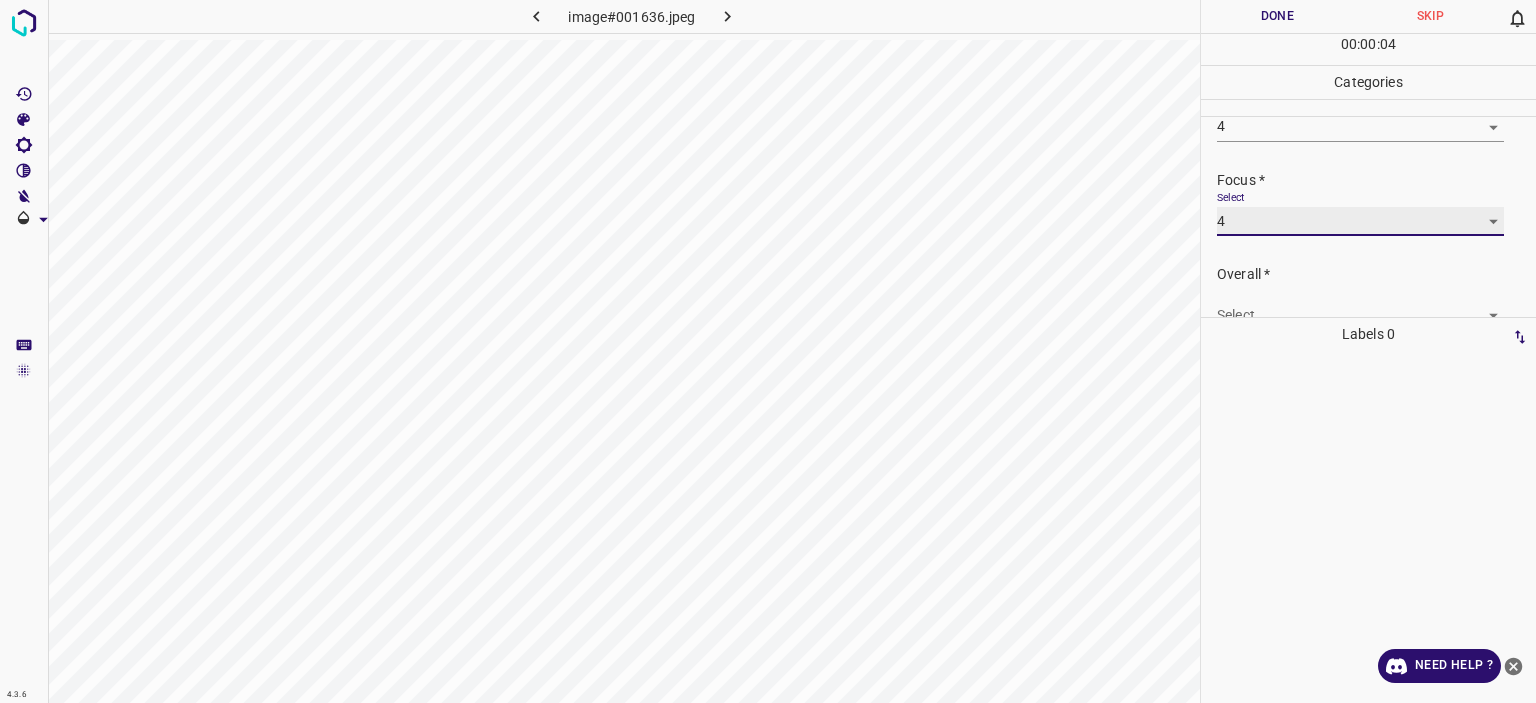 scroll, scrollTop: 98, scrollLeft: 0, axis: vertical 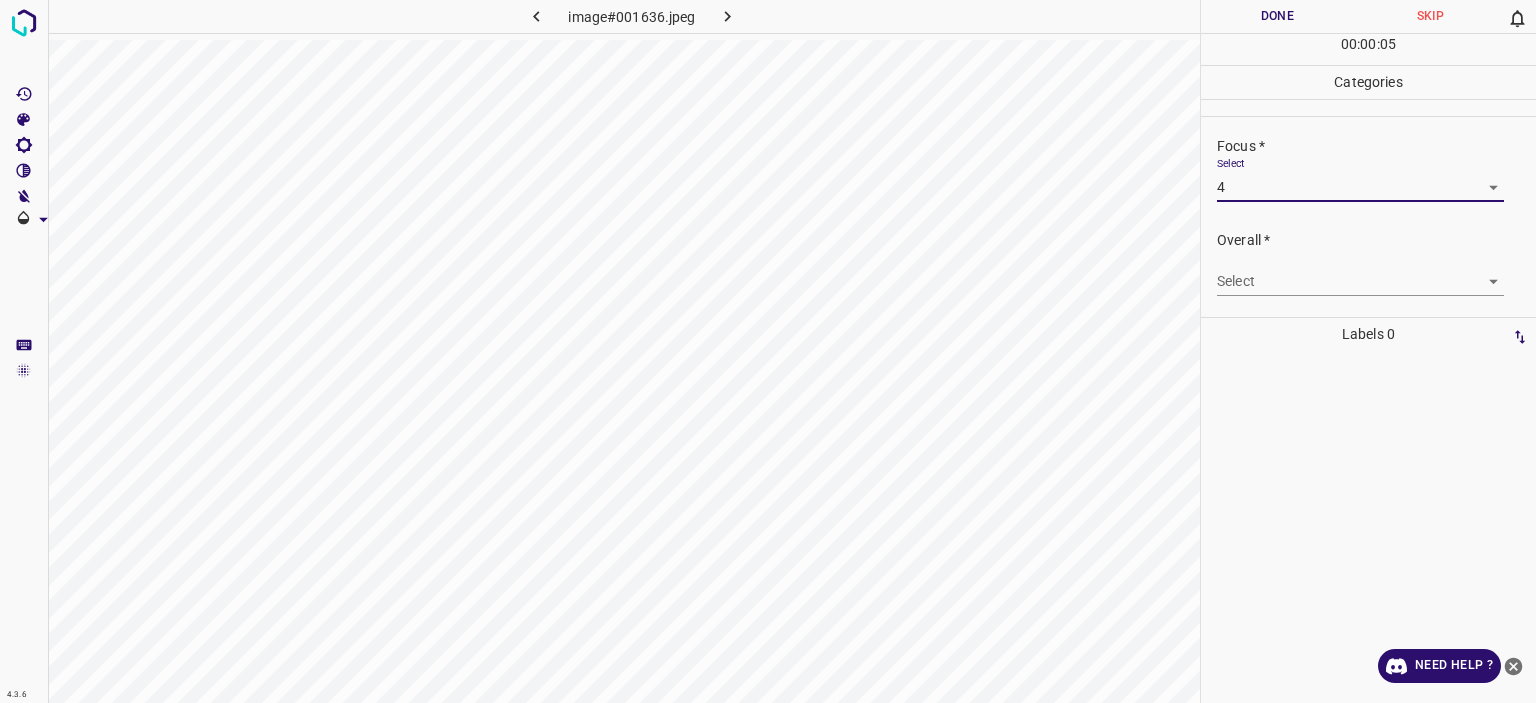 click on "Select ​" at bounding box center [1360, 273] 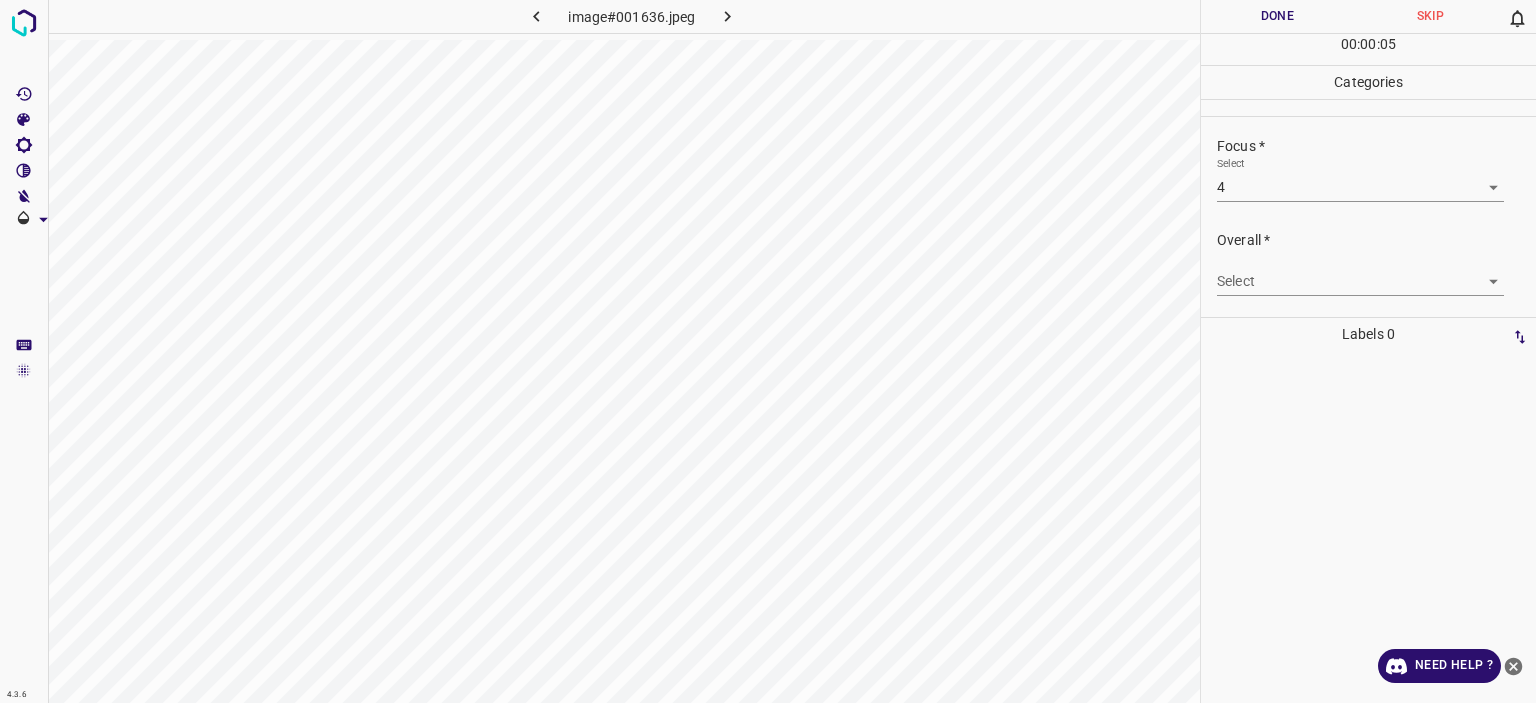 click on "Texto original Valora esta traducción Tu opinión servirá para ayudar a mejorar el Traductor de Google 4.3.6  image#001636.jpeg Done Skip 0 00   : 00   : 05   Categories Lighting *  Select 4 4 Focus *  Select 4 4 Overall *  Select ​ Labels   0 Categories 1 Lighting 2 Focus 3 Overall Tools Space Change between modes (Draw & Edit) I Auto labeling R Restore zoom M Zoom in N Zoom out Delete Delete selecte label Filters Z Restore filters X Saturation filter C Brightness filter V Contrast filter B Gray scale filter General O Download Need Help ? - Text - Hide - Delete" at bounding box center [768, 351] 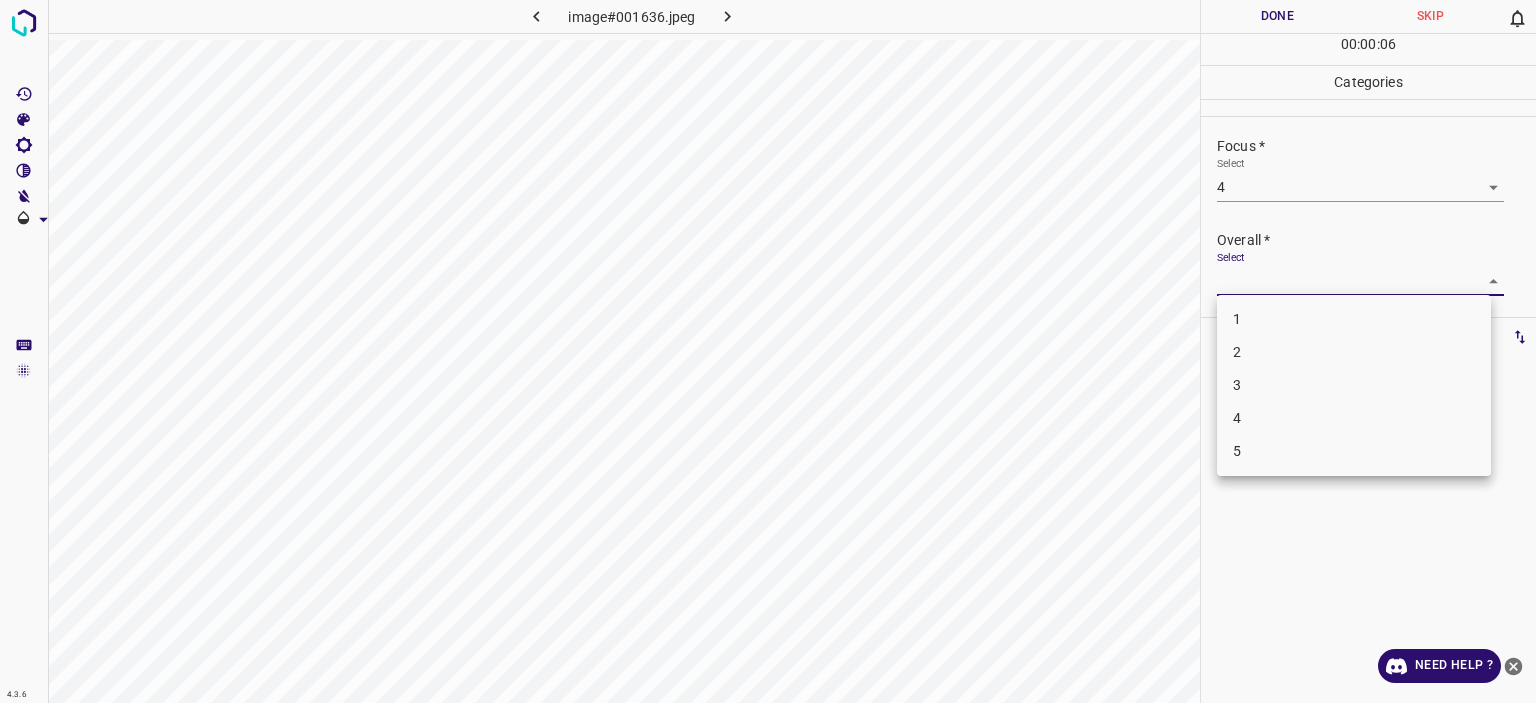 click on "4" at bounding box center [1354, 418] 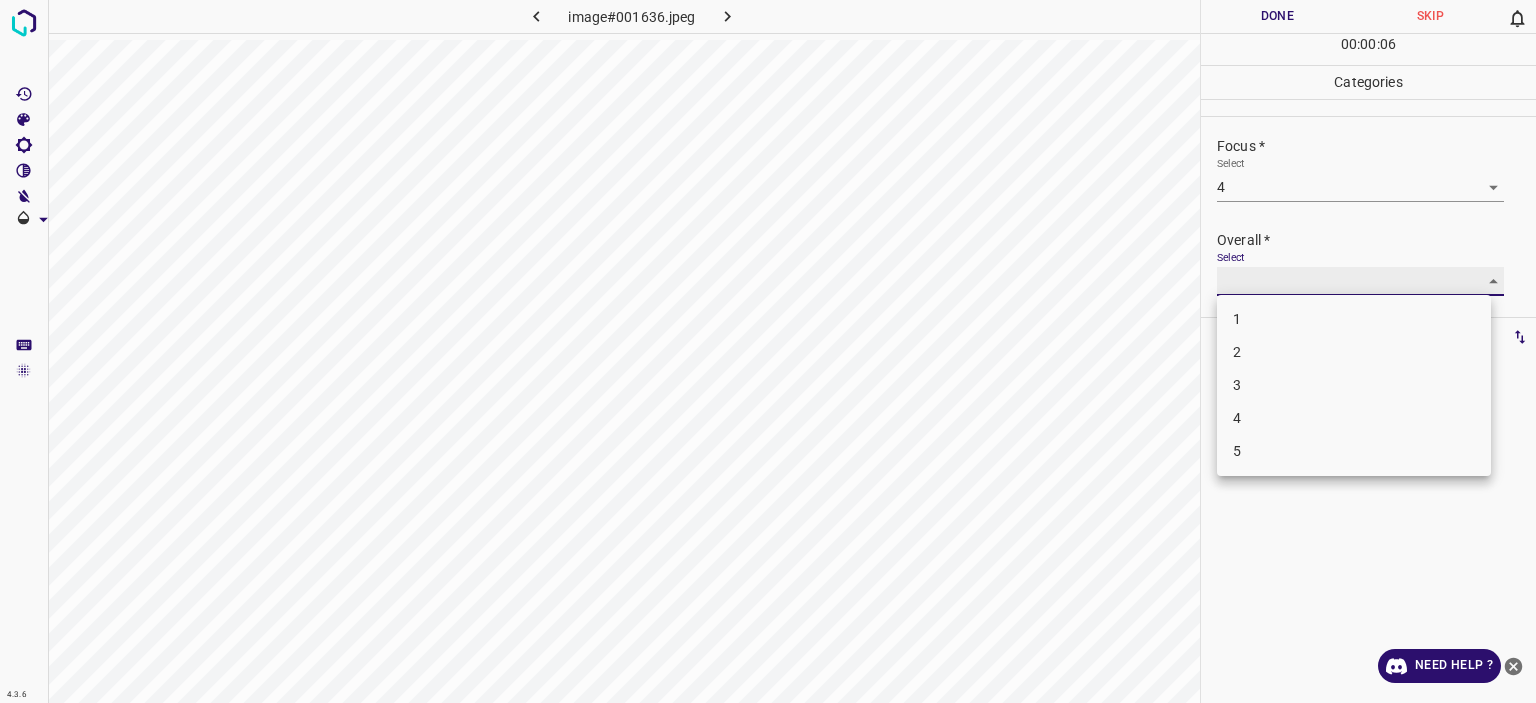 type on "4" 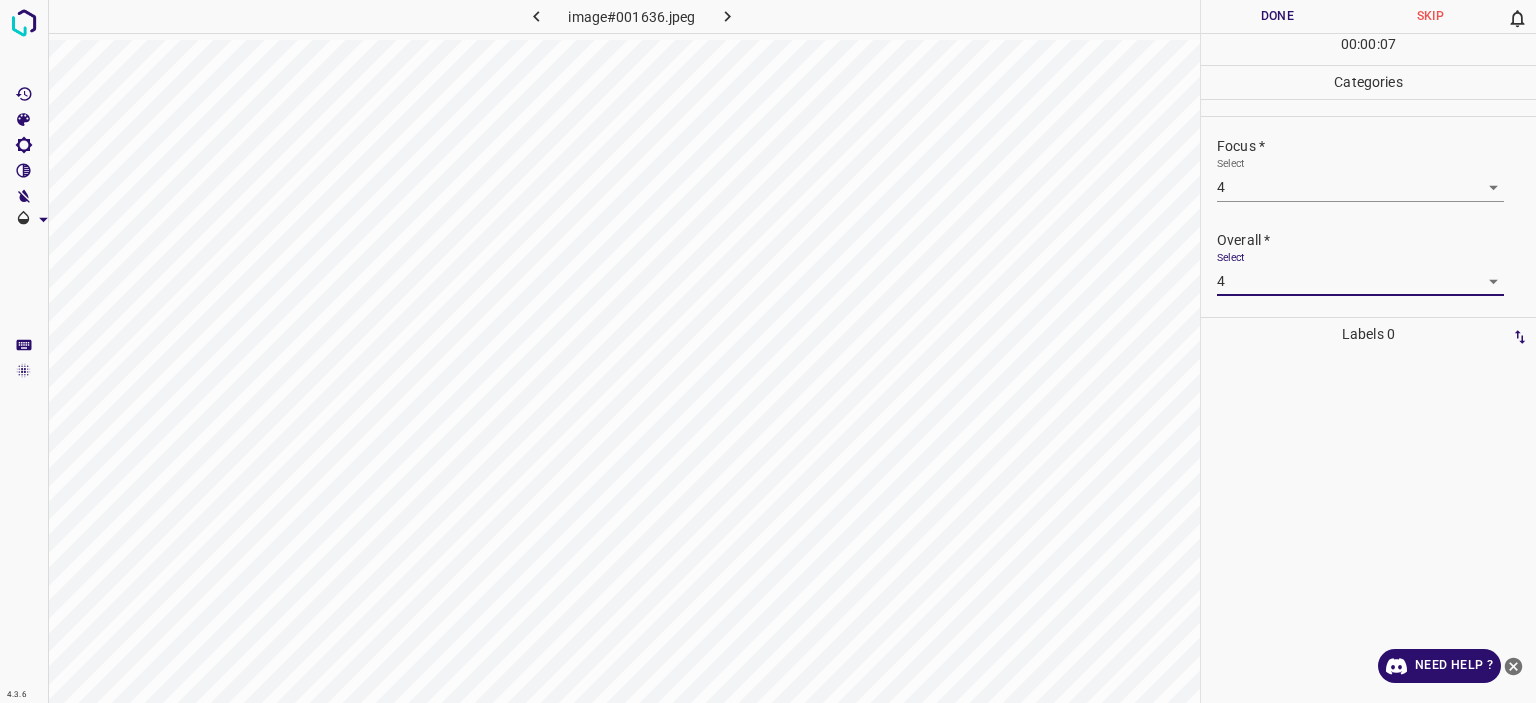 click on "Done" at bounding box center (1277, 16) 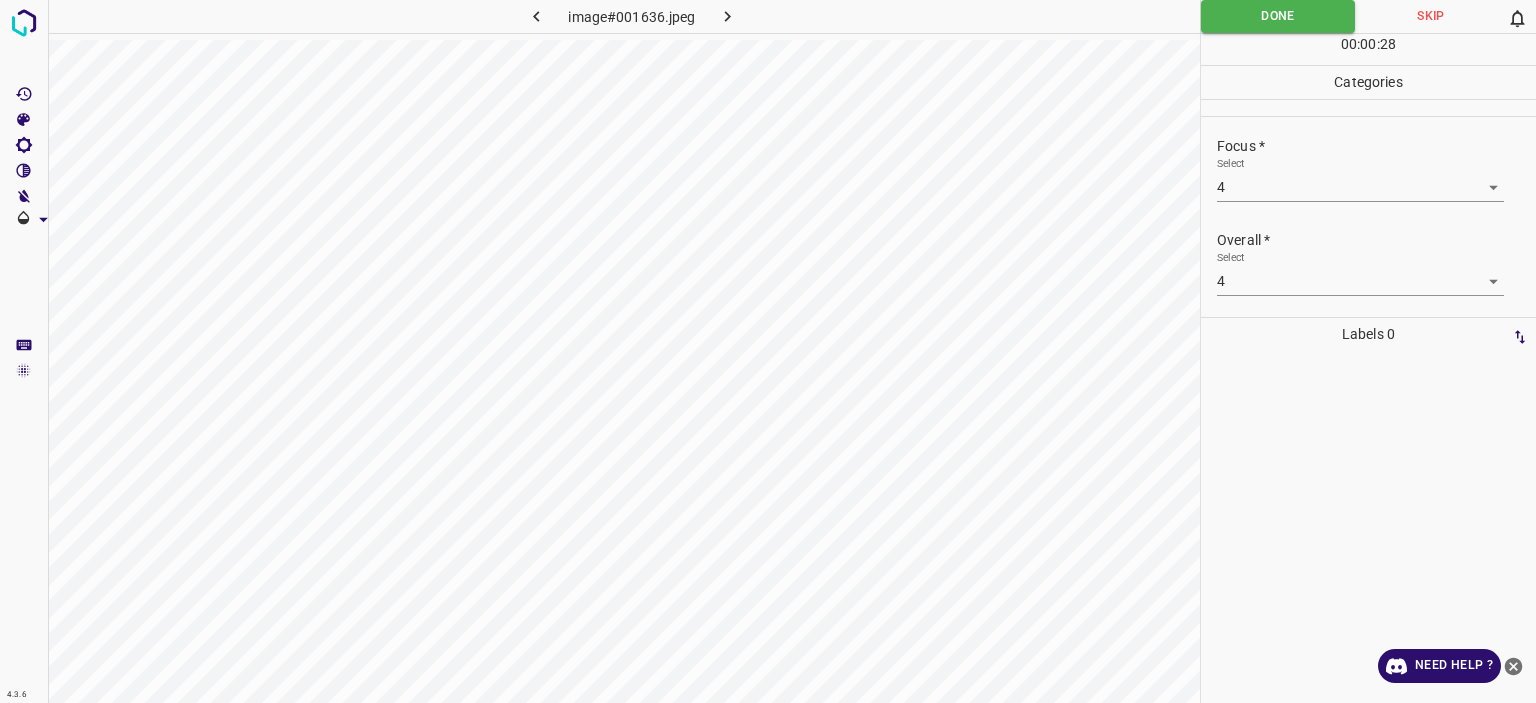 click 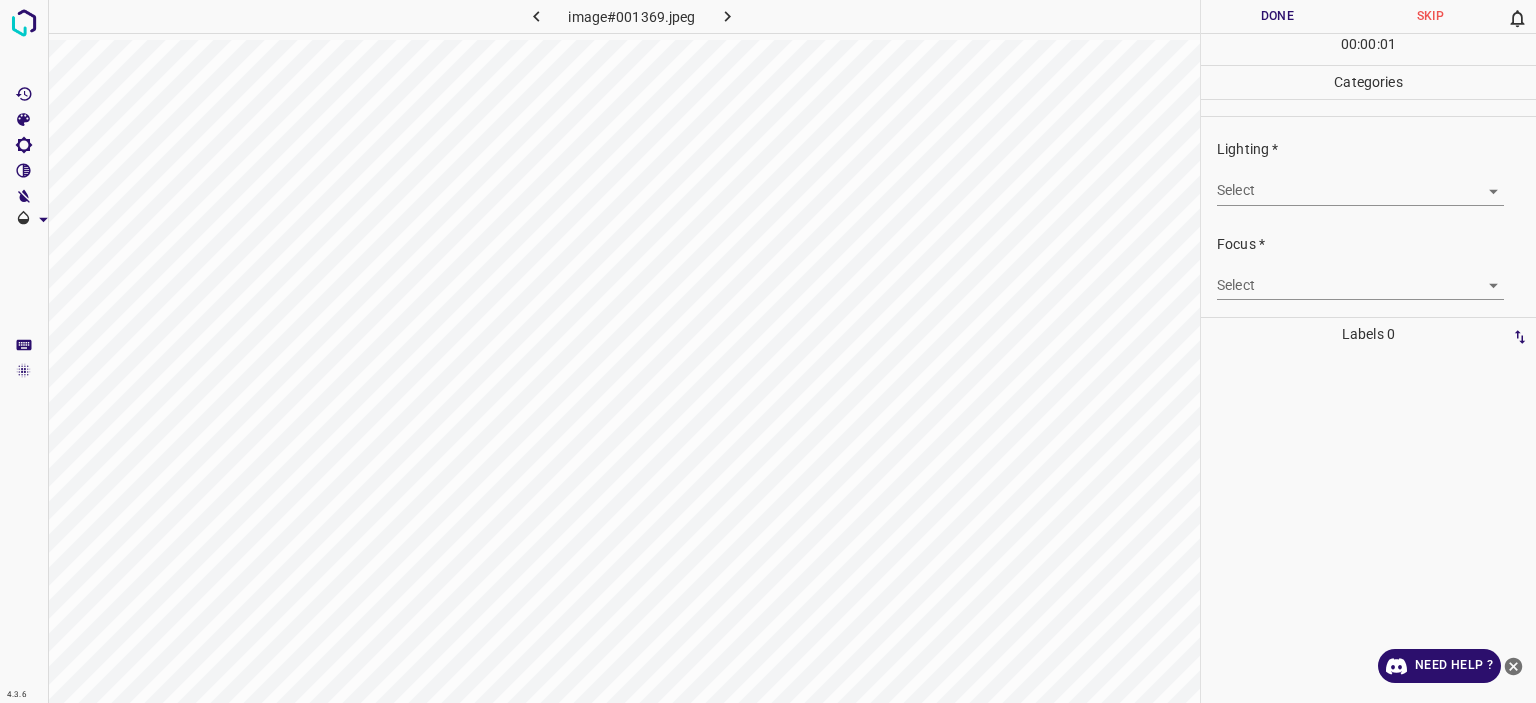 click on "Texto original Valora esta traducción Tu opinión servirá para ayudar a mejorar el Traductor de Google 4.3.6  image#001369.jpeg Done Skip 0 00   : 00   : 01   Categories Lighting *  Select ​ Focus *  Select ​ Overall *  Select ​ Labels   0 Categories 1 Lighting 2 Focus 3 Overall Tools Space Change between modes (Draw & Edit) I Auto labeling R Restore zoom M Zoom in N Zoom out Delete Delete selecte label Filters Z Restore filters X Saturation filter C Brightness filter V Contrast filter B Gray scale filter General O Download Need Help ? - Text - Hide - Delete" at bounding box center (768, 351) 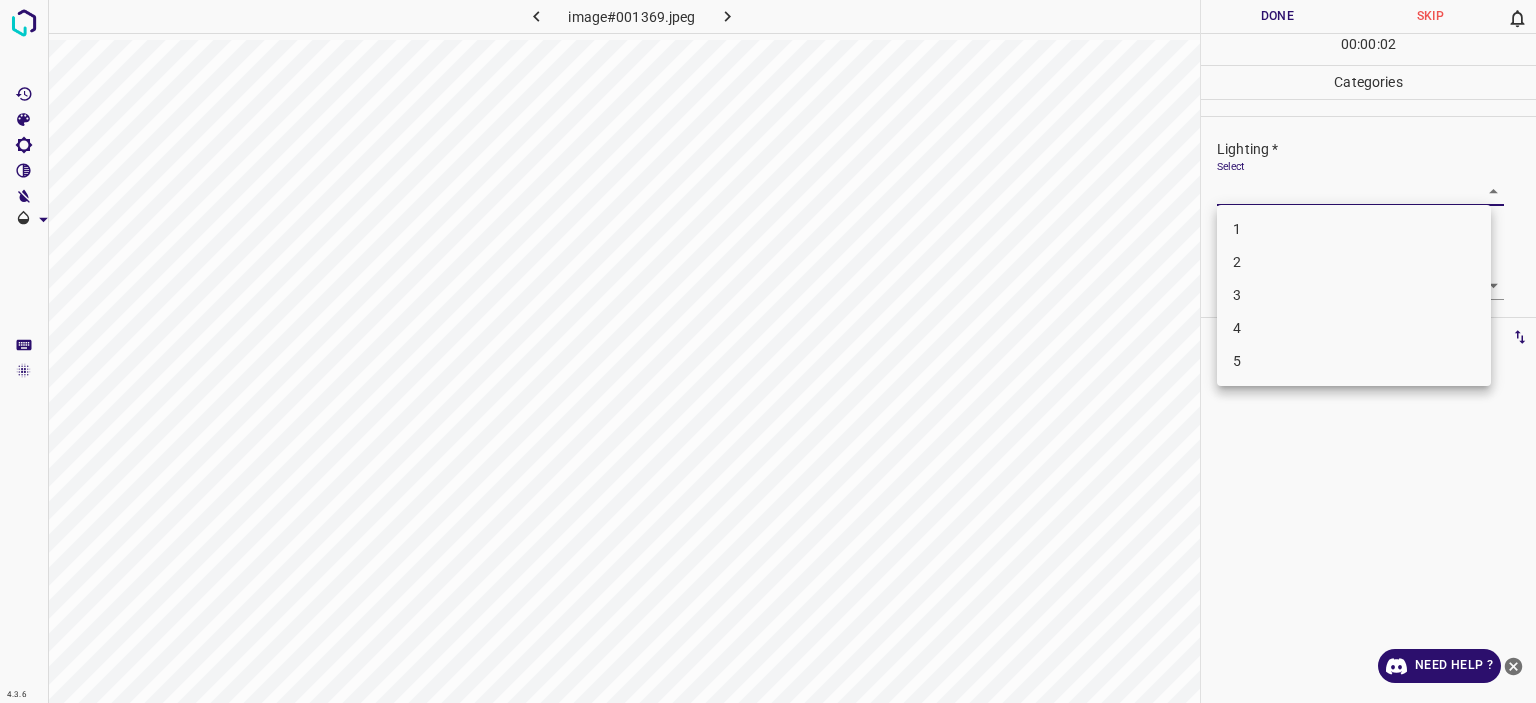 click on "4" at bounding box center [1354, 328] 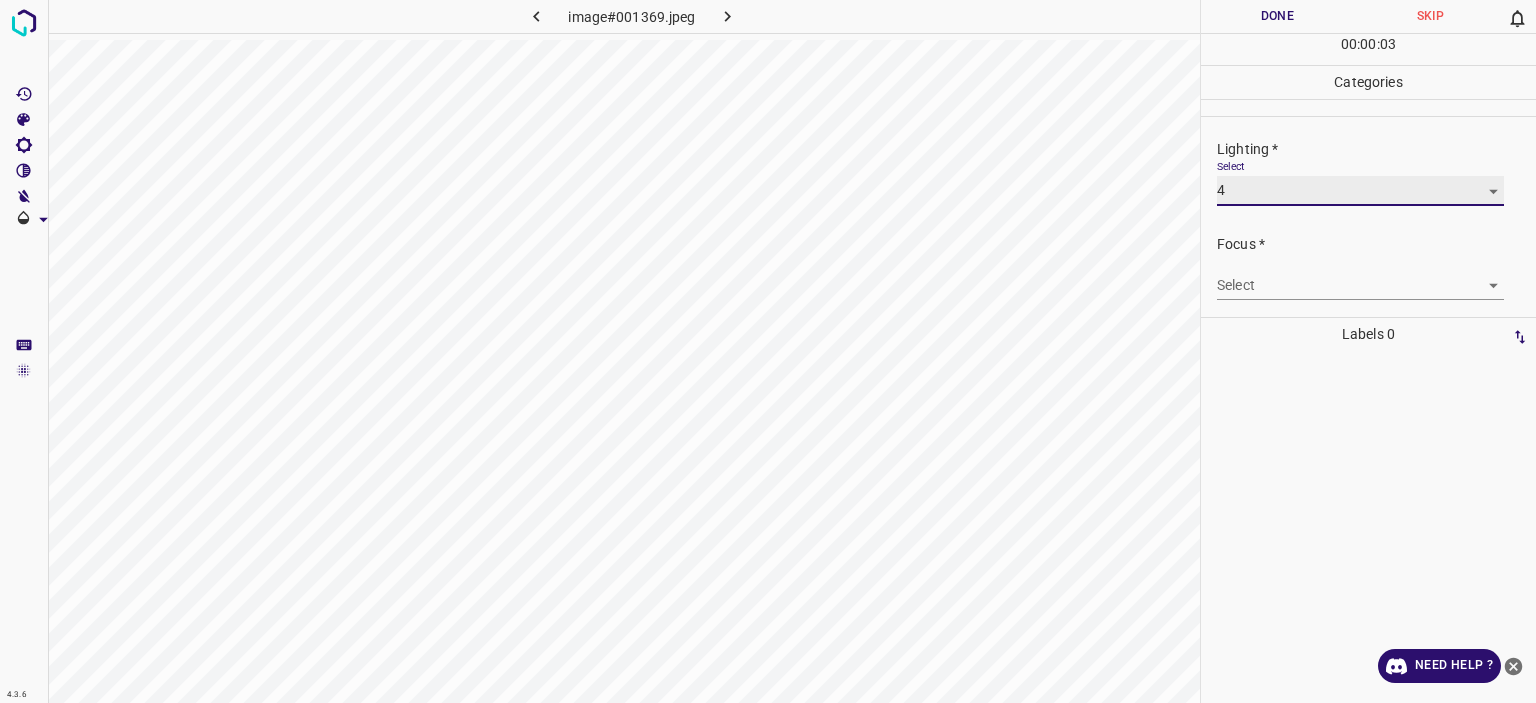 type on "4" 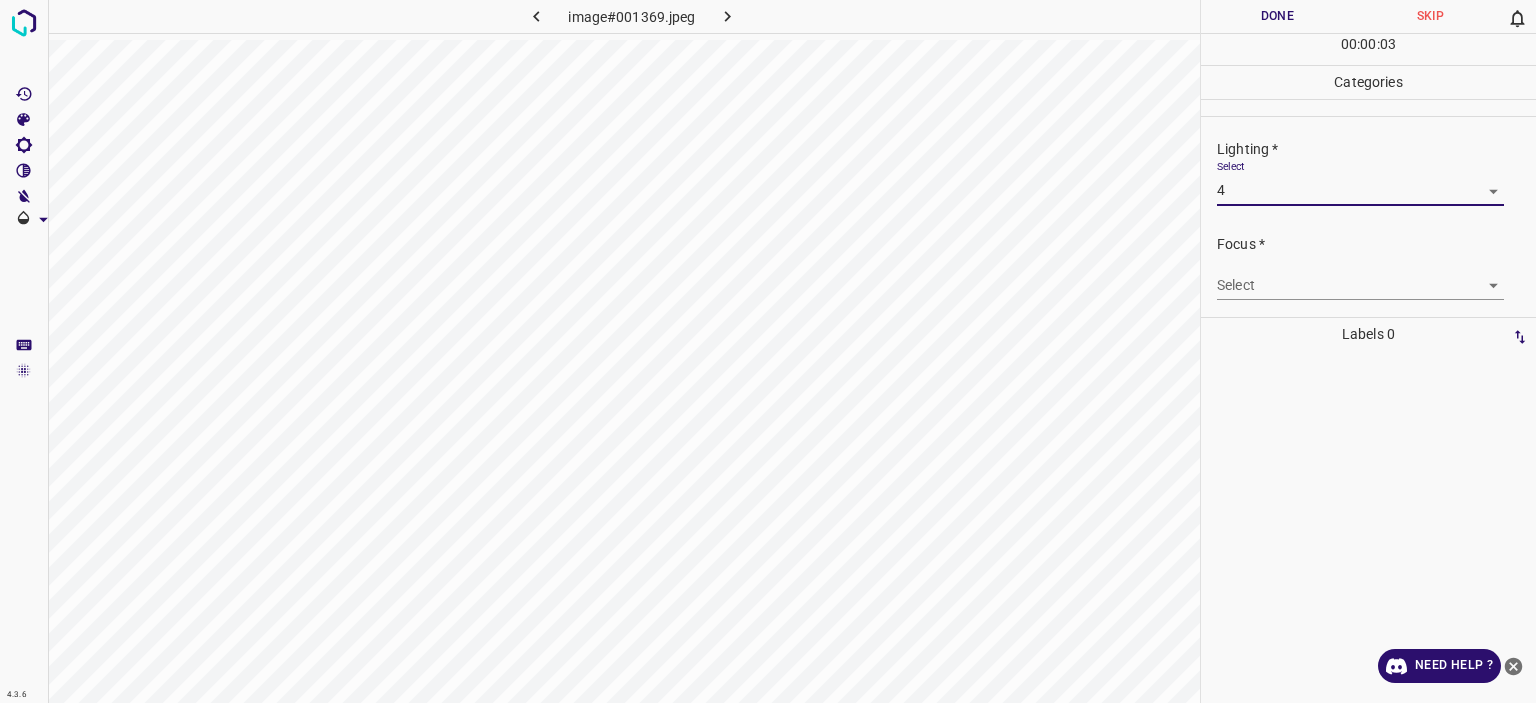 click on "Select ​" at bounding box center (1360, 277) 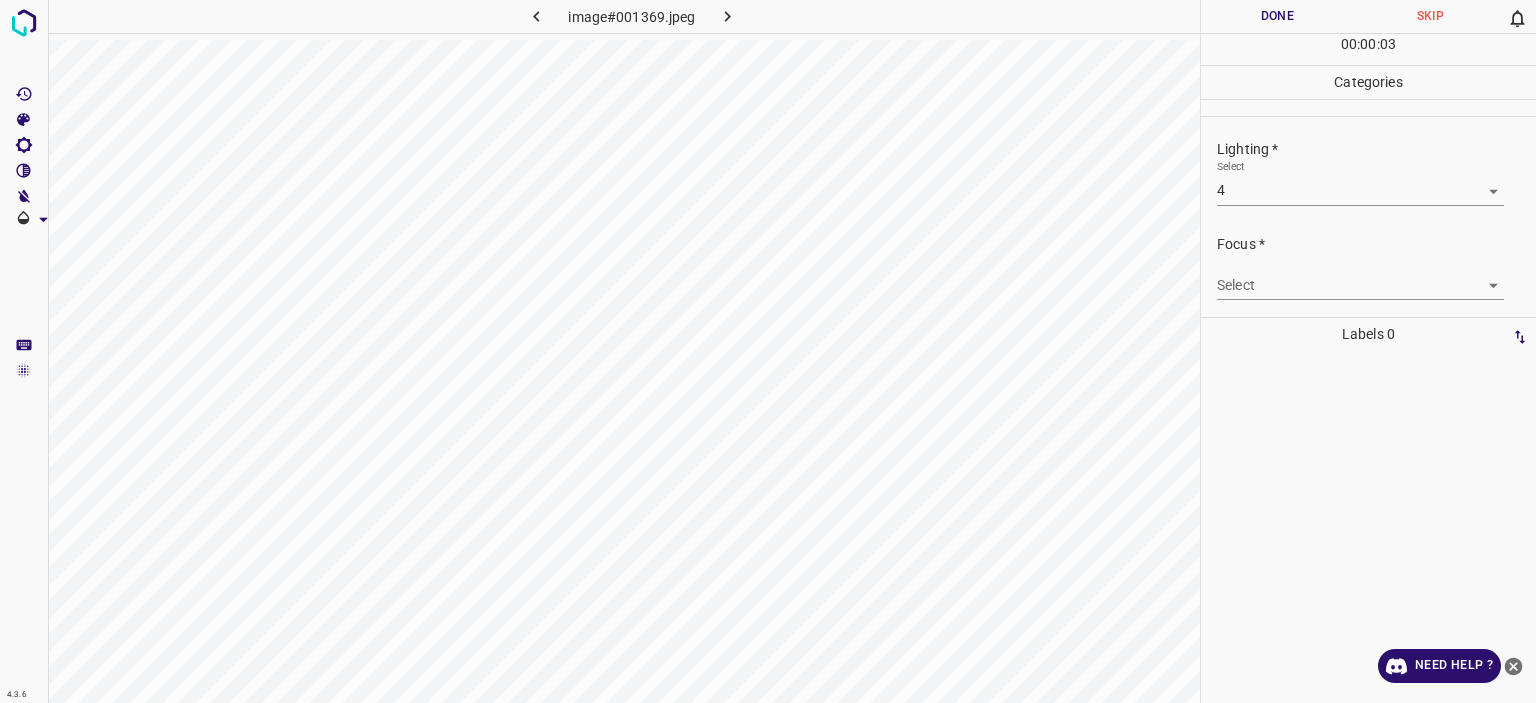 click on "Texto original Valora esta traducción Tu opinión servirá para ayudar a mejorar el Traductor de Google 4.3.6  image#001369.jpeg Done Skip 0 00   : 00   : 03   Categories Lighting *  Select 4 4 Focus *  Select ​ Overall *  Select ​ Labels   0 Categories 1 Lighting 2 Focus 3 Overall Tools Space Change between modes (Draw & Edit) I Auto labeling R Restore zoom M Zoom in N Zoom out Delete Delete selecte label Filters Z Restore filters X Saturation filter C Brightness filter V Contrast filter B Gray scale filter General O Download Need Help ? - Text - Hide - Delete" at bounding box center (768, 351) 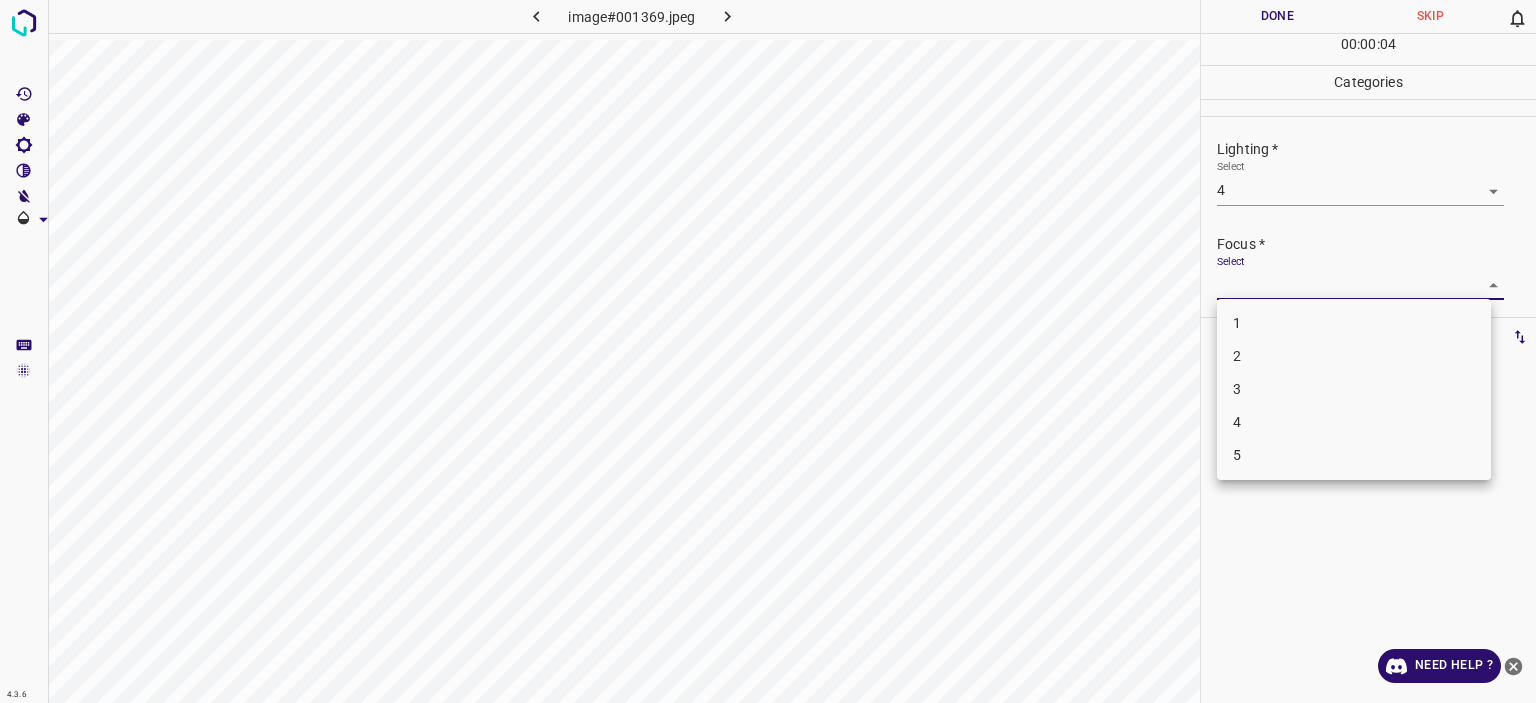 click on "4" at bounding box center (1354, 422) 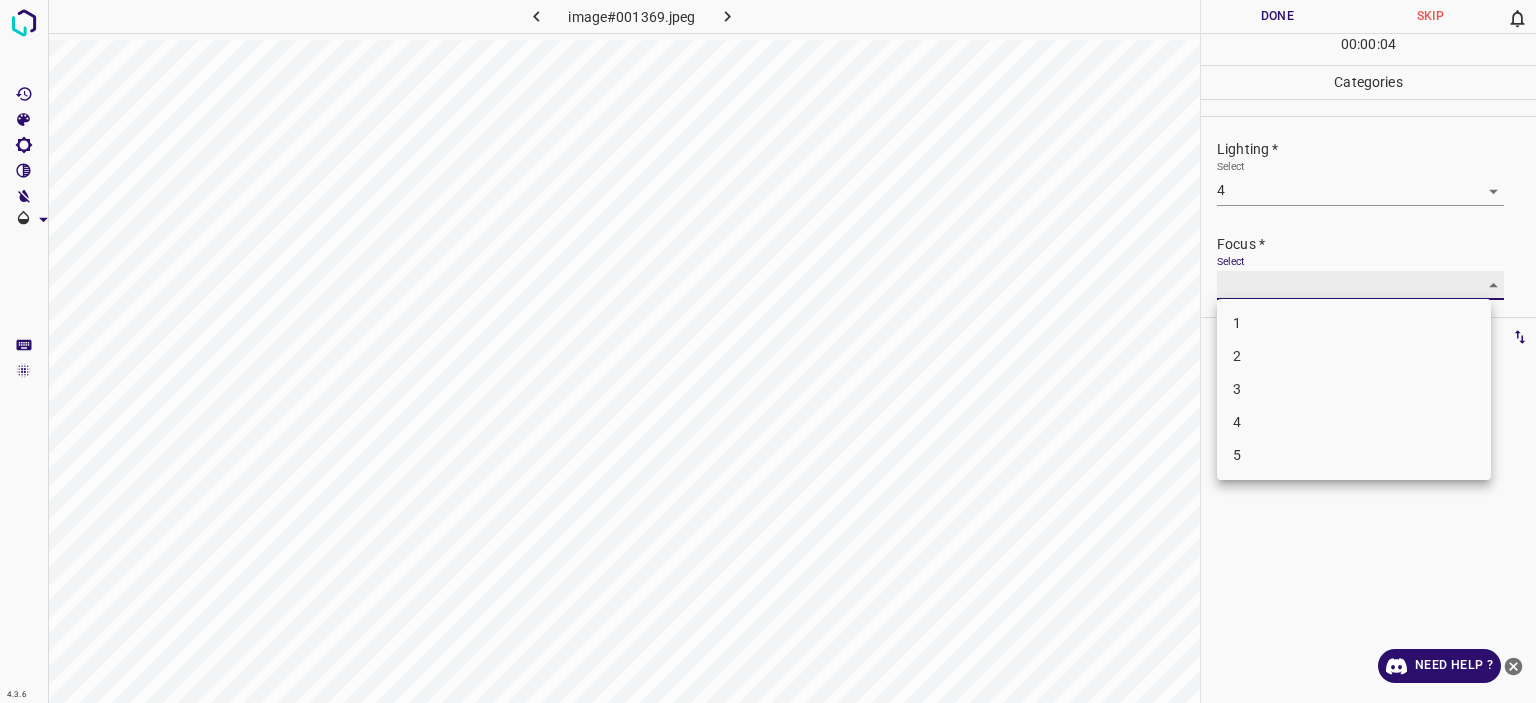 type on "4" 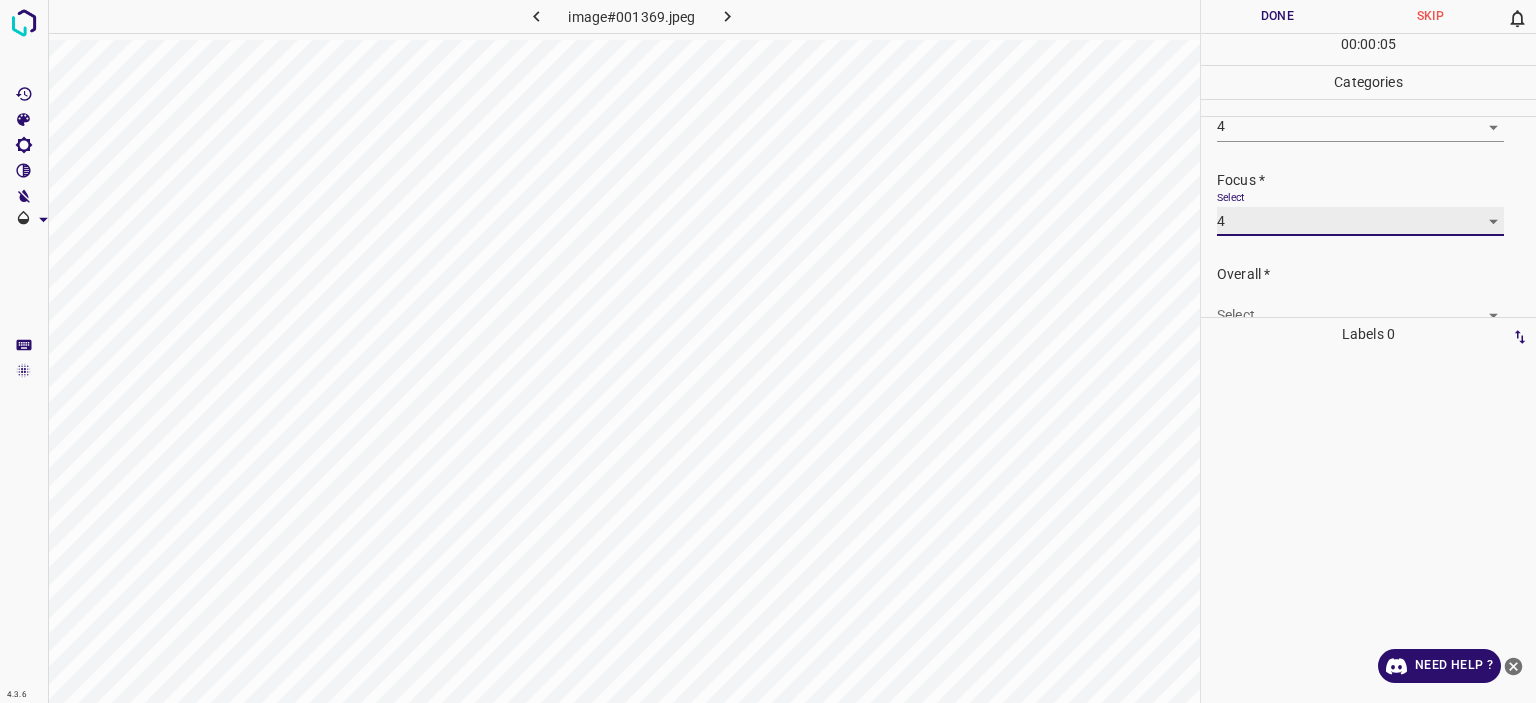 scroll, scrollTop: 98, scrollLeft: 0, axis: vertical 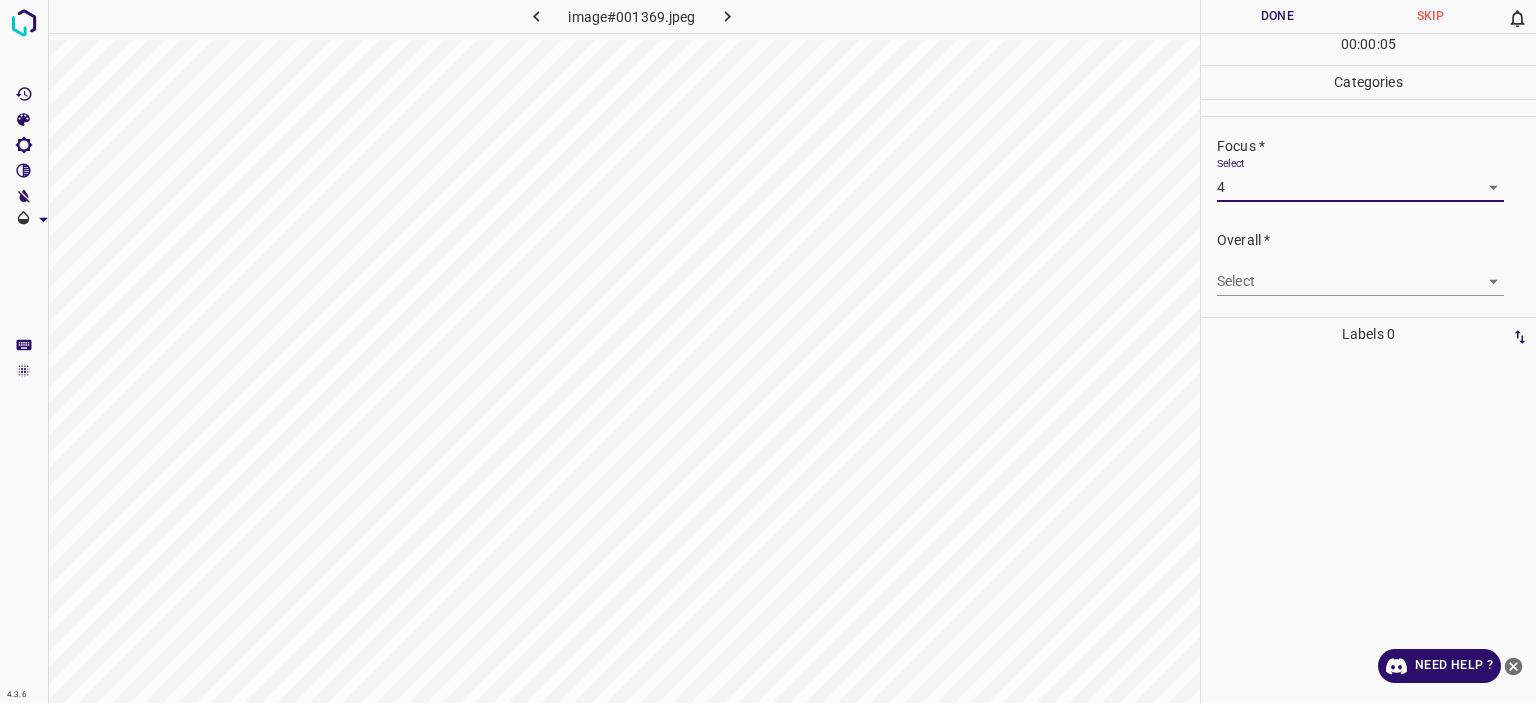 click on "Texto original Valora esta traducción Tu opinión servirá para ayudar a mejorar el Traductor de Google 4.3.6  image#001369.jpeg Done Skip 0 00   : 00   : 05   Categories Lighting *  Select 4 4 Focus *  Select 4 4 Overall *  Select ​ Labels   0 Categories 1 Lighting 2 Focus 3 Overall Tools Space Change between modes (Draw & Edit) I Auto labeling R Restore zoom M Zoom in N Zoom out Delete Delete selecte label Filters Z Restore filters X Saturation filter C Brightness filter V Contrast filter B Gray scale filter General O Download Need Help ? - Text - Hide - Delete" at bounding box center (768, 351) 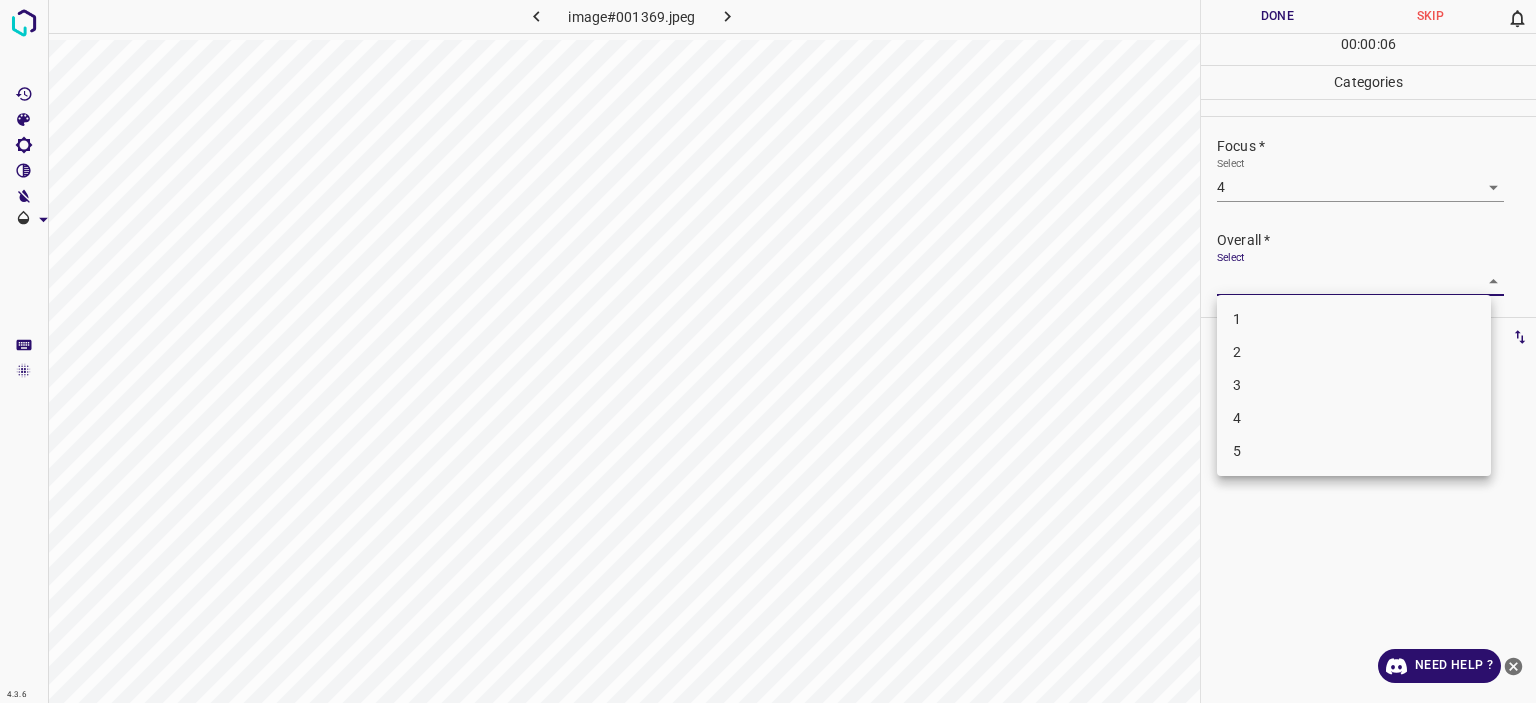 click on "4" at bounding box center [1354, 418] 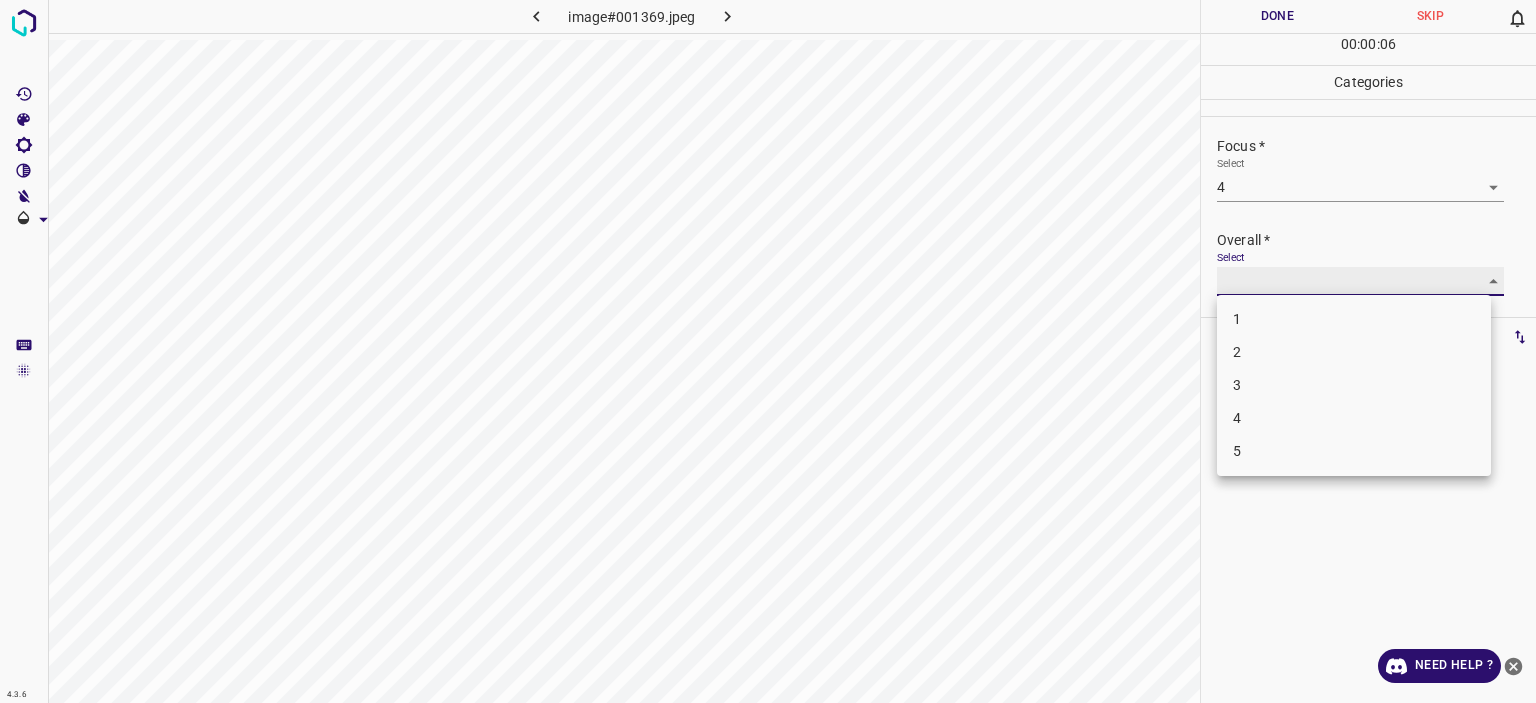 type on "4" 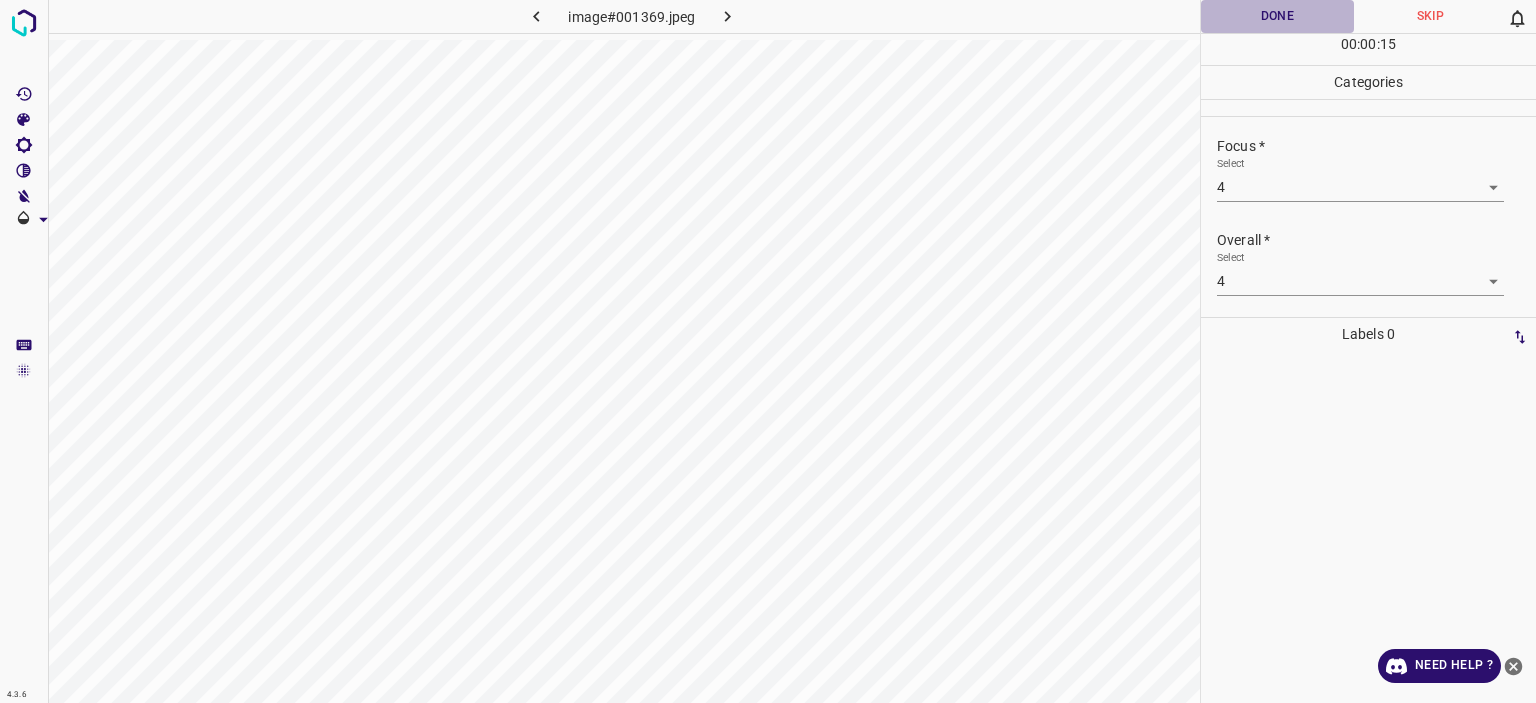 click on "Done" at bounding box center (1277, 16) 